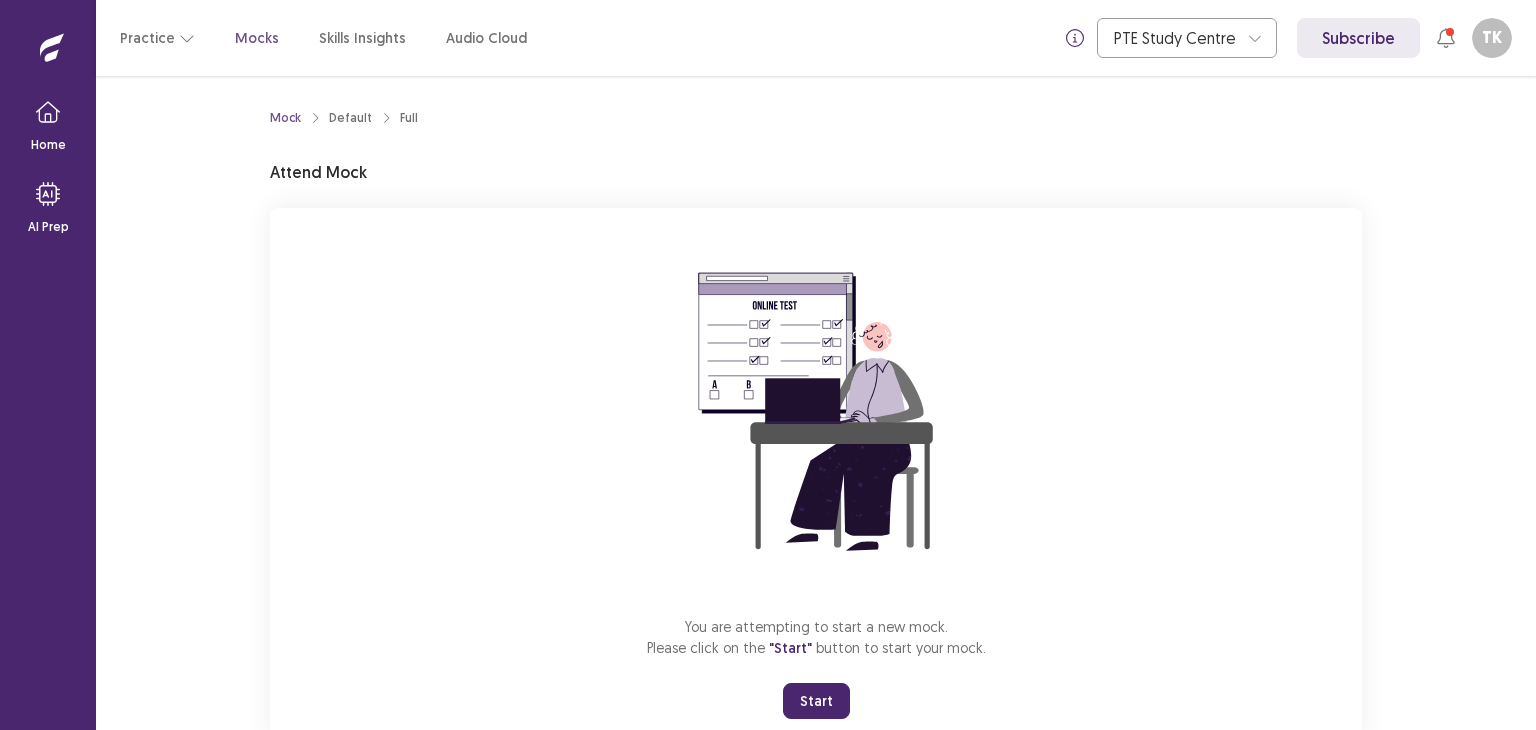 scroll, scrollTop: 0, scrollLeft: 0, axis: both 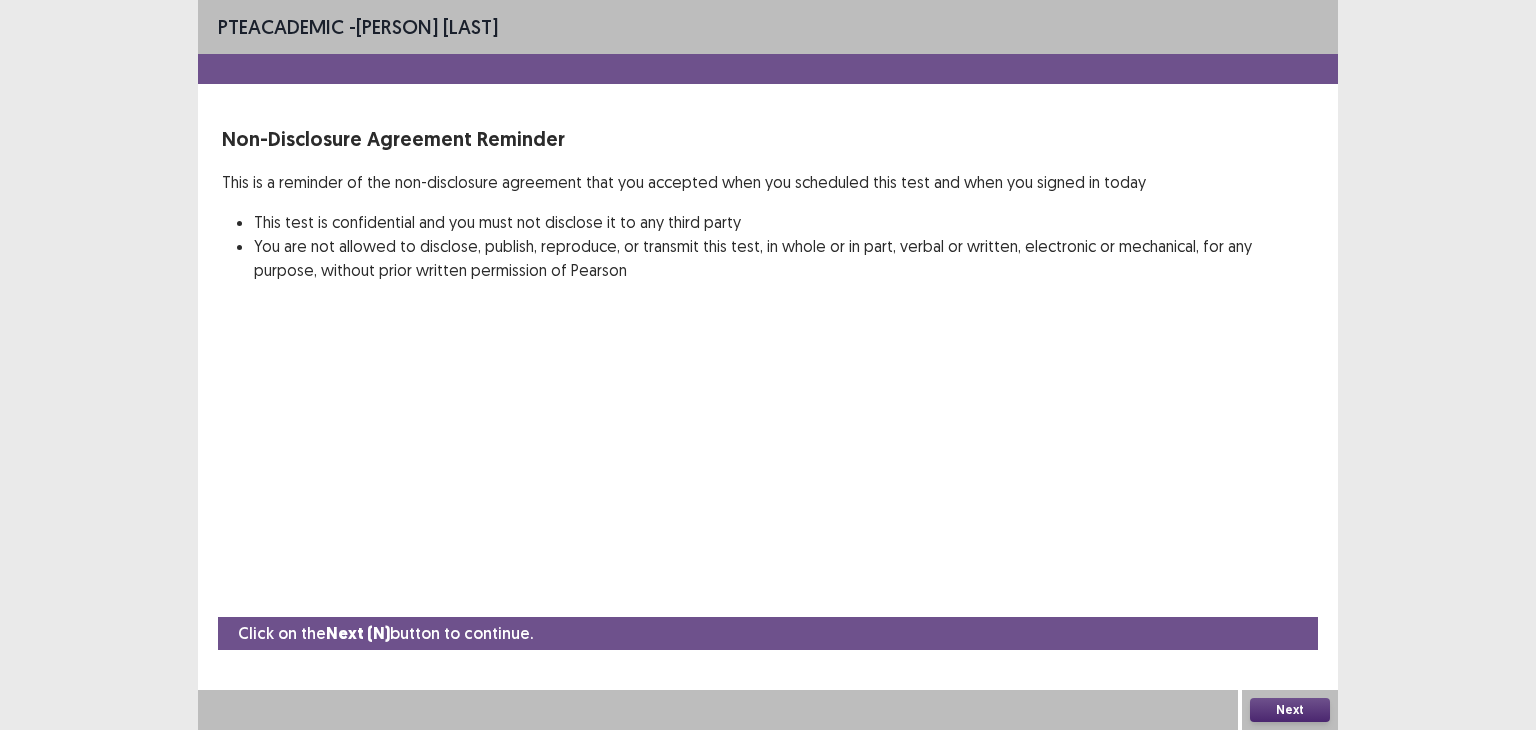 click on "Next" at bounding box center [1290, 710] 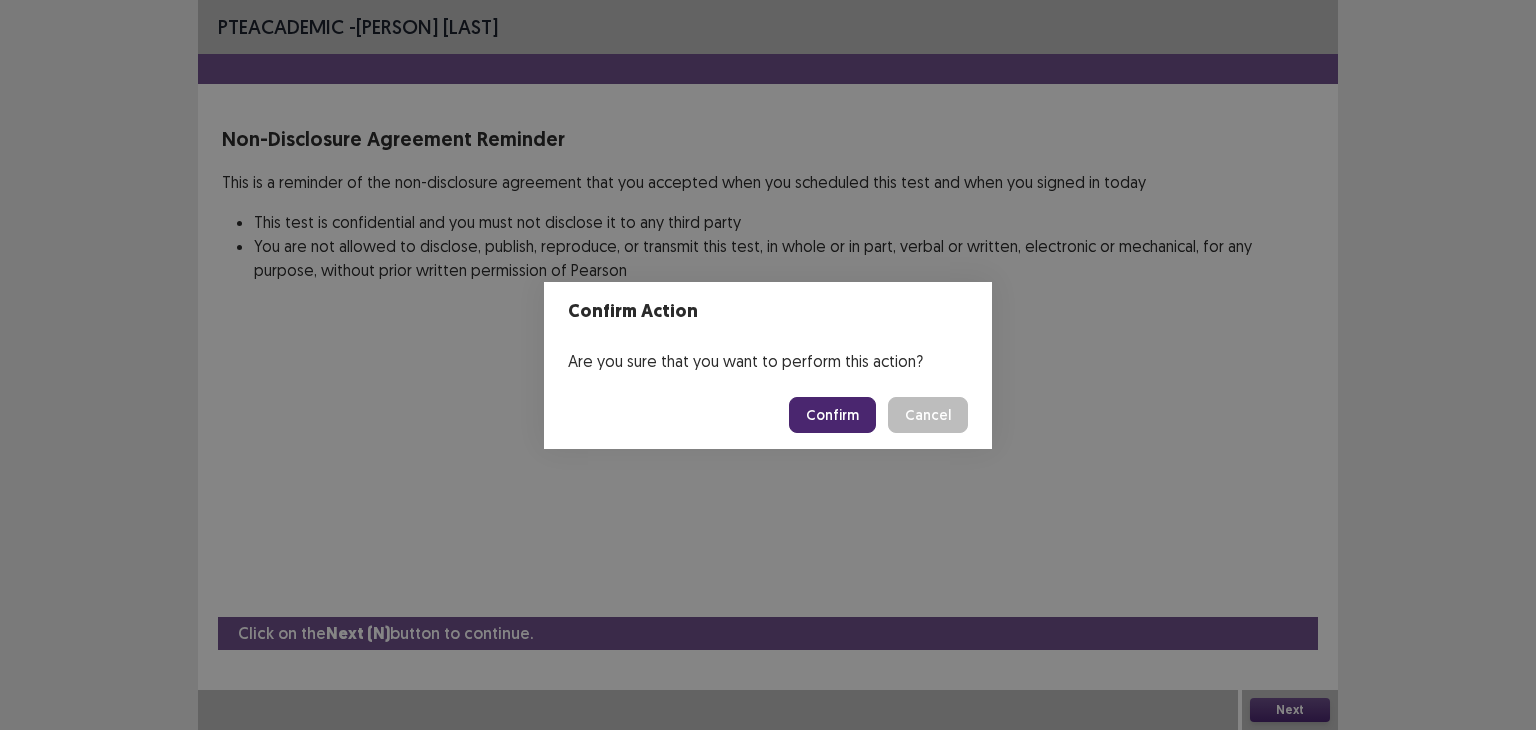 click on "Confirm" at bounding box center (832, 415) 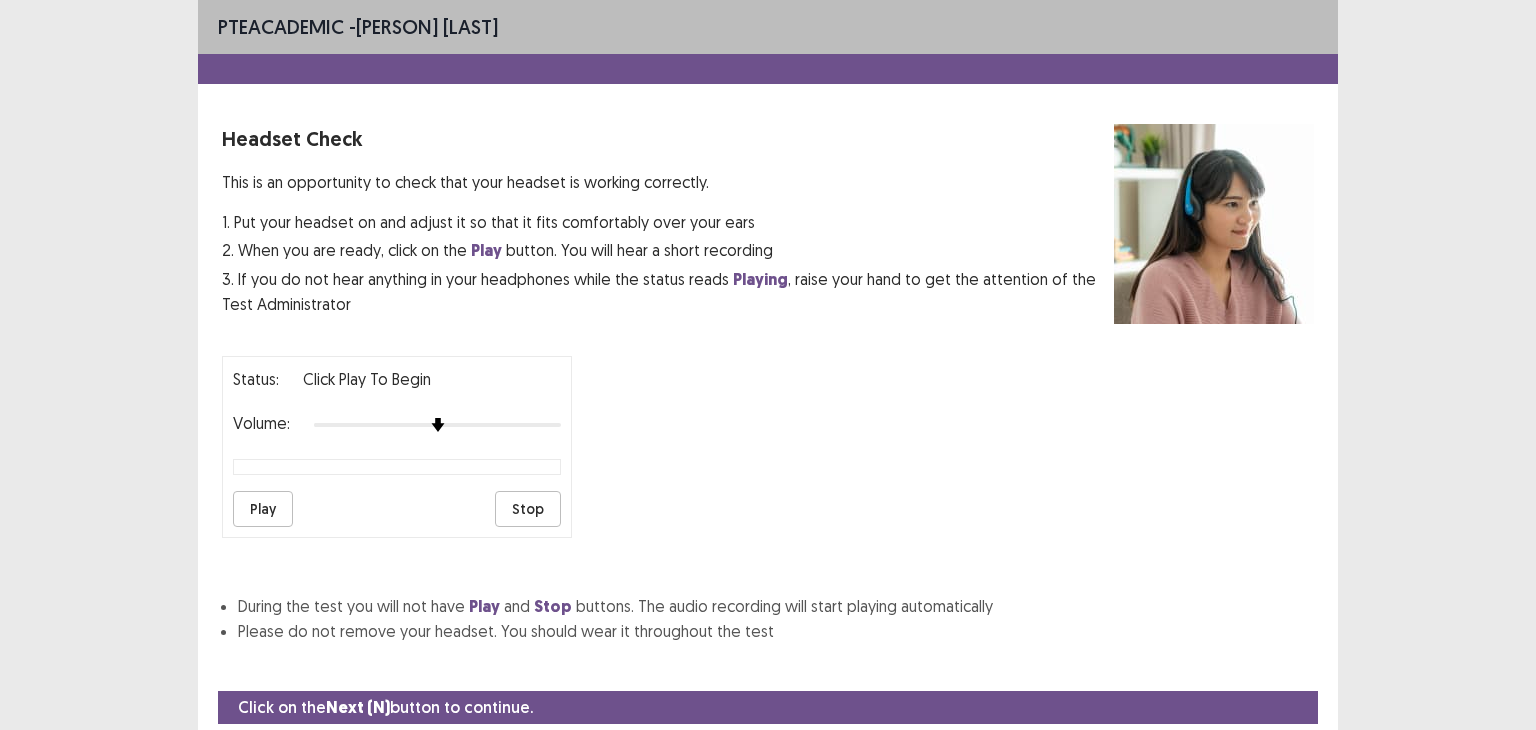 scroll, scrollTop: 62, scrollLeft: 0, axis: vertical 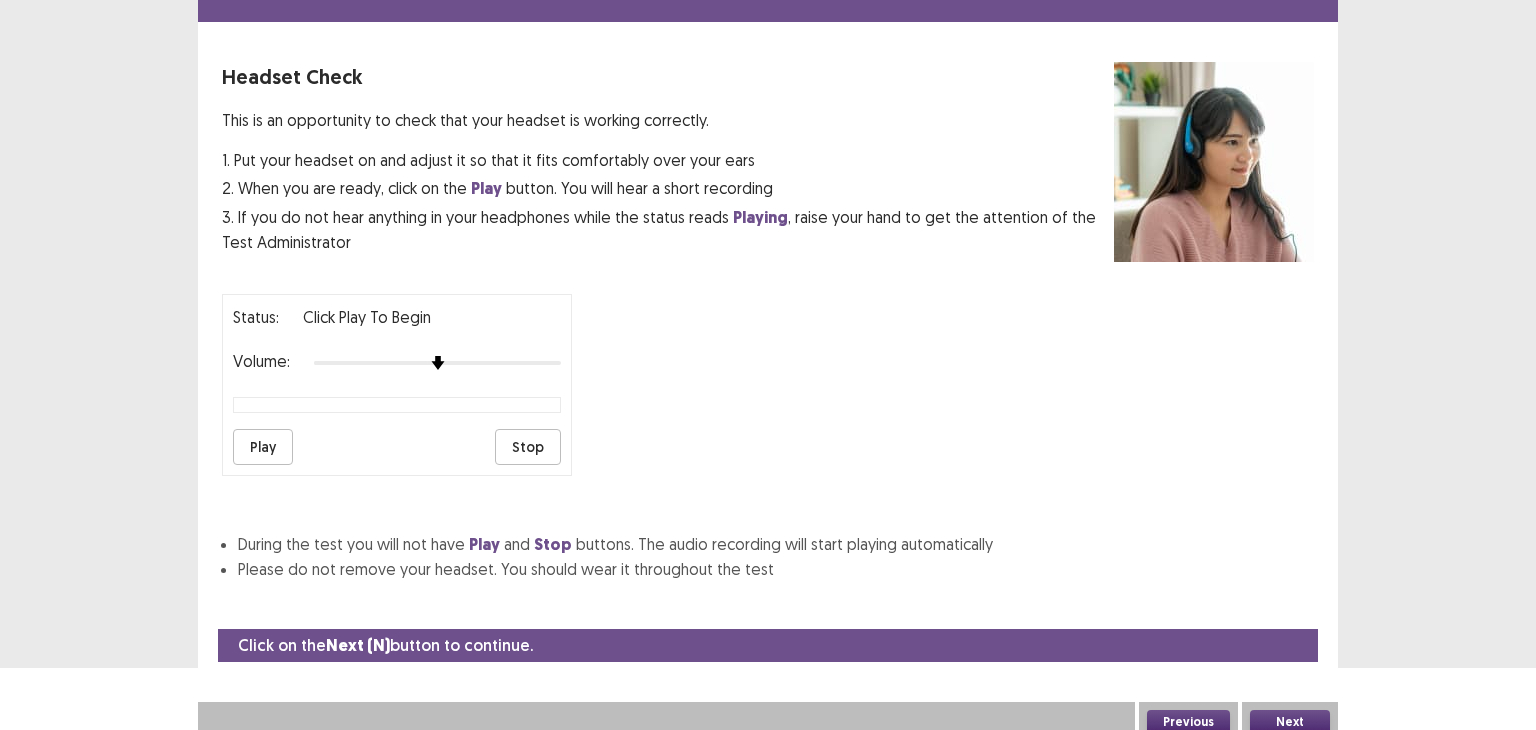 click on "Next" at bounding box center (1290, 722) 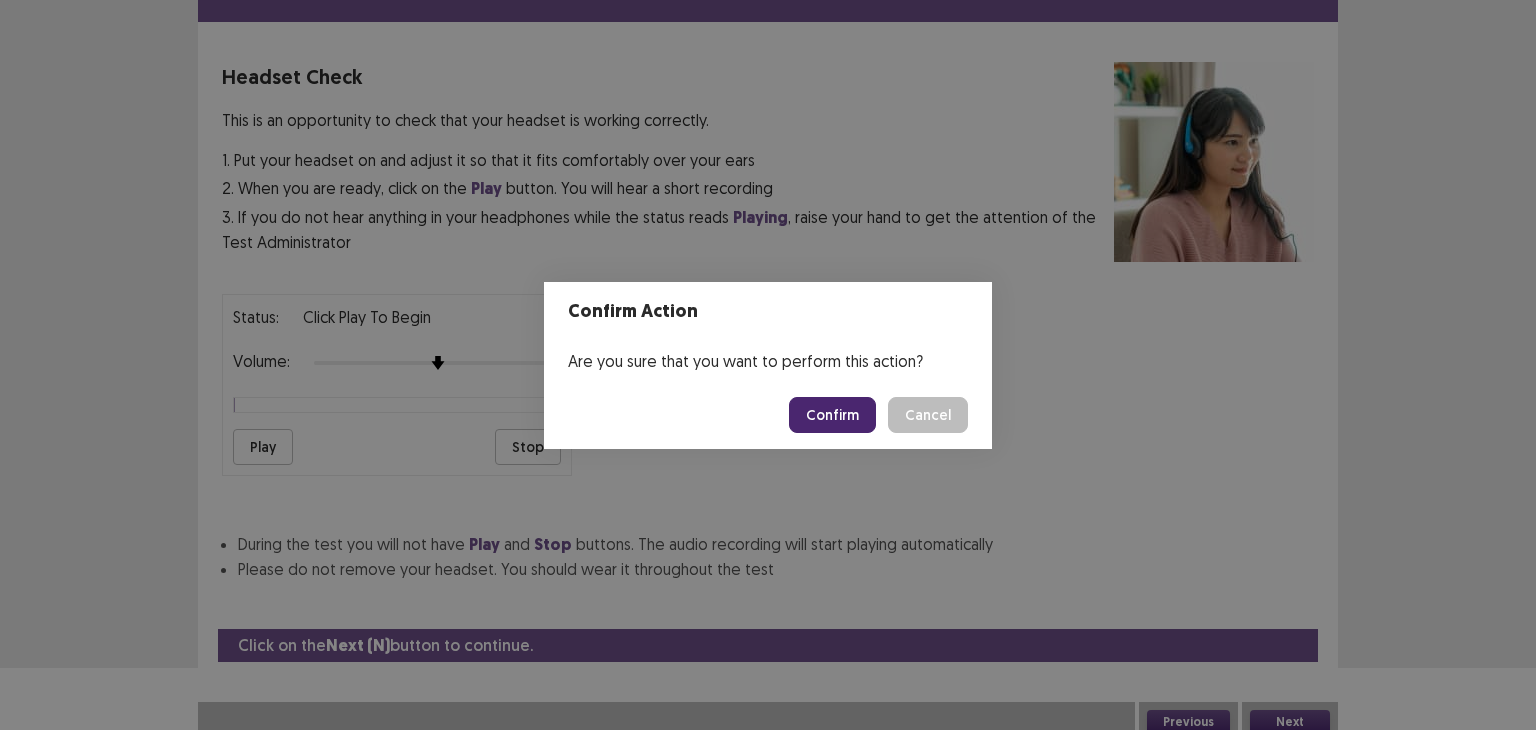 click on "Confirm" at bounding box center [832, 415] 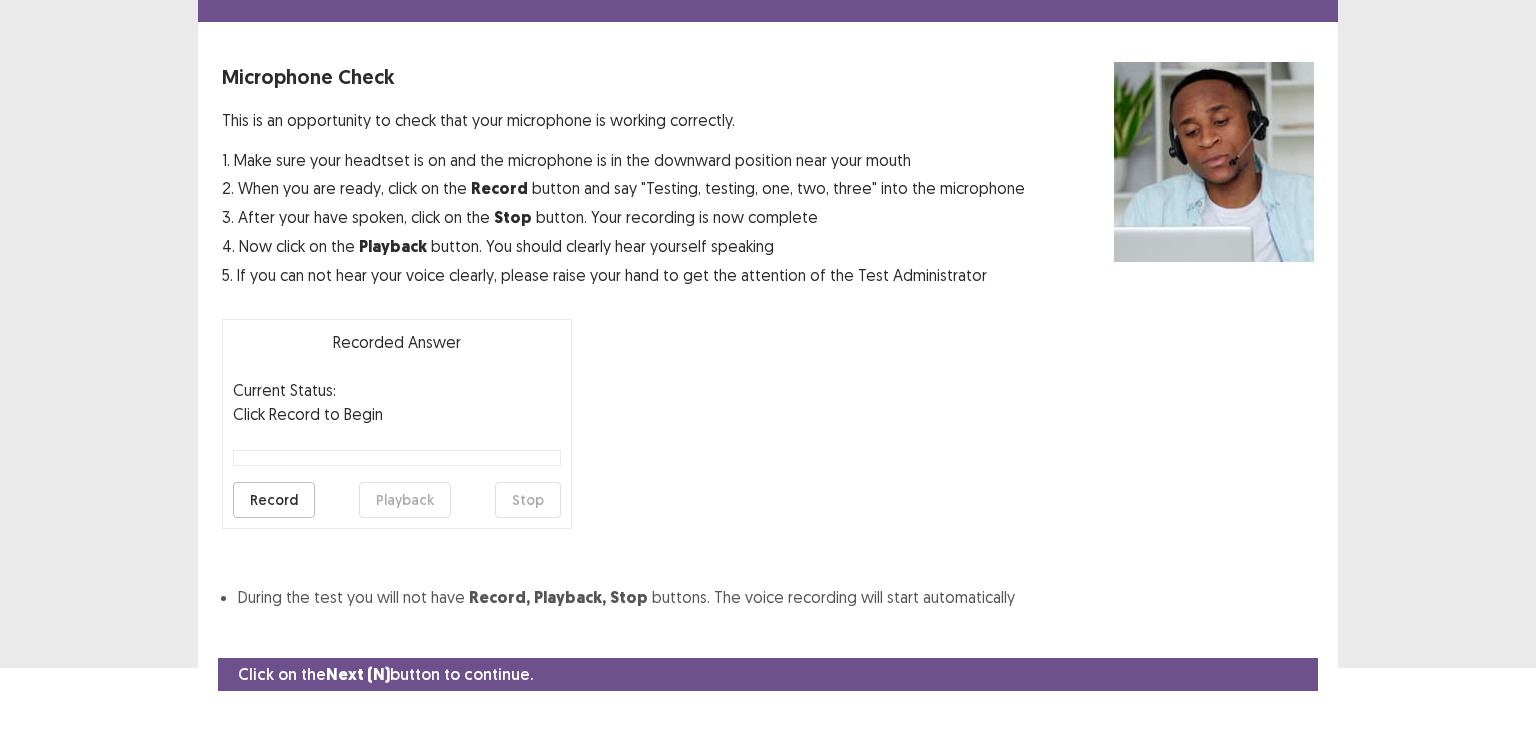 scroll, scrollTop: 98, scrollLeft: 0, axis: vertical 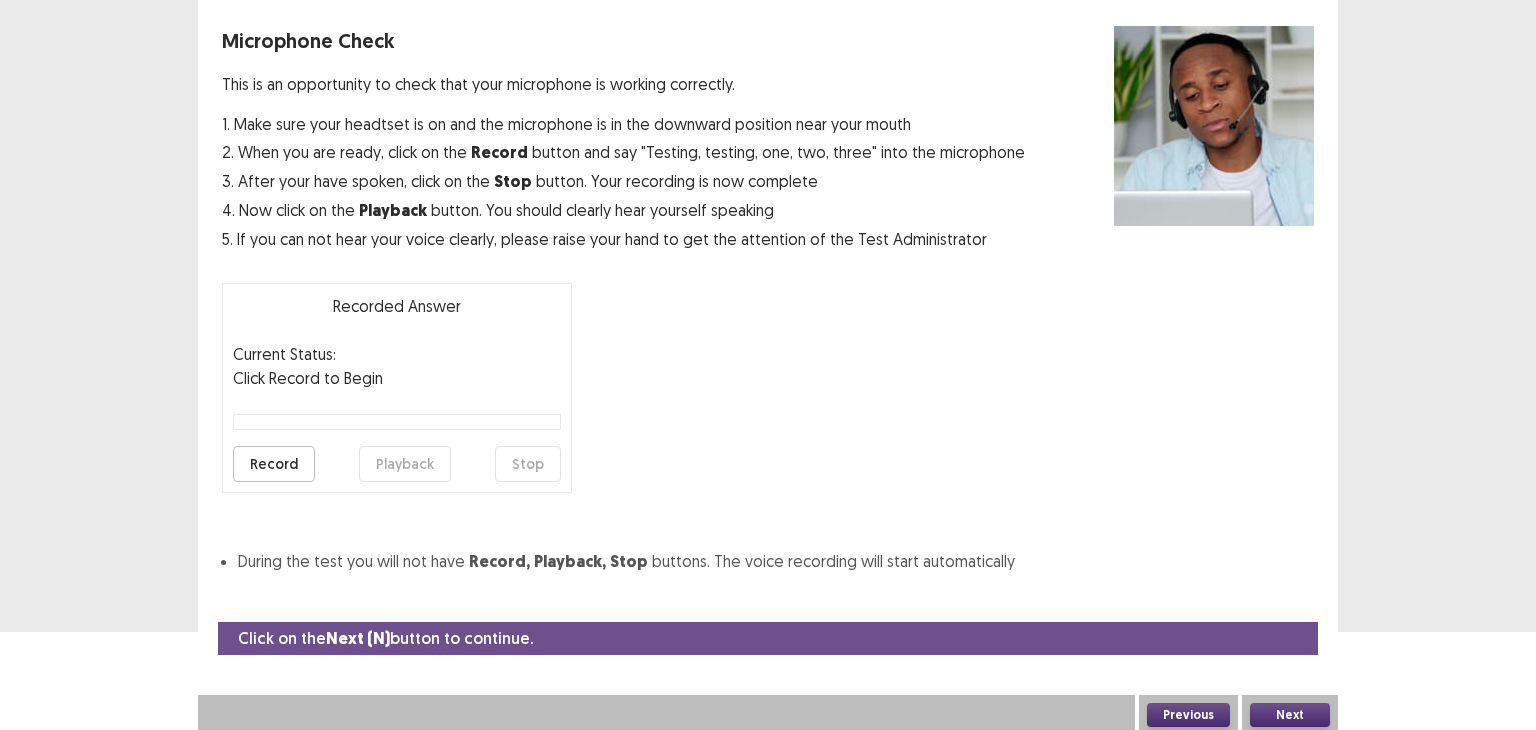 click on "Next" at bounding box center [1290, 715] 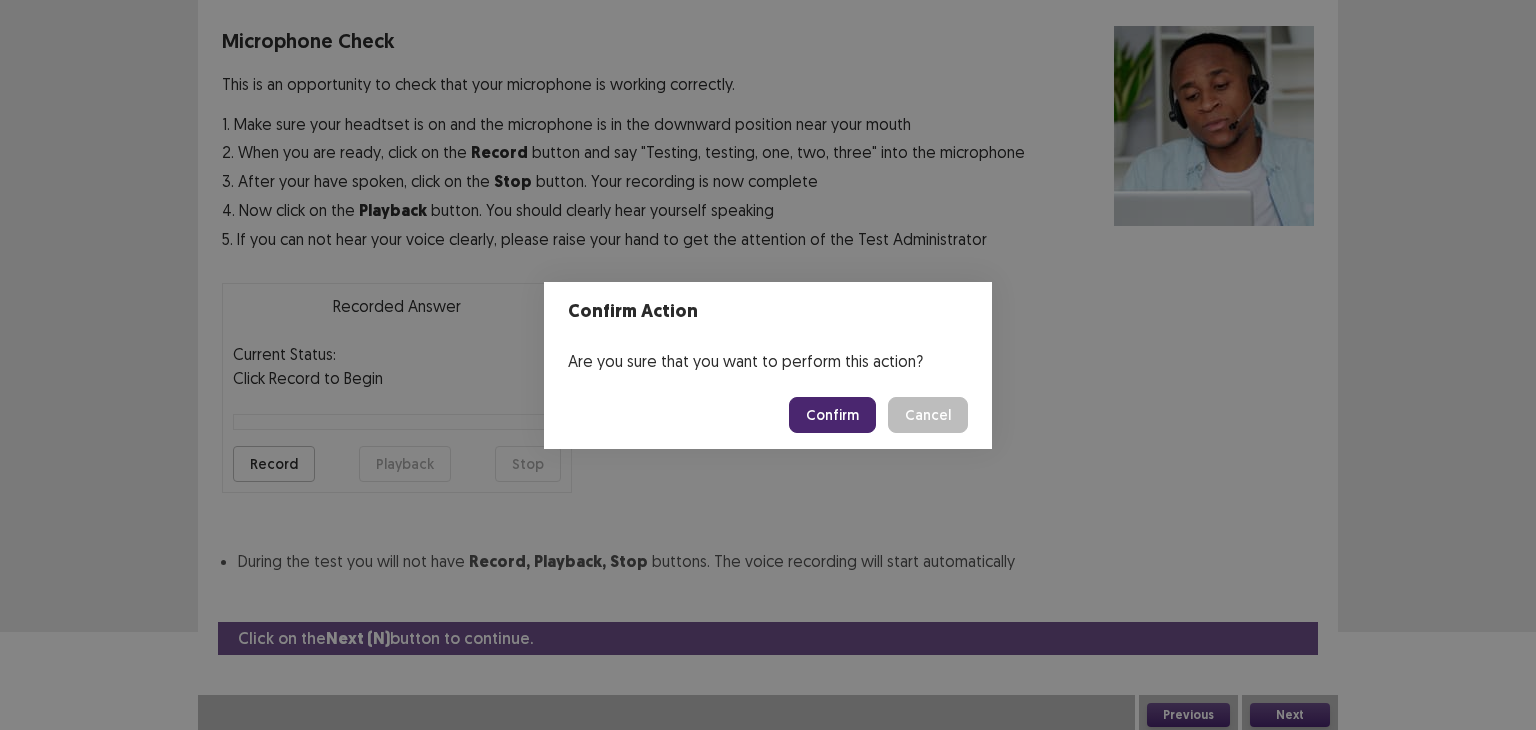 click on "Confirm" at bounding box center [832, 415] 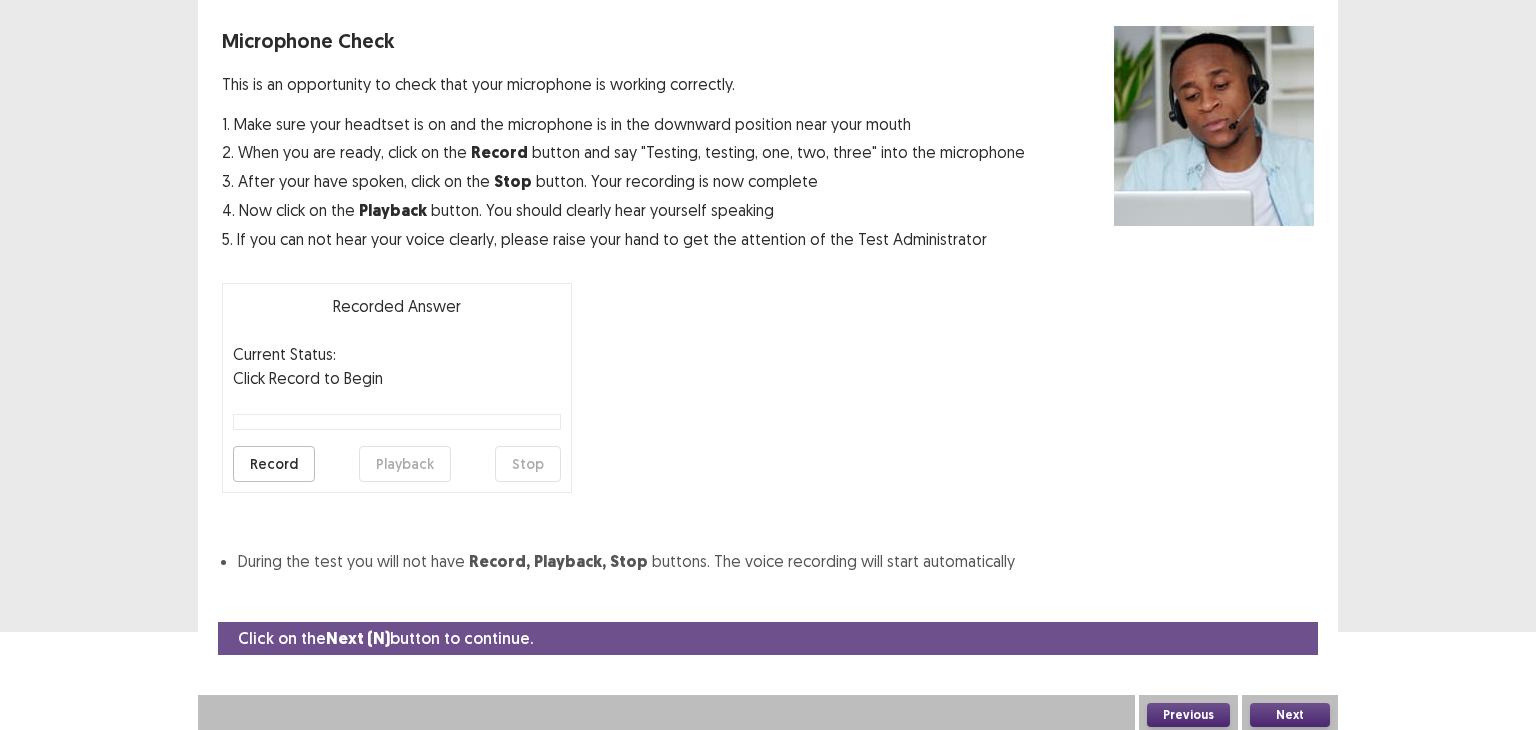 scroll, scrollTop: 43, scrollLeft: 0, axis: vertical 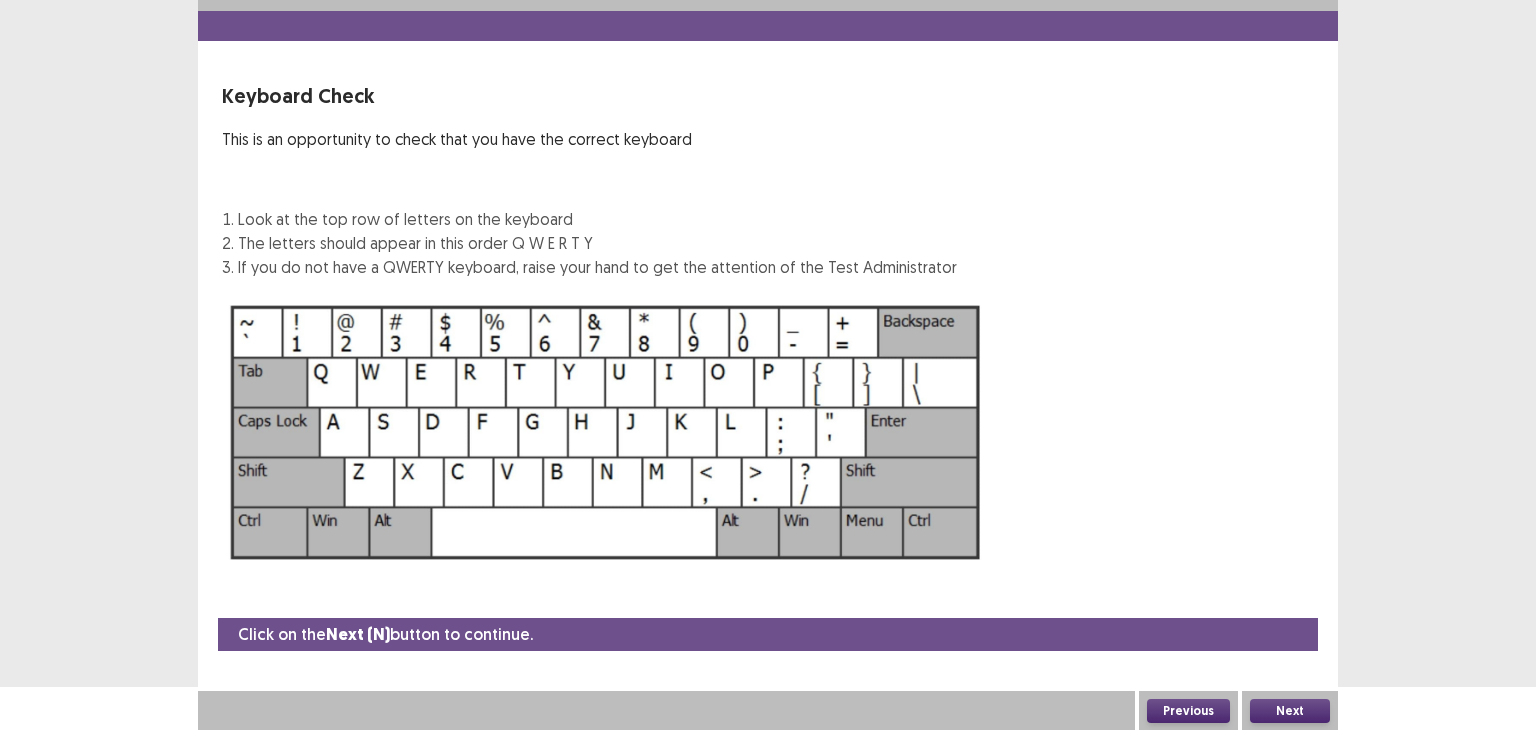 click on "Next" at bounding box center (1290, 711) 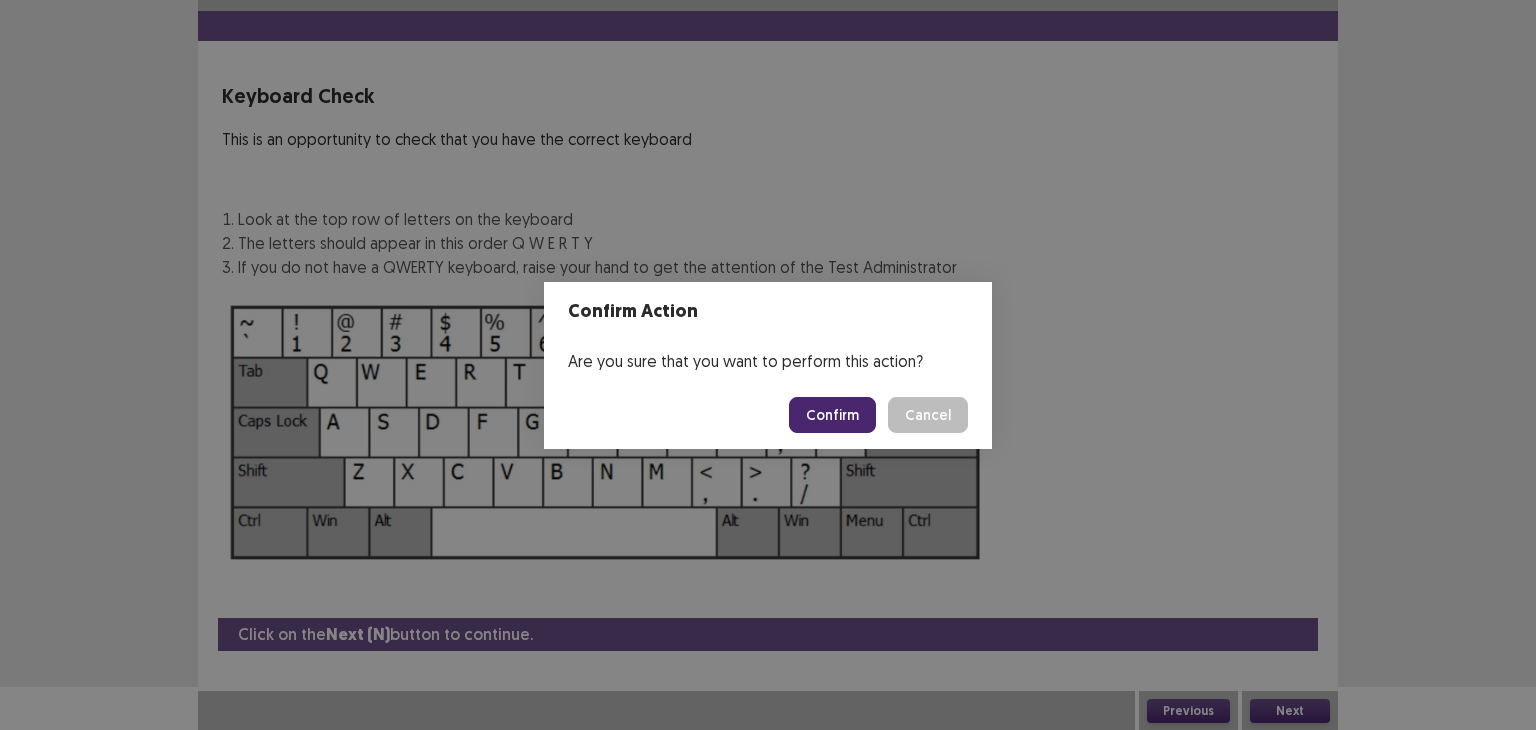 click on "Confirm" at bounding box center [832, 415] 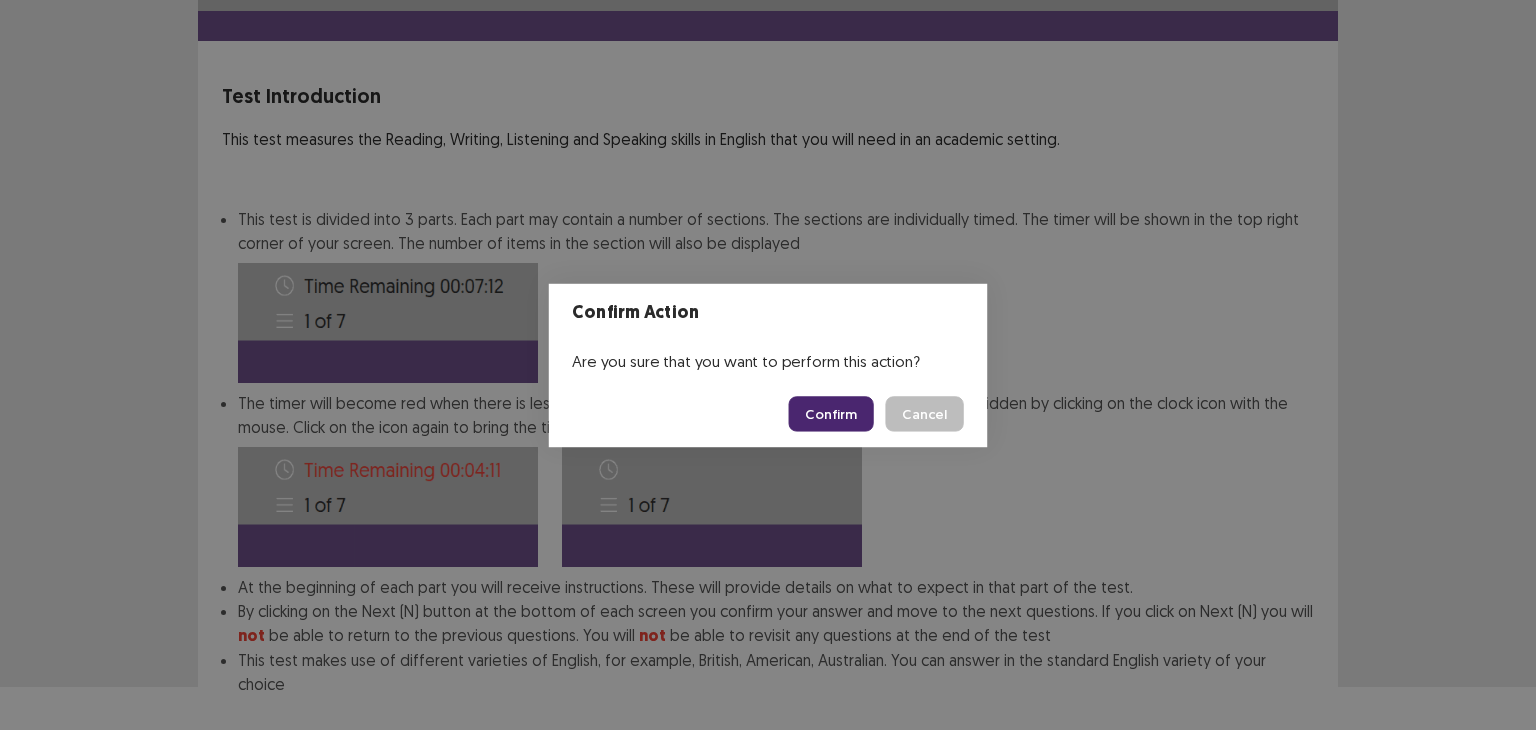 scroll, scrollTop: 144, scrollLeft: 0, axis: vertical 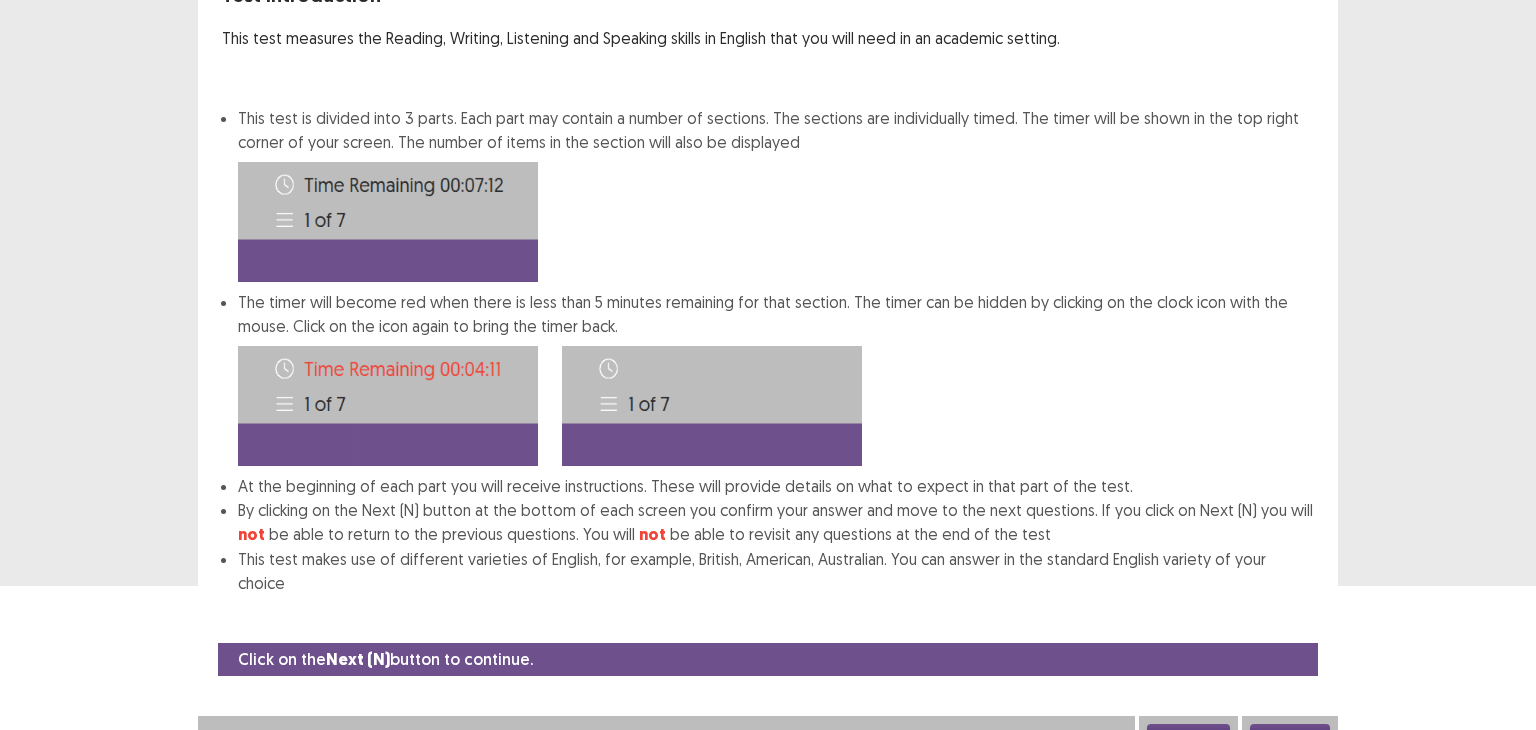click on "Next" at bounding box center [1290, 736] 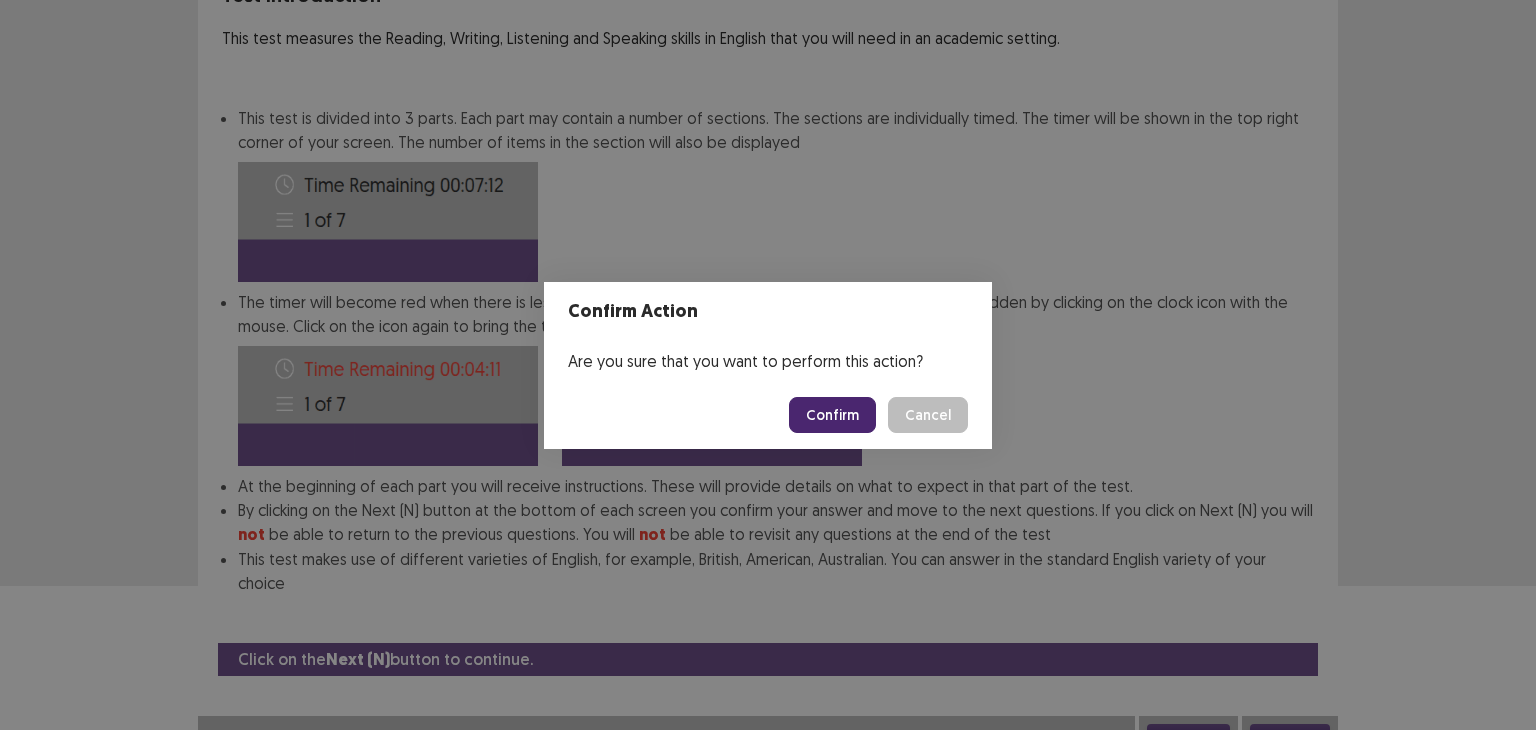 click on "Confirm" at bounding box center [832, 415] 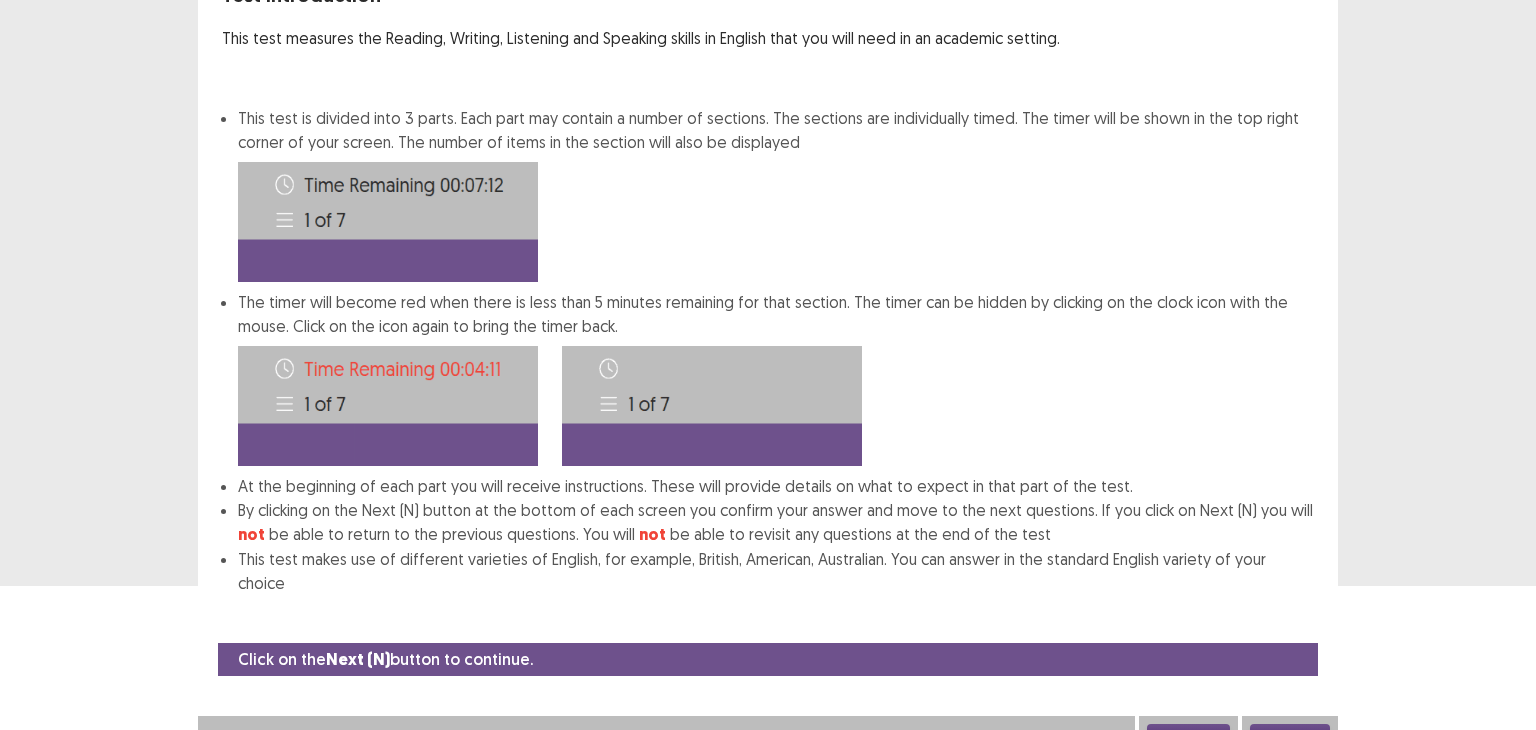 scroll, scrollTop: 0, scrollLeft: 0, axis: both 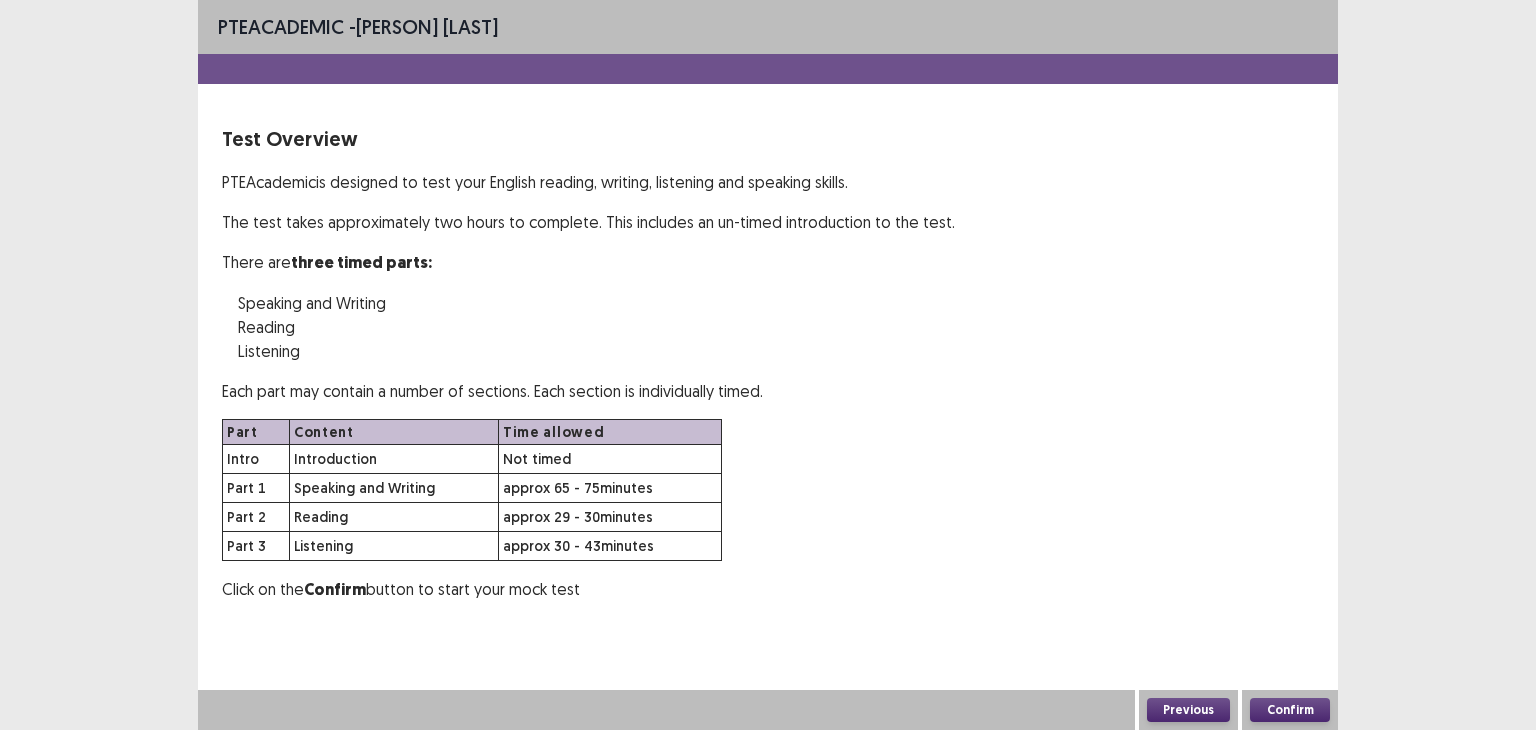 click on "Confirm" at bounding box center [1290, 710] 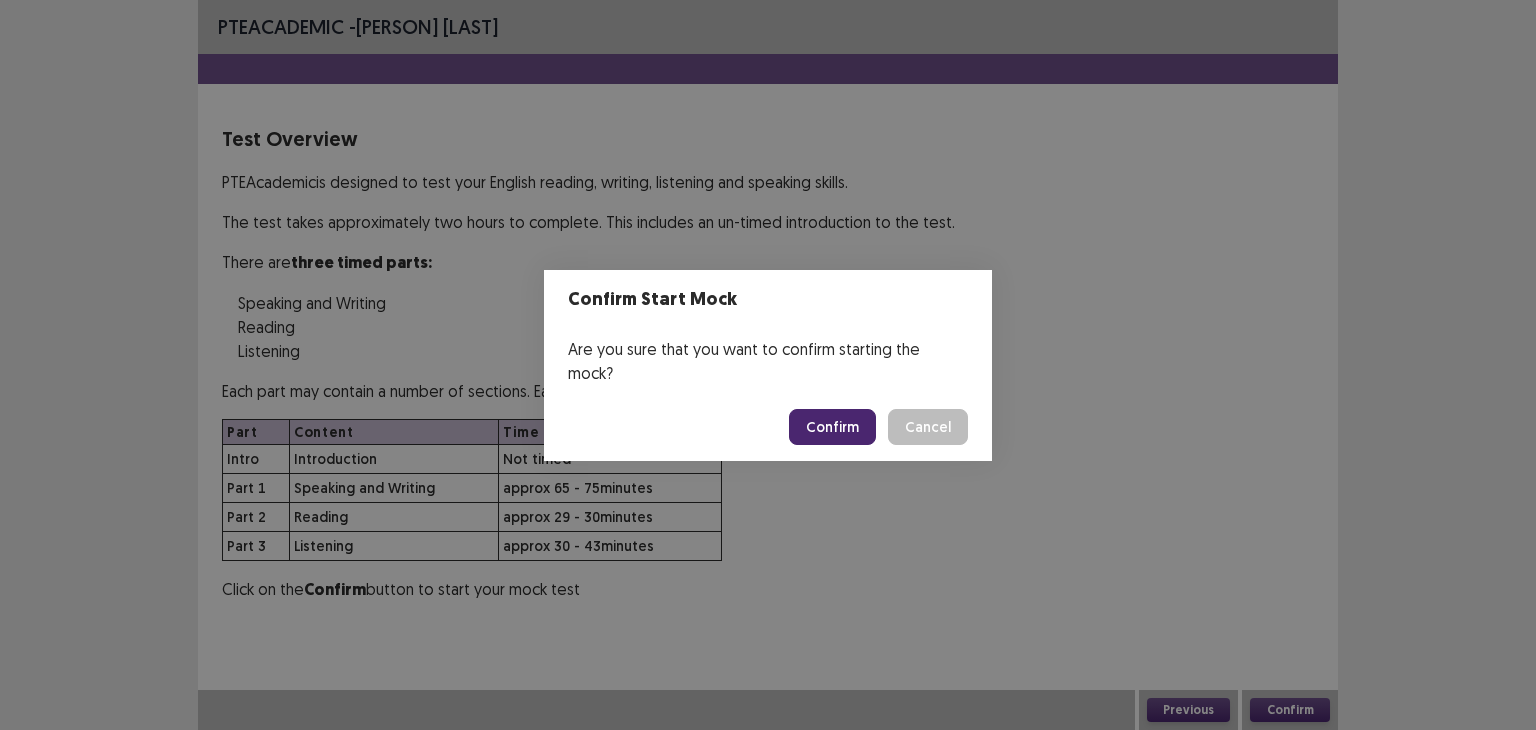 click on "Confirm" at bounding box center [832, 427] 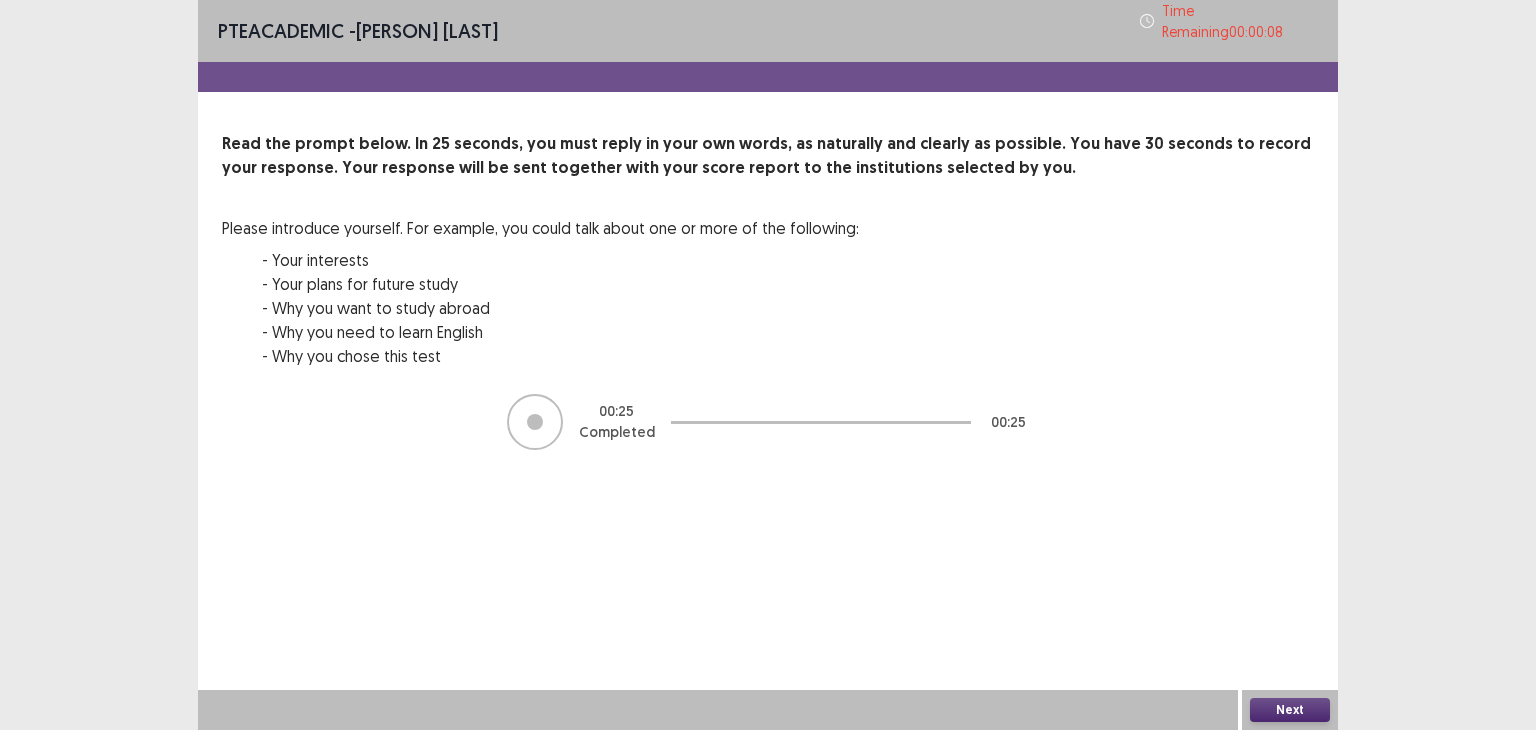 click on "Next" at bounding box center (1290, 710) 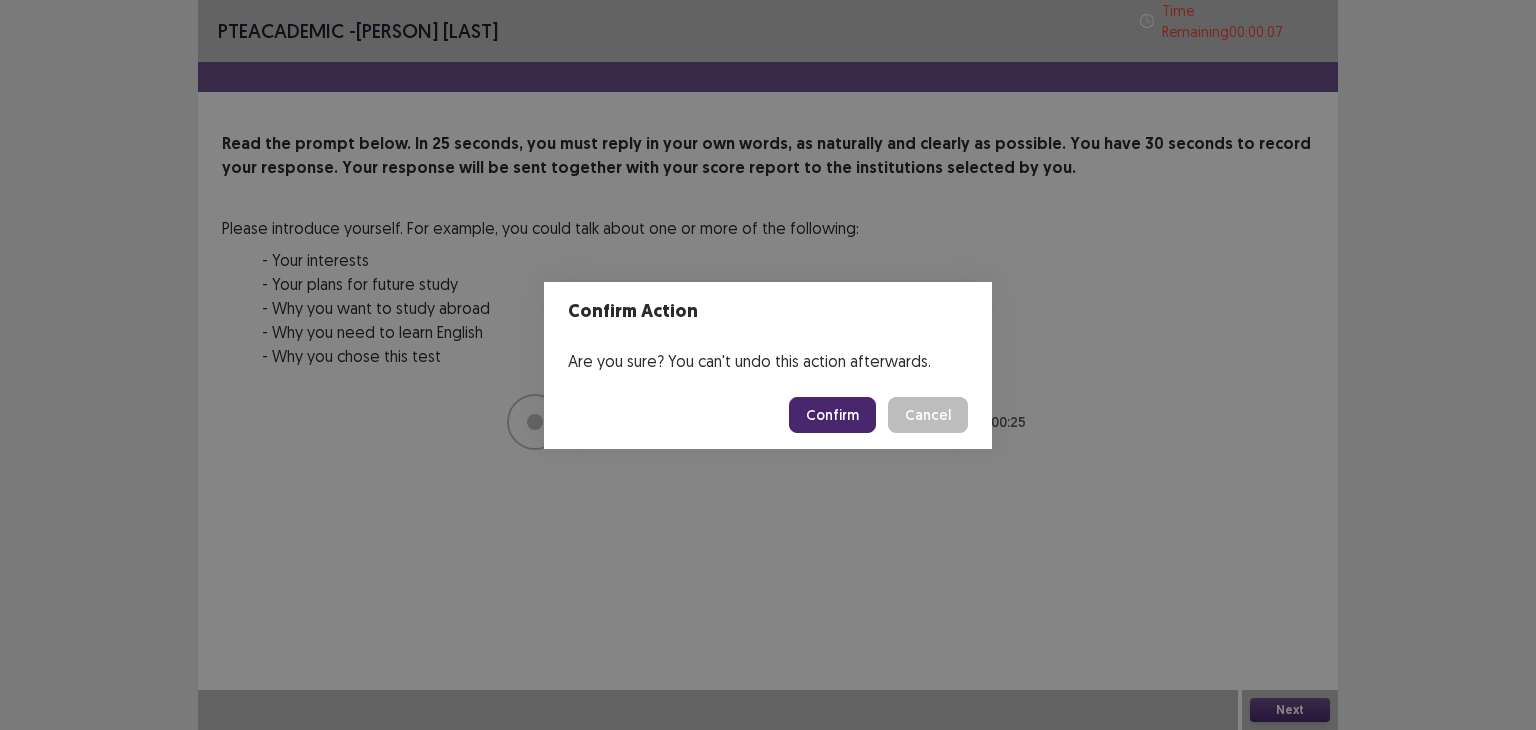 click on "Confirm" at bounding box center [832, 415] 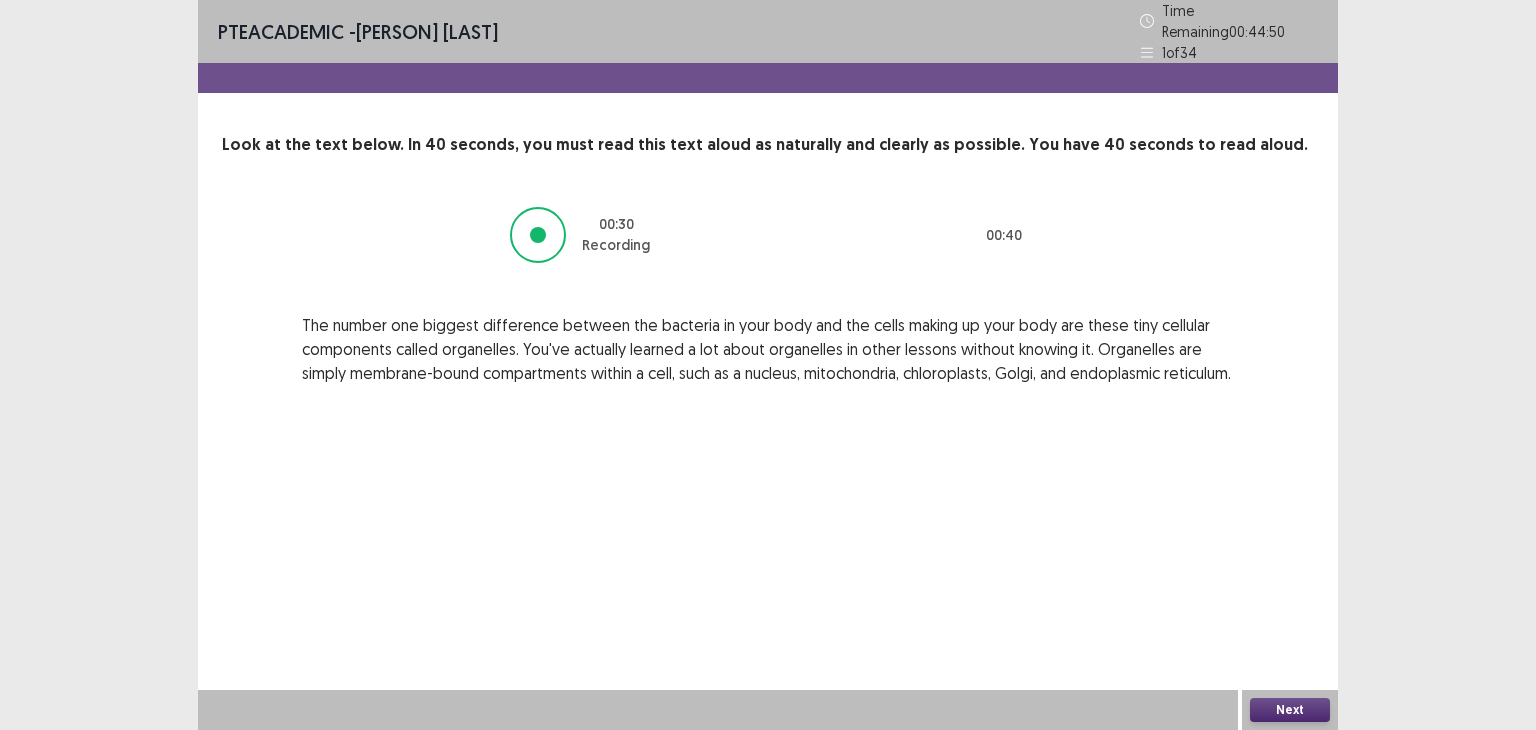 click on "Next" at bounding box center [1290, 710] 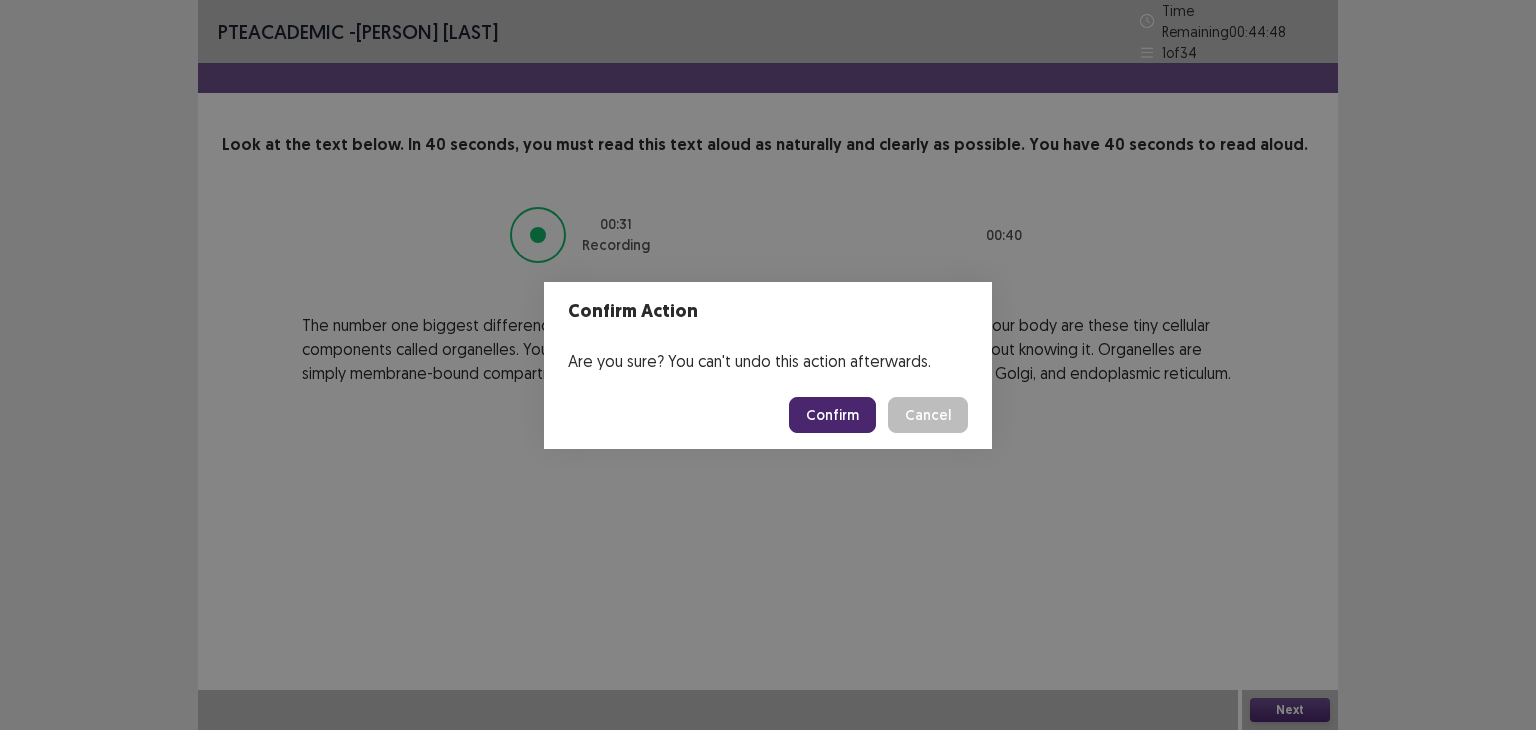 click on "Confirm" at bounding box center [832, 415] 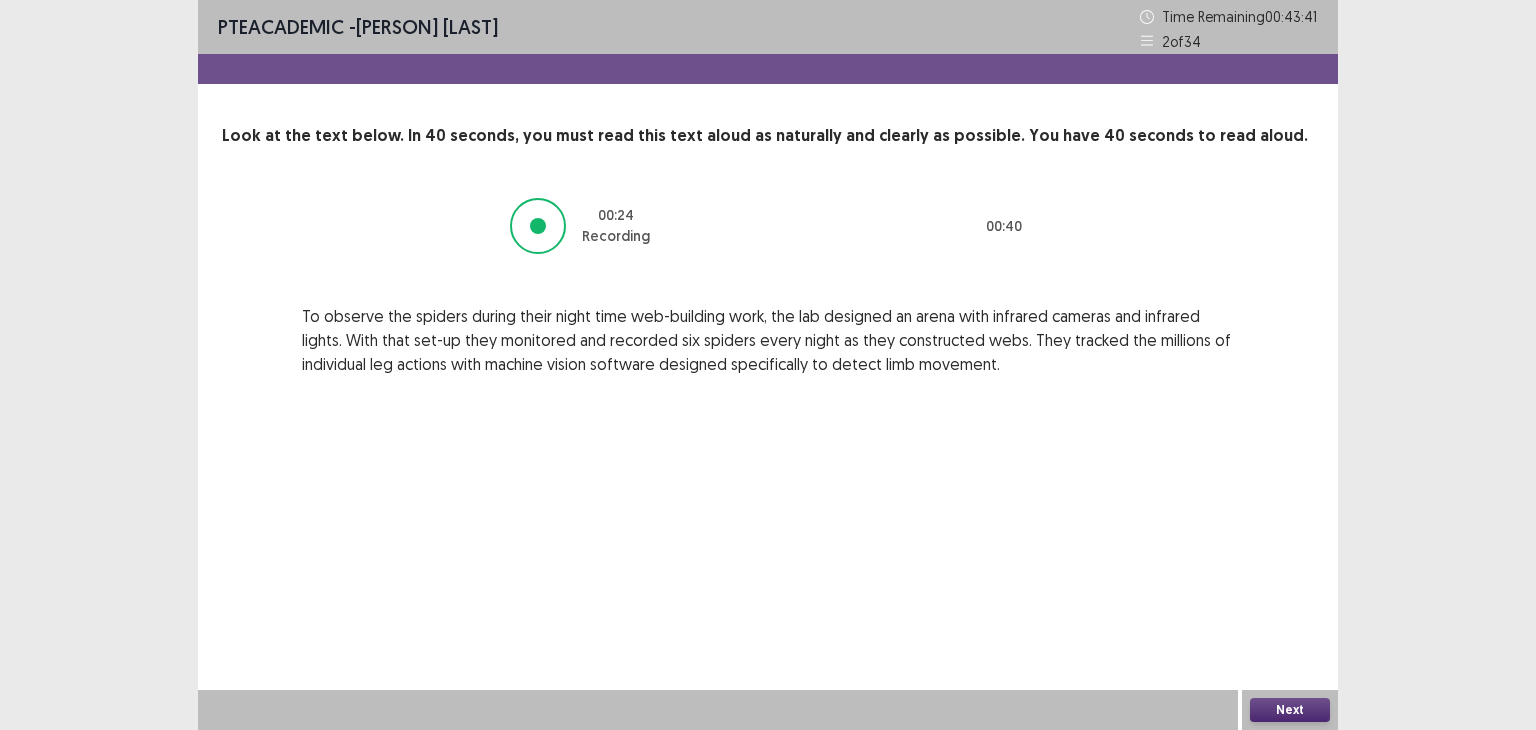 click on "Next" at bounding box center (1290, 710) 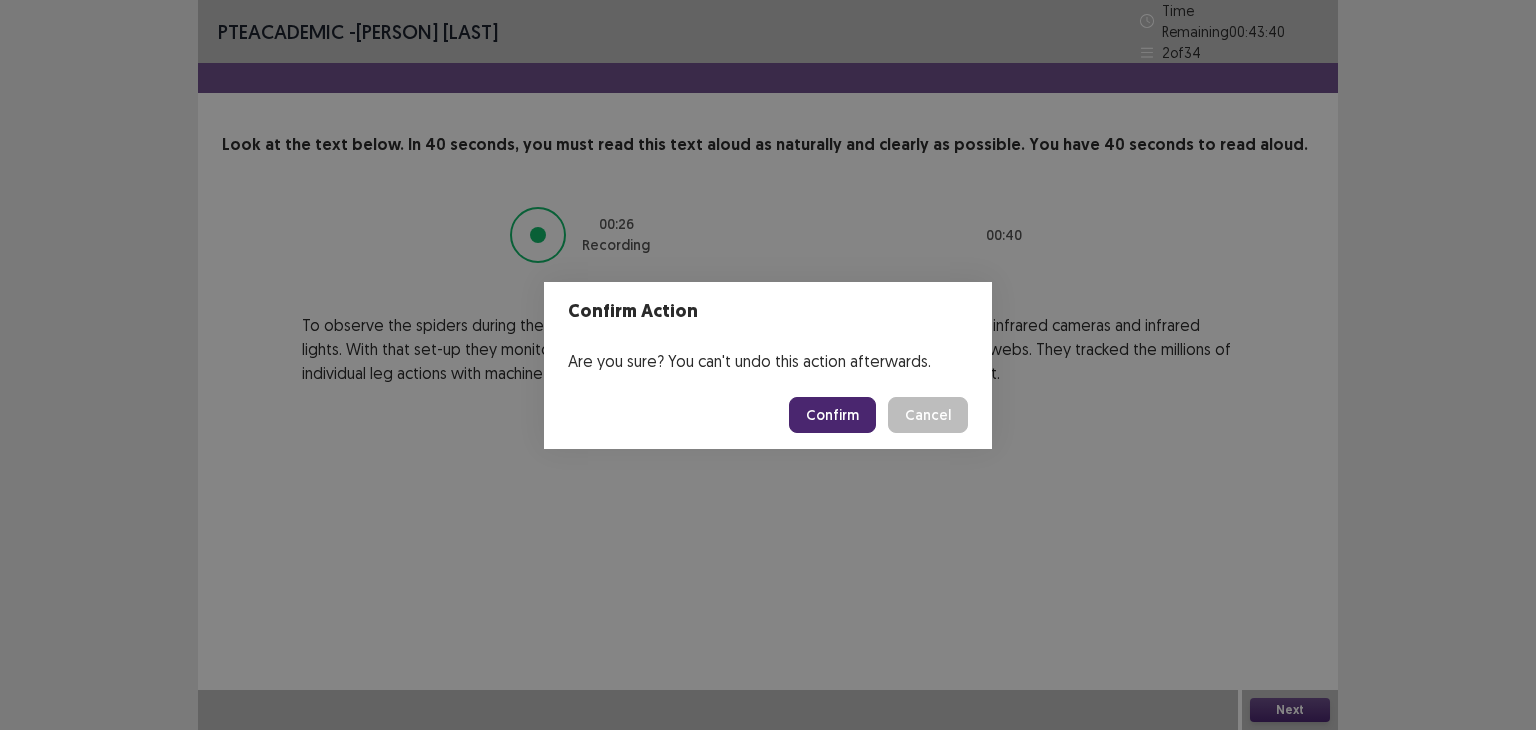 click on "Confirm" at bounding box center [832, 415] 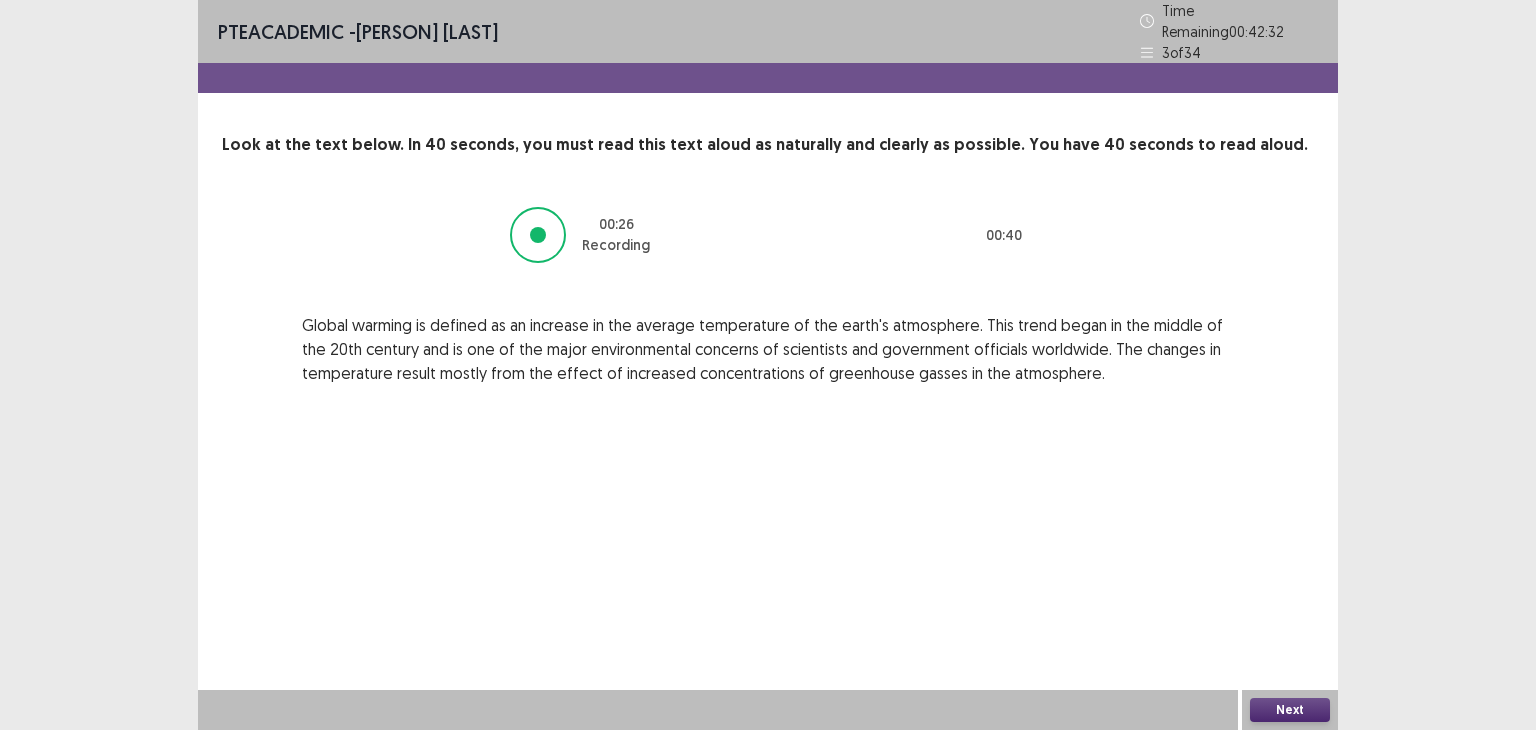click on "Next" at bounding box center [1290, 710] 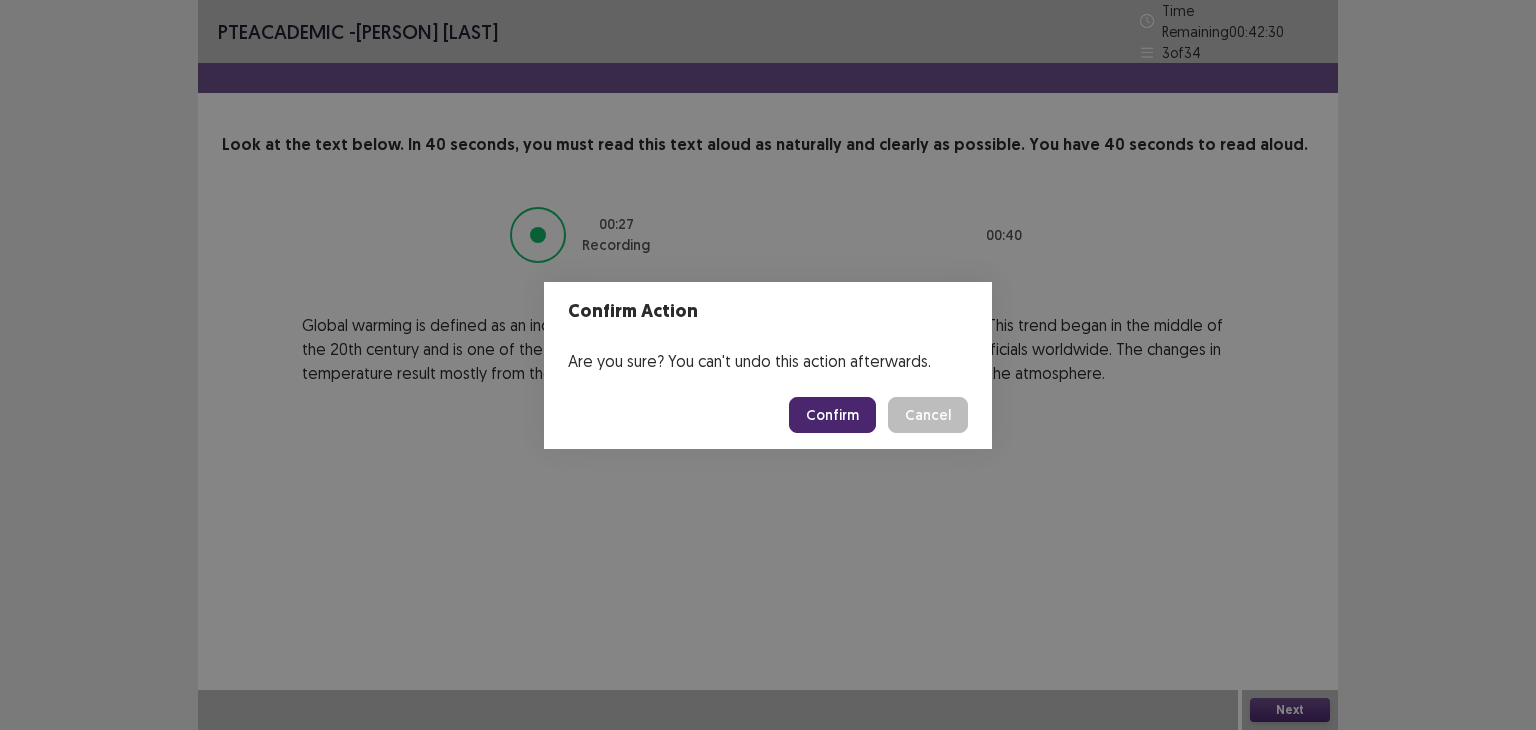 click on "Confirm" at bounding box center (832, 415) 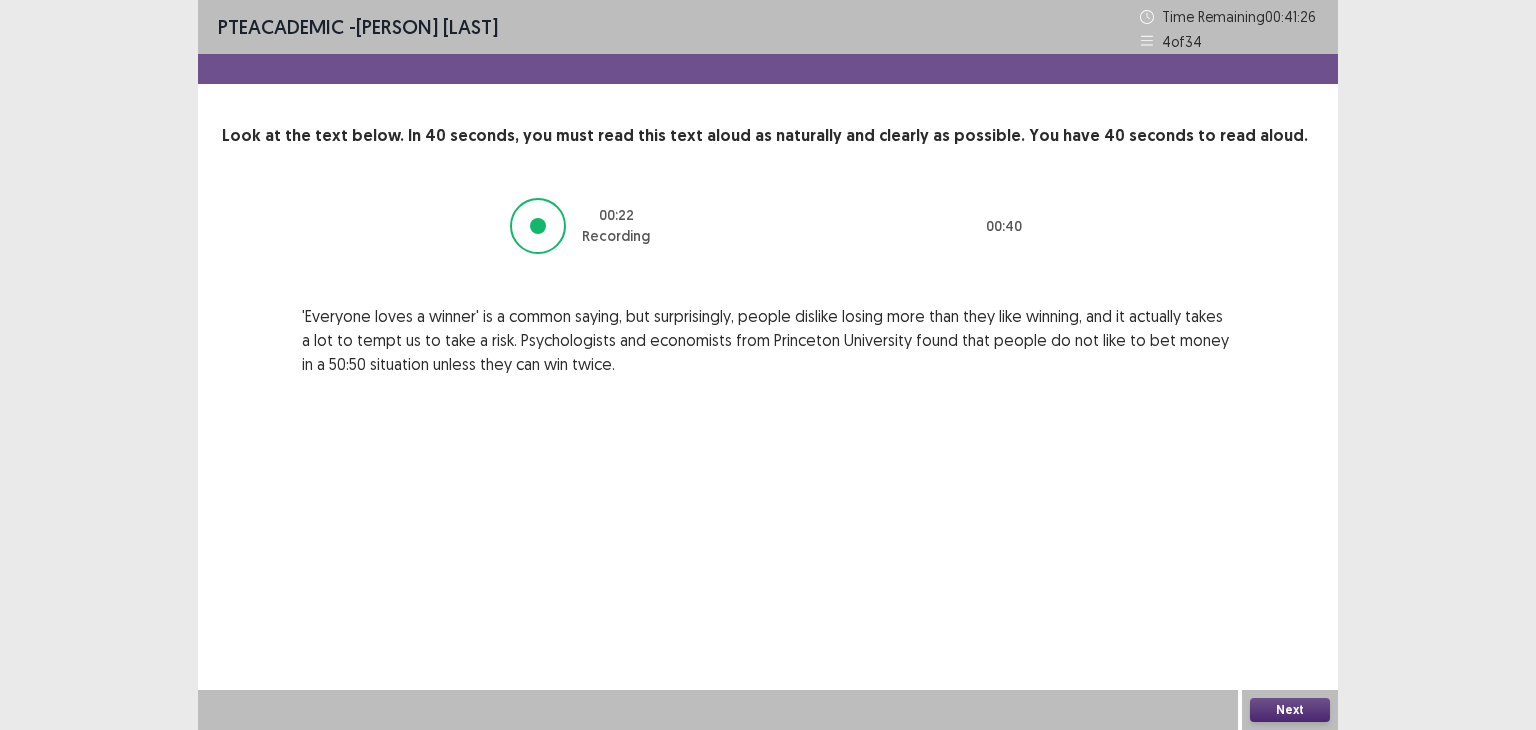 click on "Next" at bounding box center (1290, 710) 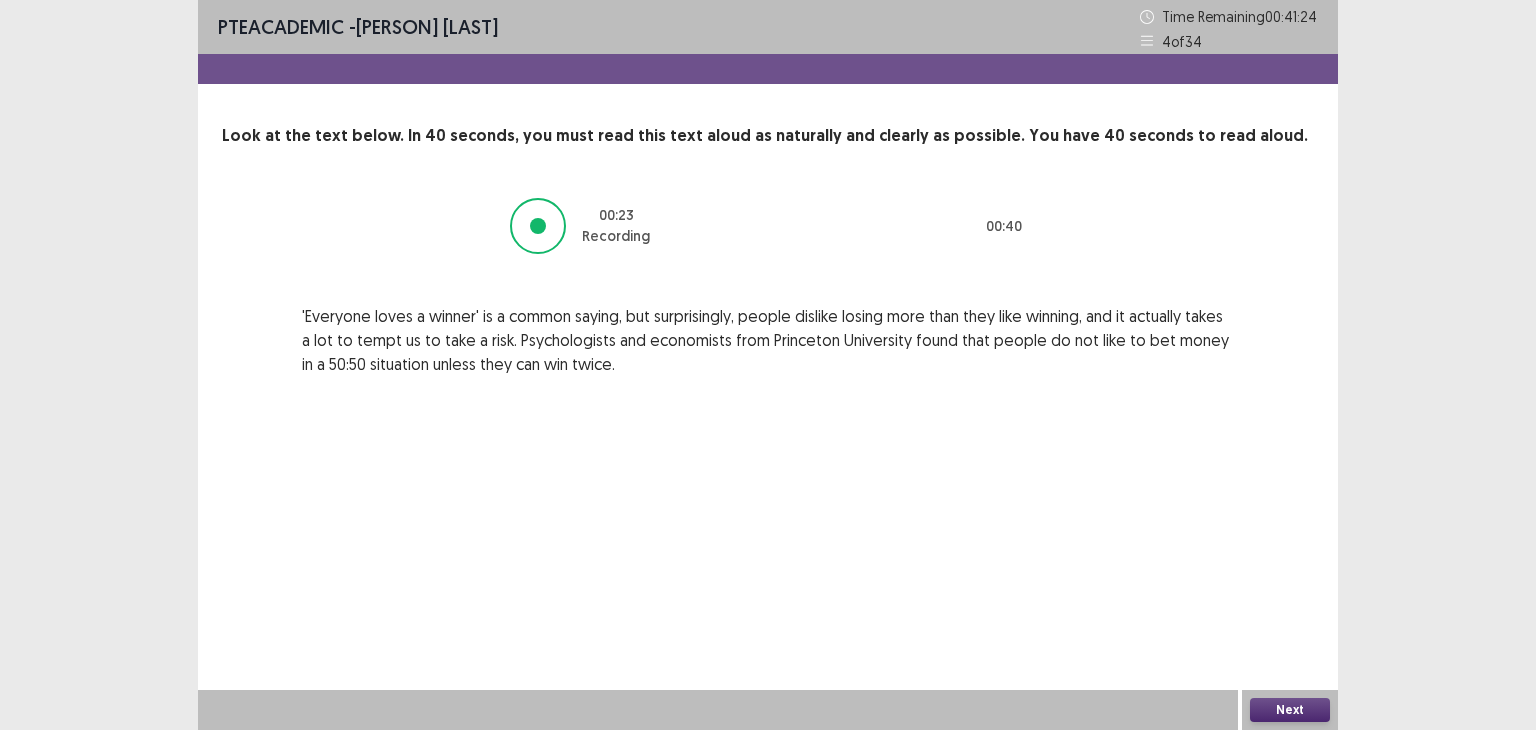 click on "Next" at bounding box center [1290, 710] 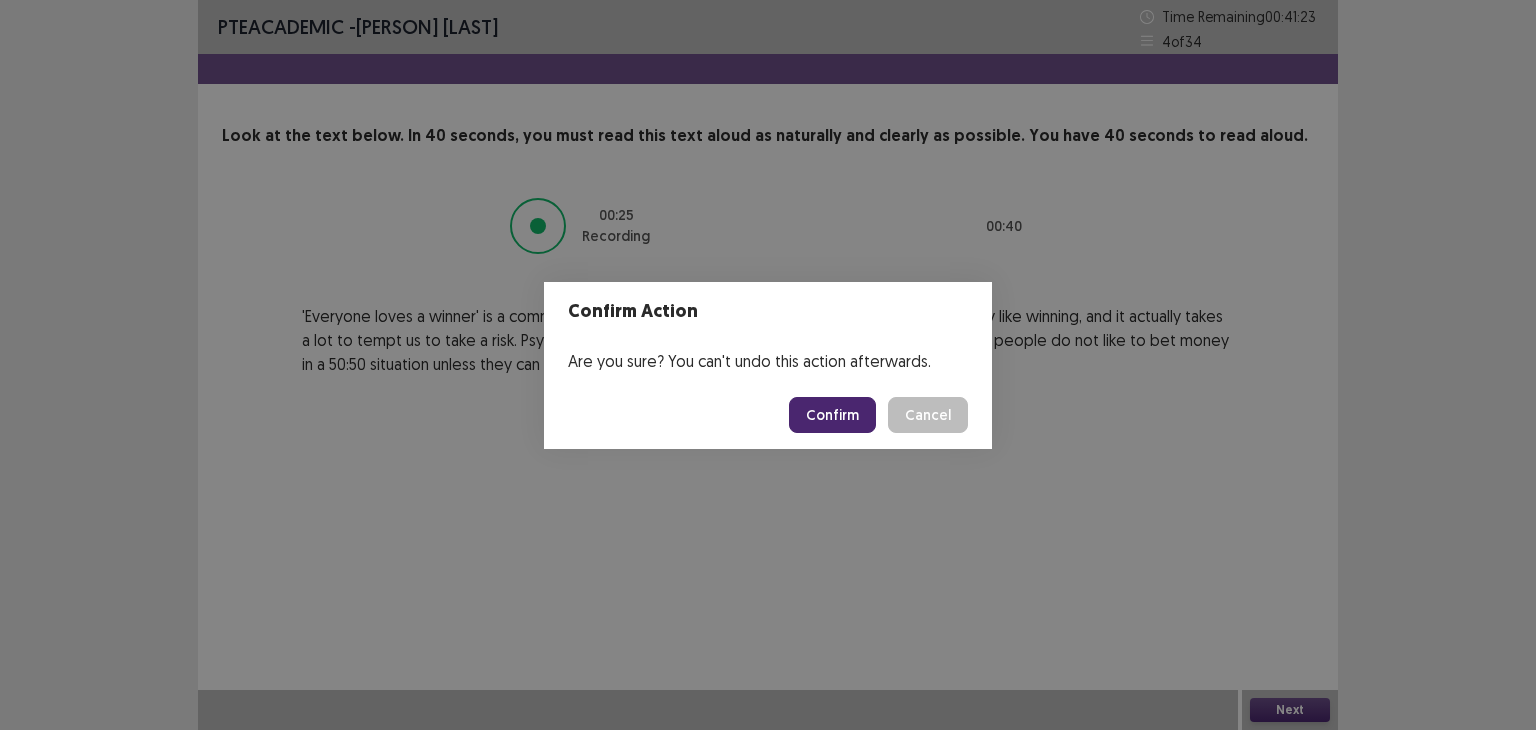 click on "Confirm" at bounding box center (832, 415) 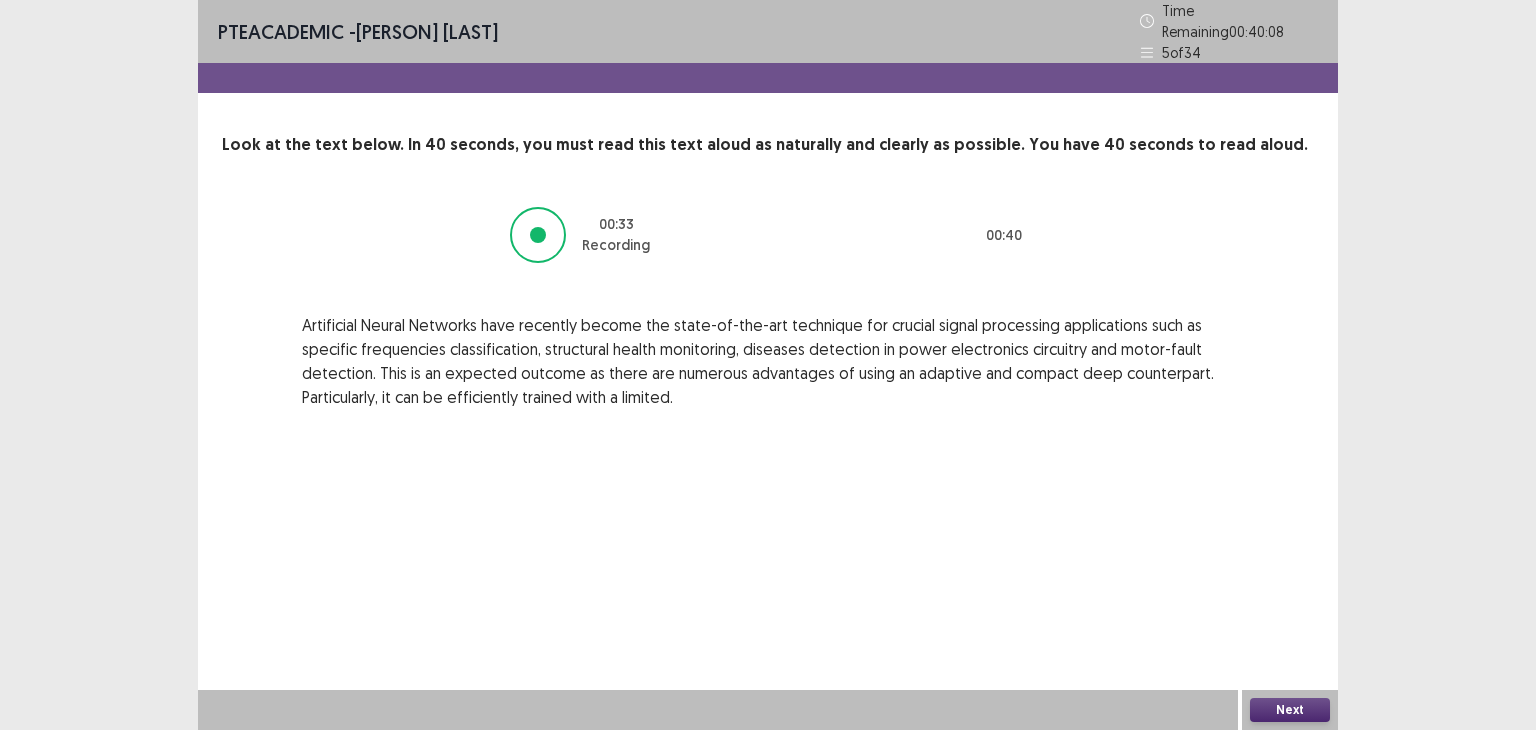 click on "Next" at bounding box center (1290, 710) 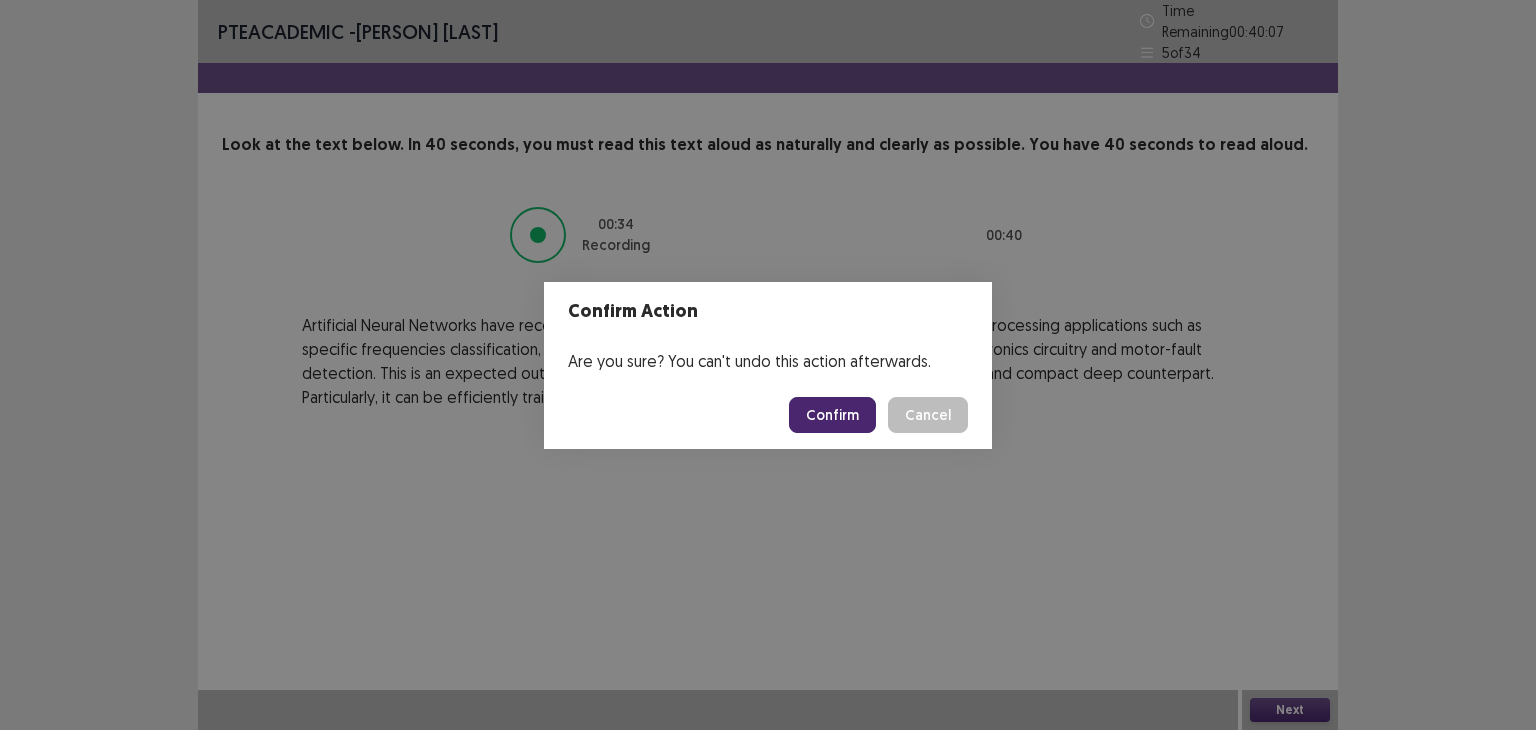 click on "Confirm" at bounding box center [832, 415] 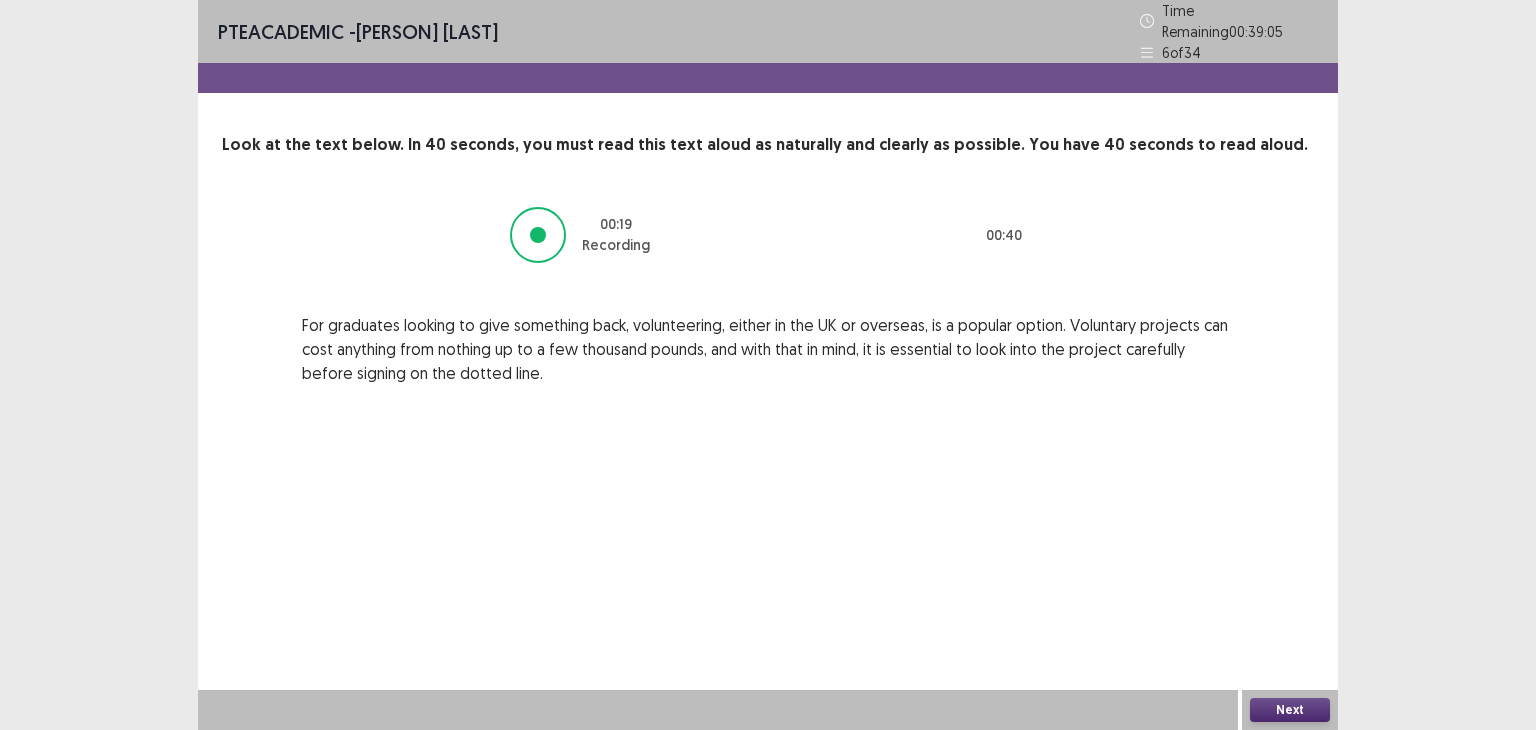 click on "Next" at bounding box center [1290, 710] 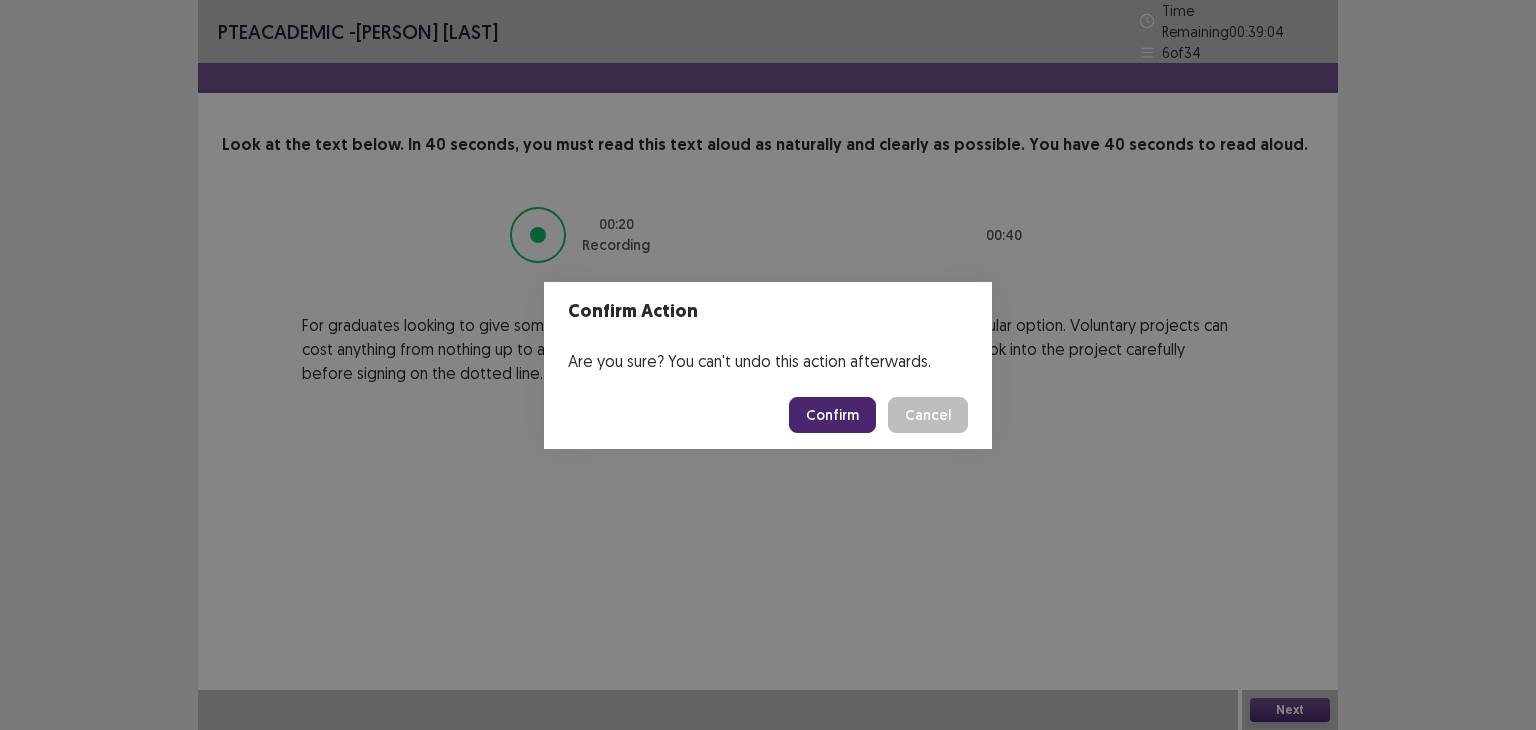click on "Confirm" at bounding box center (832, 415) 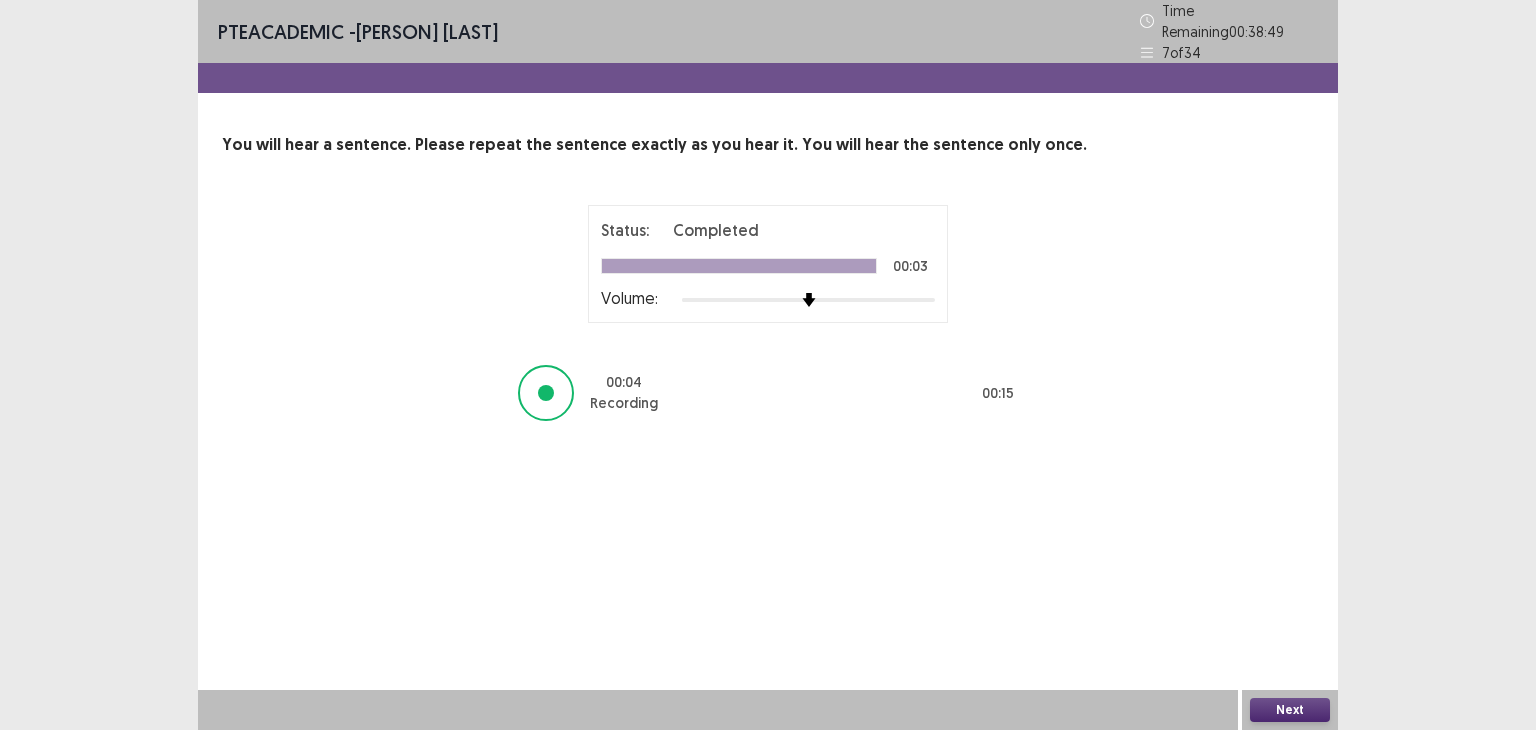 click on "Next" at bounding box center [1290, 710] 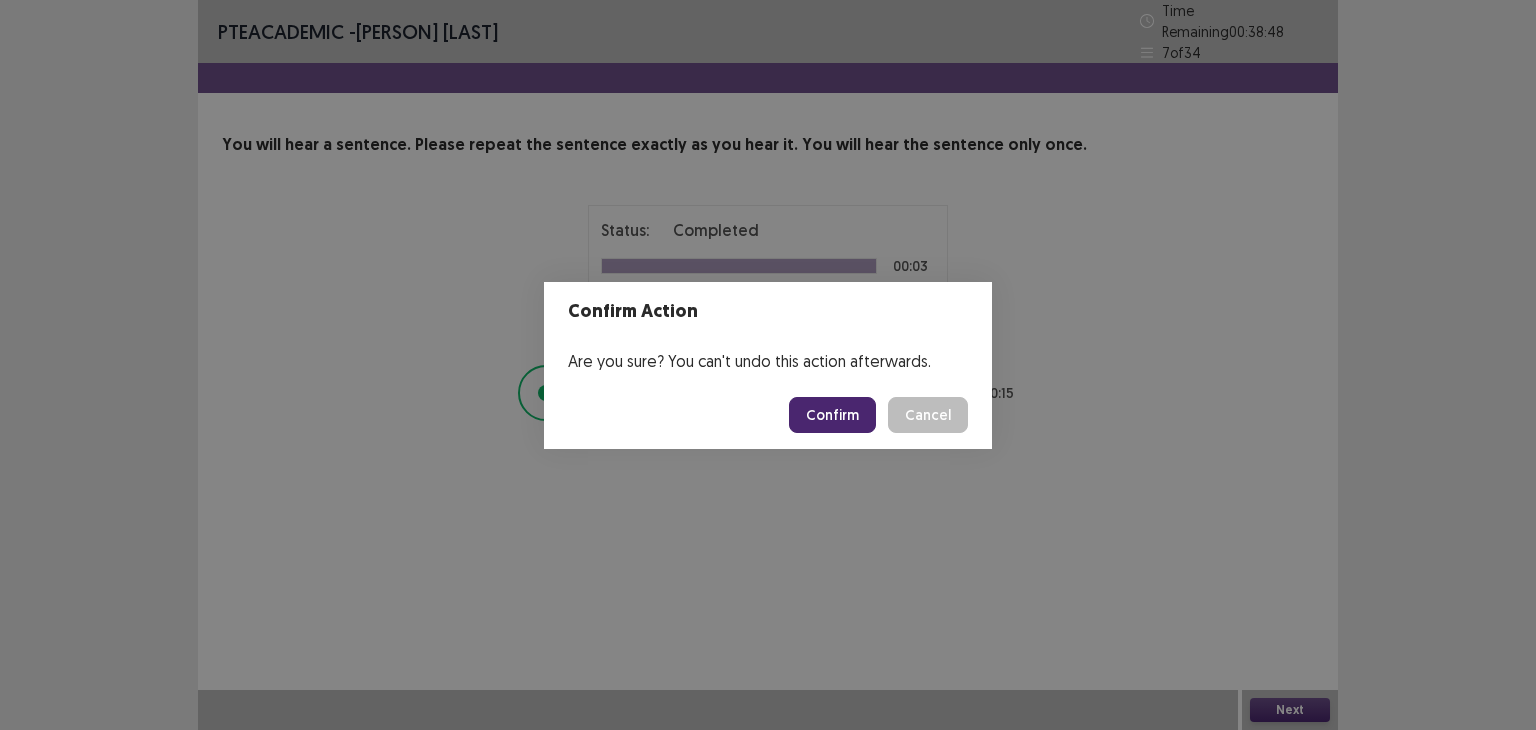 click on "Confirm" at bounding box center (832, 415) 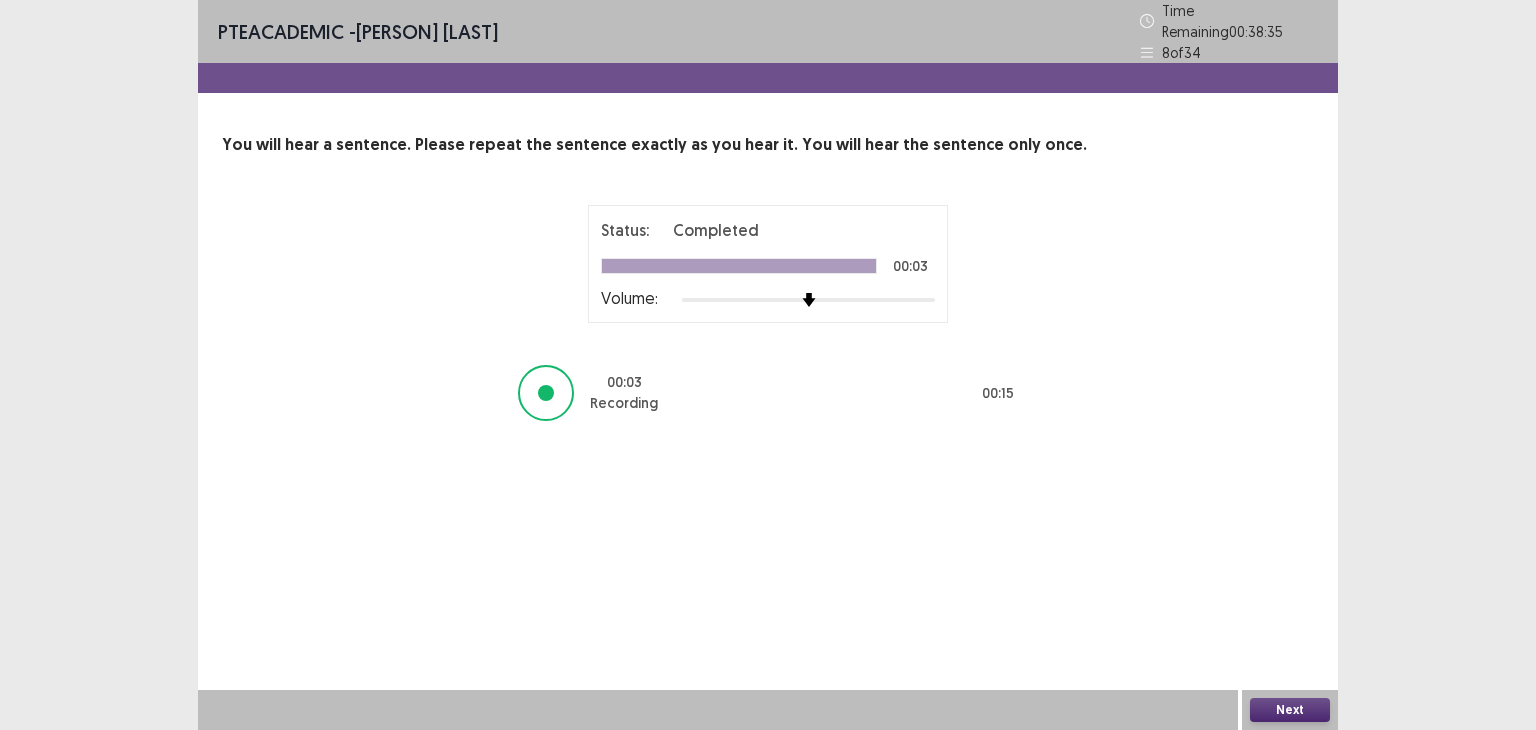 click on "Next" at bounding box center (1290, 710) 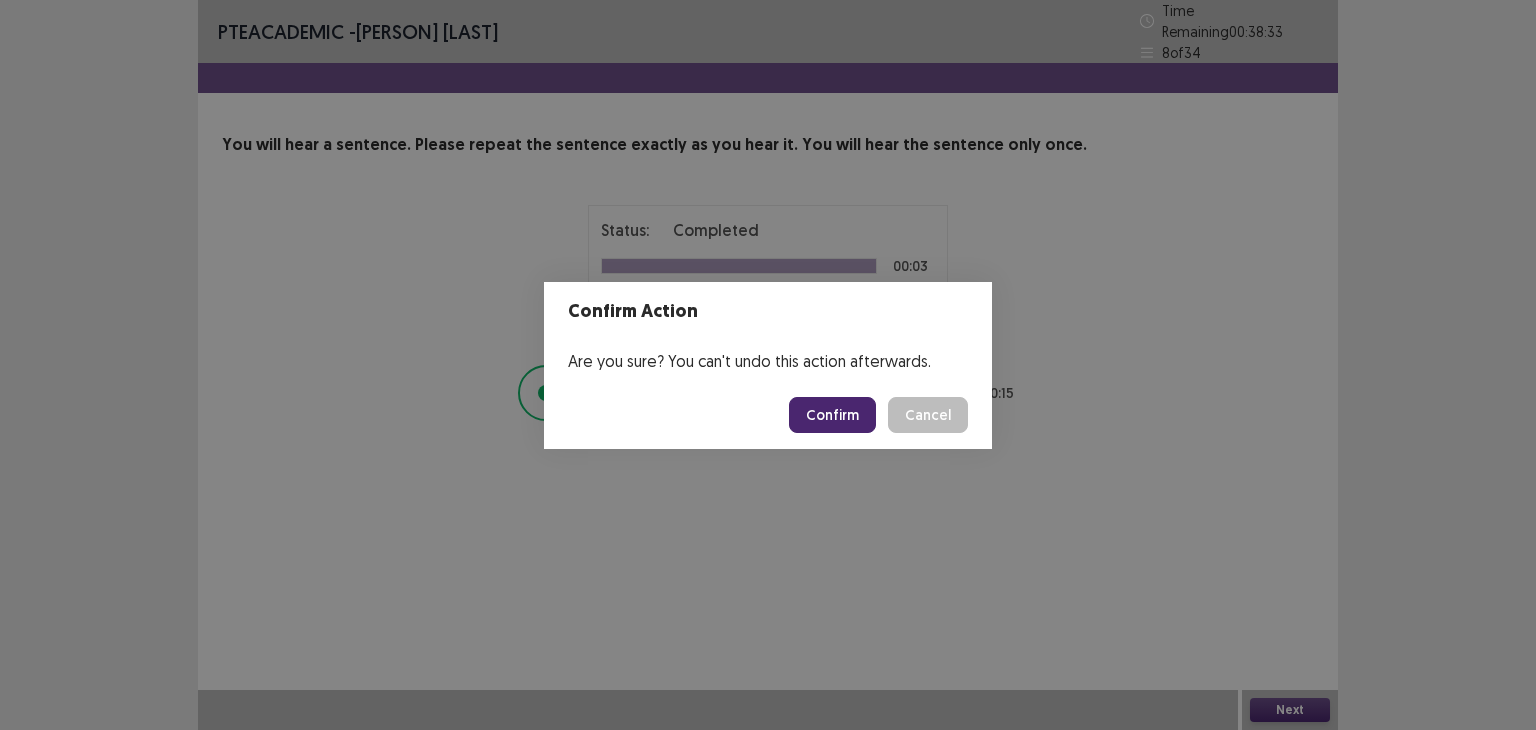click on "Confirm" at bounding box center [832, 415] 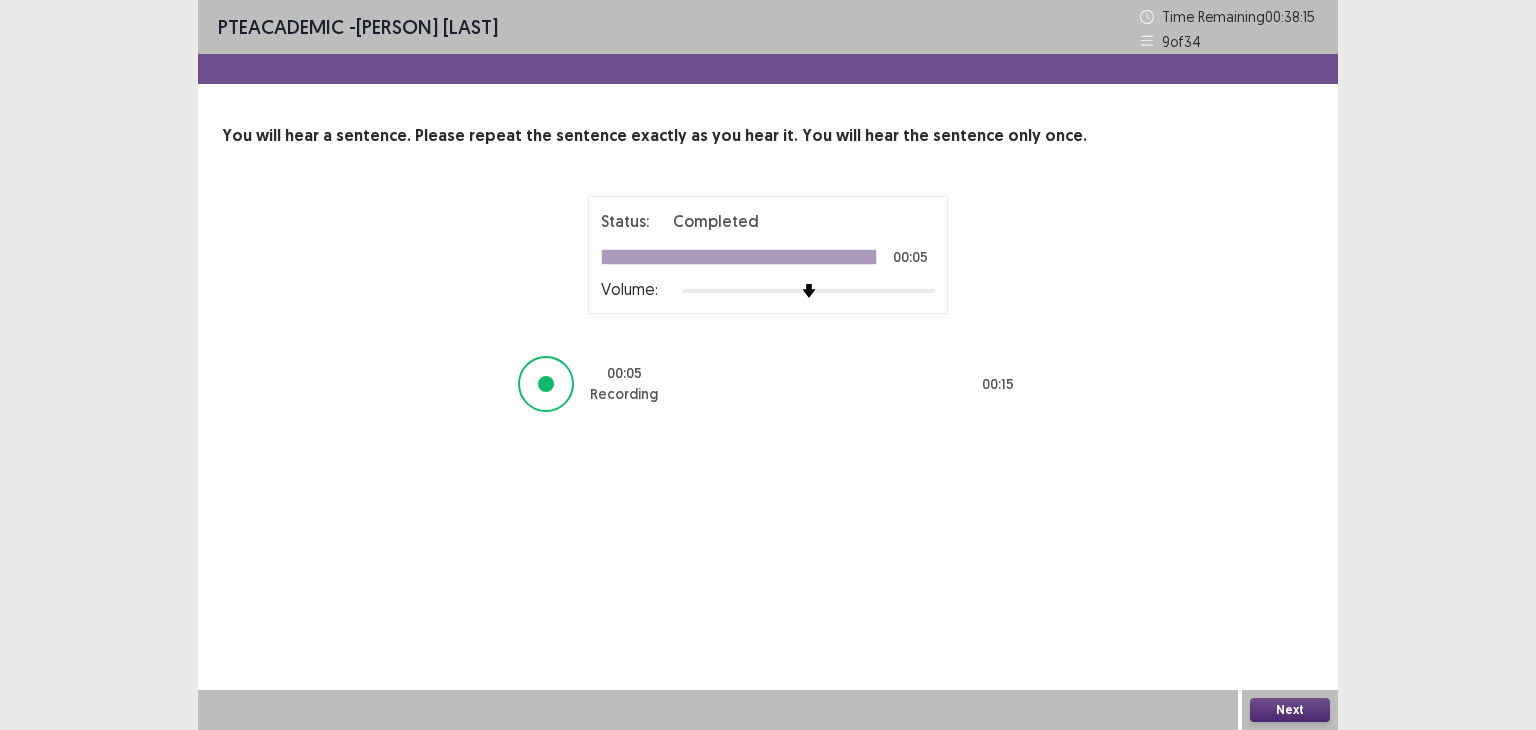 click on "Next" at bounding box center (1290, 710) 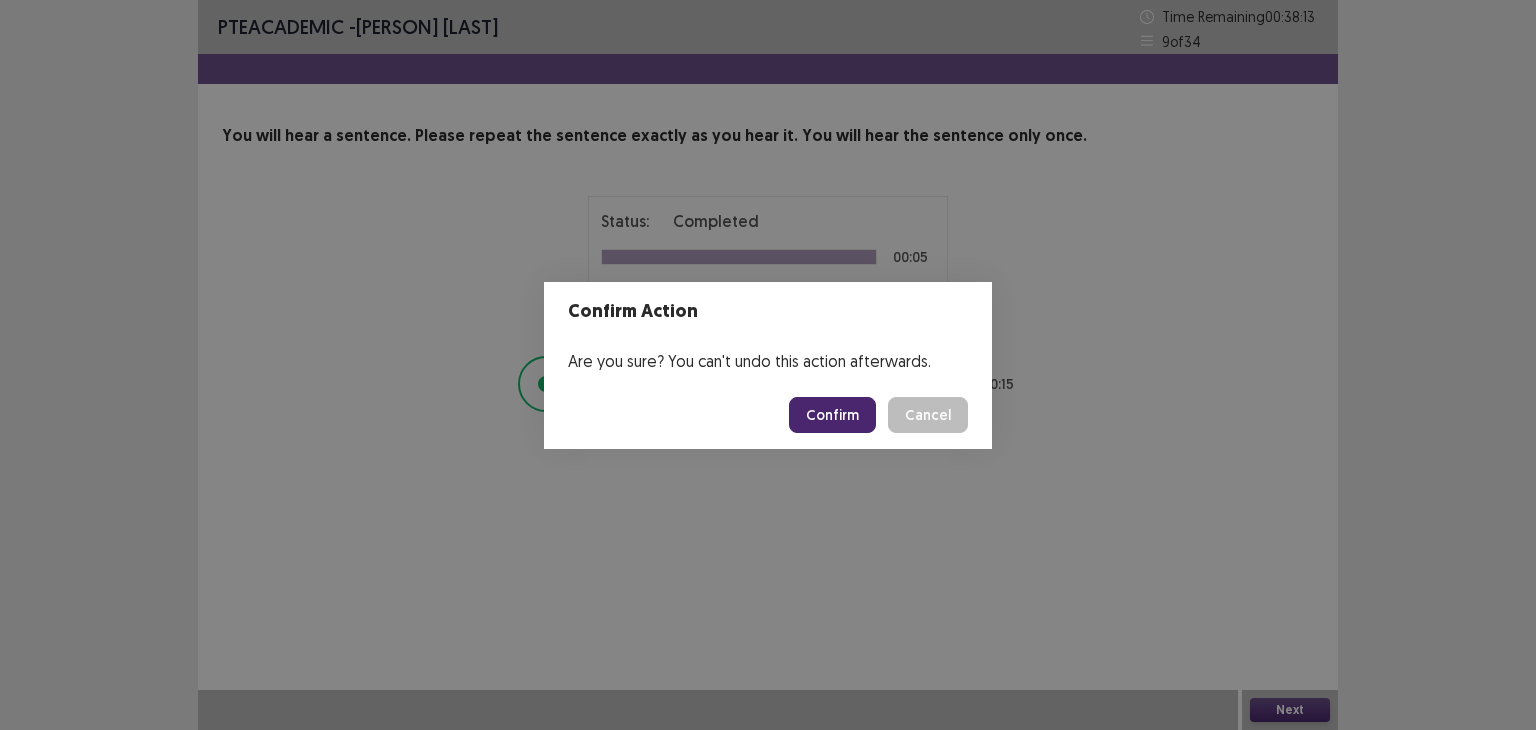 click on "Confirm" at bounding box center [832, 415] 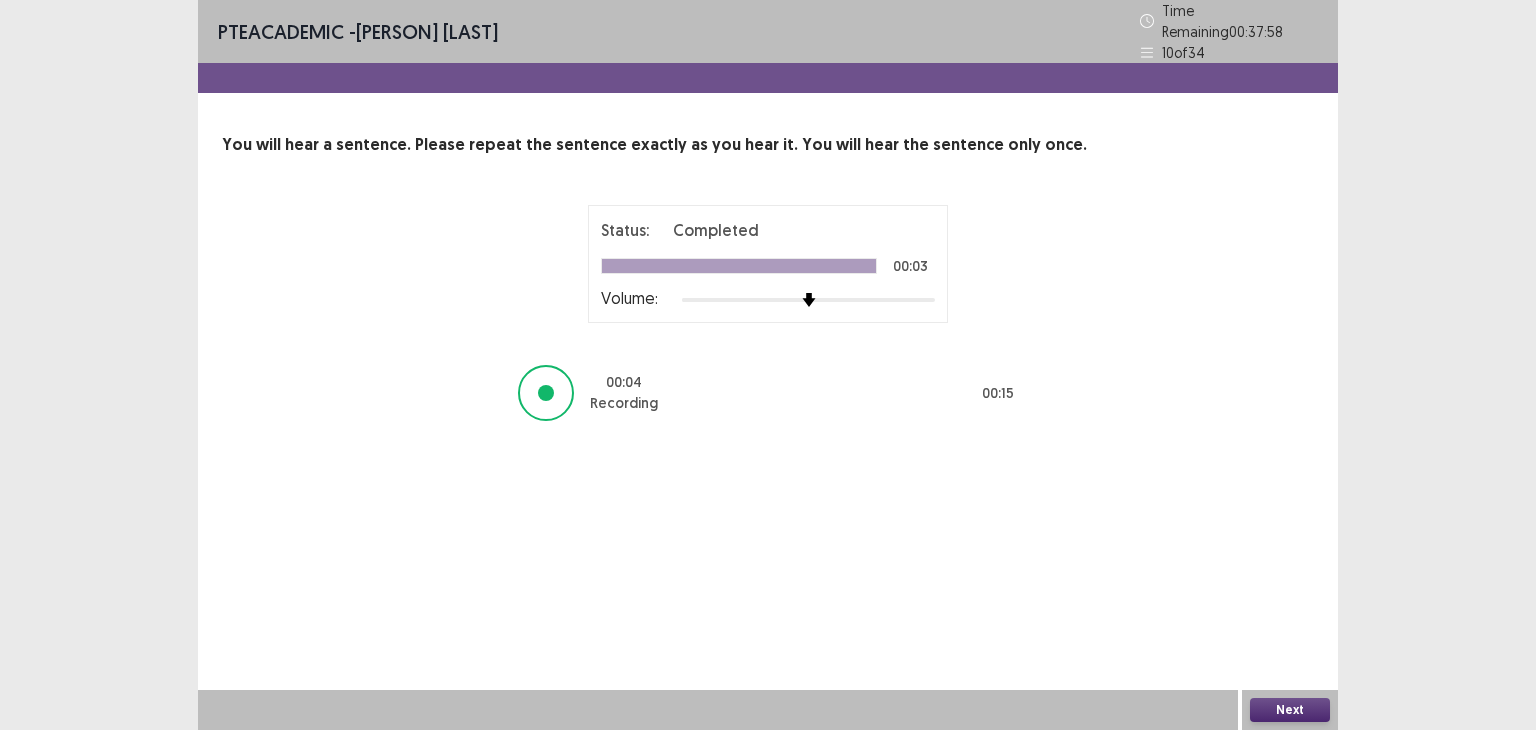 click on "Next" at bounding box center [1290, 710] 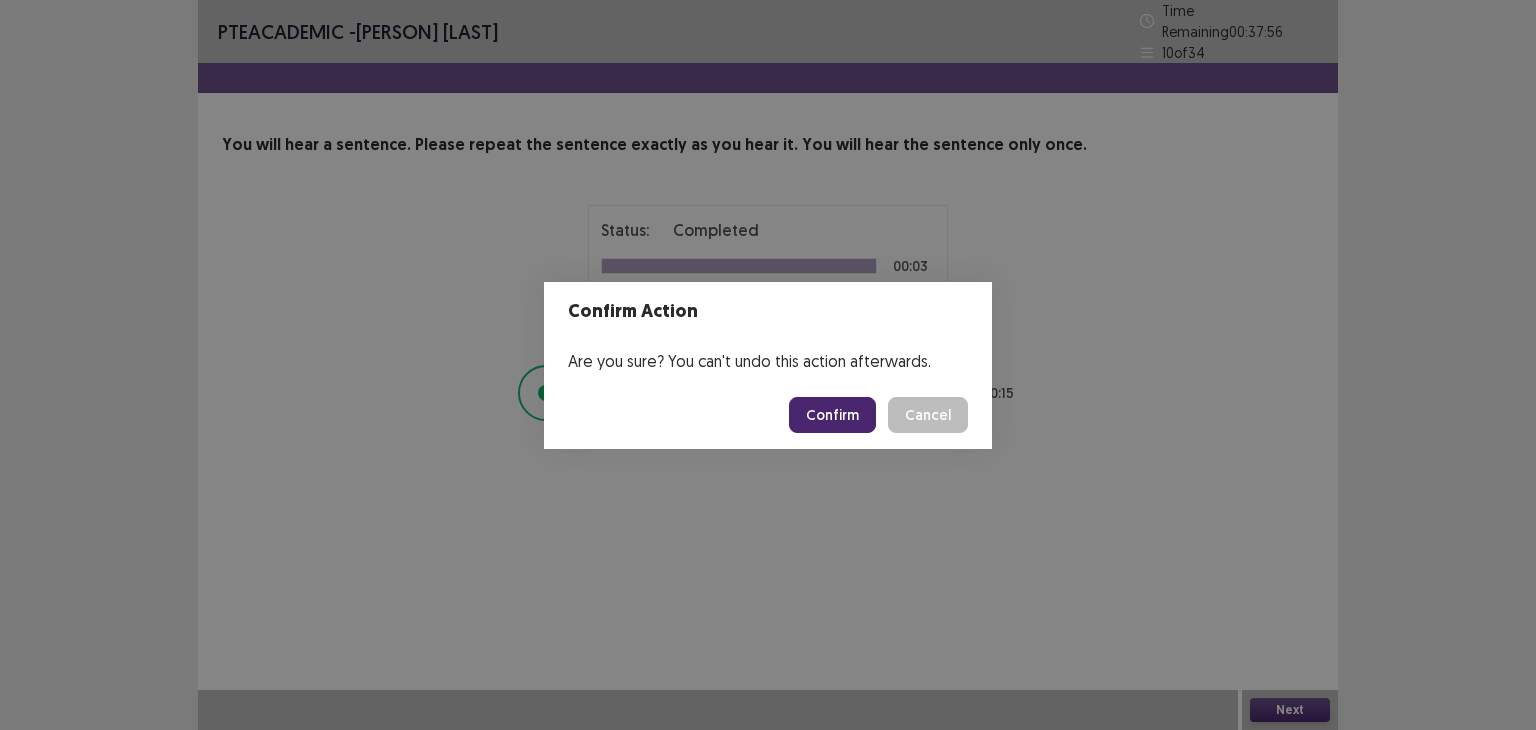 click on "Confirm" at bounding box center (832, 415) 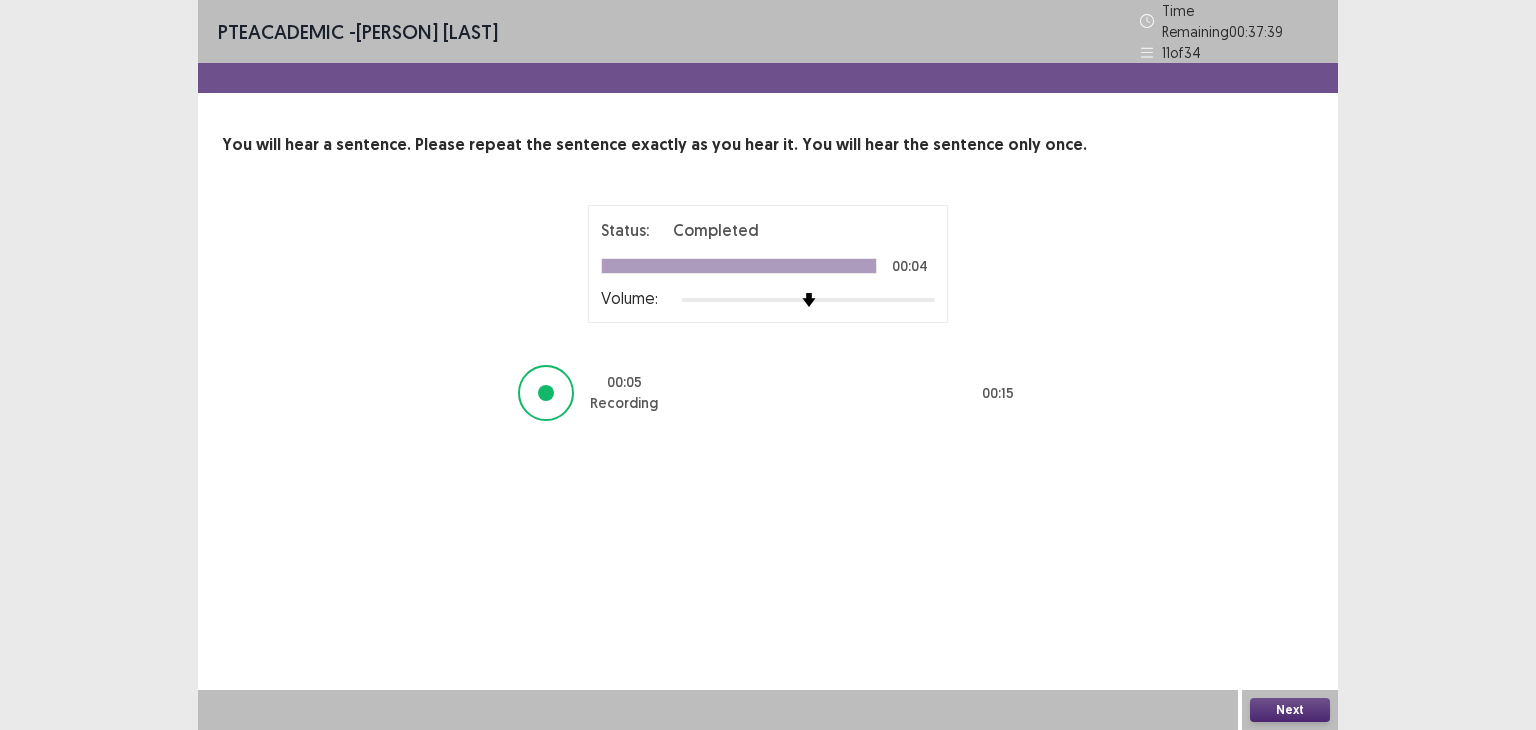 click on "Next" at bounding box center (1290, 710) 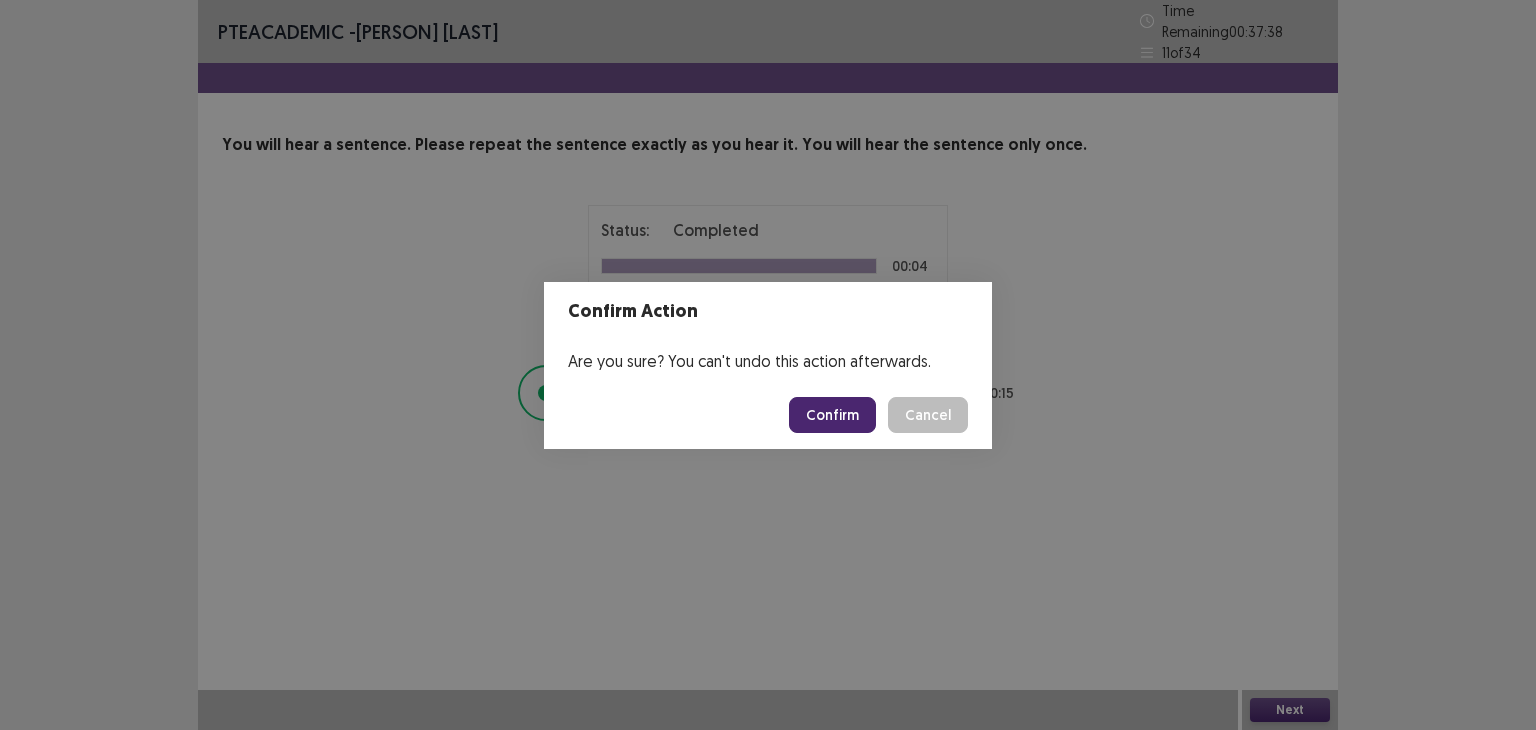 click on "Confirm" at bounding box center (832, 415) 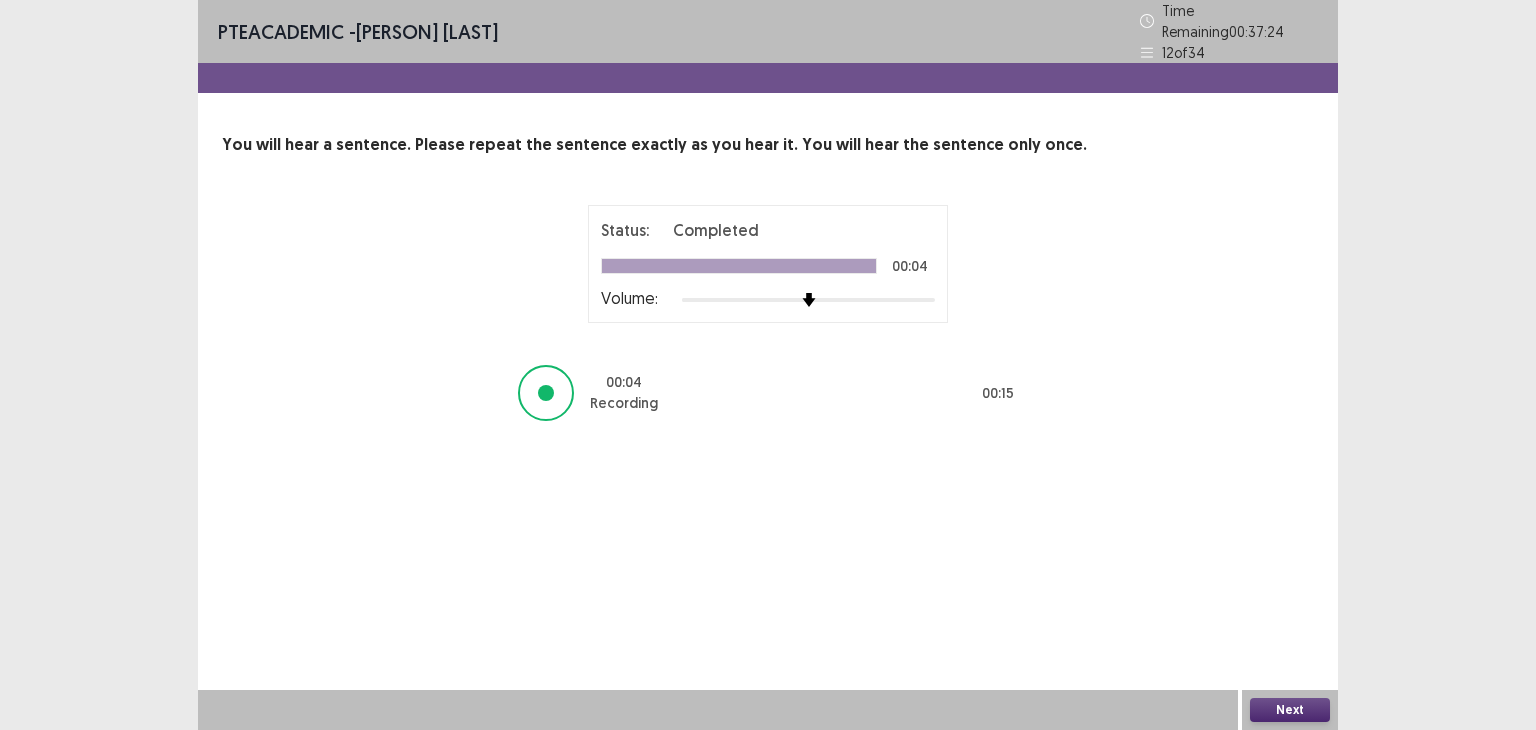 click on "Next" at bounding box center (1290, 710) 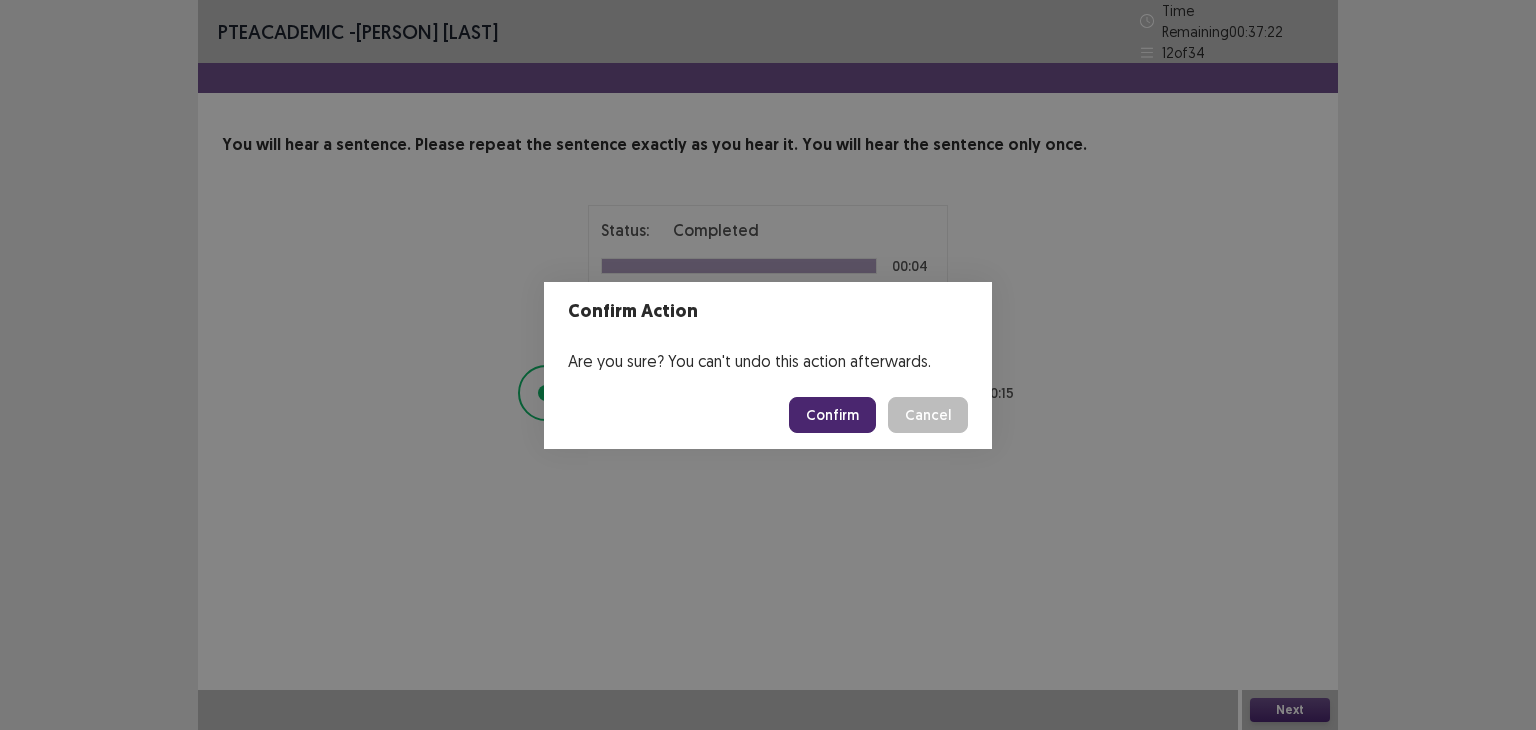 click on "Confirm" at bounding box center [832, 415] 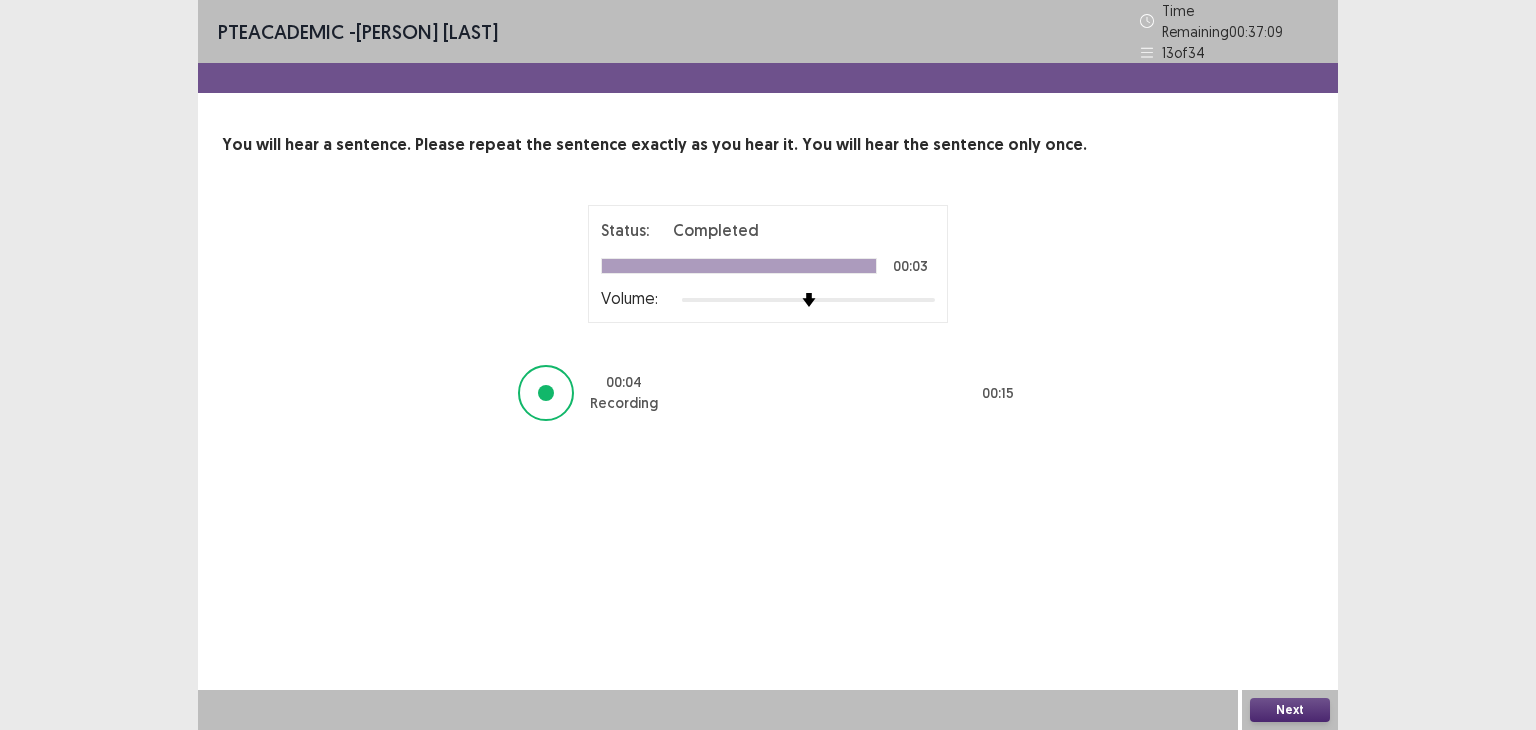 click on "Next" at bounding box center (1290, 710) 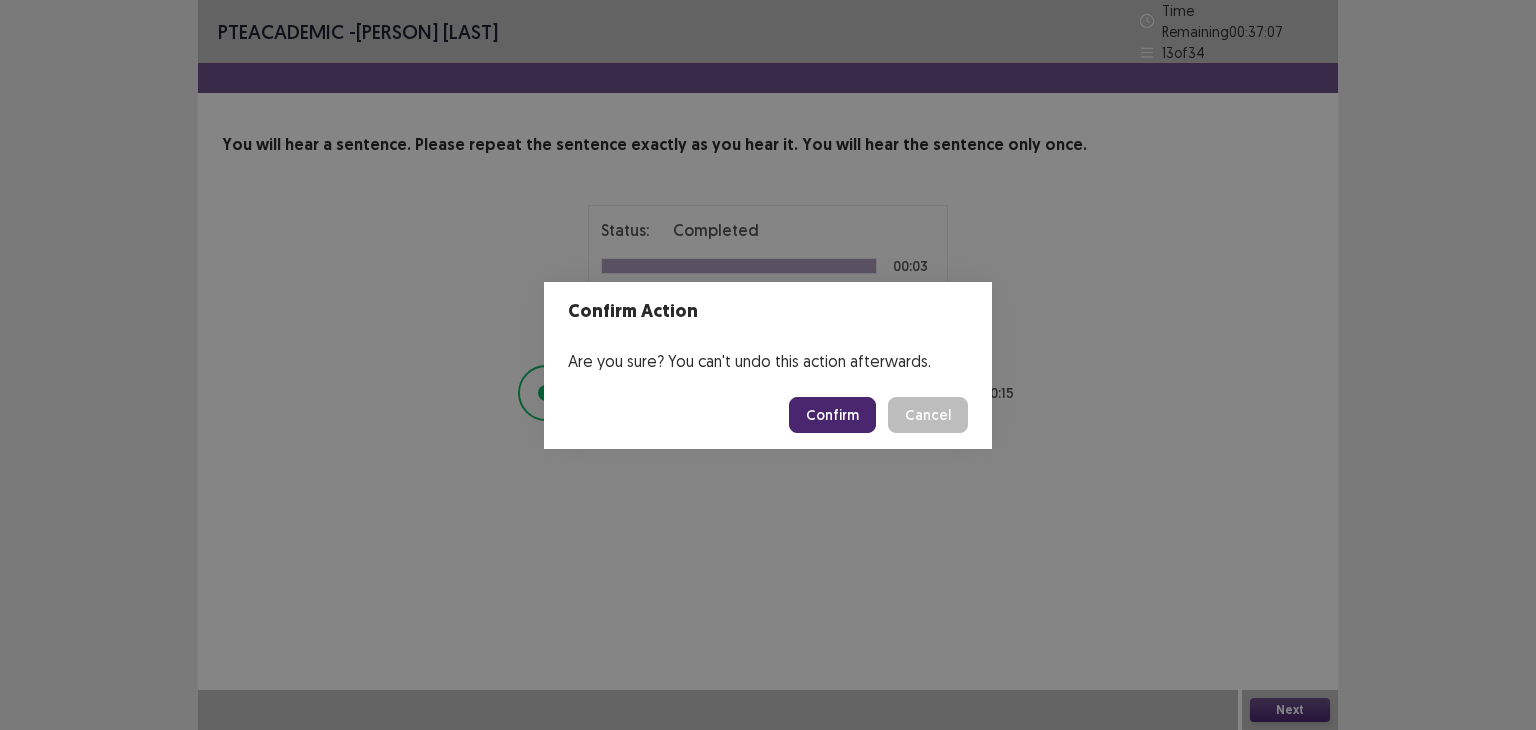 click on "Confirm" at bounding box center (832, 415) 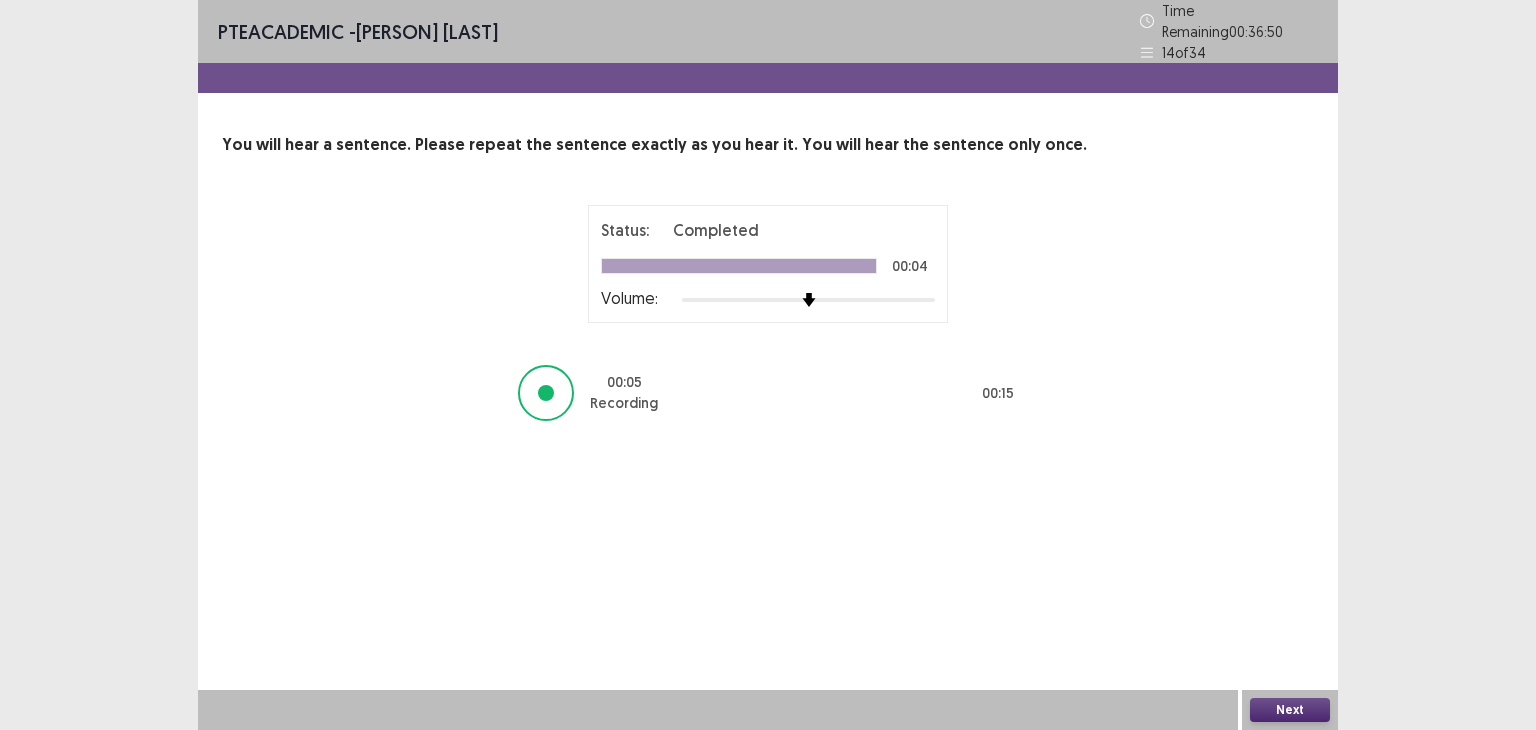 click on "Next" at bounding box center [1290, 710] 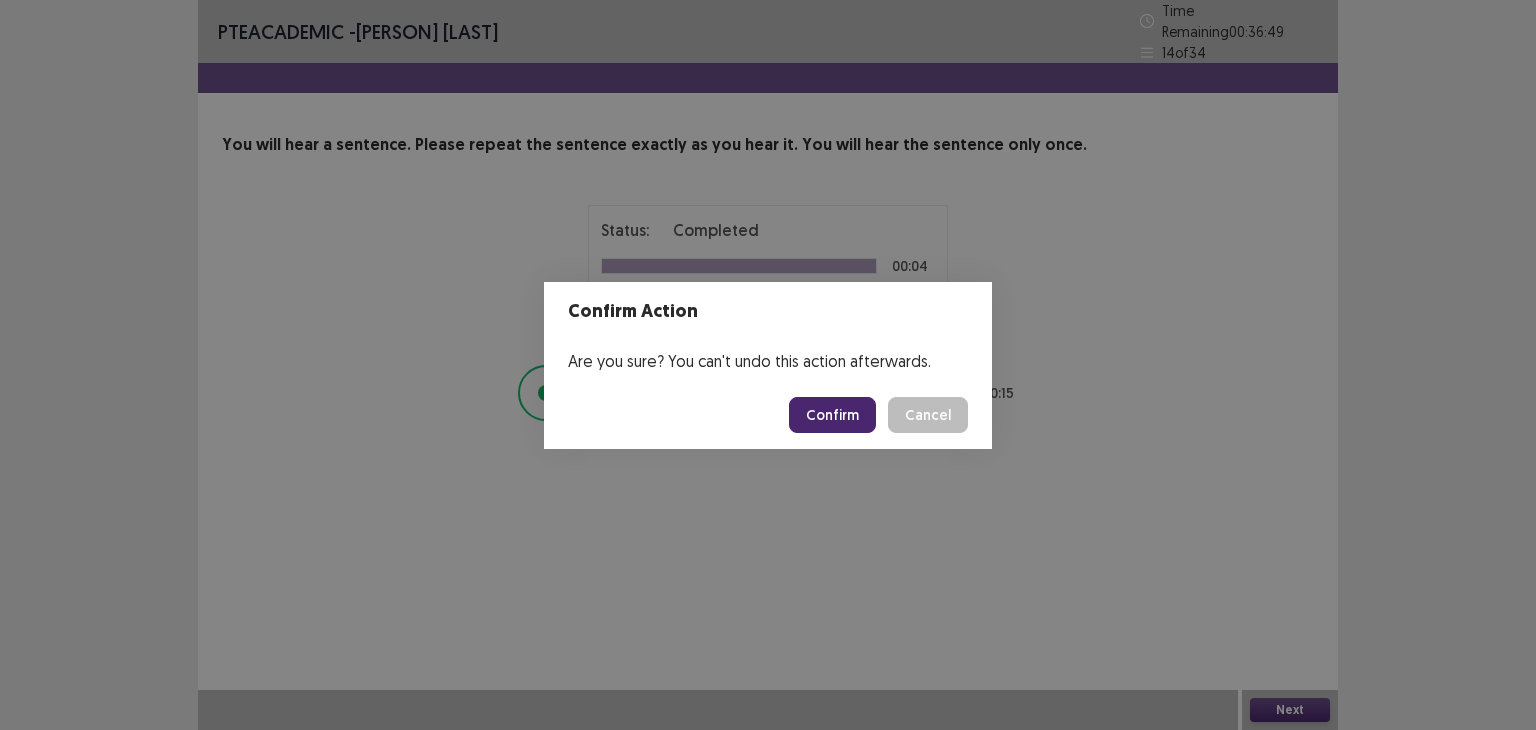 click on "Confirm" at bounding box center [832, 415] 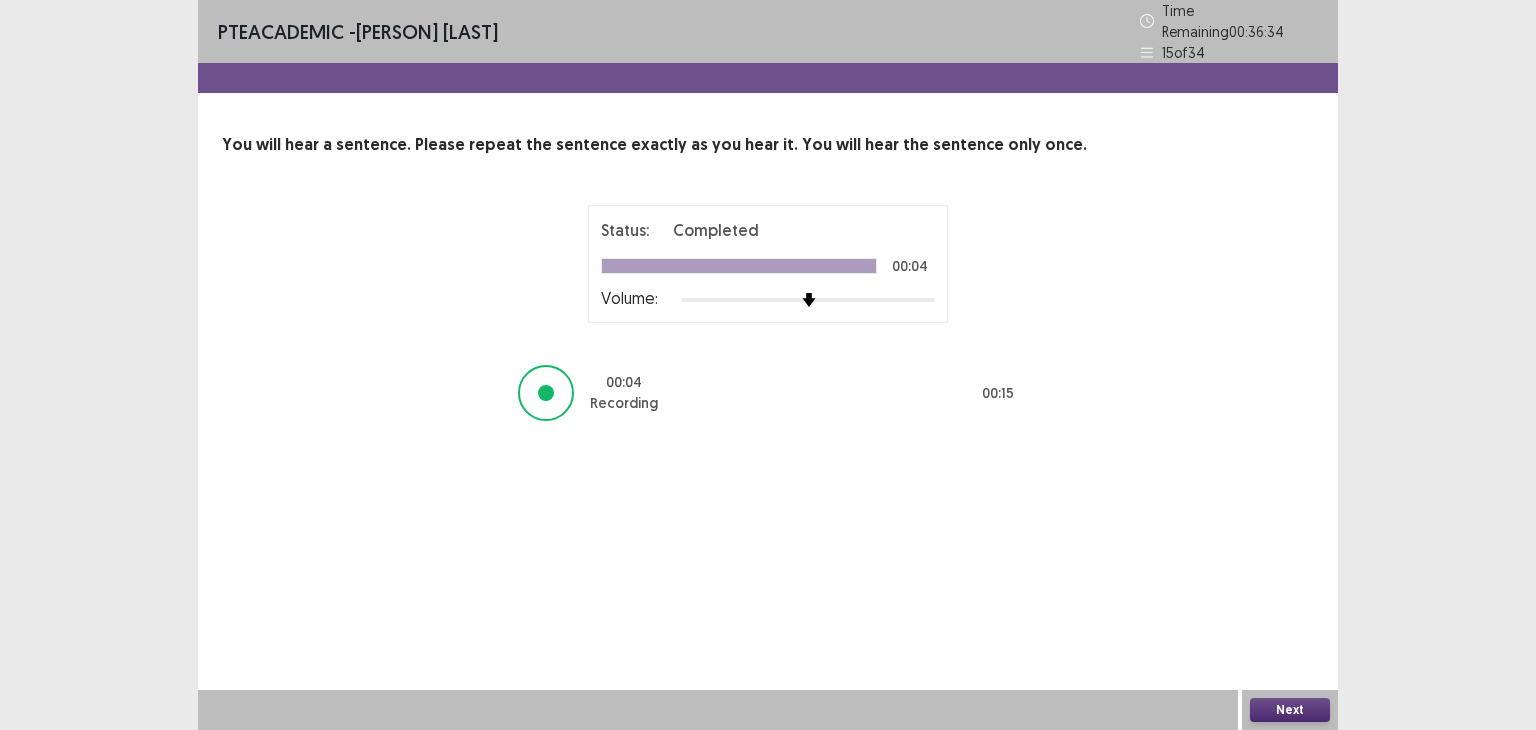 click on "Next" at bounding box center (1290, 710) 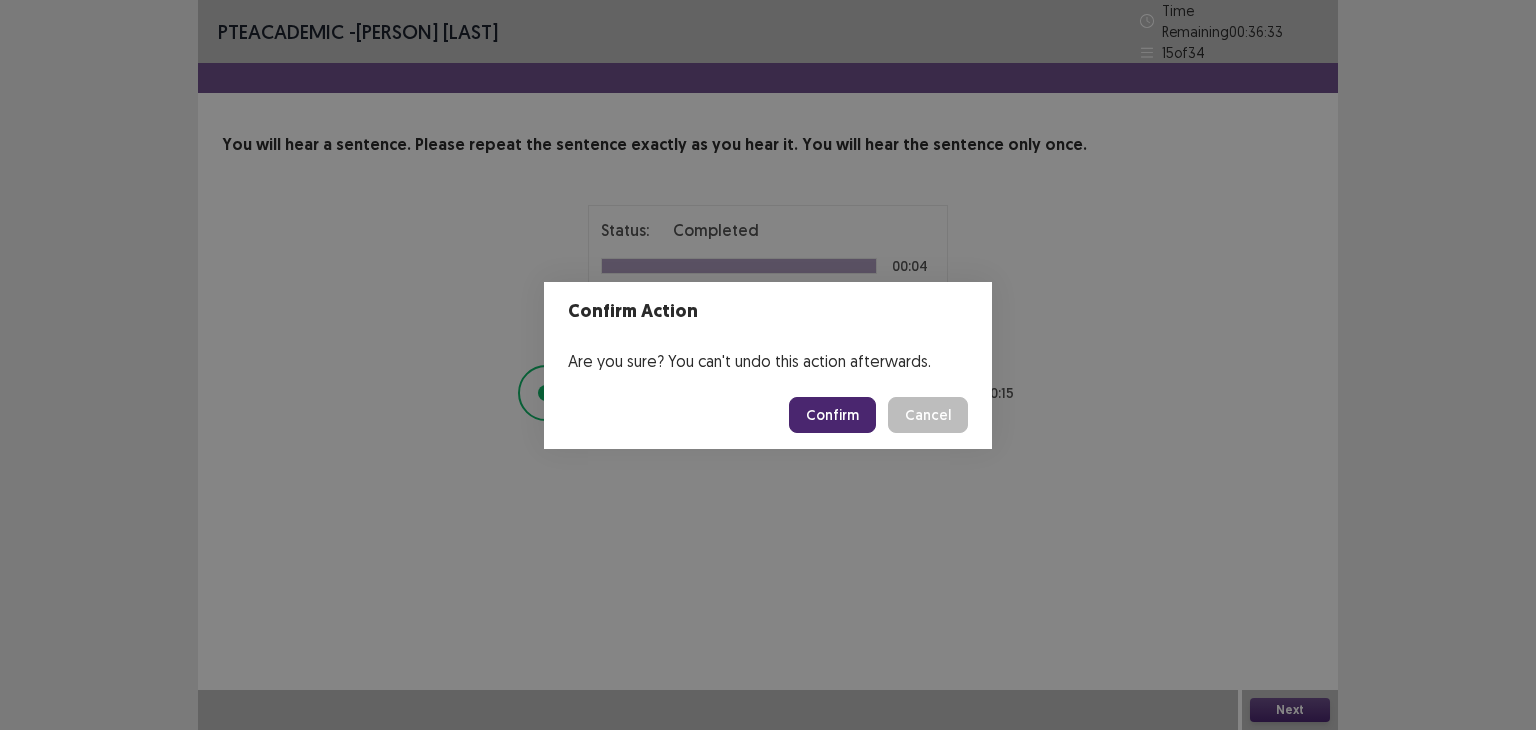 click on "Confirm" at bounding box center (832, 415) 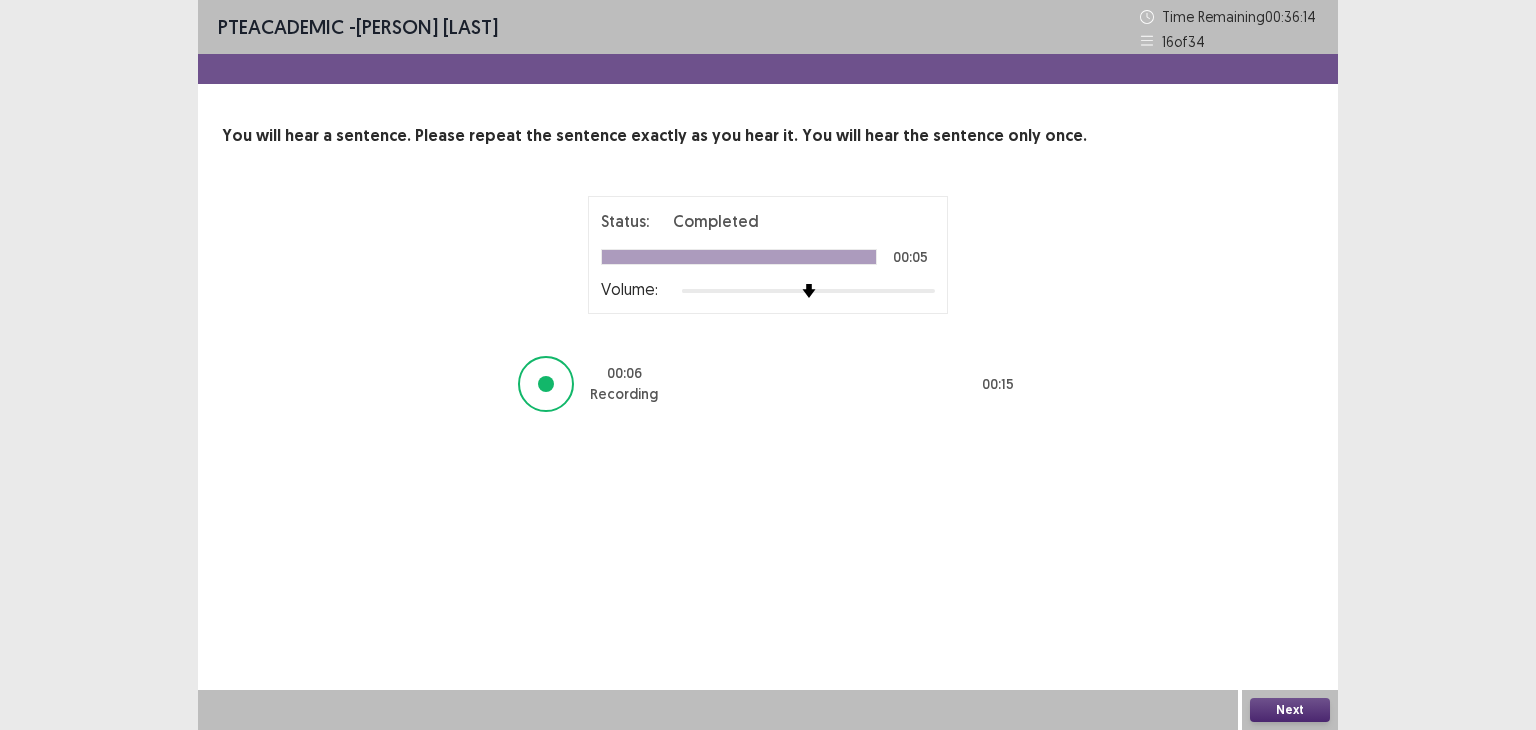 click on "Next" at bounding box center (1290, 710) 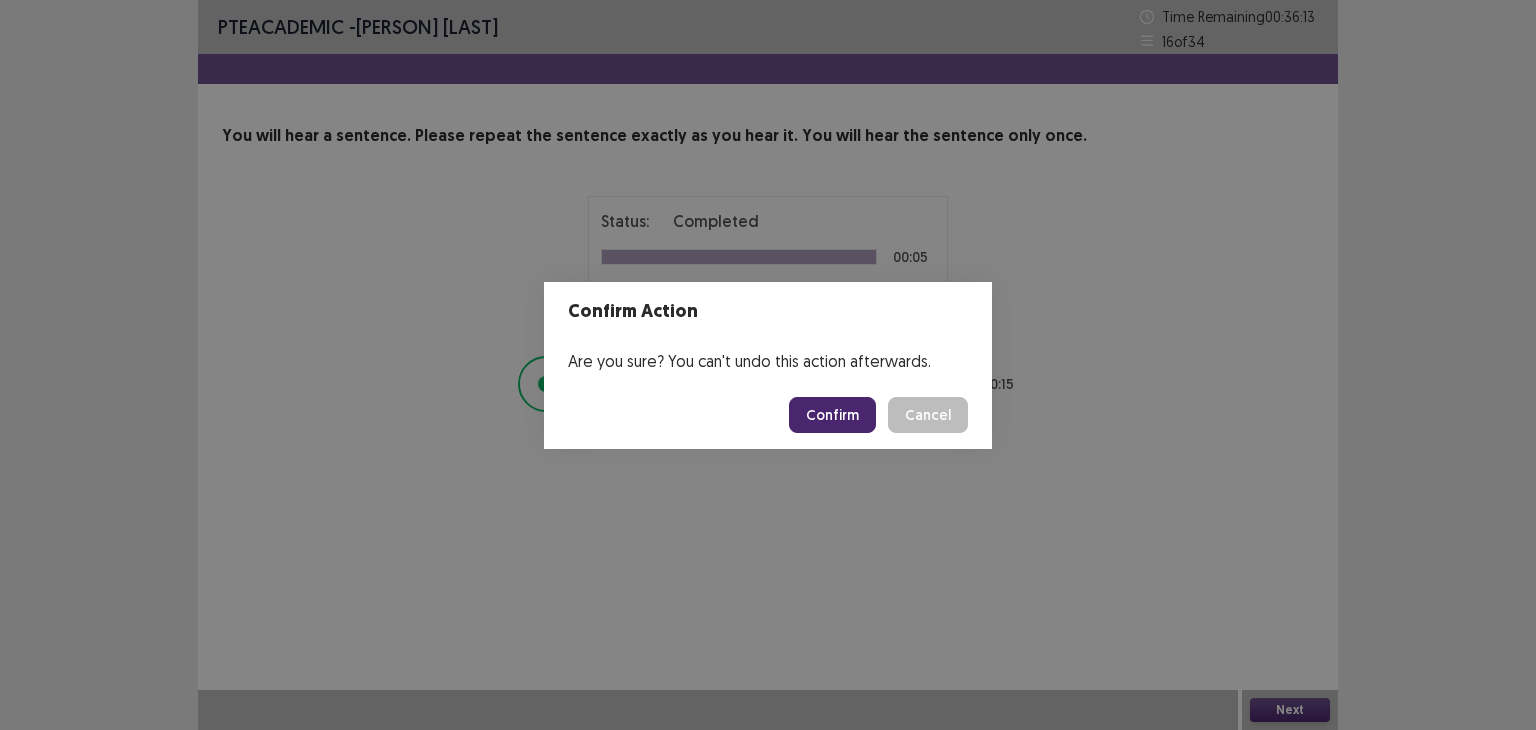 click on "Confirm" at bounding box center [832, 415] 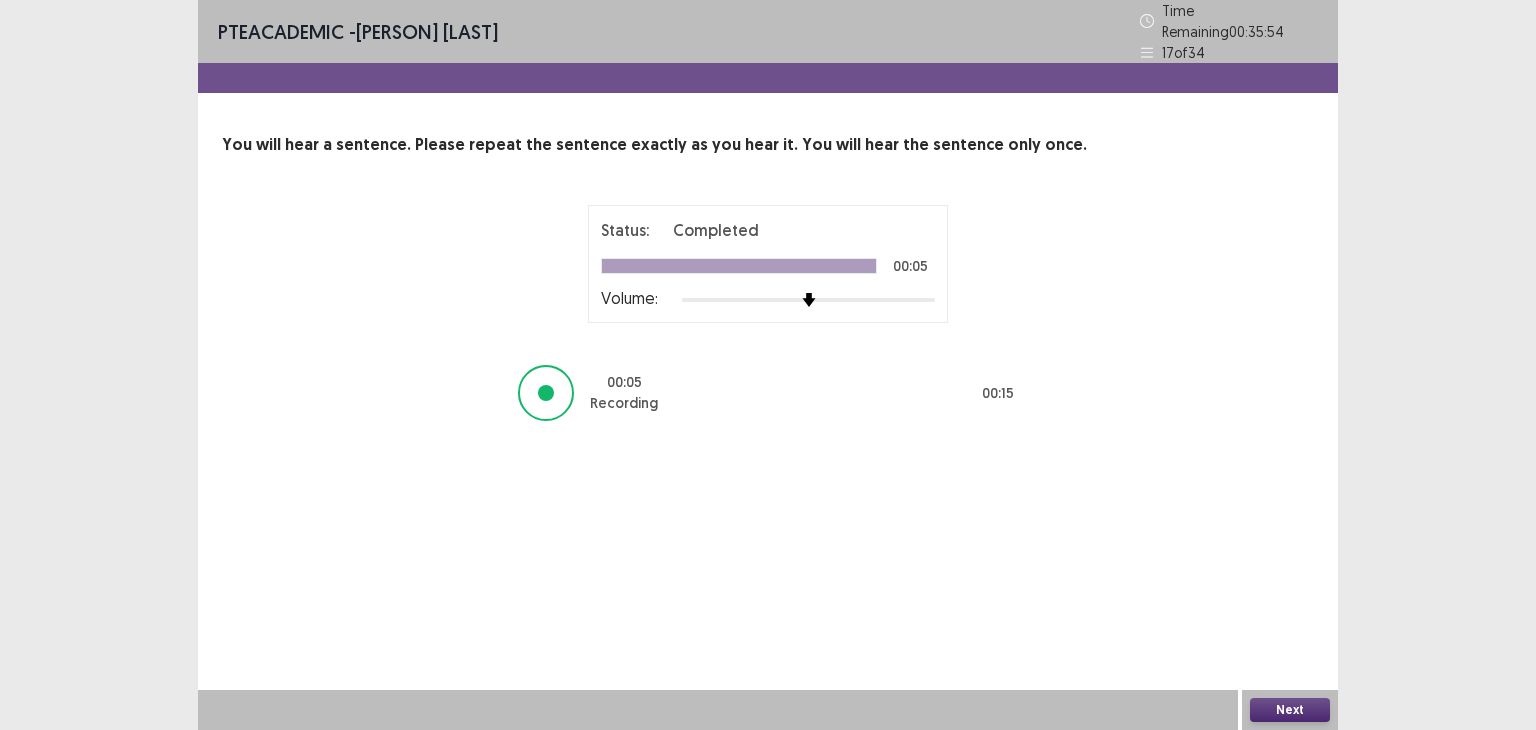 click on "Next" at bounding box center (1290, 710) 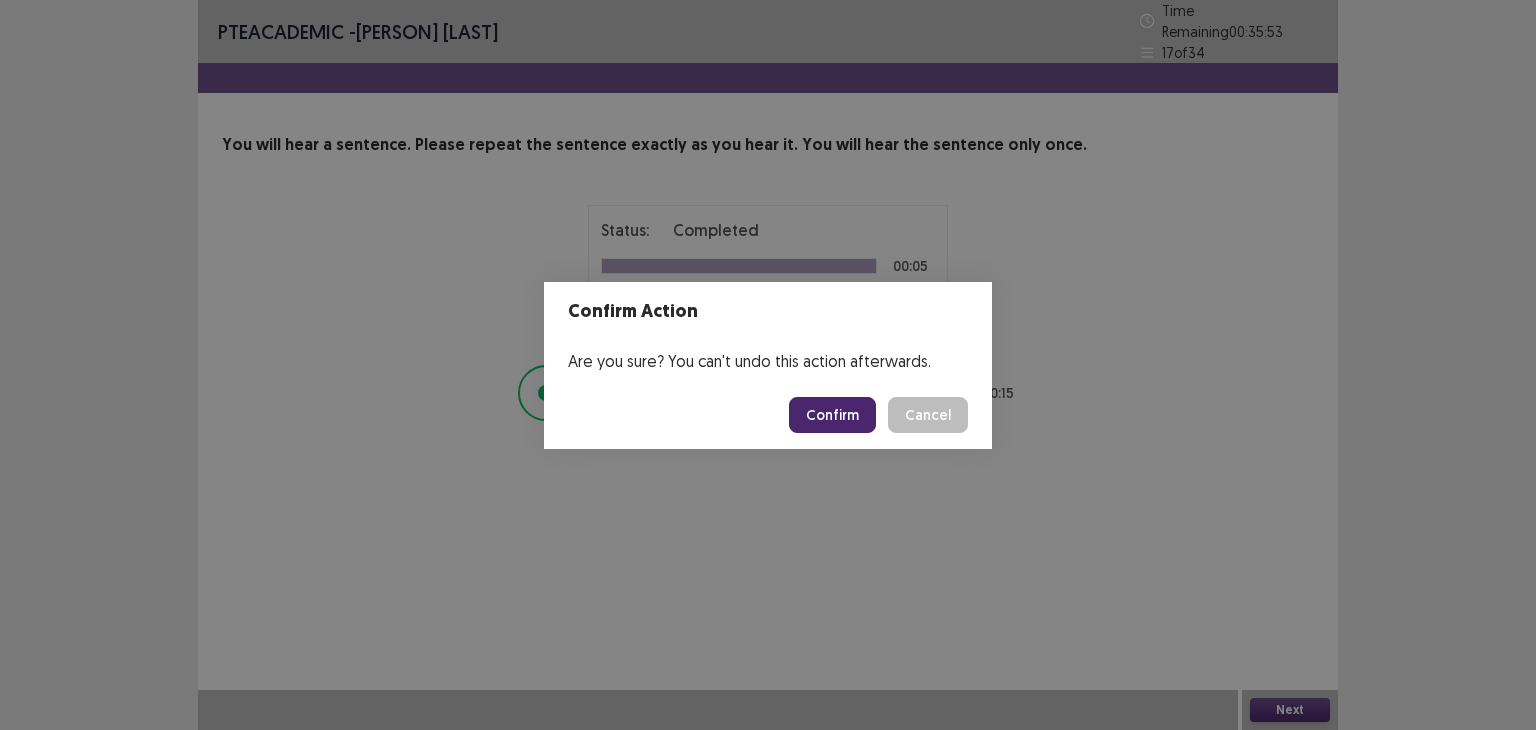 click on "Confirm" at bounding box center (832, 415) 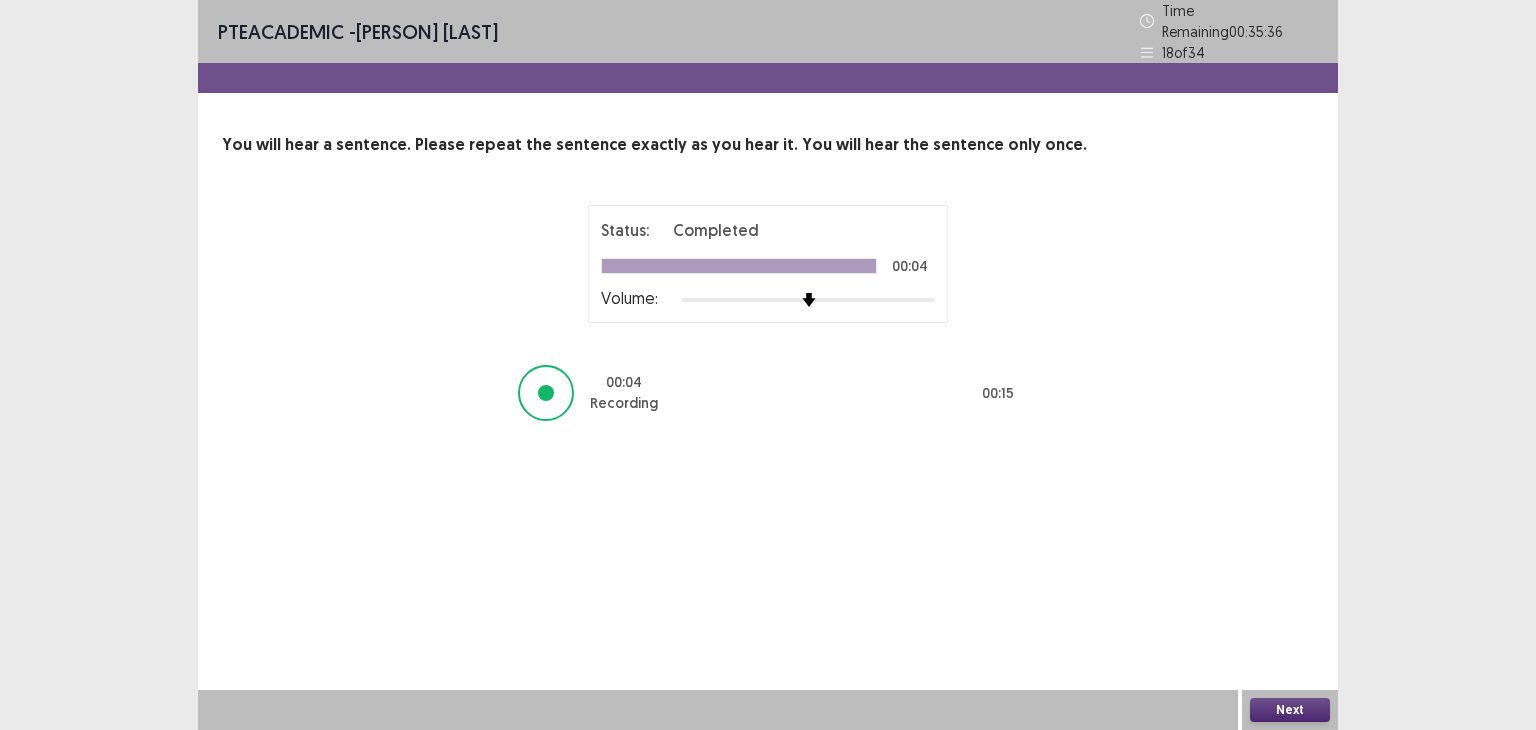 click on "Next" at bounding box center (1290, 710) 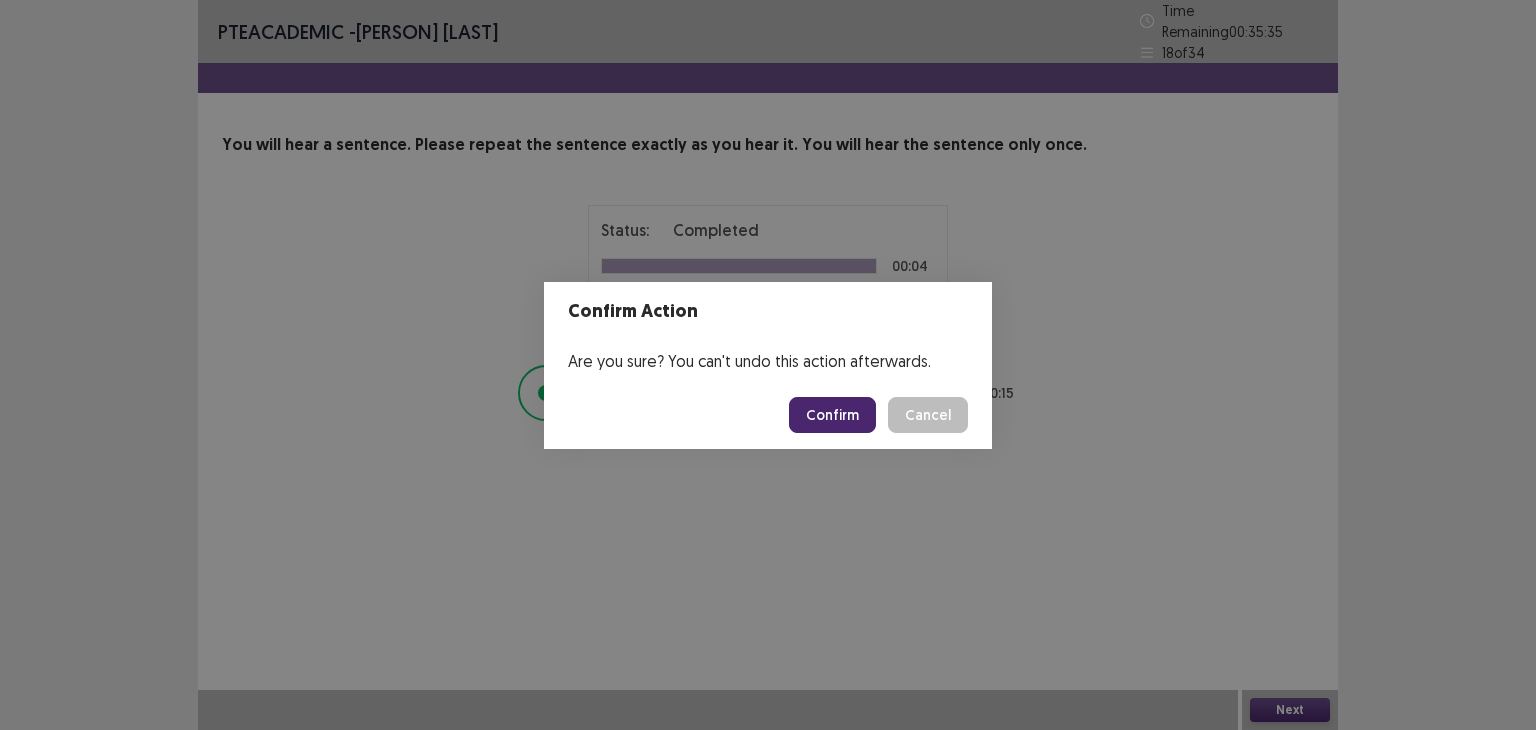 click on "Confirm" at bounding box center (832, 415) 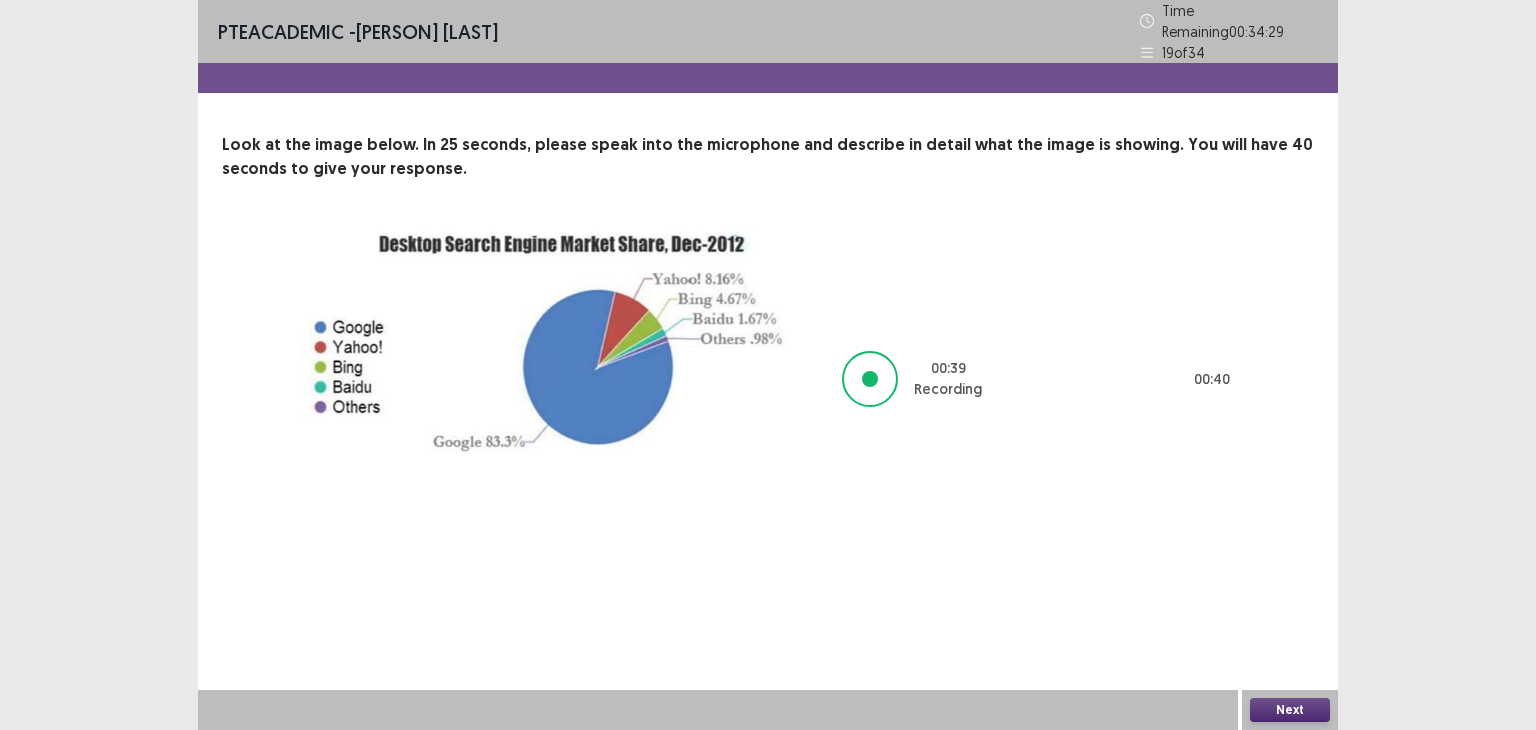 click on "Next" at bounding box center (1290, 710) 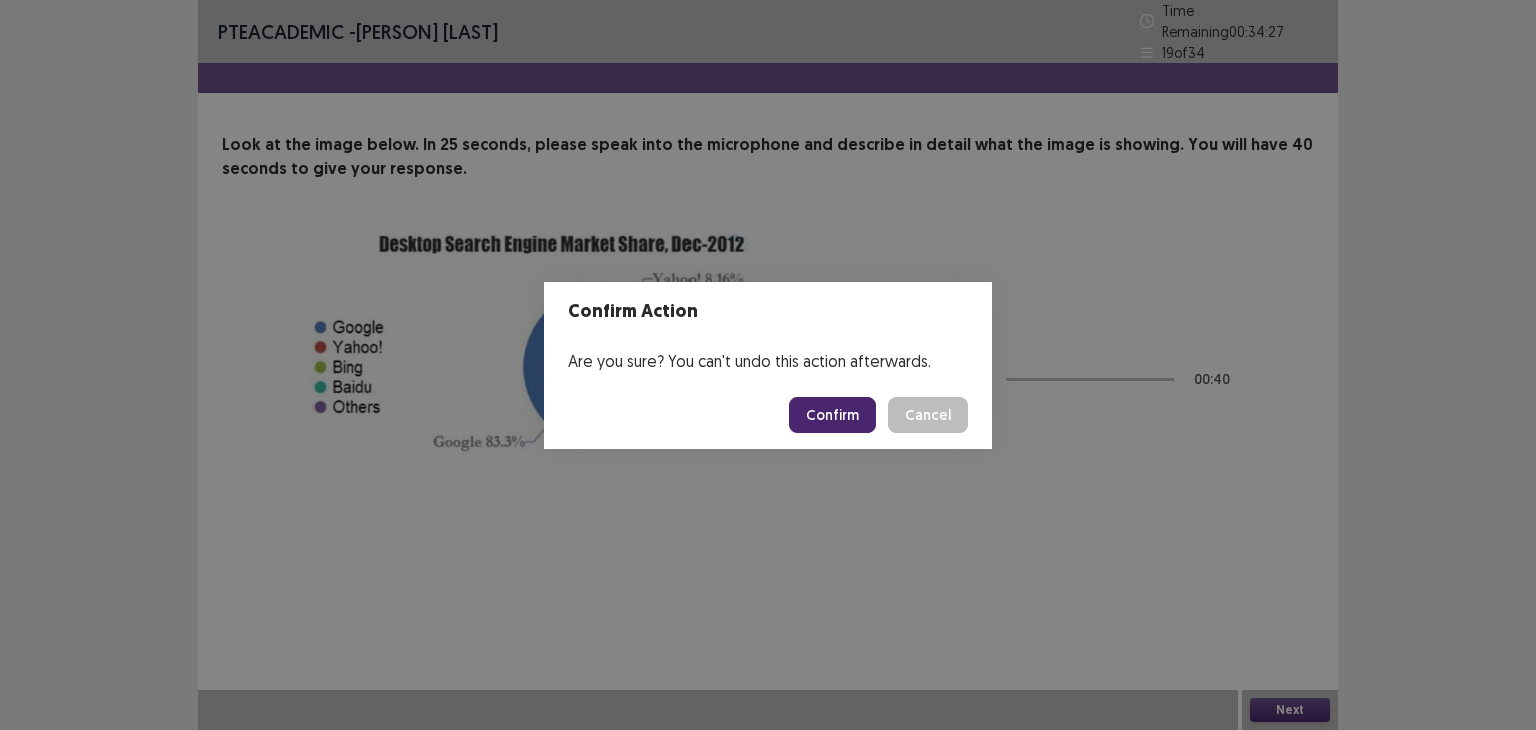 click on "Confirm" at bounding box center [832, 415] 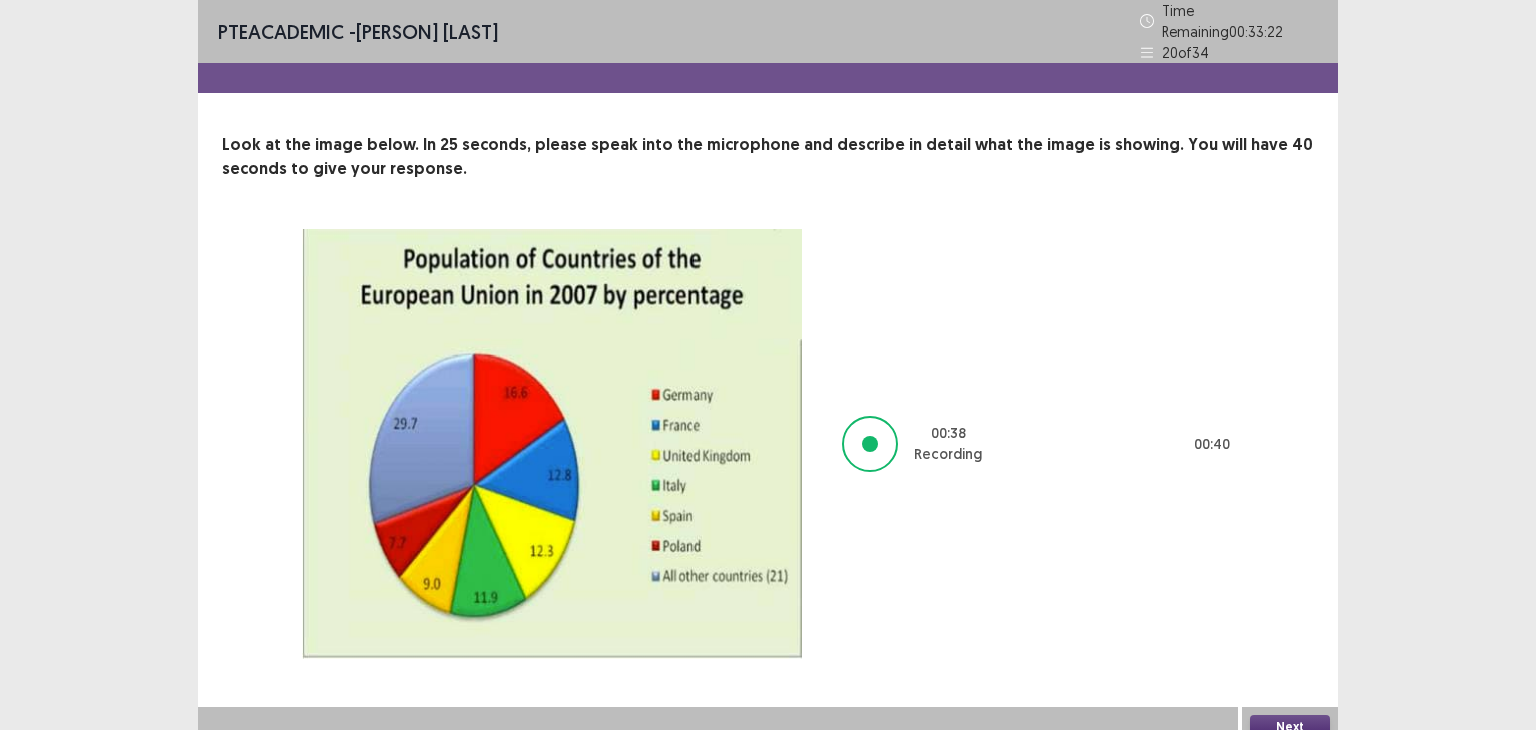 click on "Next" at bounding box center (1290, 727) 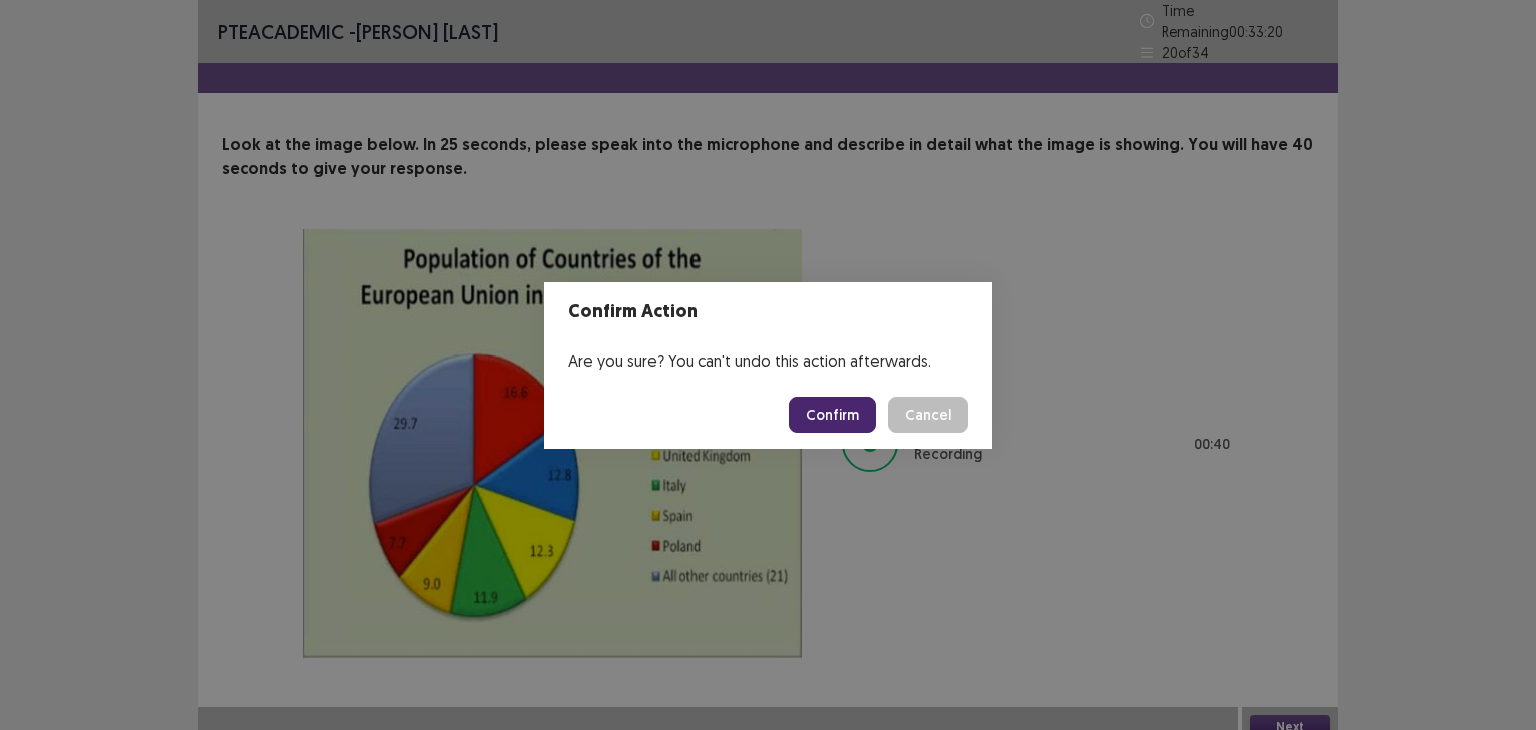 click on "Confirm" at bounding box center [832, 415] 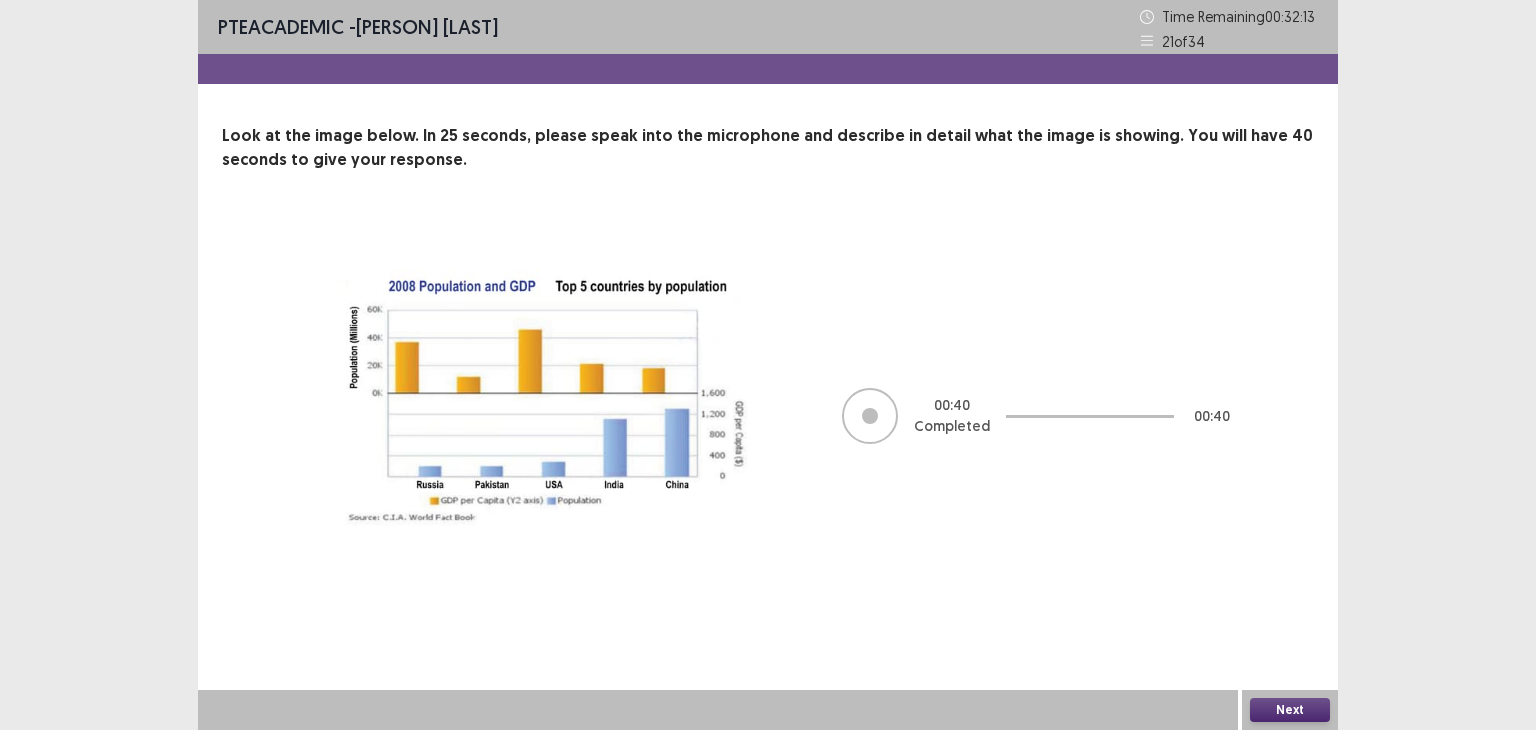 click on "Next" at bounding box center (1290, 710) 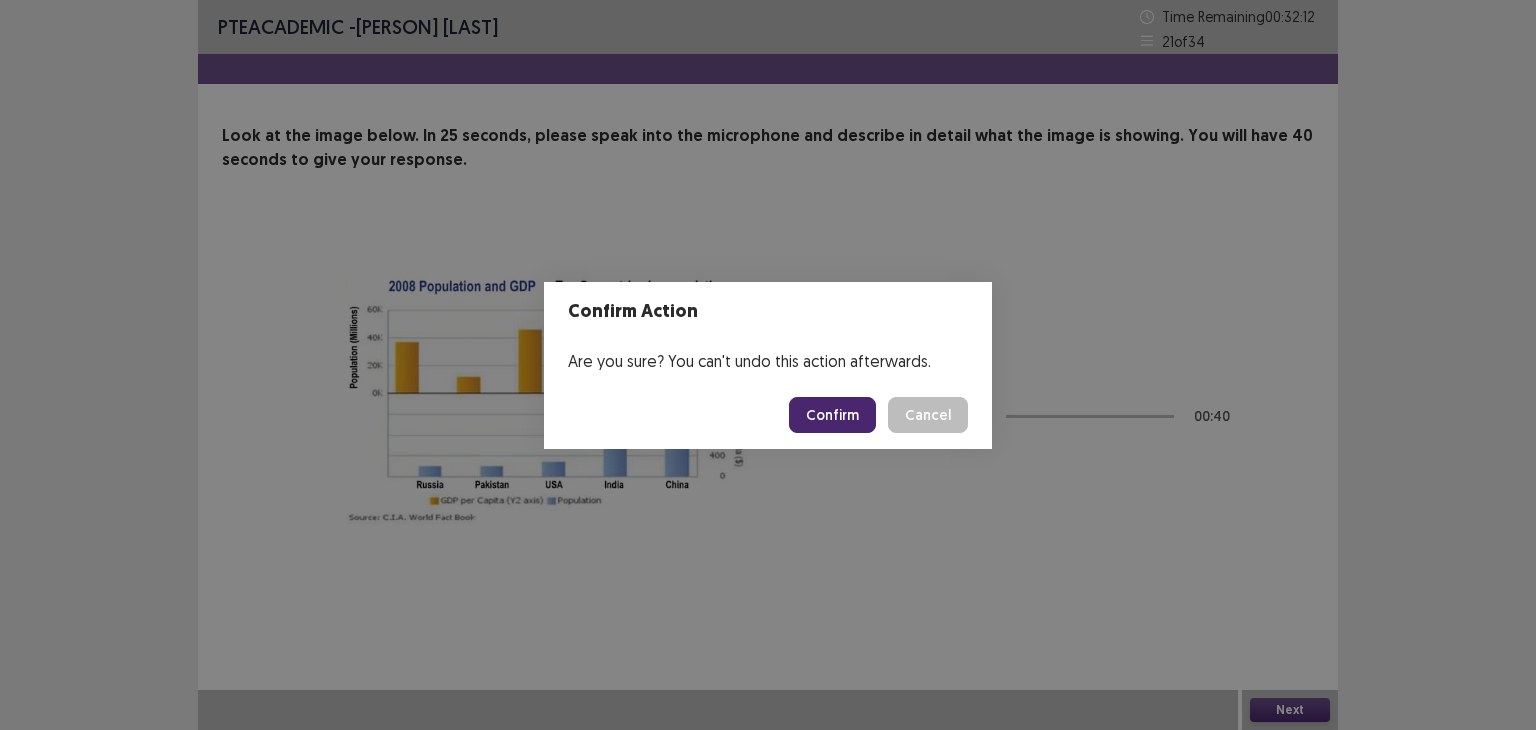 click on "Confirm" at bounding box center [832, 415] 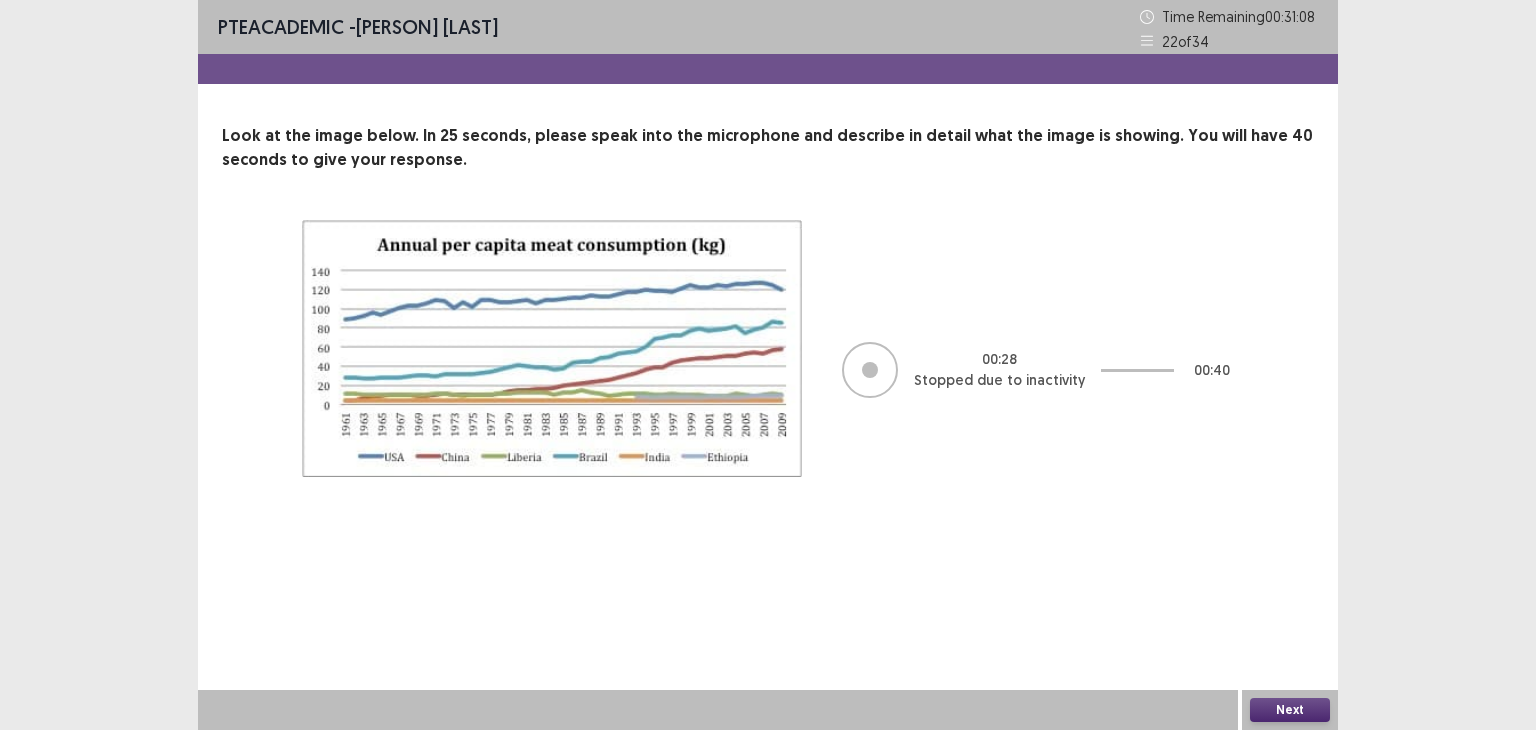 click on "Next" at bounding box center (1290, 710) 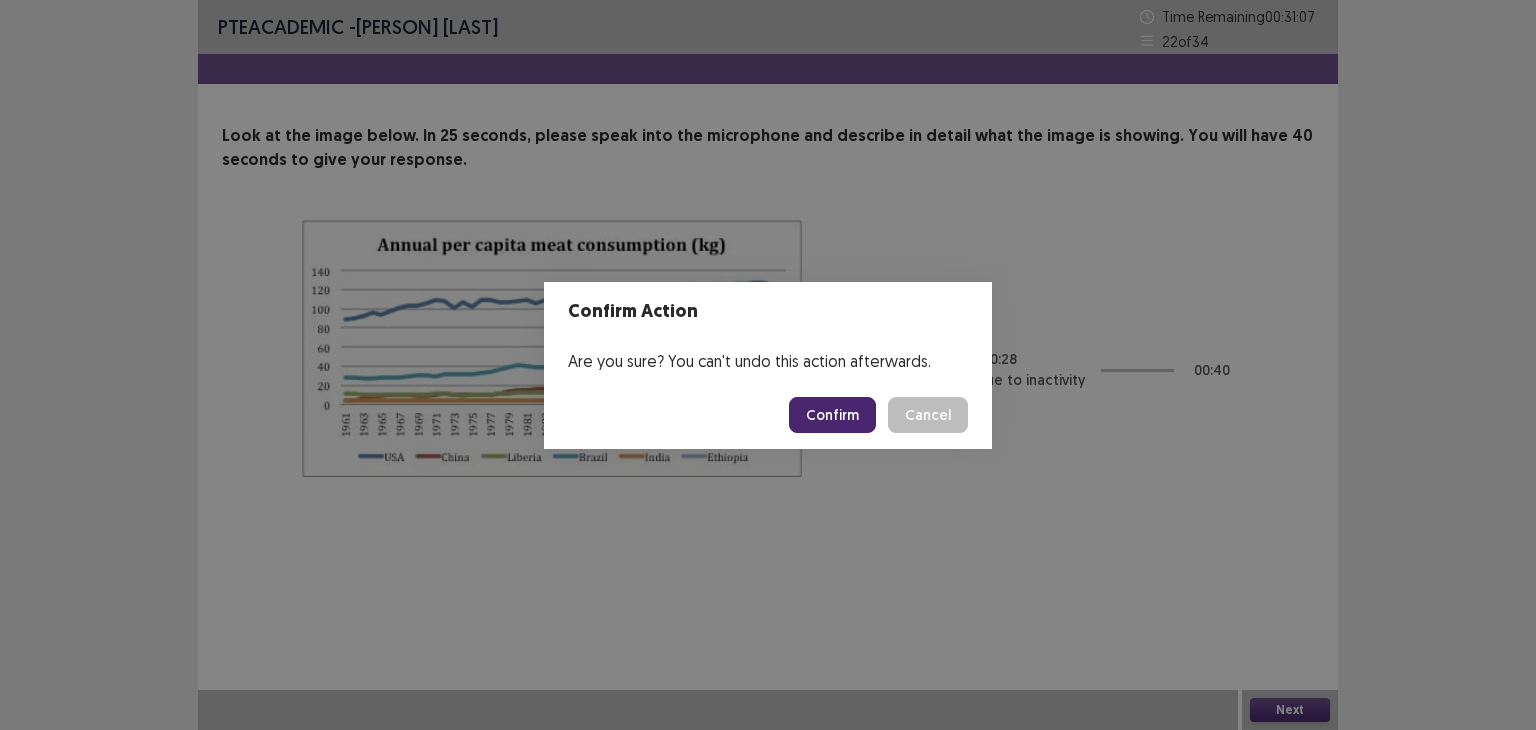 click on "Confirm" at bounding box center [832, 415] 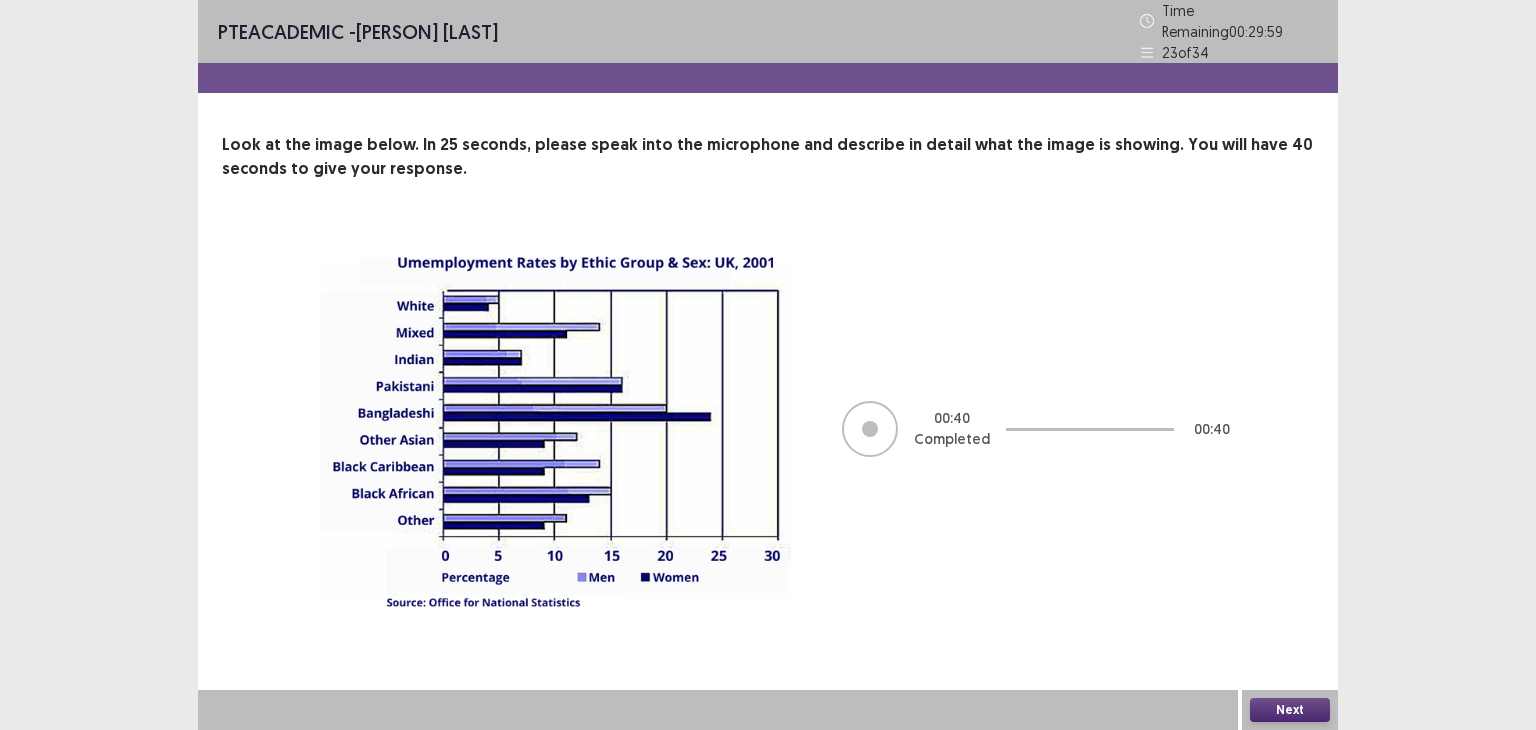 click on "Next" at bounding box center (1290, 710) 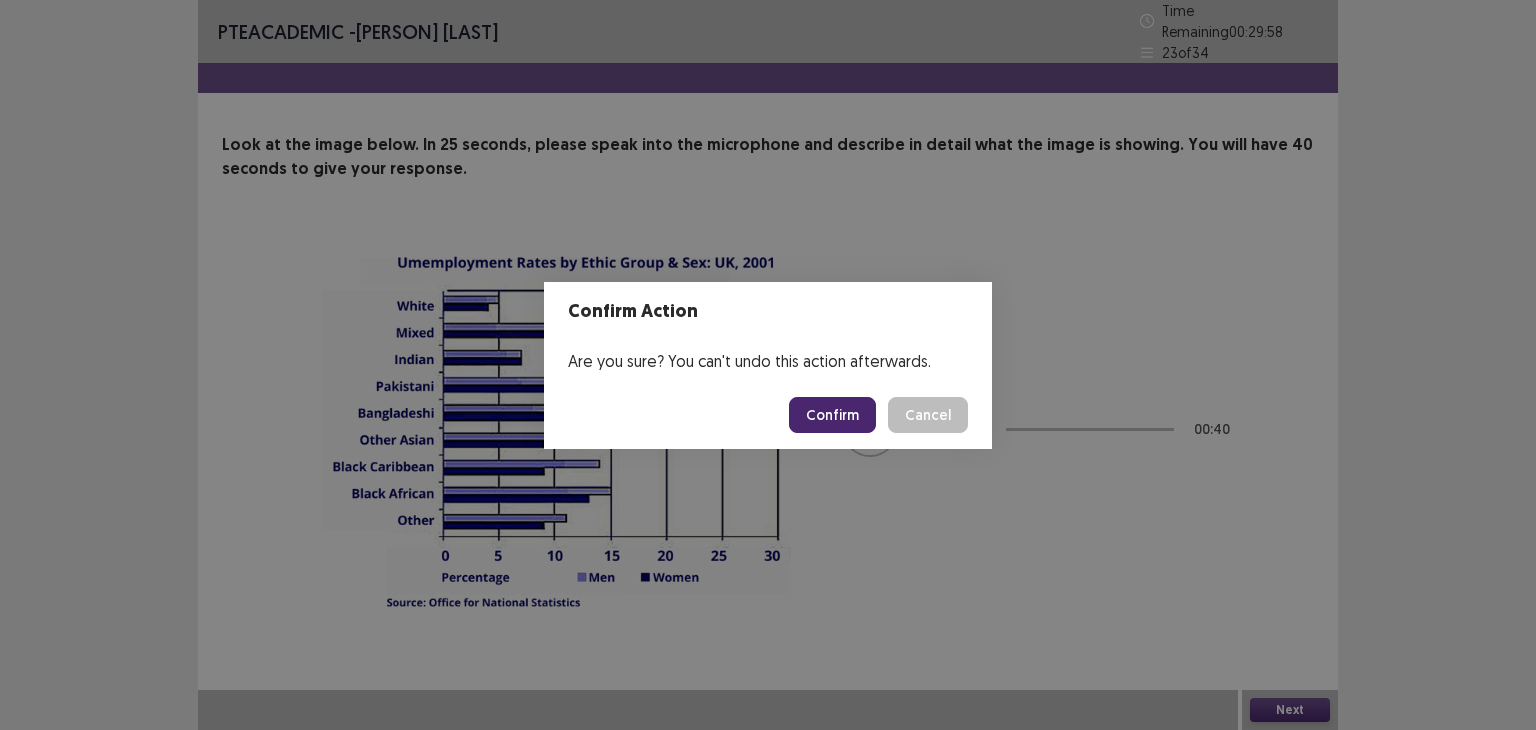 click on "Confirm" at bounding box center [832, 415] 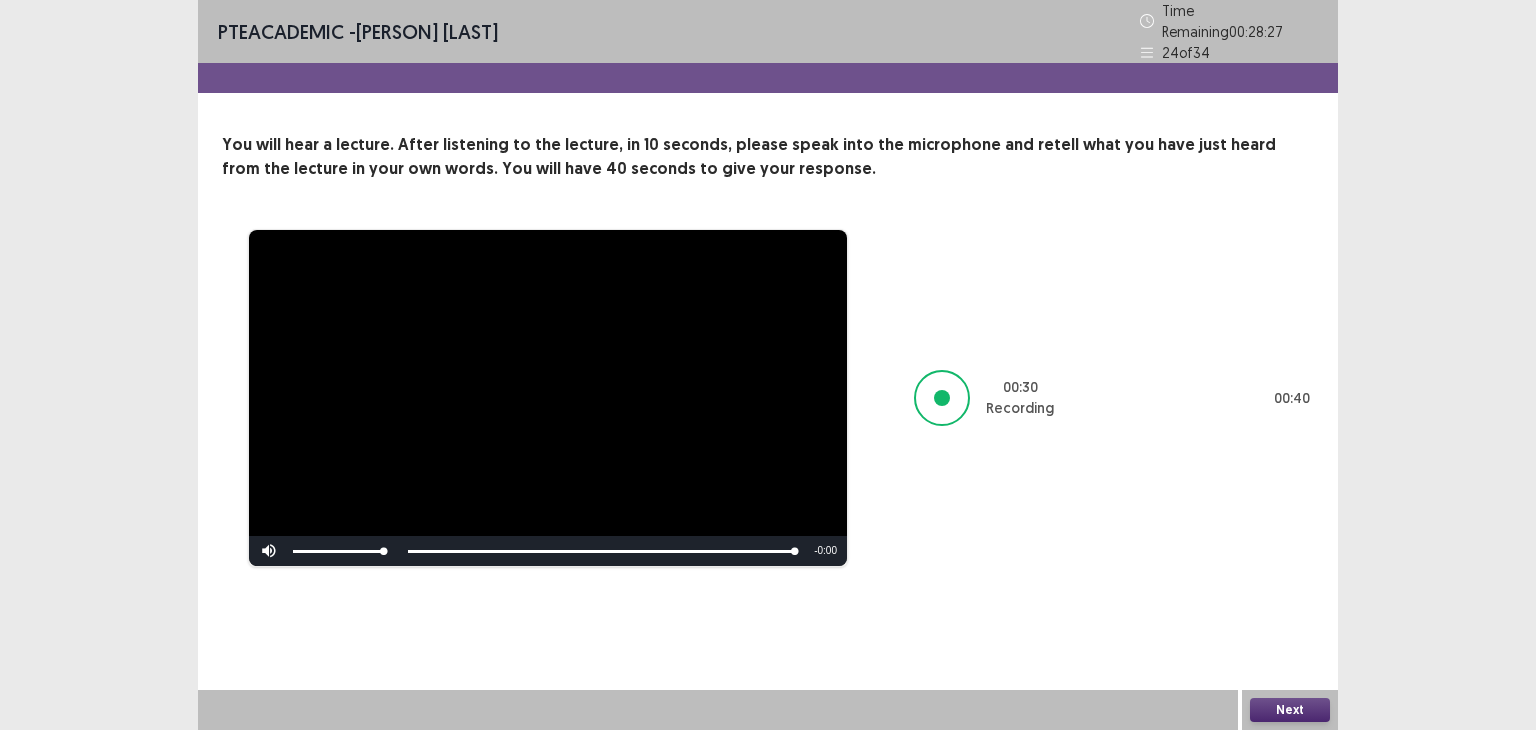 click on "Next" at bounding box center (1290, 710) 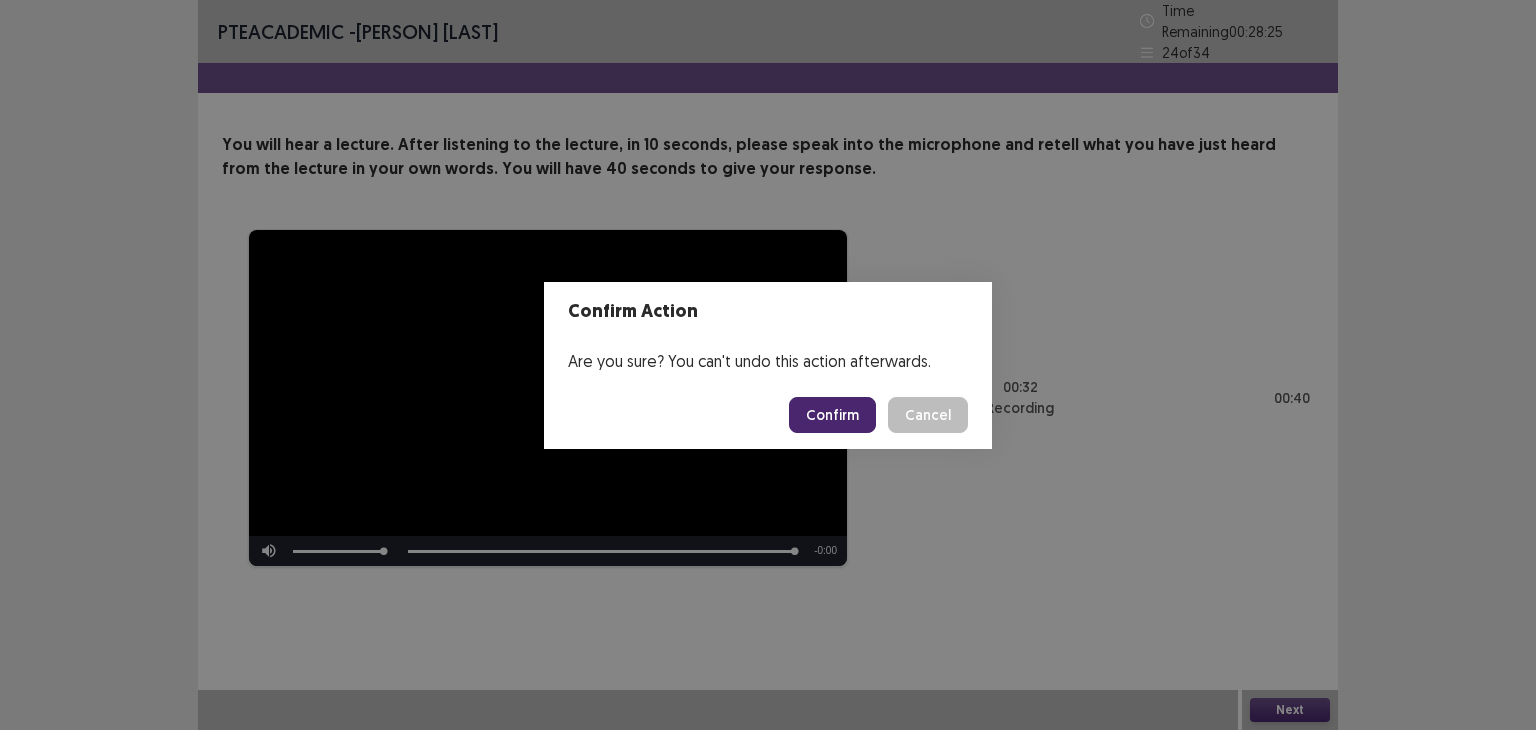 click on "Confirm" at bounding box center (832, 415) 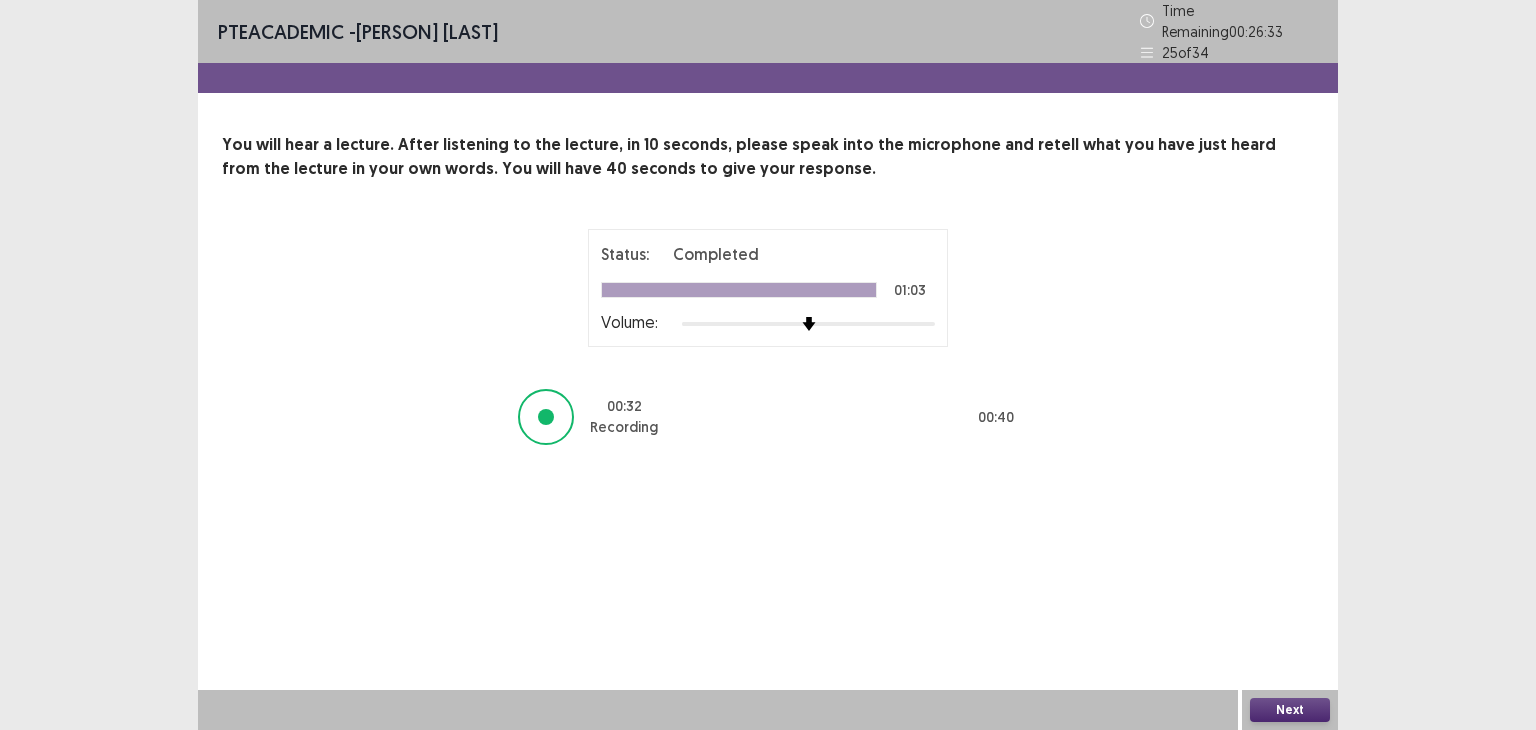 click on "Next" at bounding box center (1290, 710) 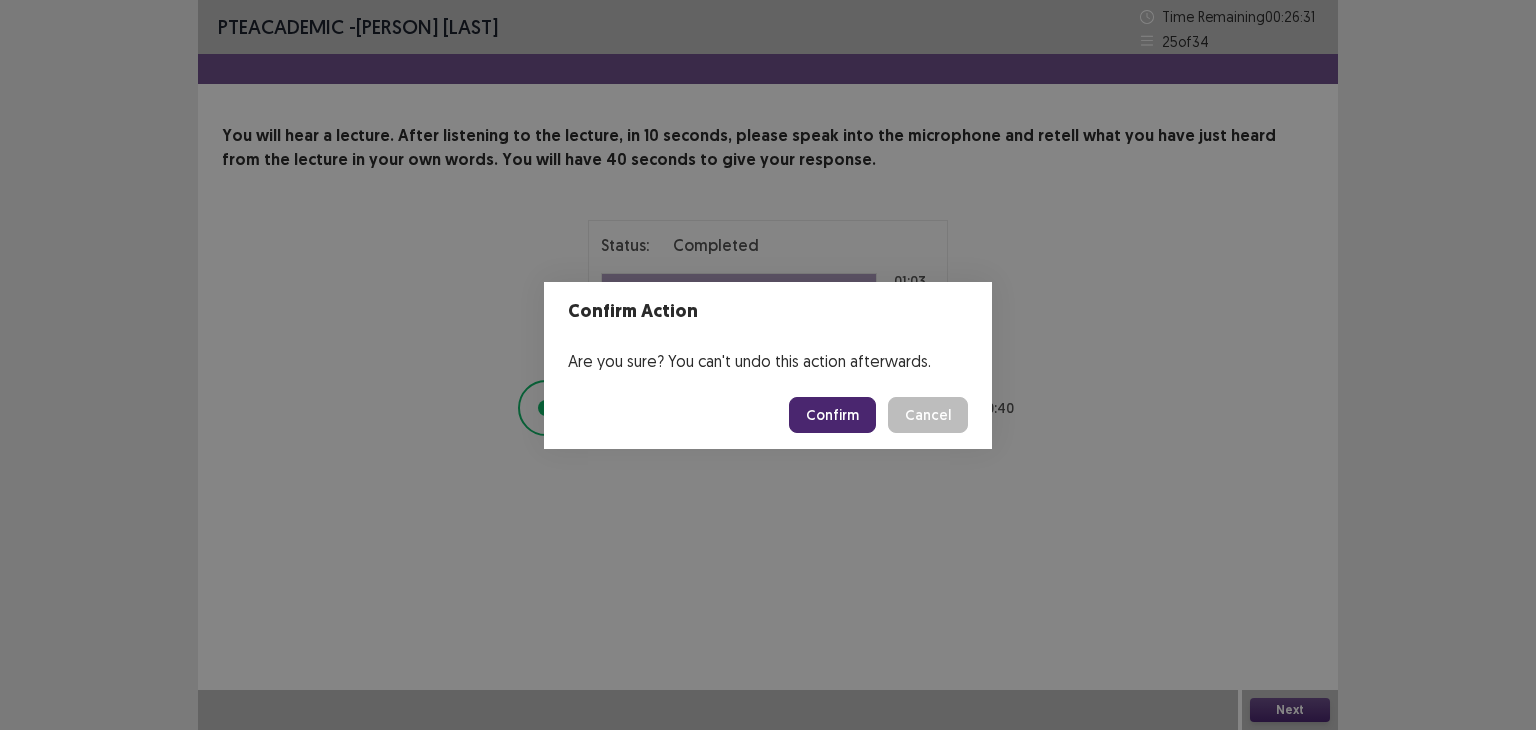click on "Confirm" at bounding box center (832, 415) 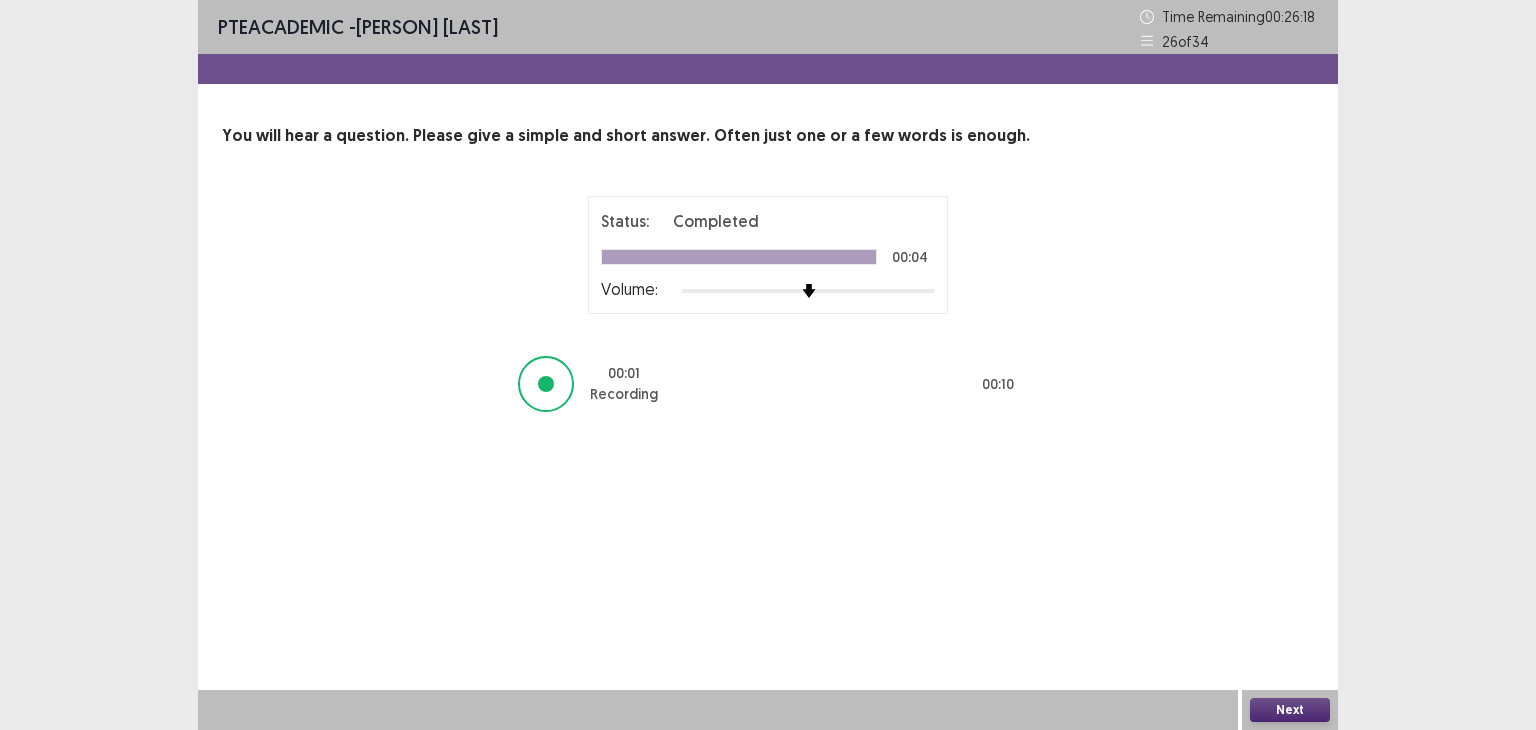 click on "Next" at bounding box center (1290, 710) 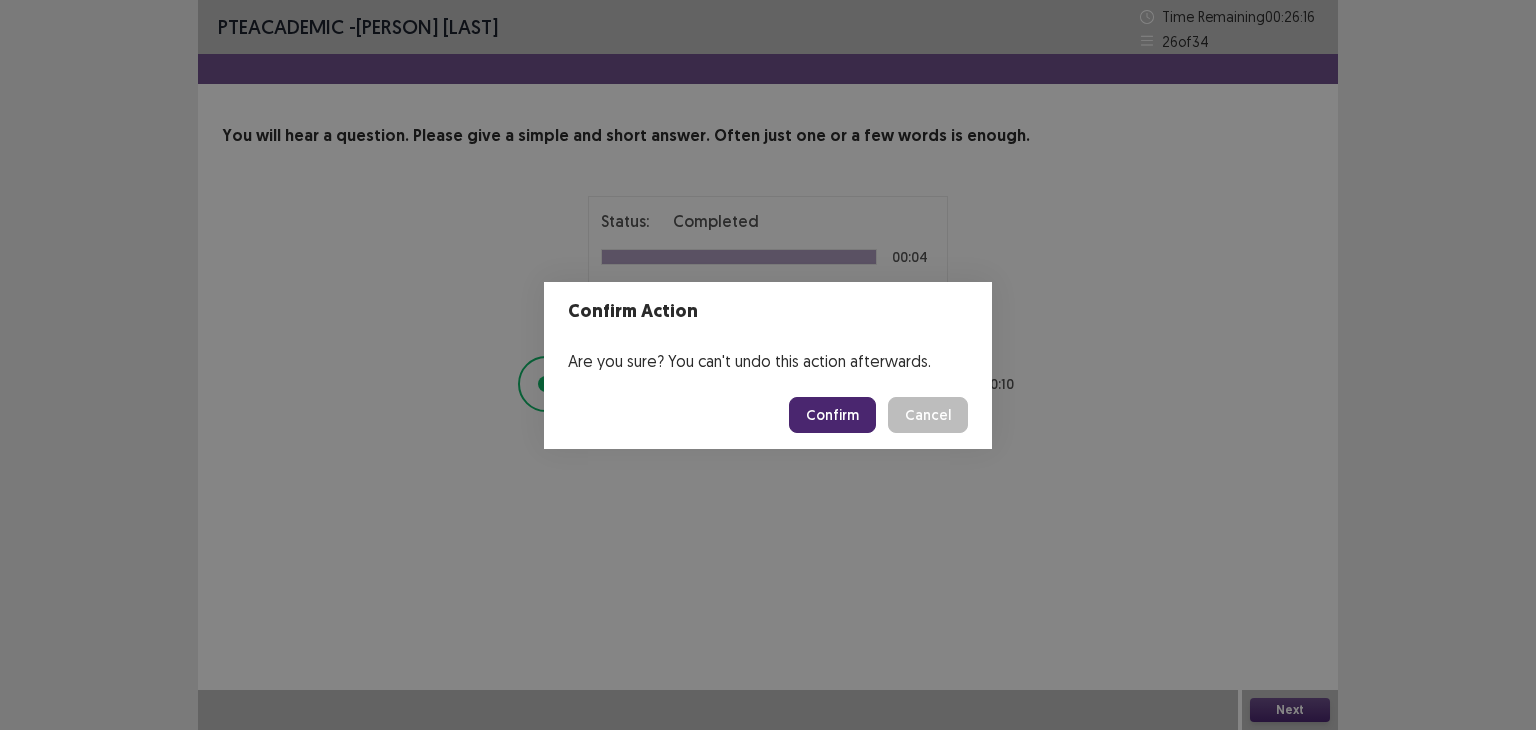 click on "Confirm" at bounding box center [832, 415] 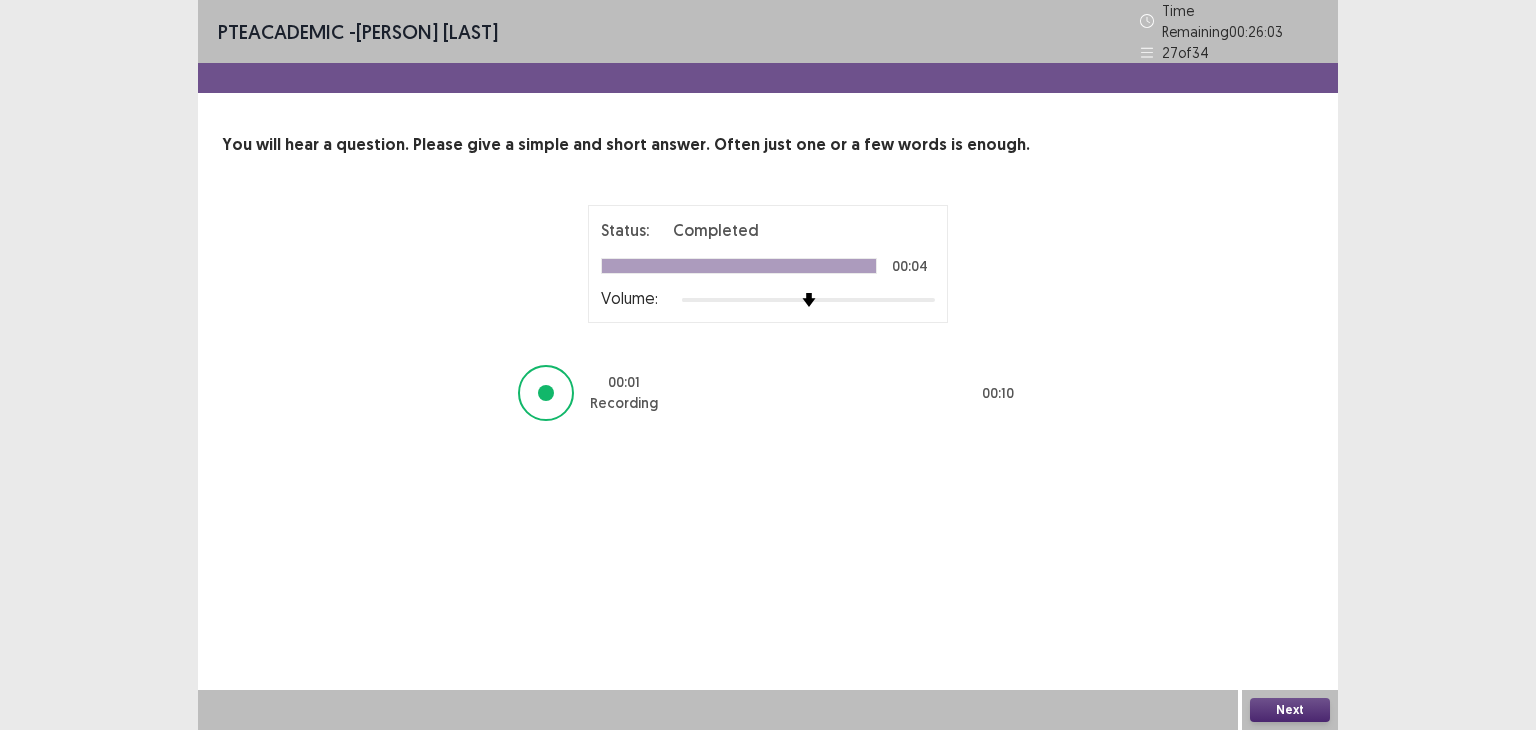 click on "Next" at bounding box center [1290, 710] 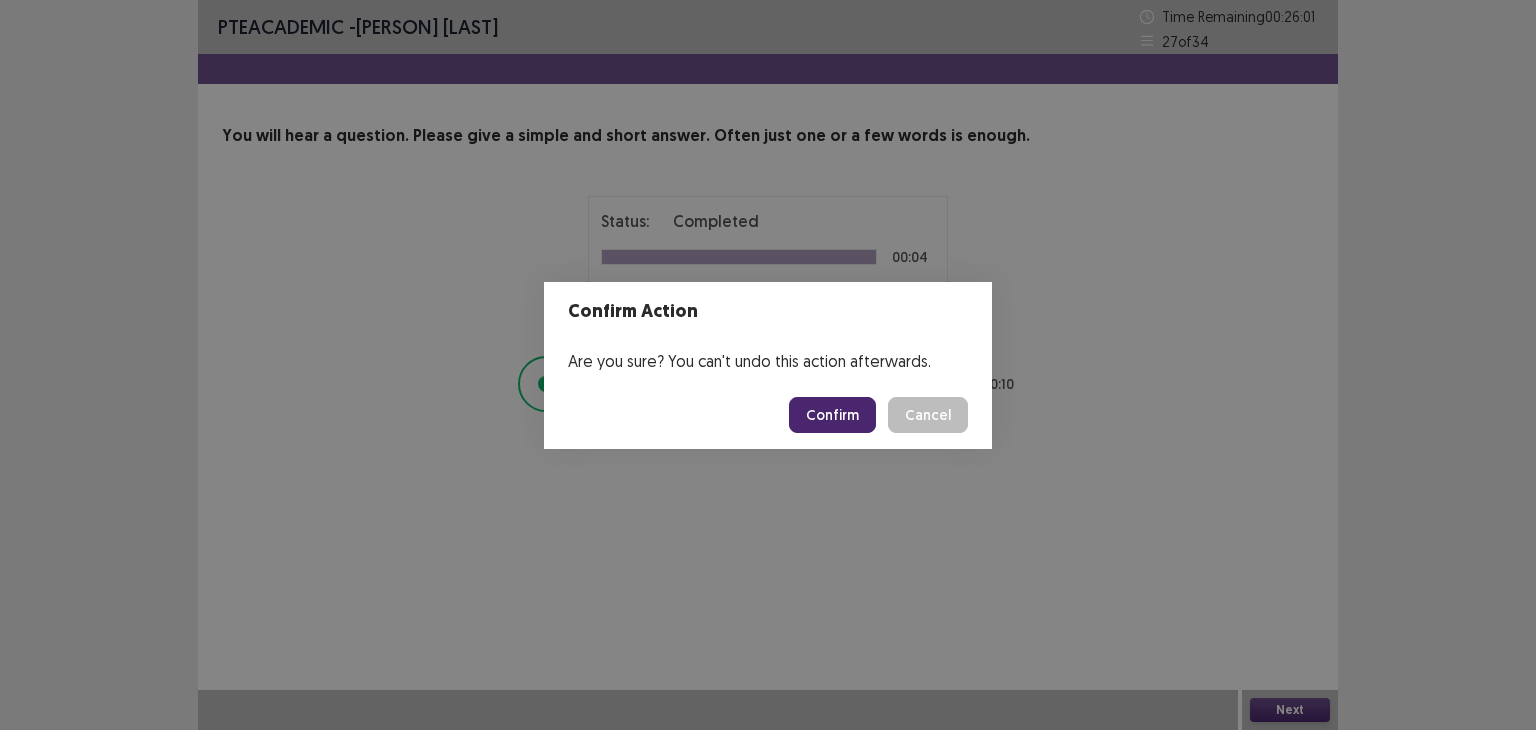 click on "Confirm" at bounding box center (832, 415) 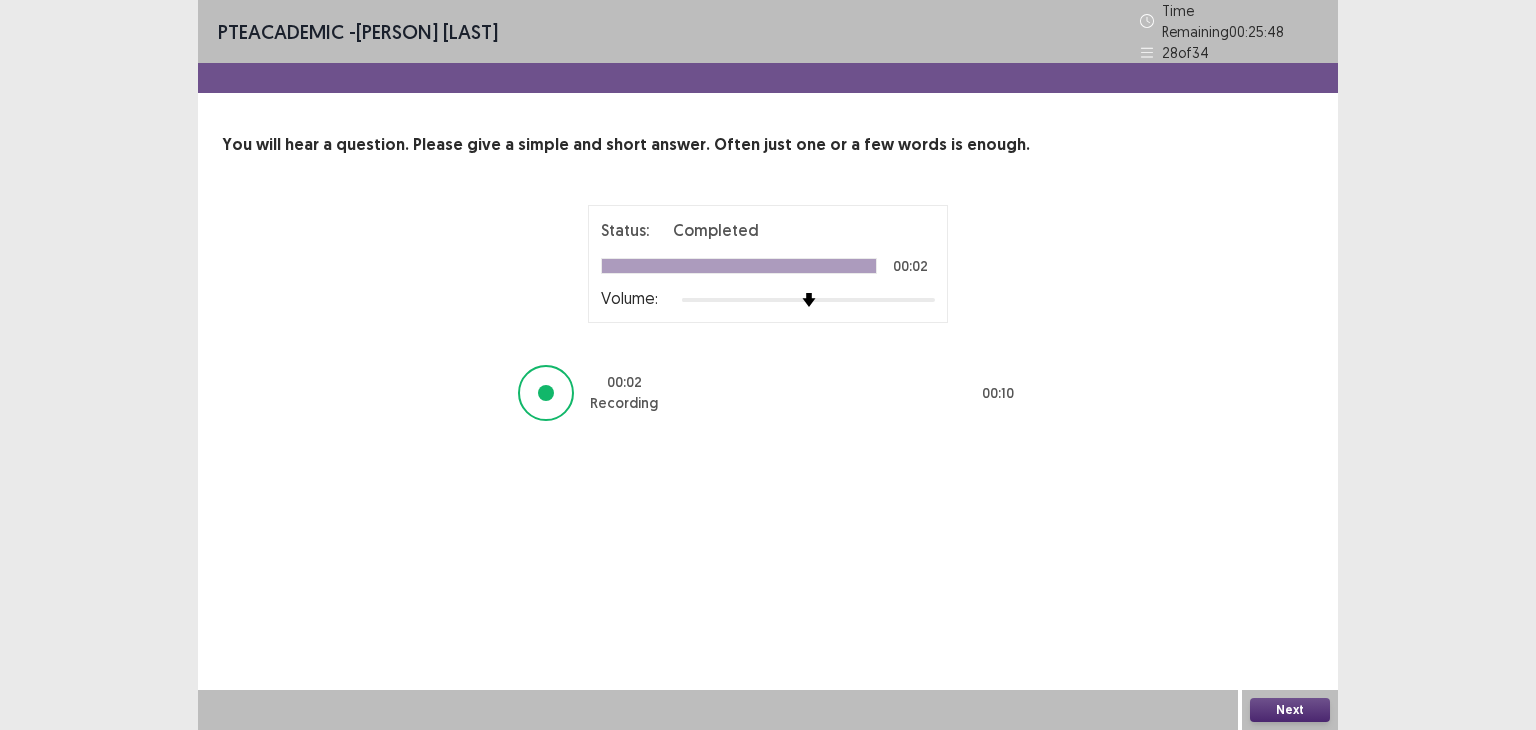click on "Next" at bounding box center (1290, 710) 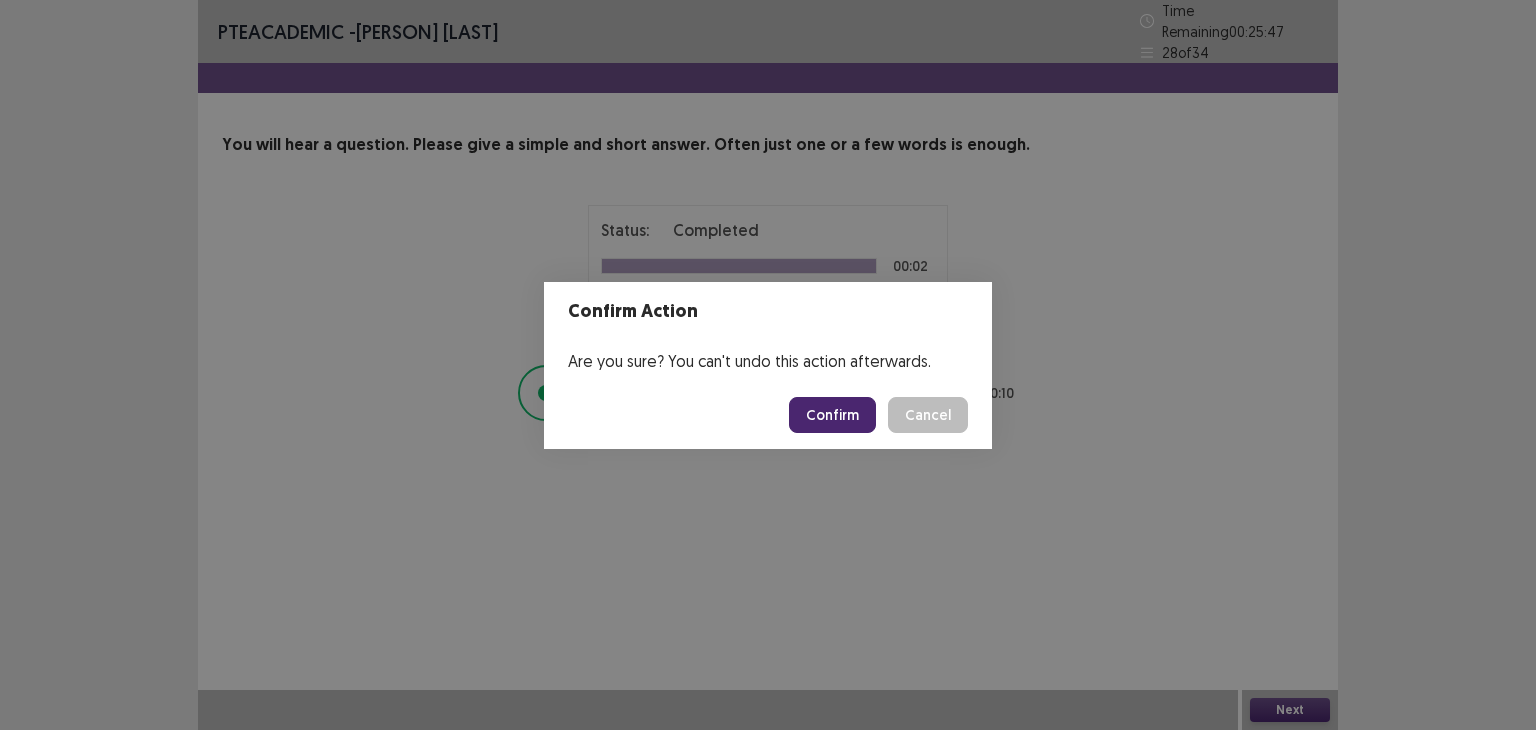 click on "Confirm" at bounding box center (832, 415) 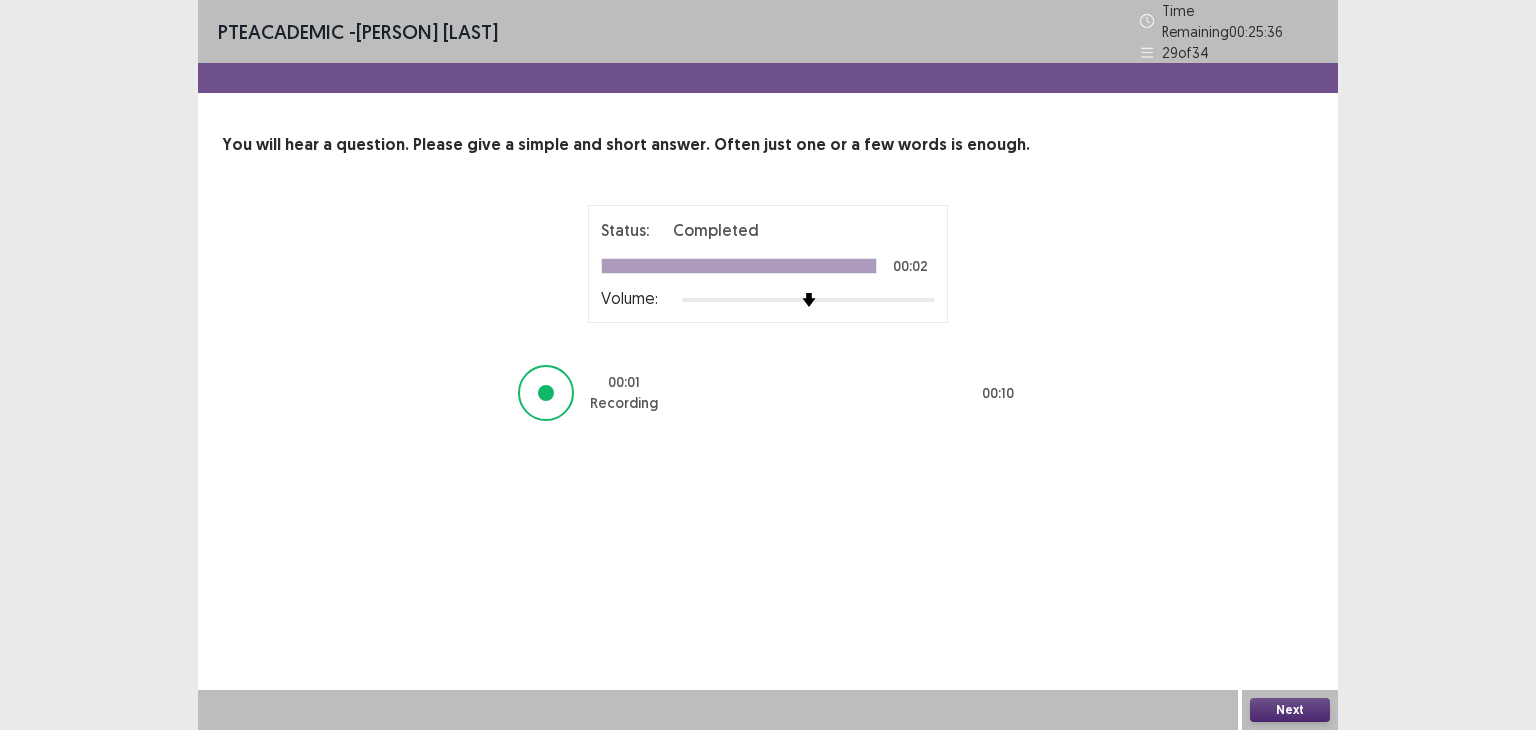 click on "Next" at bounding box center (1290, 710) 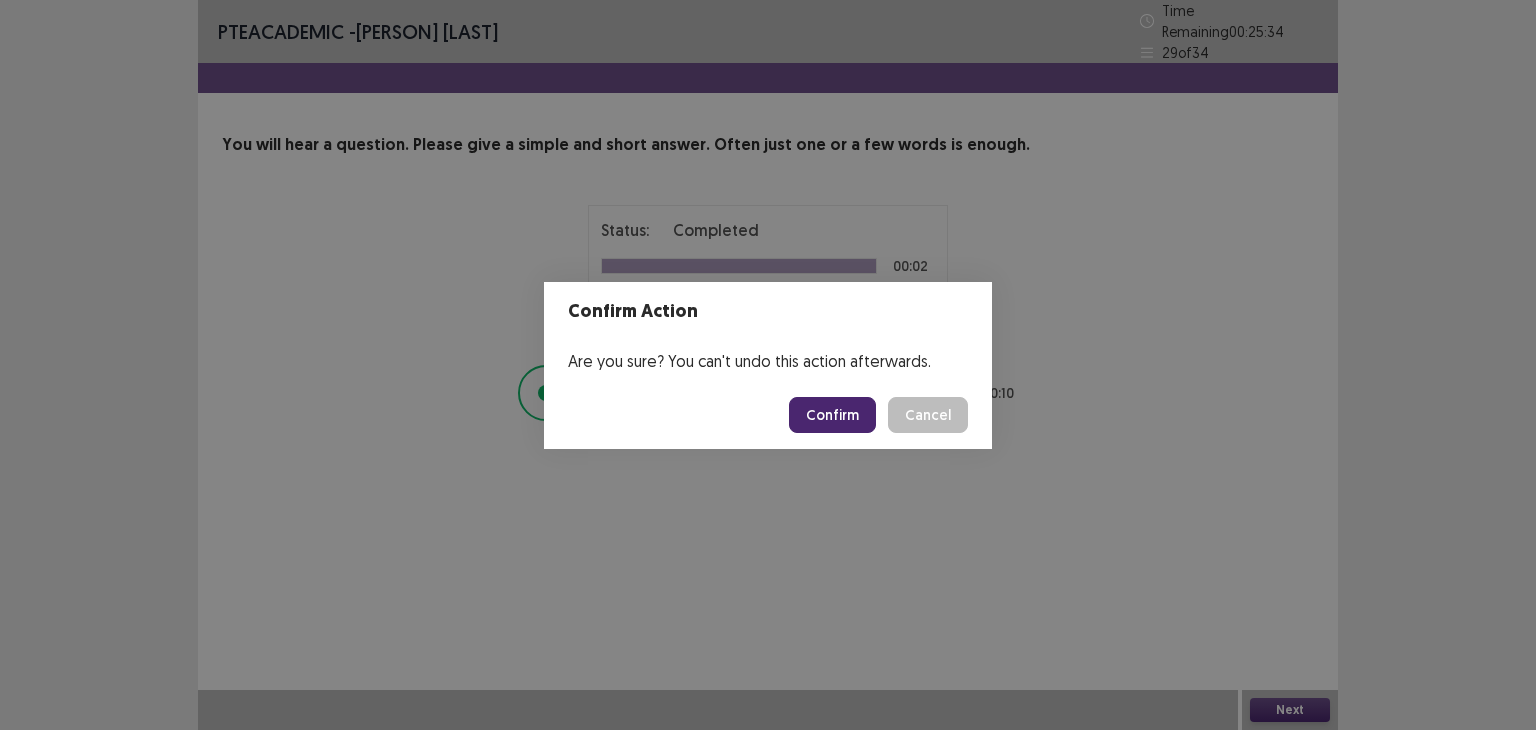 click on "Confirm" at bounding box center [832, 415] 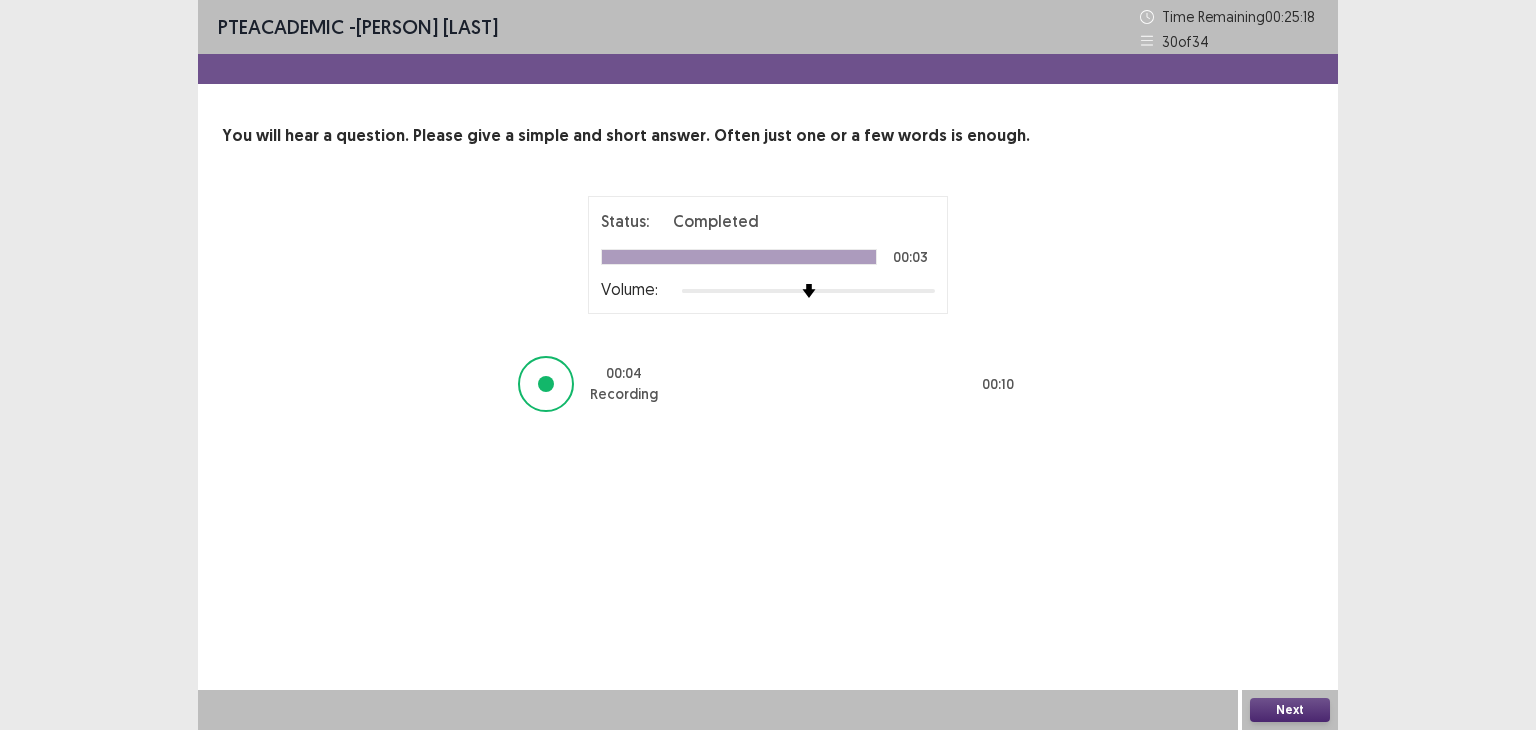click on "Next" at bounding box center [1290, 710] 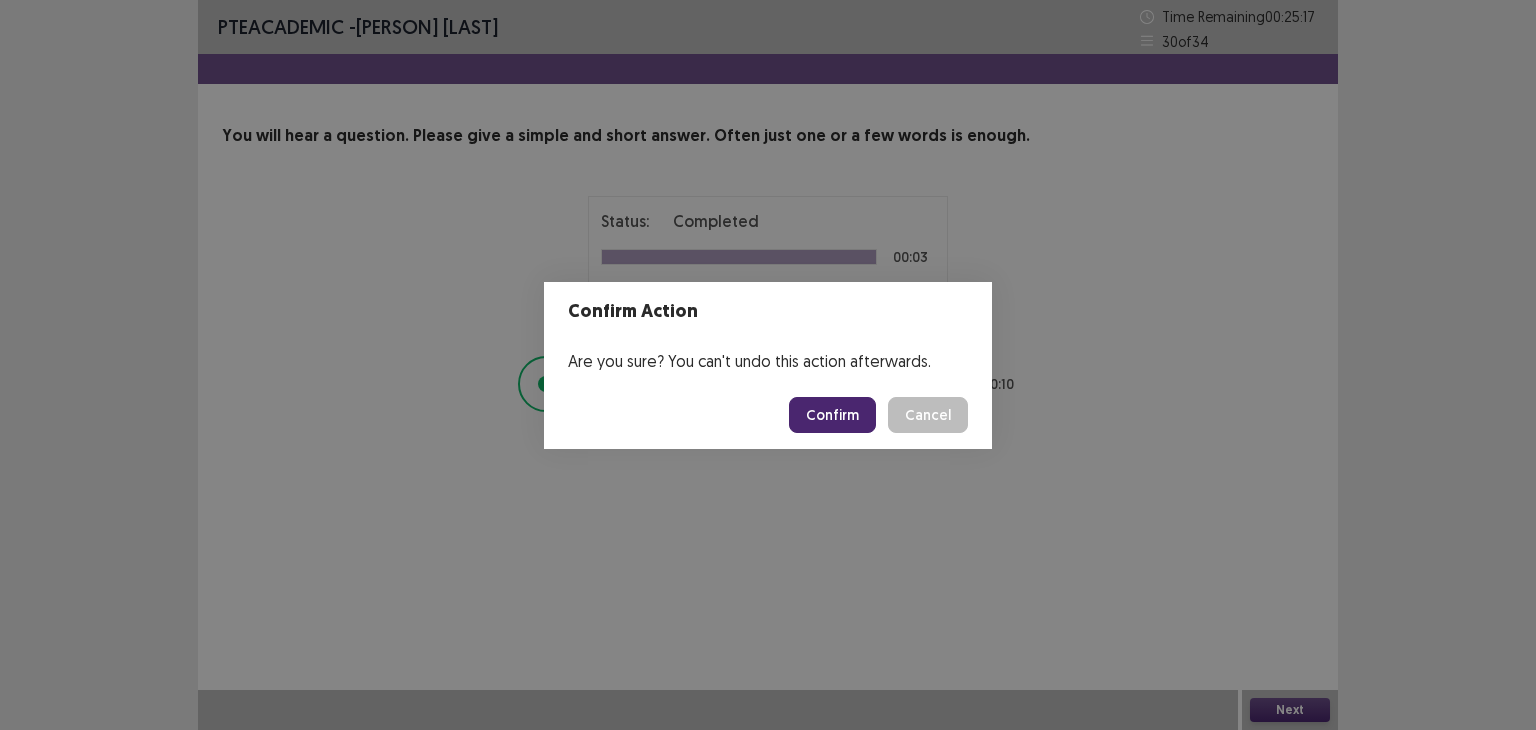 click on "Confirm" at bounding box center (832, 415) 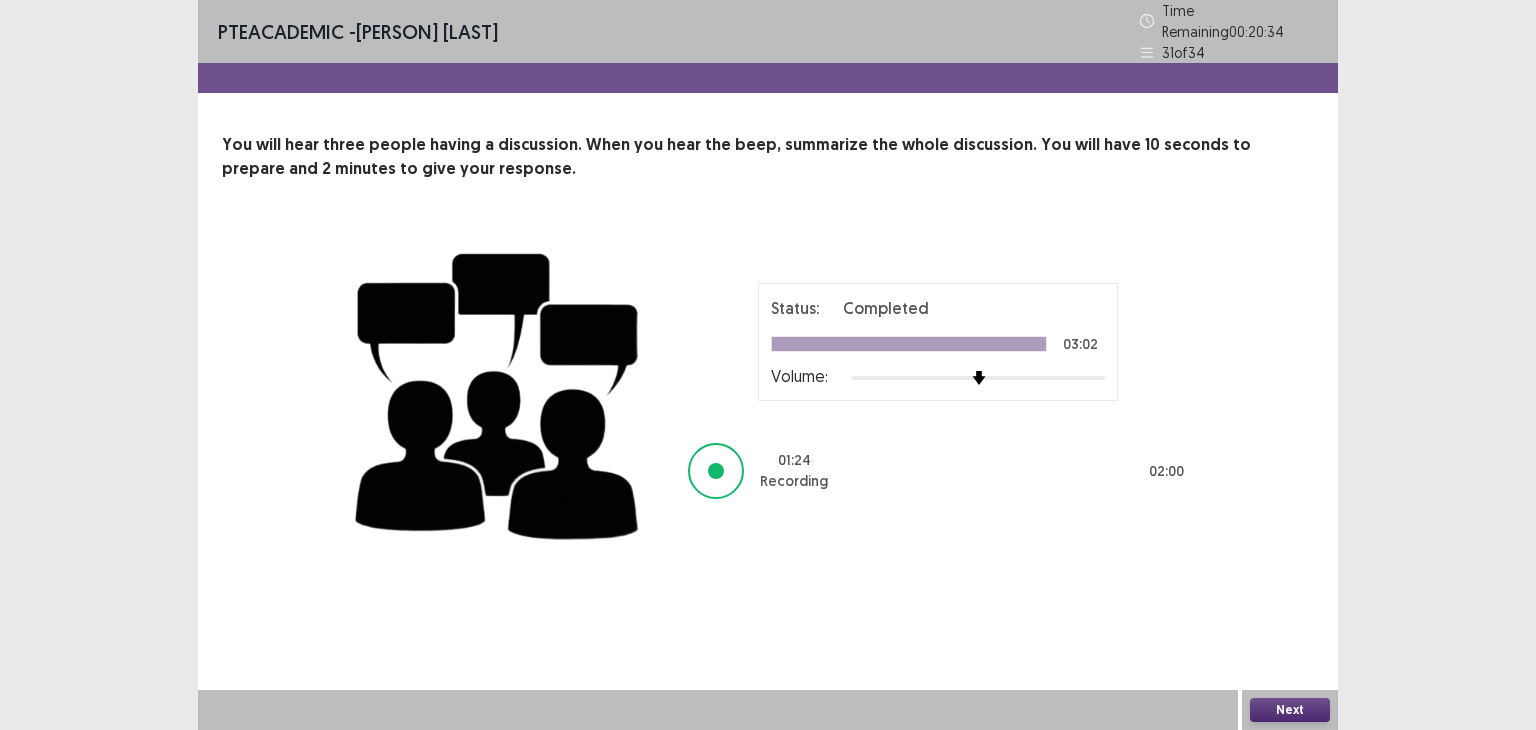 click on "Next" at bounding box center [1290, 710] 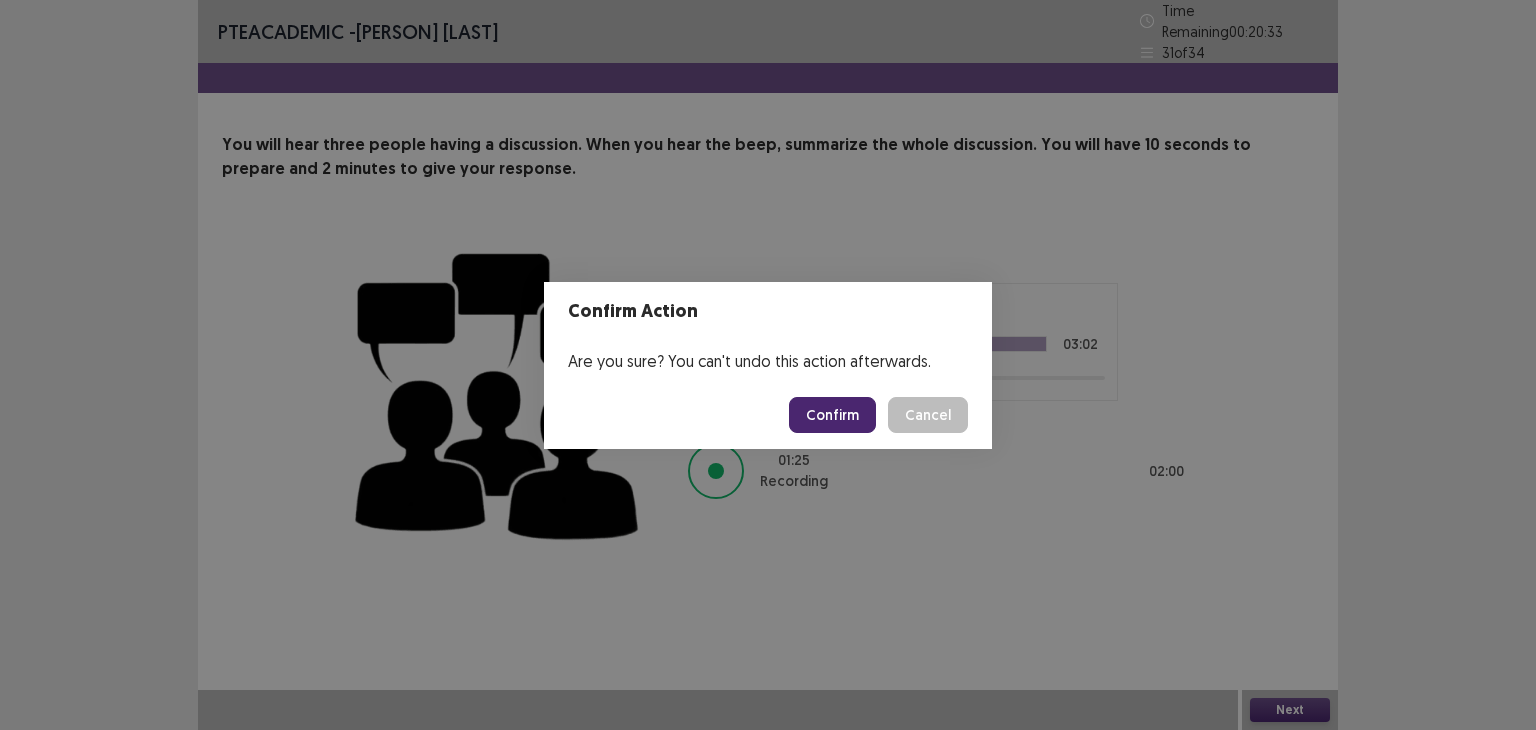 click on "Confirm" at bounding box center [832, 415] 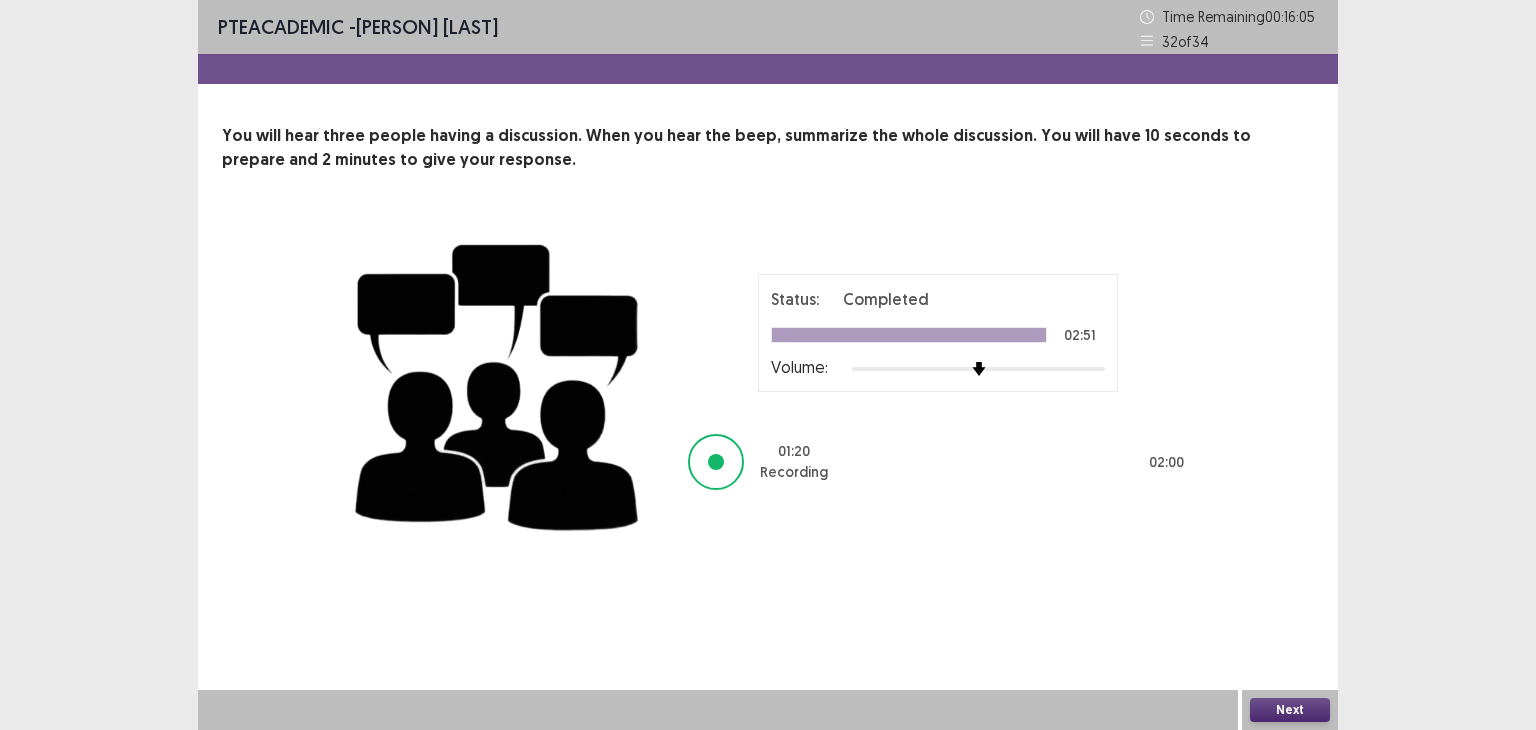 click on "Next" at bounding box center [1290, 710] 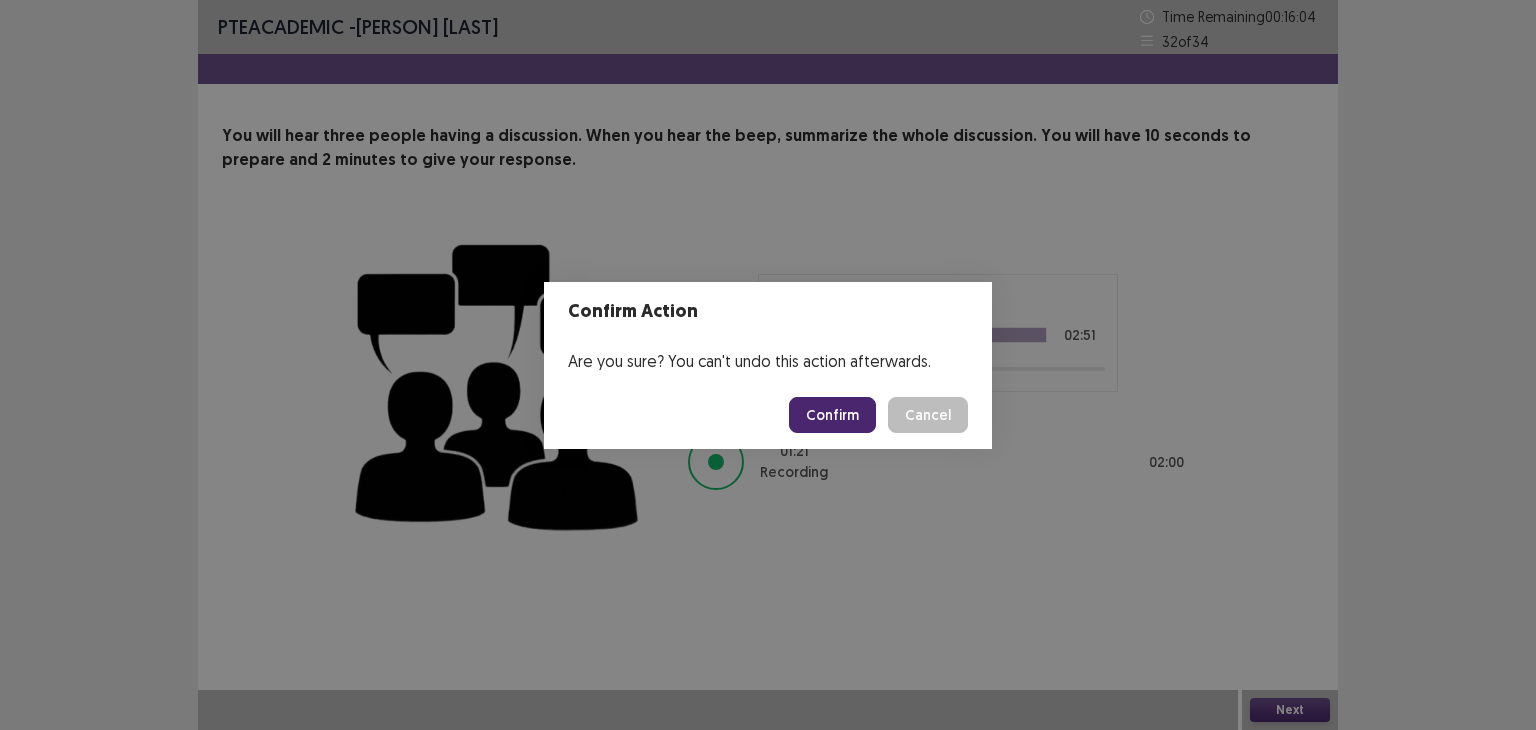 click on "Confirm" at bounding box center (832, 415) 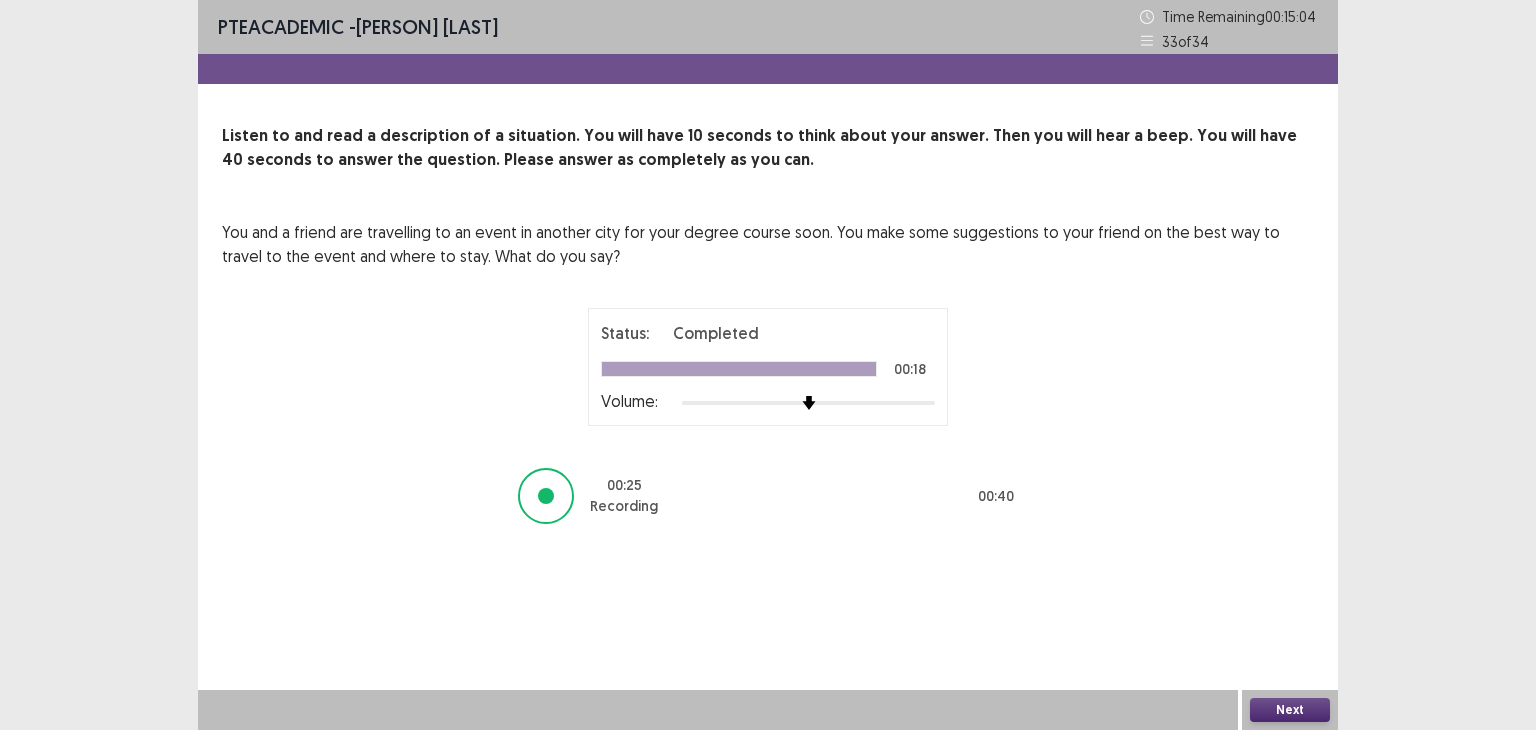 click on "Next" at bounding box center [1290, 710] 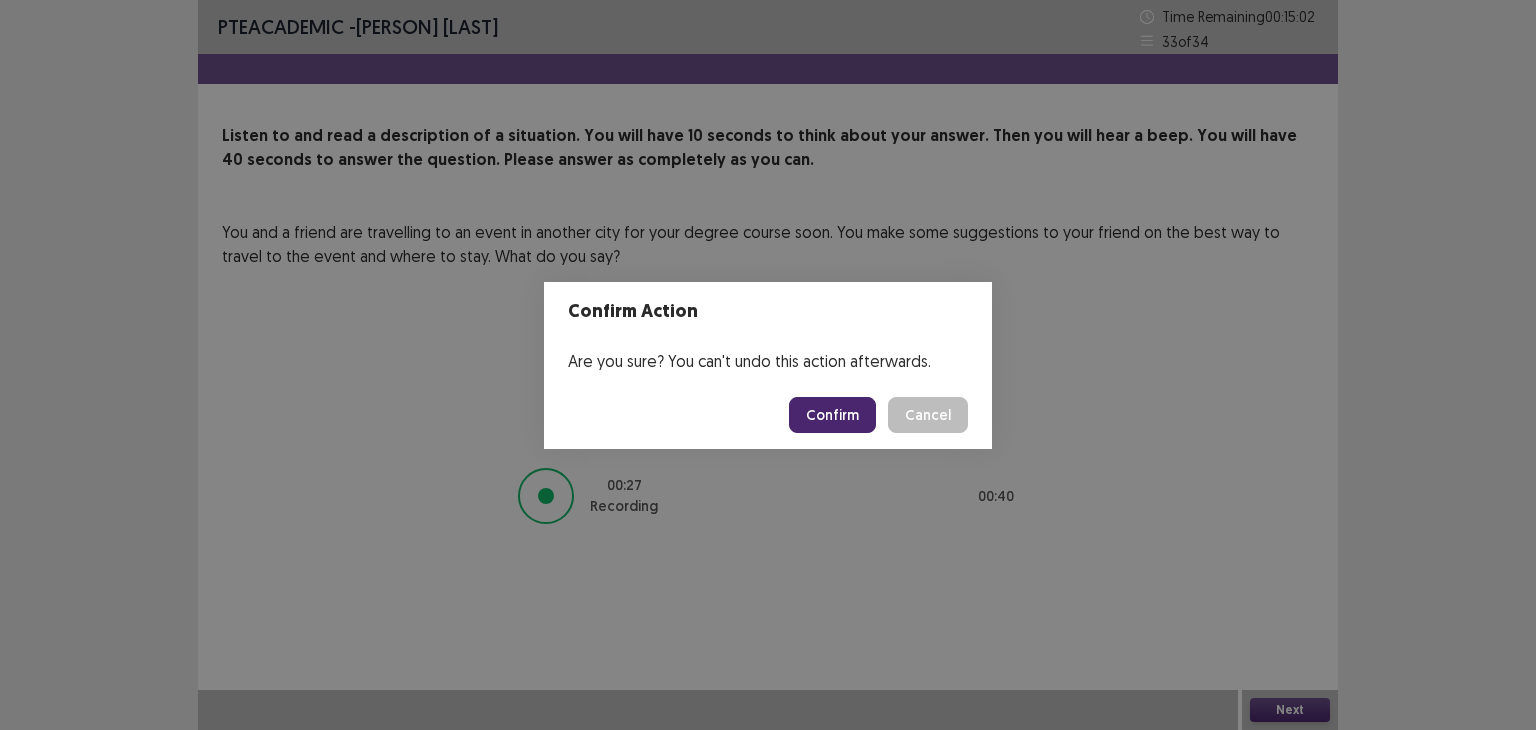 click on "Confirm" at bounding box center [832, 415] 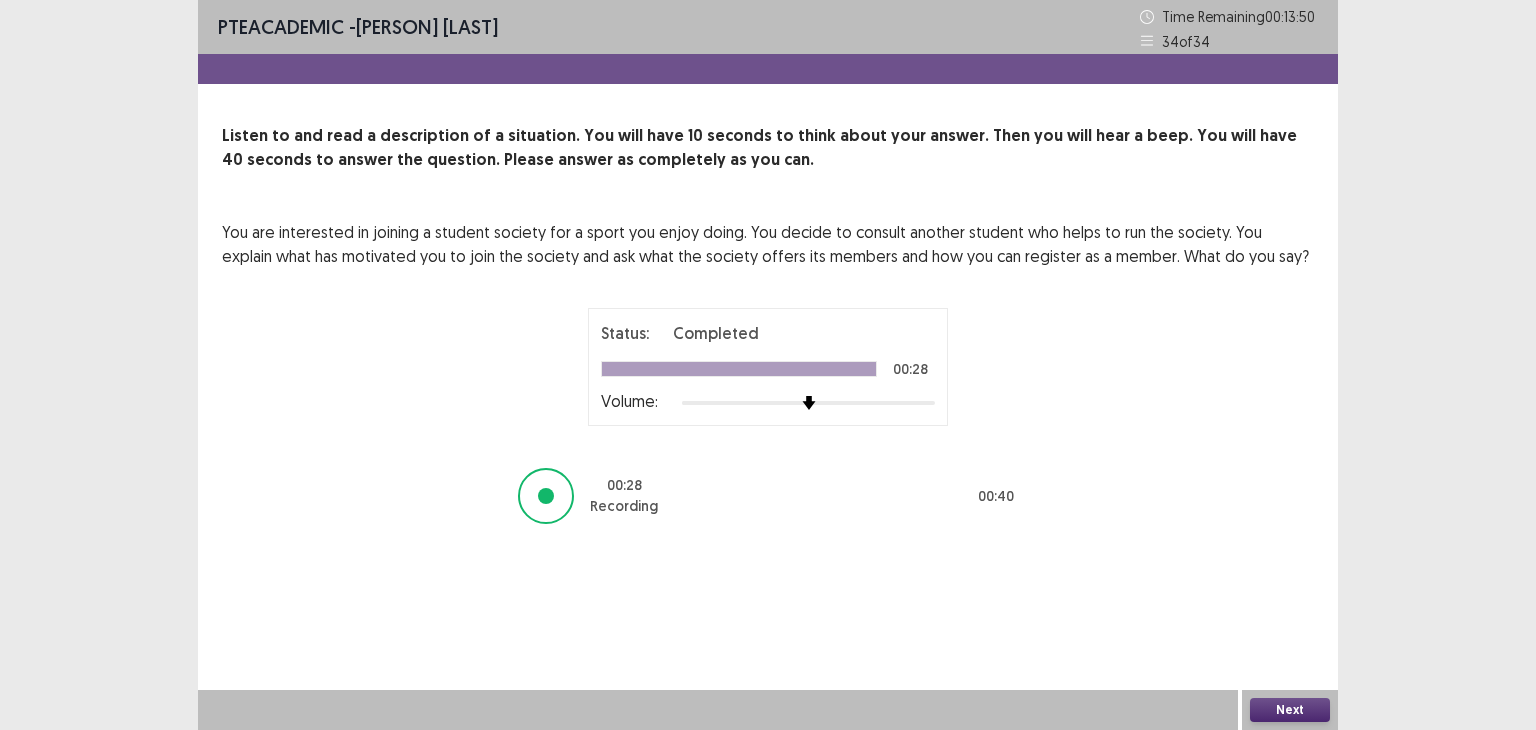 click on "Next" at bounding box center [1290, 710] 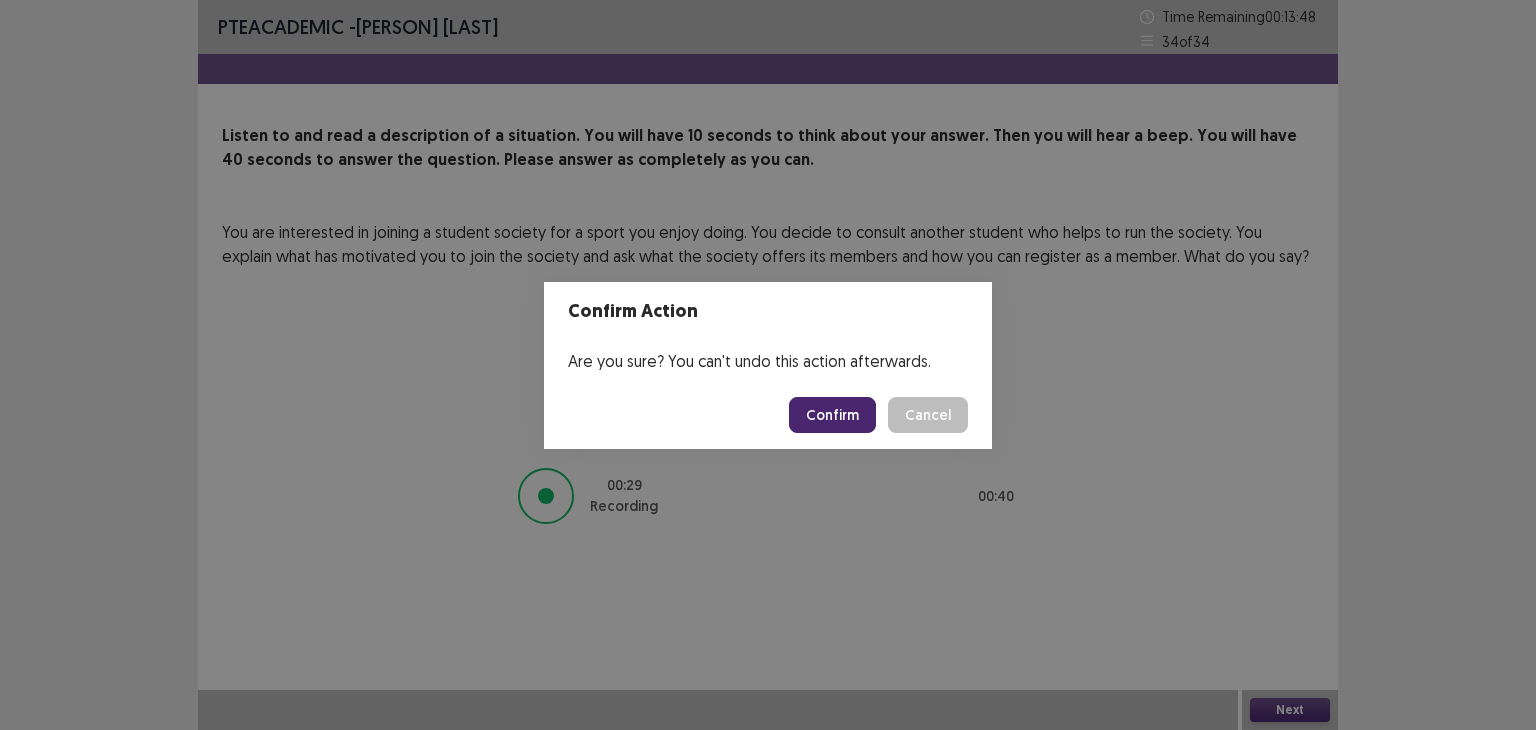 click on "Confirm" at bounding box center [832, 415] 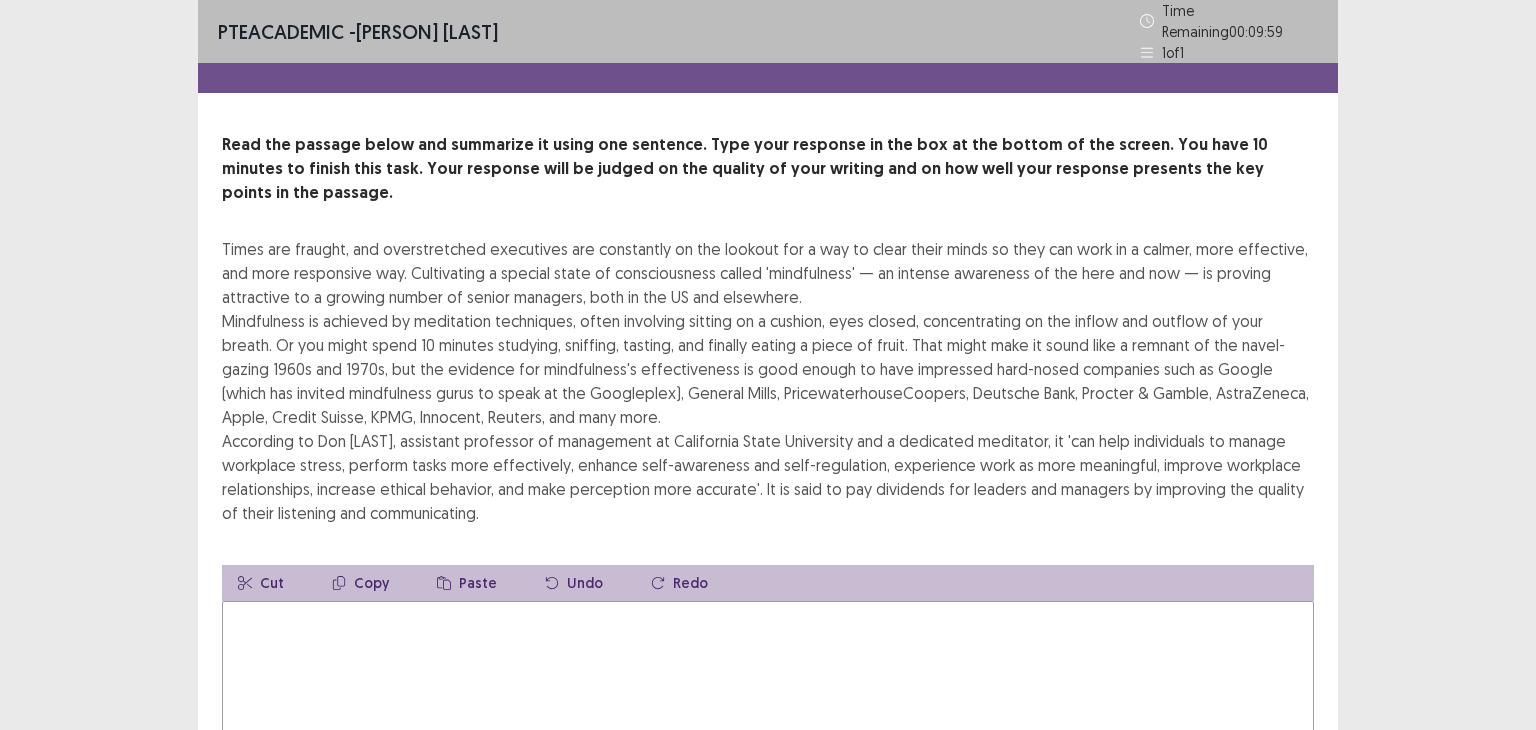 click at bounding box center (768, 711) 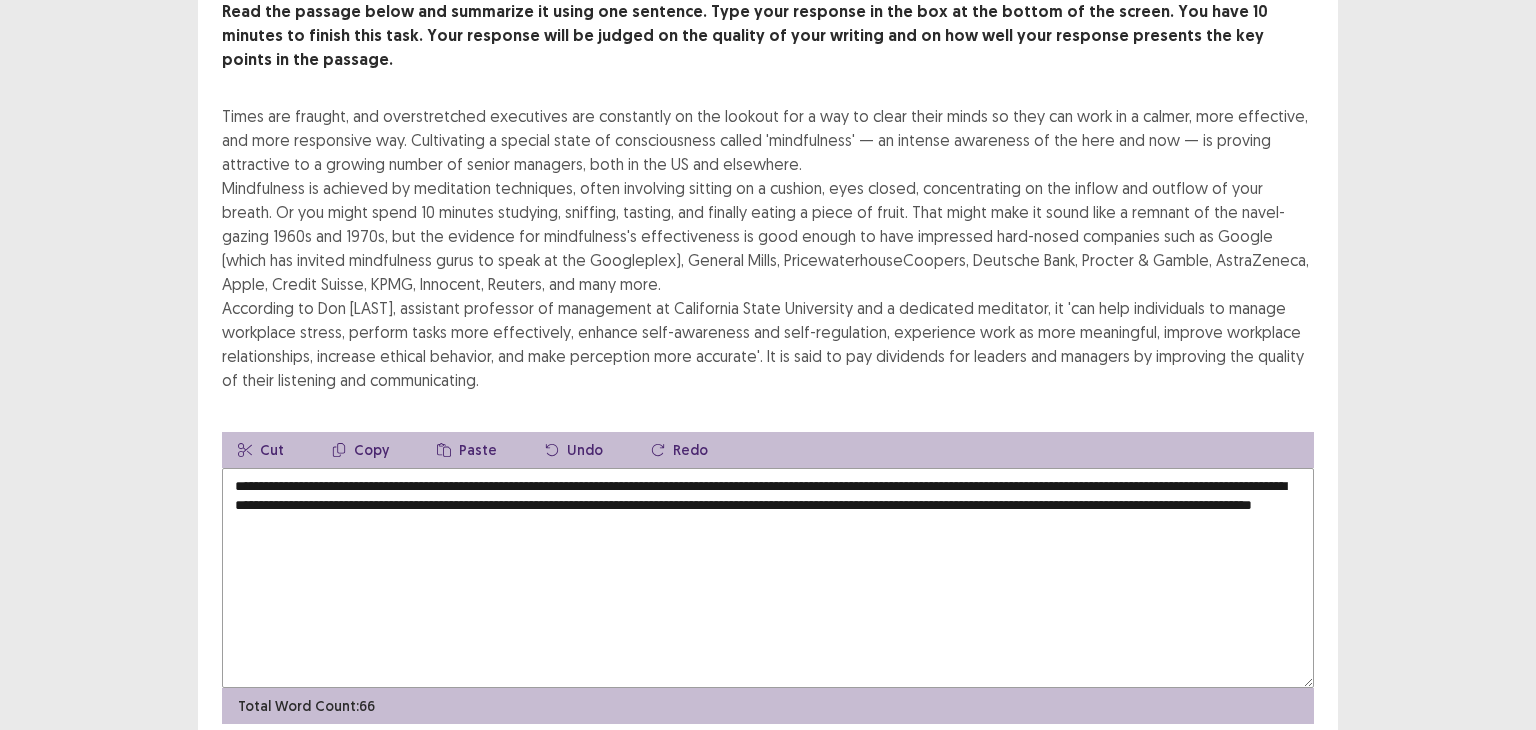scroll, scrollTop: 182, scrollLeft: 0, axis: vertical 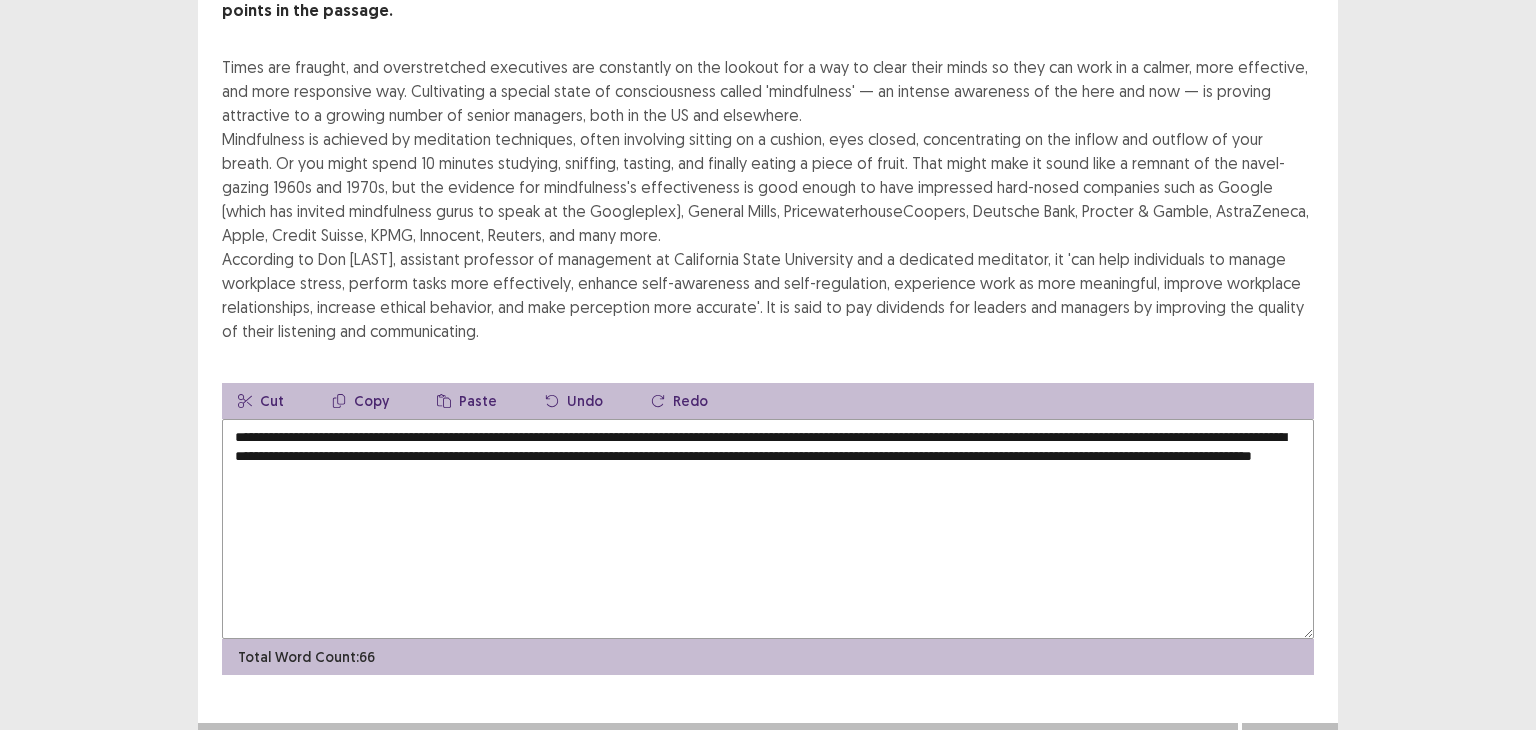 type on "**********" 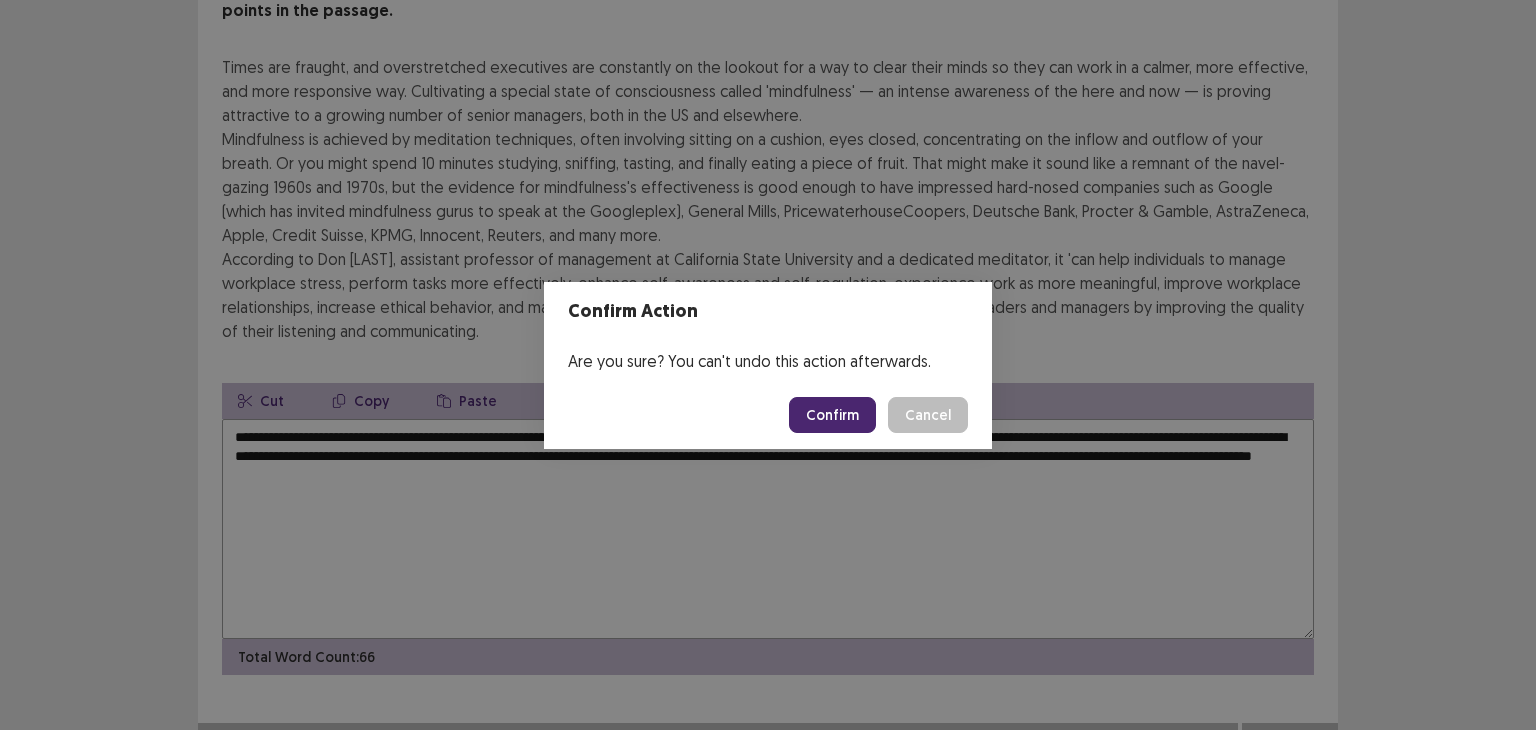 click on "Confirm" at bounding box center (832, 415) 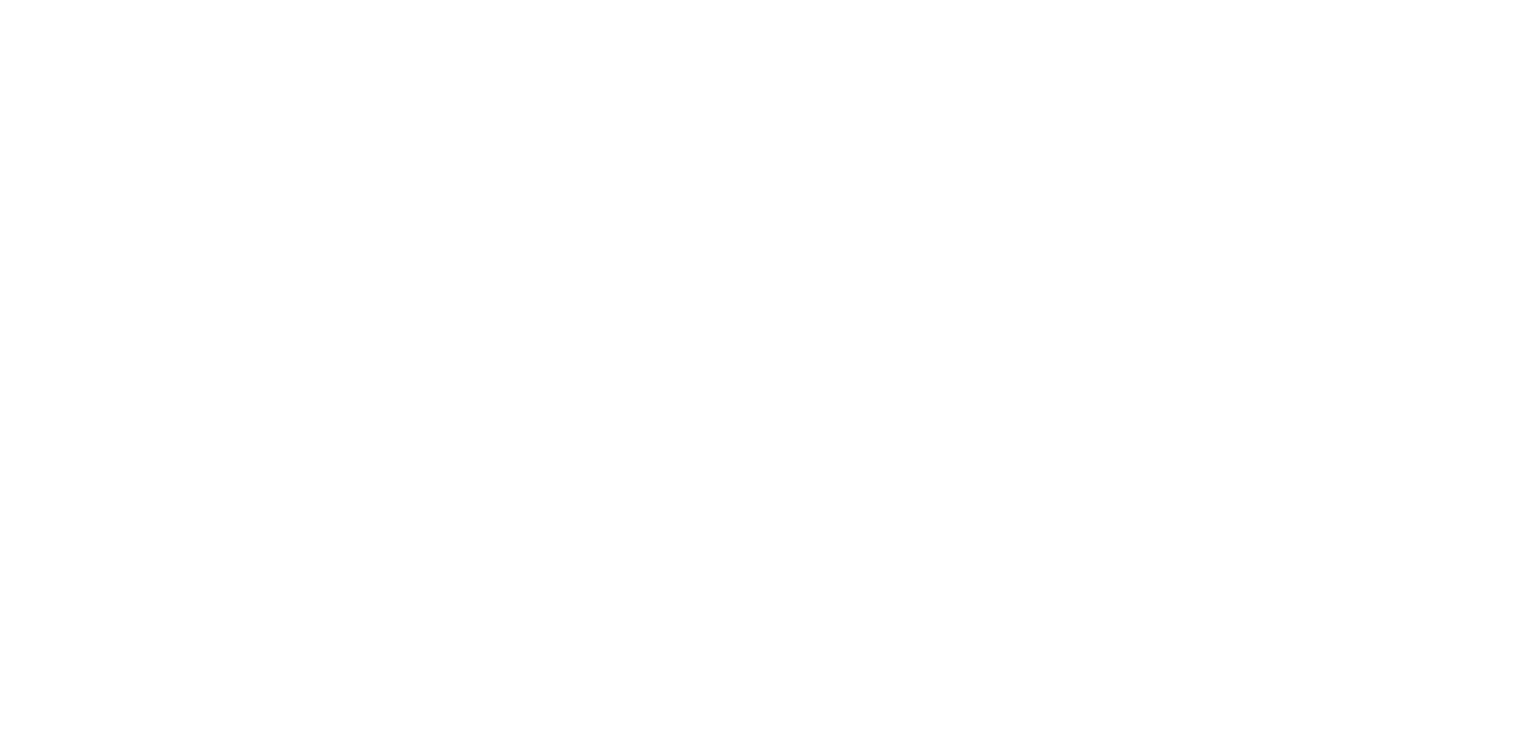 scroll, scrollTop: 0, scrollLeft: 0, axis: both 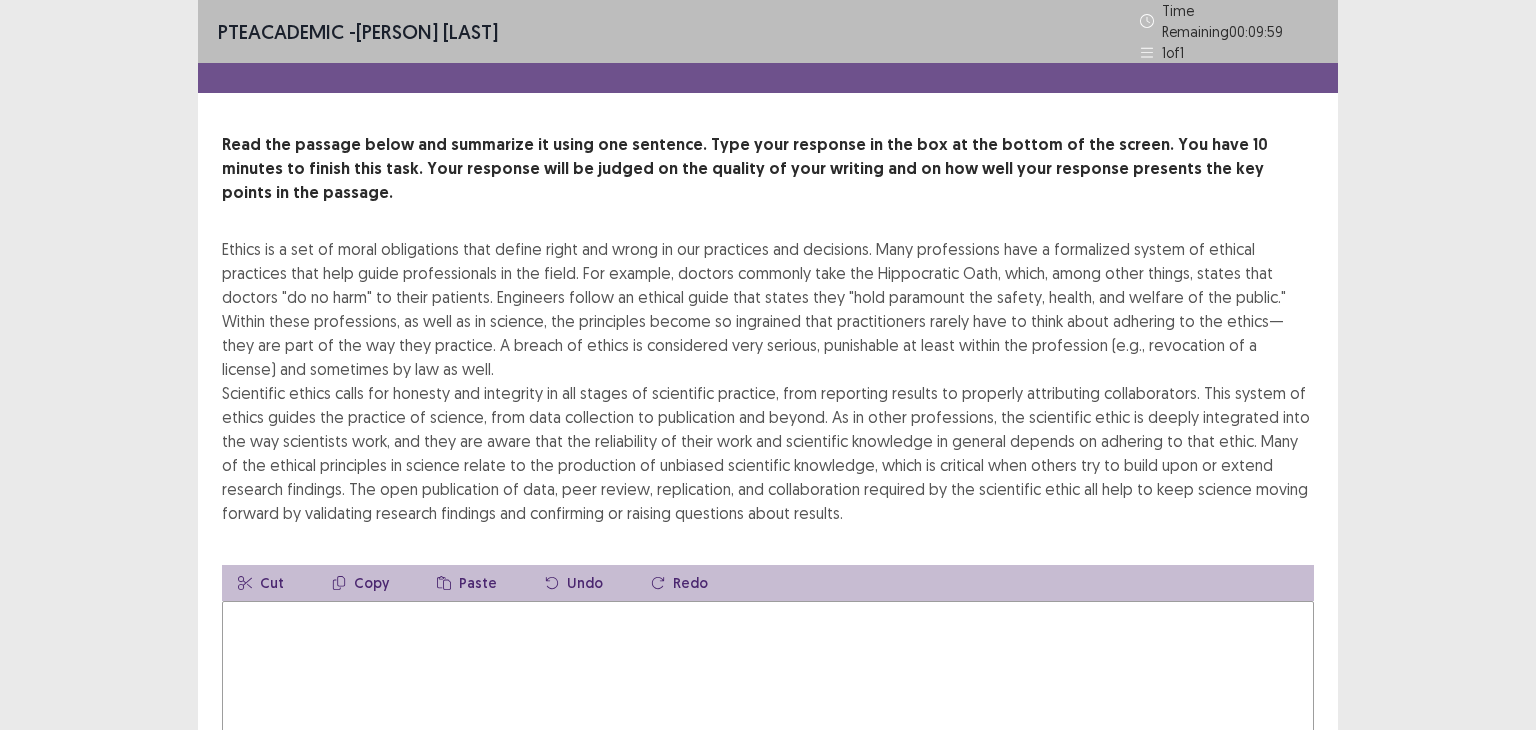 click at bounding box center [768, 711] 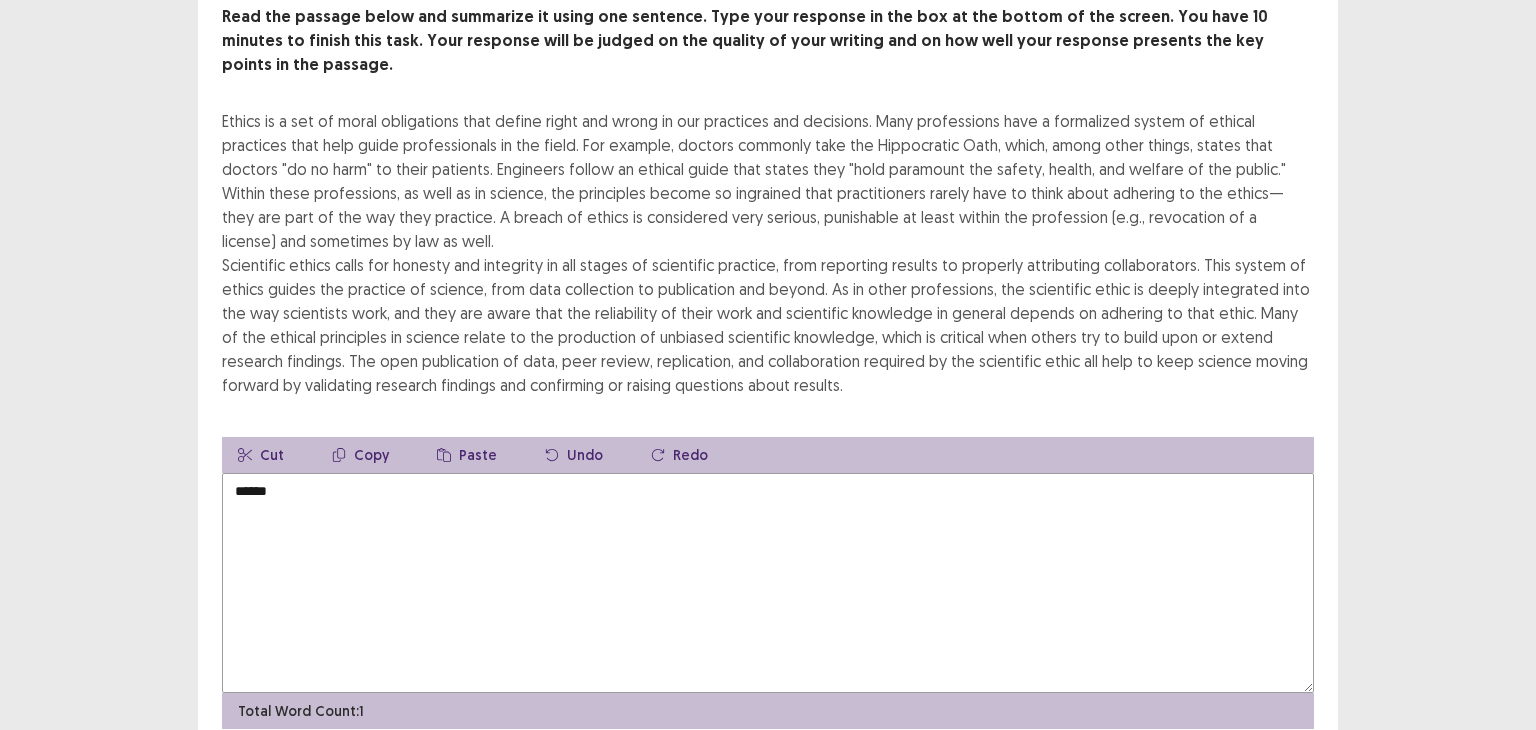 scroll, scrollTop: 146, scrollLeft: 0, axis: vertical 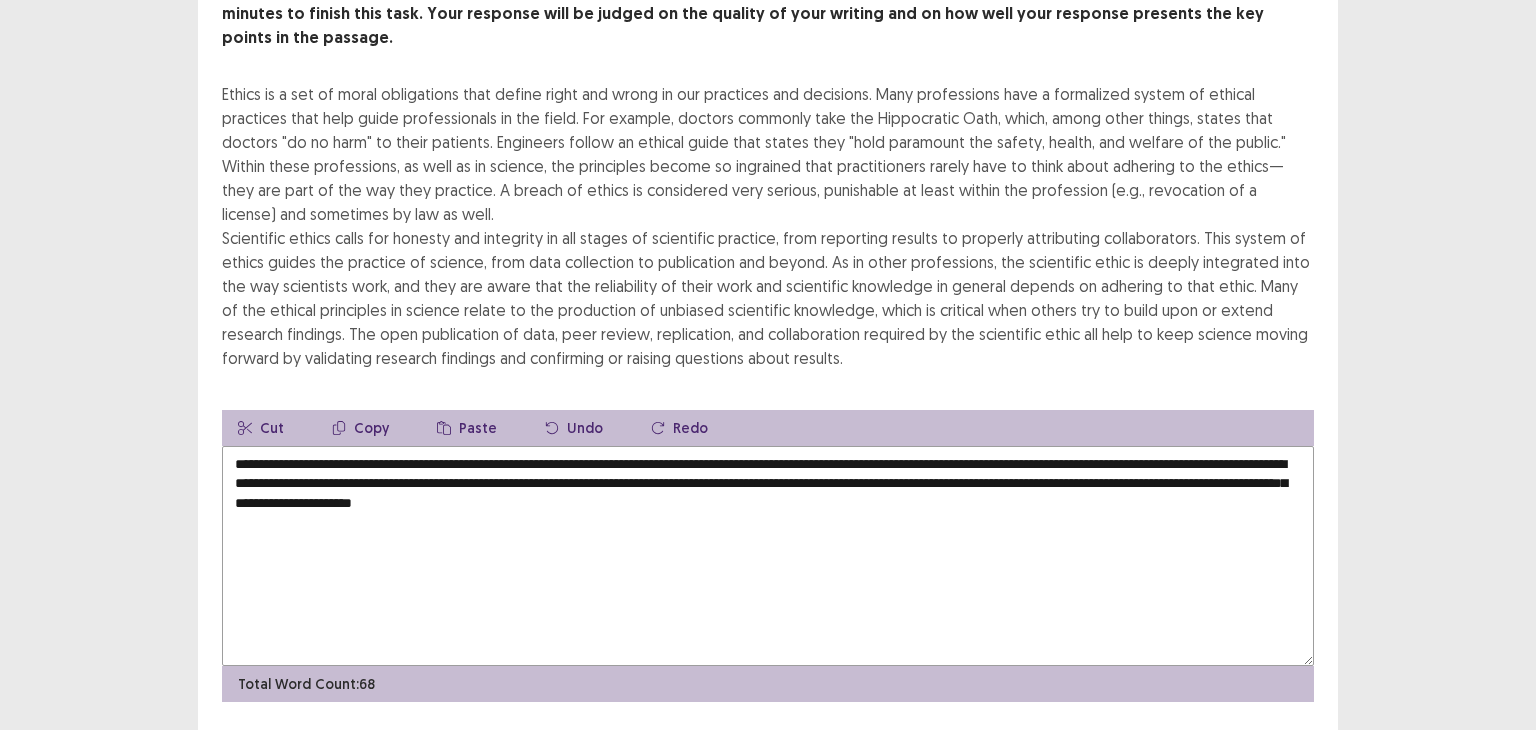 click on "**********" at bounding box center (768, 556) 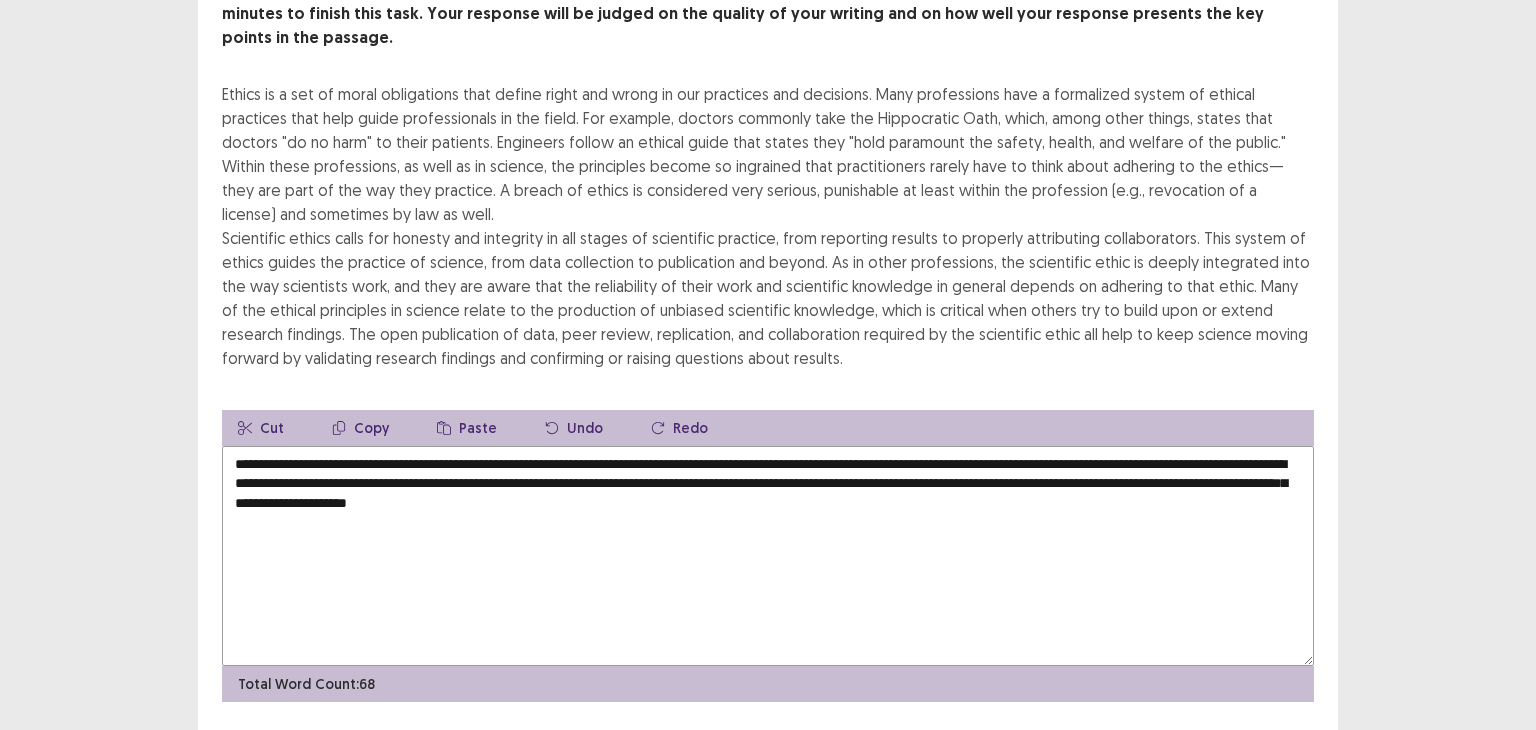 click on "**********" at bounding box center [768, 556] 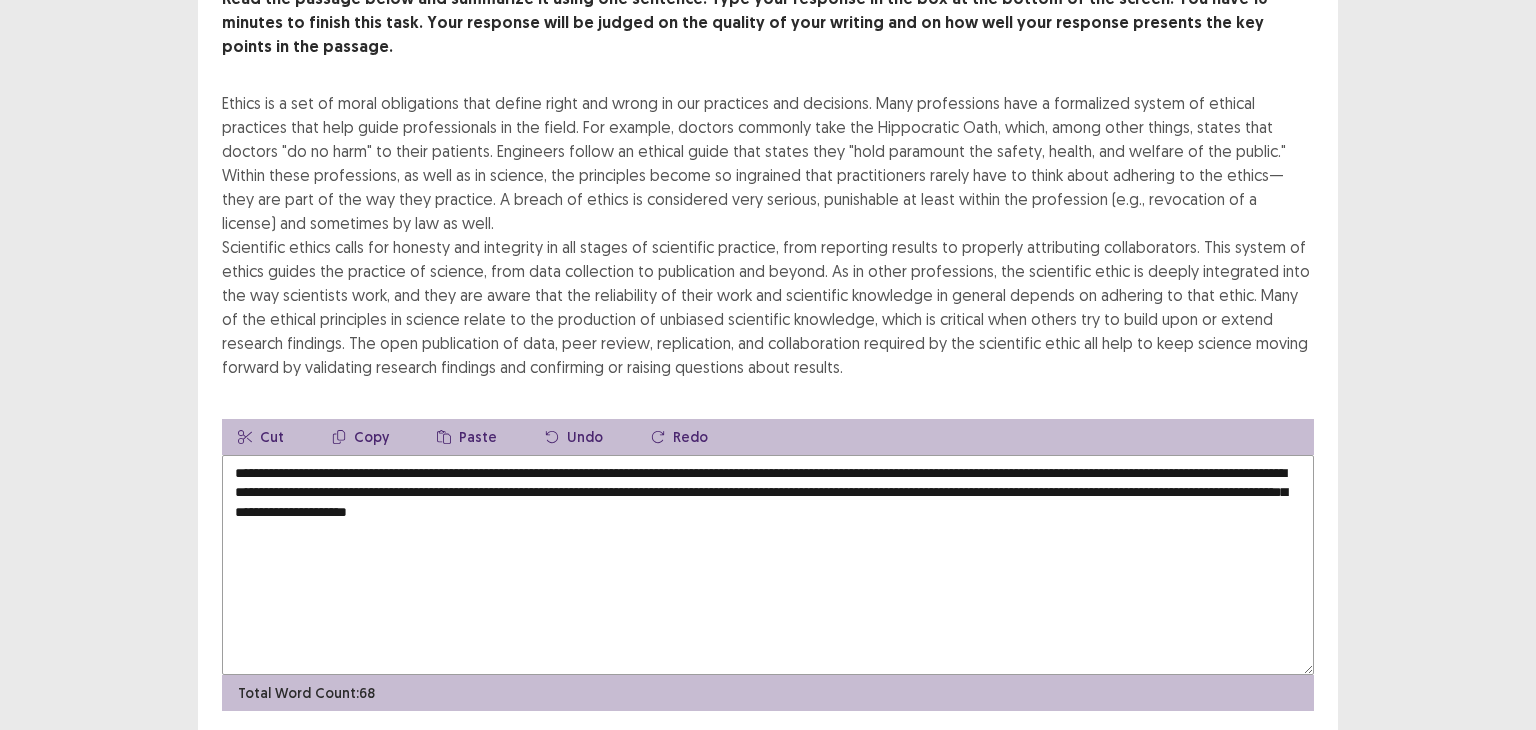 click on "**********" at bounding box center (768, 565) 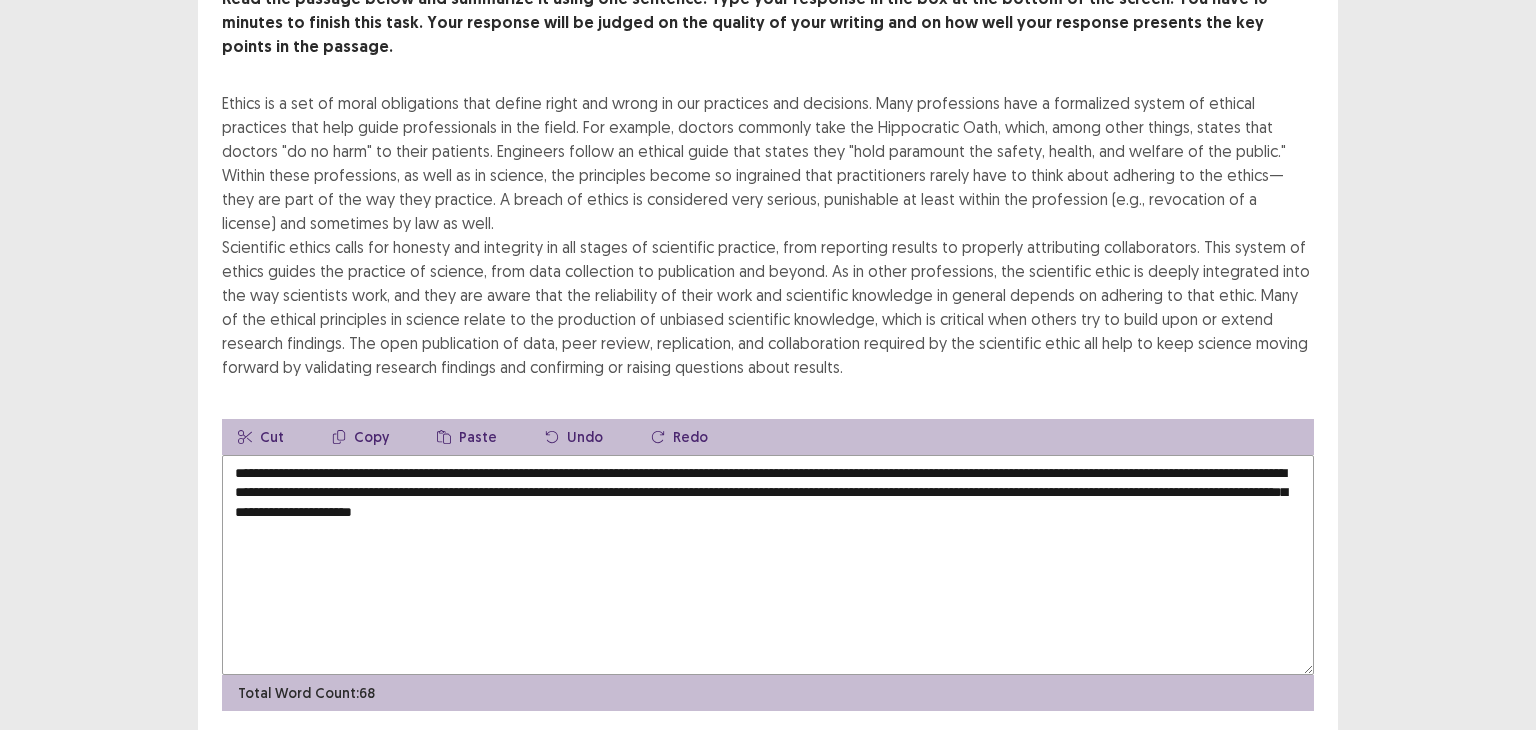click on "**********" at bounding box center [768, 565] 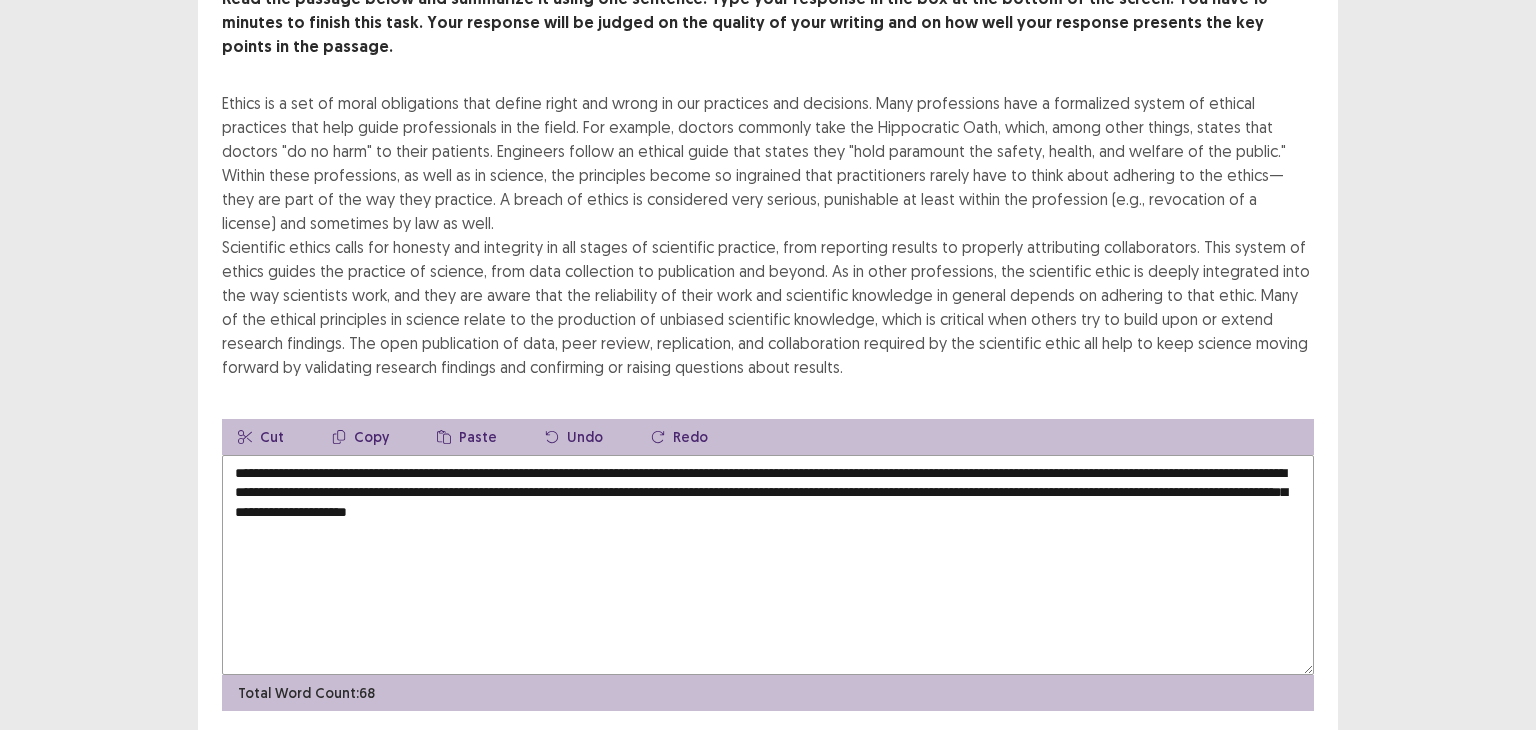 scroll, scrollTop: 182, scrollLeft: 0, axis: vertical 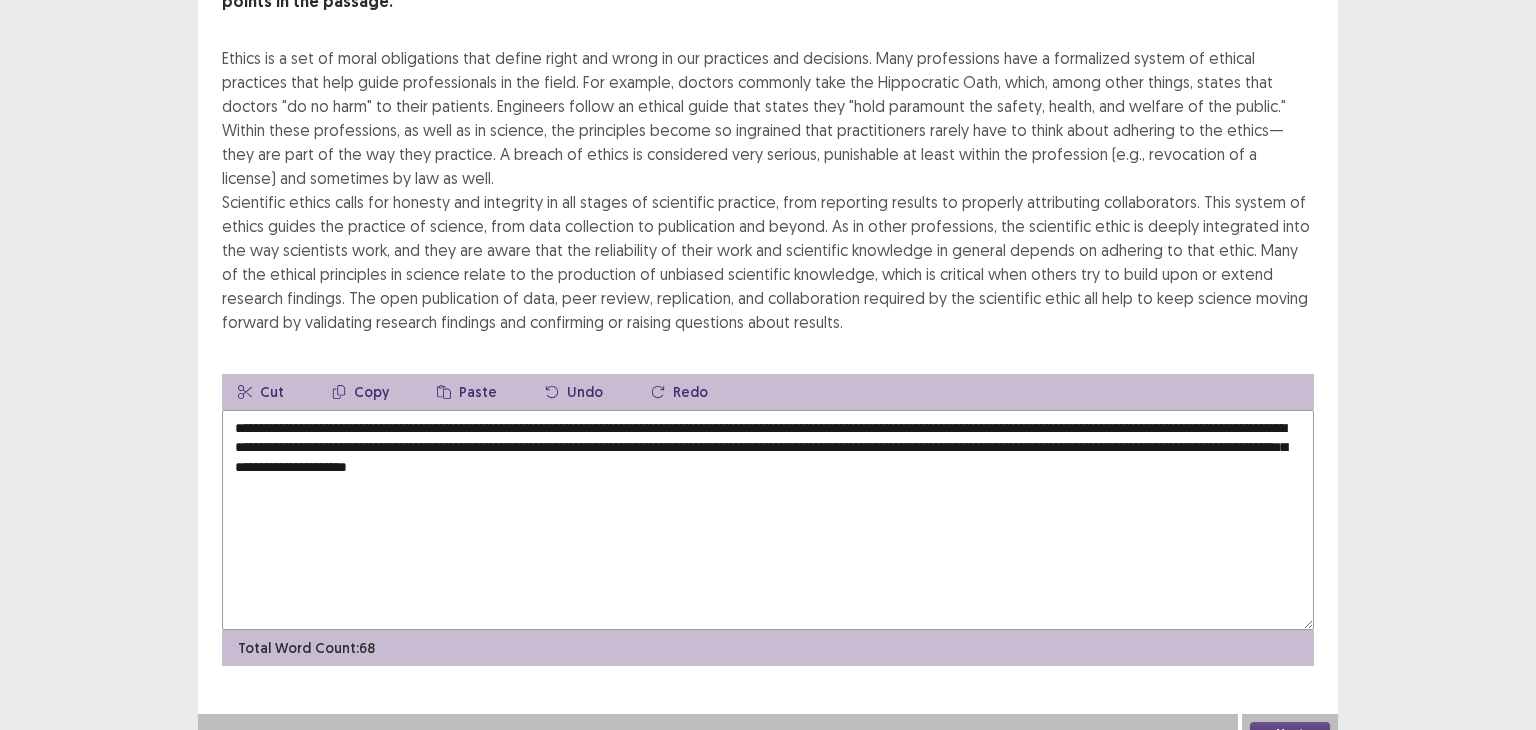 click on "**********" at bounding box center (768, 520) 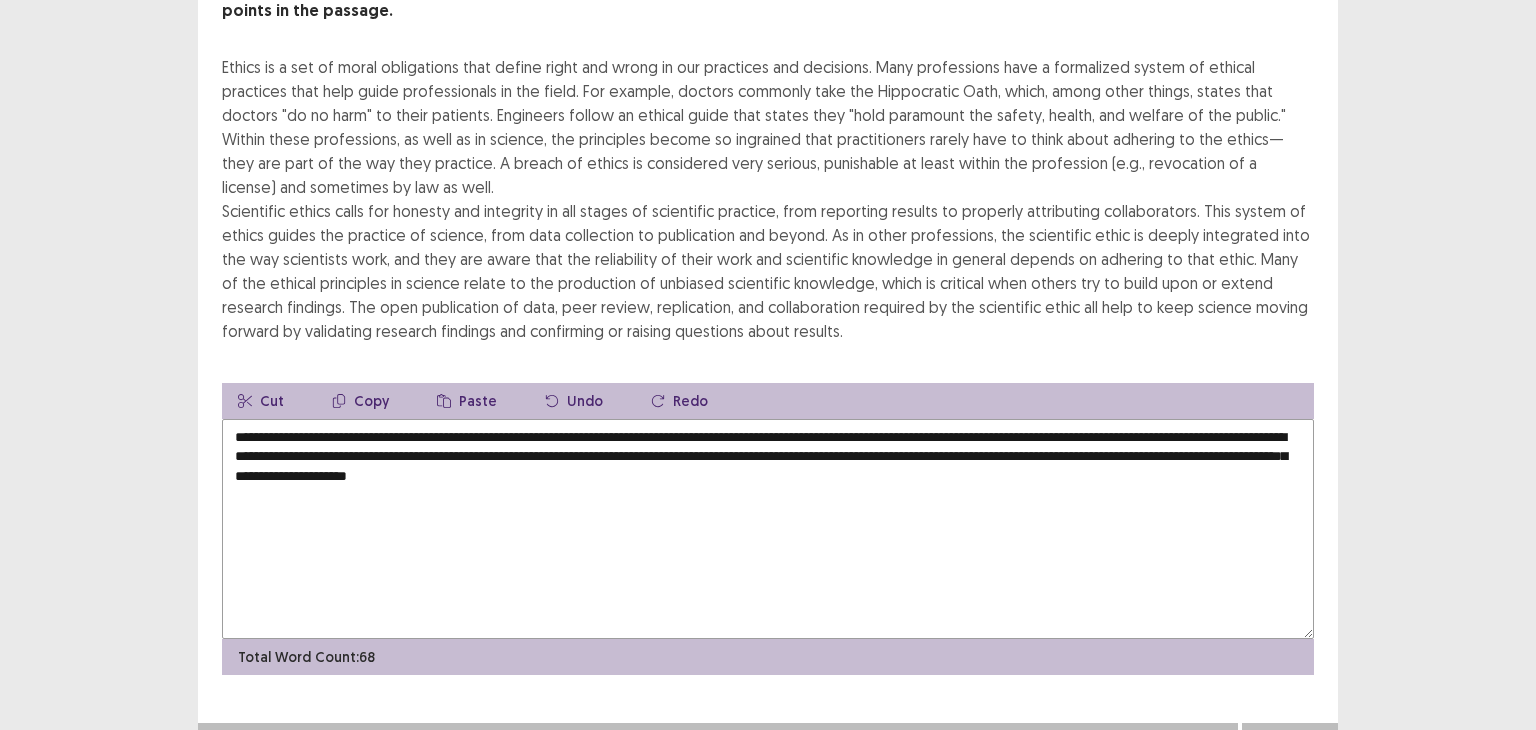 type on "**********" 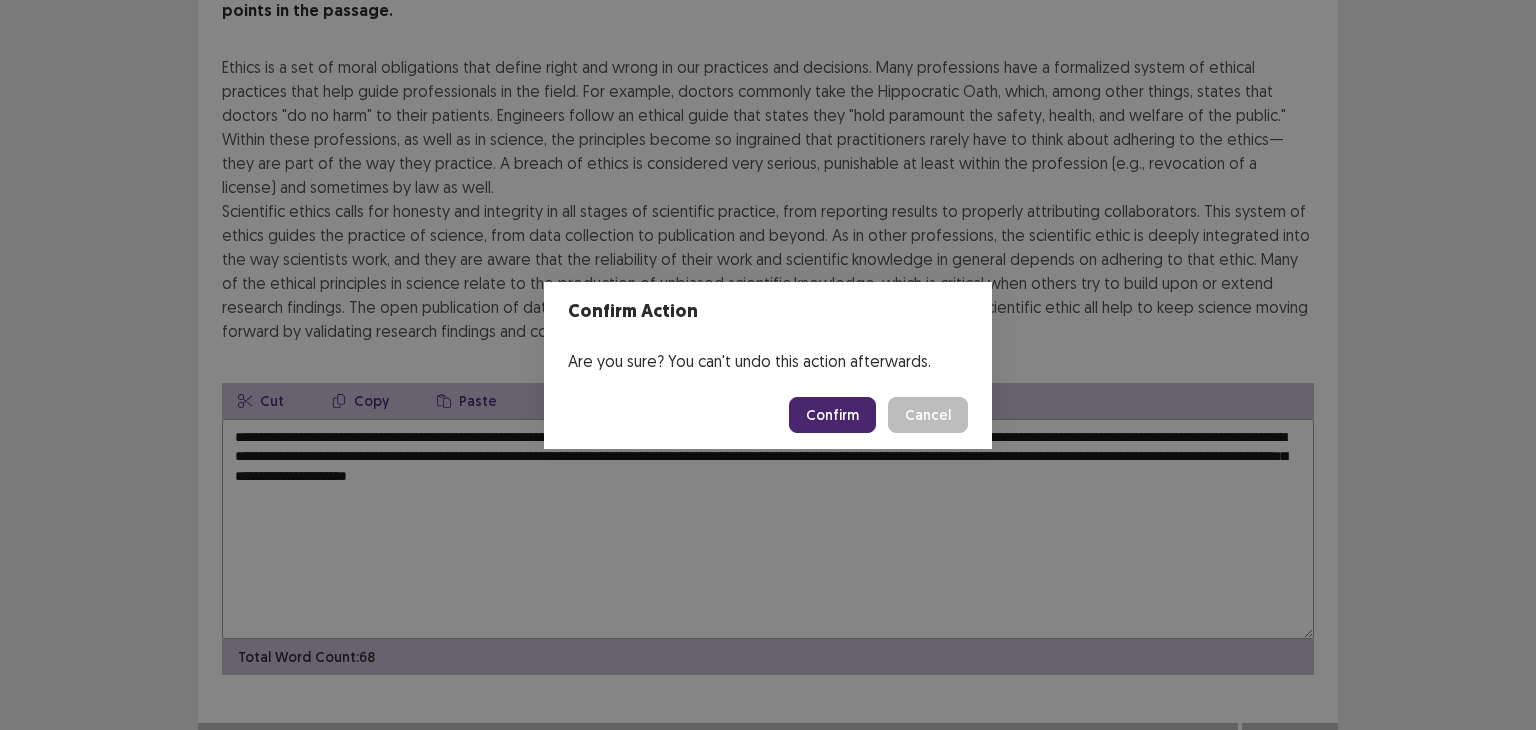 click on "Confirm" at bounding box center [832, 415] 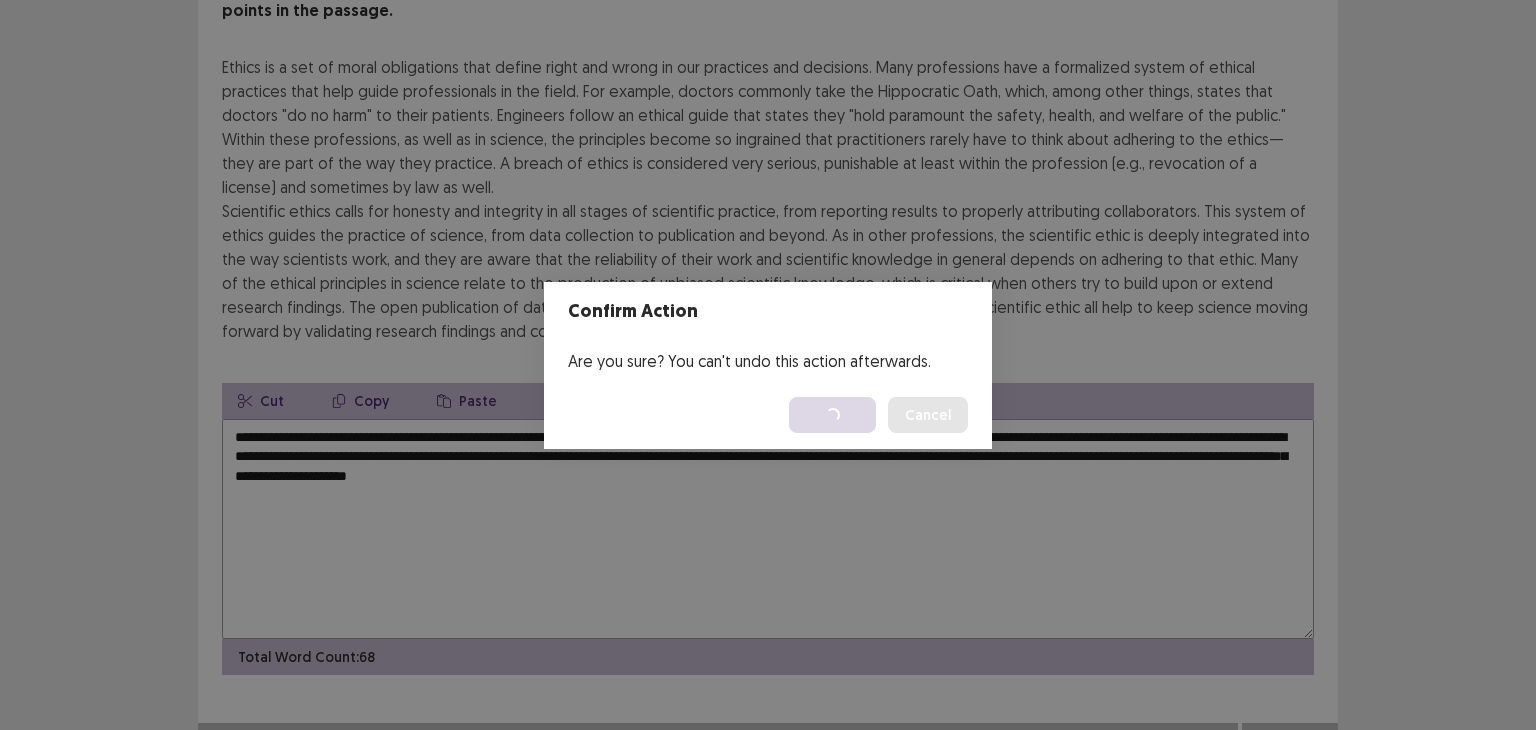 scroll, scrollTop: 0, scrollLeft: 0, axis: both 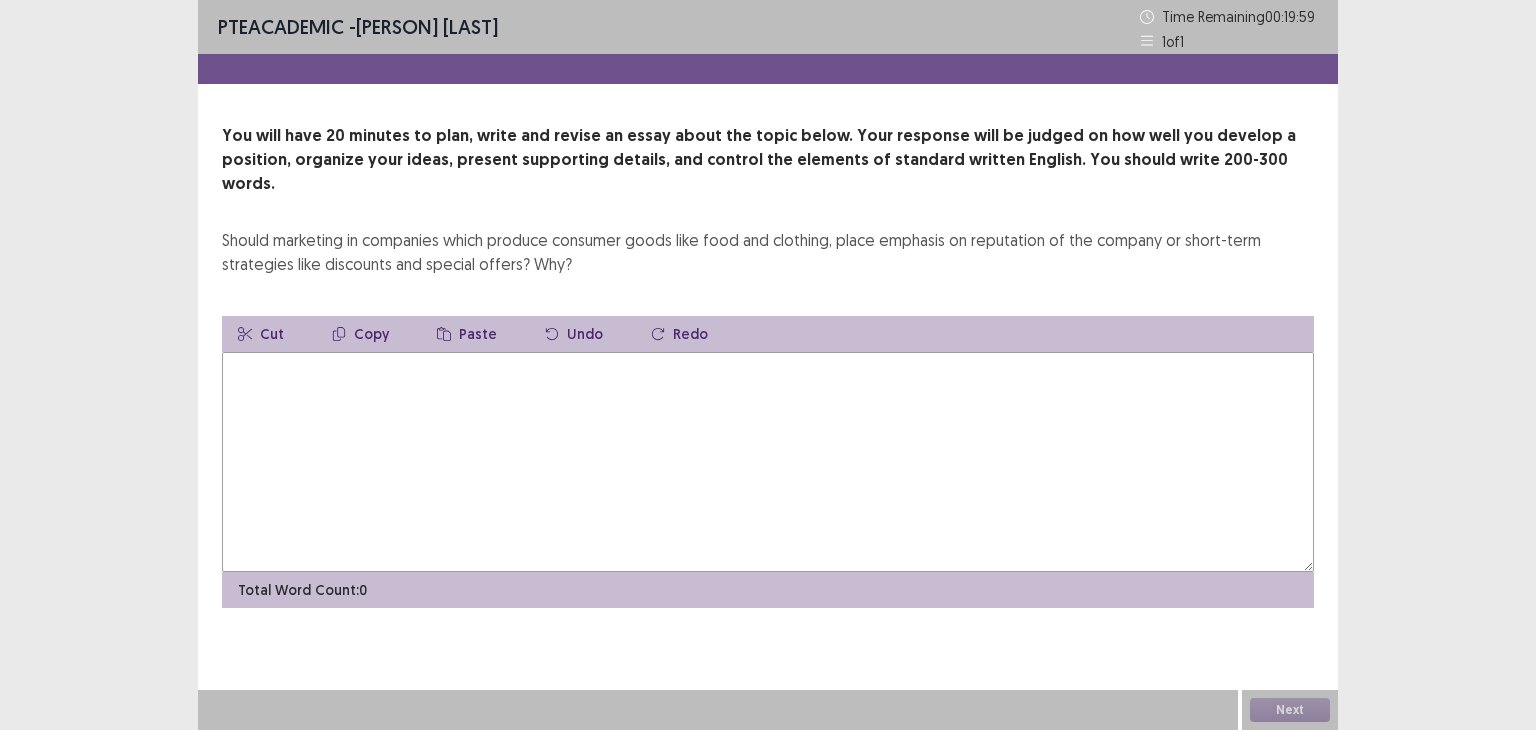 click at bounding box center [768, 462] 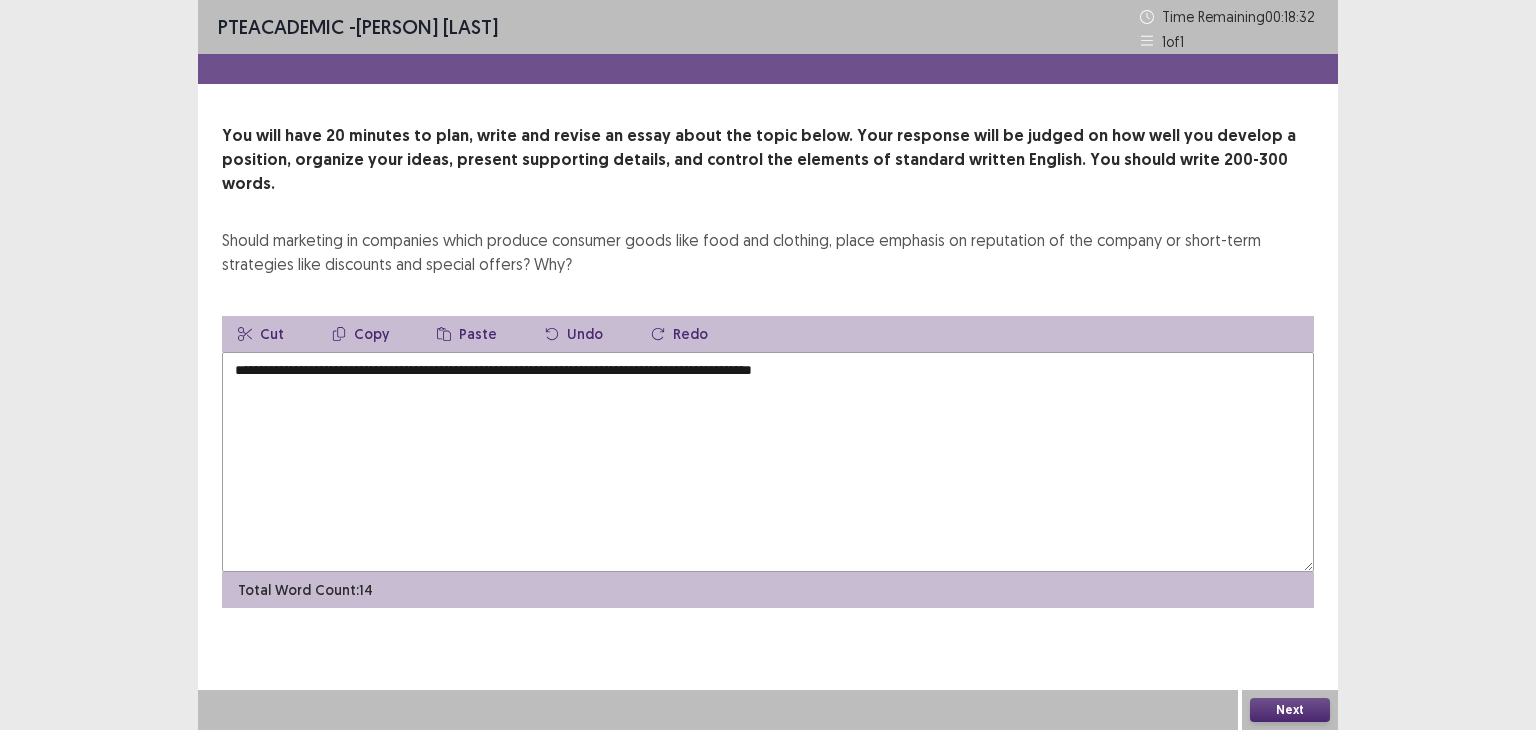 click on "**********" at bounding box center [768, 462] 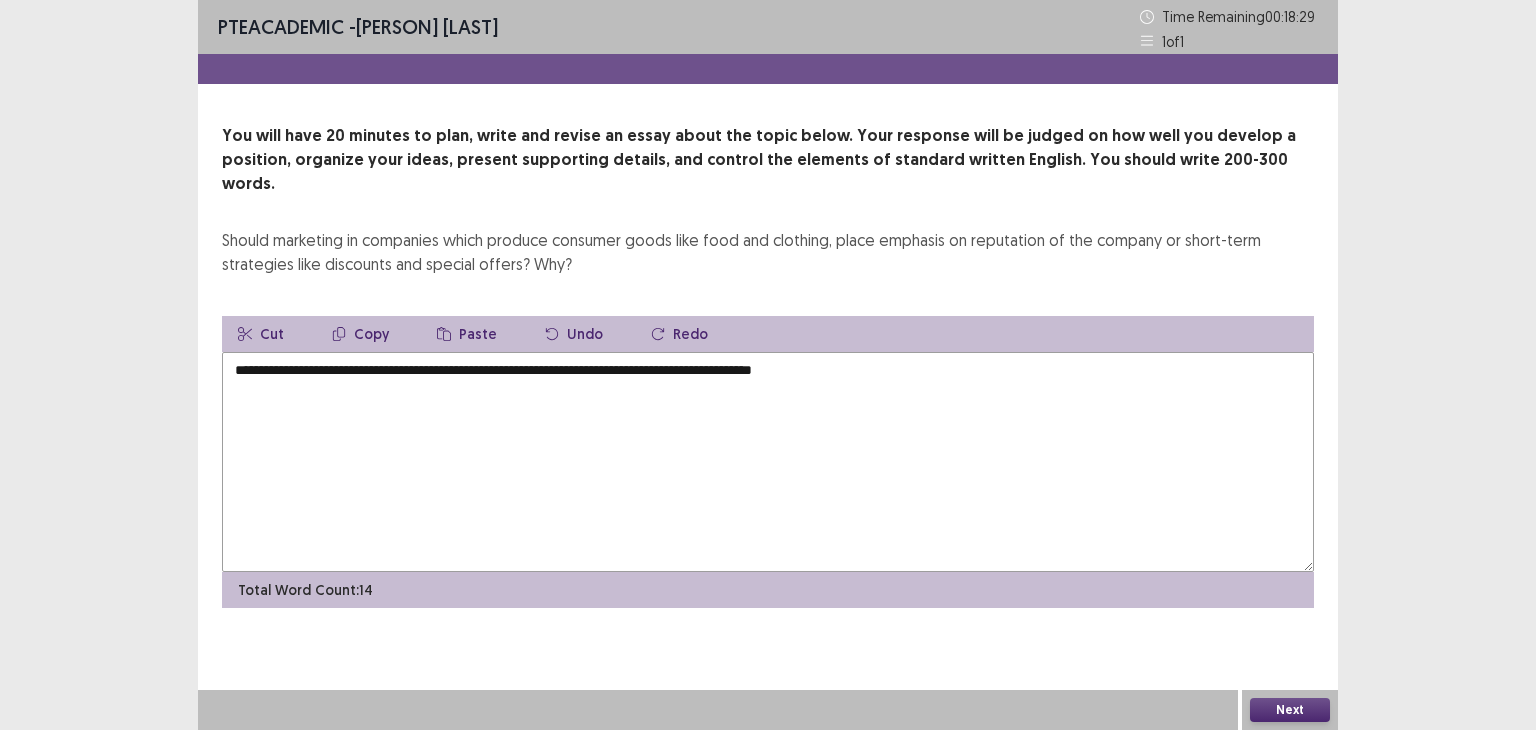 click on "**********" at bounding box center [768, 462] 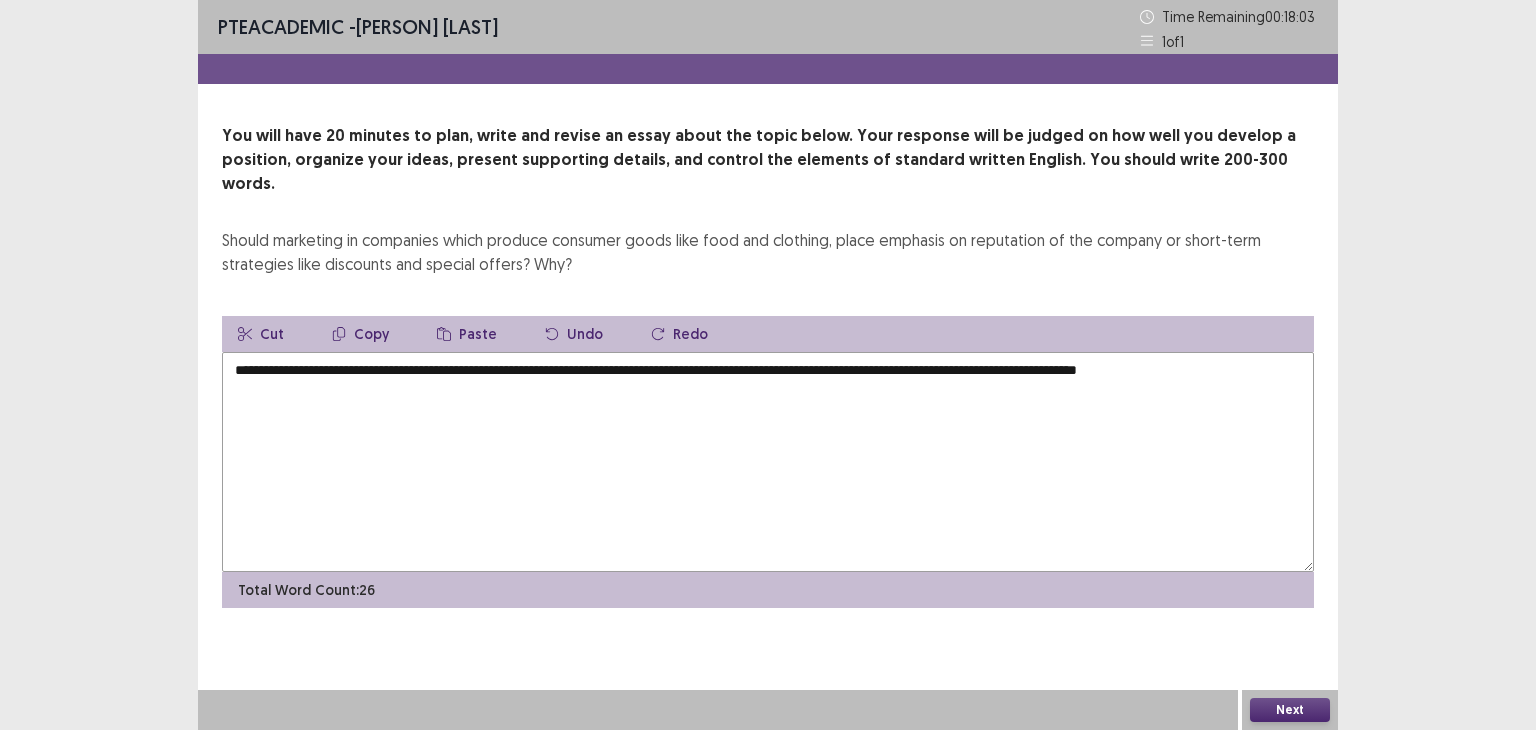 click on "**********" at bounding box center (768, 462) 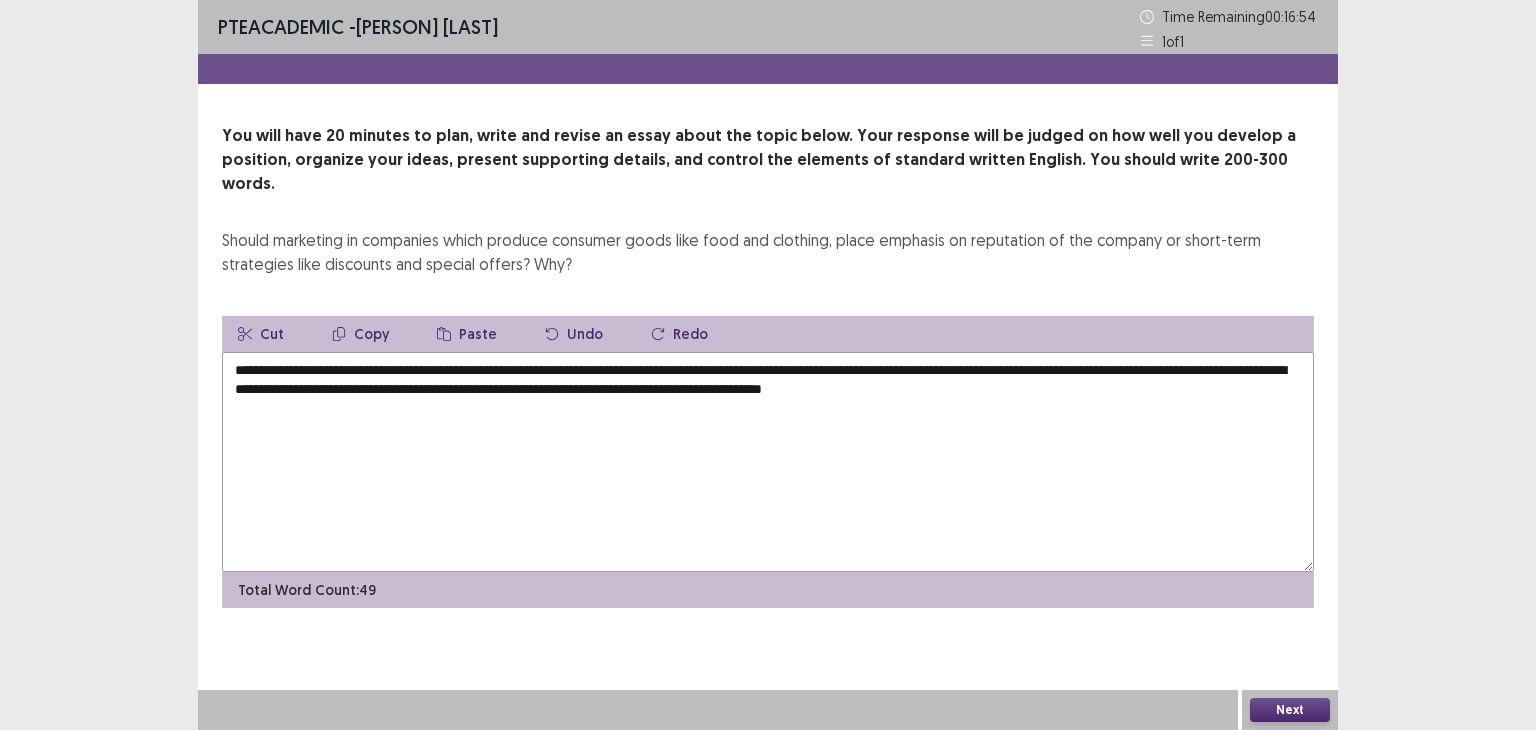 click on "**********" at bounding box center [768, 462] 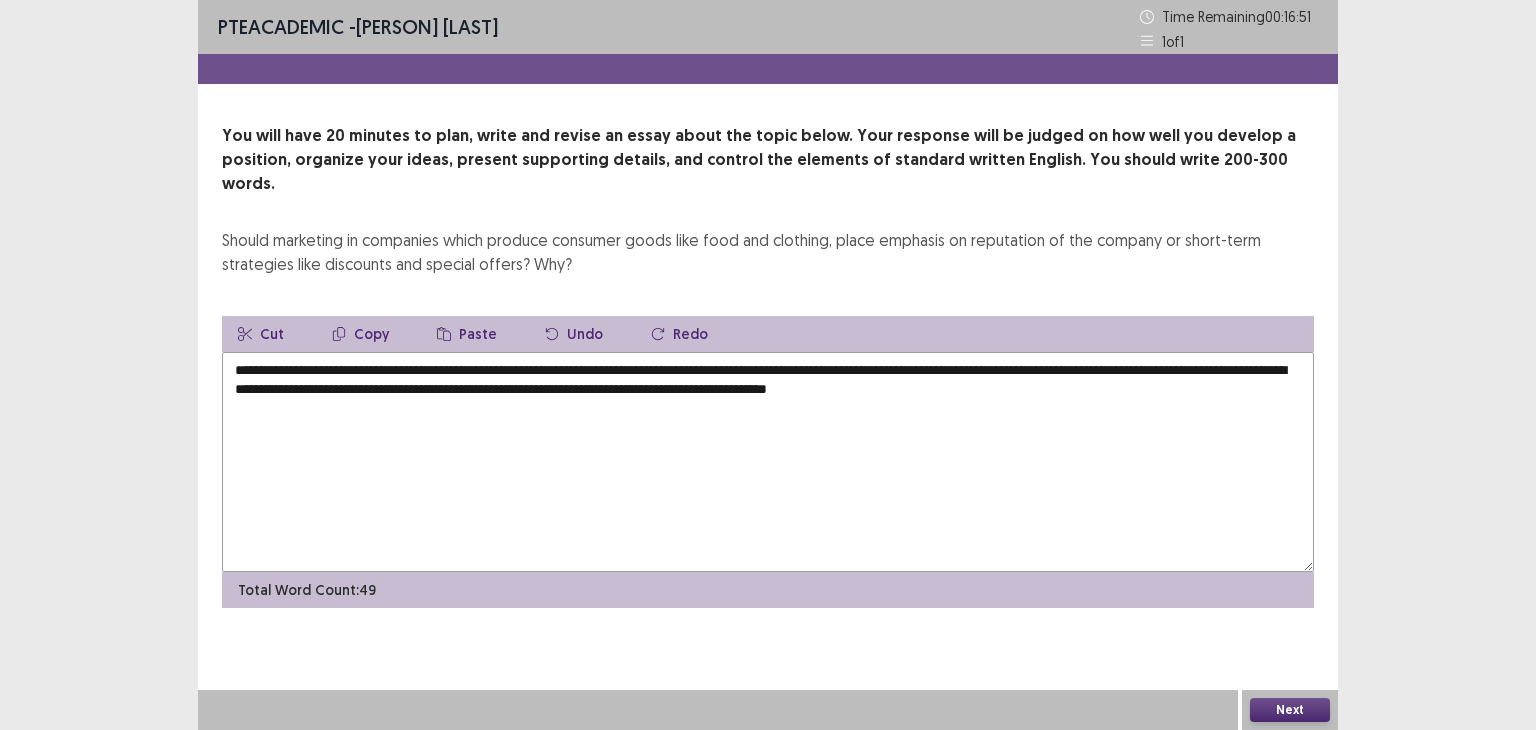 click on "**********" at bounding box center (768, 462) 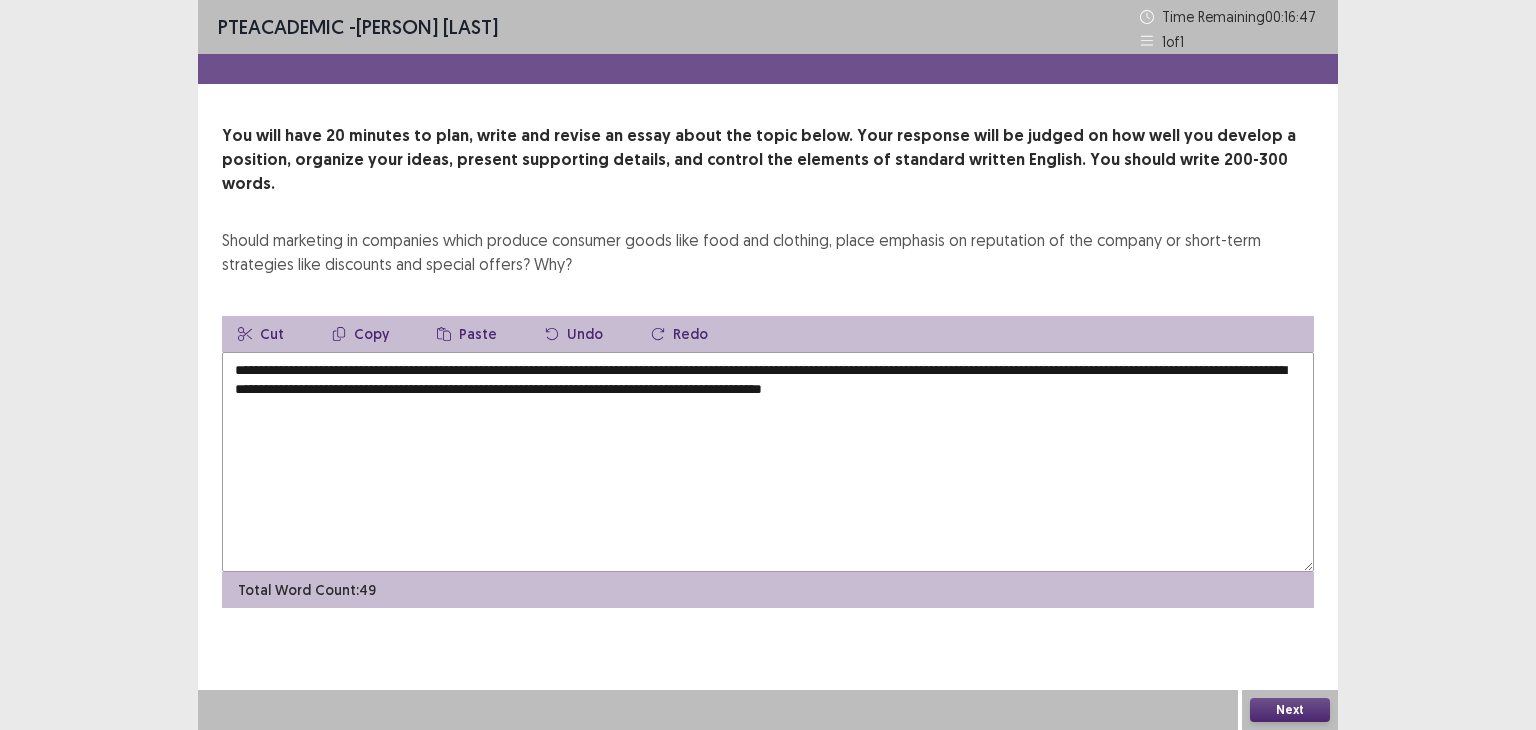 click on "**********" at bounding box center (768, 462) 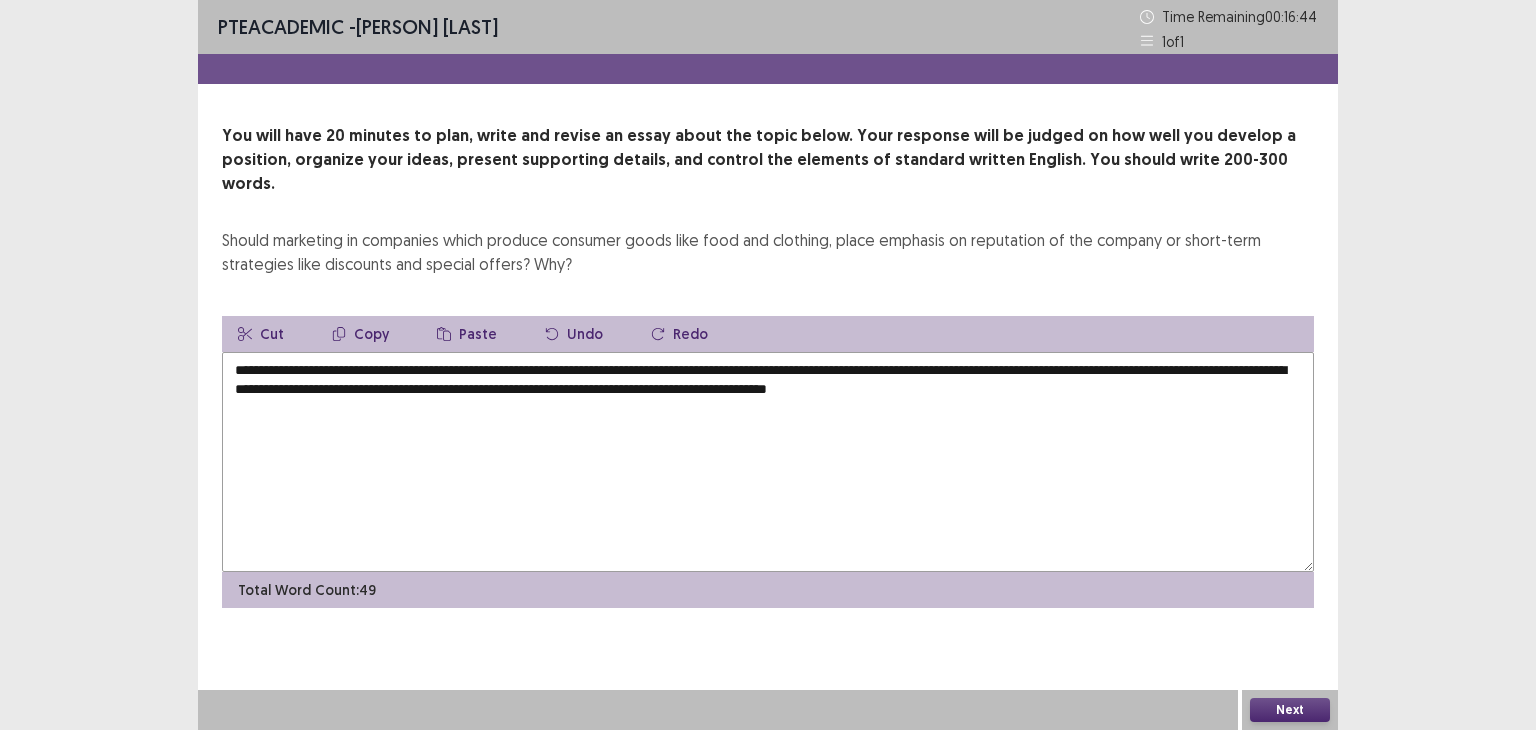 click on "**********" at bounding box center (768, 462) 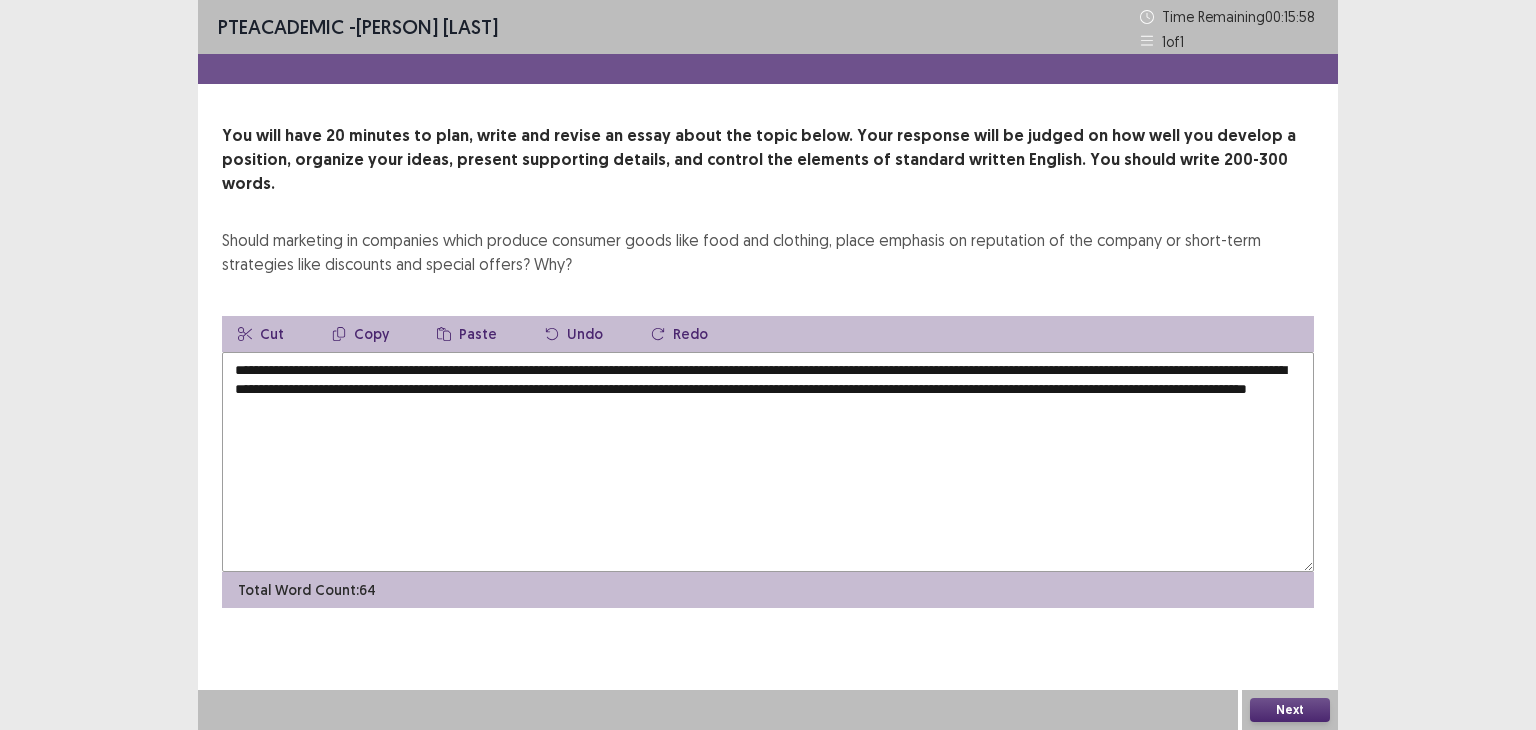 click on "**********" at bounding box center [768, 462] 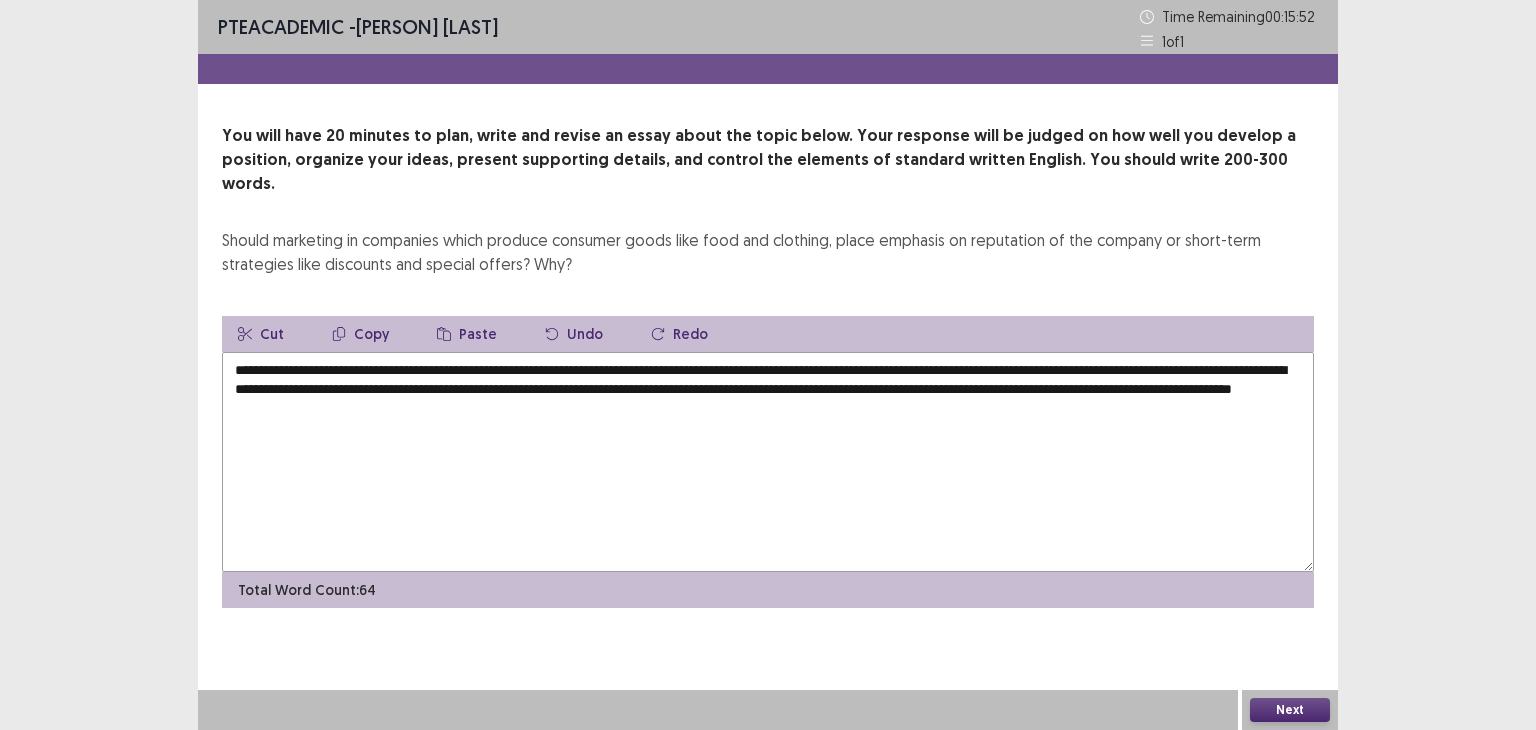 click on "**********" at bounding box center (768, 462) 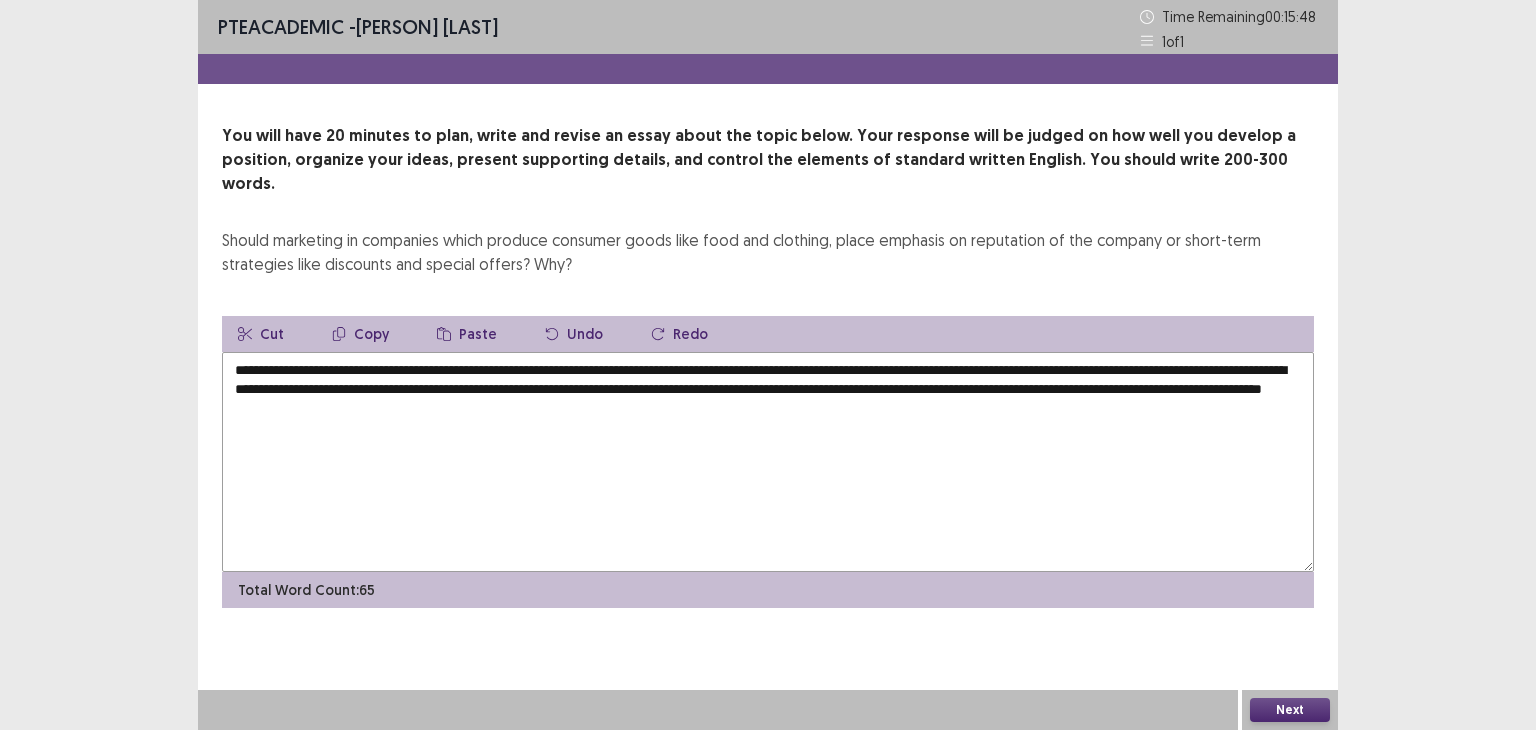 click on "**********" at bounding box center (768, 462) 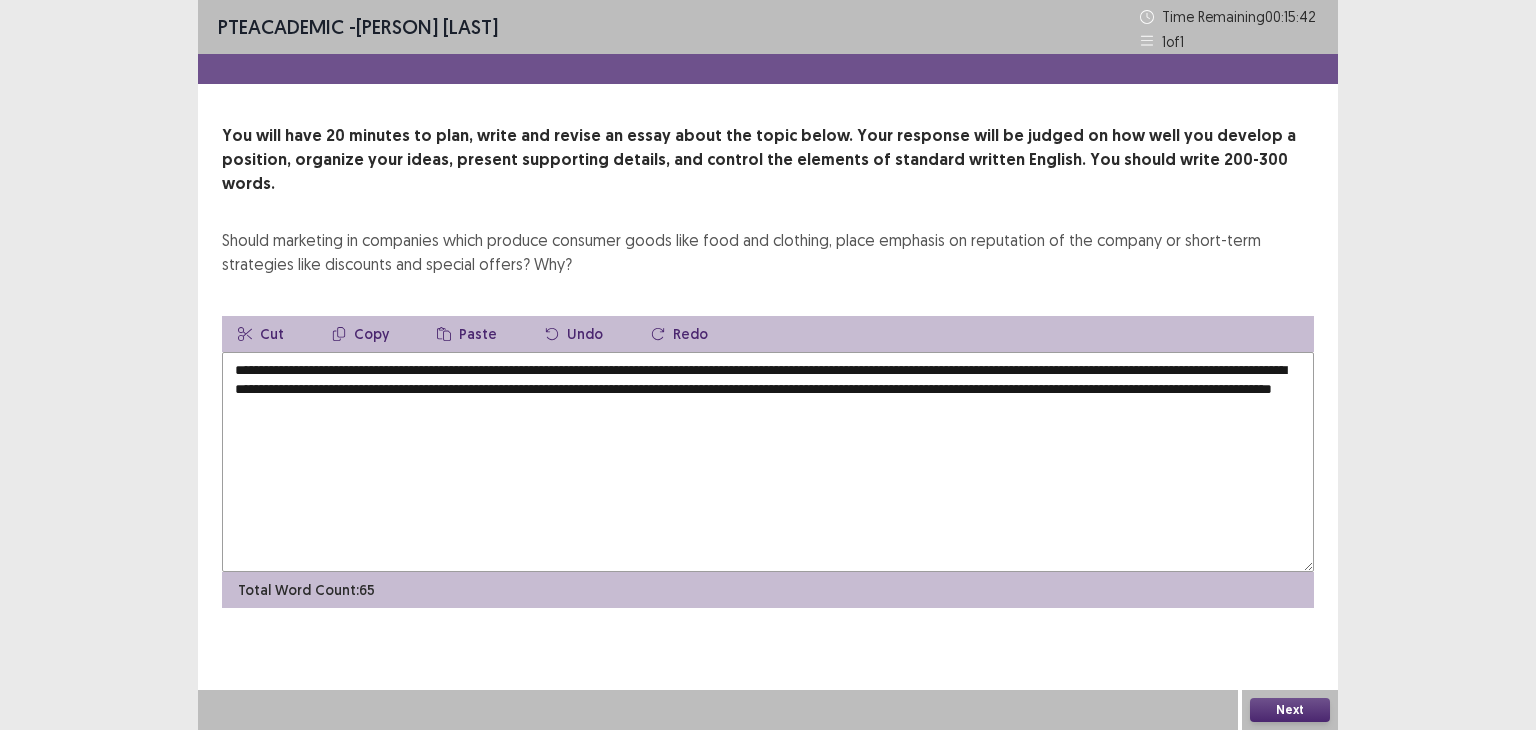 click on "**********" at bounding box center (768, 462) 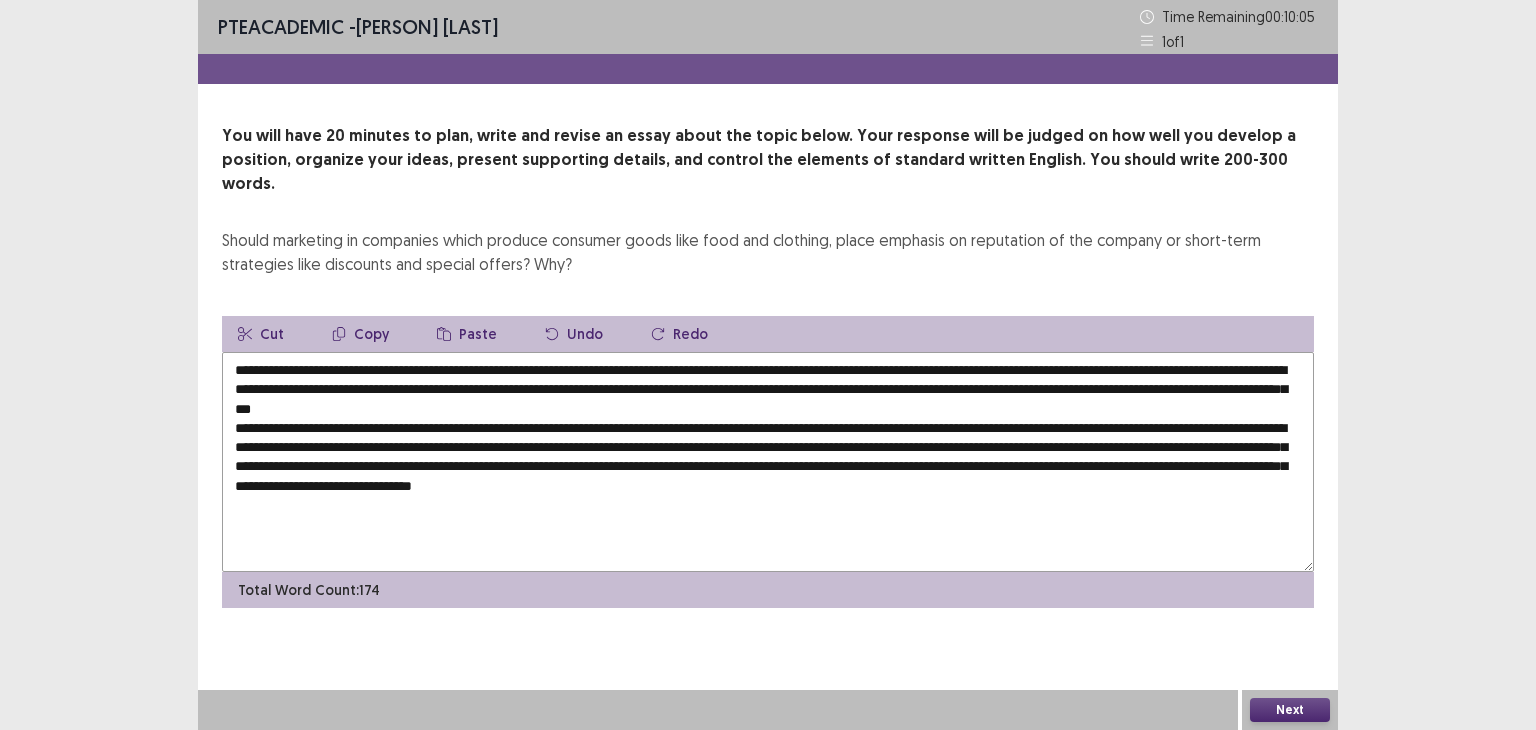 click at bounding box center (768, 462) 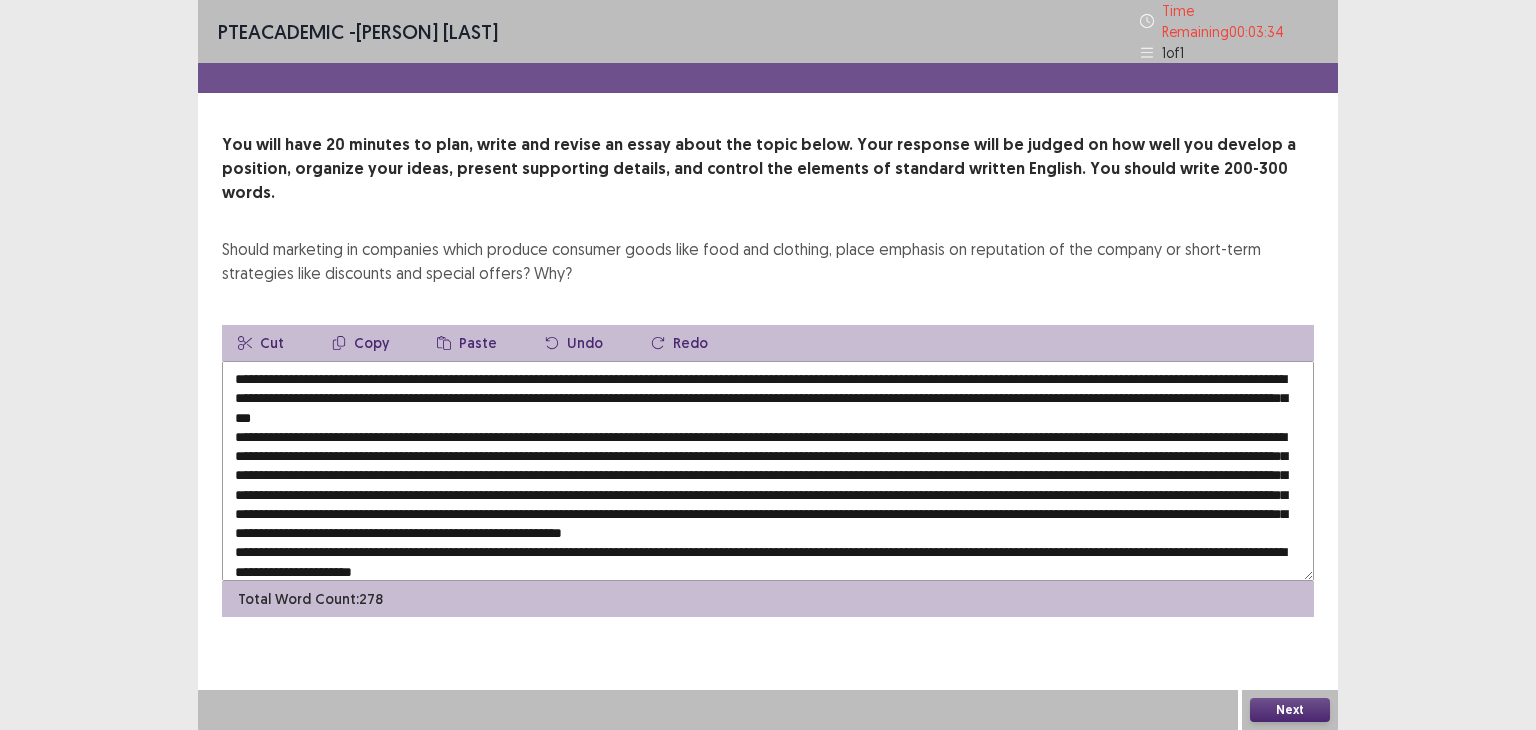 scroll, scrollTop: 28, scrollLeft: 0, axis: vertical 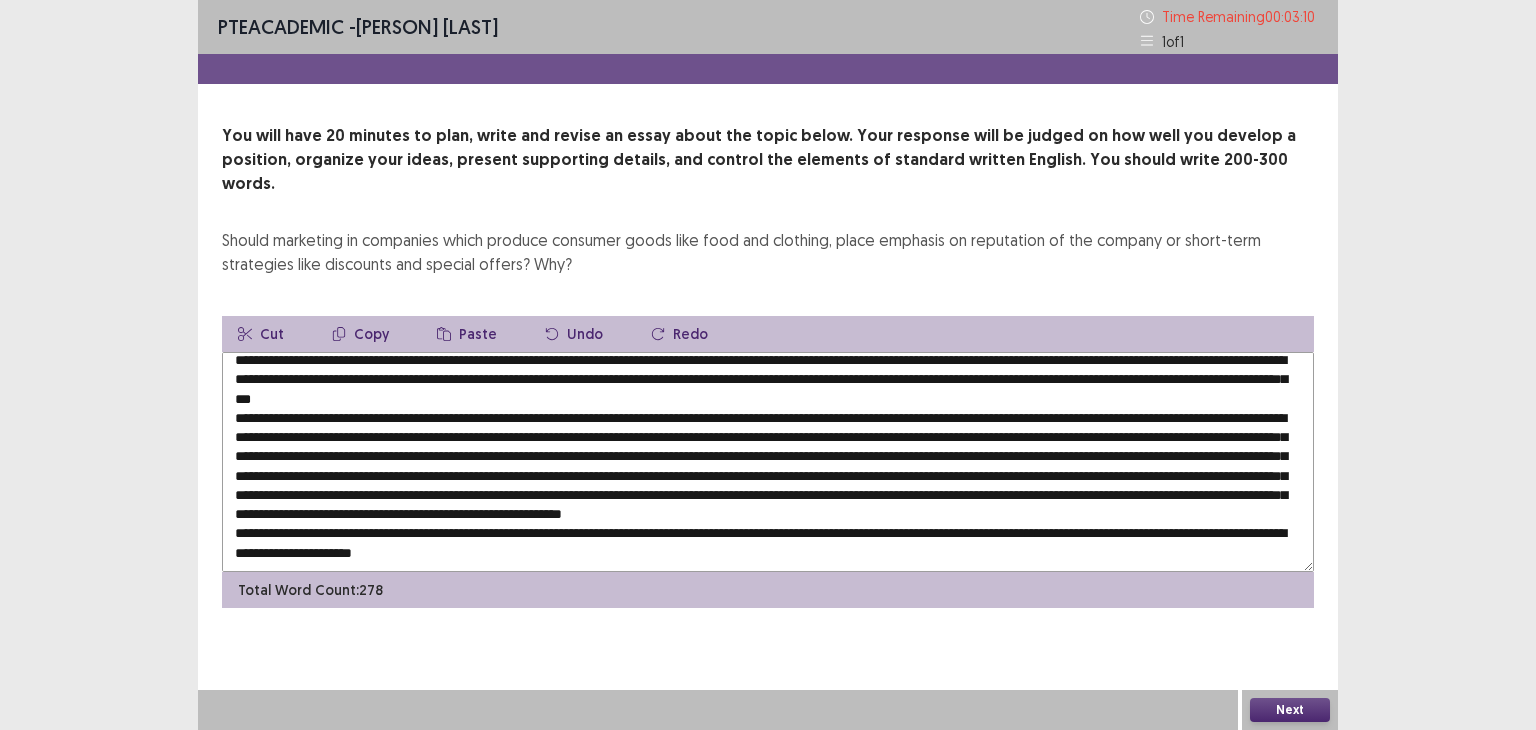 click at bounding box center [768, 462] 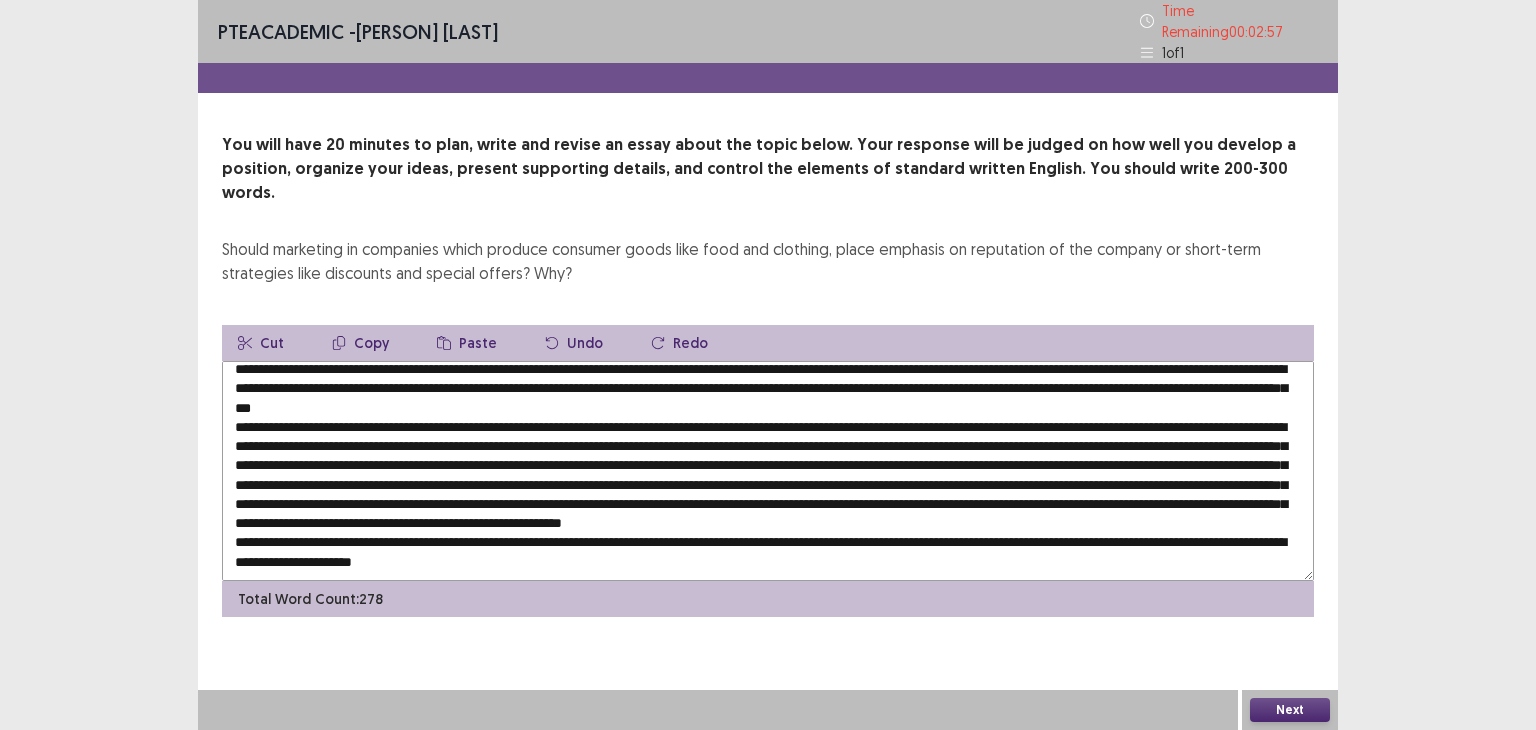 click at bounding box center [768, 471] 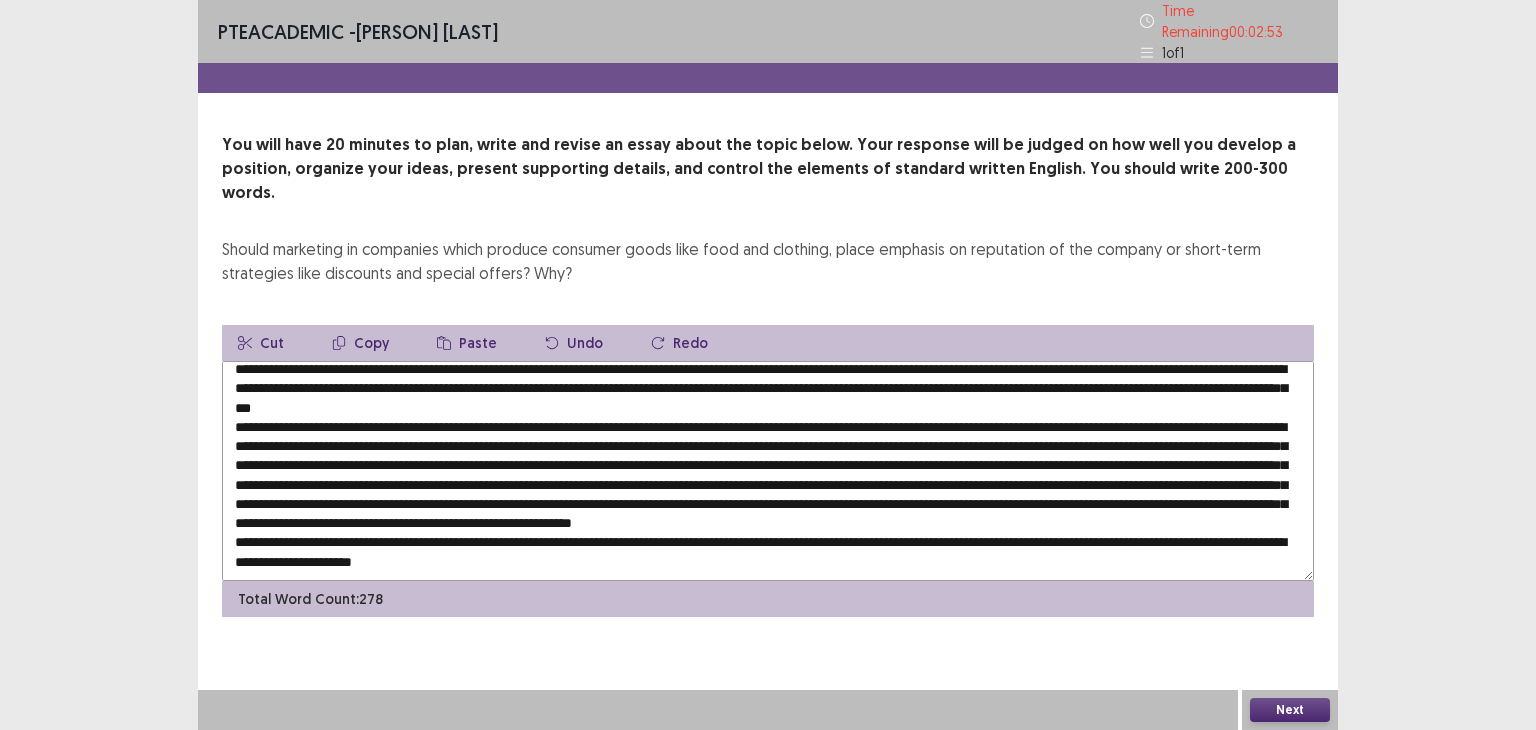 click at bounding box center (768, 471) 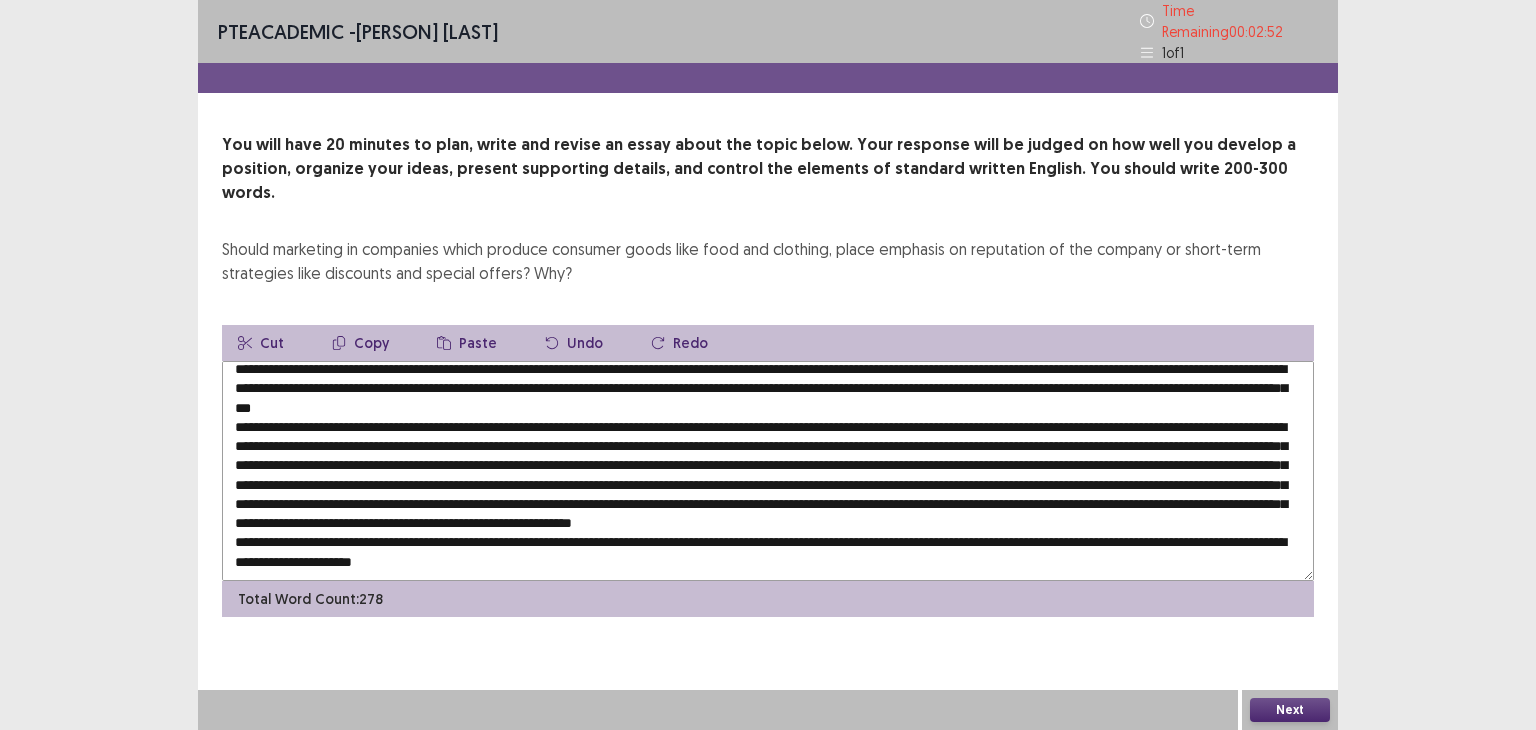 click at bounding box center [768, 471] 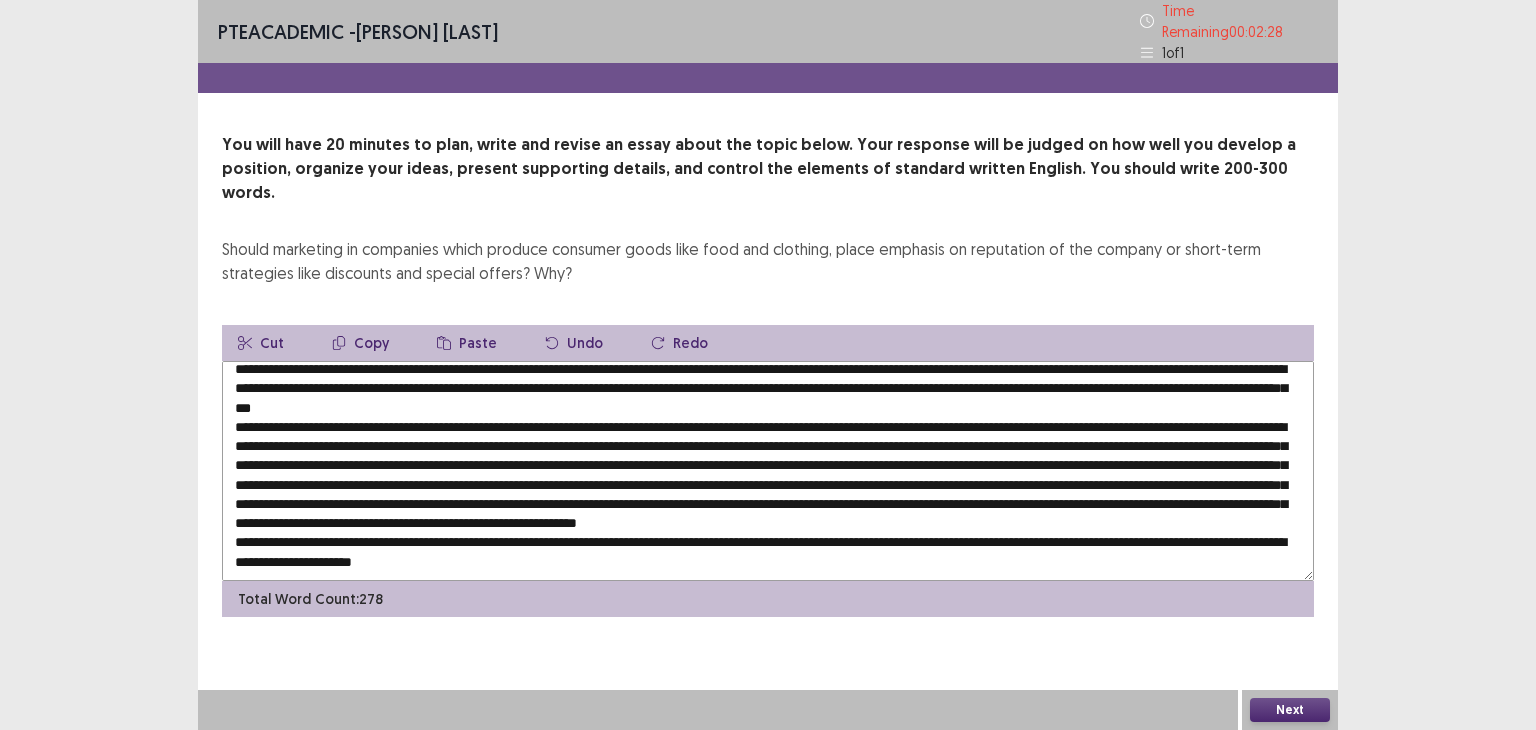 click at bounding box center [768, 471] 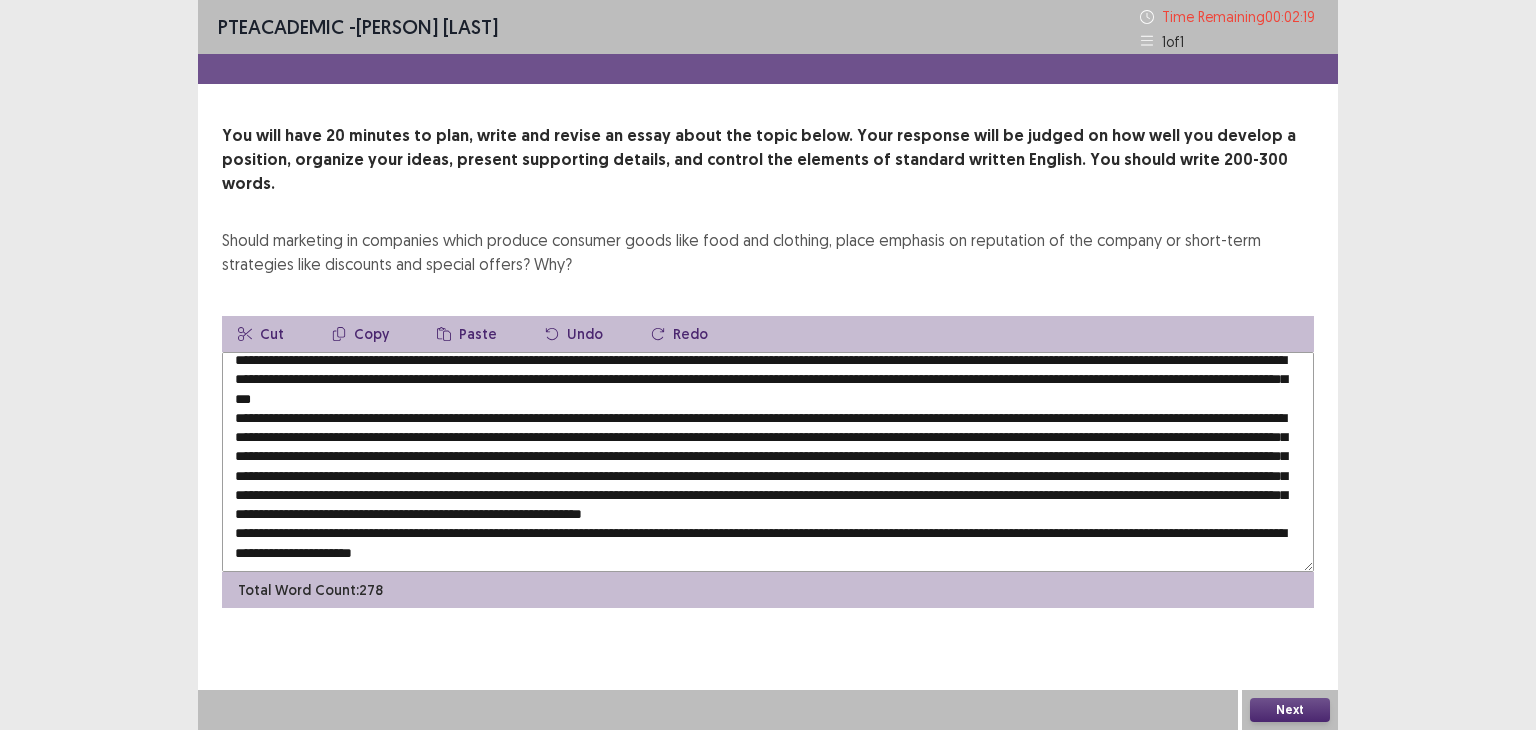 click at bounding box center (768, 462) 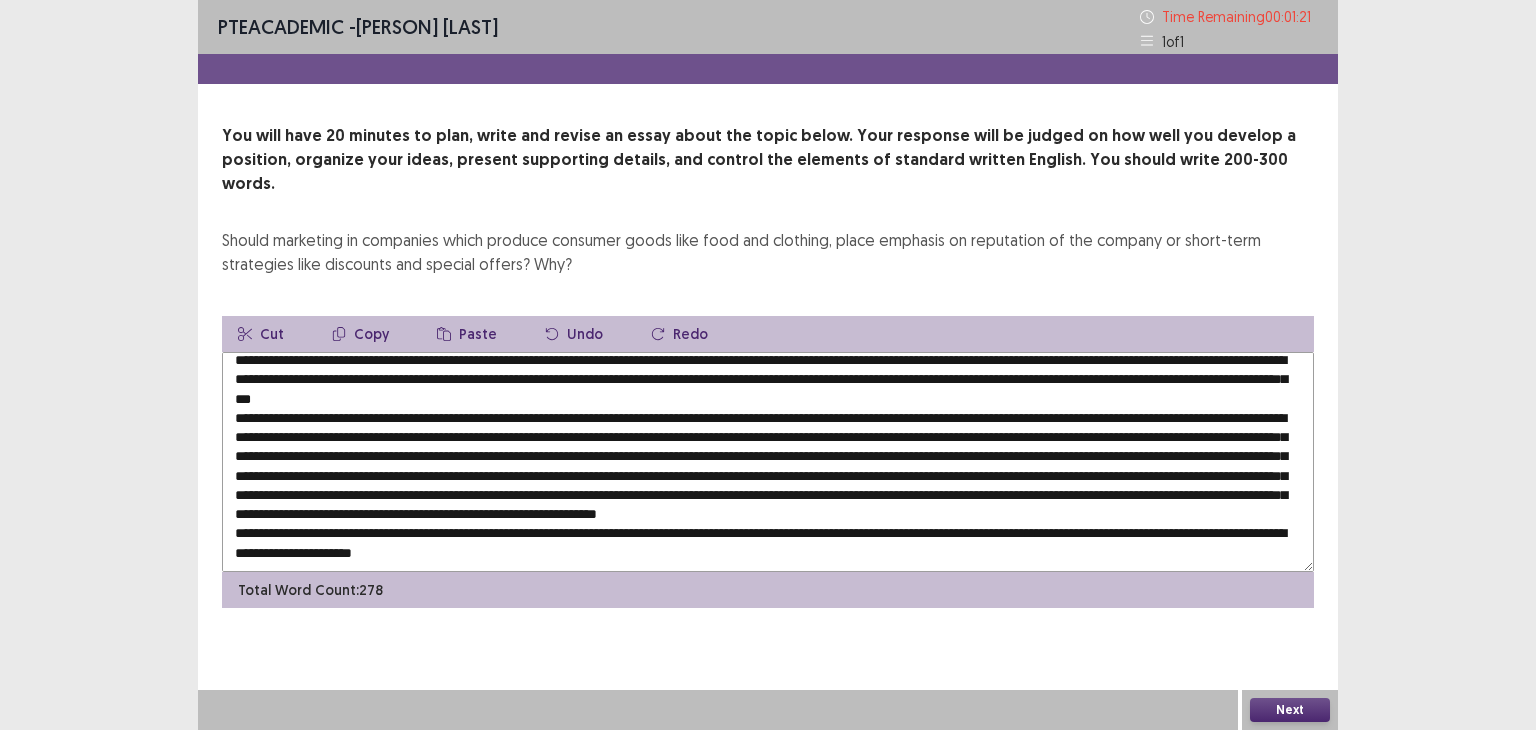 type on "**********" 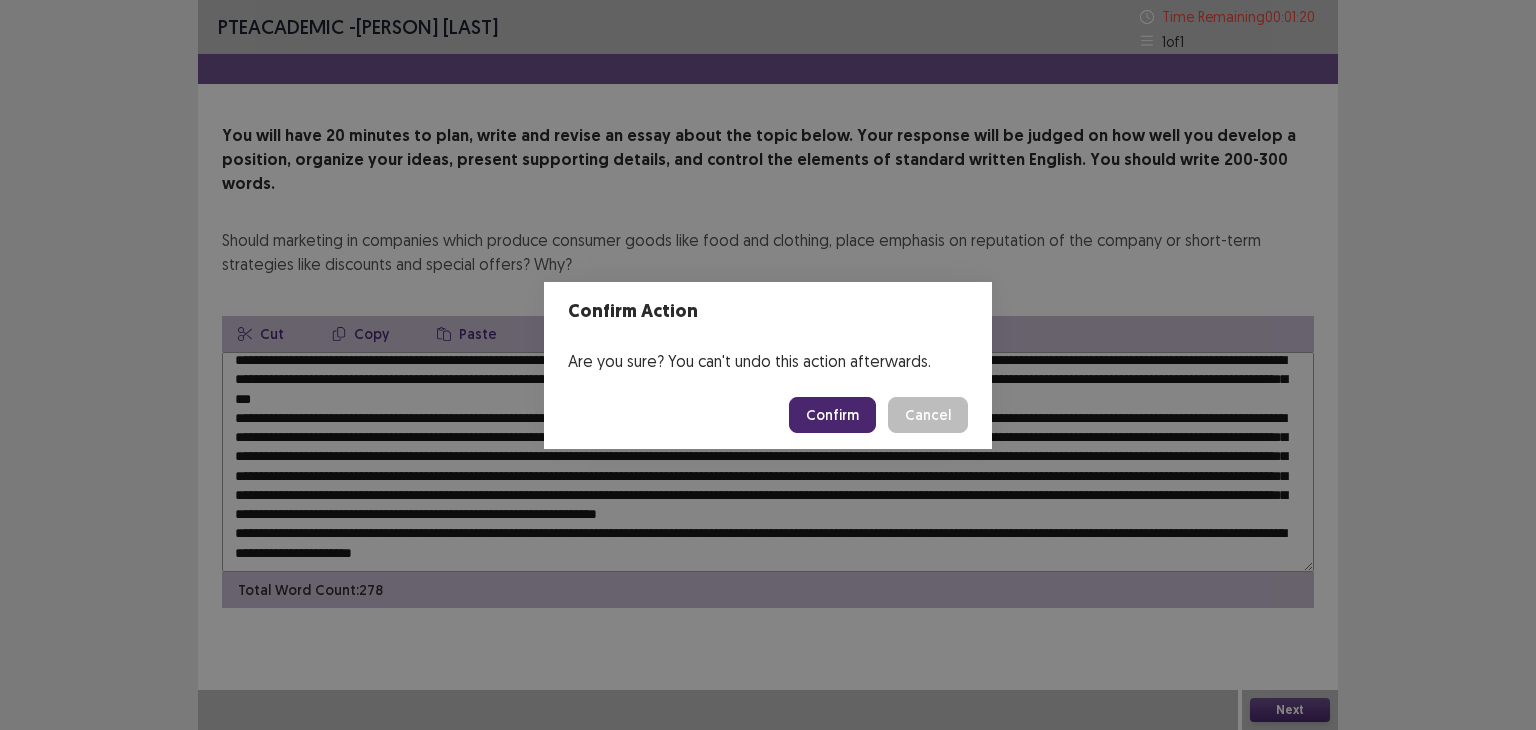 click on "Confirm" at bounding box center (832, 415) 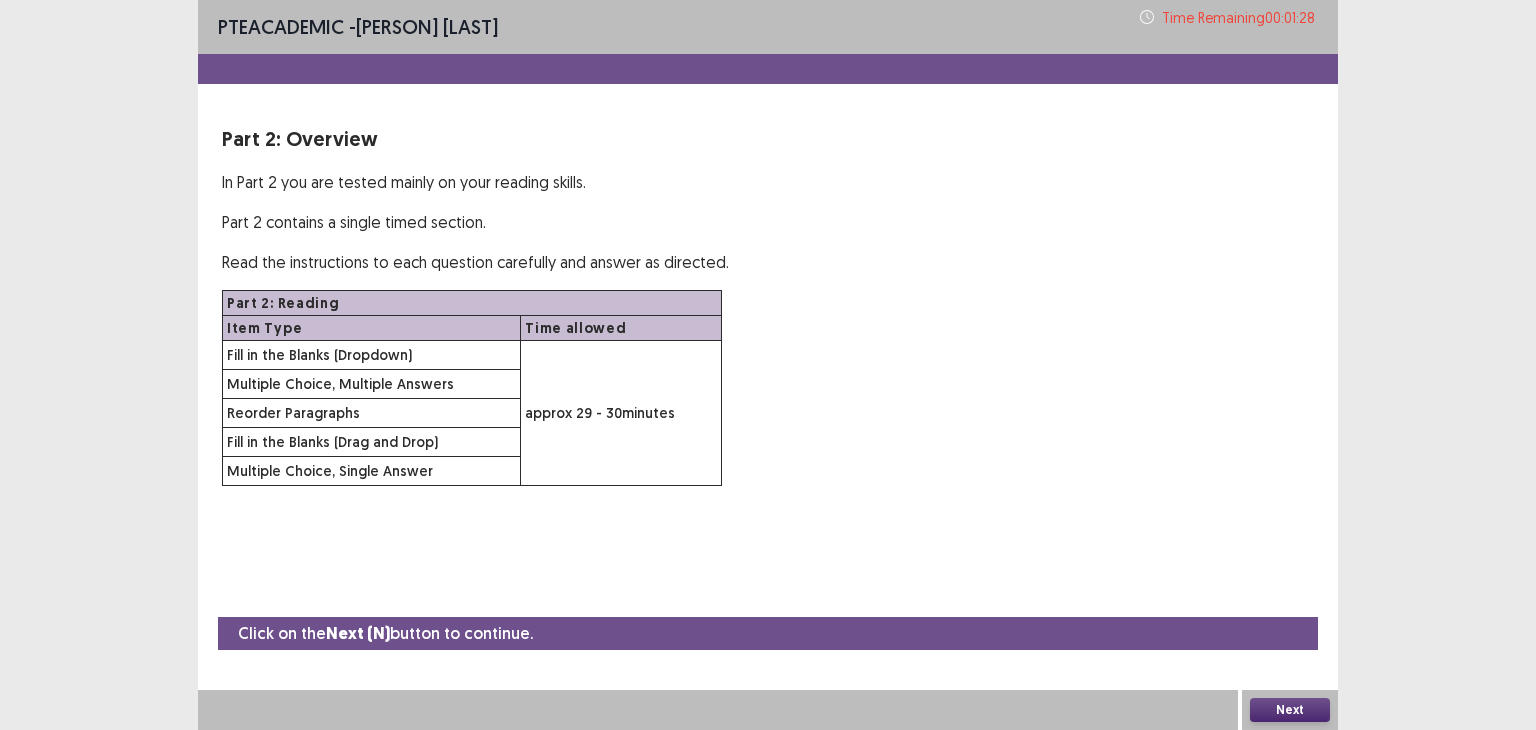 click on "Next" at bounding box center (1290, 710) 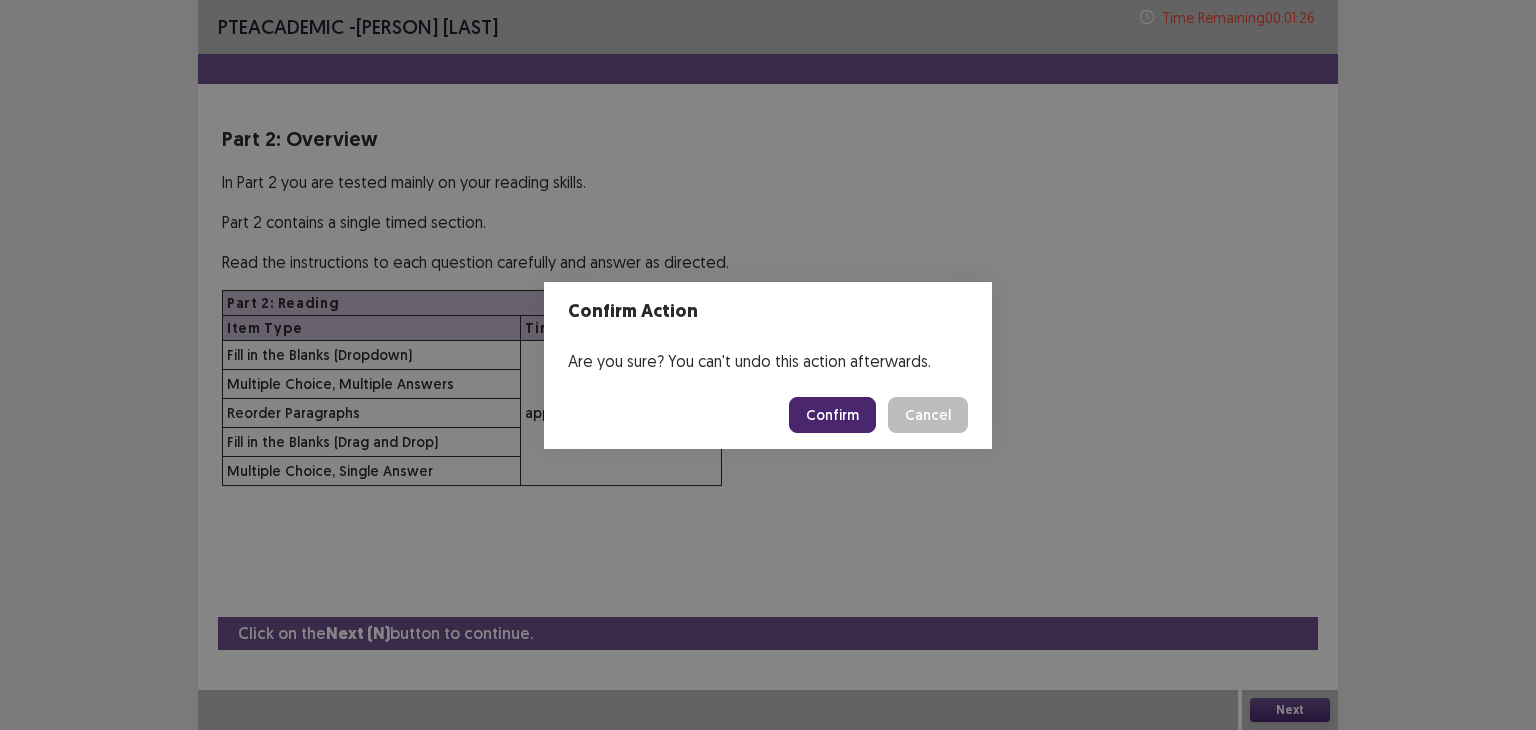 click on "Confirm" at bounding box center [832, 415] 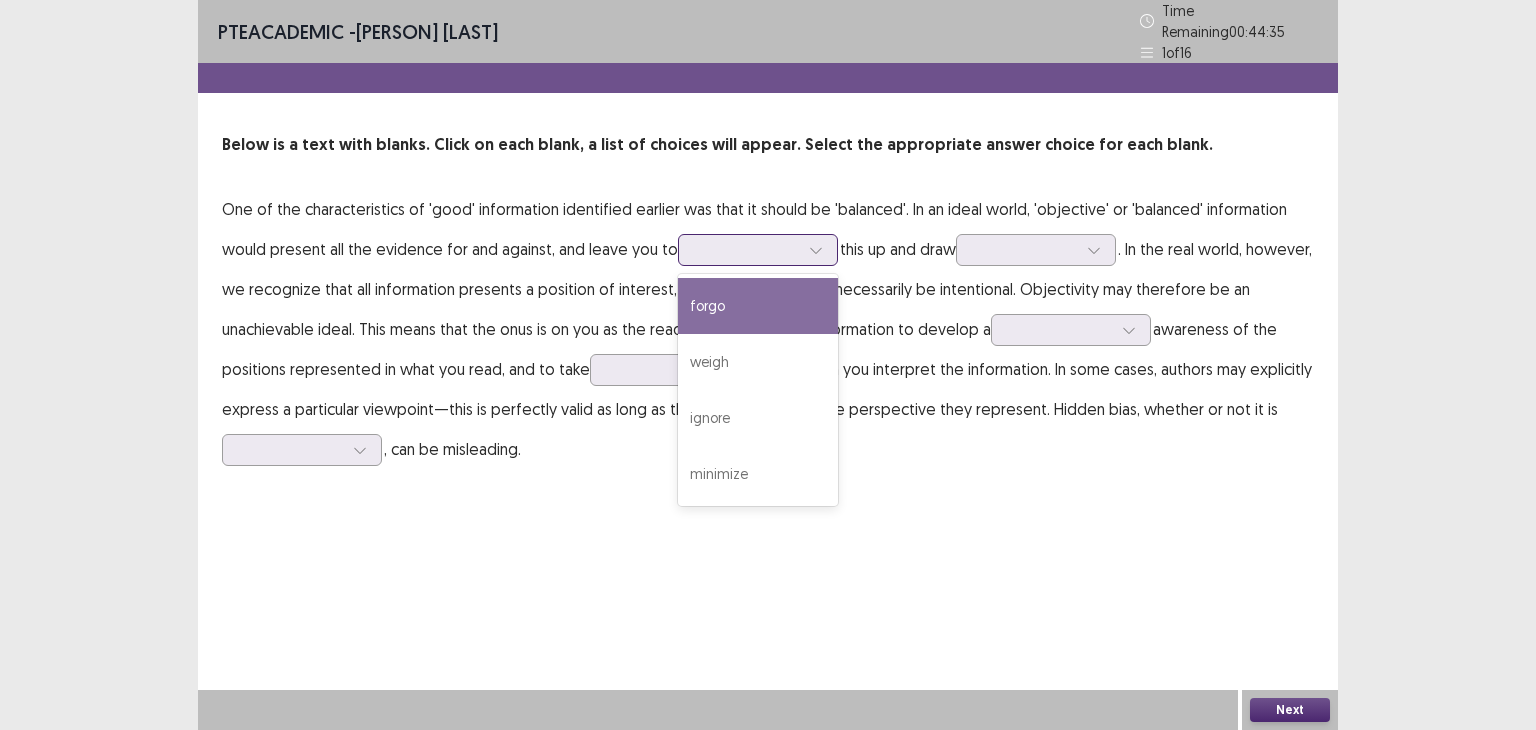 click at bounding box center [747, 249] 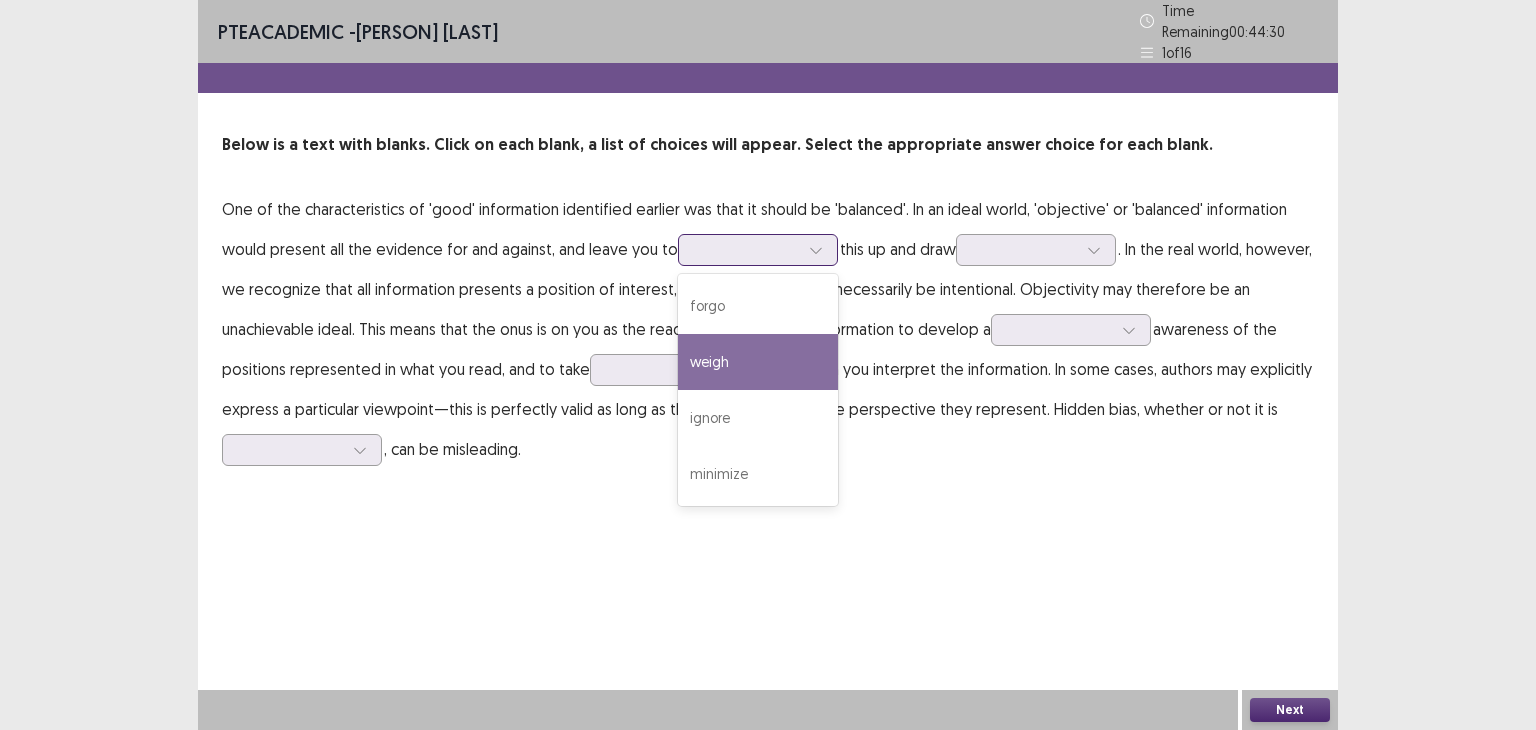 click on "weigh" at bounding box center [758, 362] 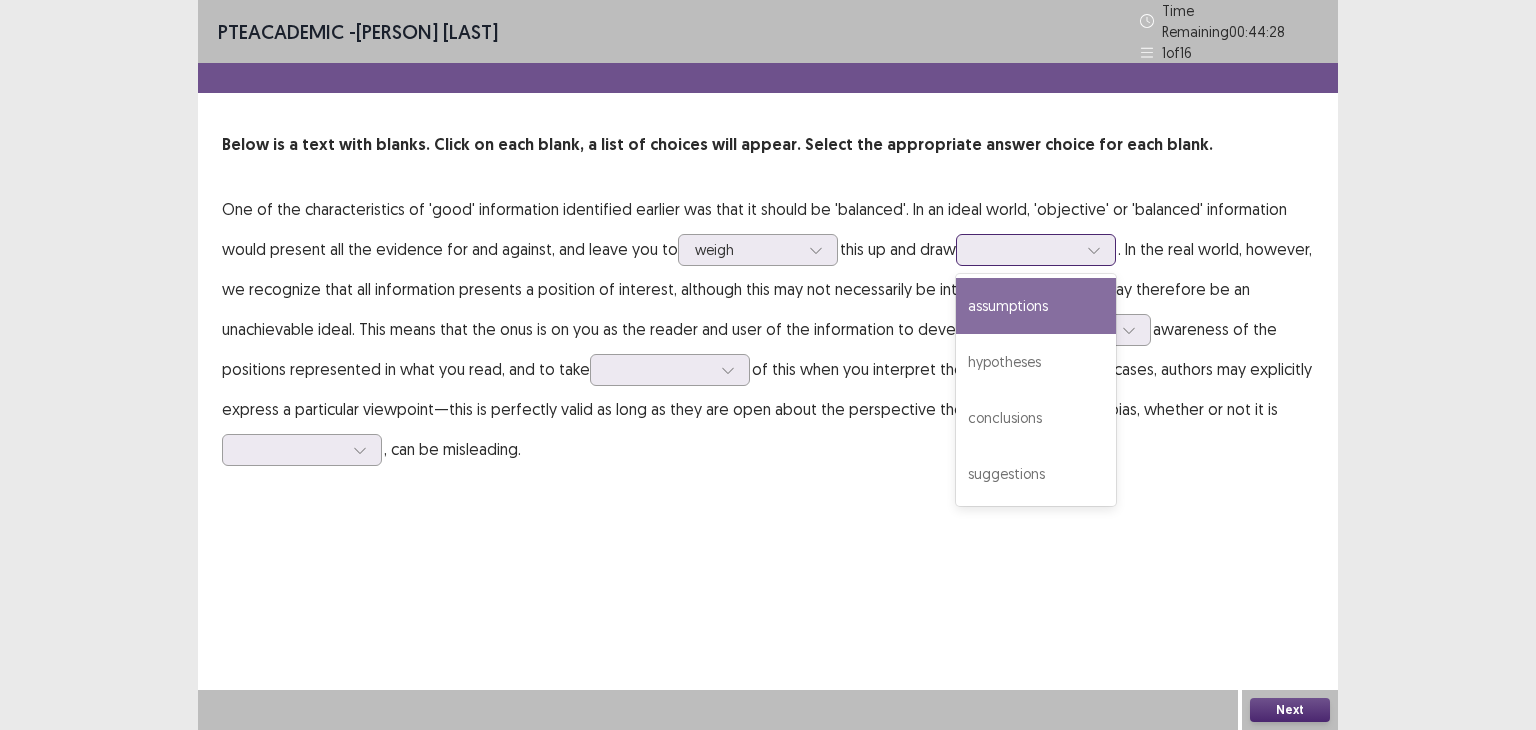 click at bounding box center (1025, 249) 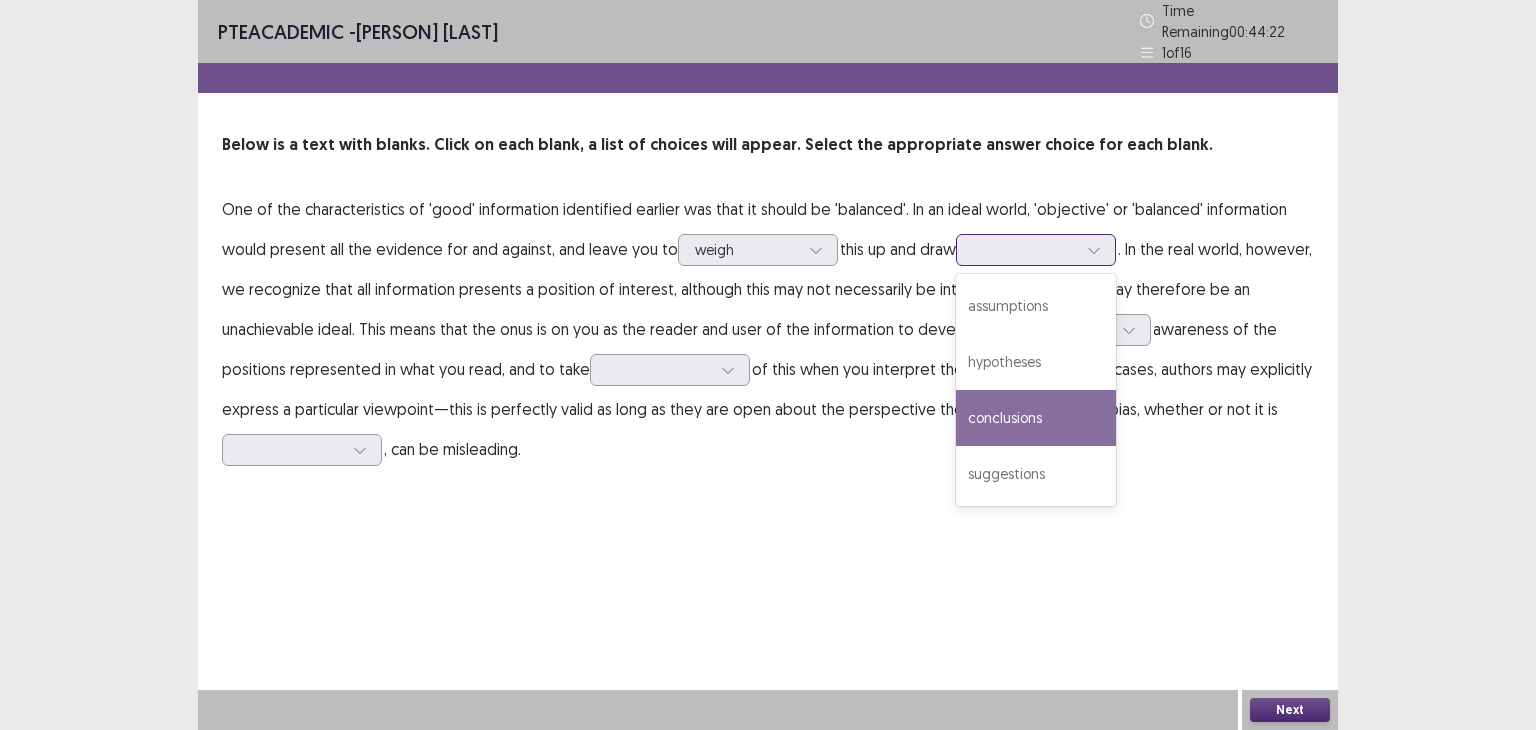 click on "conclusions" at bounding box center [1036, 418] 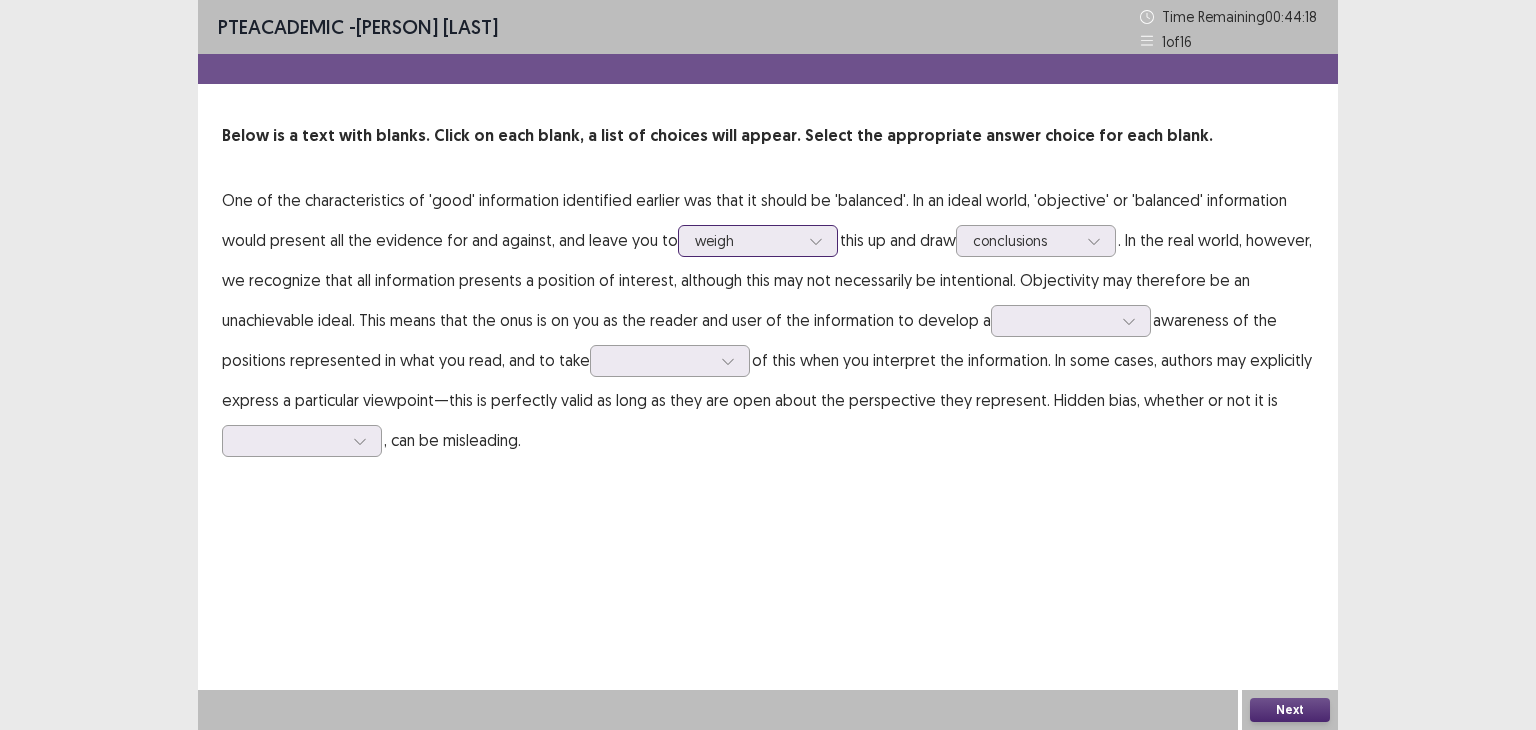 click at bounding box center [816, 241] 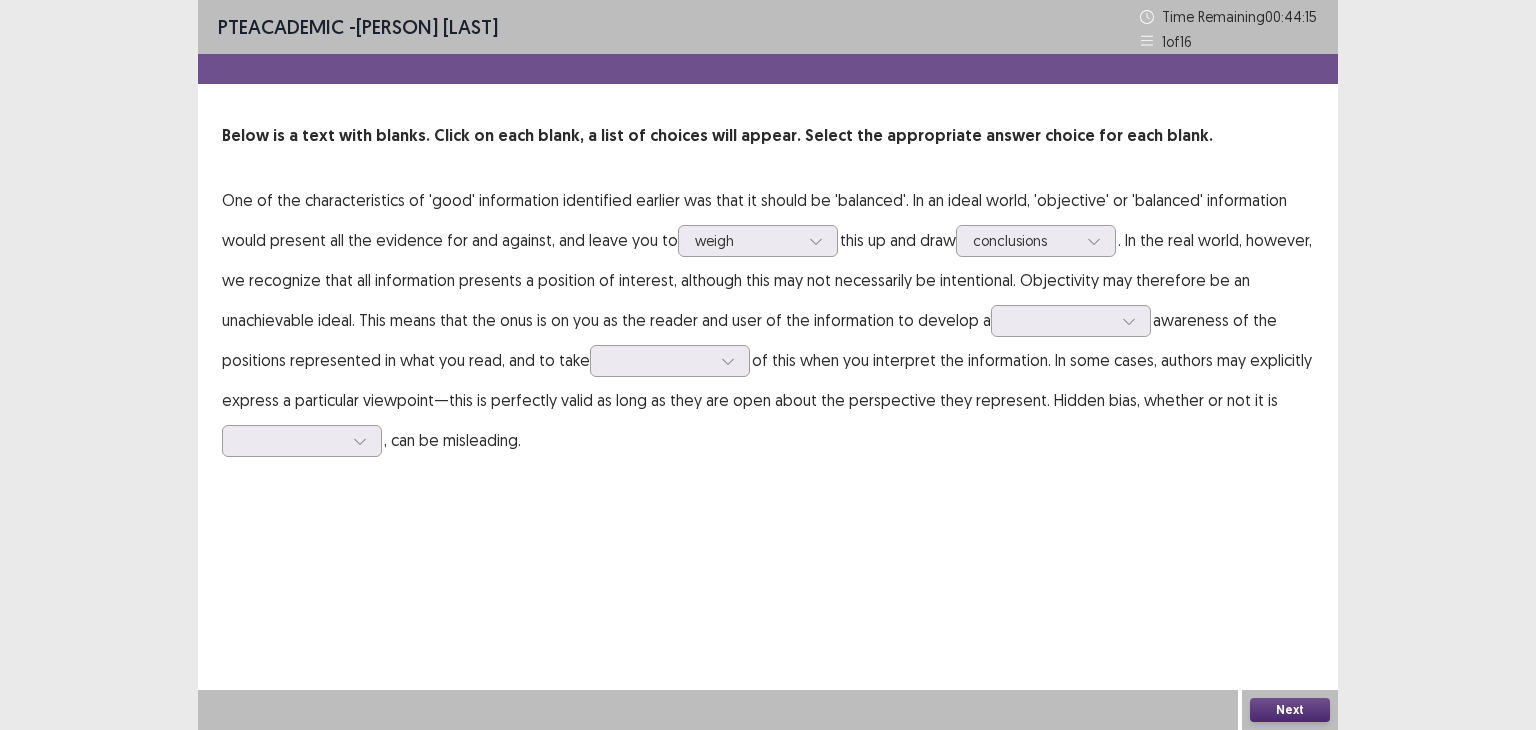click on "PTE academic - [PERSON] Time Remaining 00 : 44 : 15 1 of 16 Below is a text with blanks. Click on each blank, a list of choices will appear. Select the appropriate answer choice for each blank. One of the characteristics of 'good' information identified earlier was that it should be 'balanced'. In an ideal world, 'objective' or 'balanced' information would present all the evidence for and against, and leave you to weigh this up and draw conclusions . In the real world, however, we recognize that all information presents a position of interest, although this may not necessarily be intentional. Objectivity may therefore be an unachievable ideal. This means that the onus is on you as the reader and user of the information to develop a awareness of the positions represented in what you read, and to take , can be misleading." at bounding box center [768, 250] 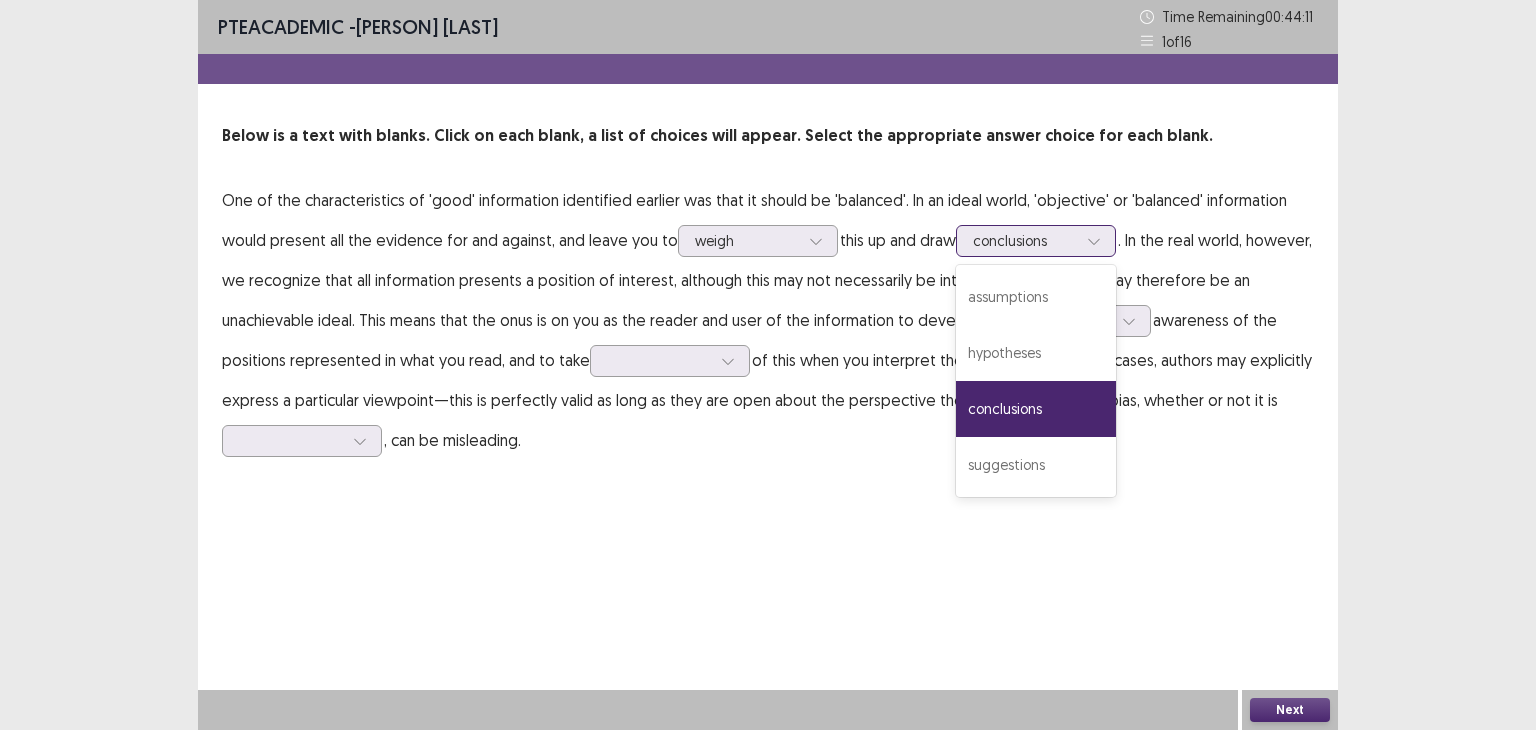 click at bounding box center (1025, 240) 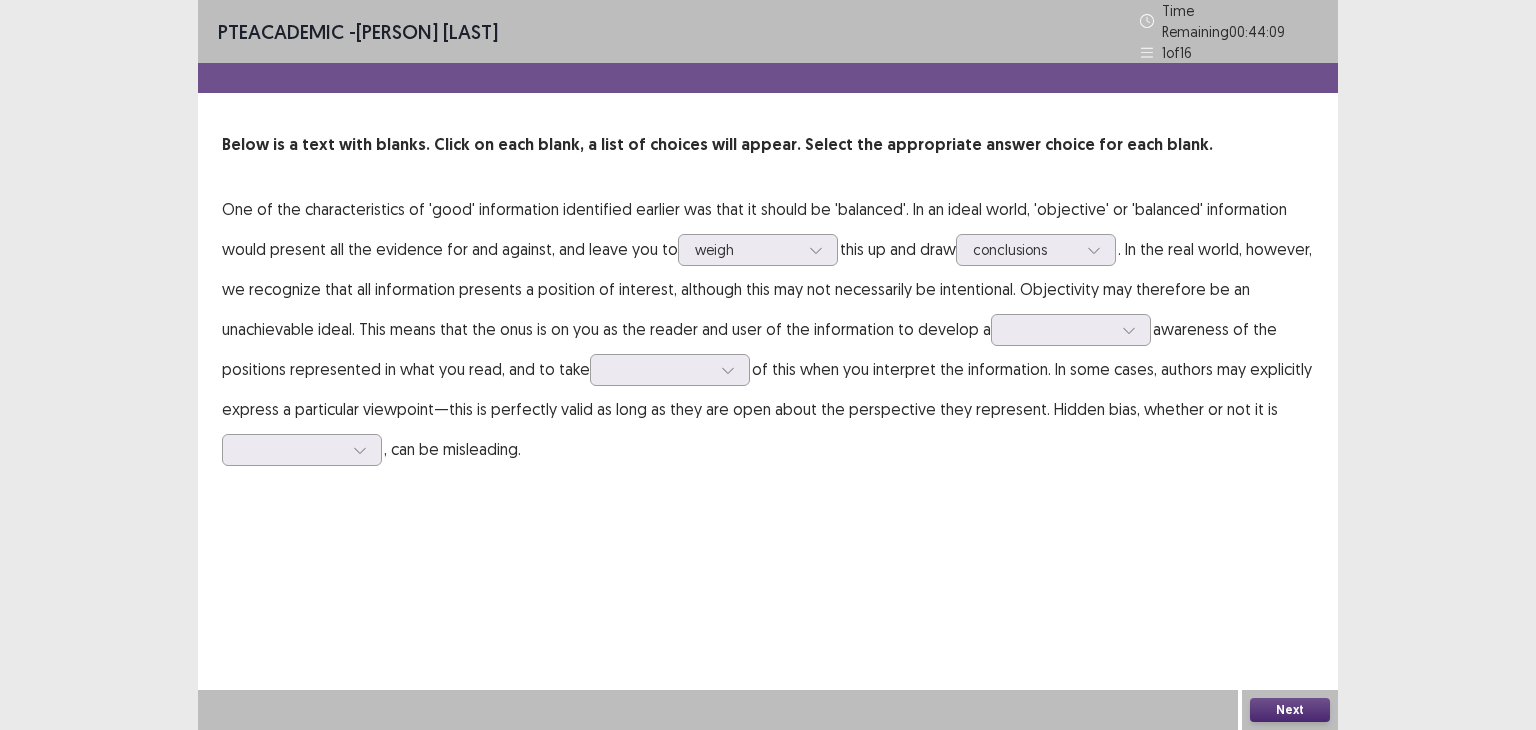 click on "PTE academic - [PERSON] Time Remaining 00 : 44 : 09 1 of 16 Below is a text with blanks. Click on each blank, a list of choices will appear. Select the appropriate answer choice for each blank. One of the characteristics of 'good' information identified earlier was that it should be 'balanced'. In an ideal world, 'objective' or 'balanced' information would present all the evidence for and against, and leave you to weigh this up and draw conclusions . In the real world, however, we recognize that all information presents a position of interest, although this may not necessarily be intentional. Objectivity may therefore be an unachievable ideal. This means that the onus is on you as the reader and user of the information to develop a awareness of the positions represented in what you read, and to take , can be misleading. Next" at bounding box center [768, 365] 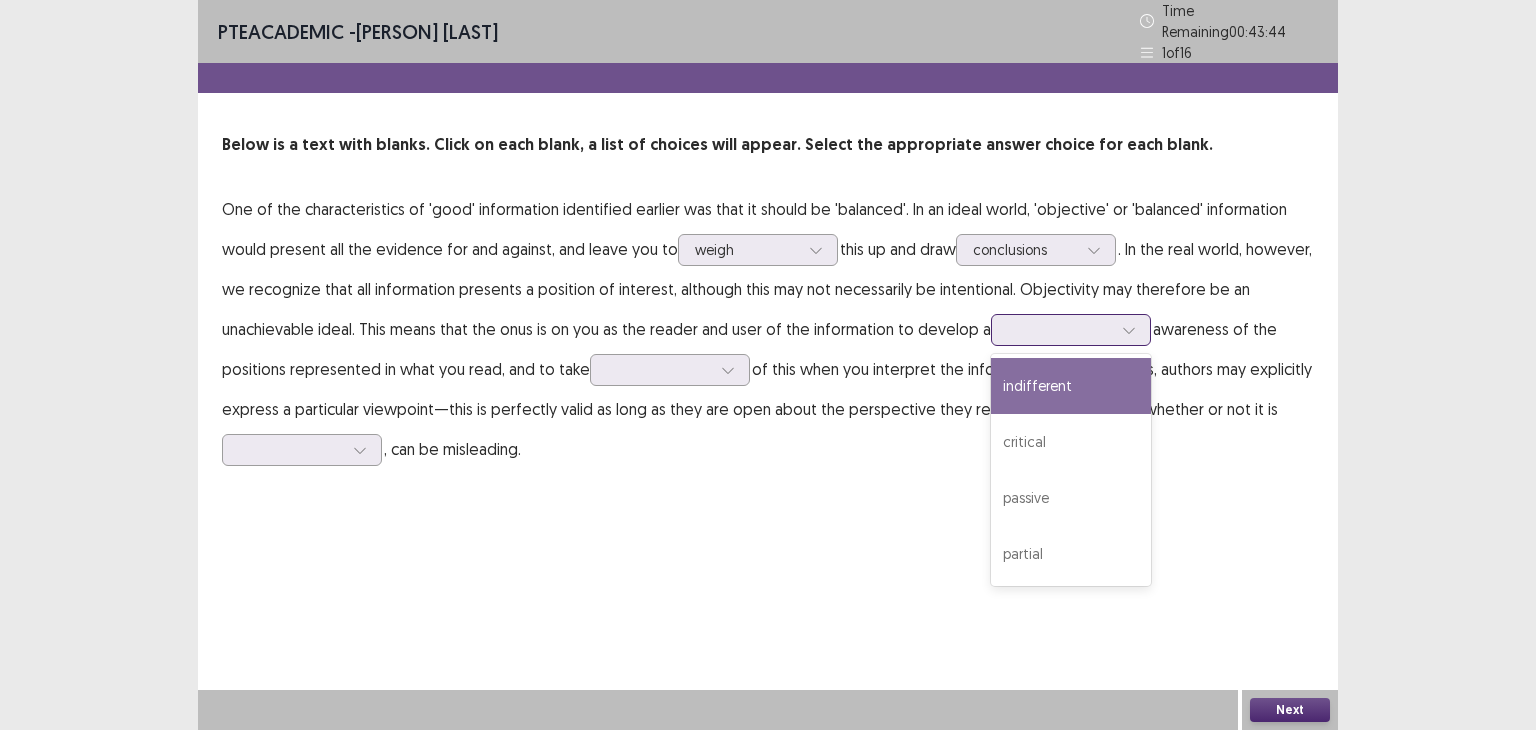 click at bounding box center (1010, 329) 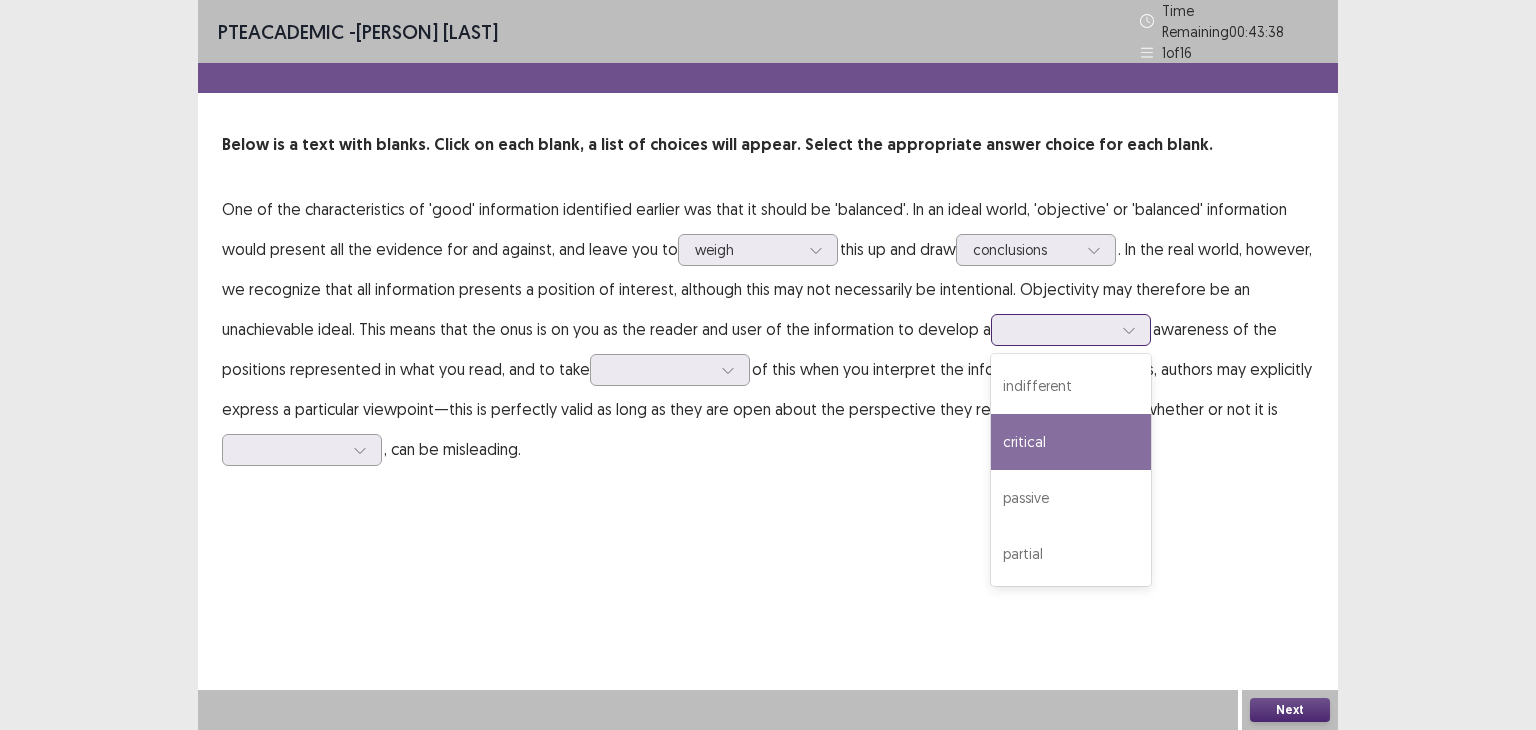click on "critical" at bounding box center (1071, 442) 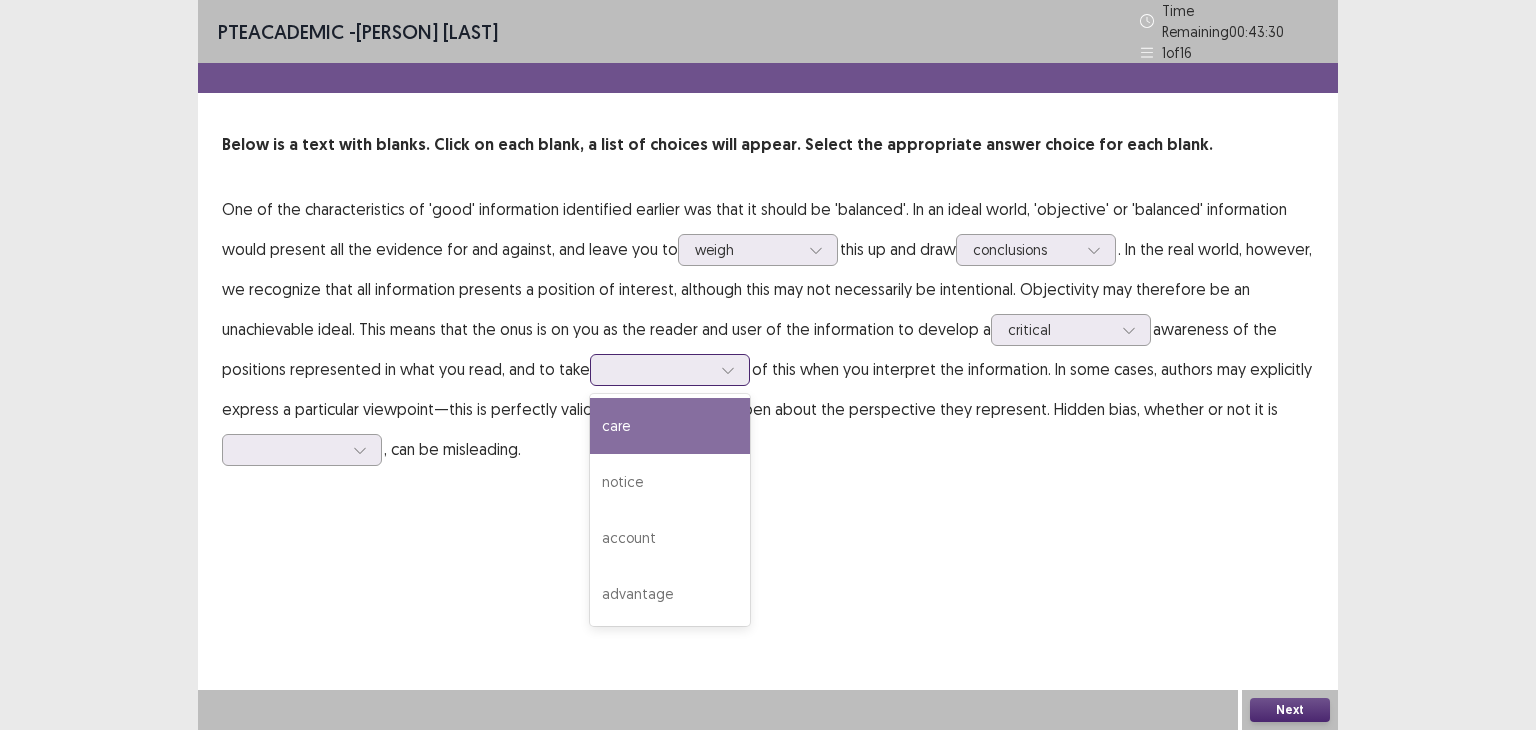click at bounding box center [659, 369] 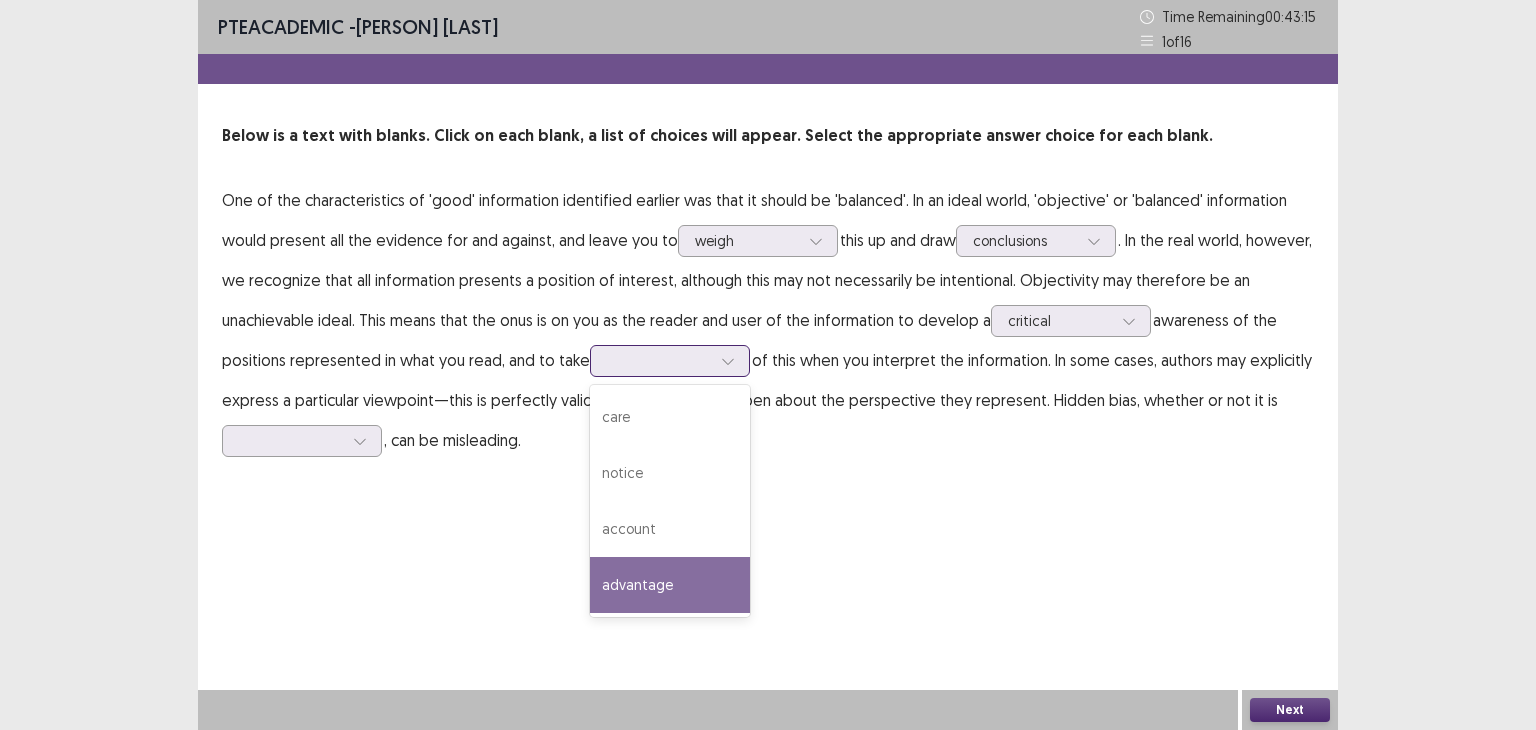 click on "advantage" at bounding box center (670, 585) 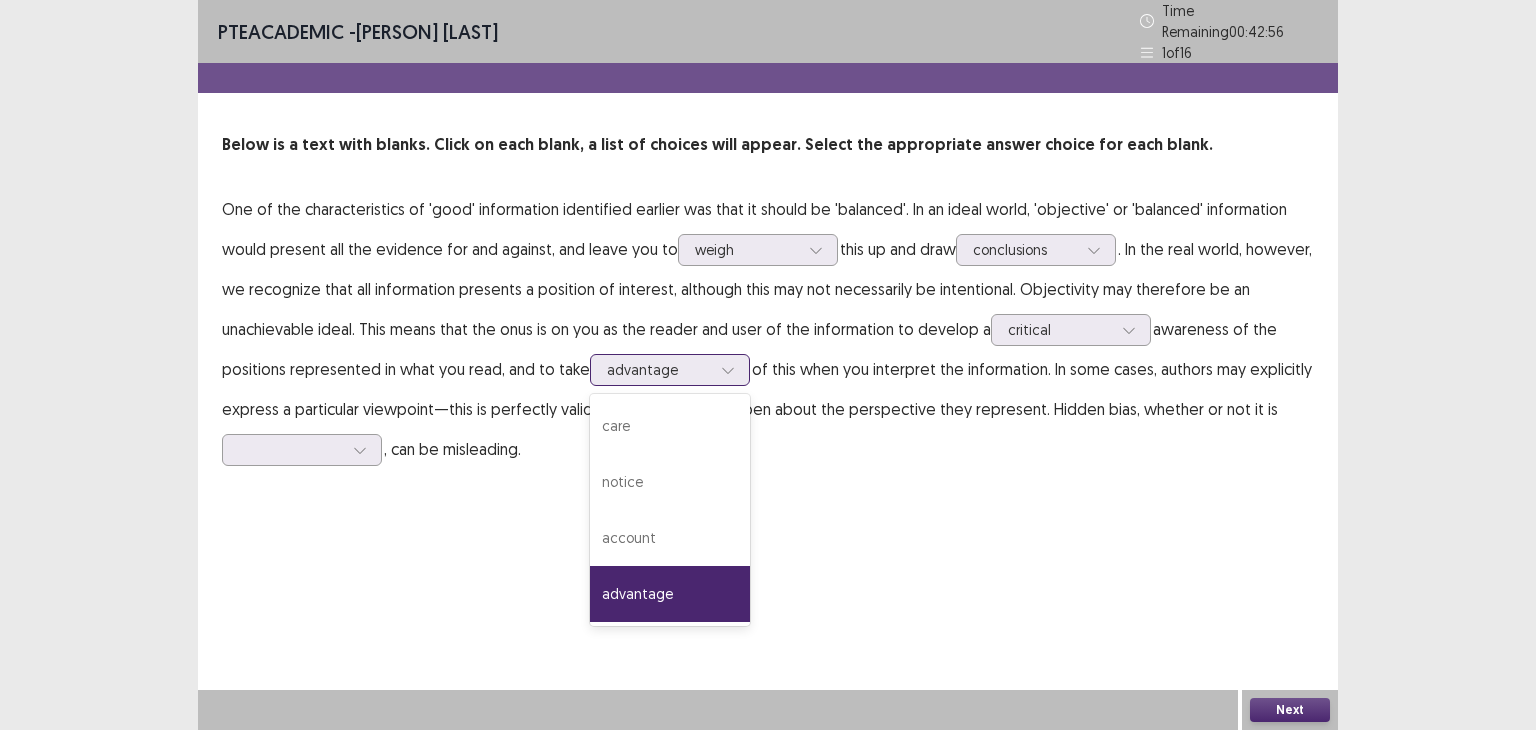 click at bounding box center (659, 369) 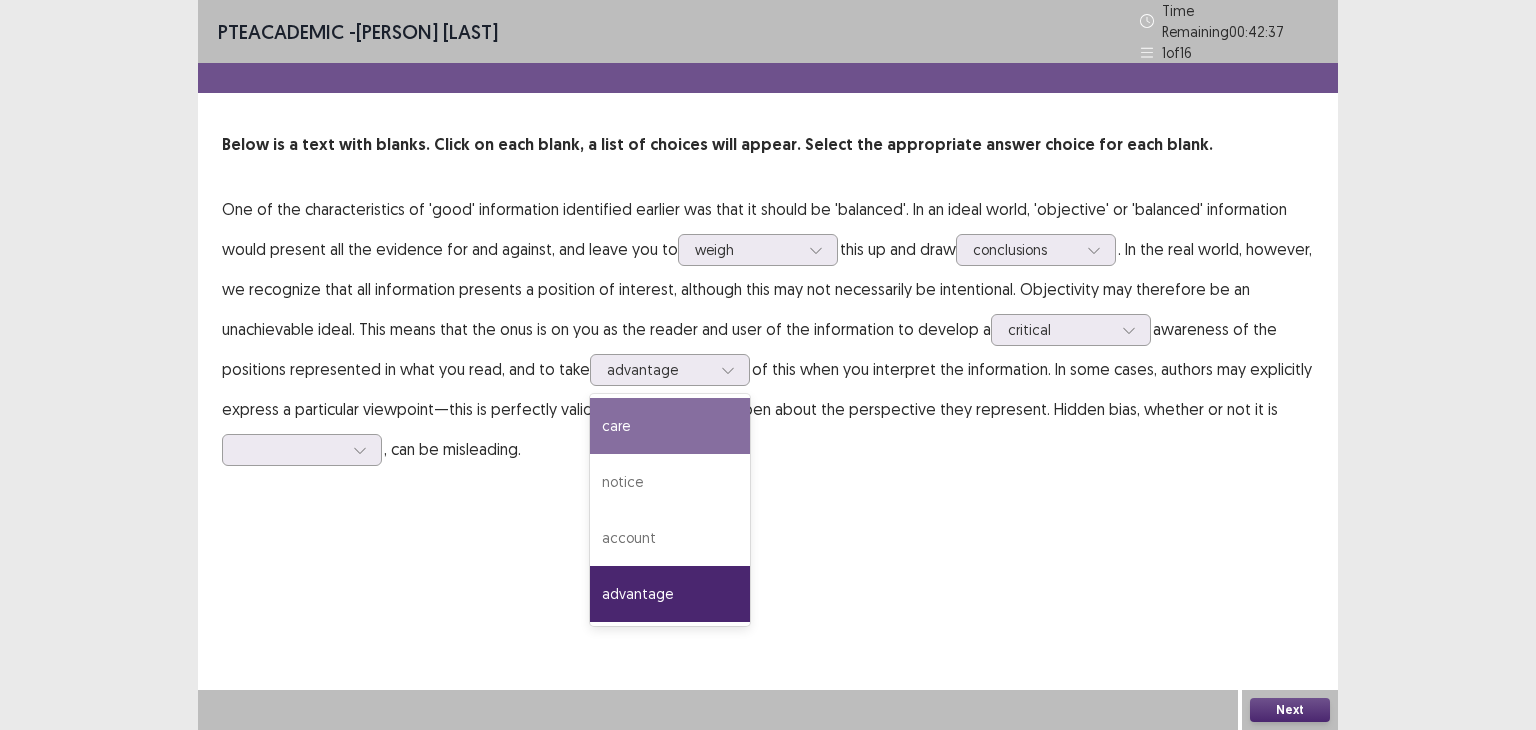click on "PTE academic - [PERSON] [LAST] Time Remaining 00 : 42 : 37 1 of 16 Below is a text with blanks. Click on each blank, a list of choices will appear. Select the appropriate answer choice for each blank. One of the characteristics of 'good' information identified earlier was that it should be 'balanced'. In an ideal world, 'objective' or 'balanced' information would present all the evidence for and against, and leave you to weigh this up and draw conclusions . In the real world, however, we recognize that all information presents a position of interest, although this may not necessarily be intentional. Objectivity may therefore be an unachievable ideal. This means that the onus is on you as the reader and user of the information to develop a critical awareness of the positions represented in what you read, and to take option advantage, selected. 4 results available. advantage care notice account advantage , can be misleading. Next" at bounding box center [768, 365] 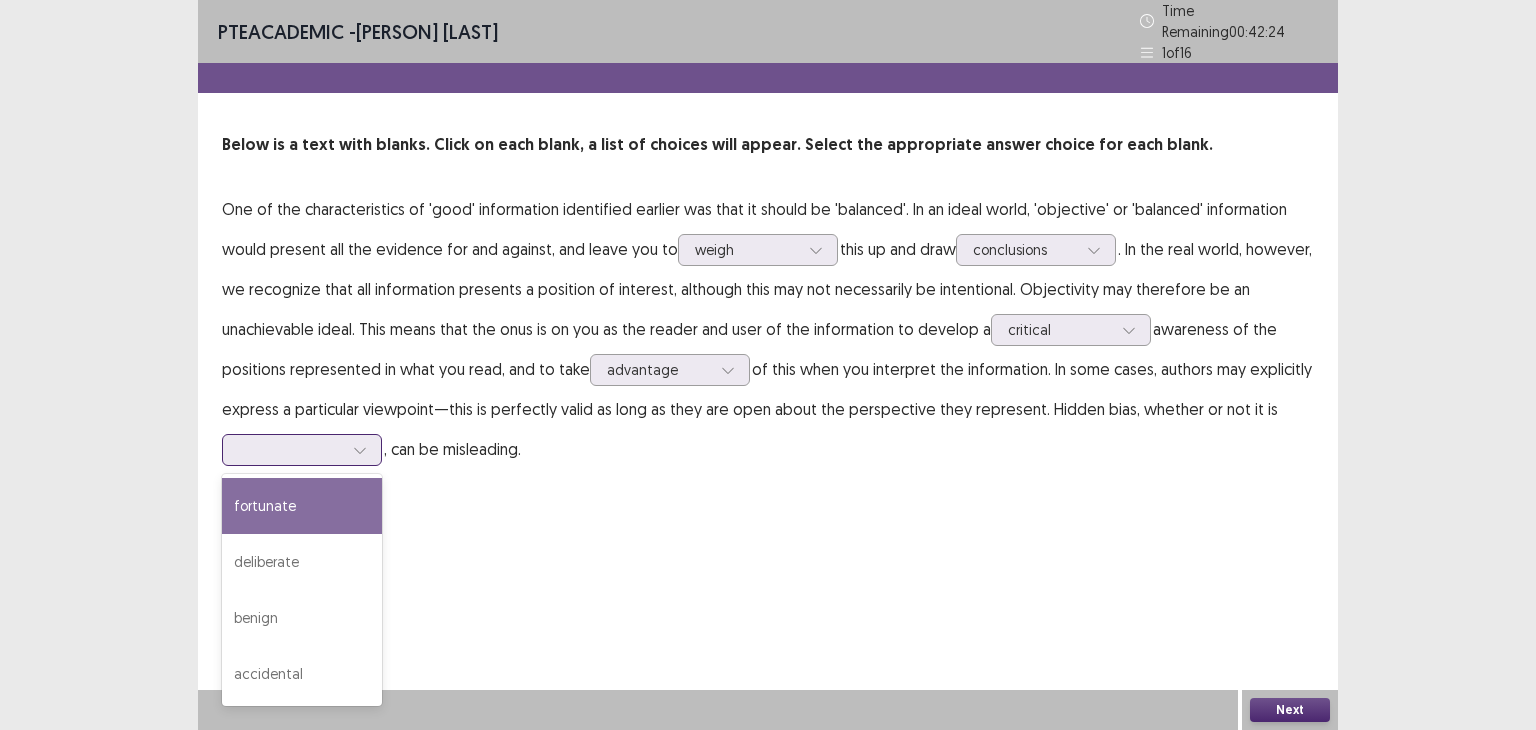 click at bounding box center [291, 449] 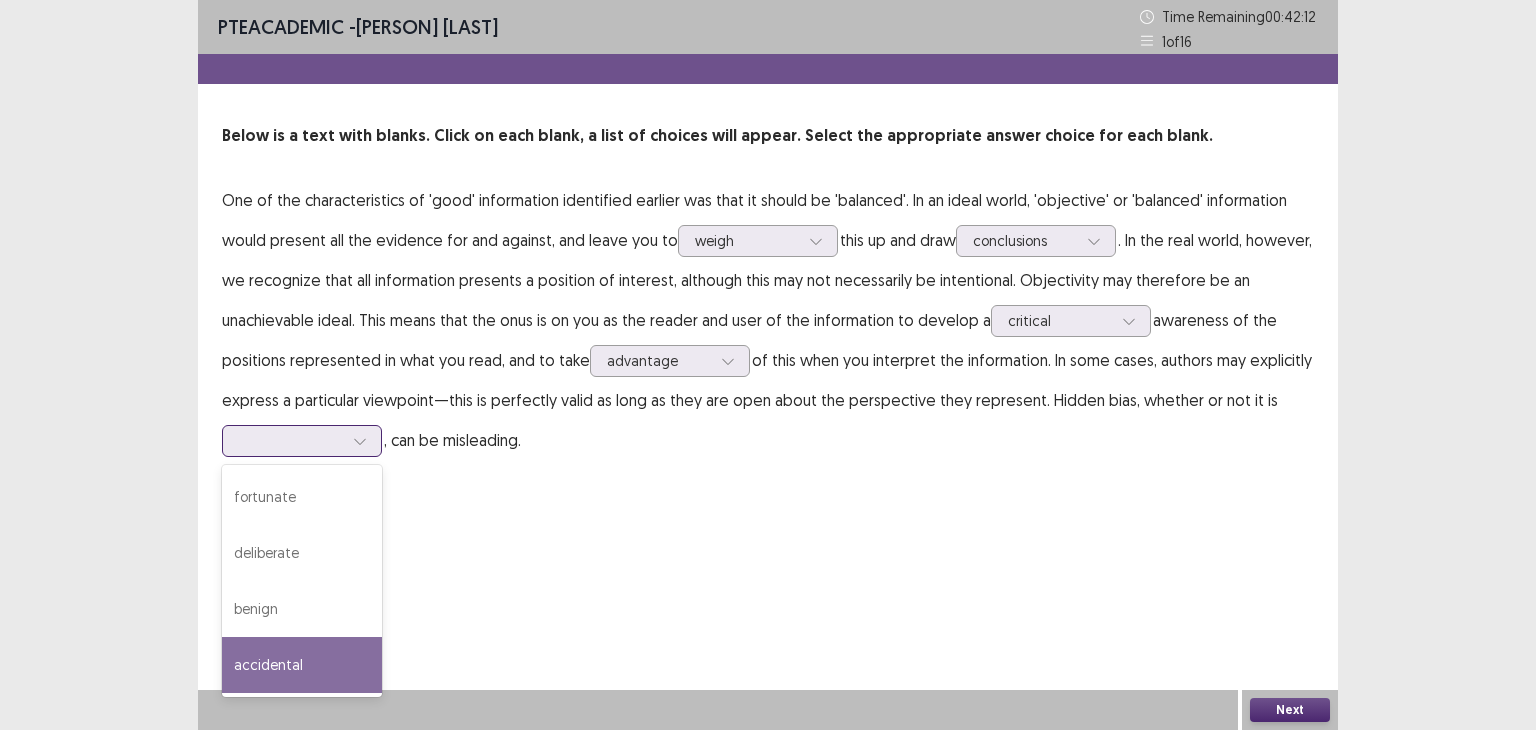 click on "accidental" at bounding box center [302, 665] 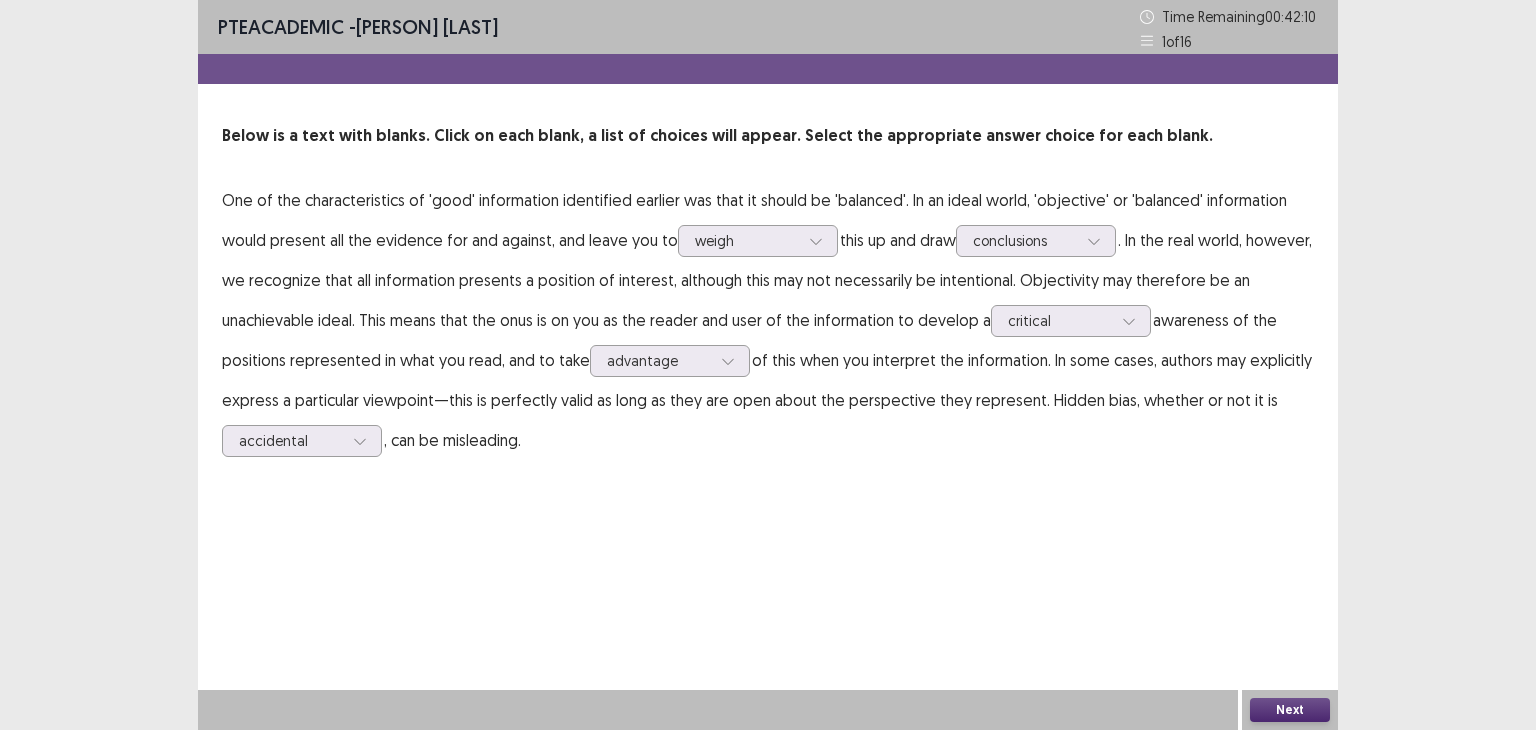 click on "Next" at bounding box center [1290, 710] 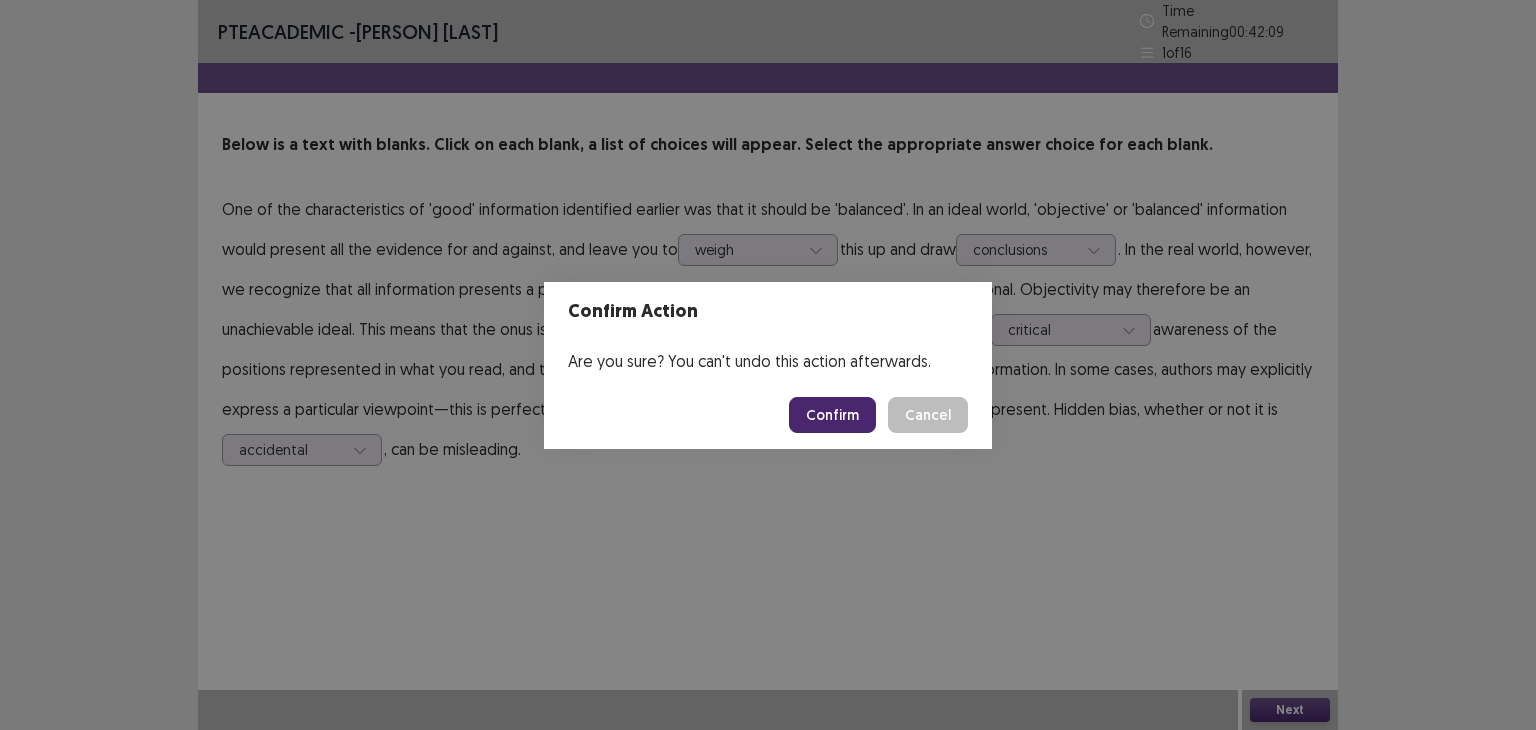 click on "Confirm" at bounding box center (832, 415) 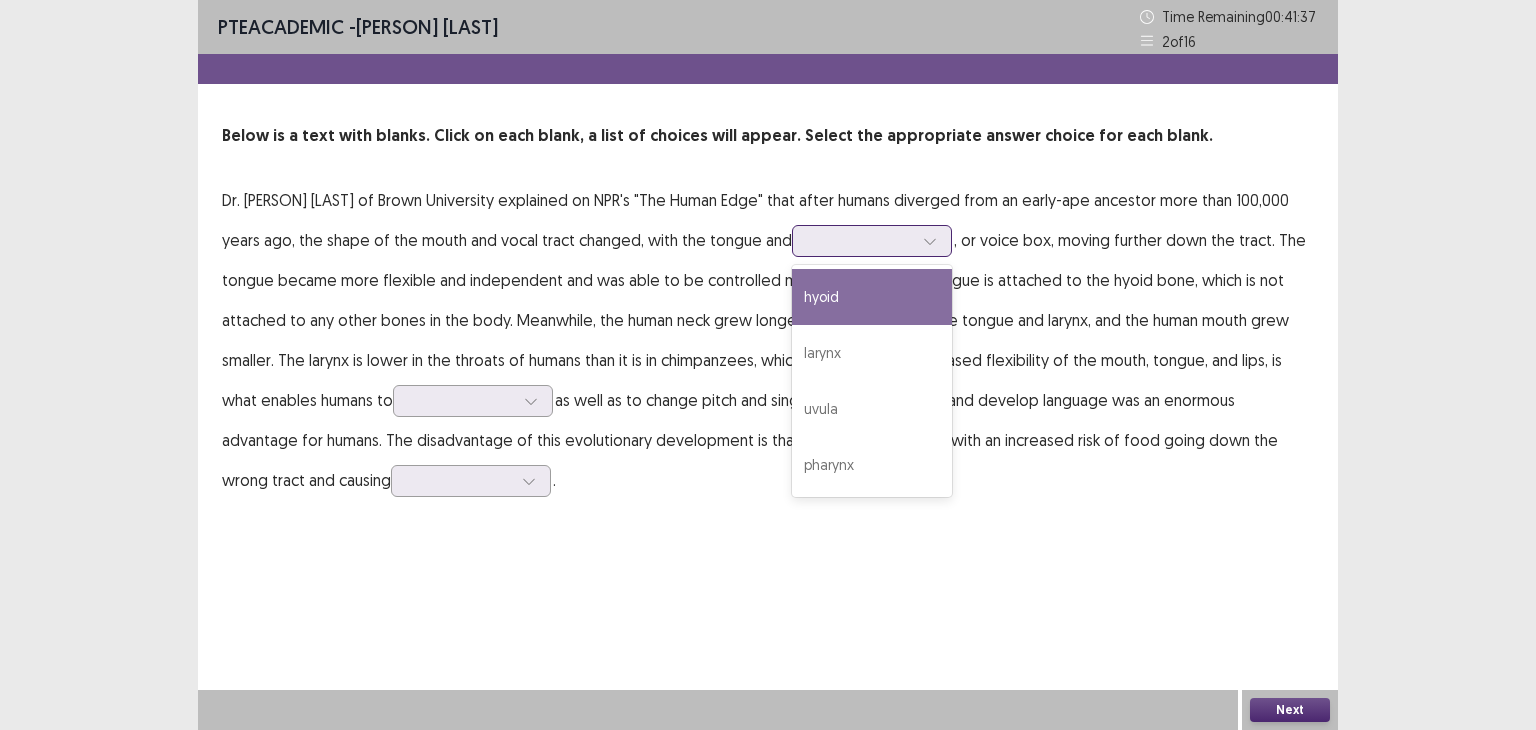 click at bounding box center (861, 240) 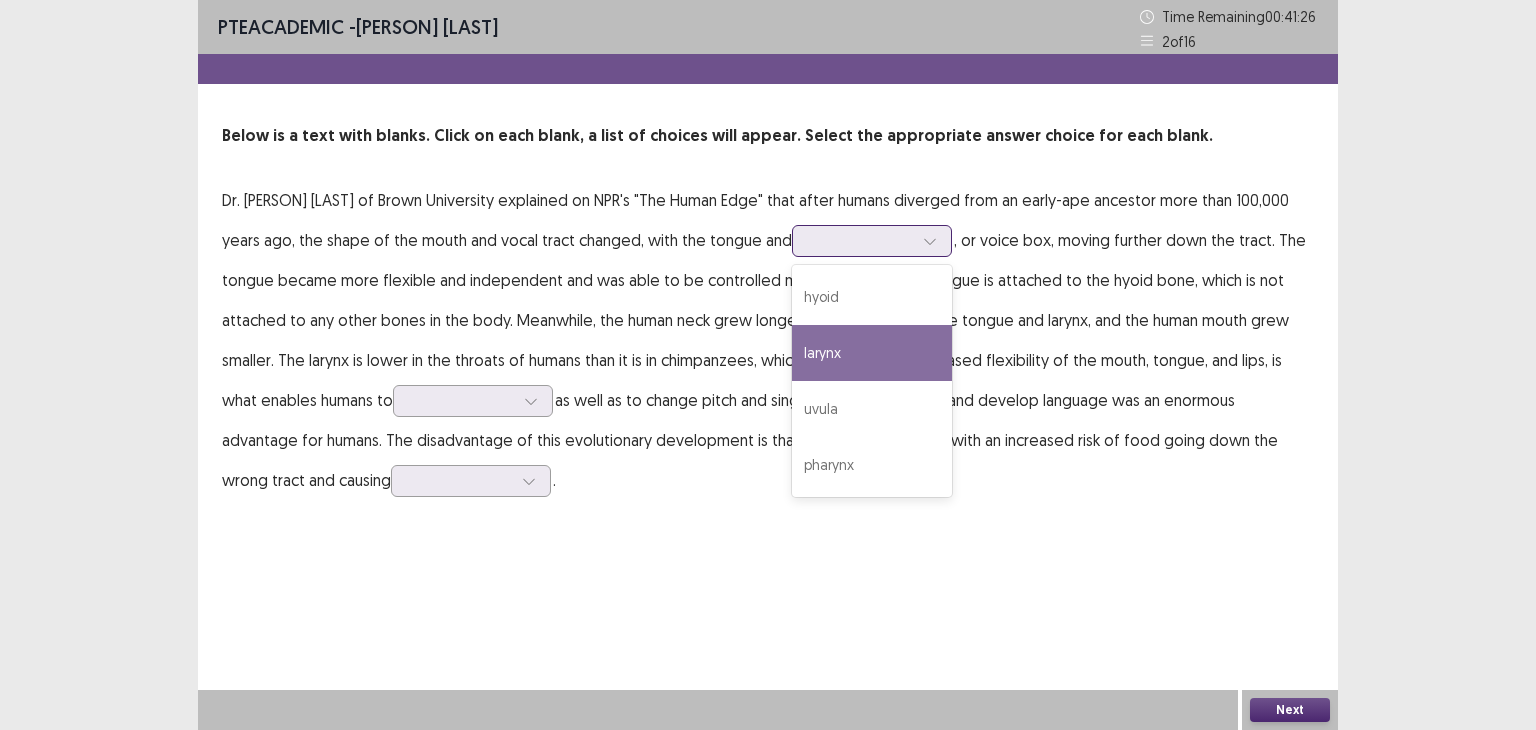 click on "larynx" at bounding box center [872, 353] 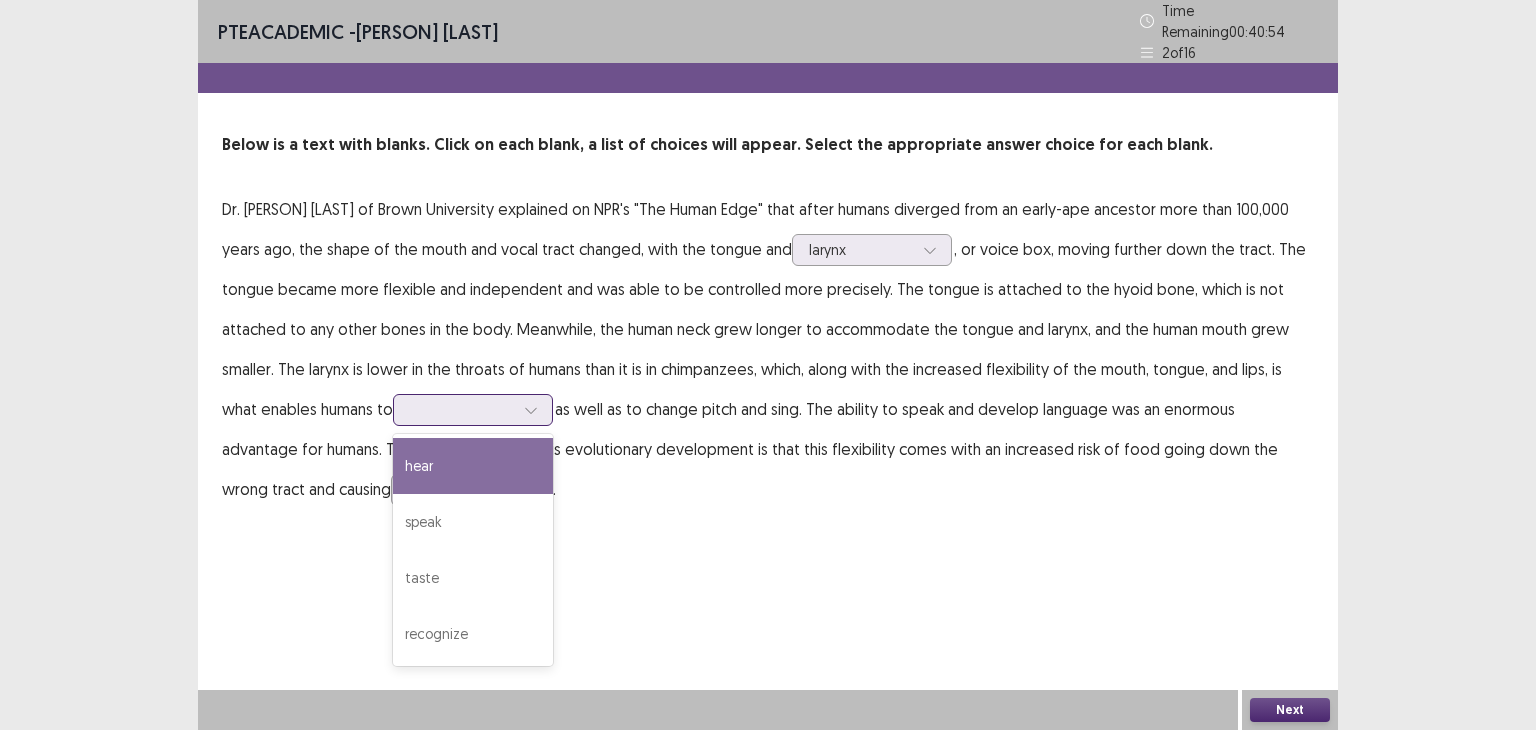click at bounding box center [462, 409] 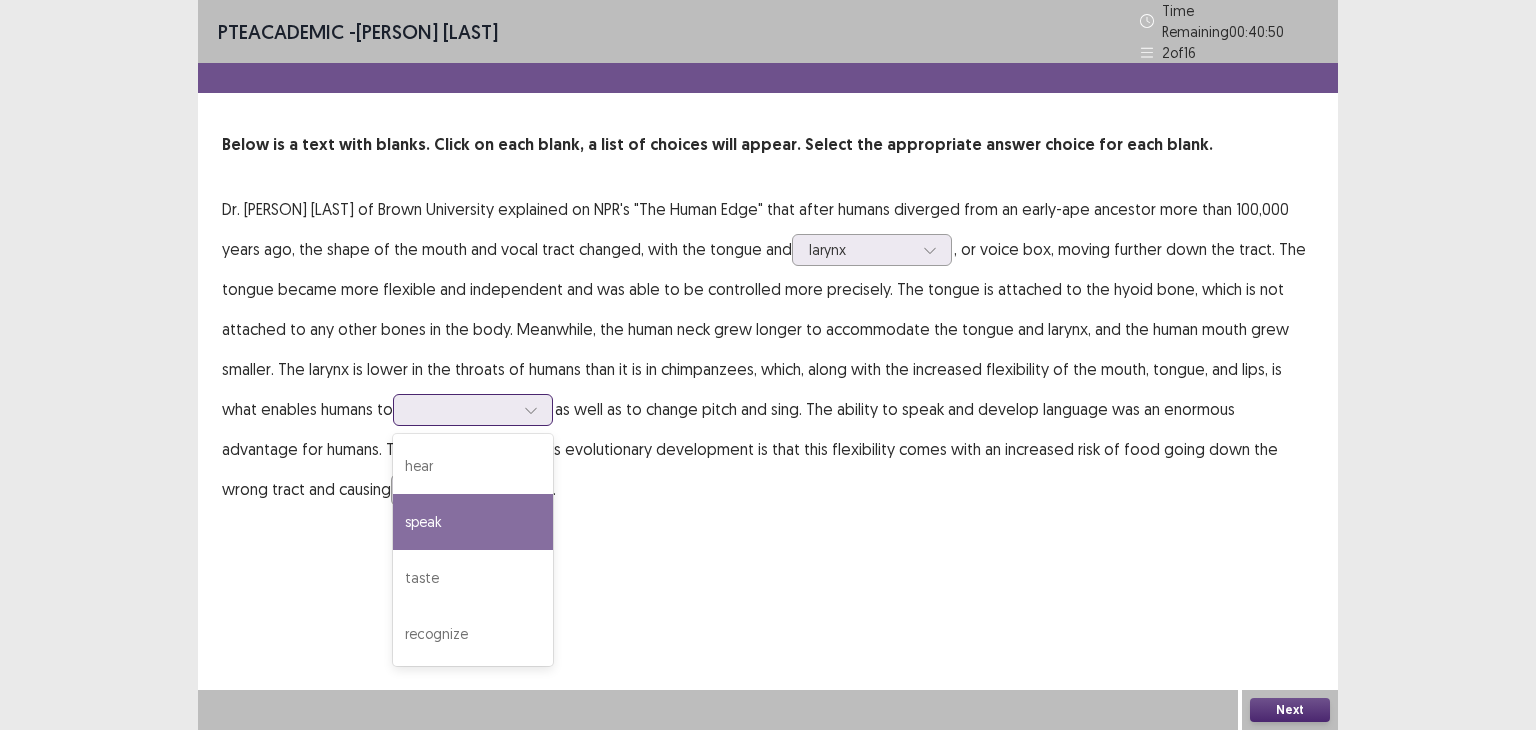 click on "speak" at bounding box center [473, 522] 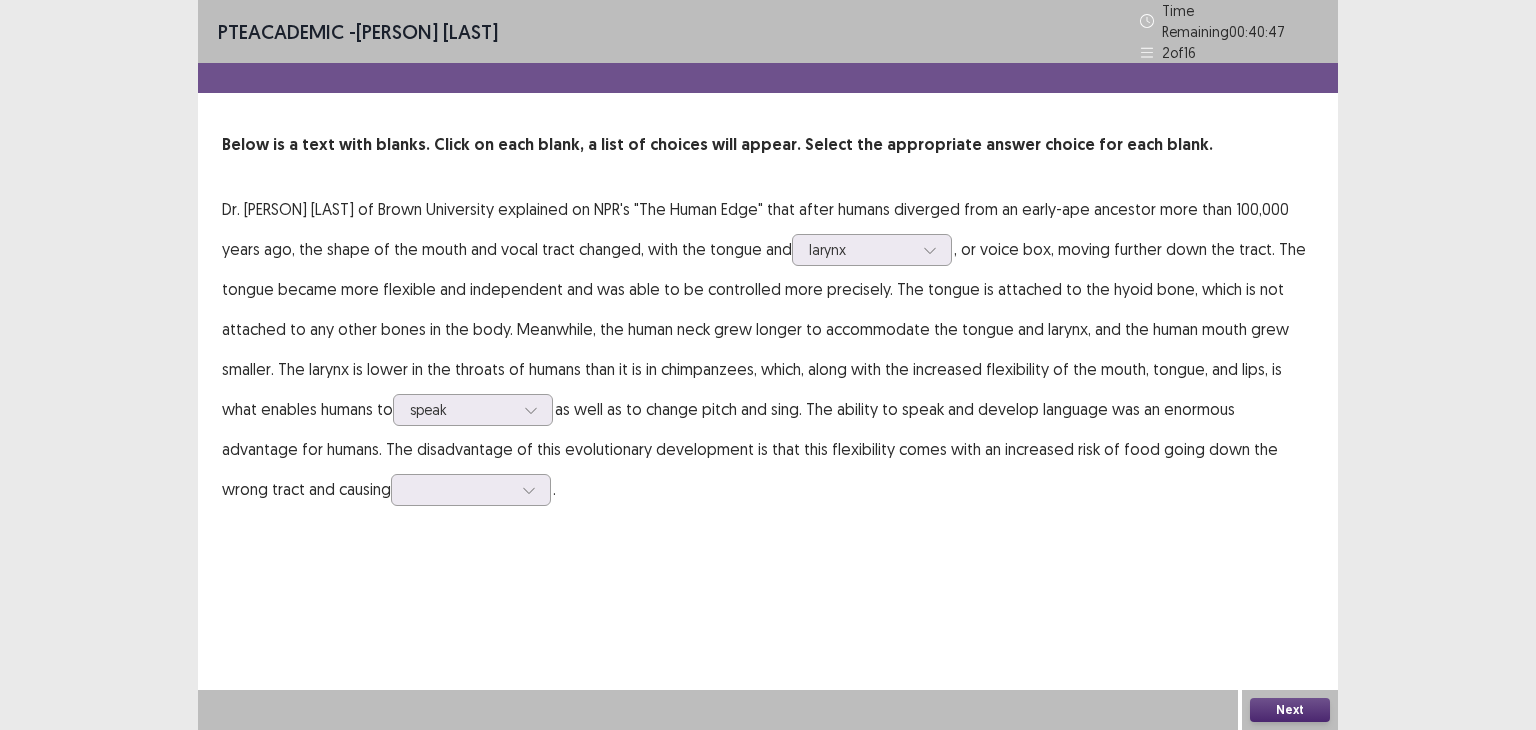 click on "Dr. [LAST] of [ORGANIZATION] explained on [BROADCAST] that after humans diverged from an early-ape ancestor more than 100,000 years ago, the shape of the mouth and vocal tract changed, with the tongue and larynx , or voice box, moving further down the tract. The tongue became more flexible and independent and was able to be controlled more precisely. The tongue is attached to the hyoid bone, which is not attached to any other bones in the body. Meanwhile, the human neck grew longer to accommodate the tongue and larynx, and the human mouth grew smaller. The larynx is lower in the throats of humans than it is in chimpanzees, which, along with the increased flexibility of the mouth, tongue, and lips, is what enables humans to option speak, selected. speak ." at bounding box center [768, 349] 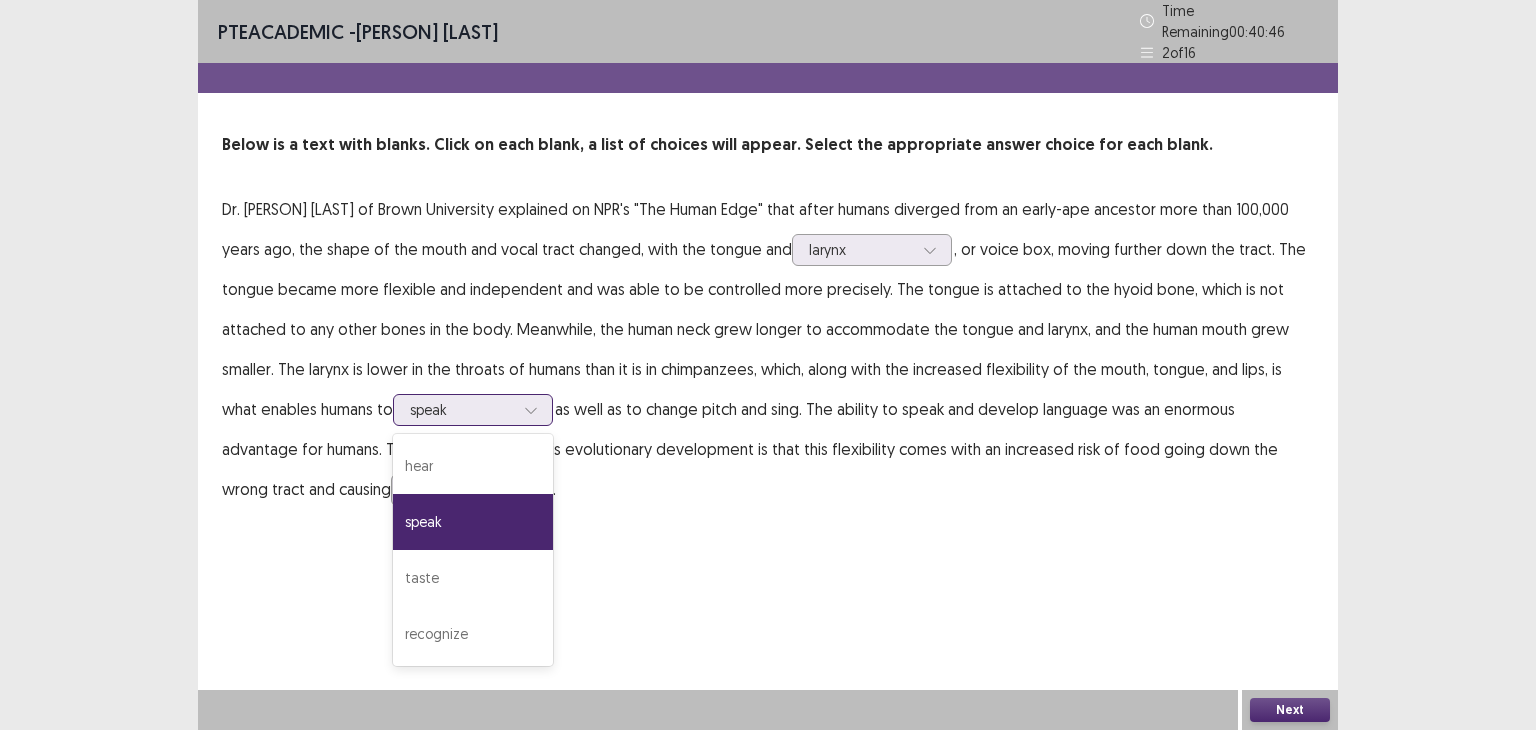 click at bounding box center [462, 409] 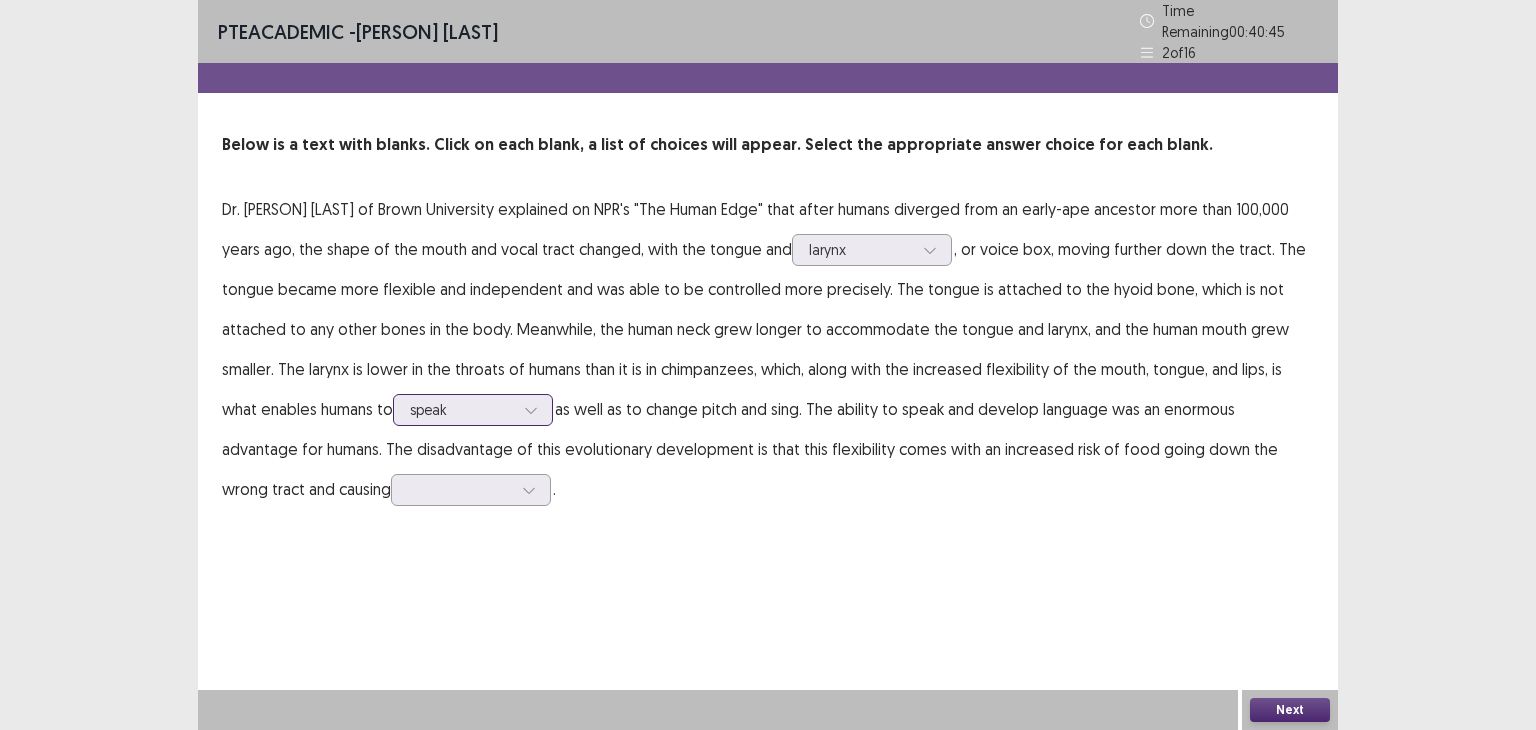 click at bounding box center (462, 409) 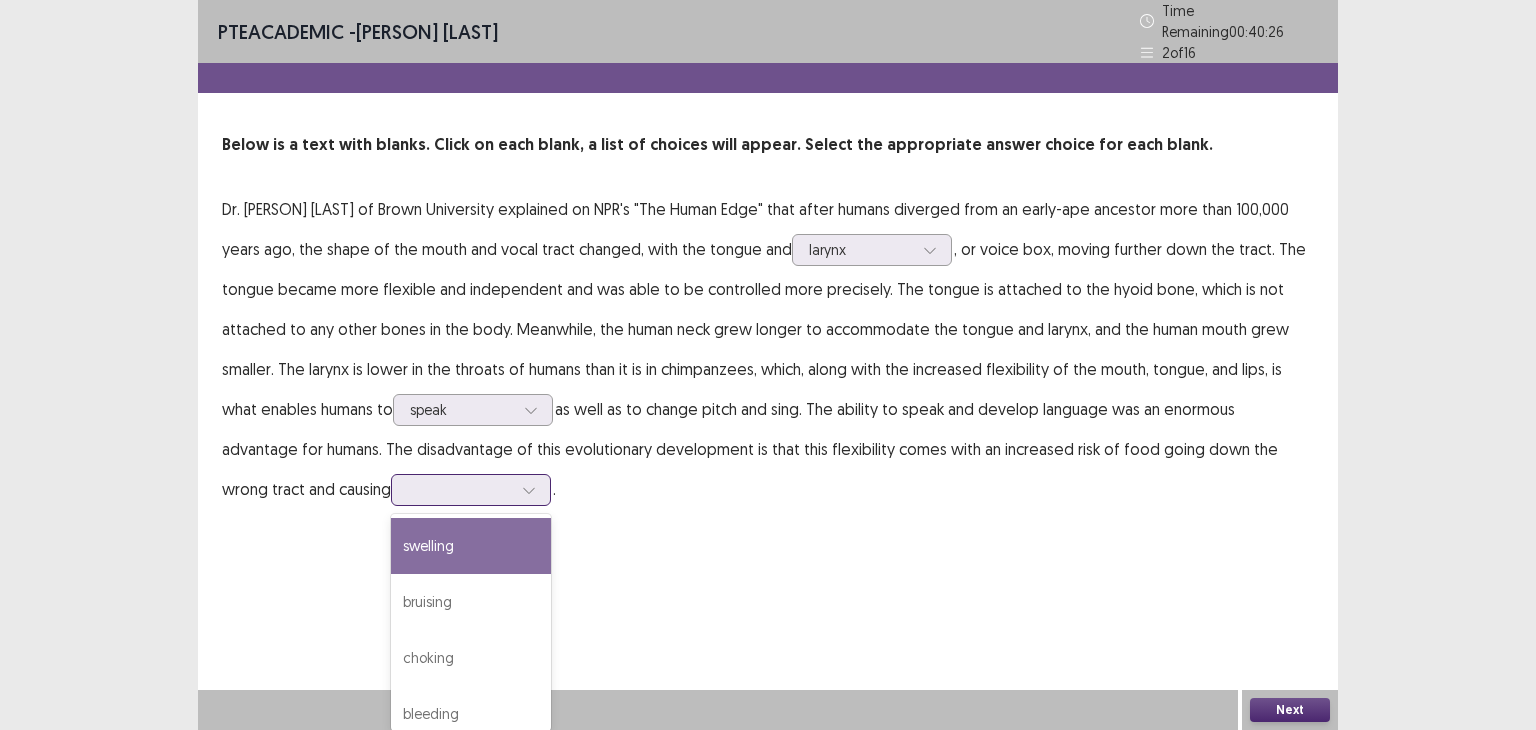 click at bounding box center [471, 490] 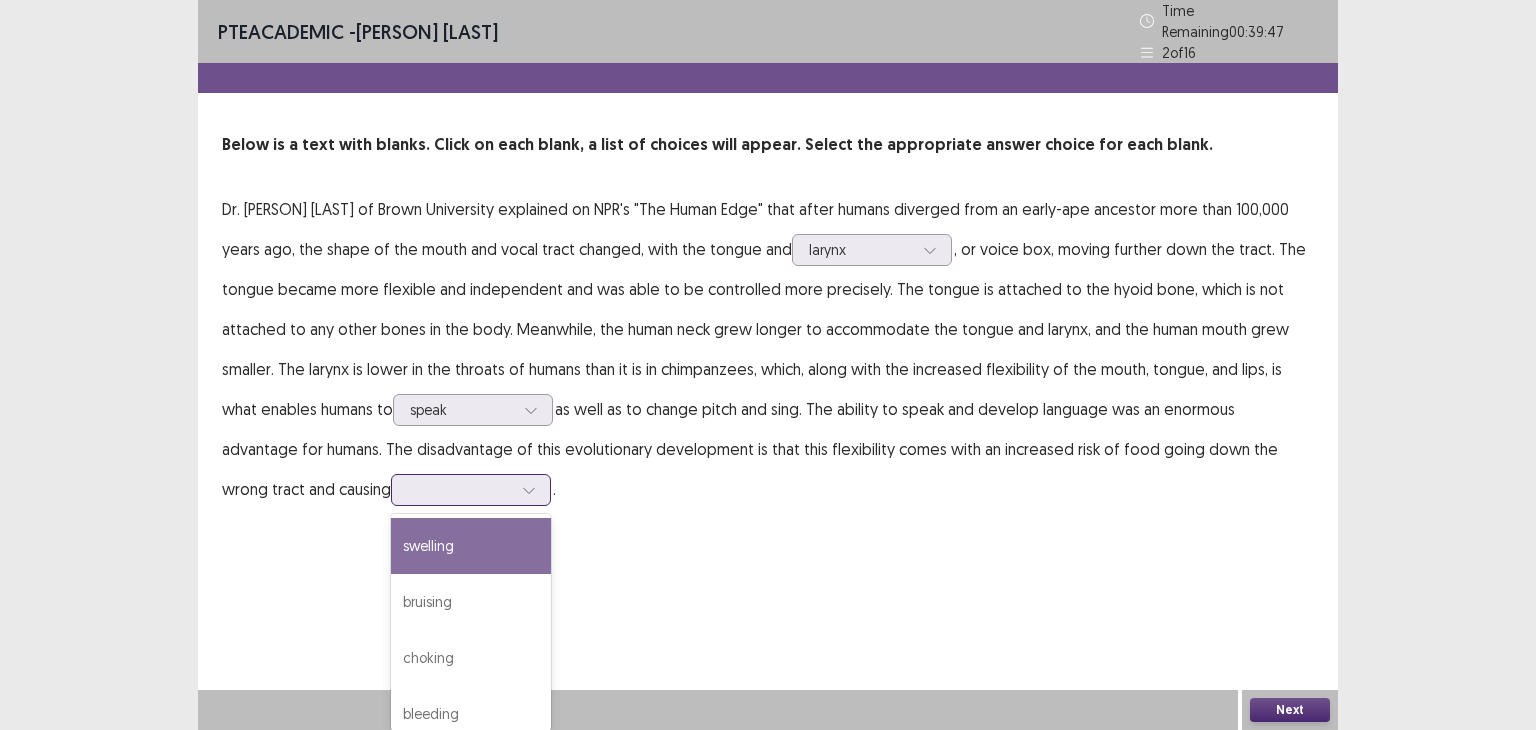 click on "swelling" at bounding box center [471, 546] 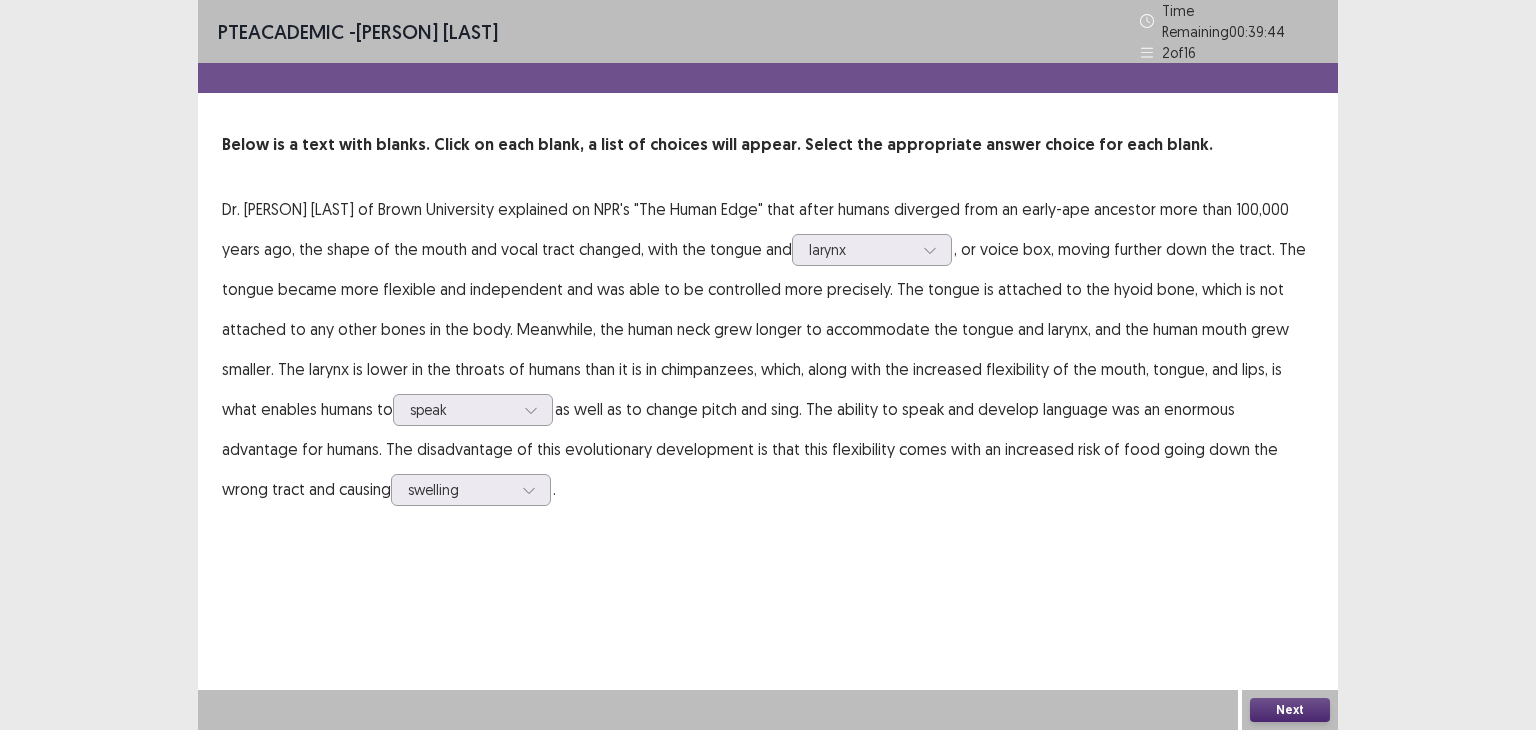 click on "Next" at bounding box center (1290, 710) 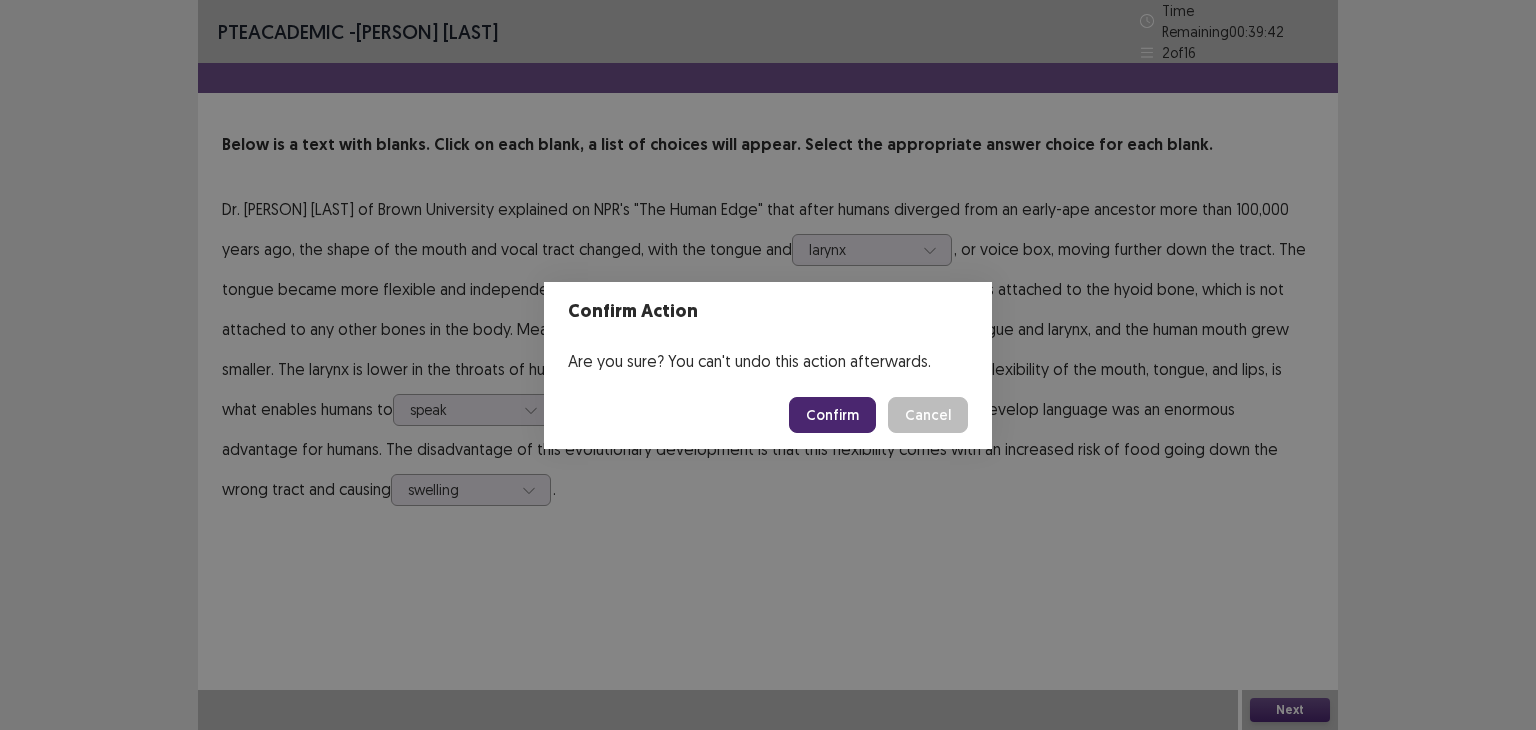 click on "Confirm" at bounding box center [832, 415] 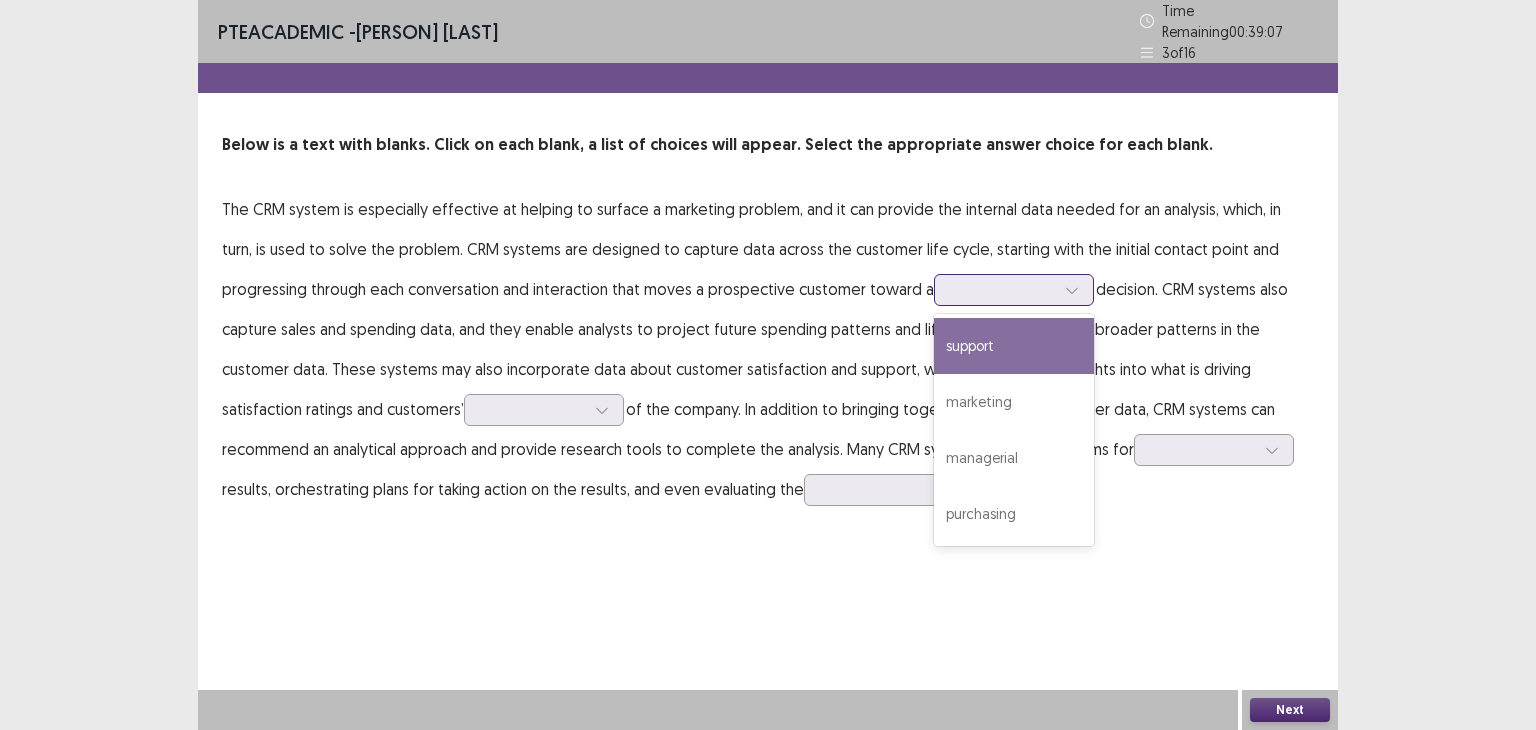 click at bounding box center [1003, 289] 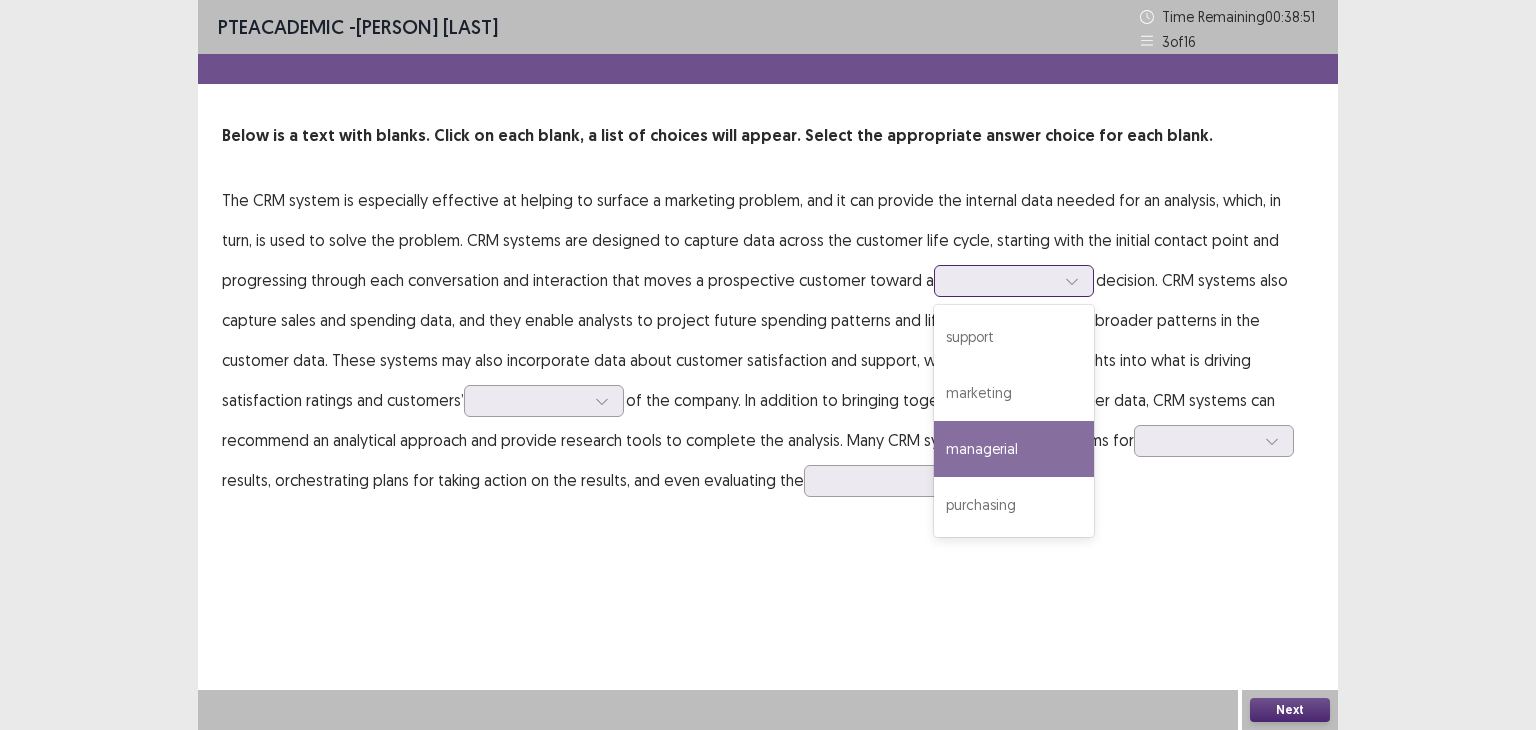 click on "managerial" at bounding box center (1014, 449) 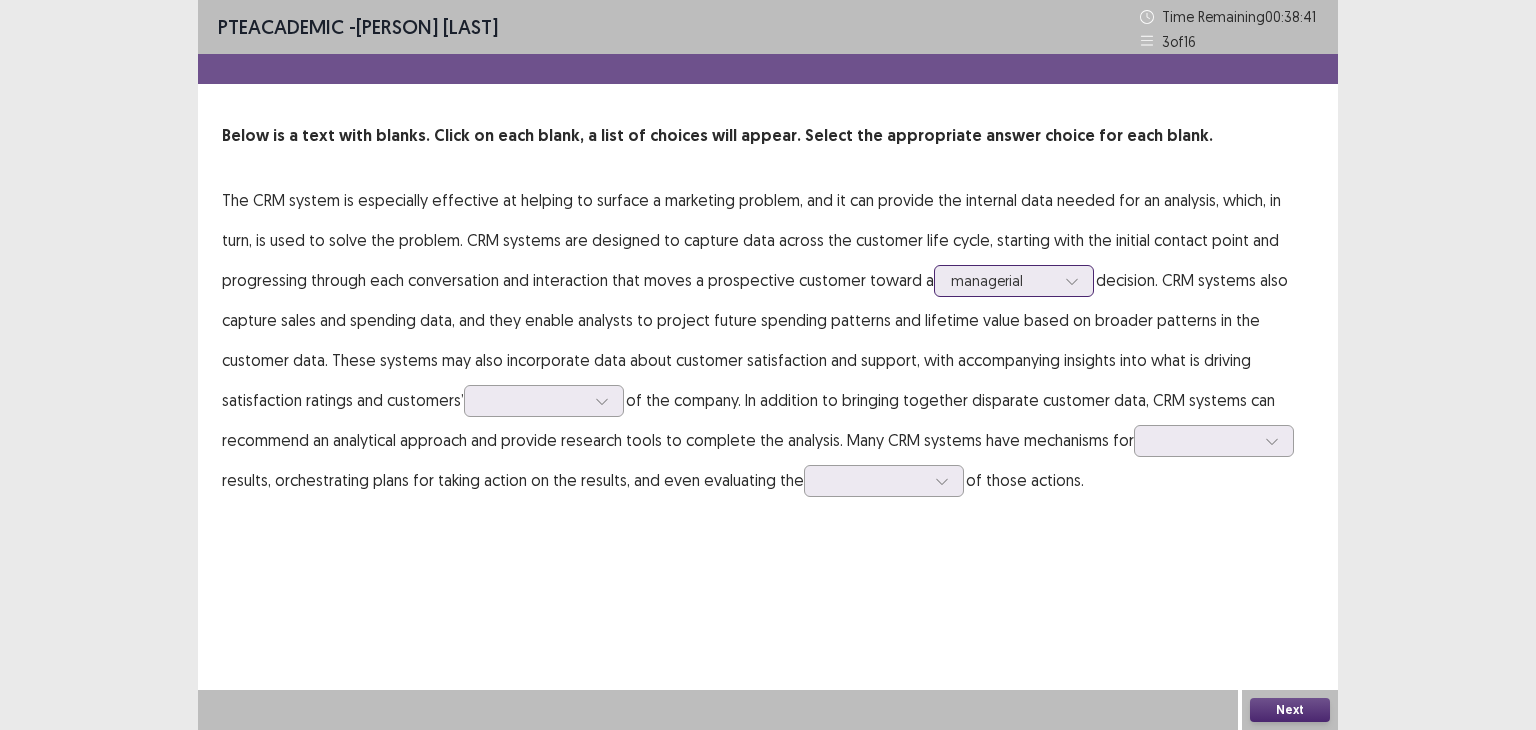 click on "managerial" at bounding box center (1014, 281) 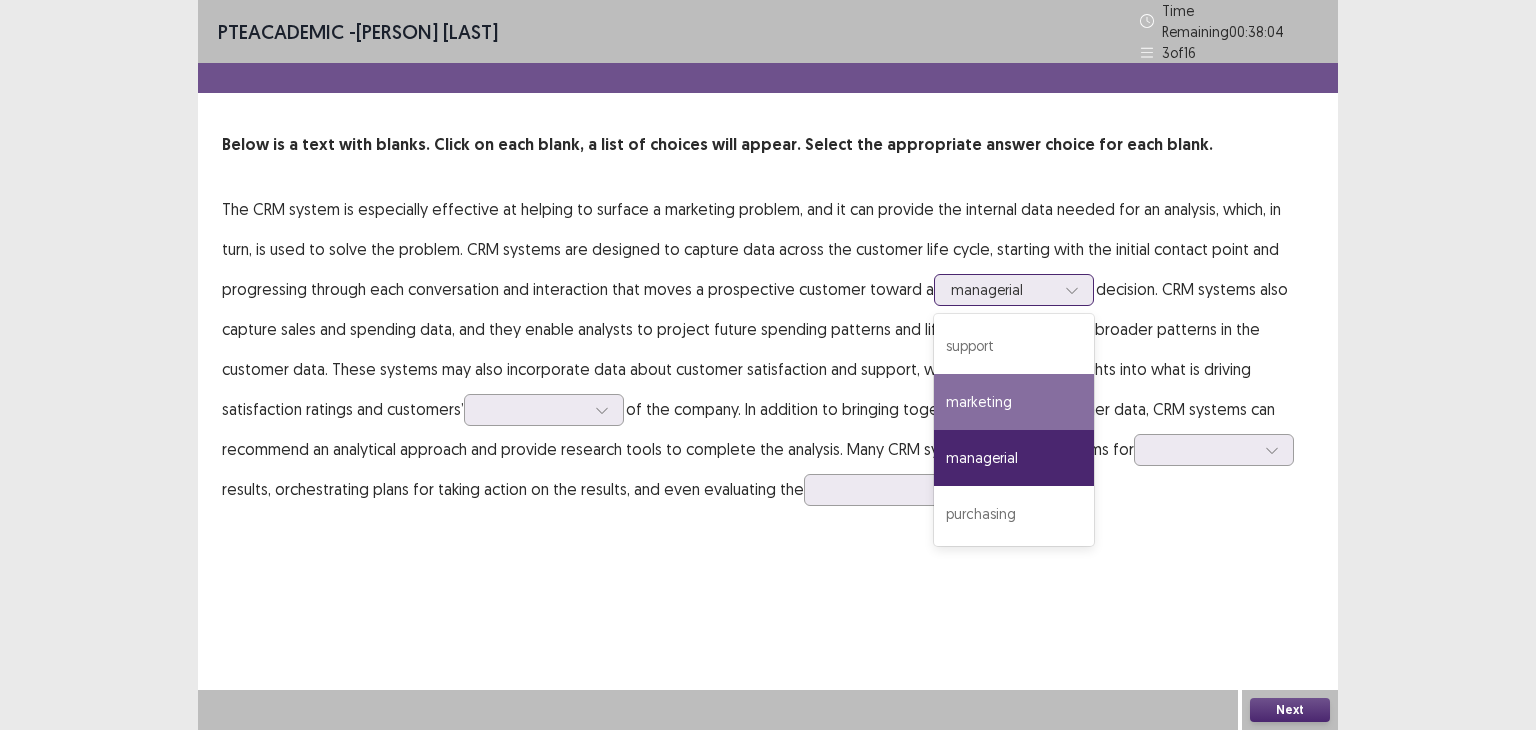 click on "marketing" at bounding box center [1014, 402] 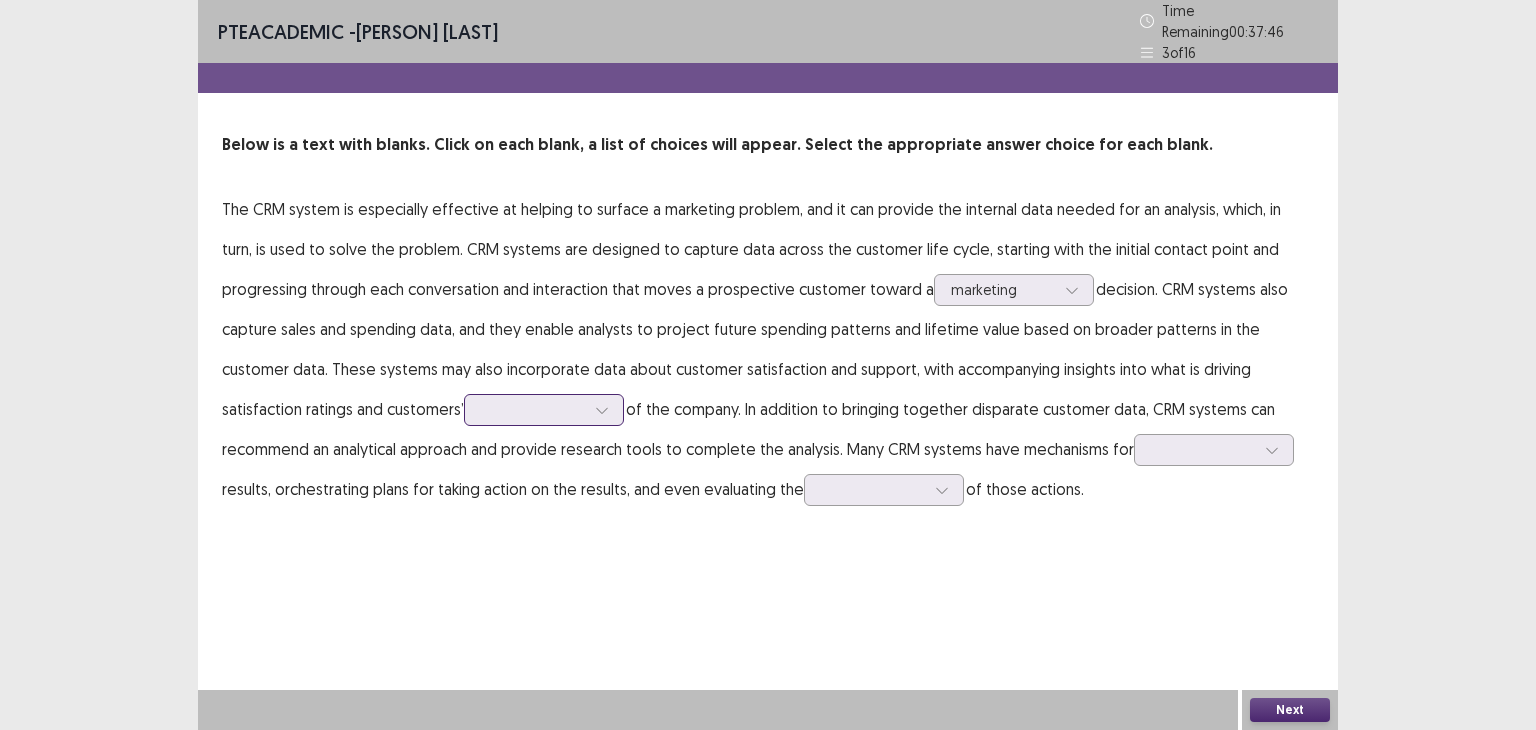 click at bounding box center [544, 410] 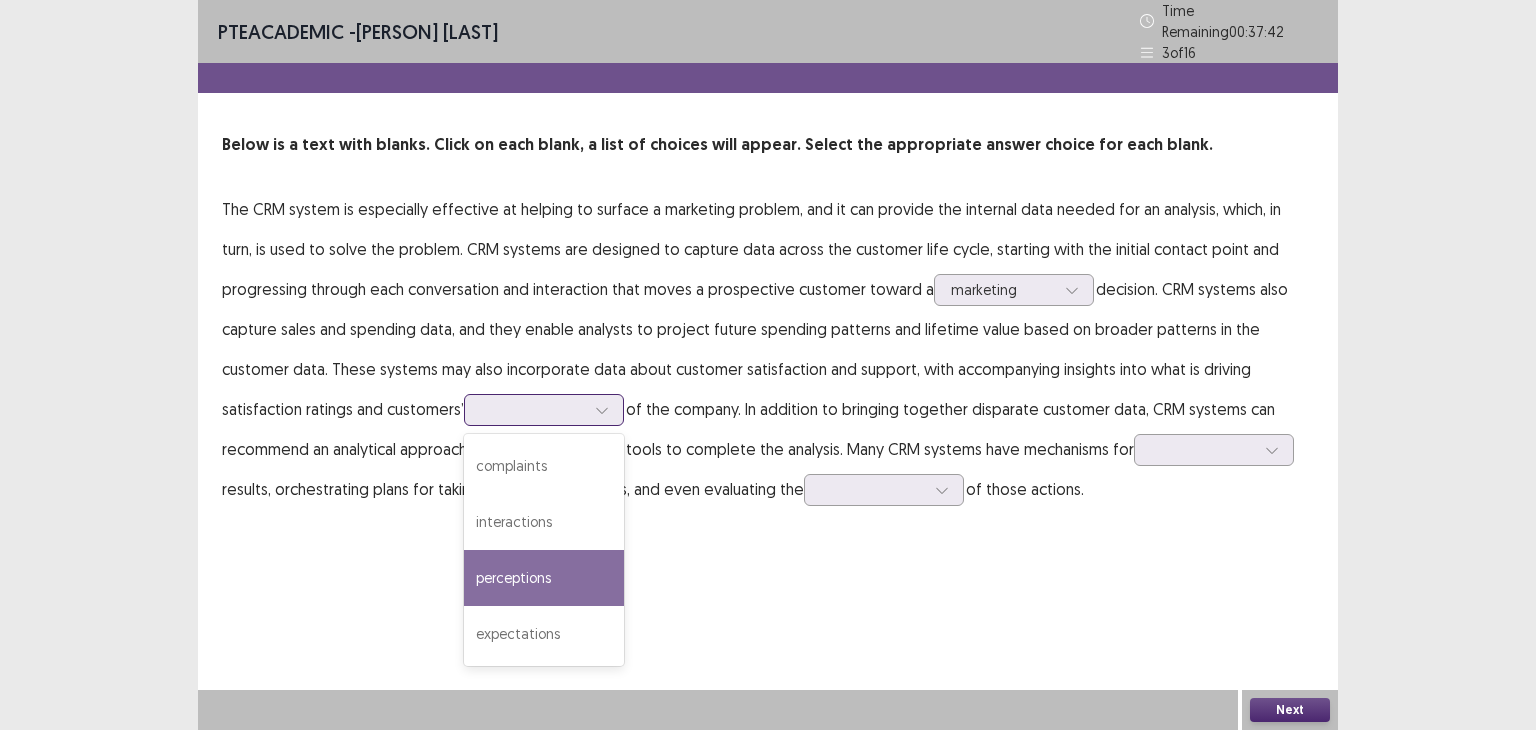 click on "perceptions" at bounding box center (544, 578) 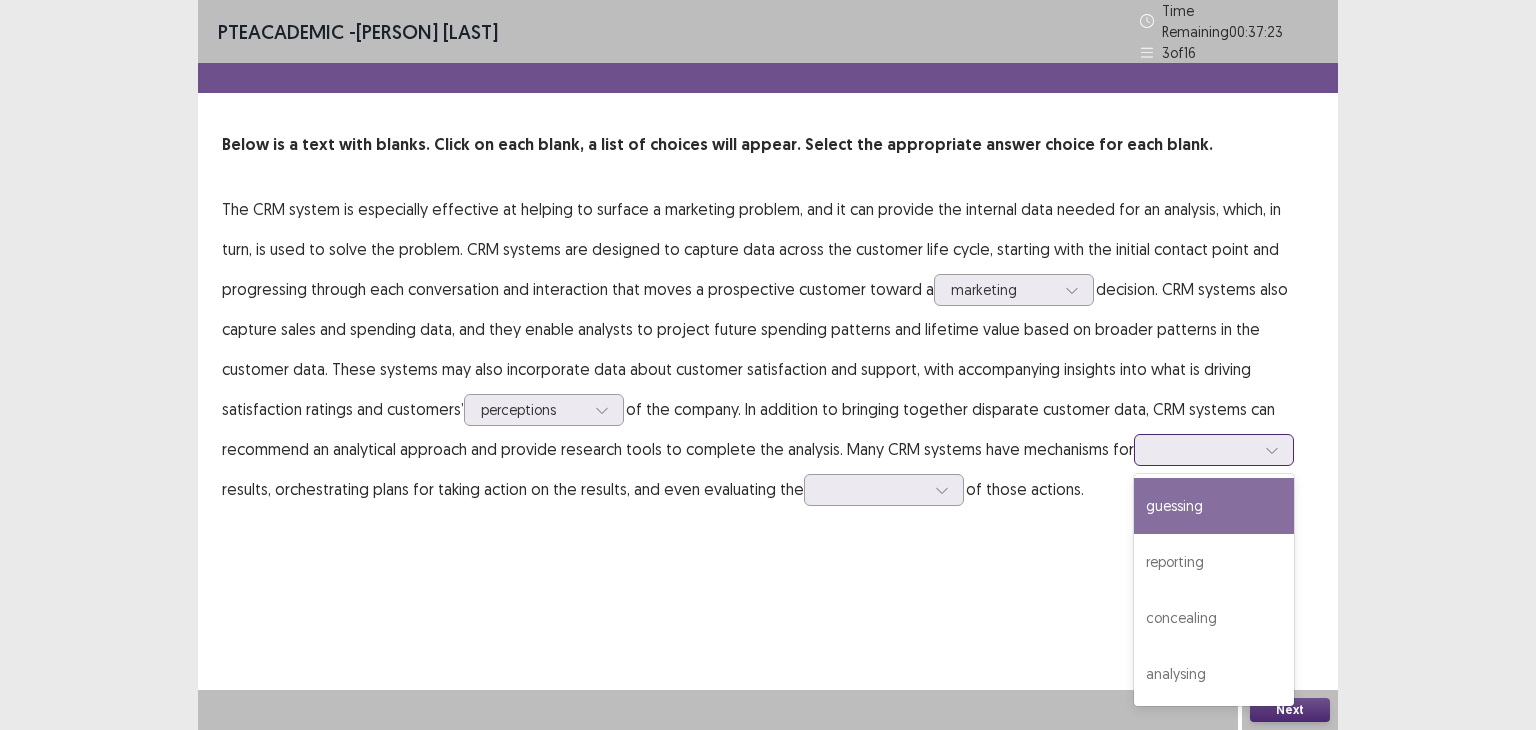 click at bounding box center (1203, 449) 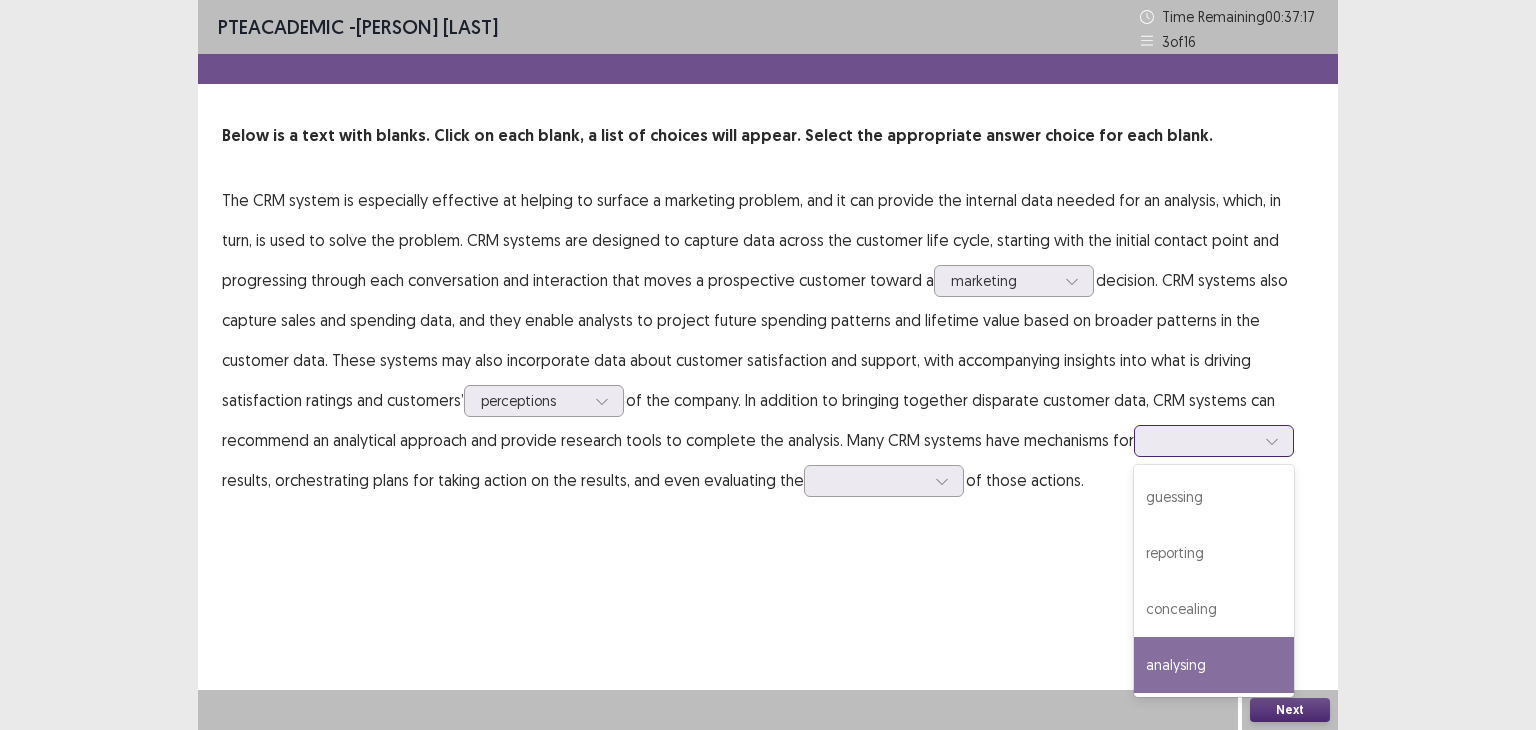 click on "analysing" at bounding box center [1214, 665] 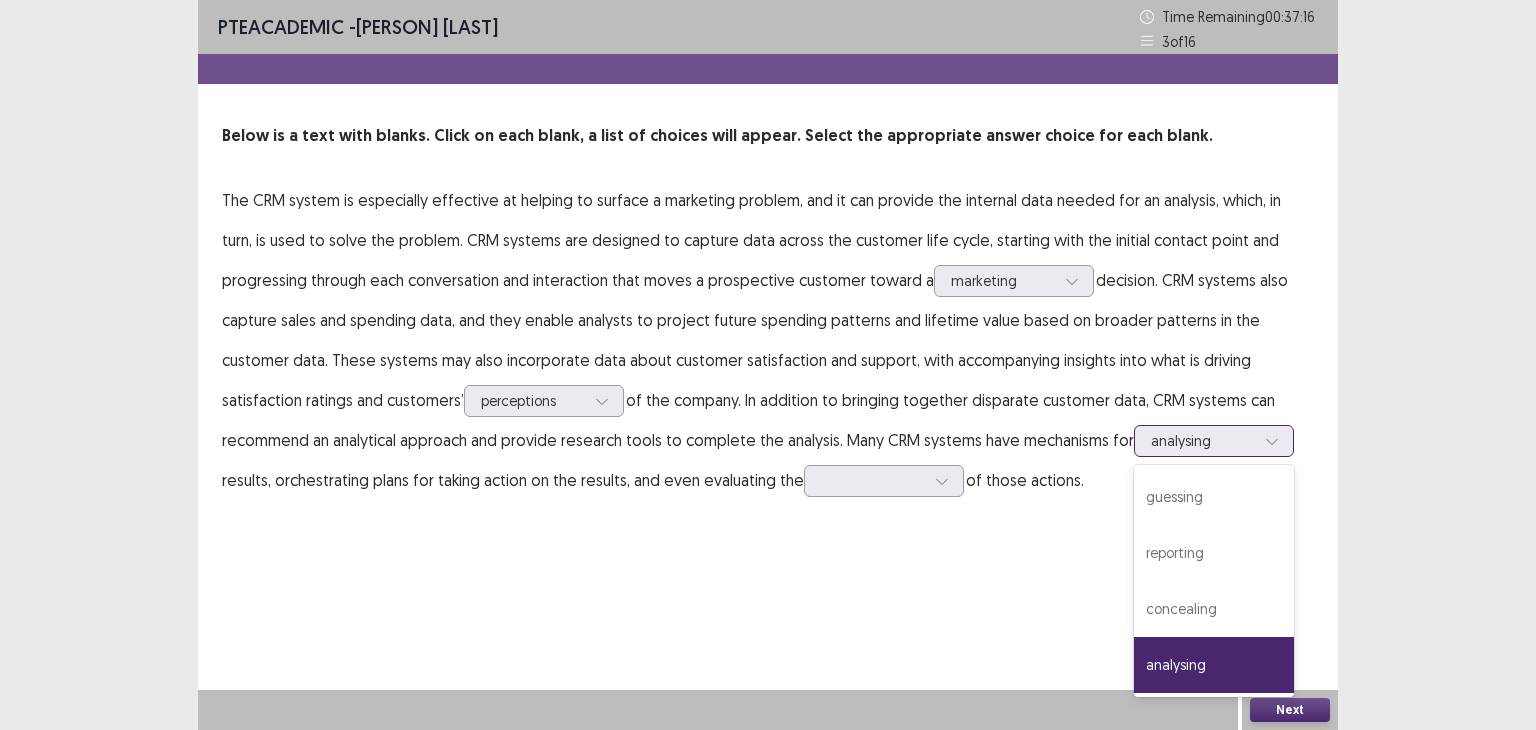 click at bounding box center [1203, 440] 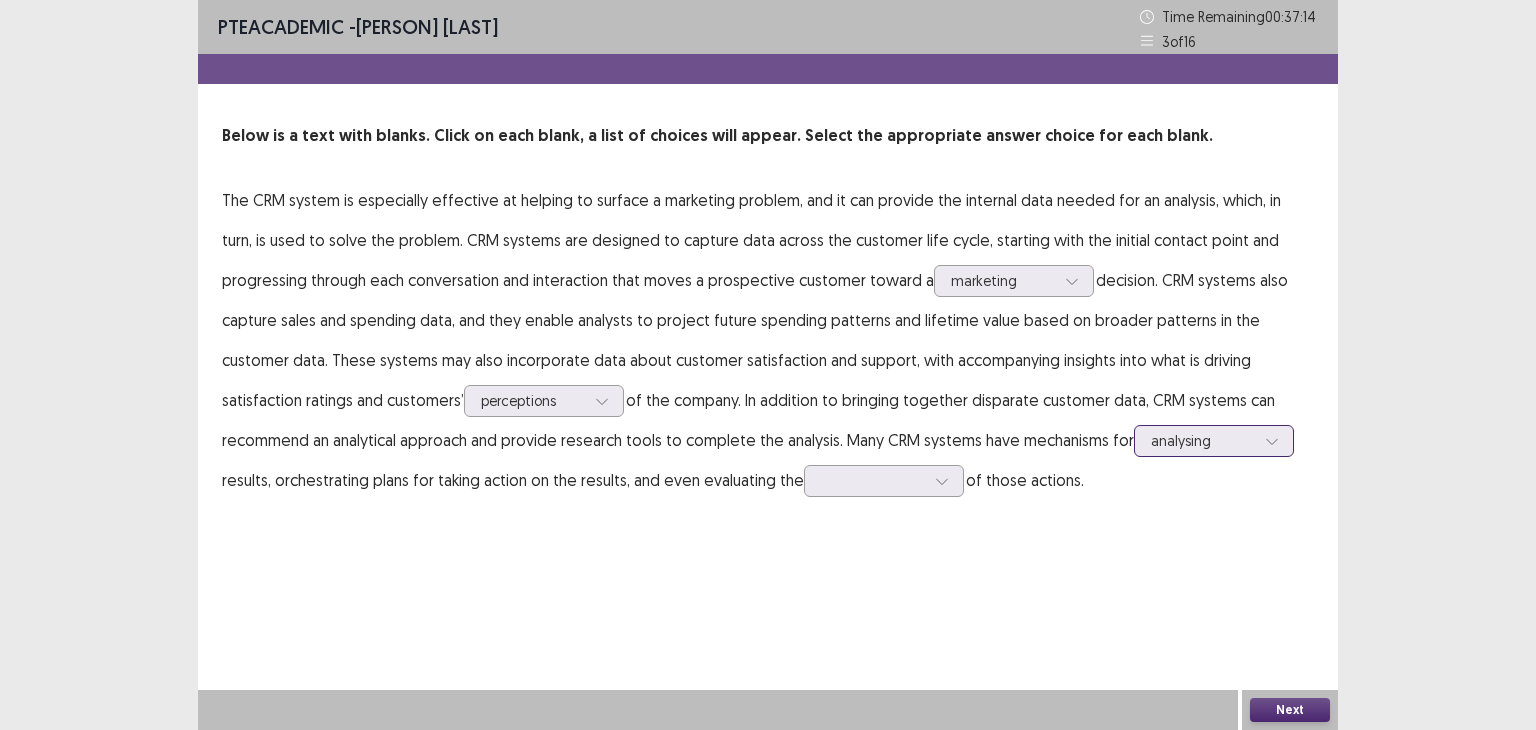 click at bounding box center [1203, 440] 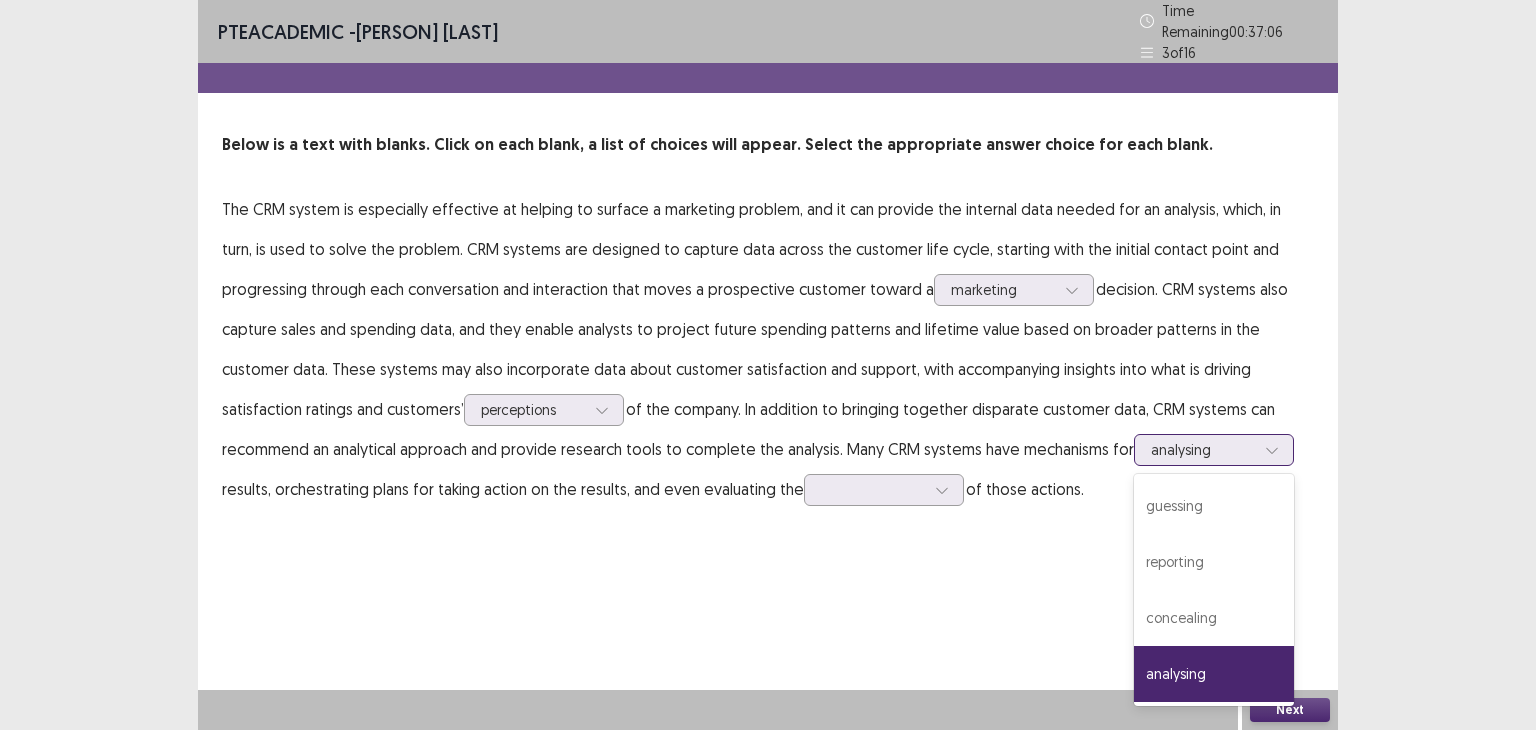 click at bounding box center (1203, 449) 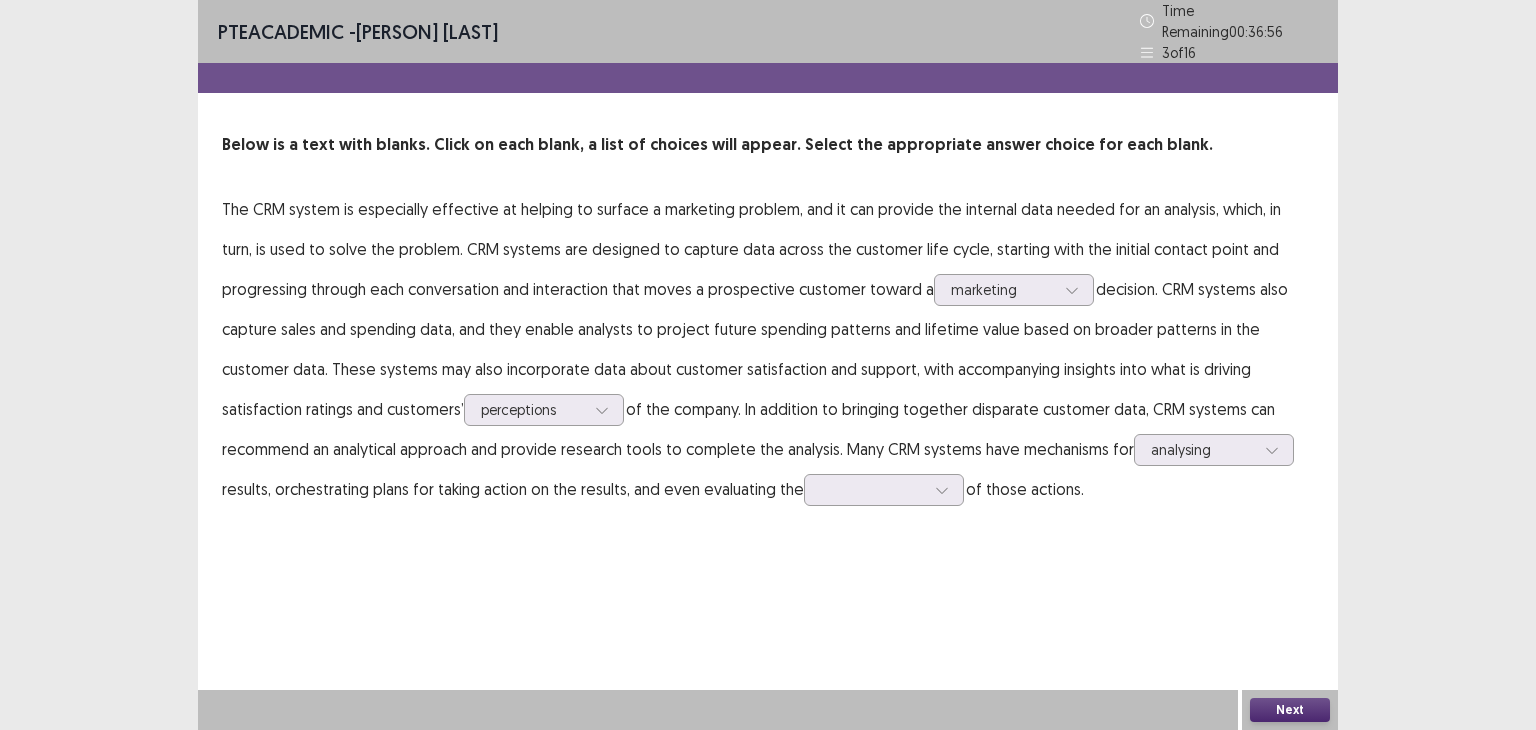 click on "PTE academic - [PERSON] [LAST] Time Remaining 00 : 36 : 56 3 of 16 Below is a text with blanks. Click on each blank, a list of choices will appear. Select the appropriate answer choice for each blank. The CRM system is especially effective at helping to surface a marketing problem, and it can provide the internal data needed for an analysis, which, in turn, is used to solve the problem. CRM systems are designed to capture data across the customer life cycle, starting with the initial contact point and progressing through each conversation and interaction that moves a prospective customer toward a marketing decision. CRM systems also capture sales and spending data, and they enable analysts to project future spending patterns and lifetime value based on broader patterns in the customer data. These systems may also incorporate data about customer satisfaction and support, with accompanying insights into what is driving satisfaction ratings and customers’ perceptions analysing of those actions." at bounding box center (768, 365) 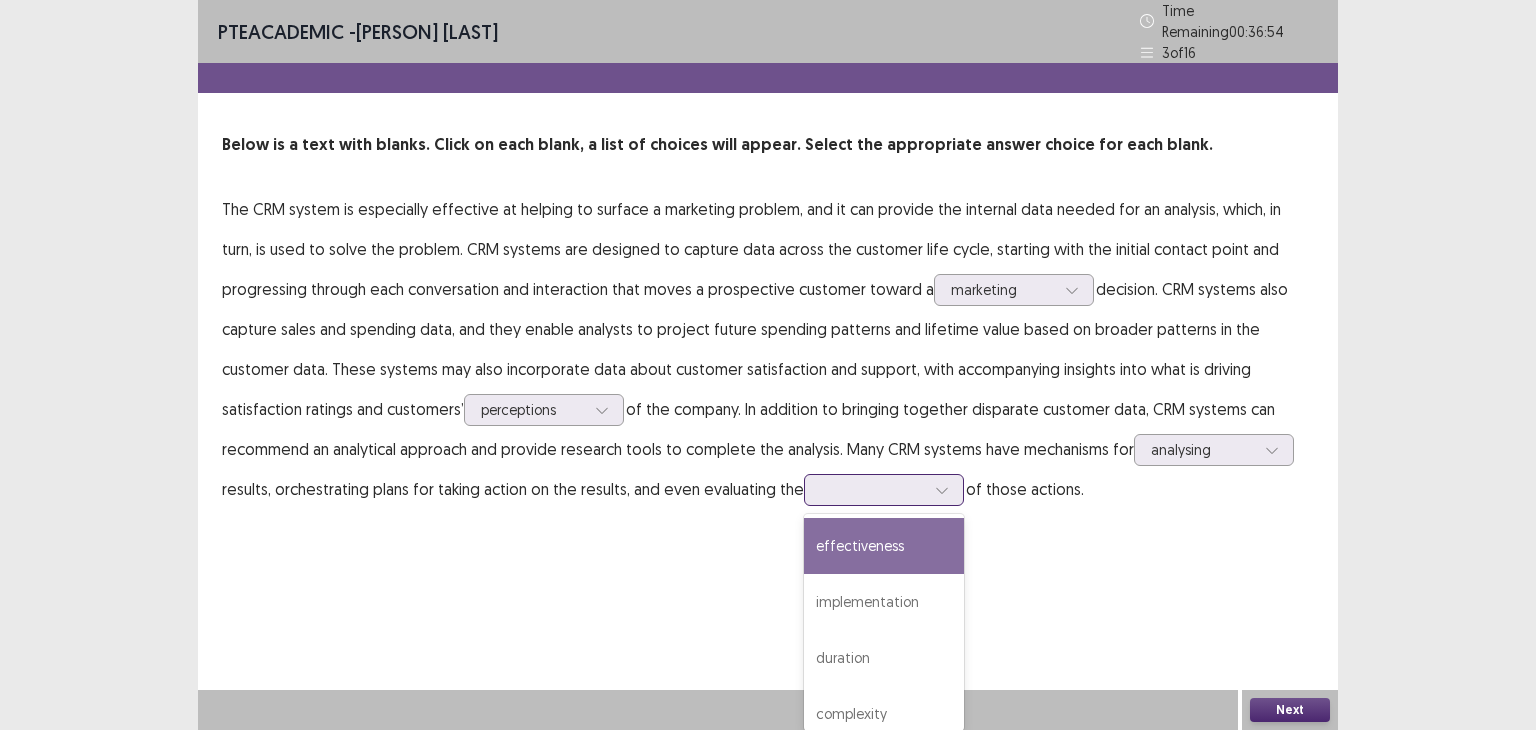 click at bounding box center [873, 489] 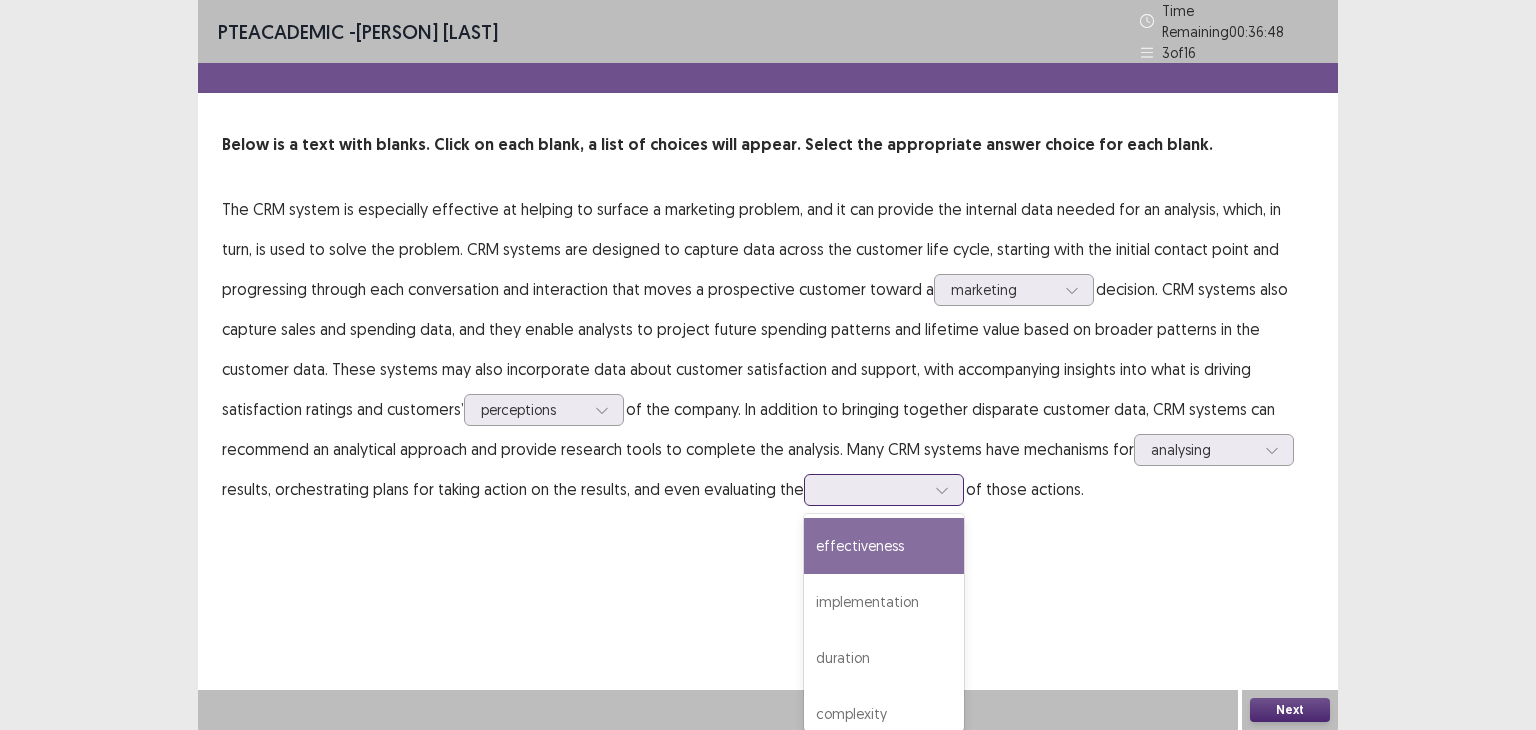 click on "effectiveness" at bounding box center (884, 546) 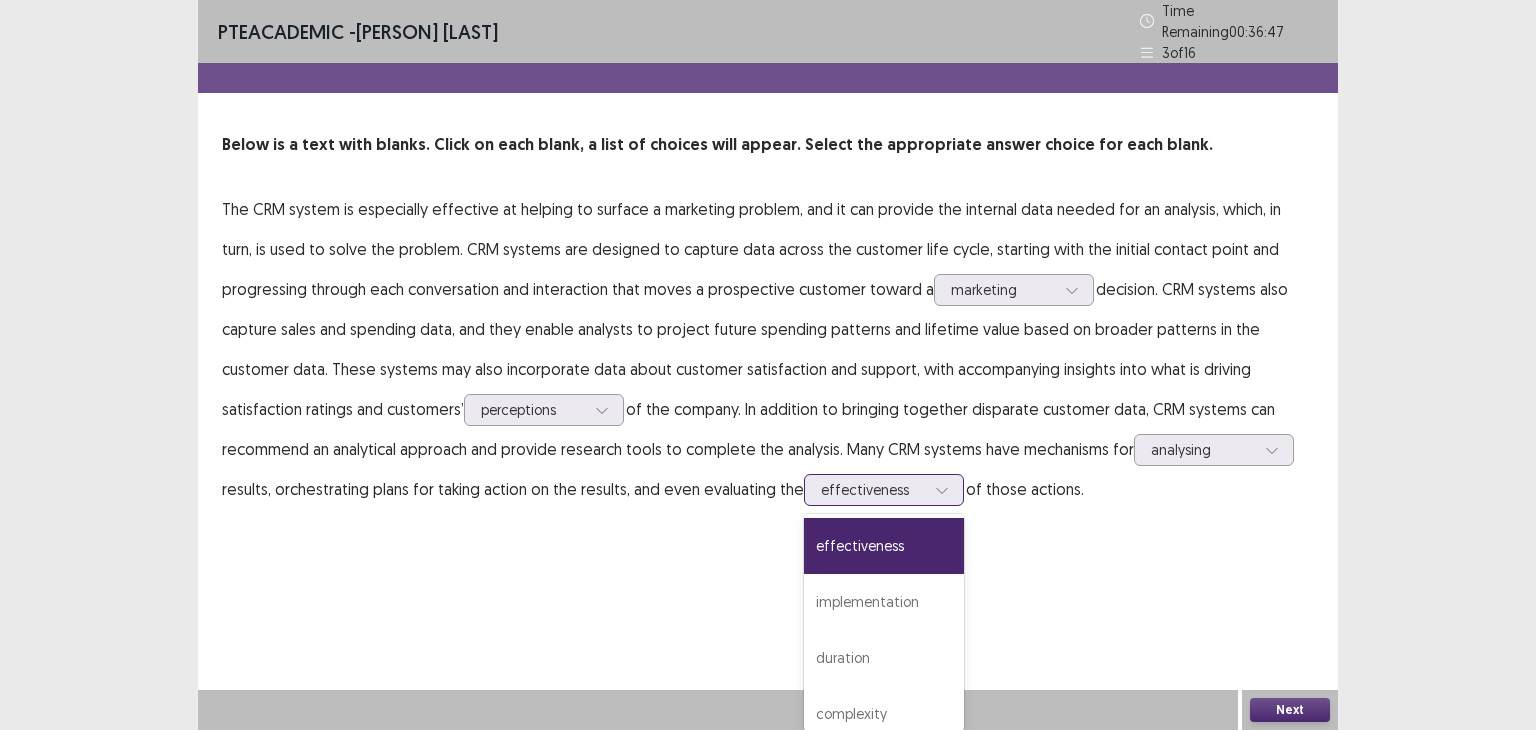 click on "effectiveness" at bounding box center [884, 490] 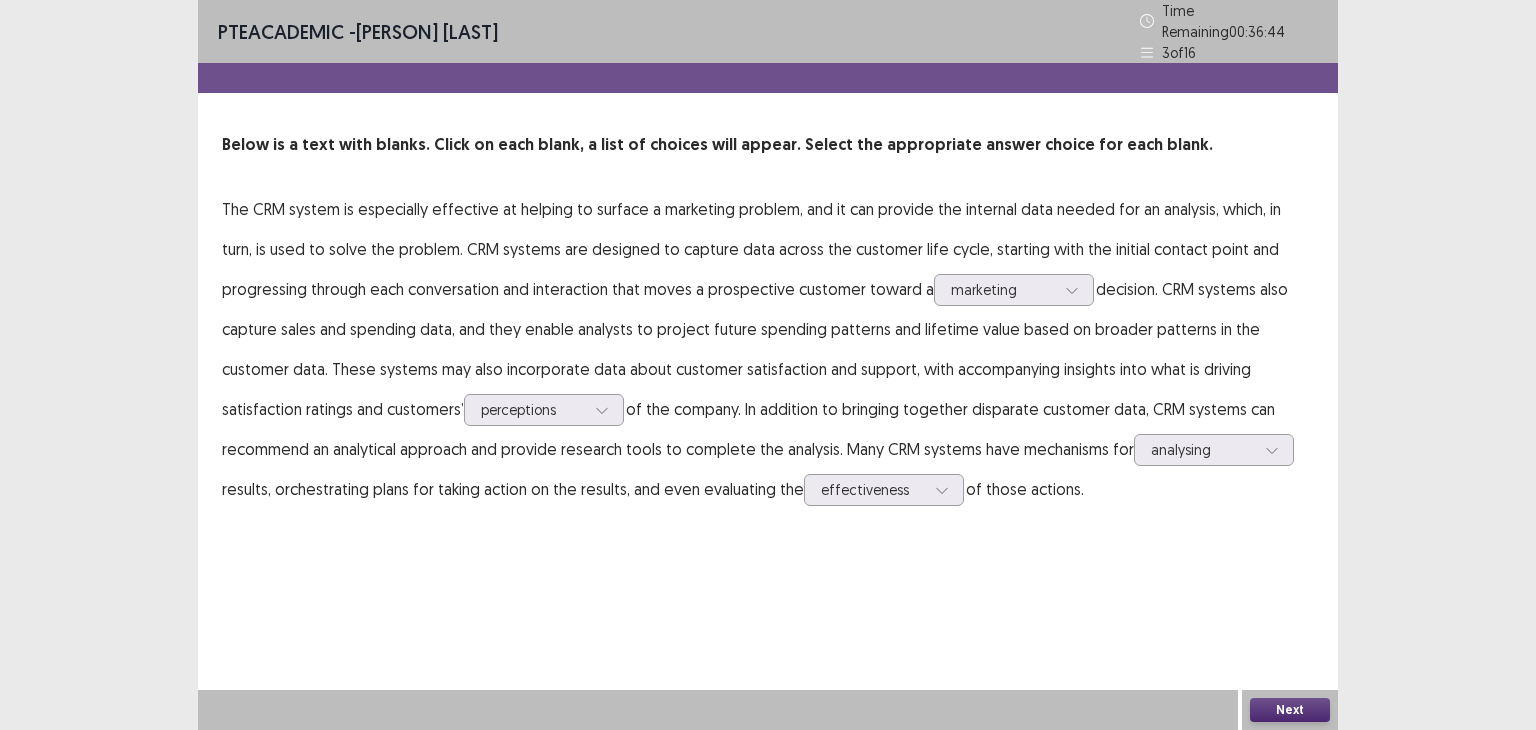 click on "CRM systems are designed to capture data across the customer life cycle, starting with the initial contact point and progressing through each conversation and interaction that moves a prospective customer toward a  marketing  decision. CRM systems also capture sales and spending data, and they enable analysts to project future spending patterns and lifetime value based on broader patterns in the customer data. These systems may also incorporate data about customer satisfaction and support, with accompanying insights into what is driving satisfaction ratings and customers’  perceptions analysing effectiveness Next" at bounding box center [768, 365] 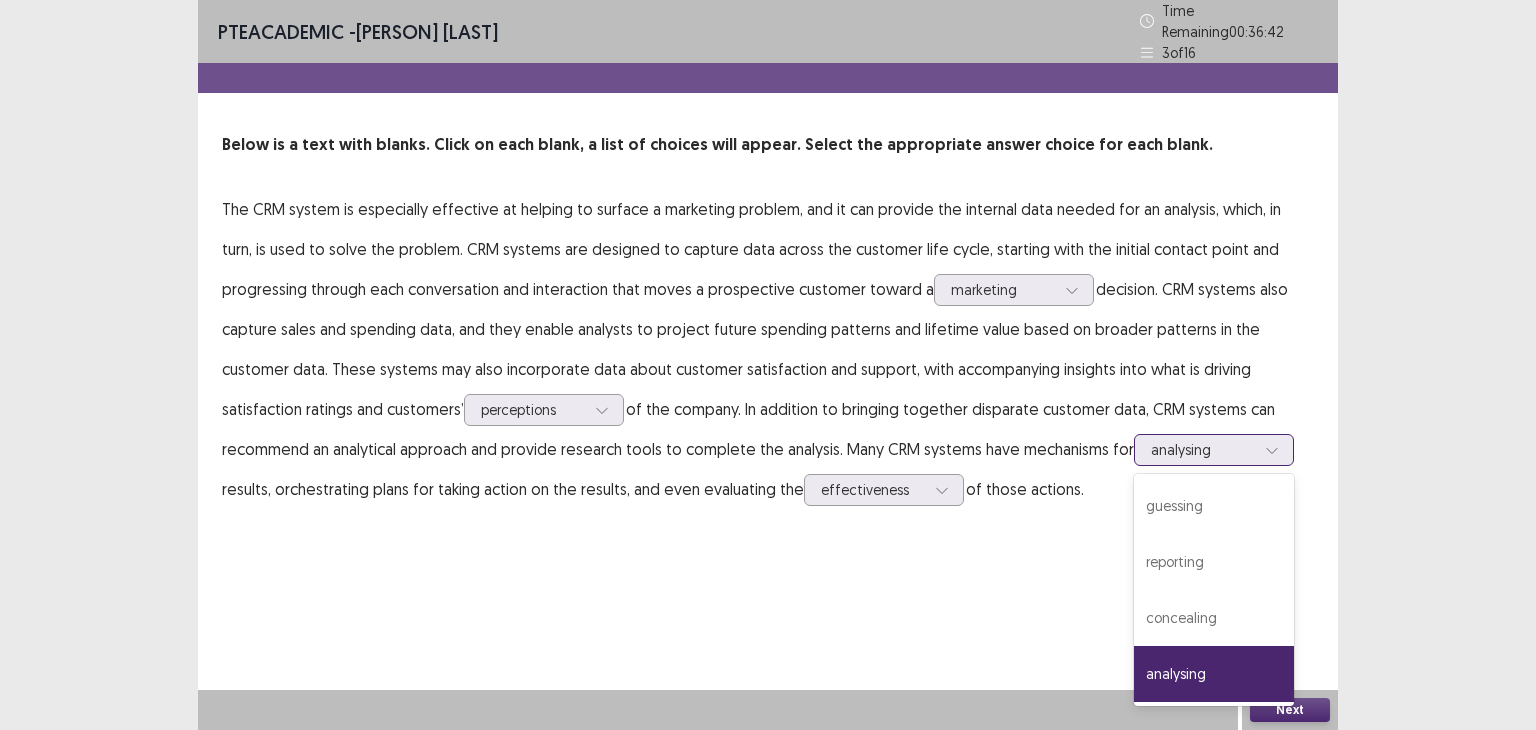 click on "analysing" at bounding box center (1203, 450) 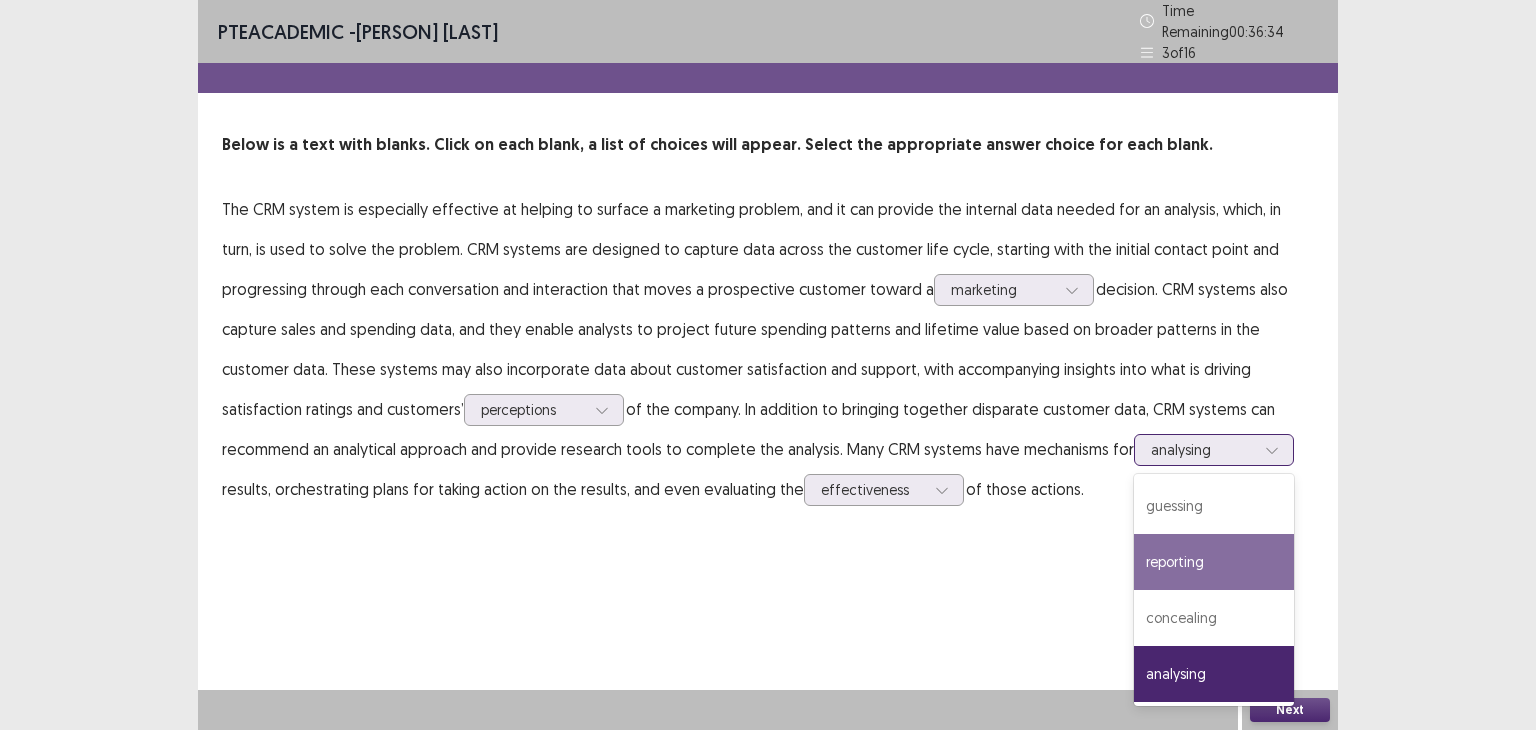 click on "reporting" at bounding box center (1214, 562) 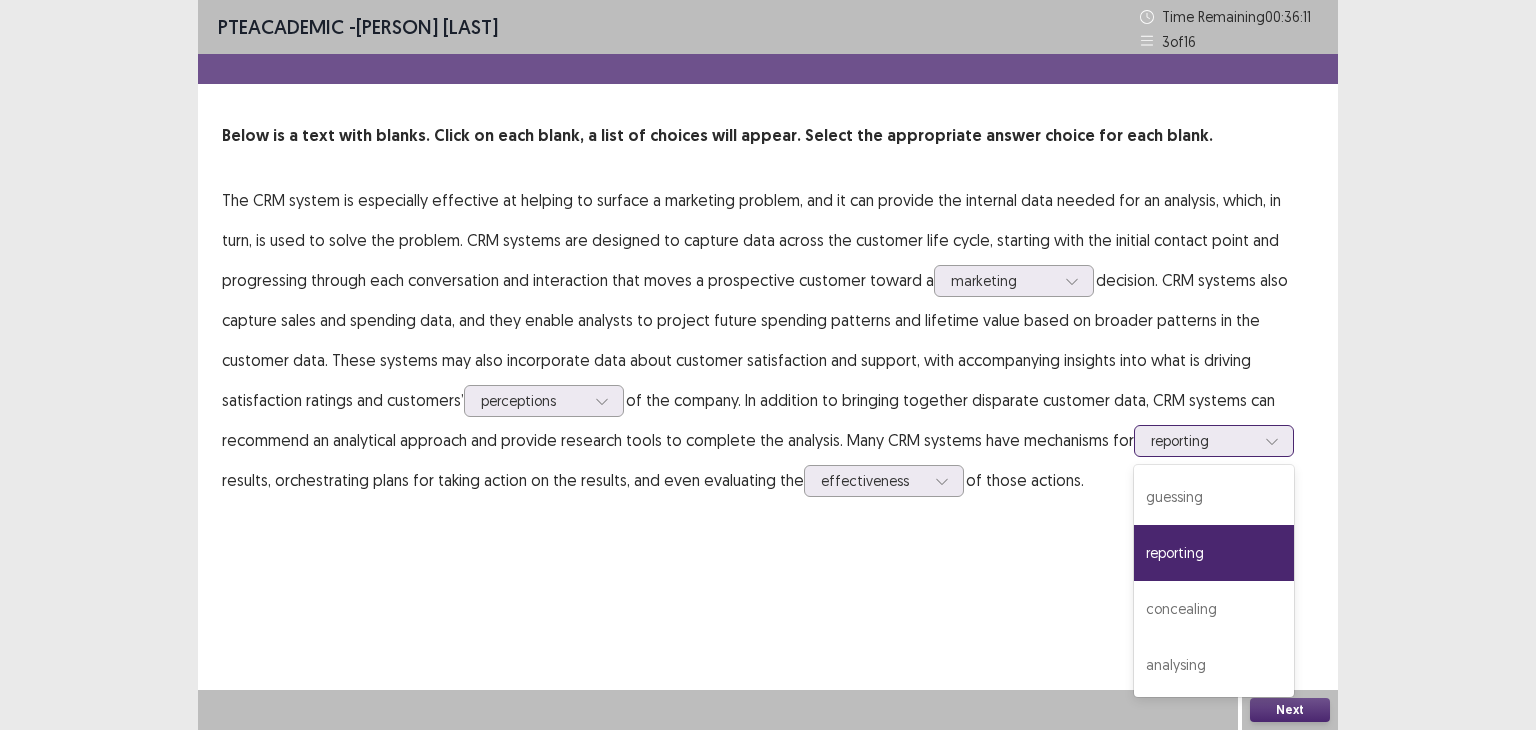 click on "reporting" at bounding box center [1203, 441] 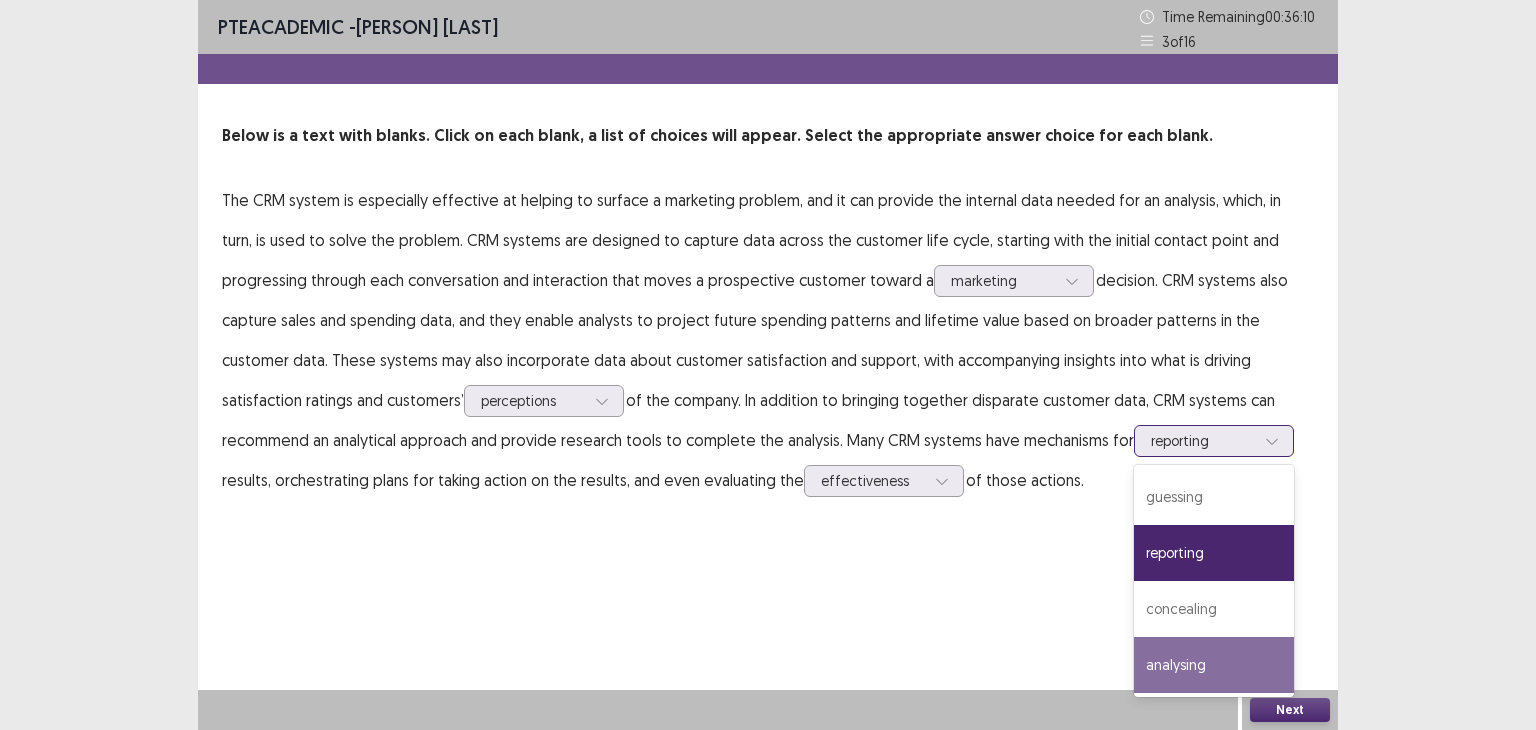 click on "analysing" at bounding box center (1214, 665) 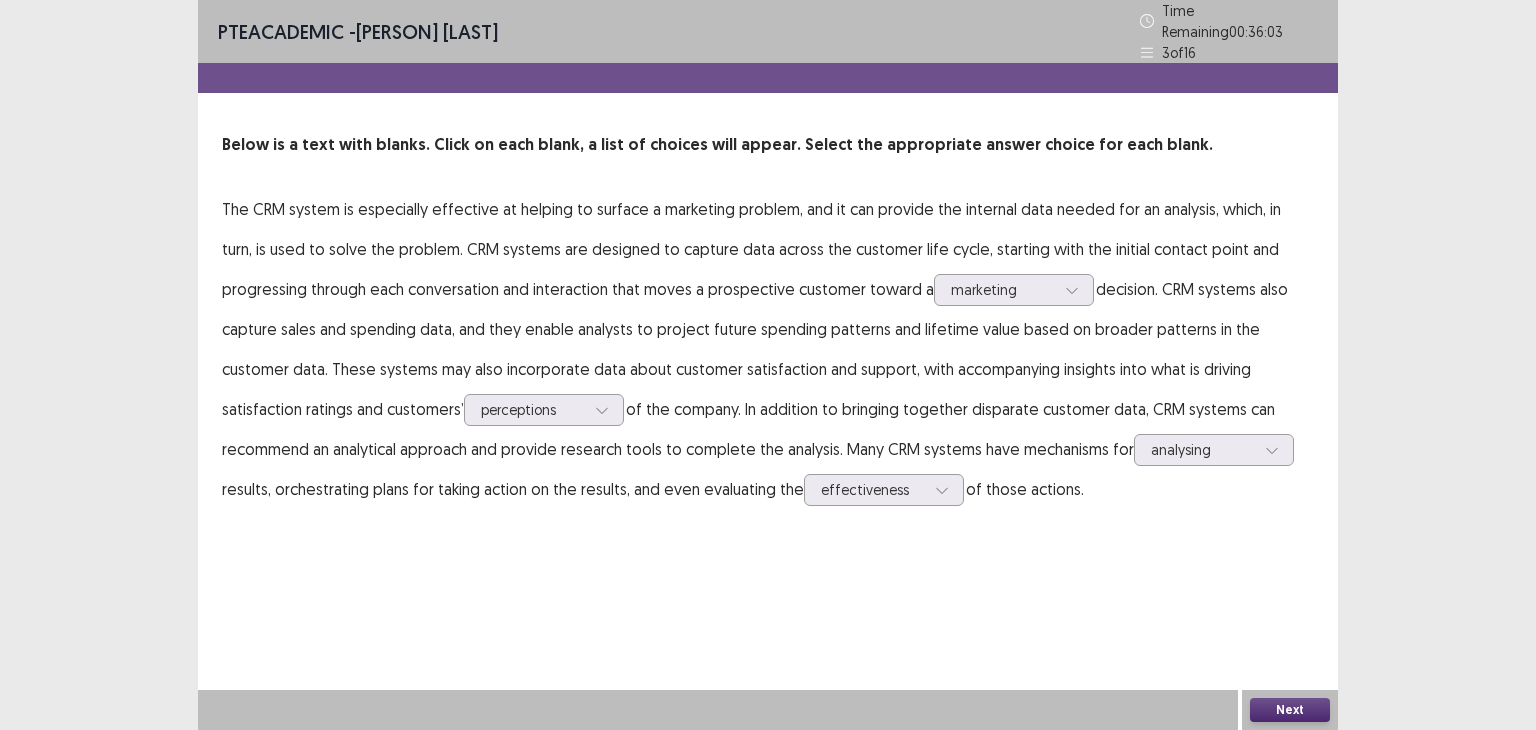 click on "Next" at bounding box center (1290, 710) 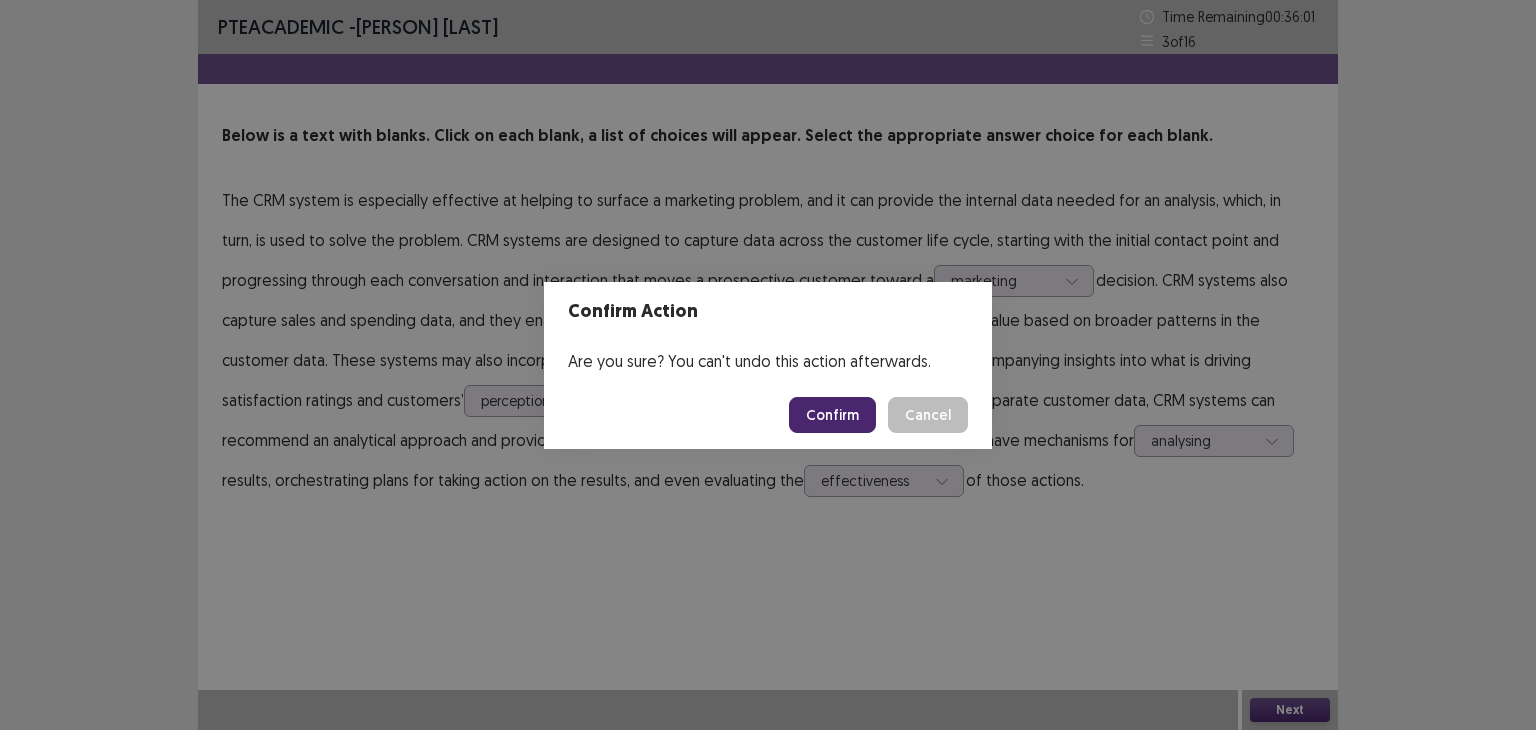click on "Confirm" at bounding box center [832, 415] 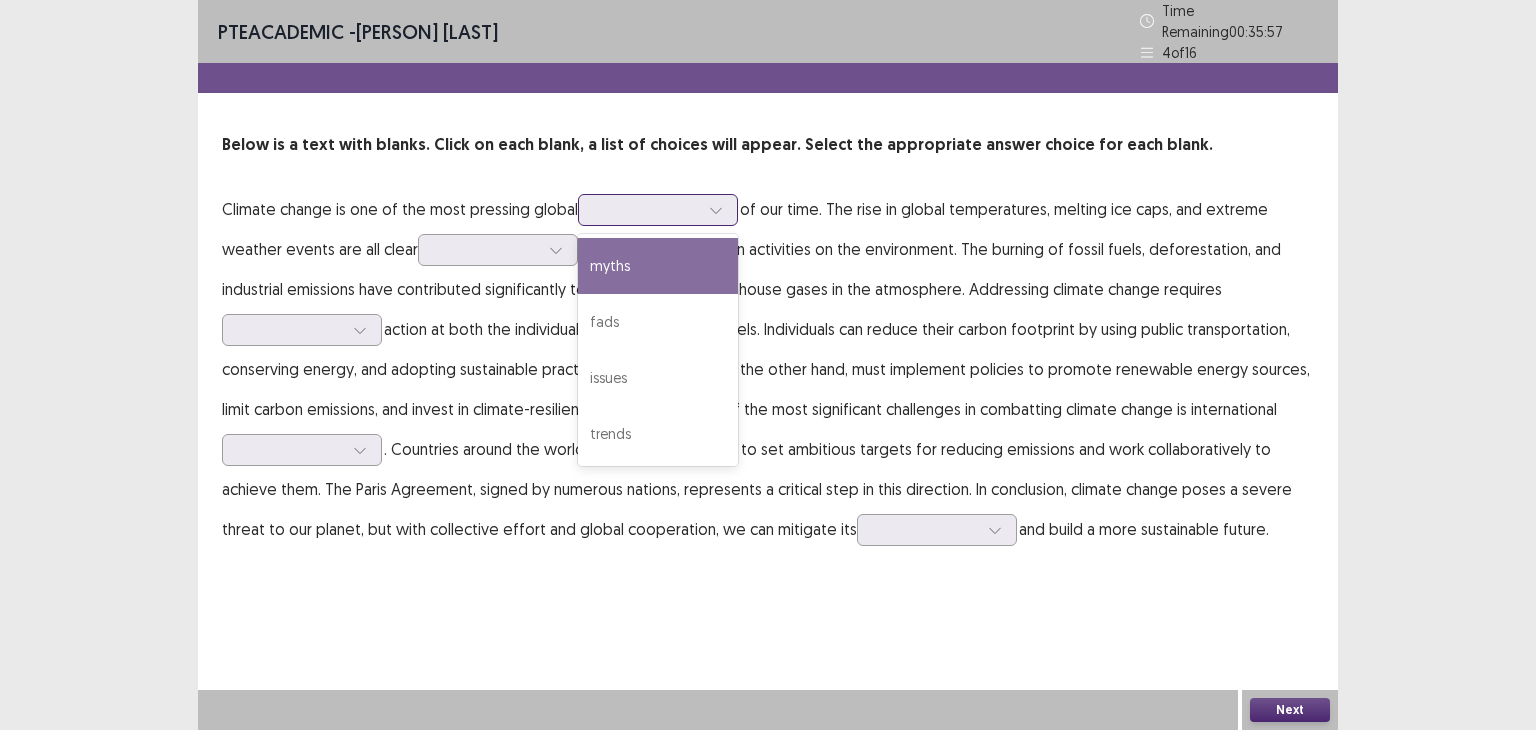 click at bounding box center (647, 209) 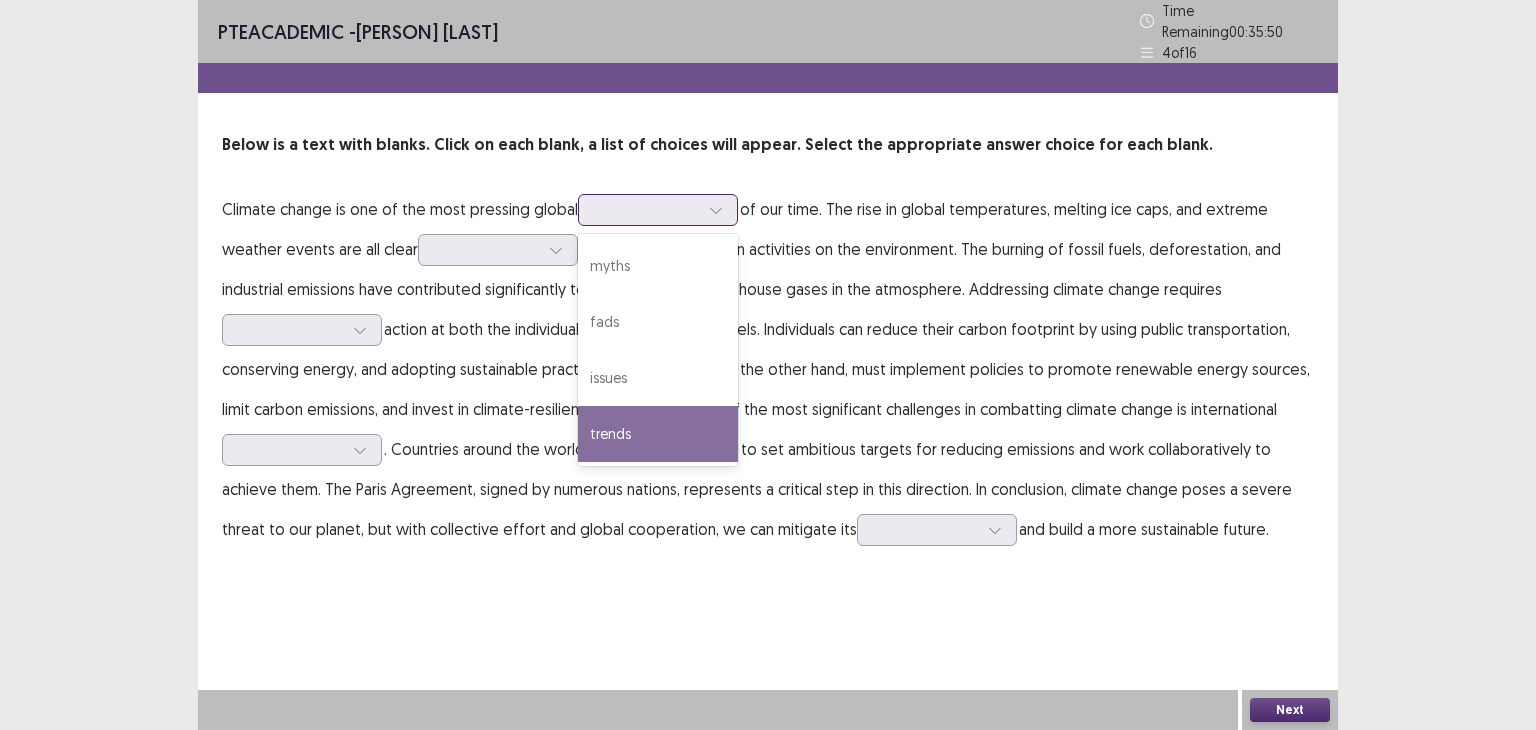 click on "trends" at bounding box center (658, 434) 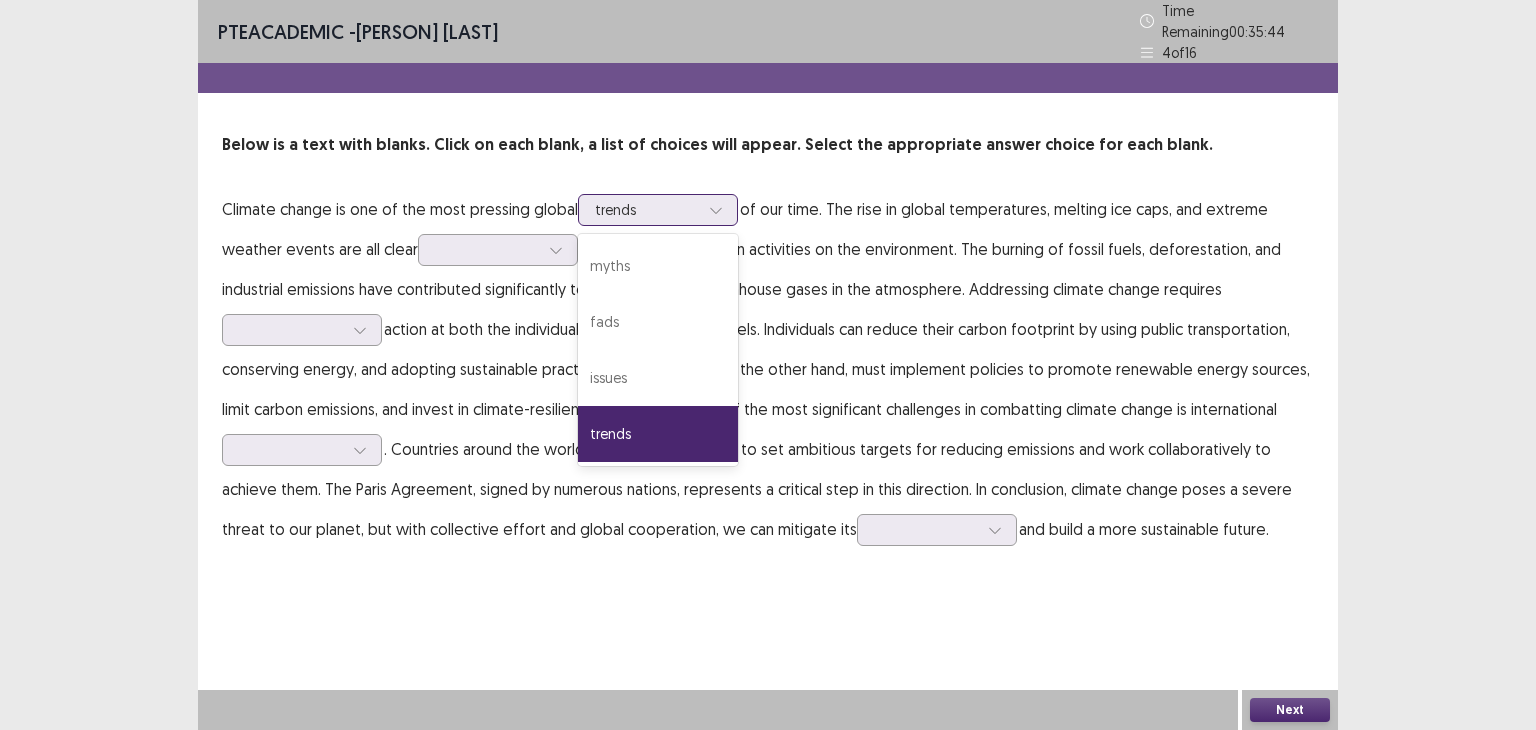 click at bounding box center [716, 210] 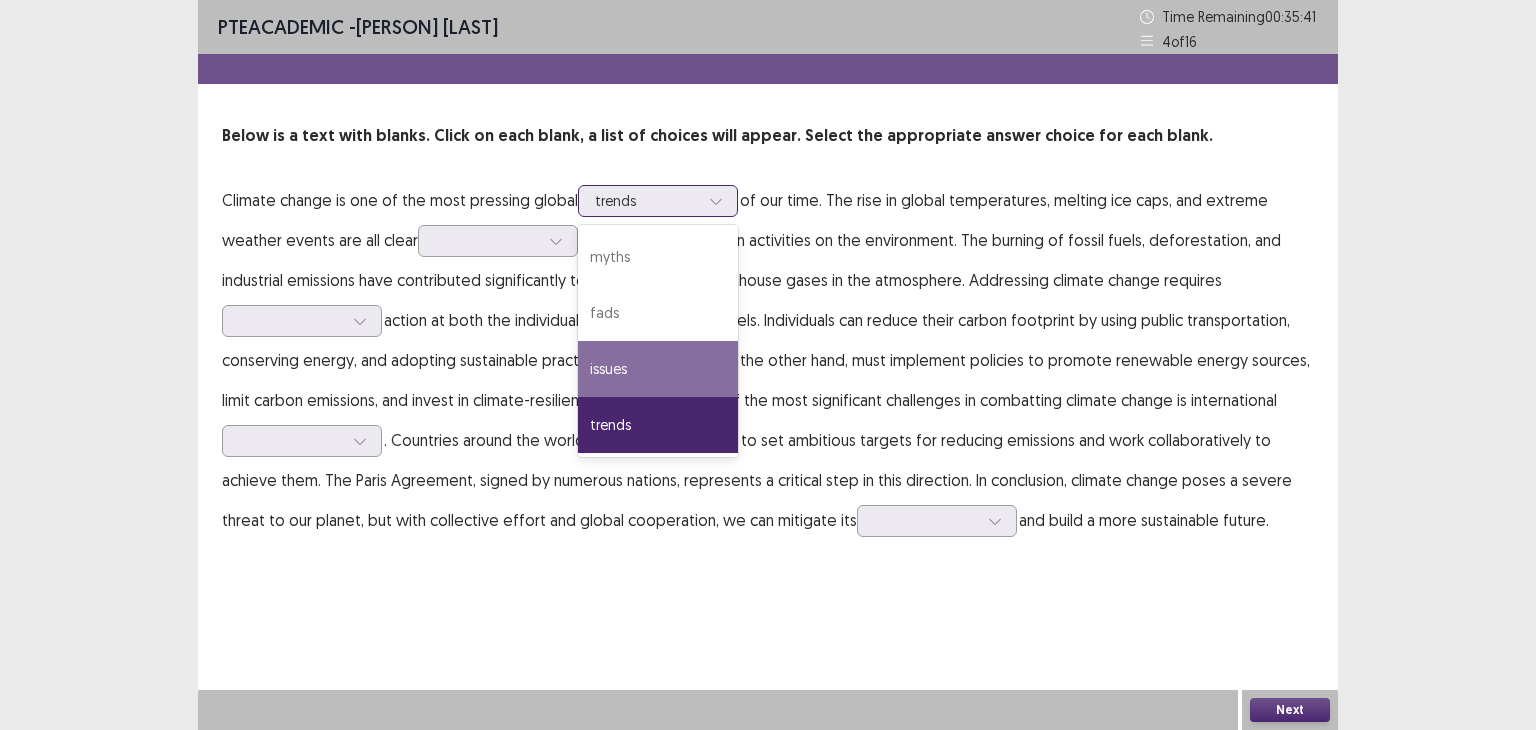 click on "issues" at bounding box center (658, 369) 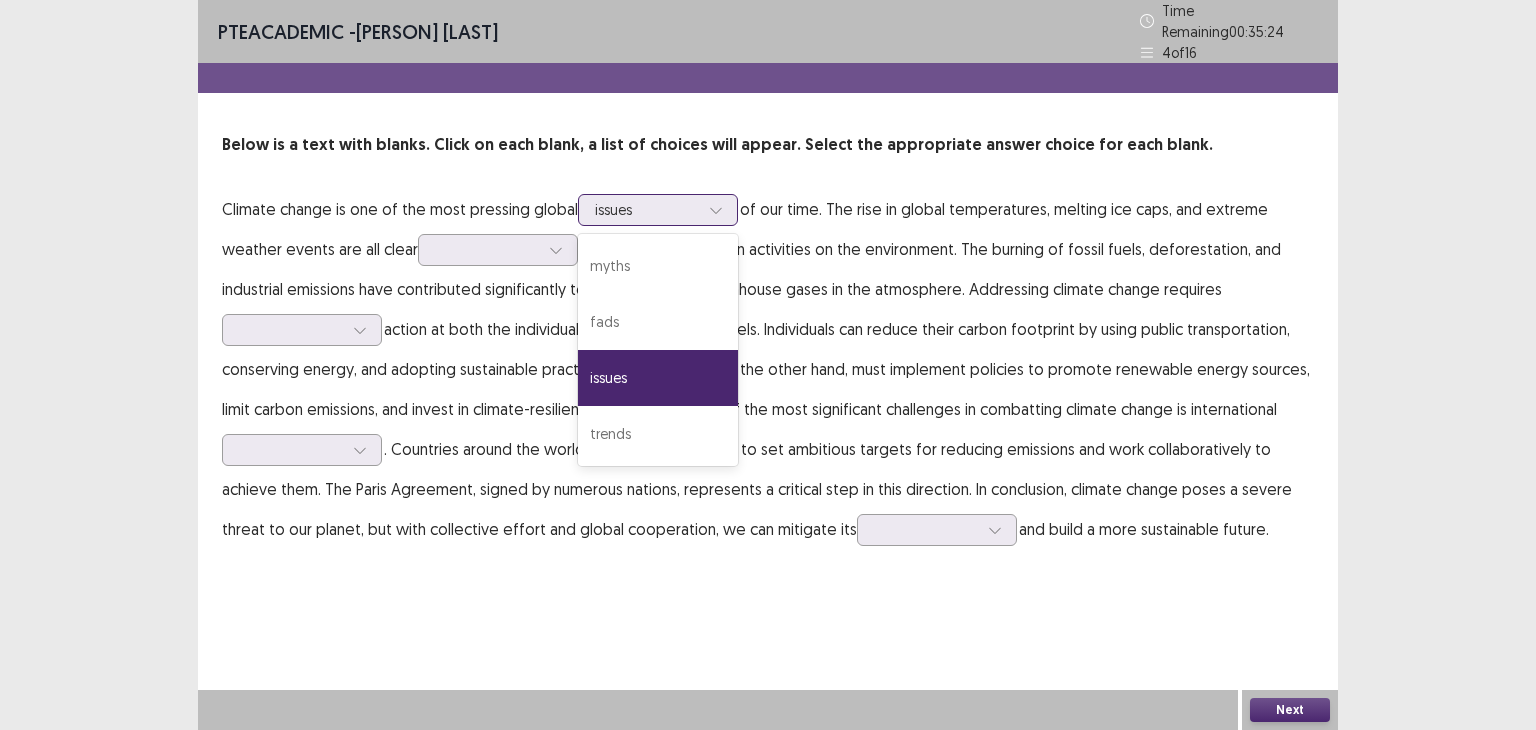 click 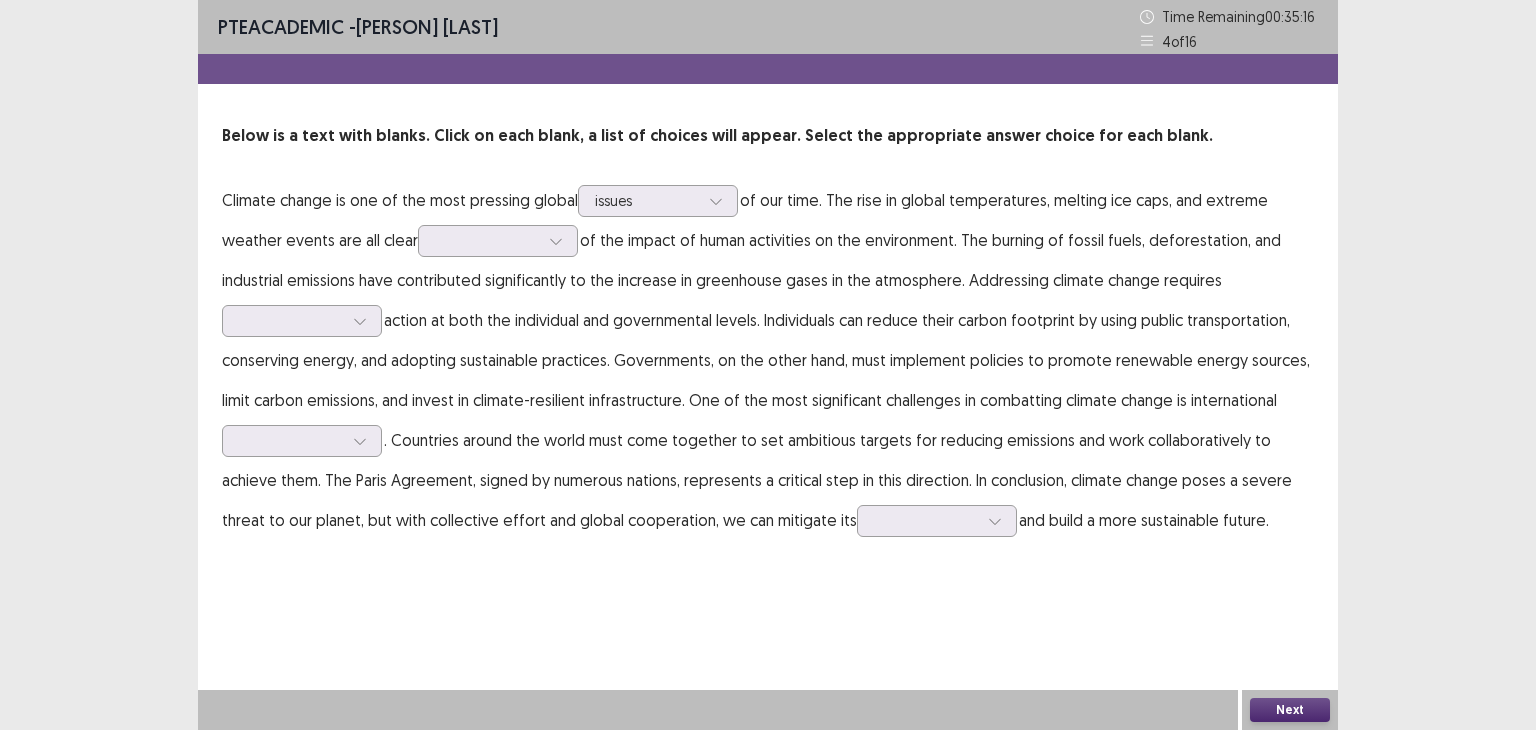 click on "Below is a text with blanks. Click on each blank, a list of choices will appear. Select the appropriate answer choice for each blank. Climate change is one of the most pressing global issues of our time. The rise in global temperatures, melting ice caps, and extreme weather events are all clear of the impact of human activities on the environment. The burning of fossil fuels, deforestation, and industrial emissions have contributed significantly to the increase in greenhouse gases in the atmosphere. Addressing climate change requires action at both the individual and governmental levels. Individuals can reduce their carbon footprint by using public transportation, conserving energy, and adopting sustainable practices. Governments, on the other hand, must implement policies to promote renewable energy sources, limit carbon emissions, and invest in climate-resilient infrastructure. One of the most significant challenges in combatting climate change is international and build a more sustainable future." at bounding box center (768, 332) 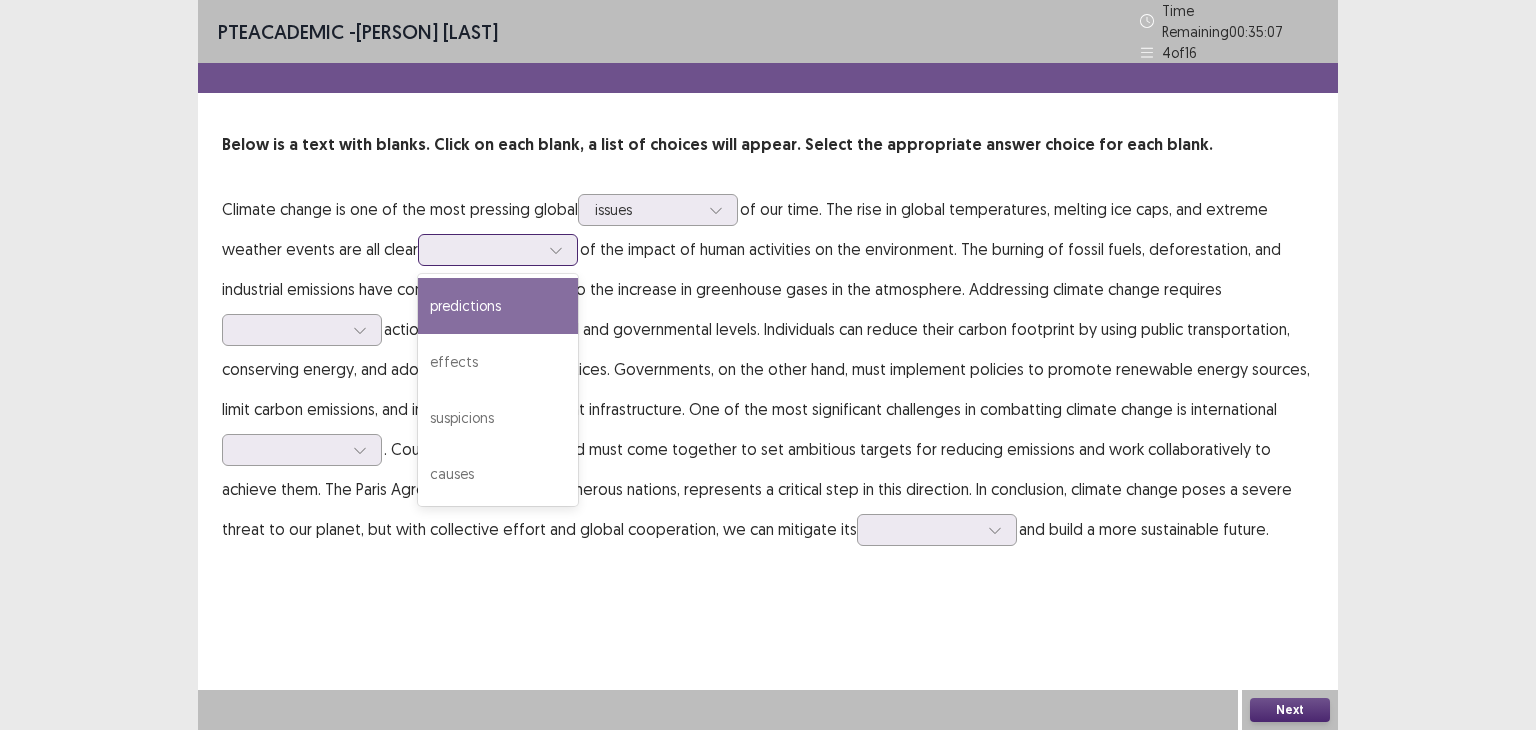 click at bounding box center (487, 249) 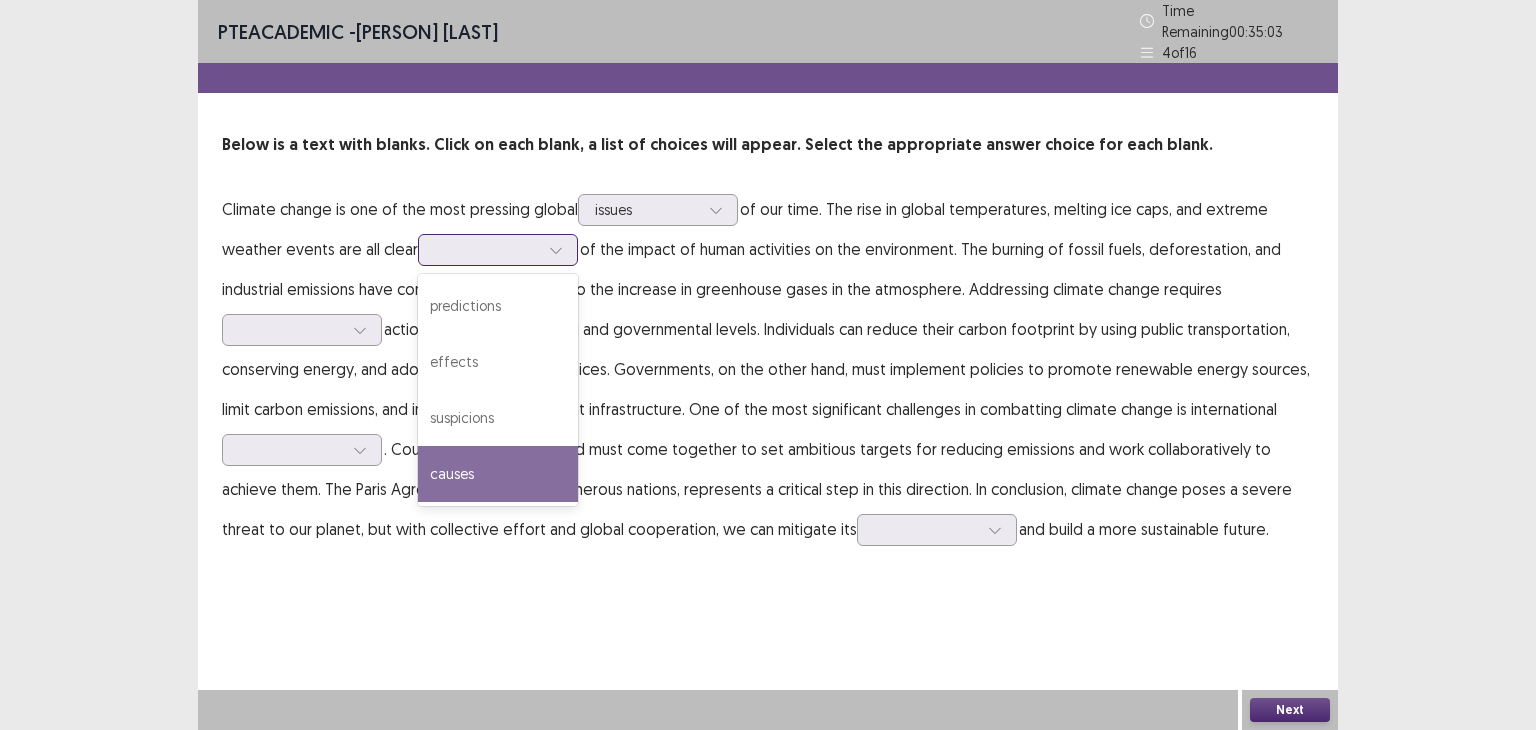 click on "causes" at bounding box center (498, 474) 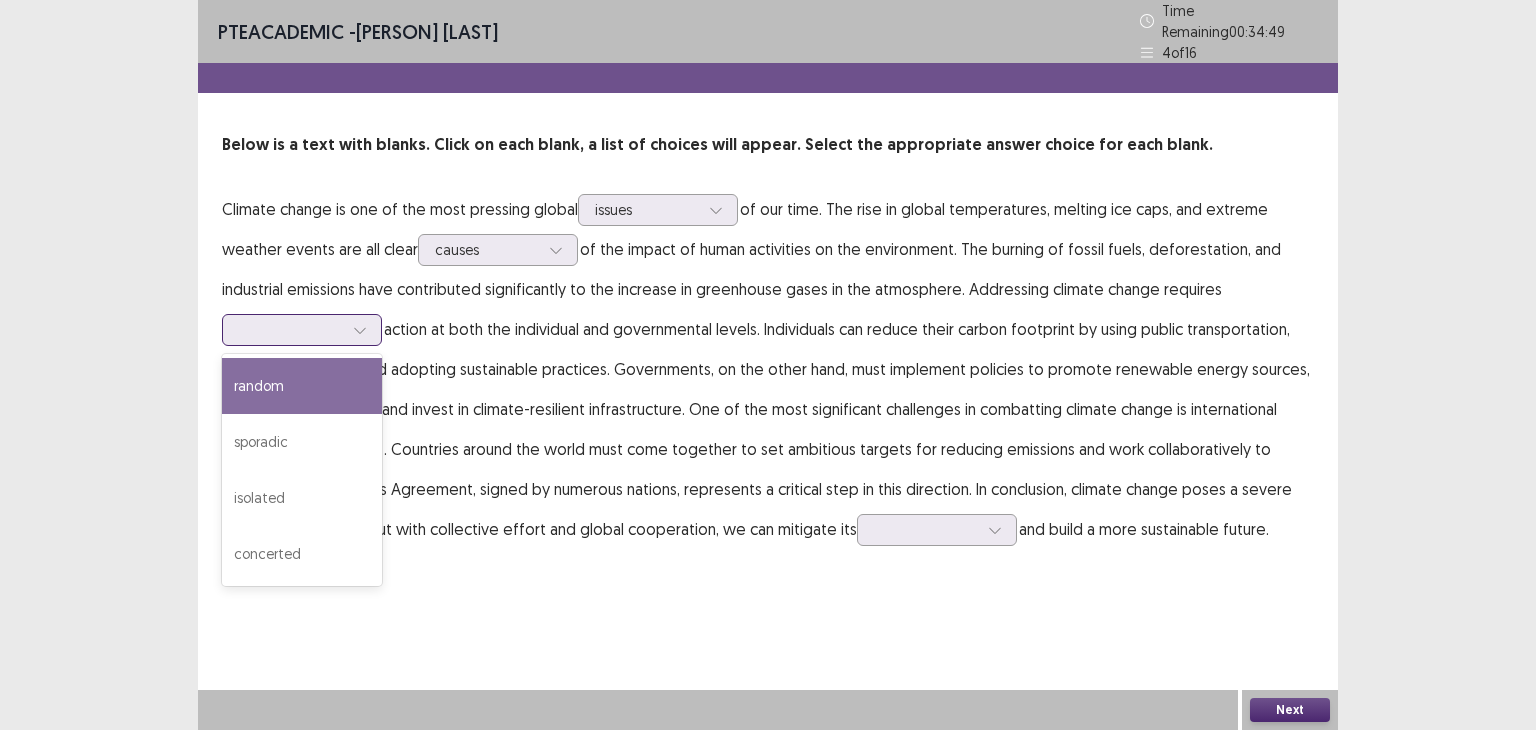 click at bounding box center [302, 330] 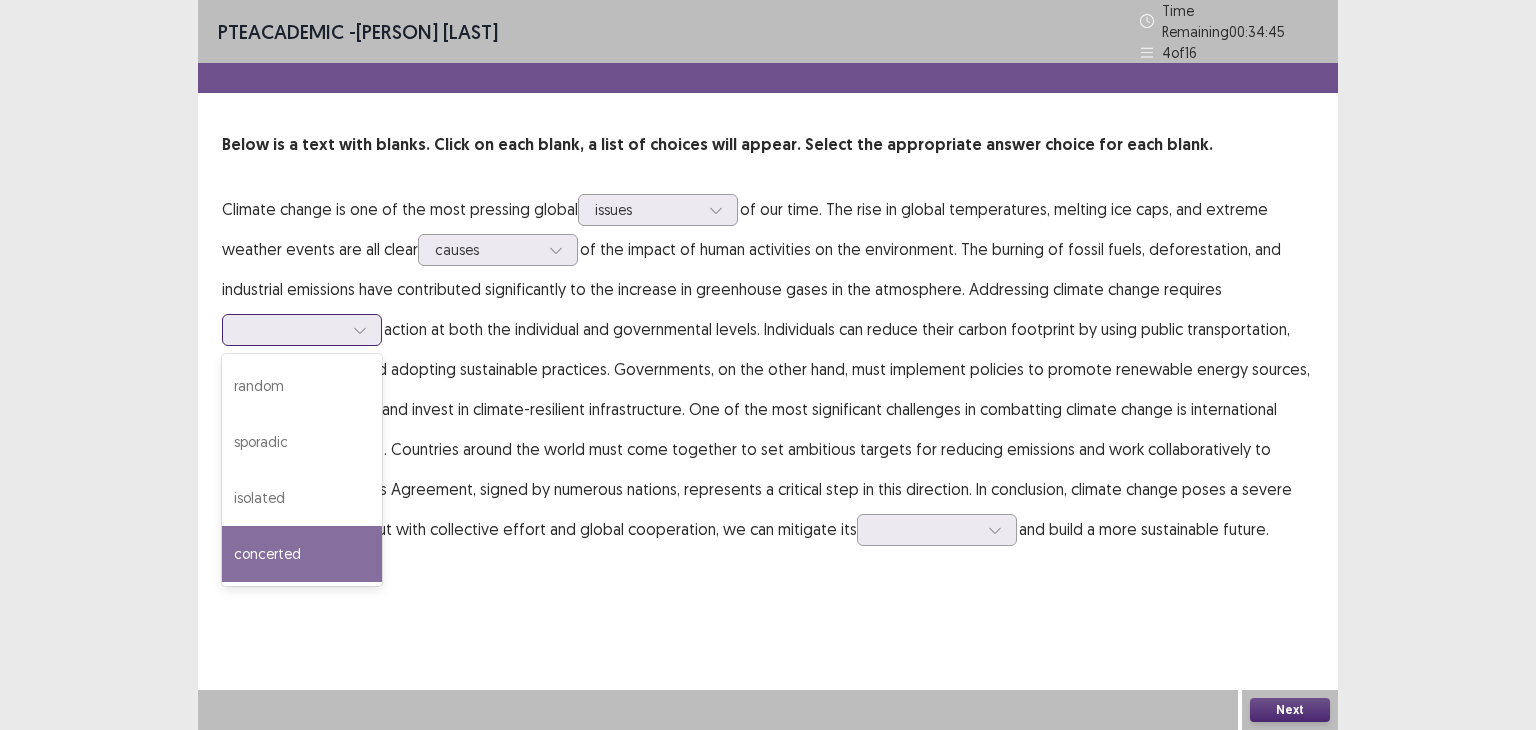 click on "concerted" at bounding box center (302, 554) 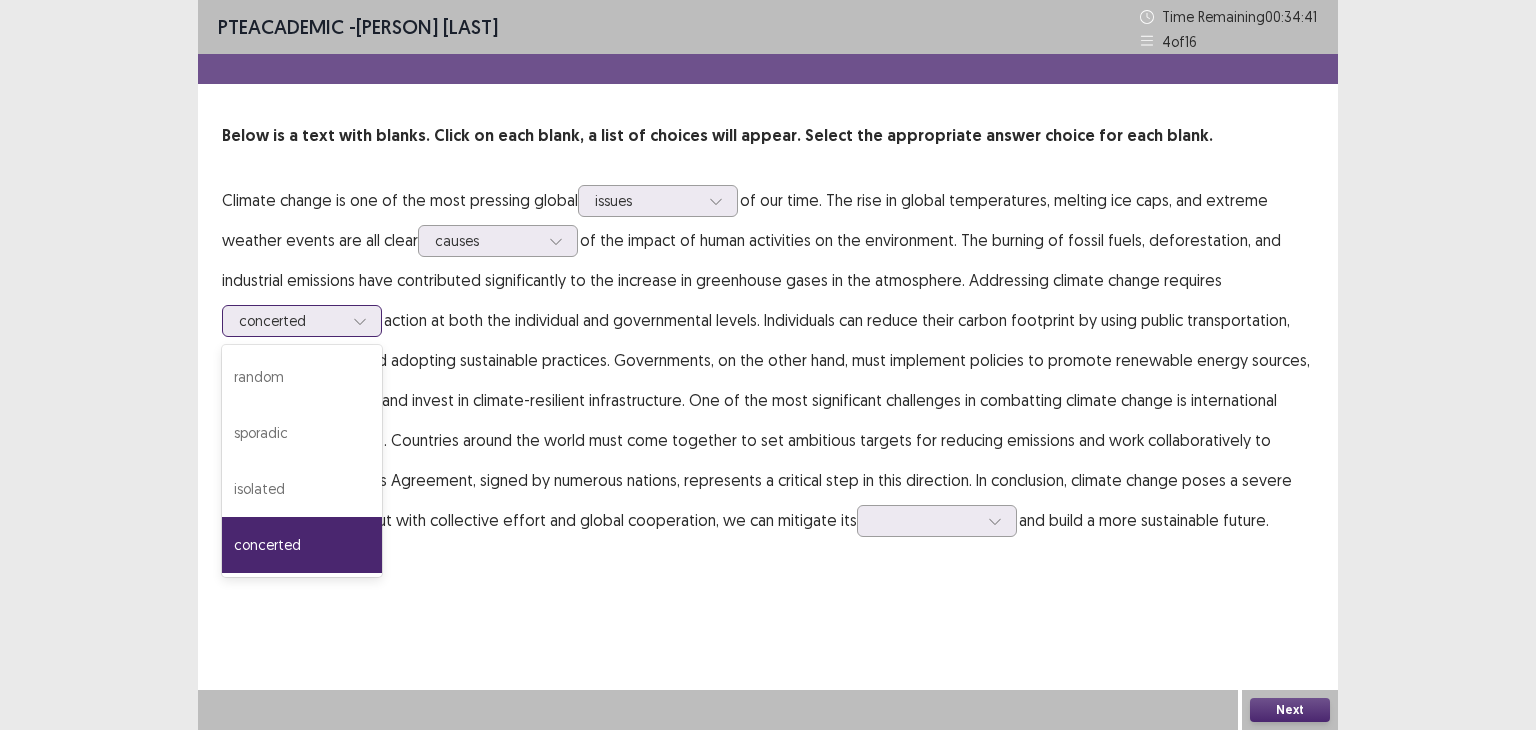 click at bounding box center (360, 321) 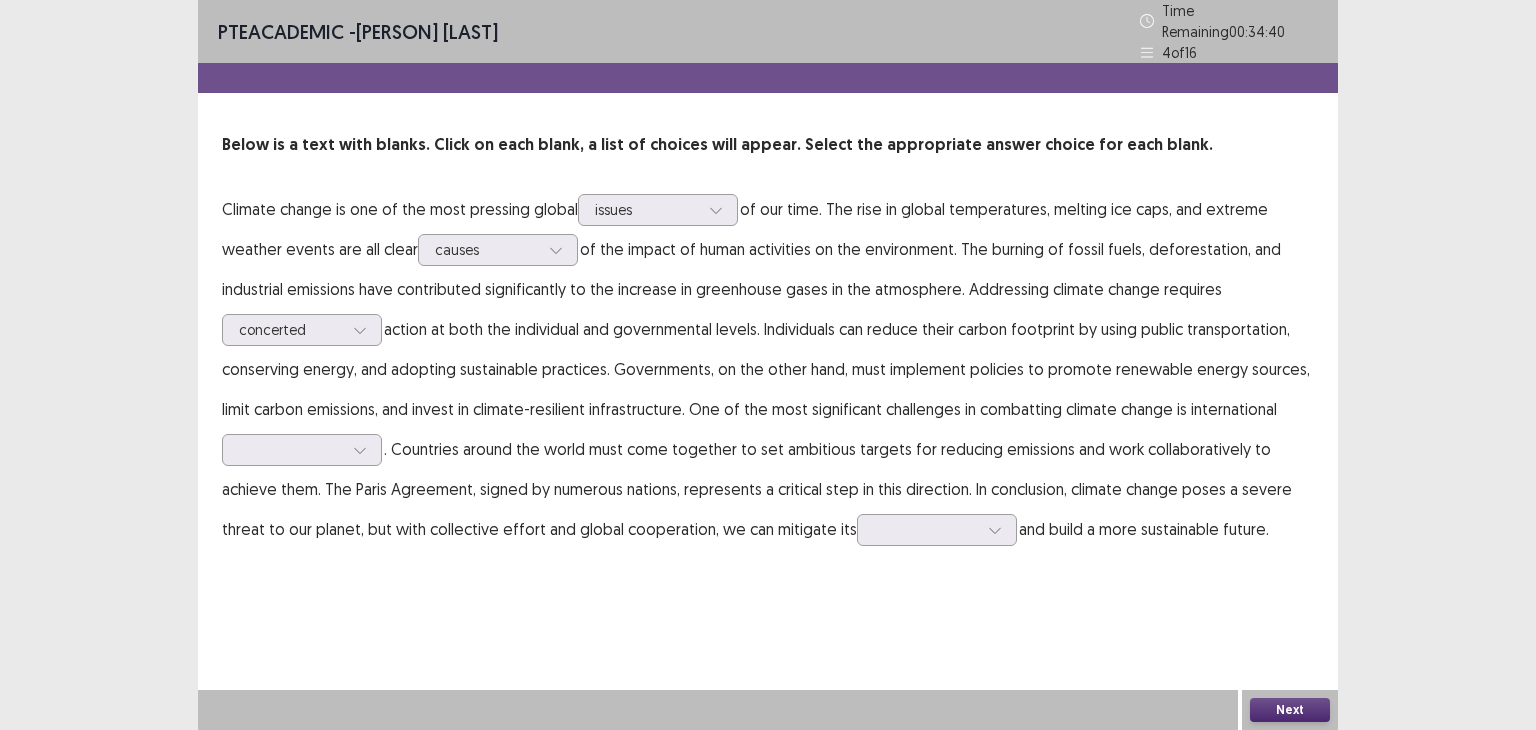 click on "PTE academic - [PERSON] [LAST] Time Remaining 00 : 34 : 40 4 of 16 Below is a text with blanks. Click on each blank, a list of choices will appear. Select the appropriate answer choice for each blank. Climate change is one of the most pressing global issues of our time. The rise in global temperatures, melting ice caps, and extreme weather events are all clear causes of the impact of human activities on the environment. The burning of fossil fuels, deforestation, and industrial emissions have contributed significantly to the increase in greenhouse gases in the atmosphere. Addressing climate change requires concerted . Countries around the world must come together to set ambitious targets for reducing emissions and work collaboratively to achieve them. The Paris Agreement, signed by numerous nations, represents a critical step in this direction. In conclusion, climate change poses a severe threat to our planet, but with collective effort and global cooperation, we can mitigate its Next" at bounding box center (768, 365) 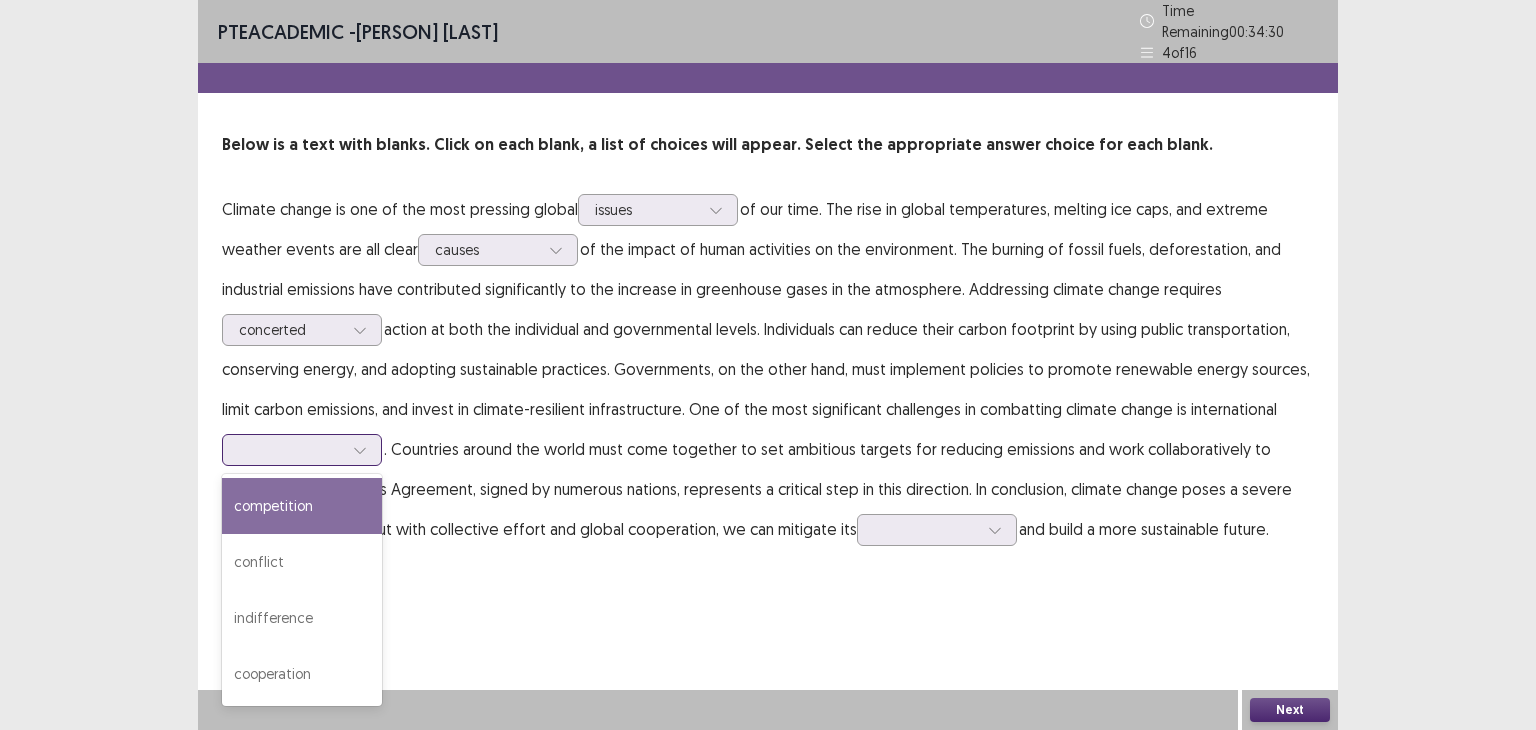 click at bounding box center [302, 450] 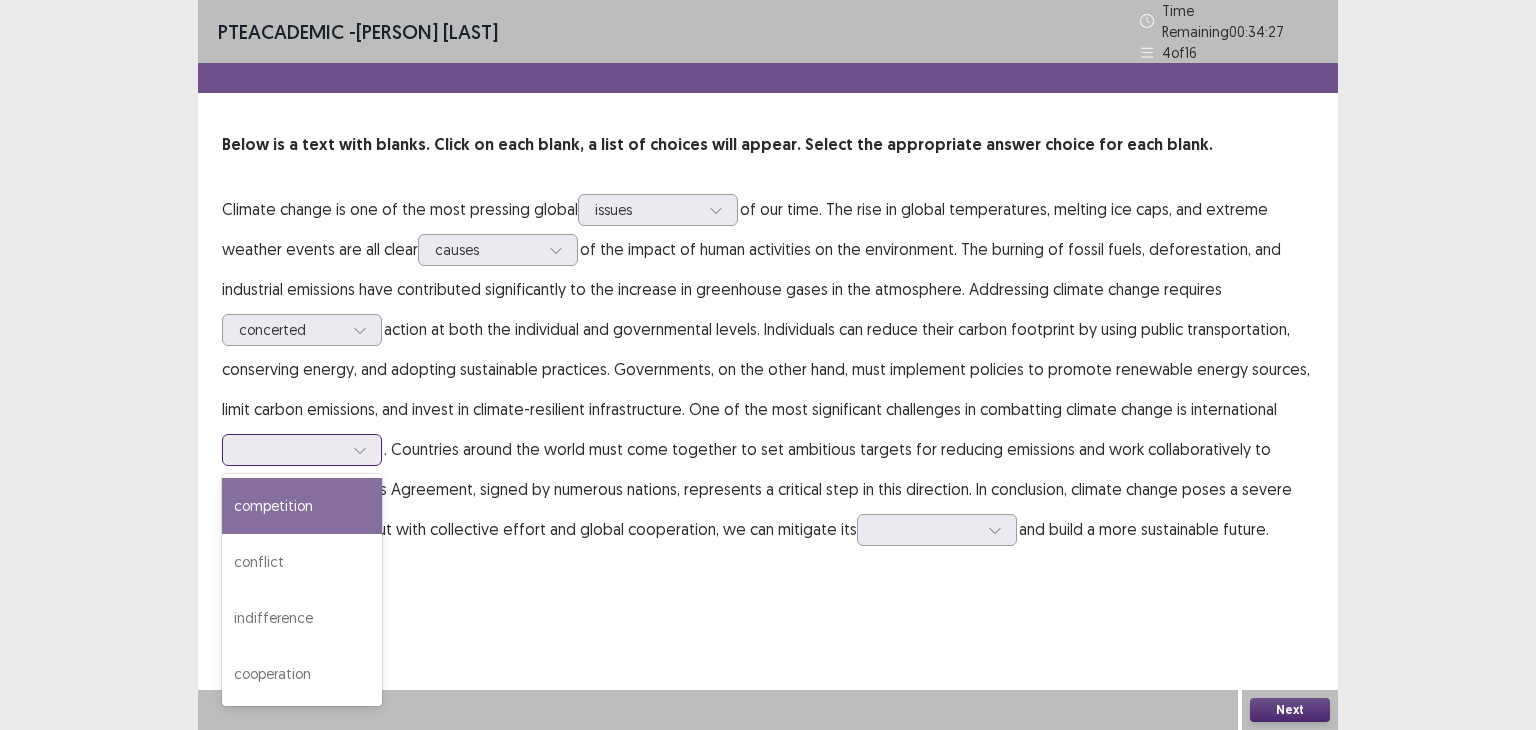 click on "competition" at bounding box center [302, 506] 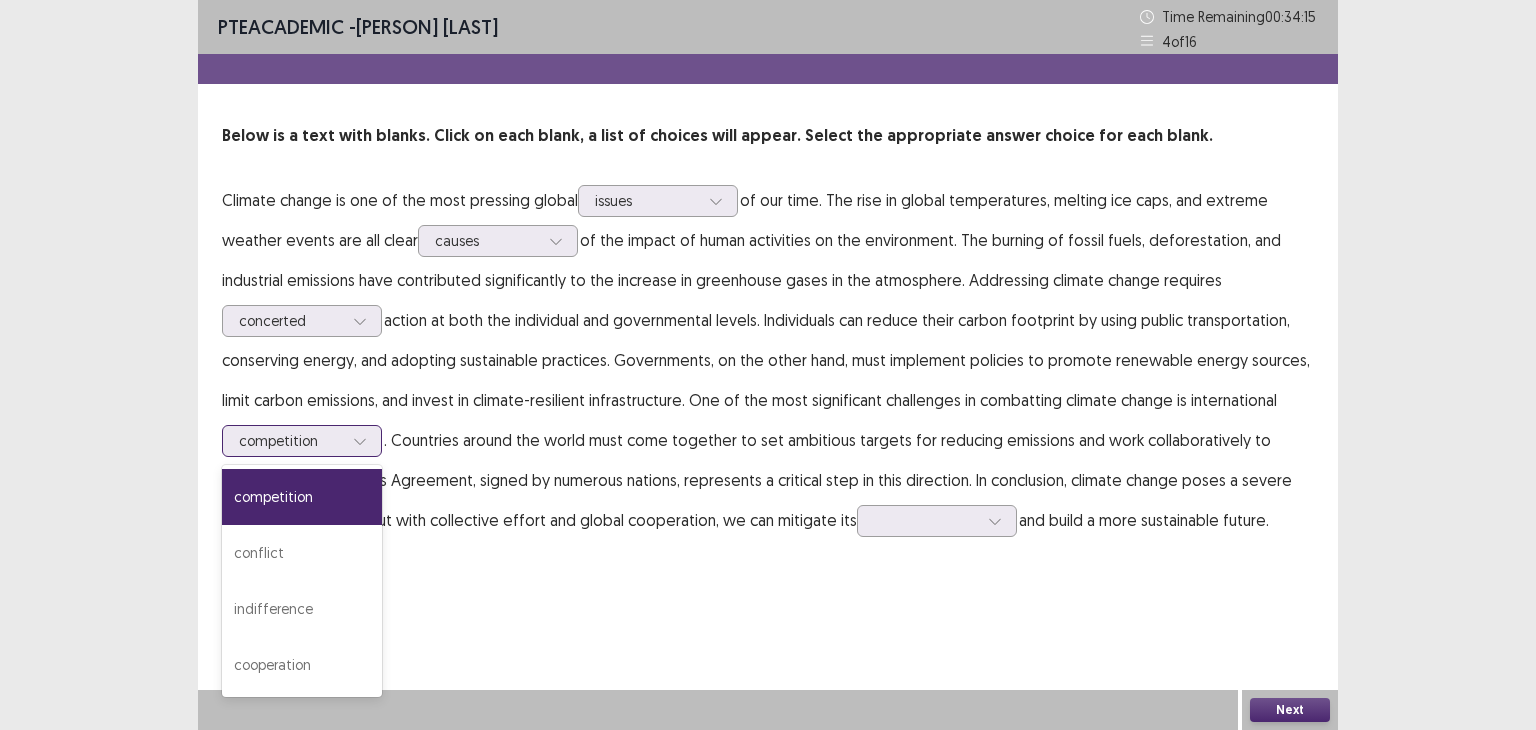 click at bounding box center (291, 440) 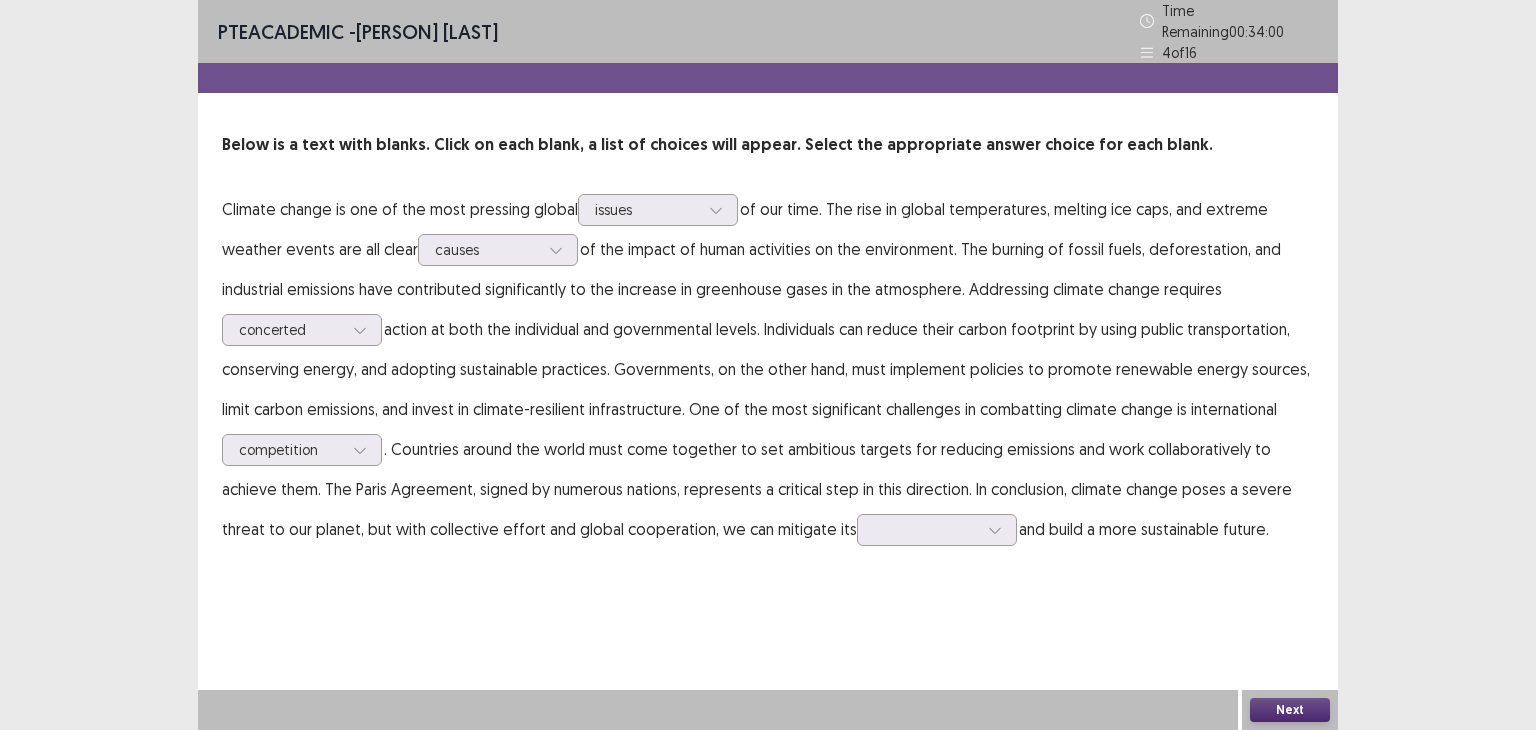 click on "PTE academic - [PERSON] [LAST] Time Remaining 00 : 34 : 00 4 of 16 Below is a text with blanks. Click on each blank, a list of choices will appear. Select the appropriate answer choice for each blank. Climate change is one of the most pressing global issues of our time. The rise in global temperatures, melting ice caps, and extreme weather events are all clear causes of the impact of human activities on the environment. The burning of fossil fuels, deforestation, and industrial emissions have contributed significantly to the increase in greenhouse gases in the atmosphere. Addressing climate change requires concerted competition . Countries around the world must come together to set ambitious targets for reducing emissions and work collaboratively to achieve them. The Paris Agreement, signed by numerous nations, represents a critical step in this direction. In conclusion, climate change poses a severe threat to our planet, but with collective effort and global cooperation, we can mitigate its" at bounding box center (768, 365) 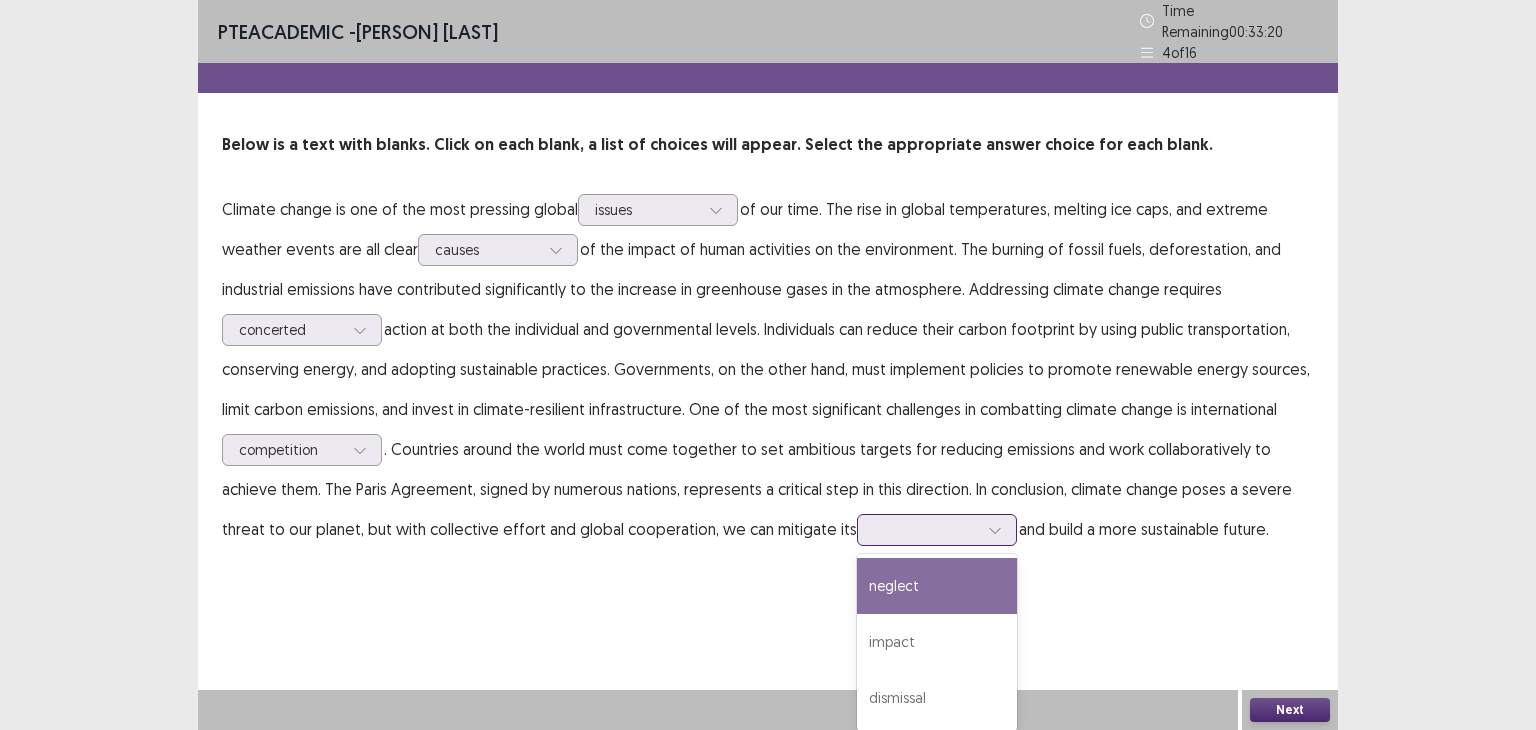 click at bounding box center (926, 529) 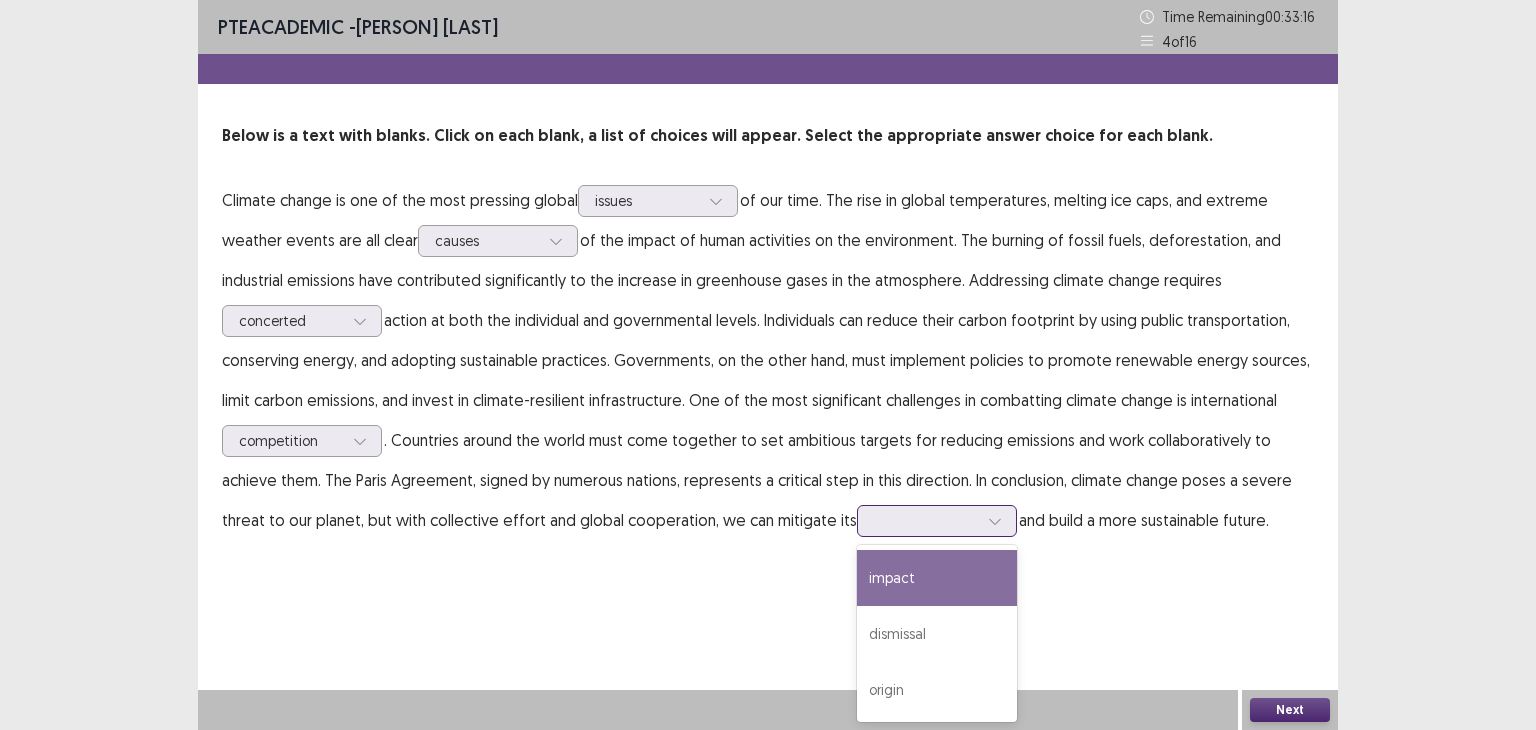 scroll, scrollTop: 0, scrollLeft: 0, axis: both 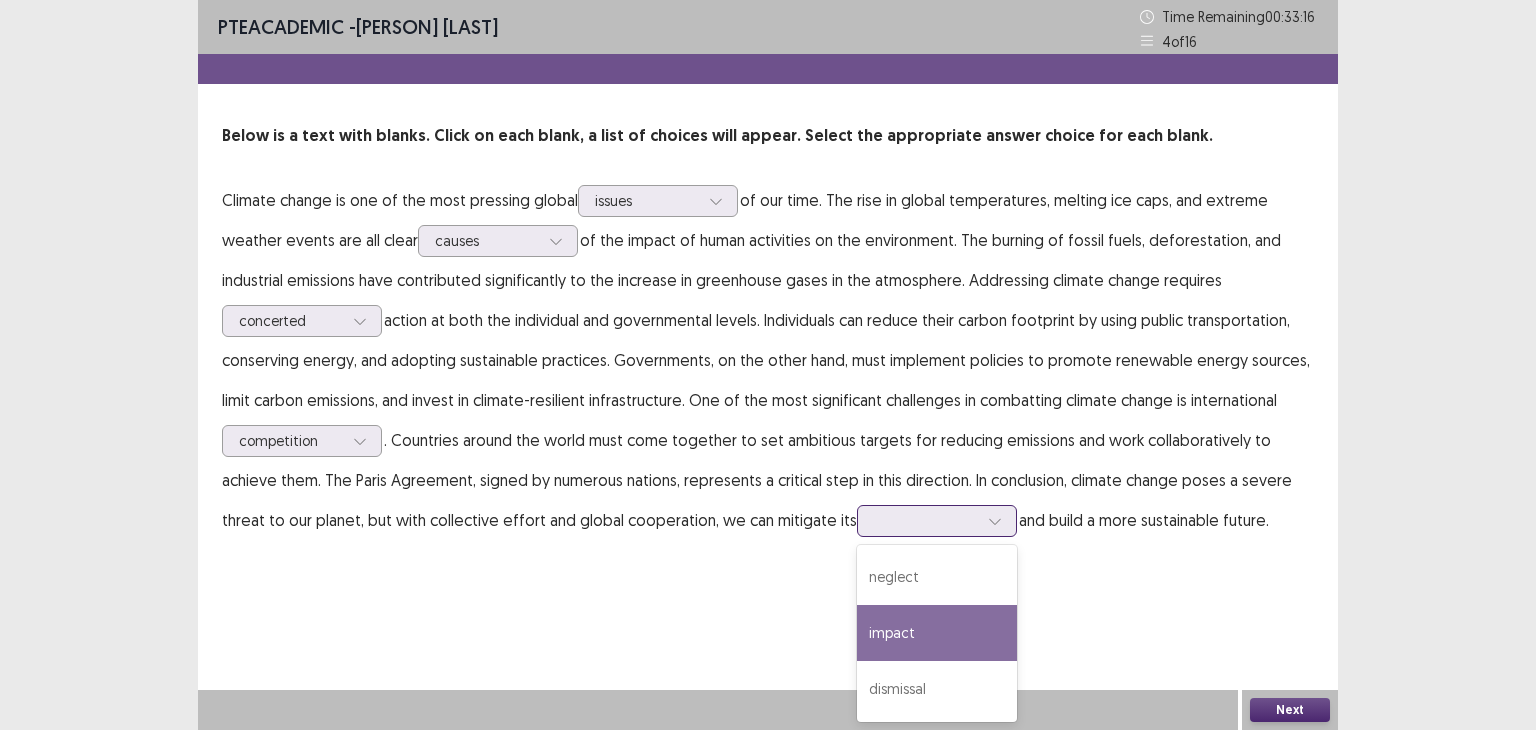 click on "impact" at bounding box center (937, 633) 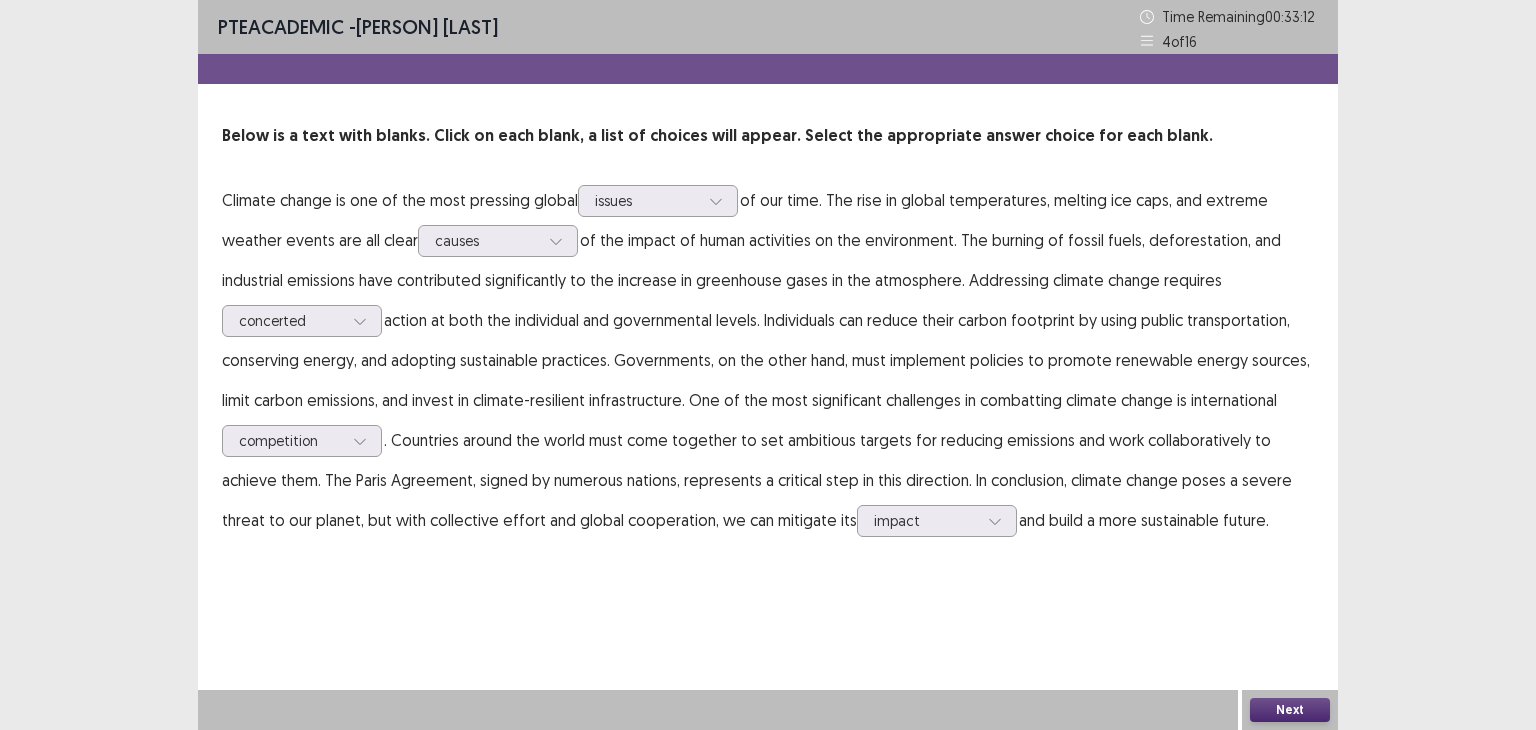 click on "Next" at bounding box center [1290, 710] 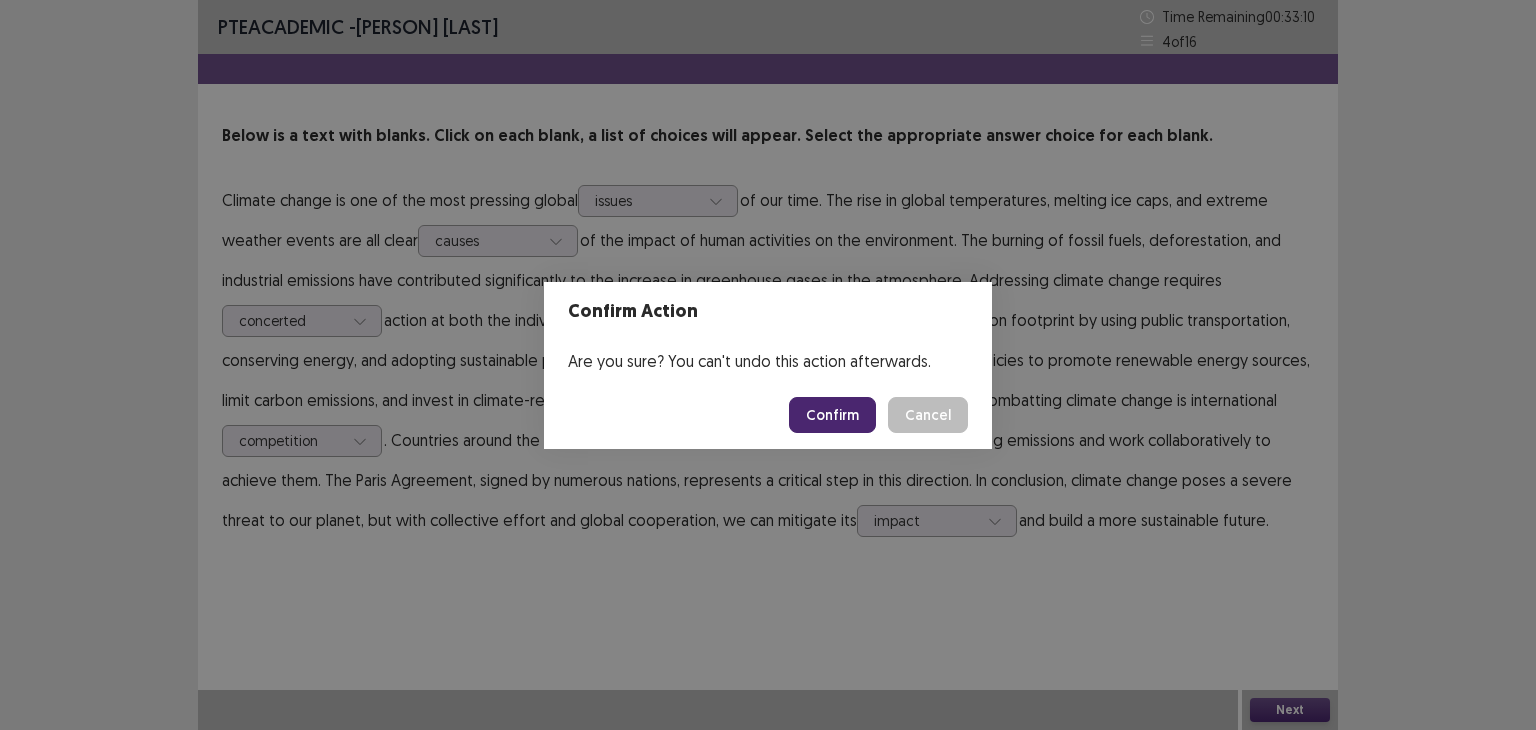 click on "Confirm" at bounding box center (832, 415) 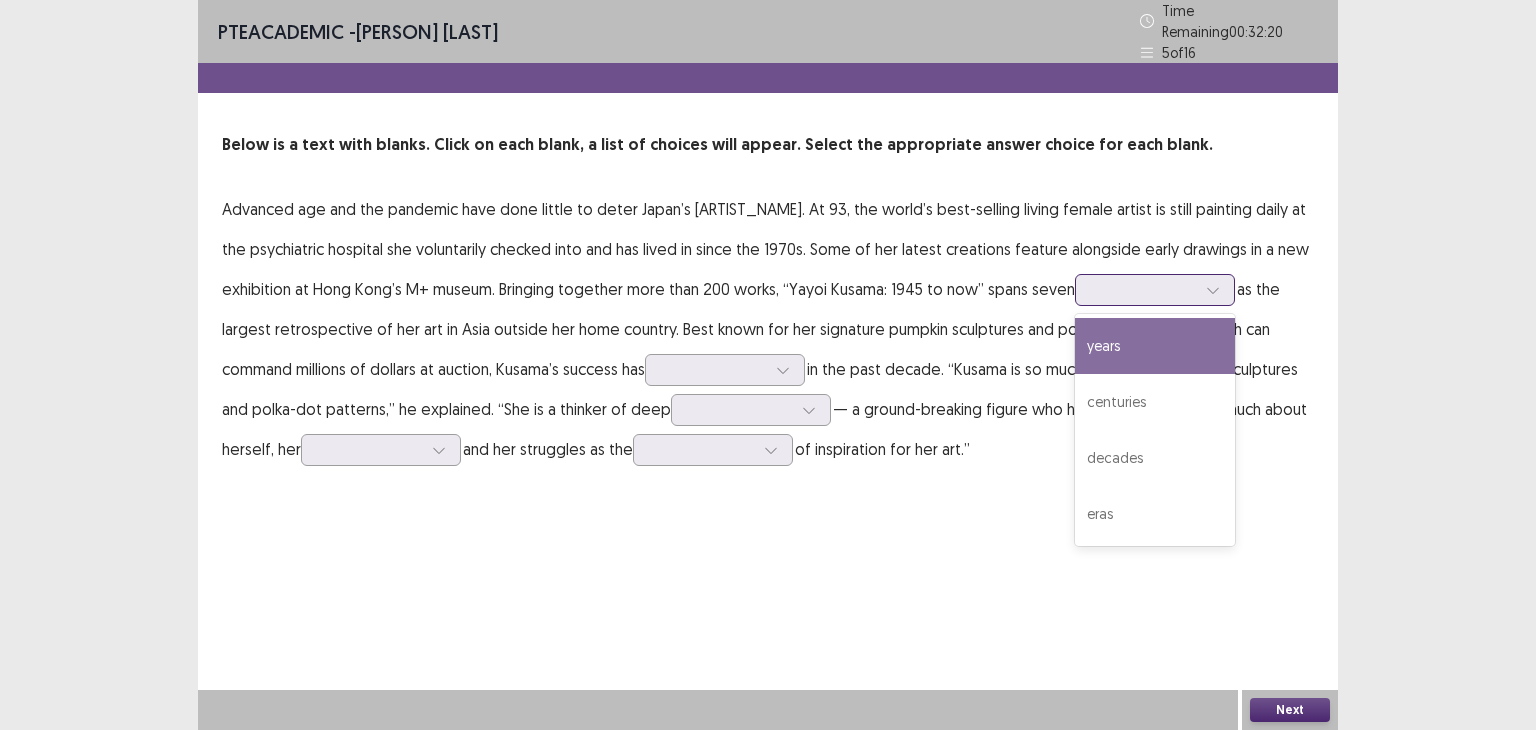 click at bounding box center (1144, 289) 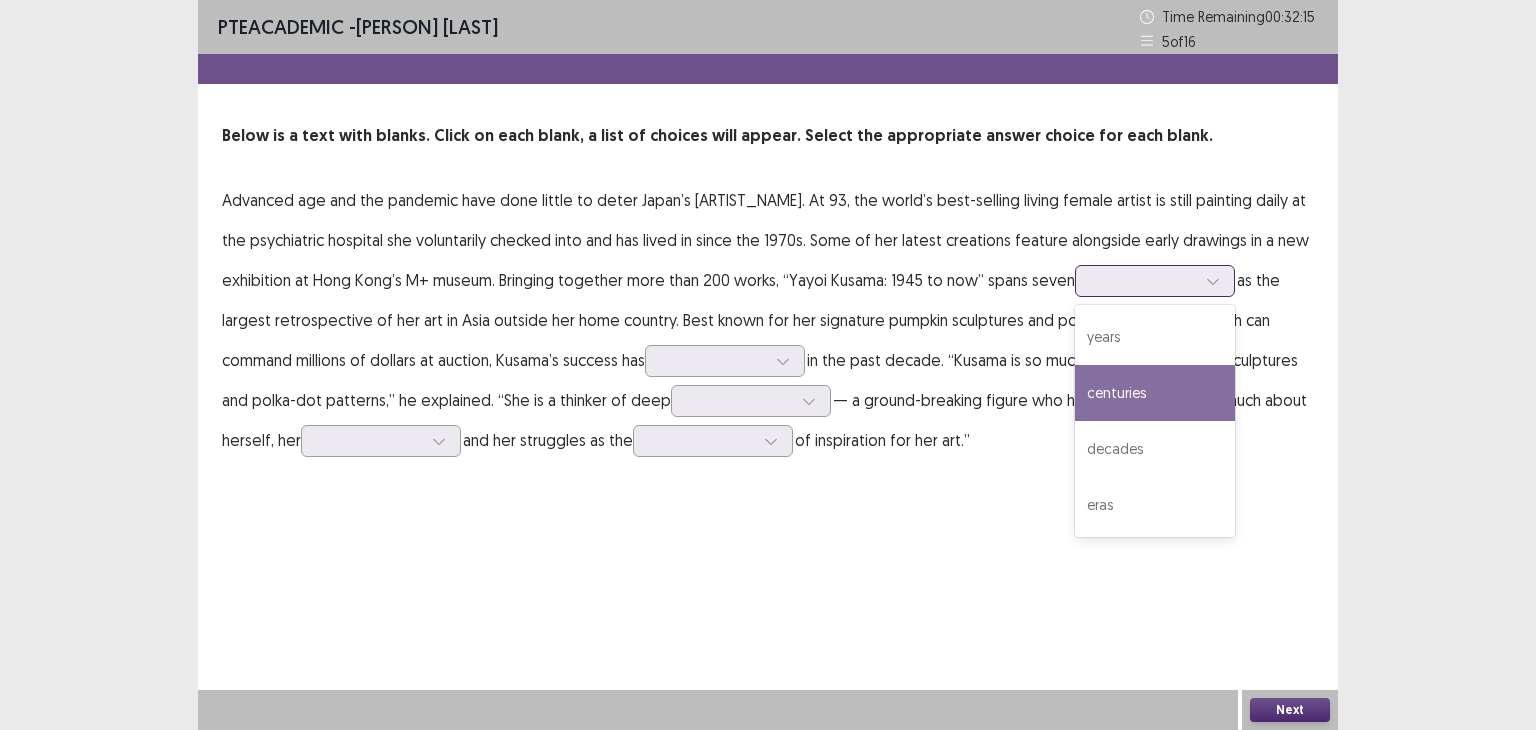 click on "centuries" at bounding box center (1155, 393) 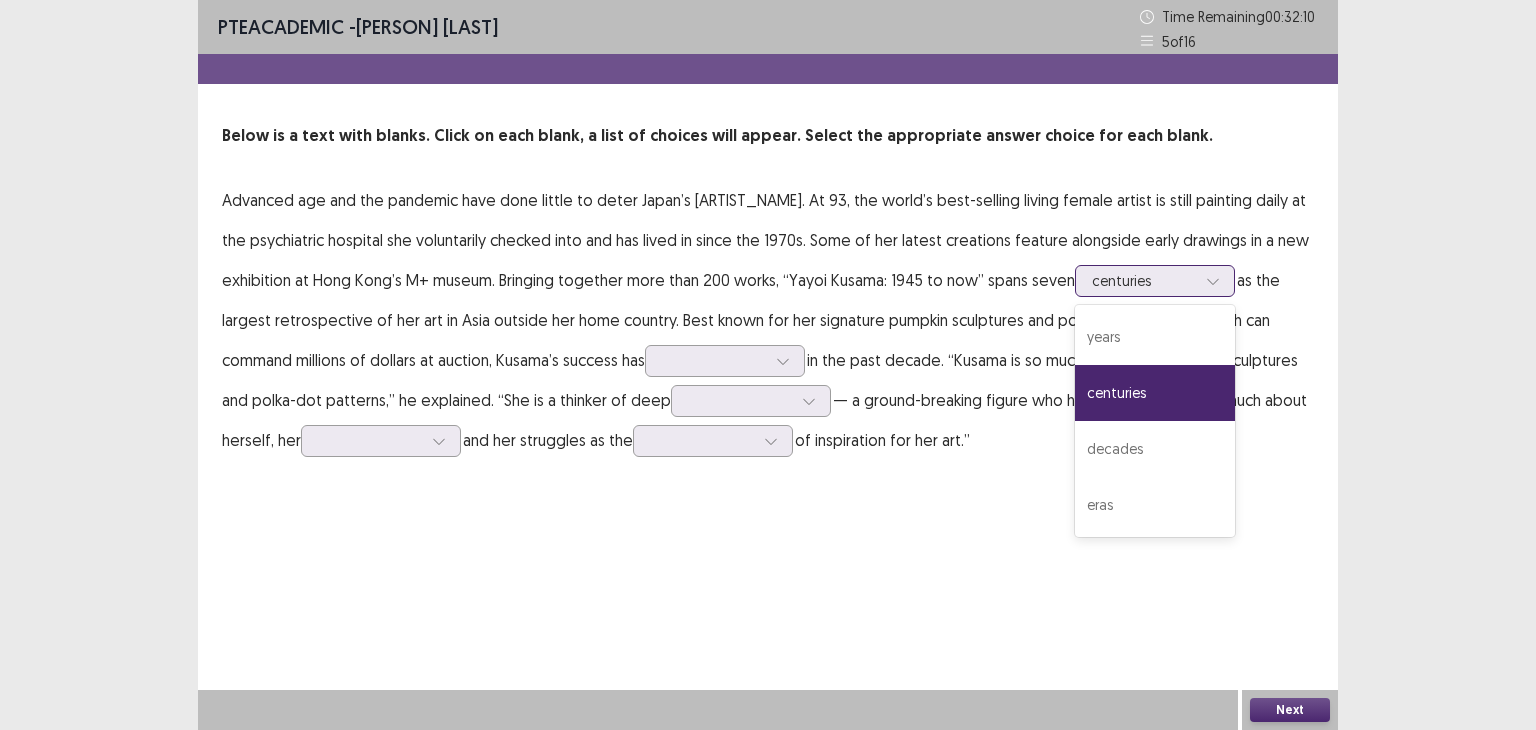 click at bounding box center [1144, 280] 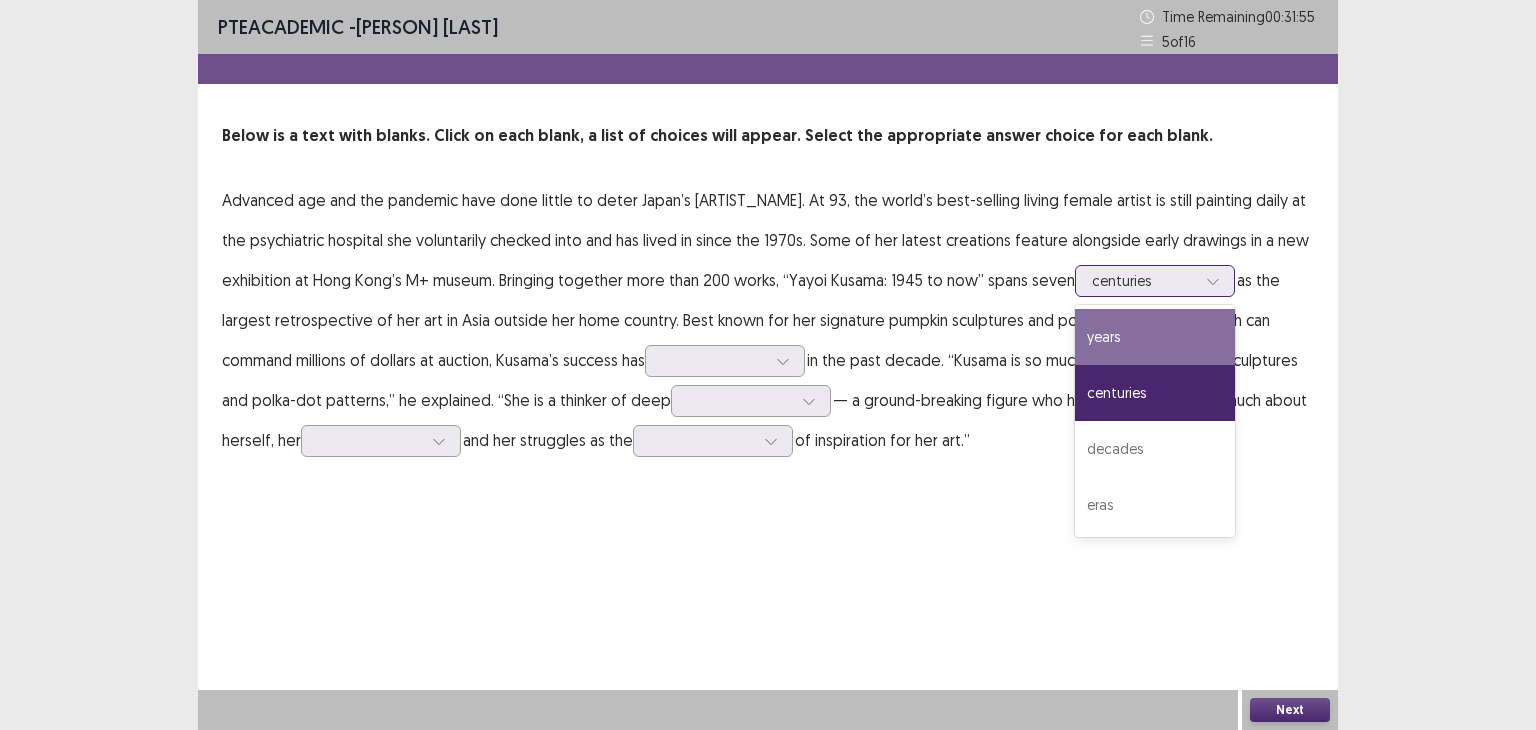 click on "years" at bounding box center [1155, 337] 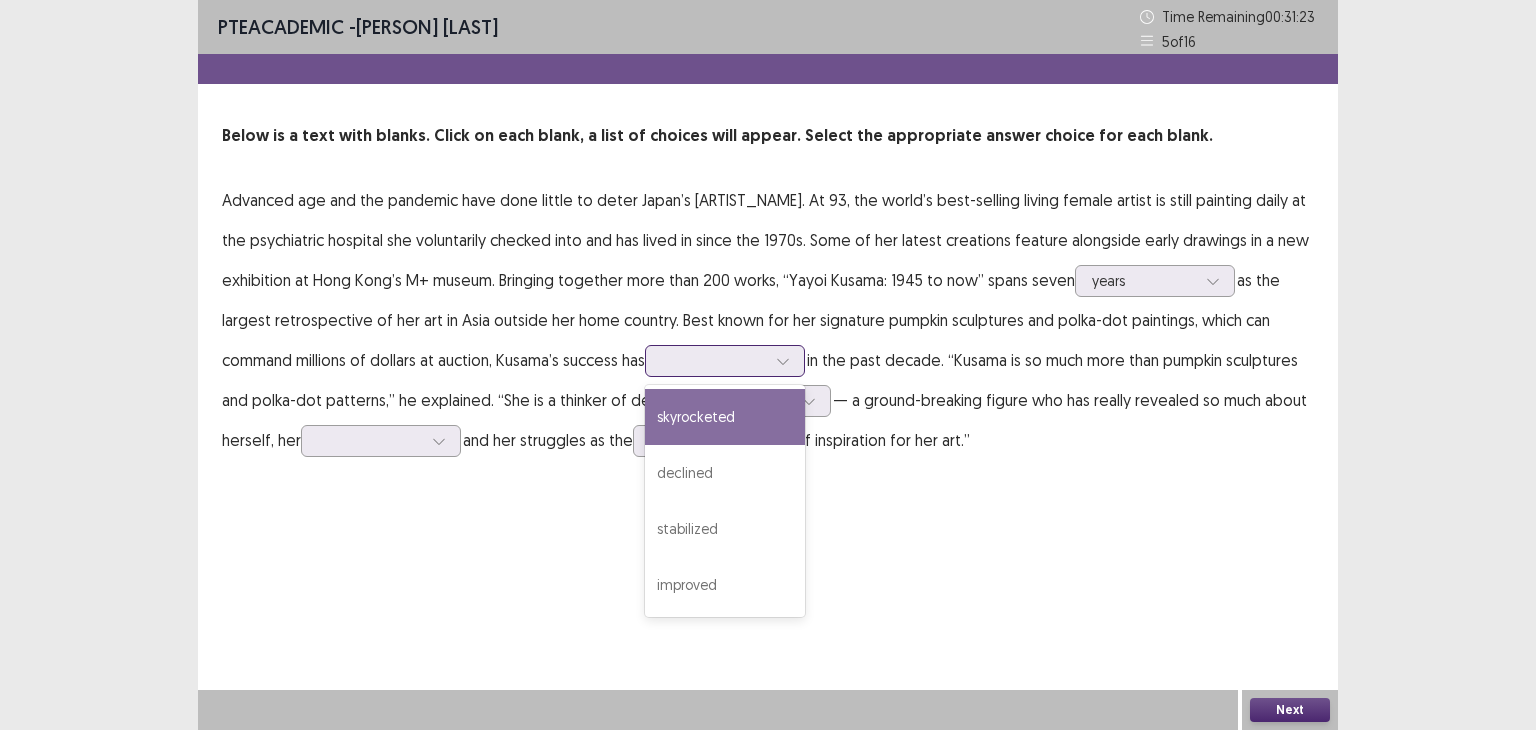 click at bounding box center [725, 361] 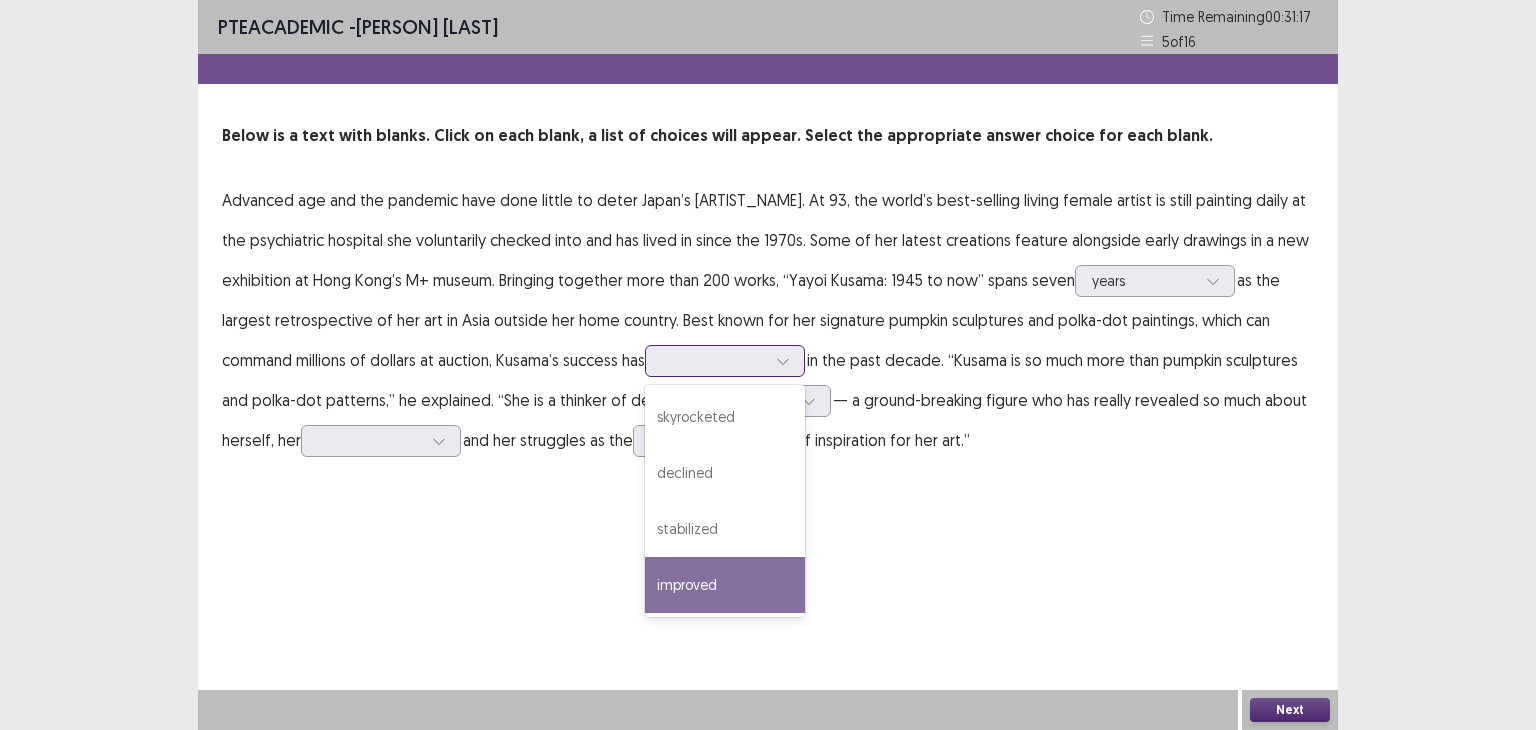 click on "improved" at bounding box center (725, 585) 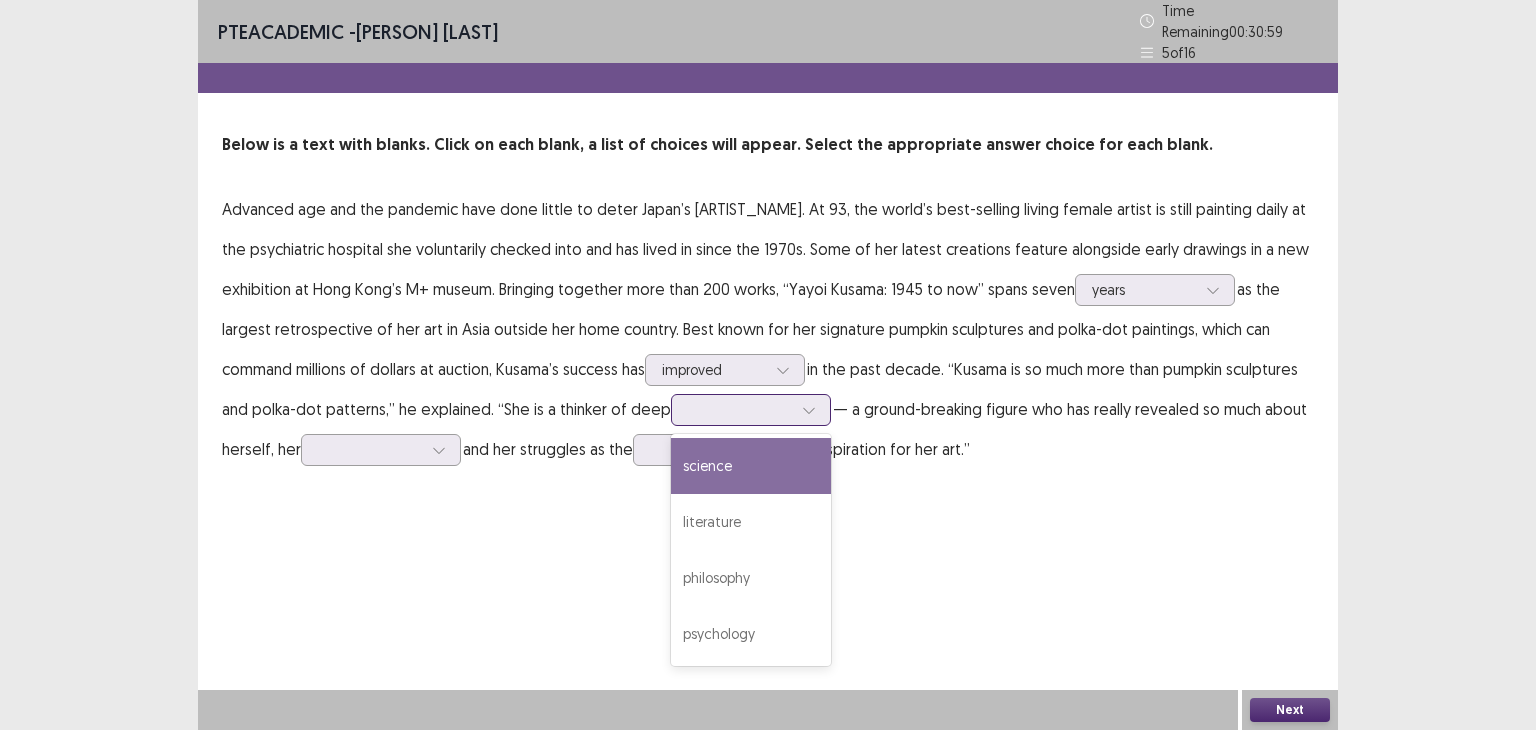click at bounding box center [740, 409] 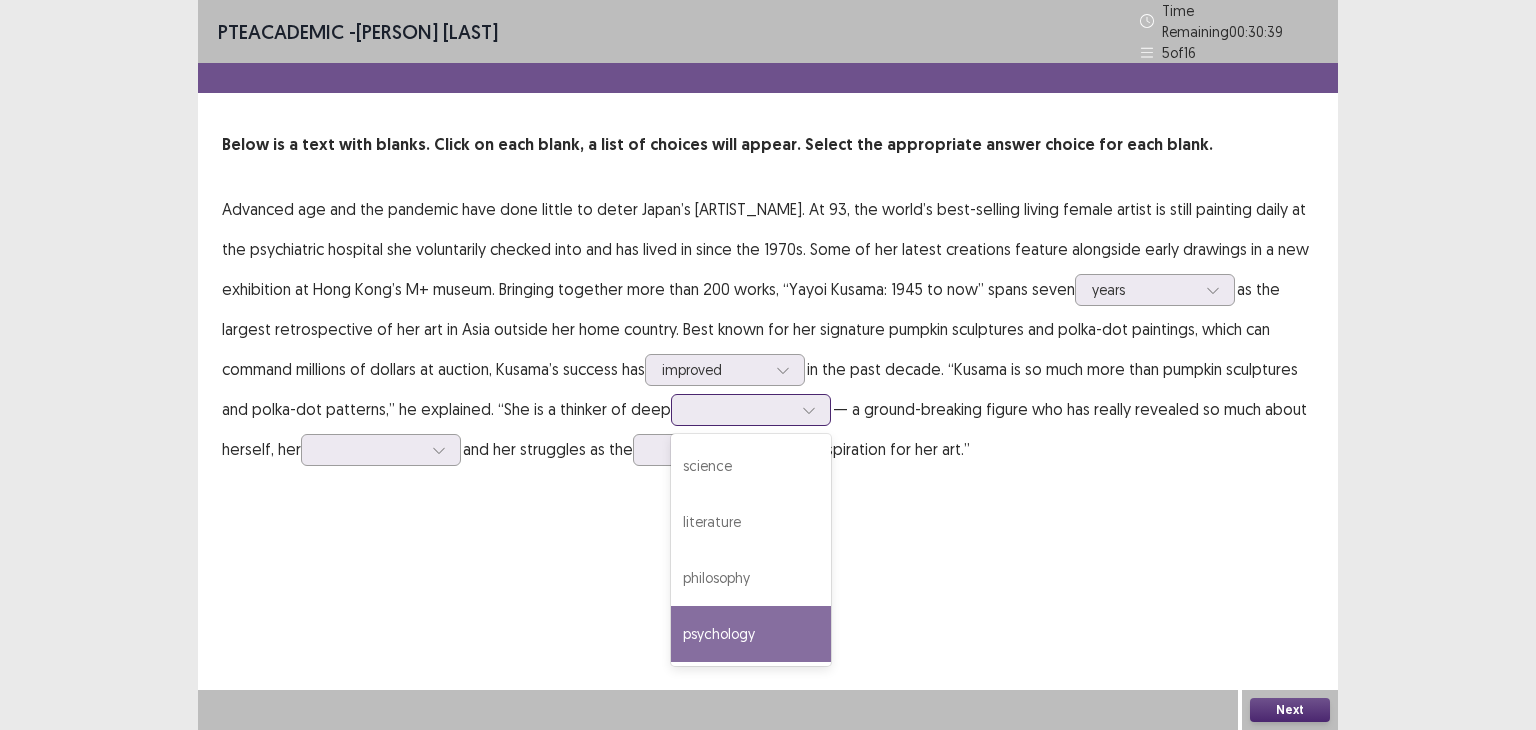 click on "psychology" at bounding box center (751, 634) 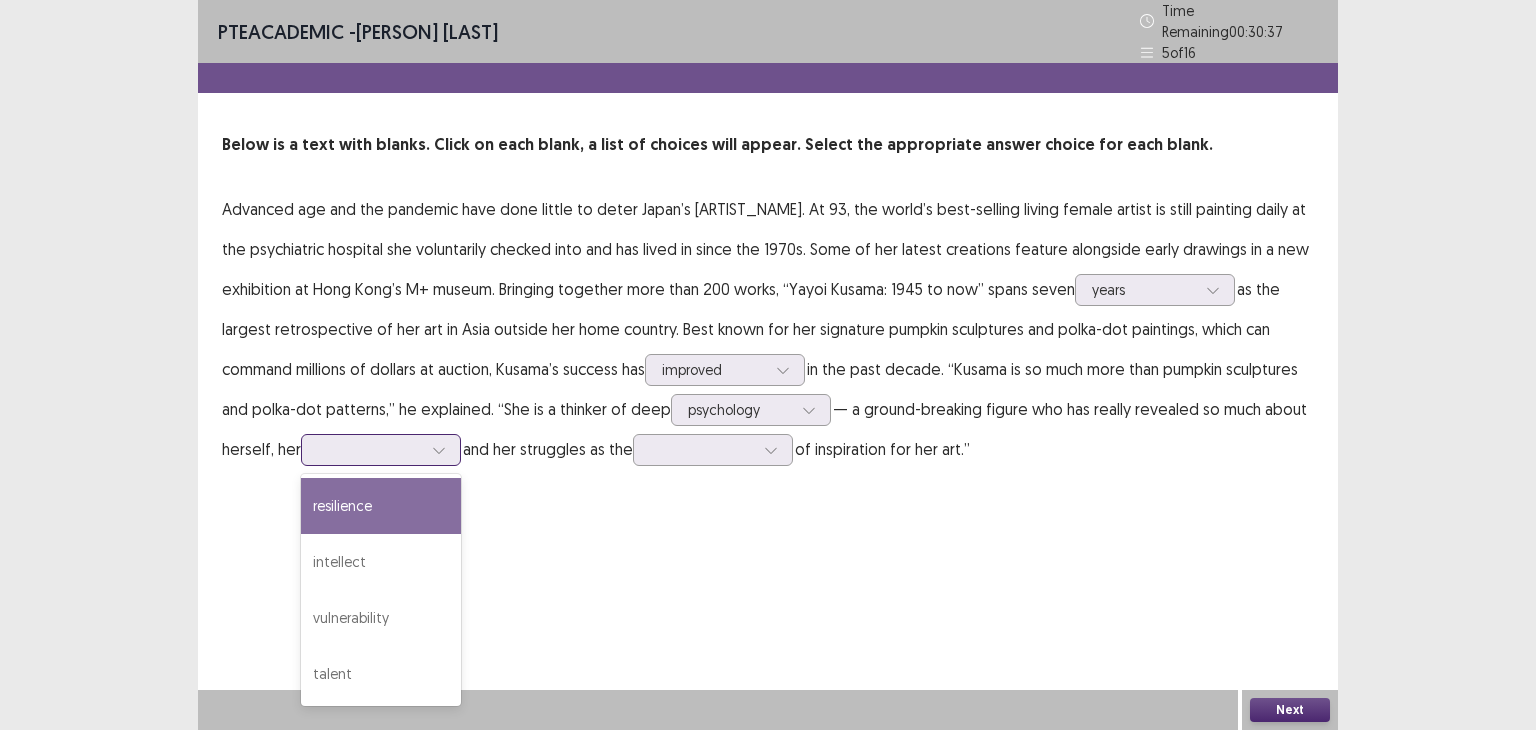 click at bounding box center [370, 449] 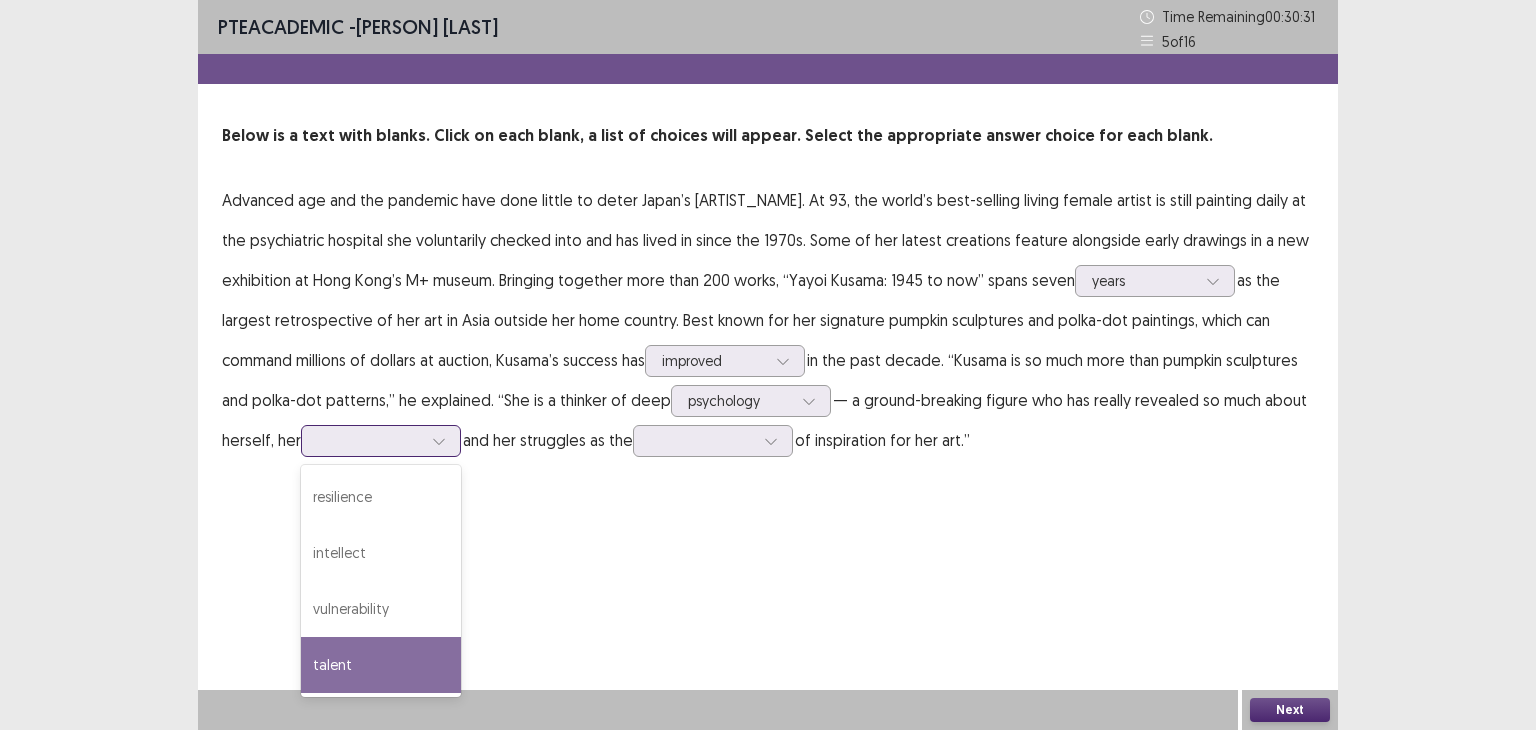 click on "talent" at bounding box center [381, 665] 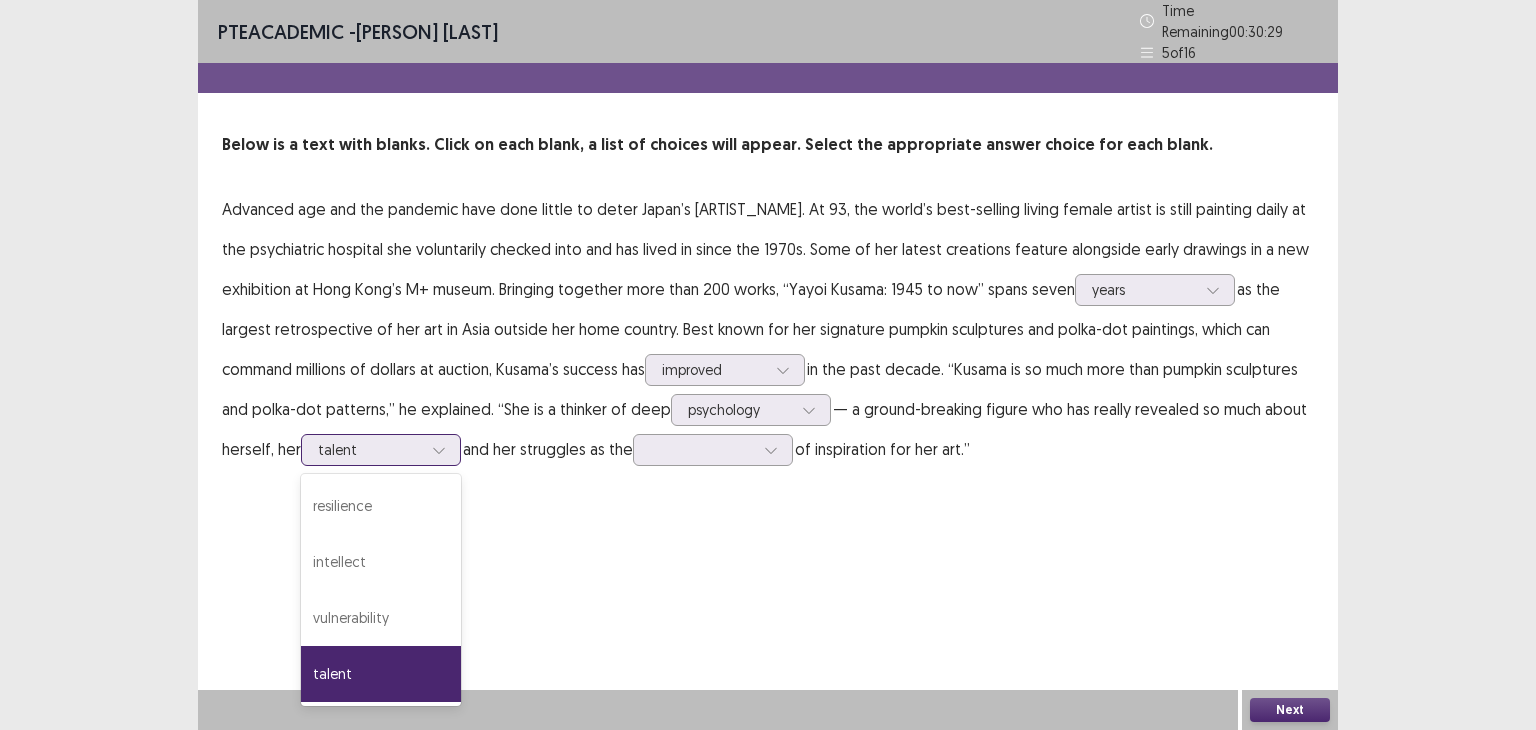 click at bounding box center (370, 449) 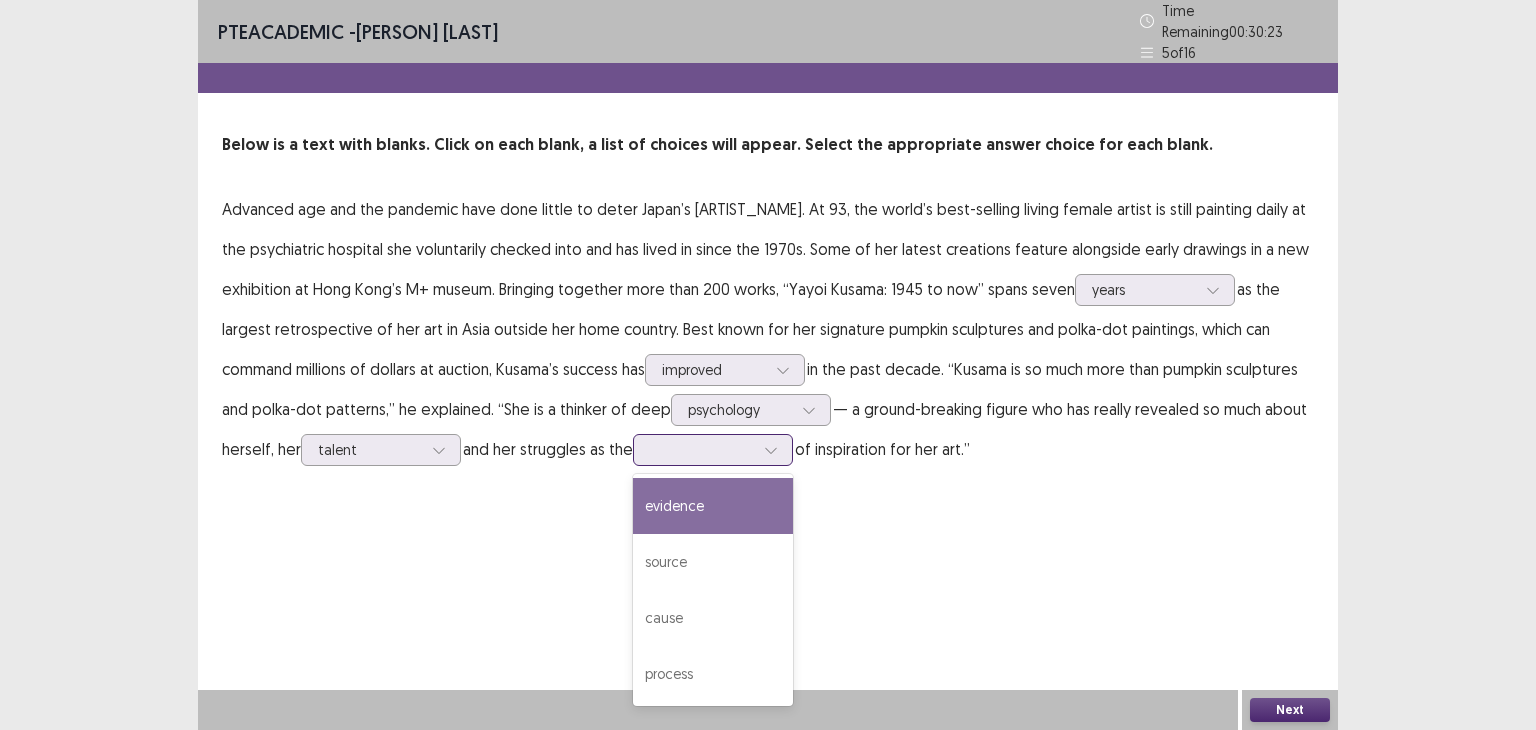 click at bounding box center [652, 449] 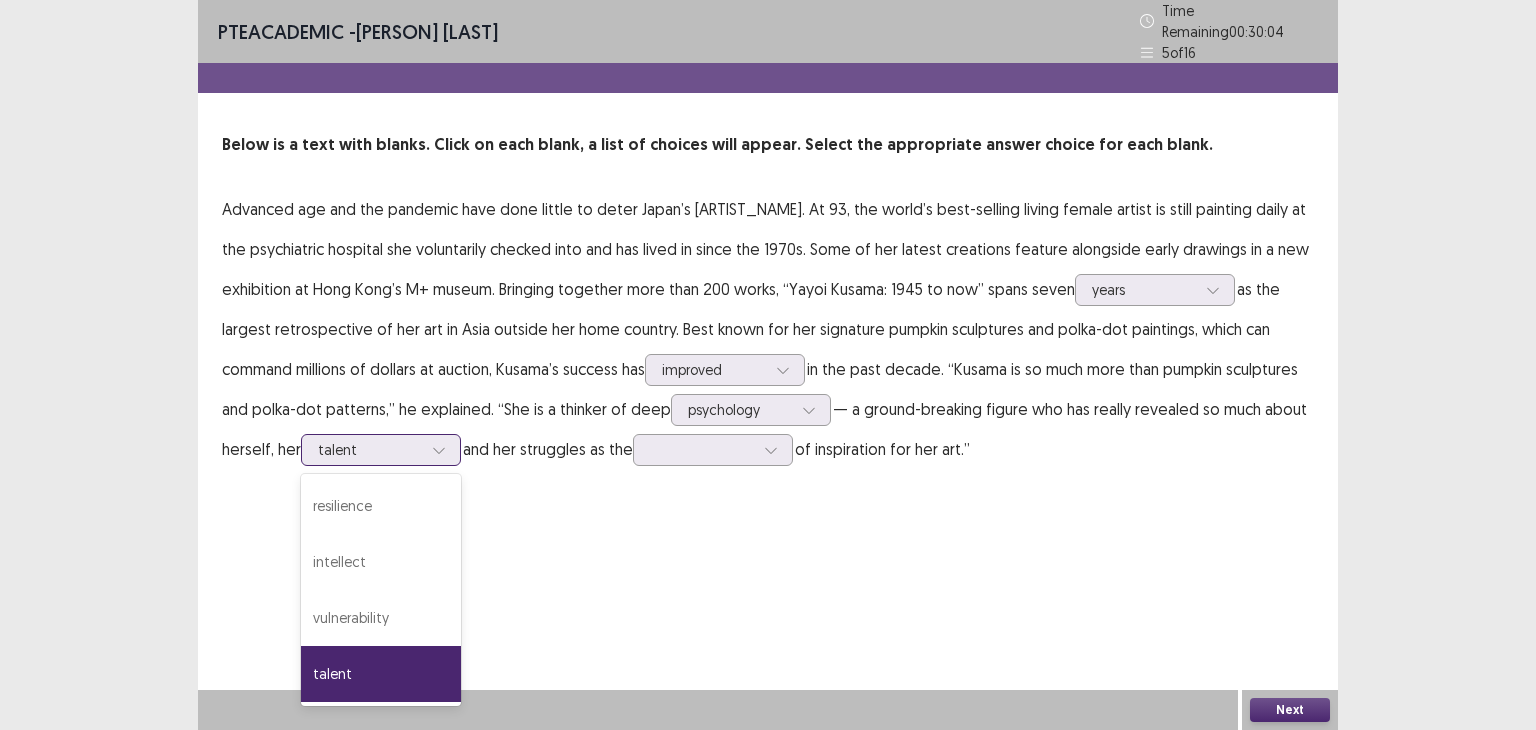 click on "talent" at bounding box center (370, 450) 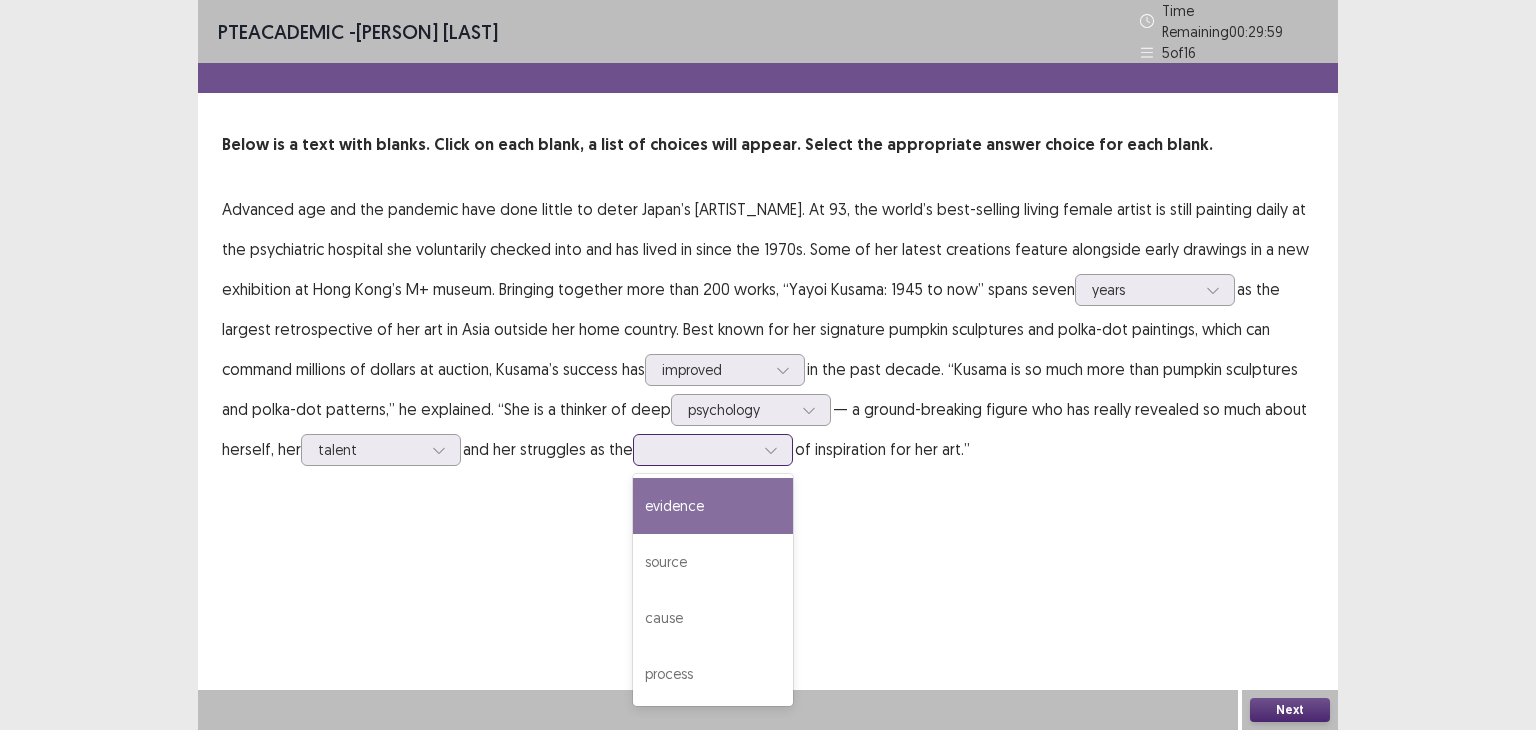 click at bounding box center (702, 449) 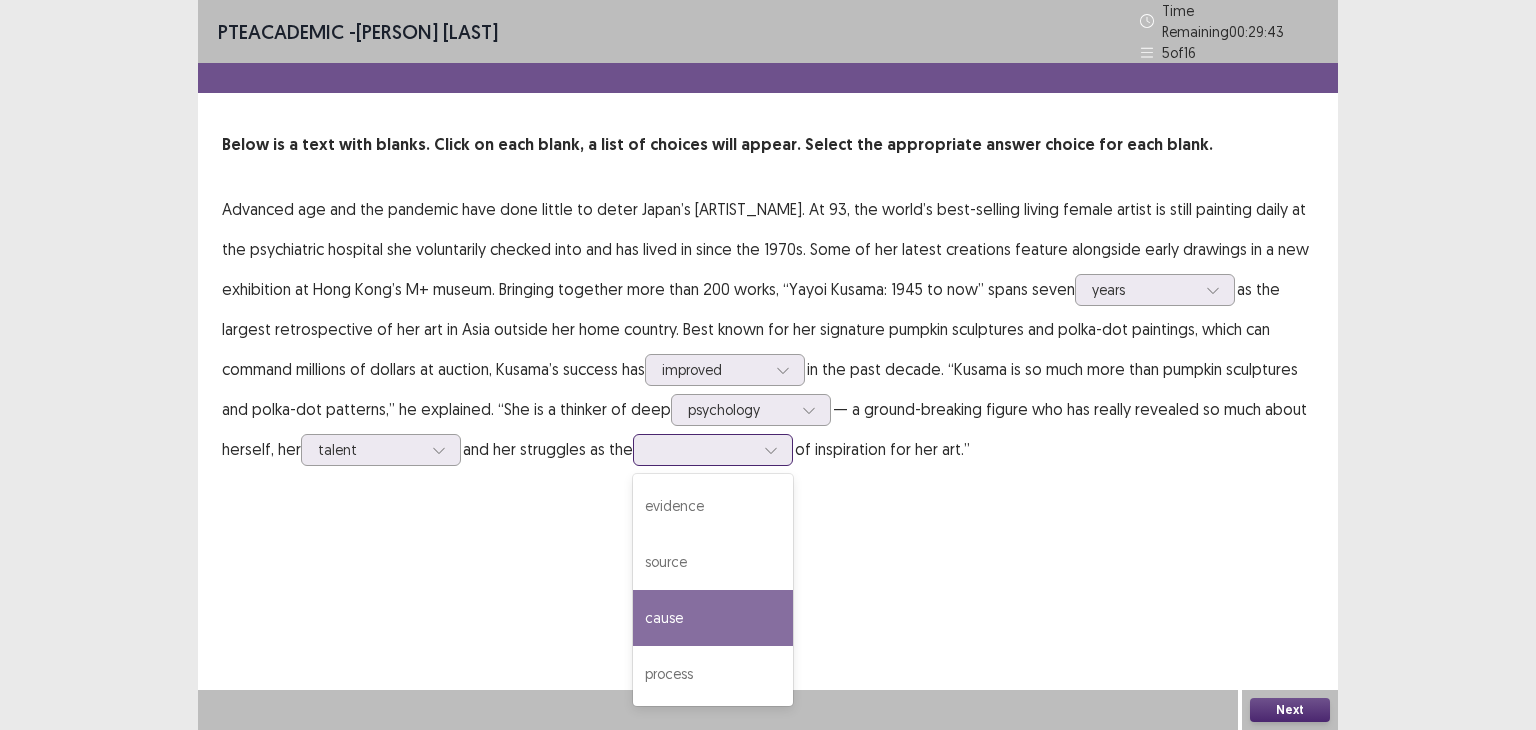 click on "cause" at bounding box center [713, 618] 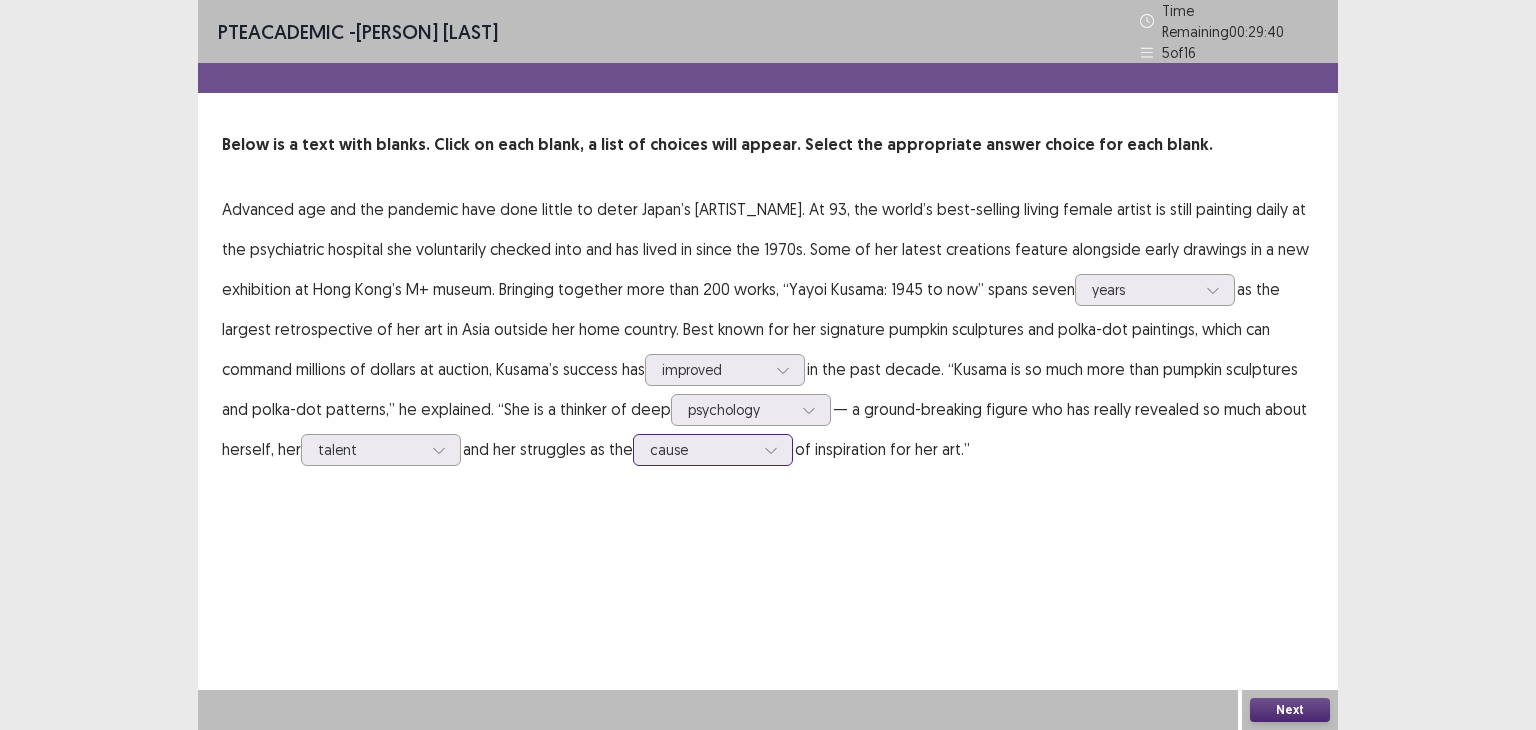 click at bounding box center (702, 449) 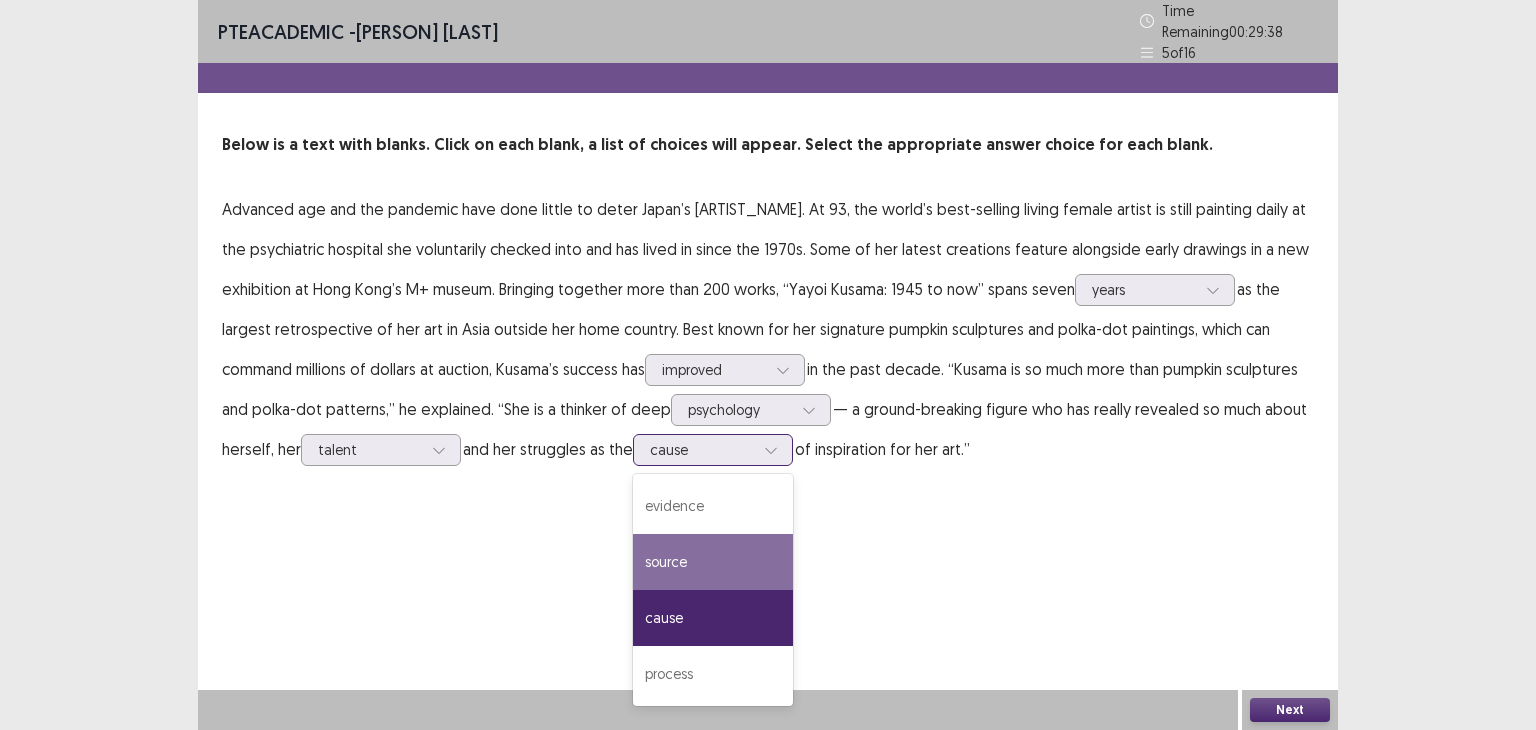 click on "source" at bounding box center (713, 562) 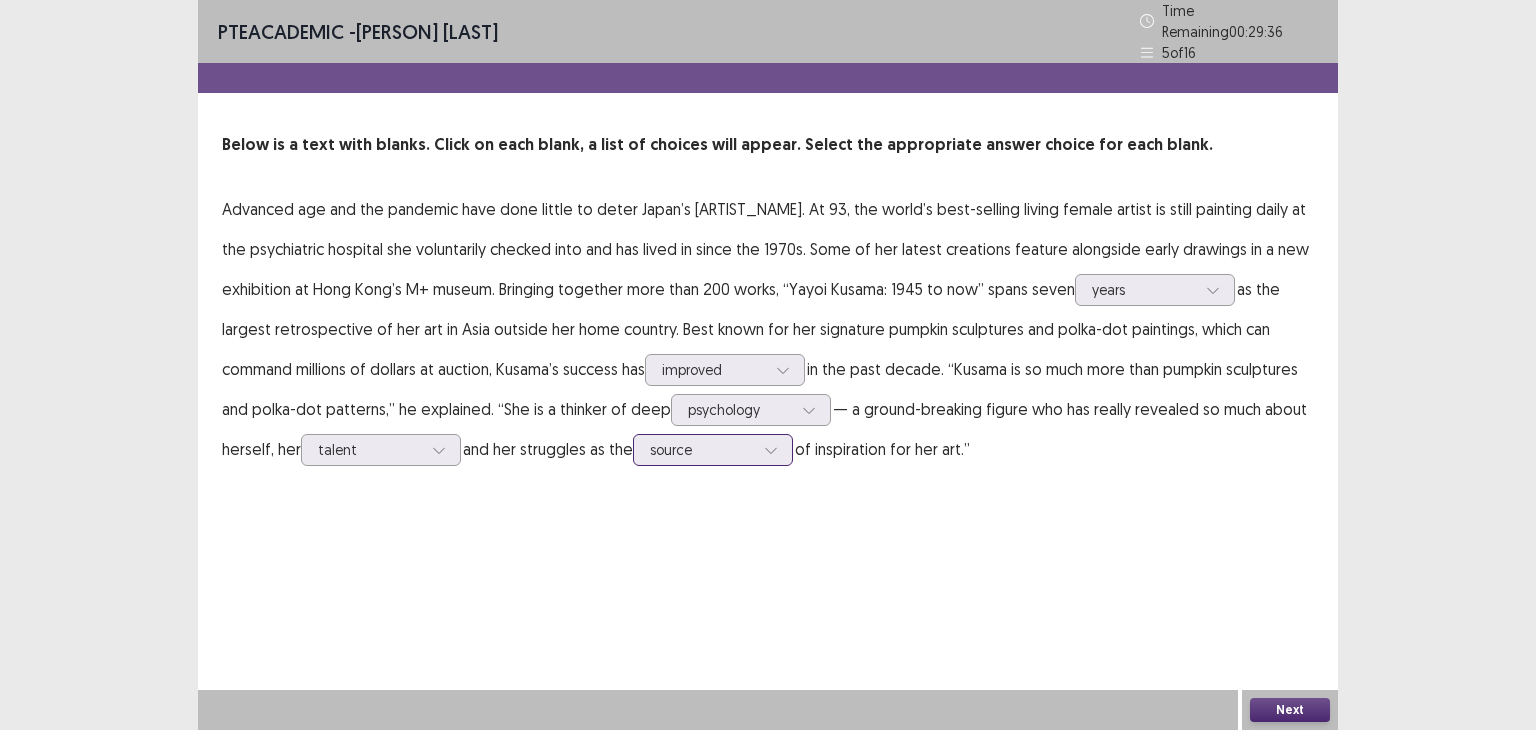 click at bounding box center (702, 449) 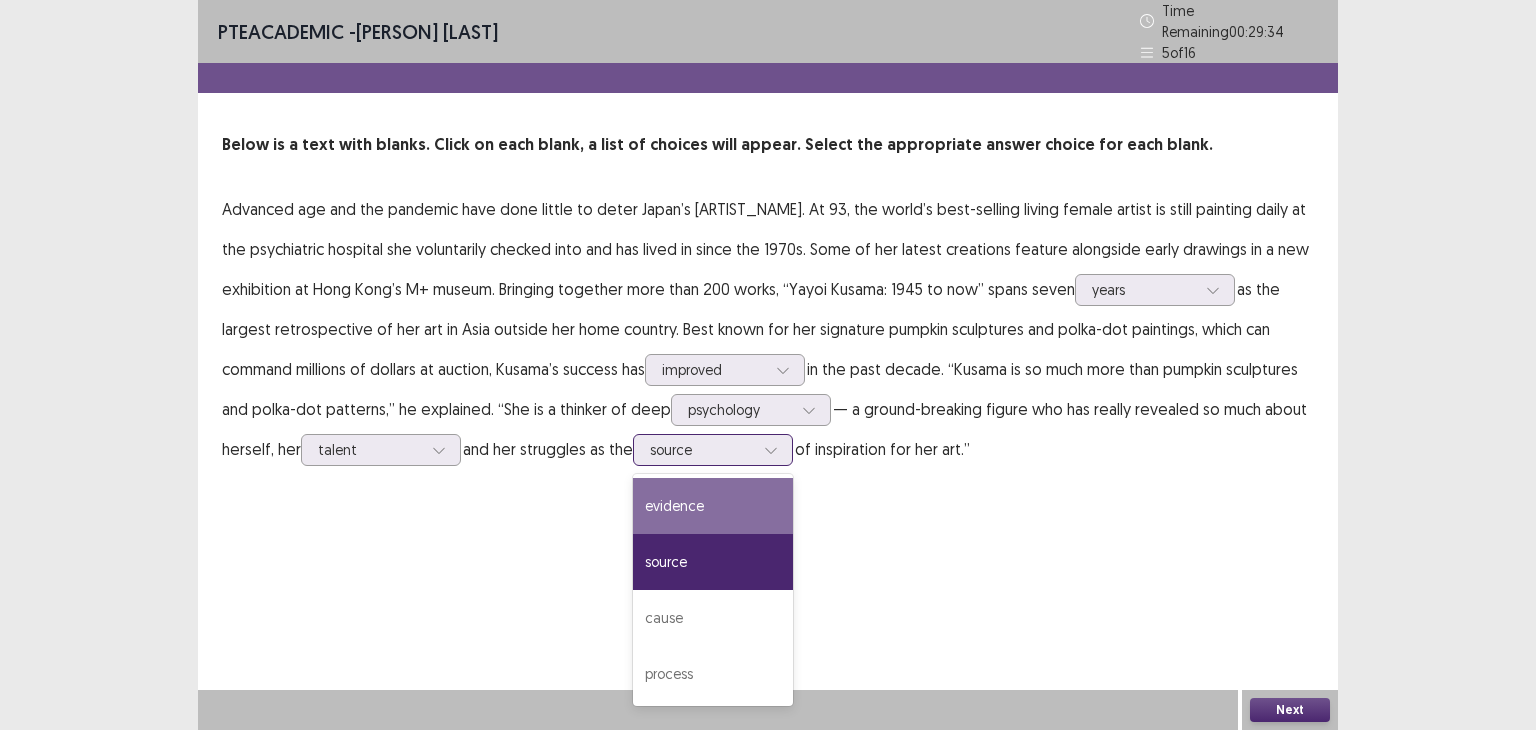 click on "evidence" at bounding box center (713, 506) 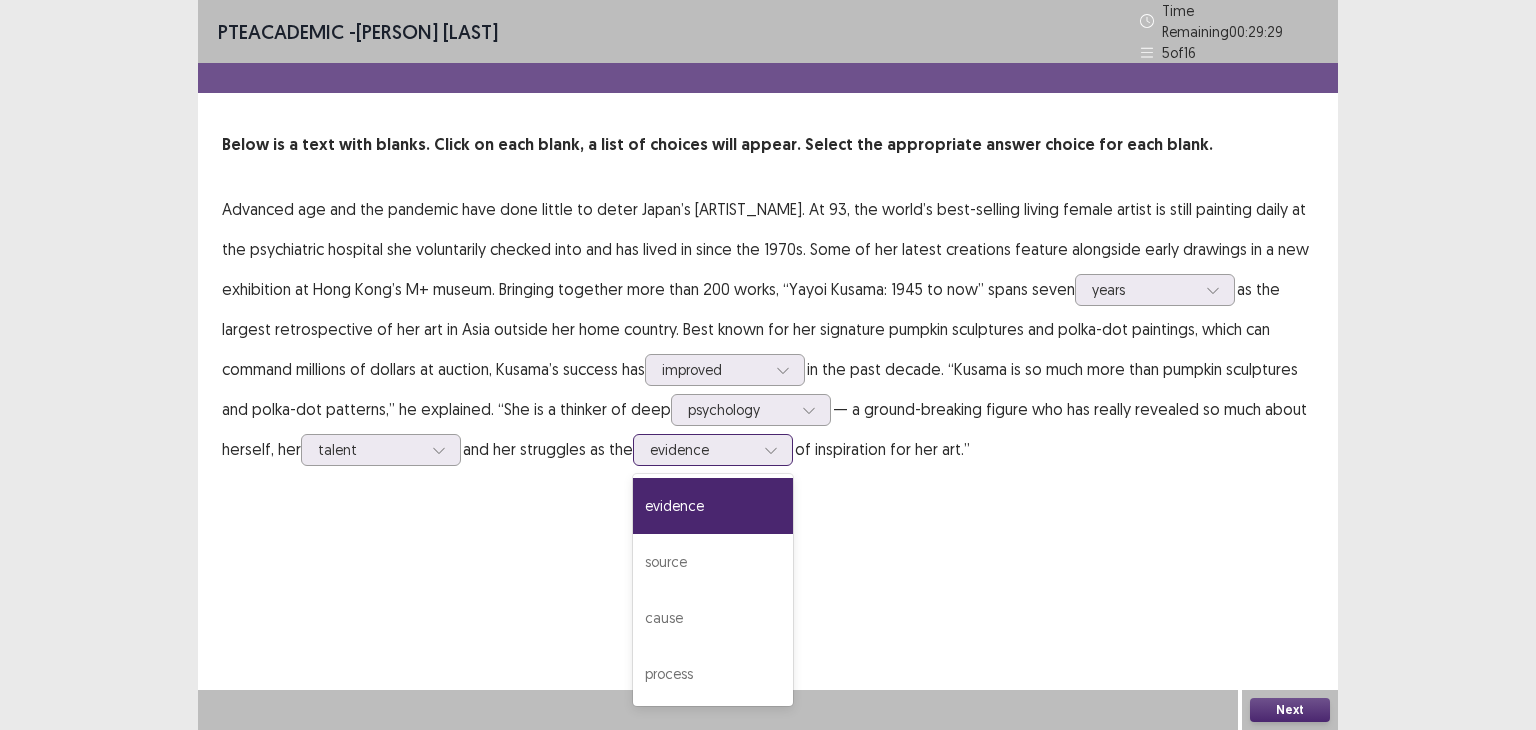 click on "evidence" at bounding box center (702, 450) 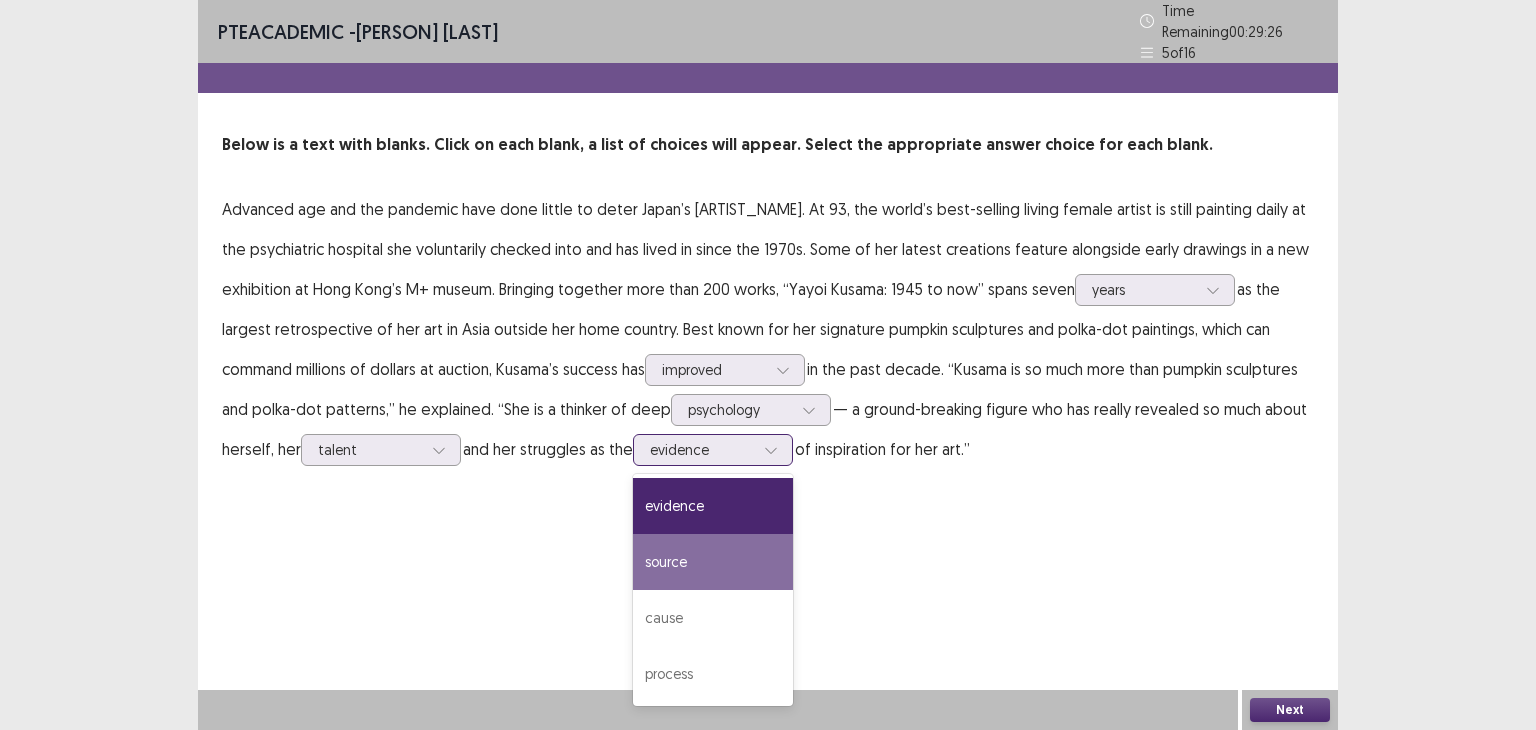 click on "source" at bounding box center [713, 562] 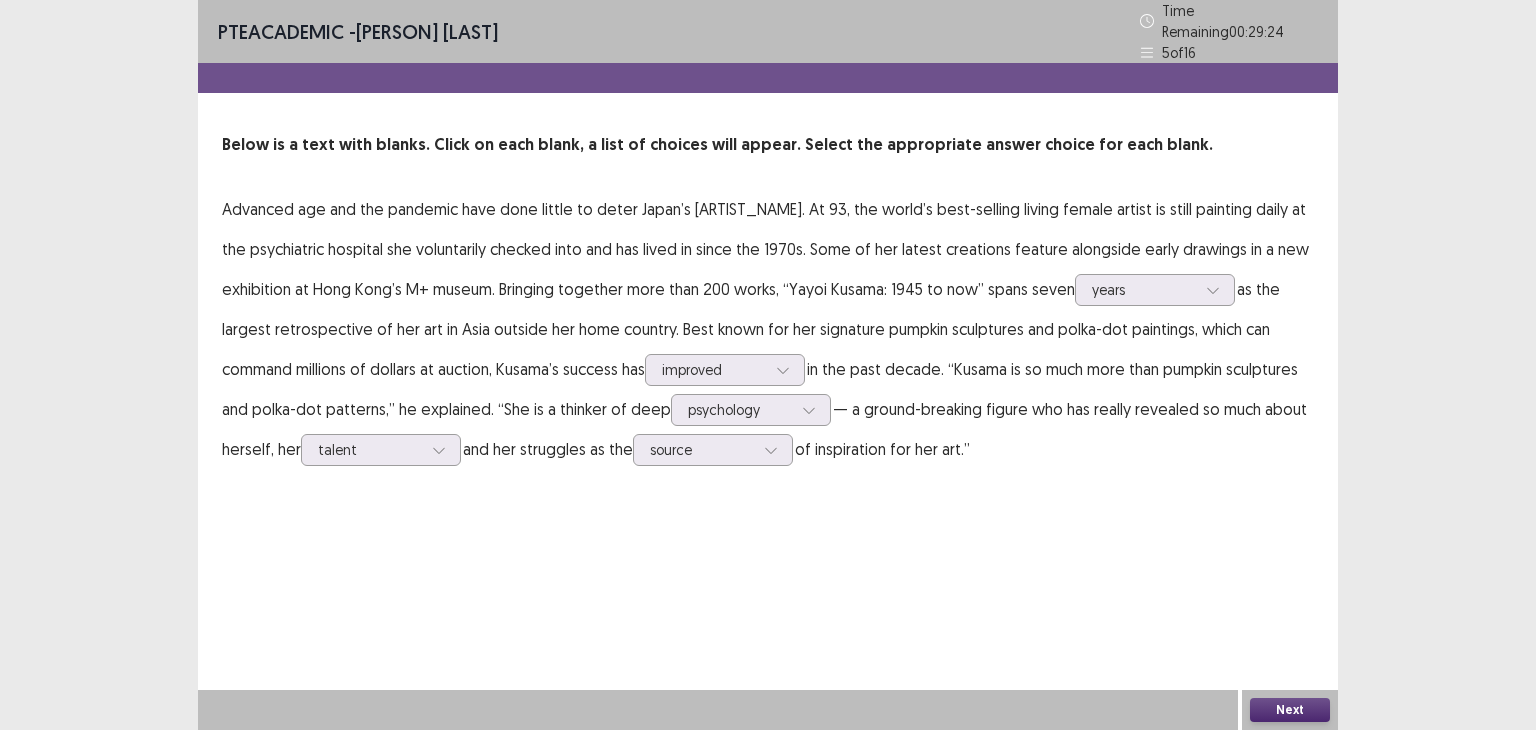 click on "Next" at bounding box center [1290, 710] 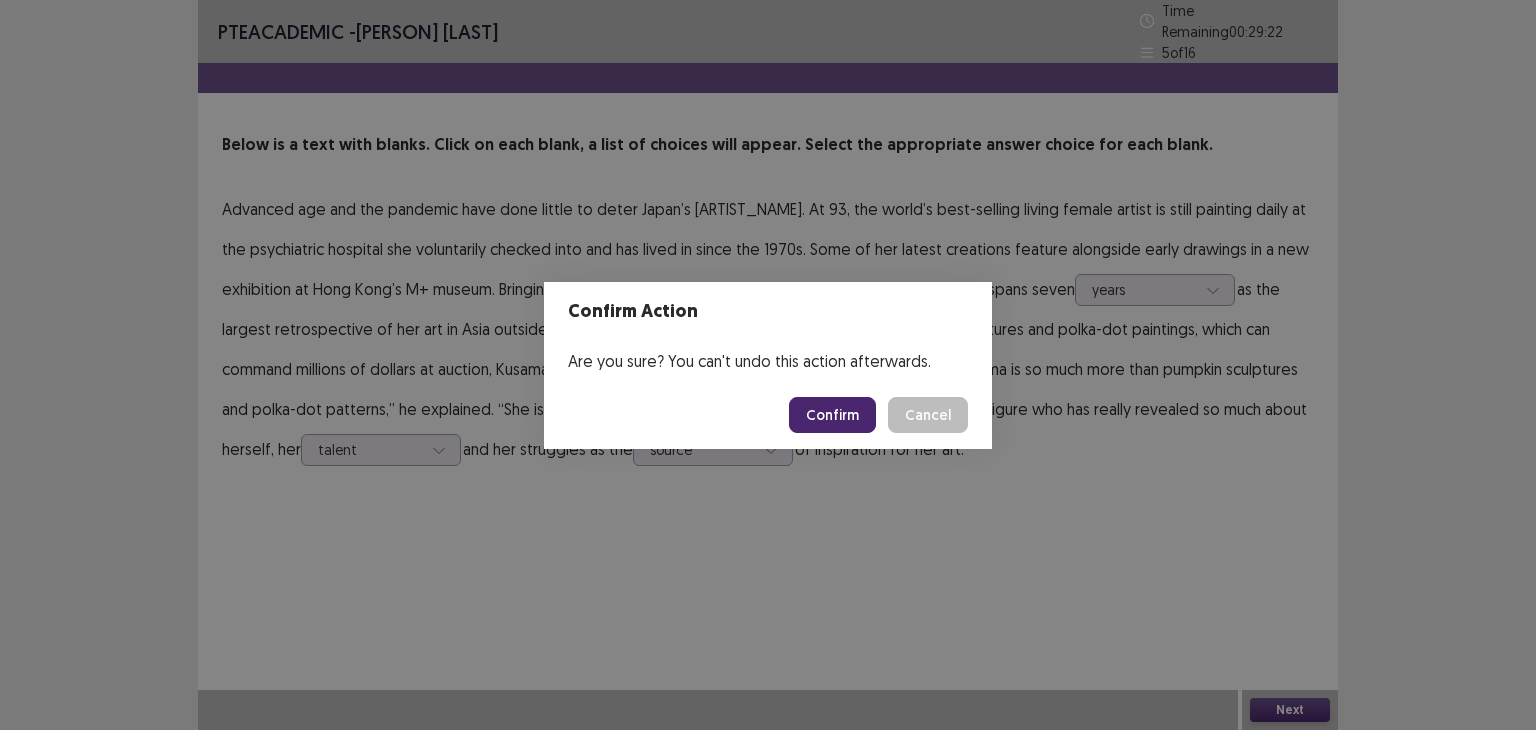 click on "Confirm" at bounding box center (832, 415) 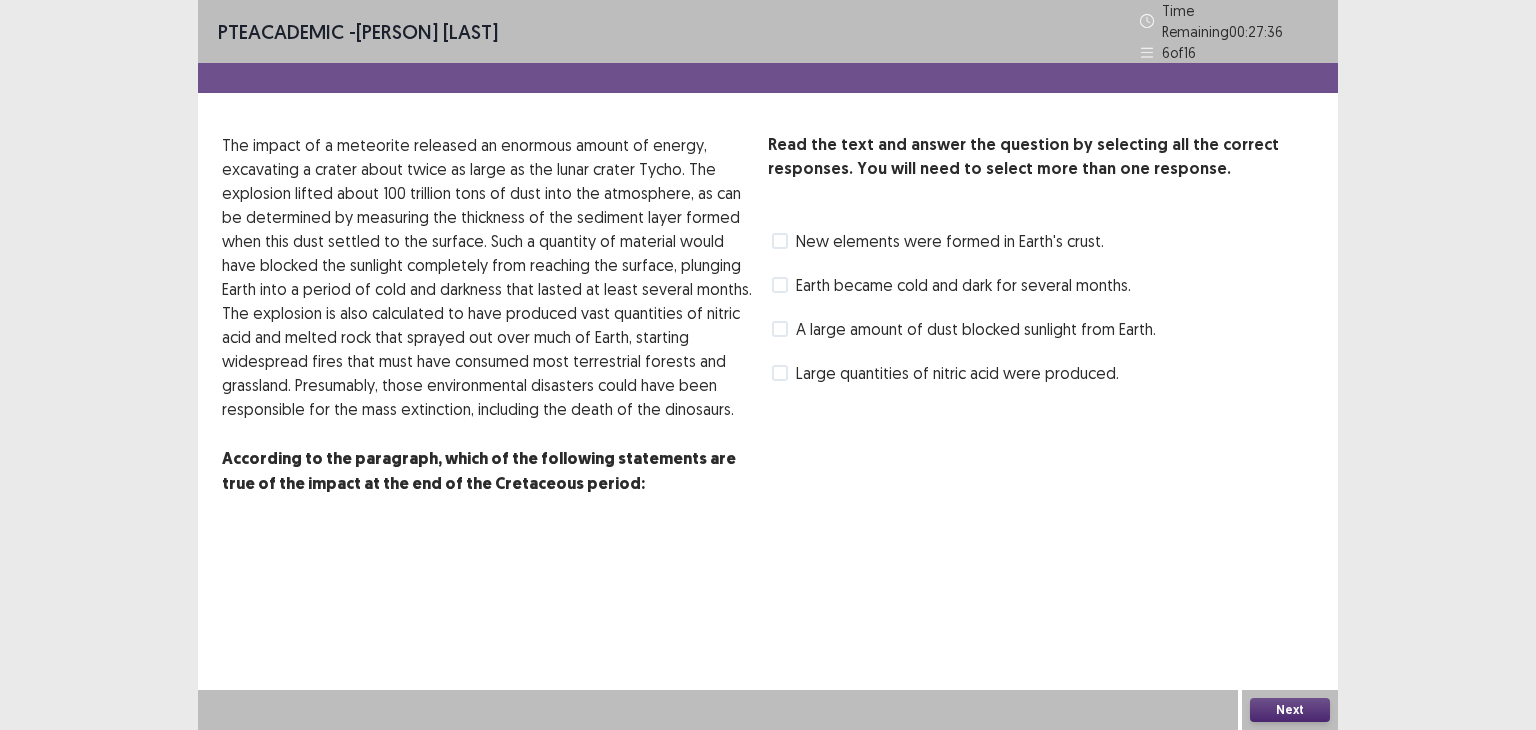click at bounding box center [780, 285] 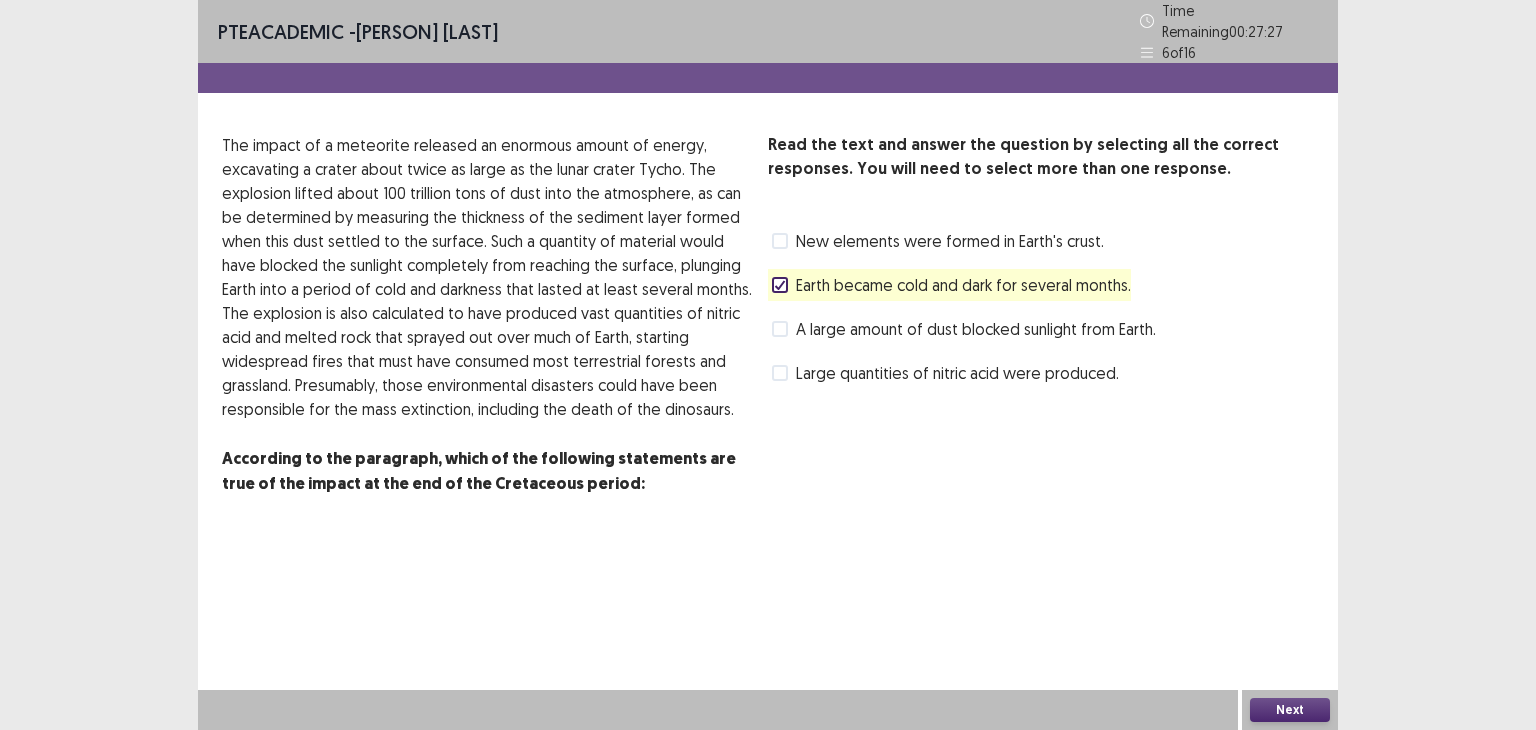 click at bounding box center (780, 329) 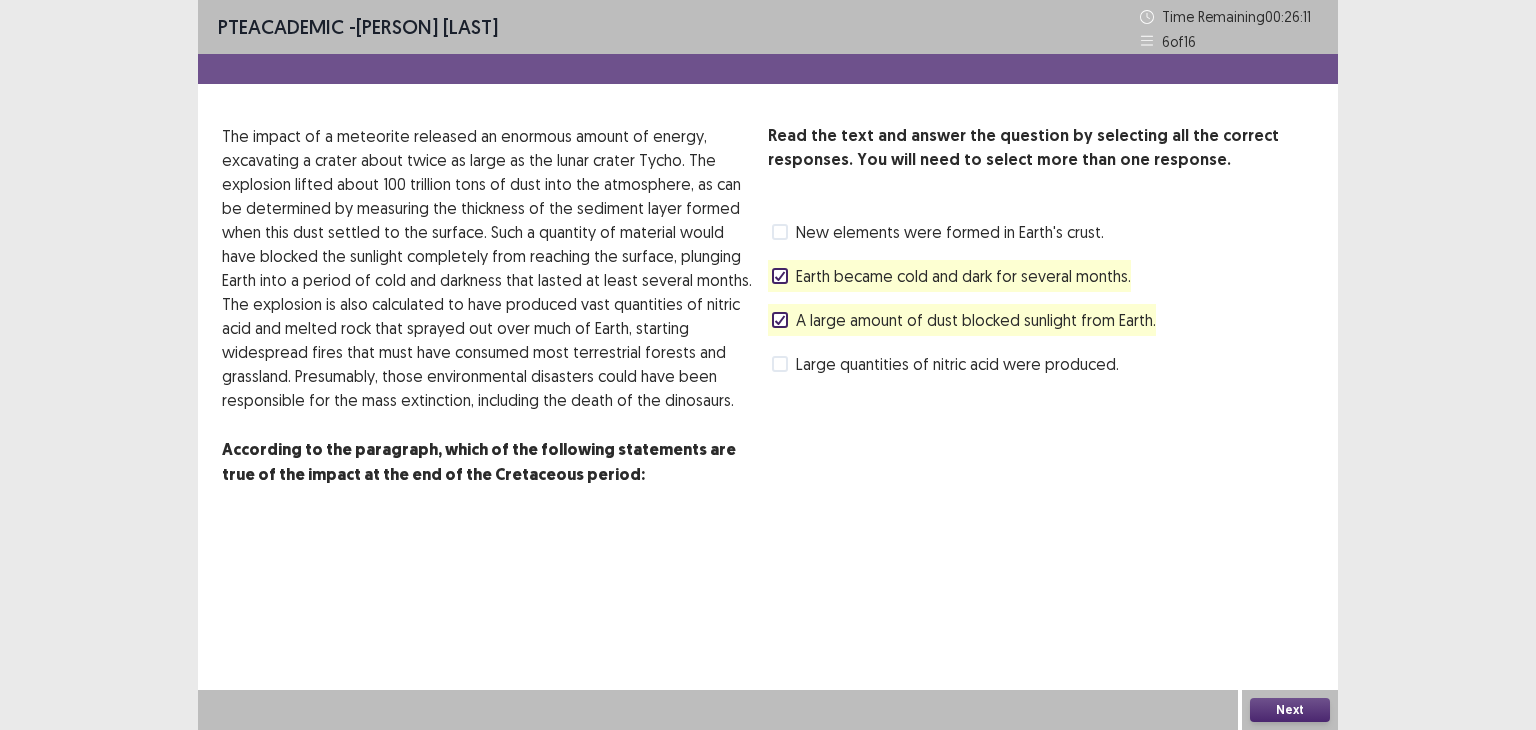 click 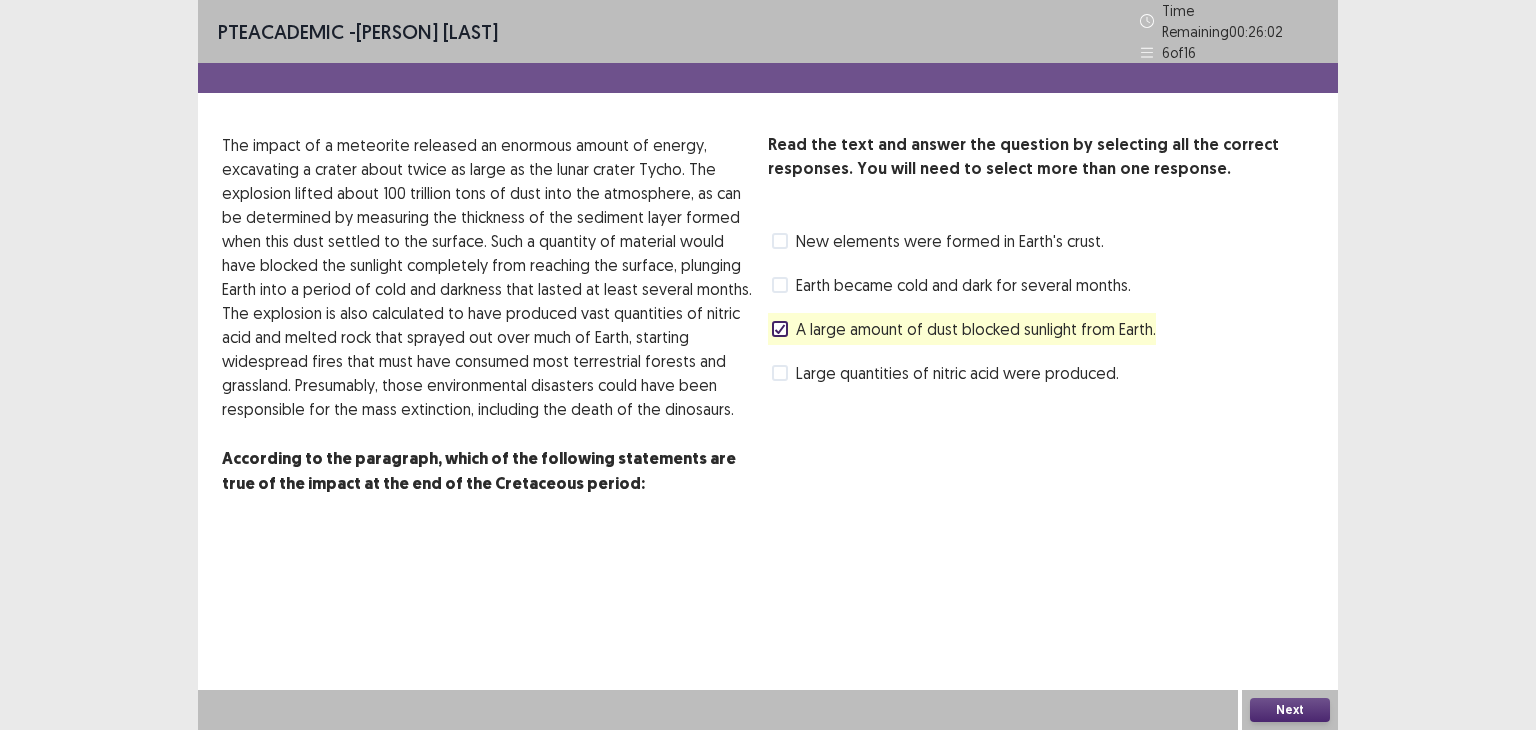 click at bounding box center (780, 285) 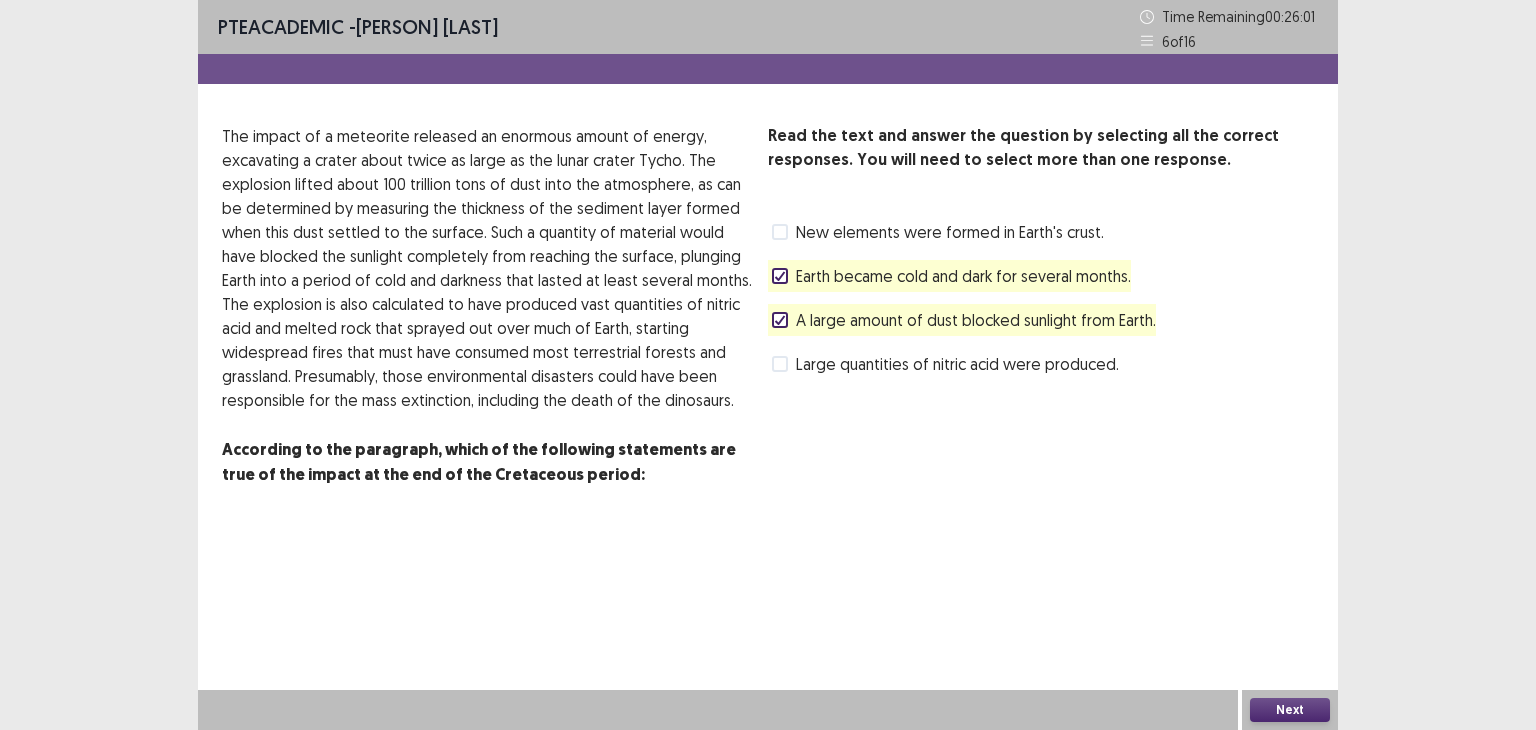 click 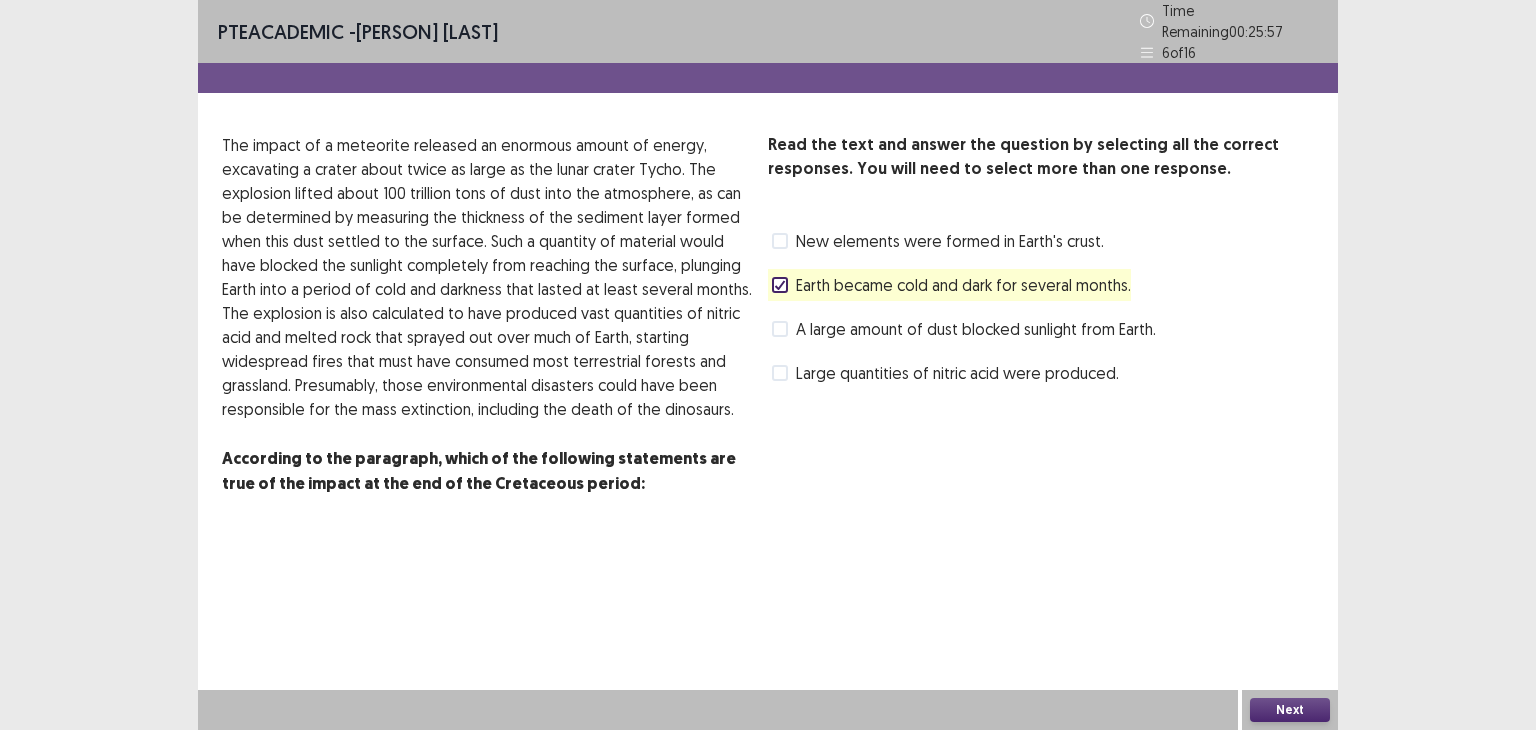 click at bounding box center [780, 373] 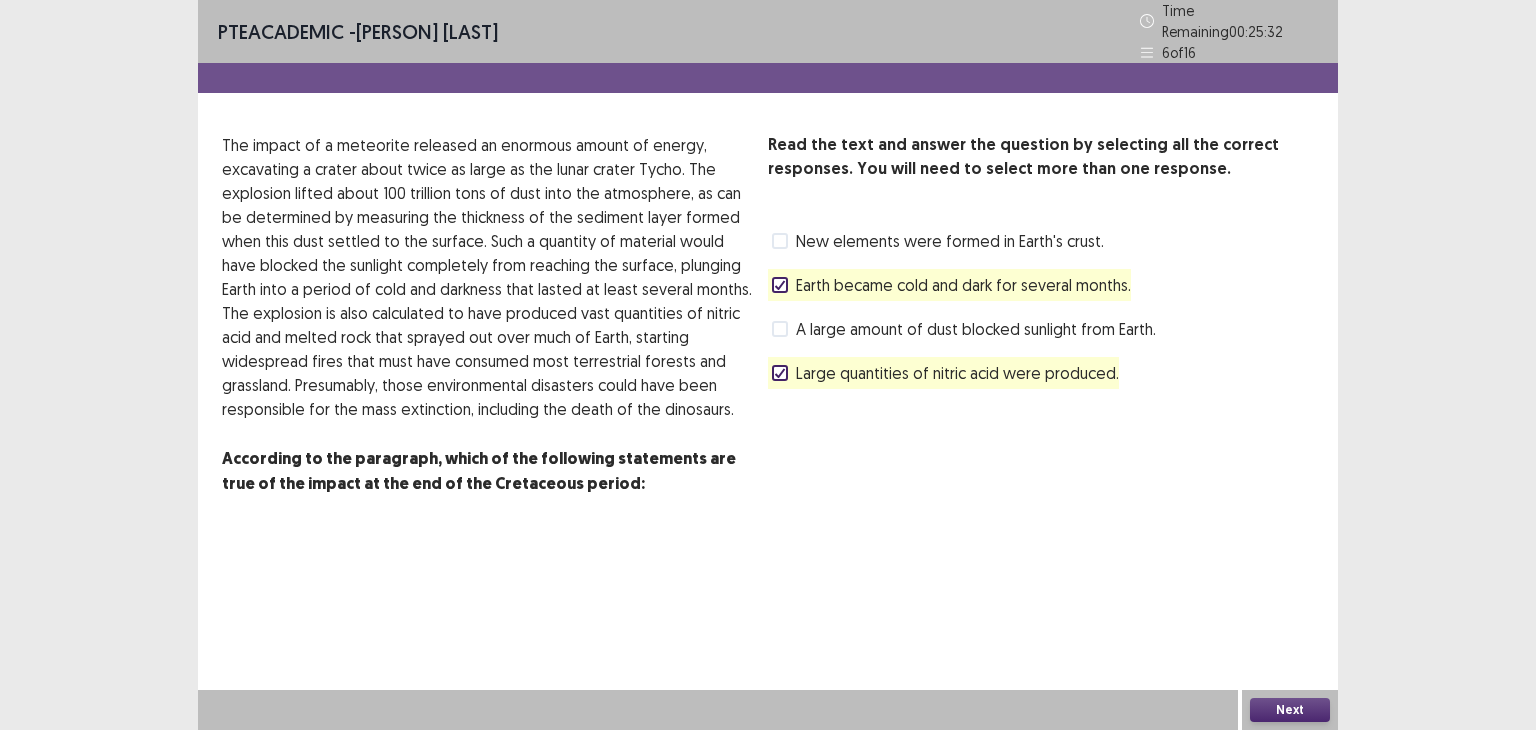click on "Next" at bounding box center (1290, 710) 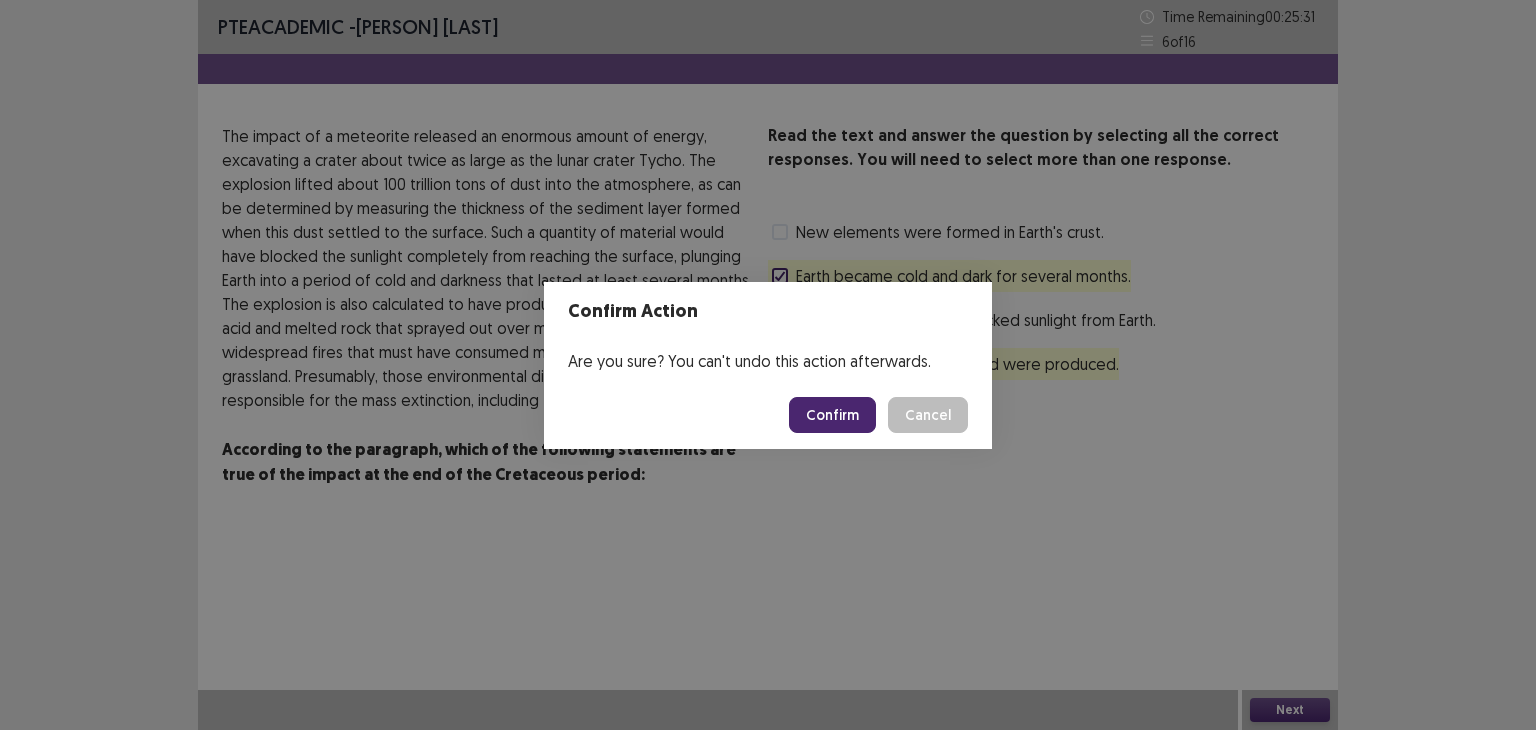 click on "Confirm" at bounding box center (832, 415) 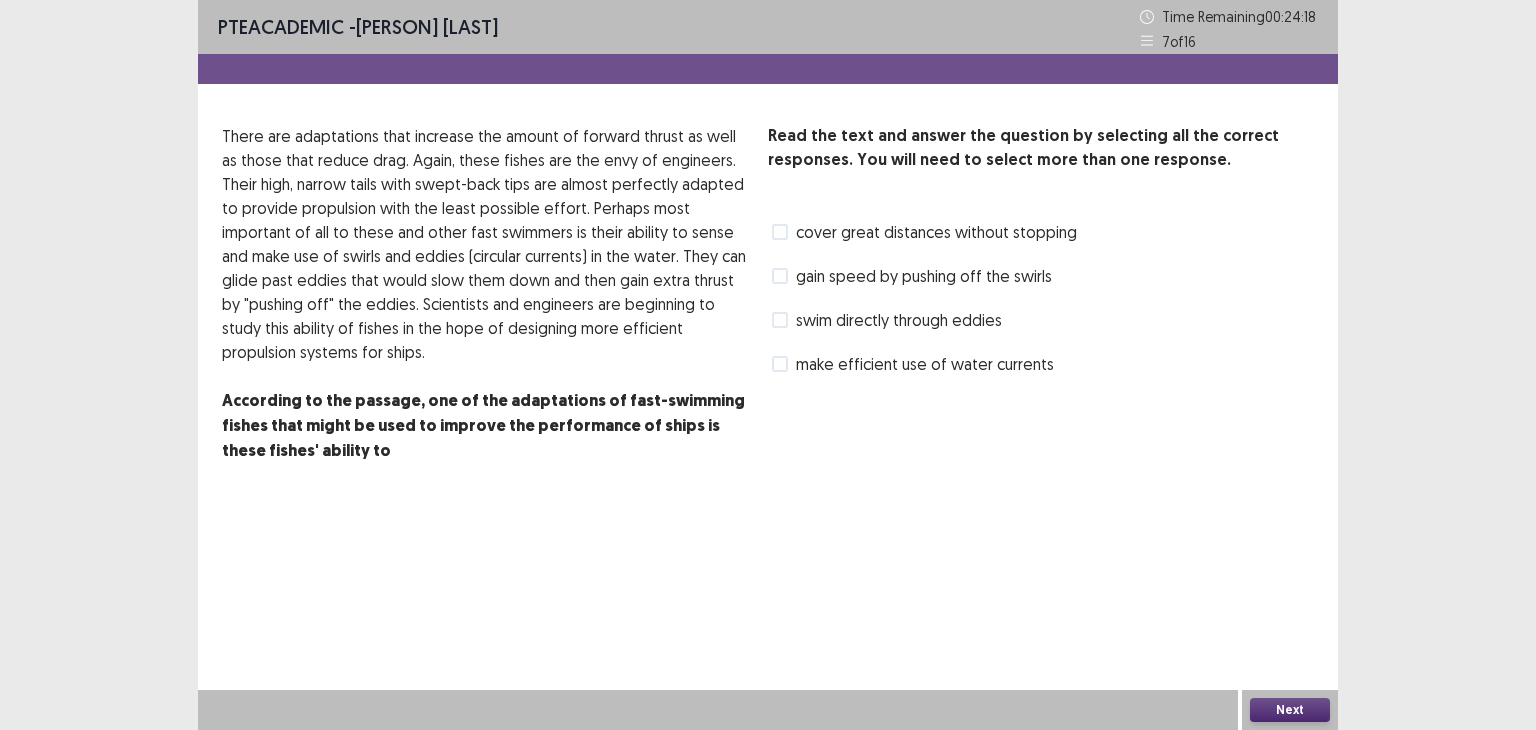 click on "gain speed by pushing off the swirls" at bounding box center (912, 276) 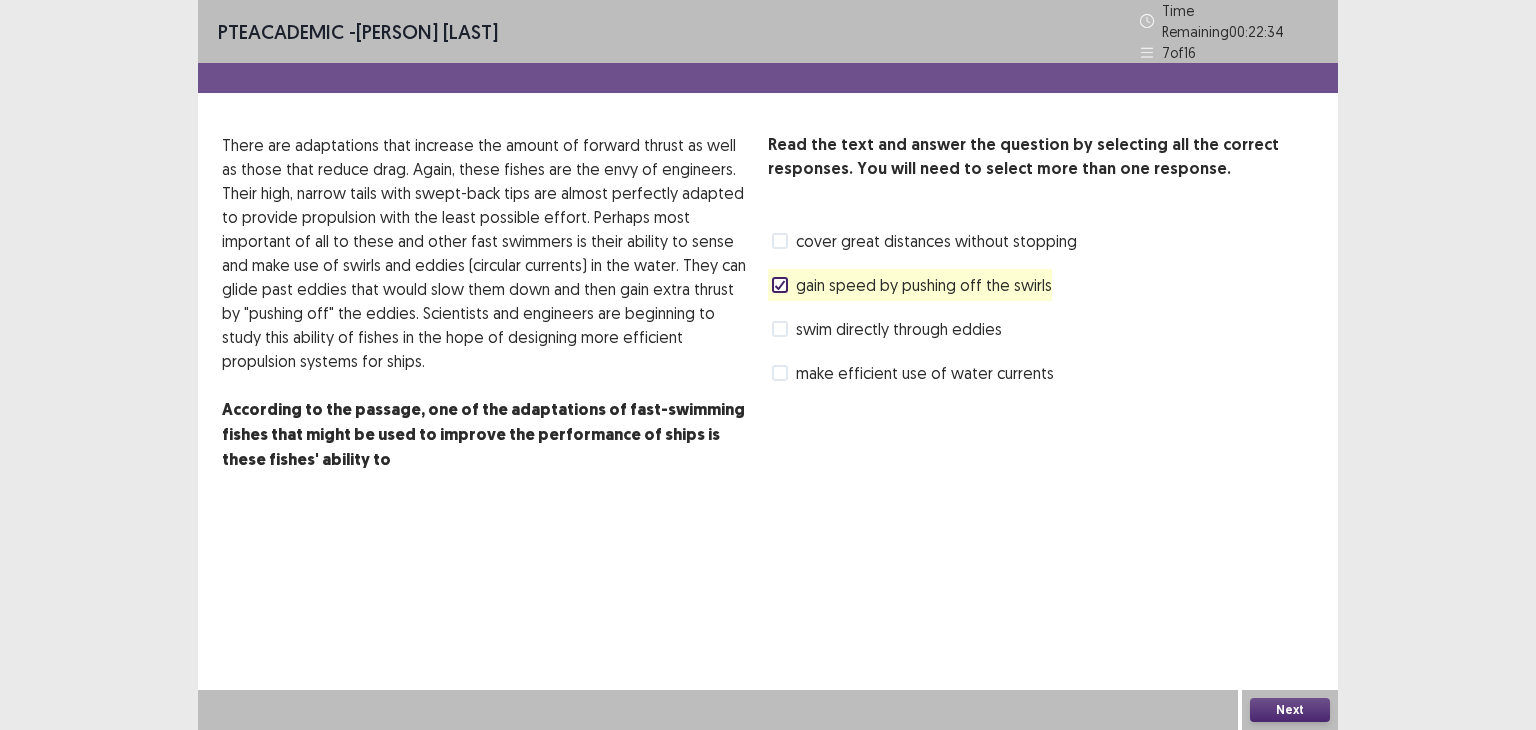 click on "make efficient use of water currents" at bounding box center (913, 373) 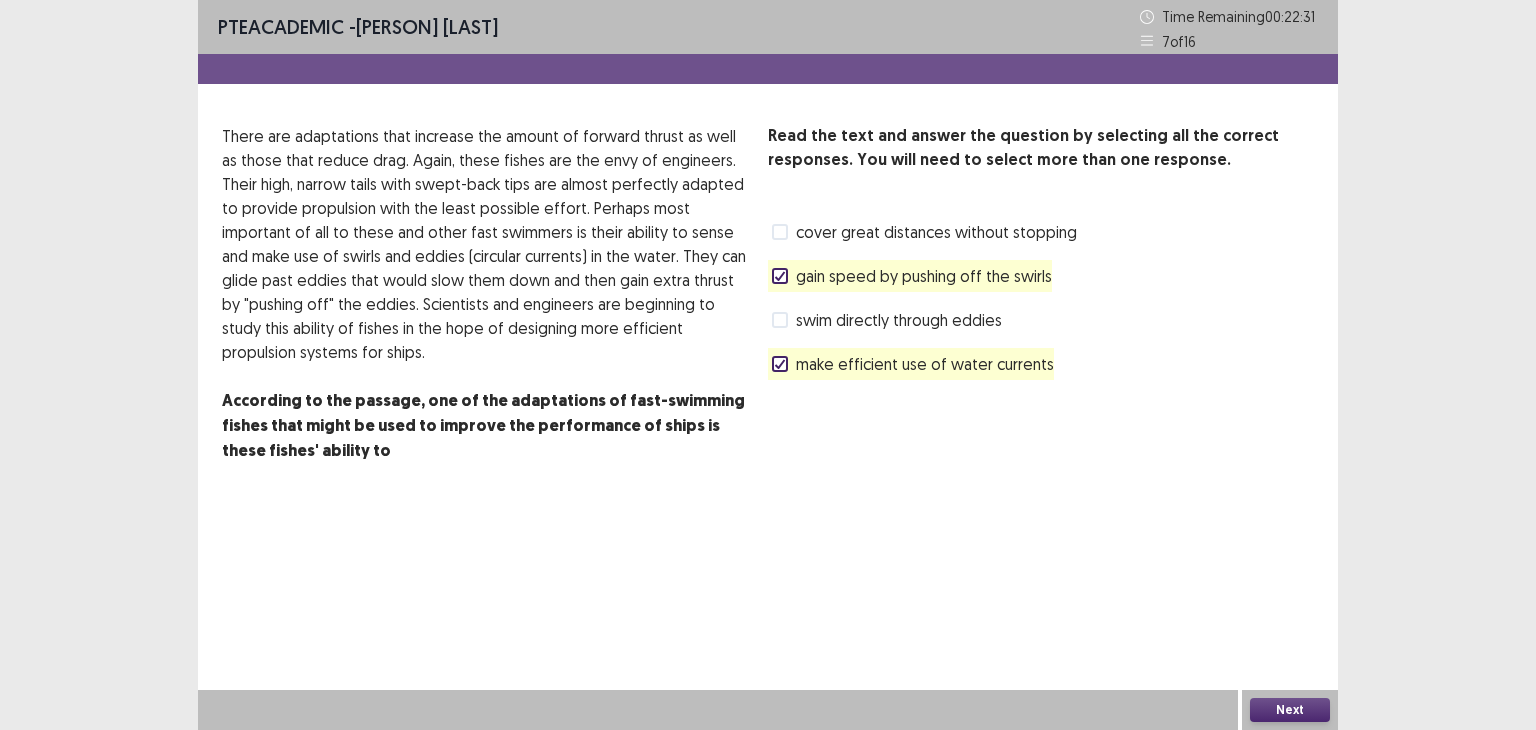click on "Next" at bounding box center [1290, 710] 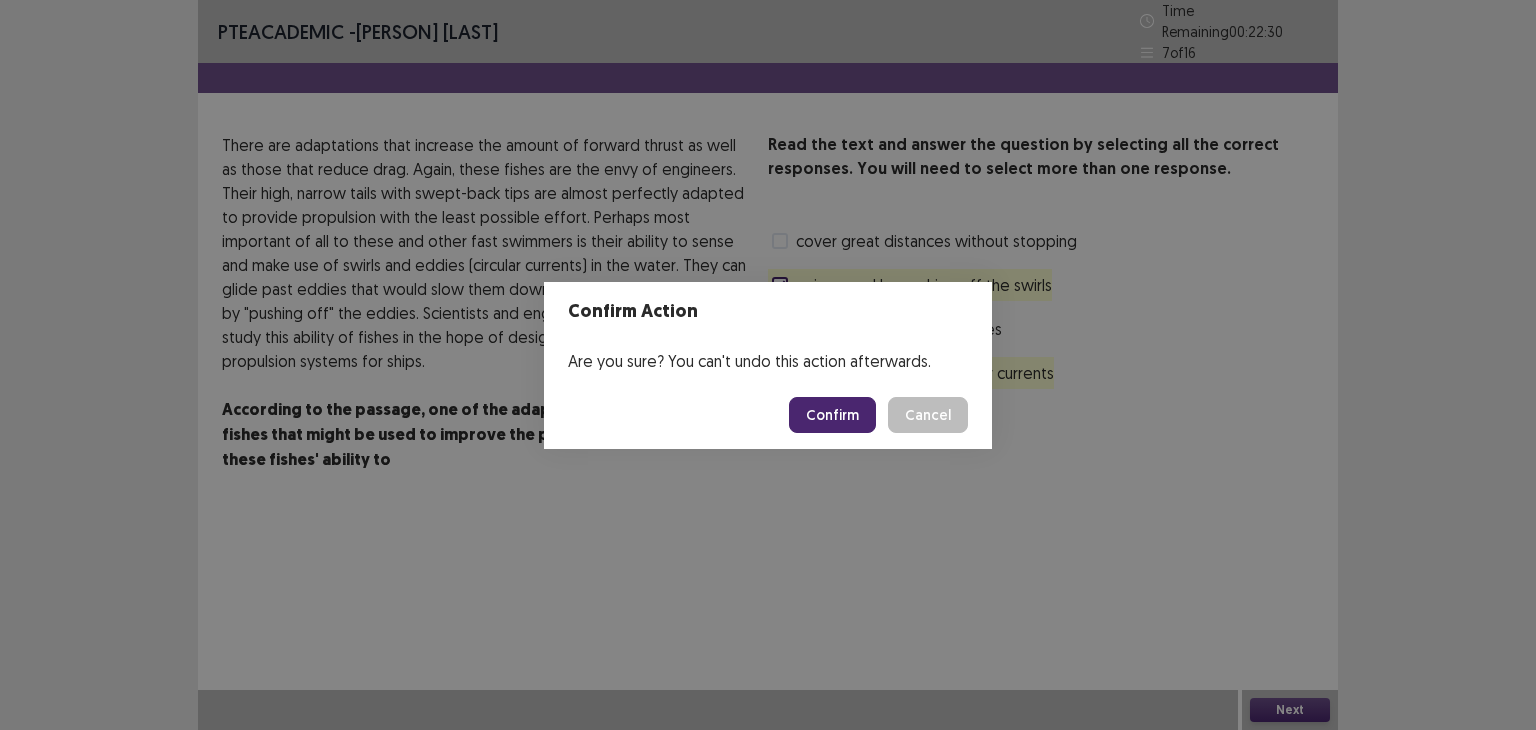 click on "Confirm" at bounding box center (832, 415) 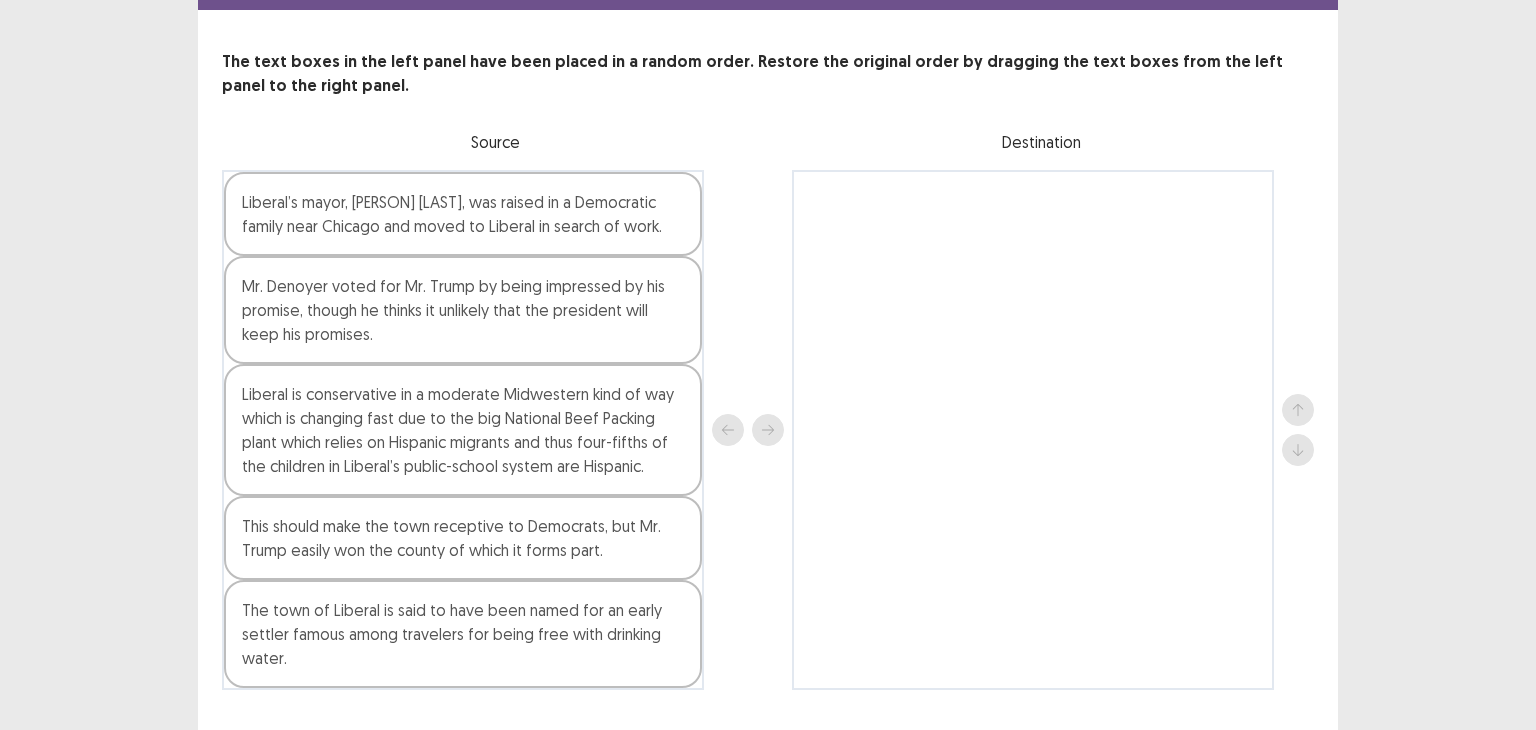 scroll, scrollTop: 117, scrollLeft: 0, axis: vertical 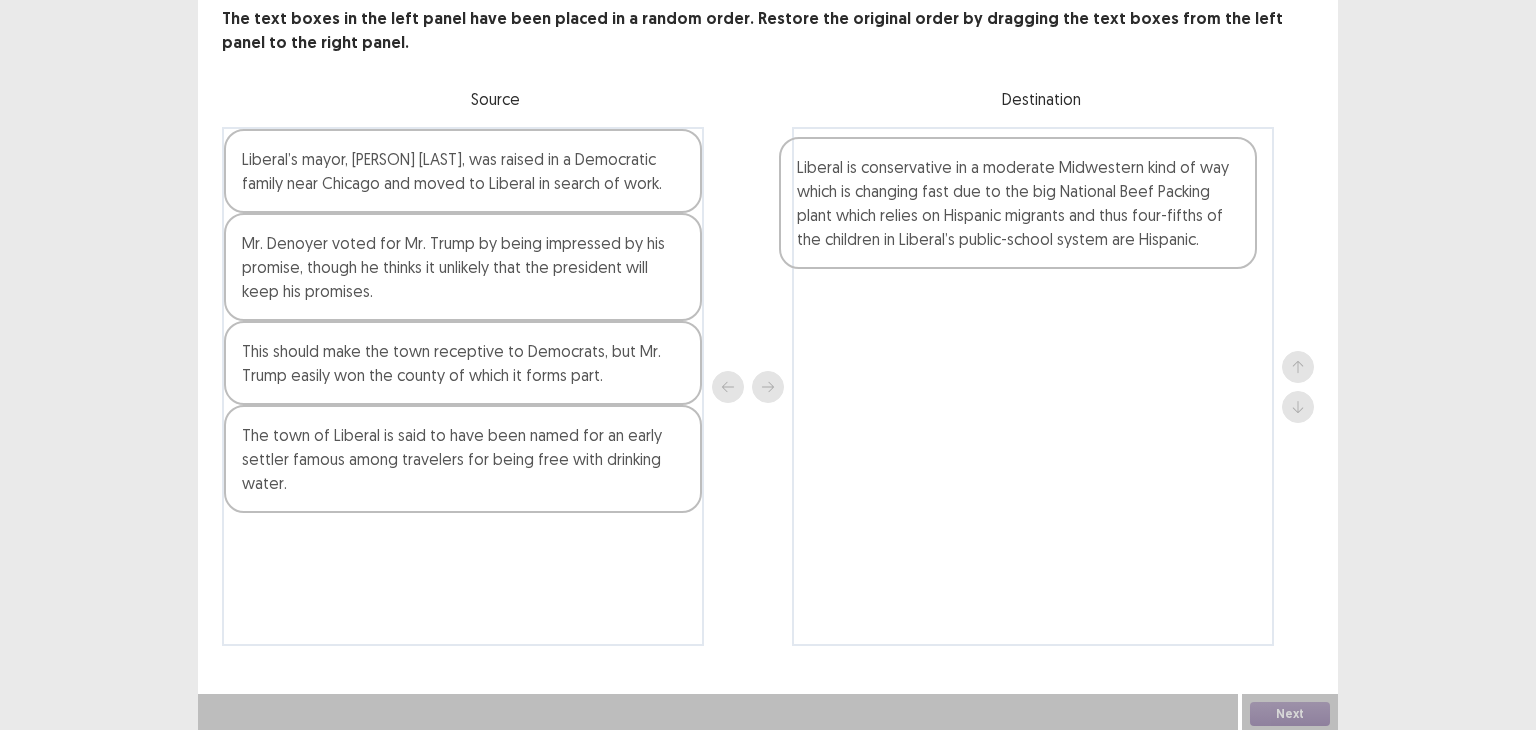 drag, startPoint x: 363, startPoint y: 395, endPoint x: 933, endPoint y: 205, distance: 600.83276 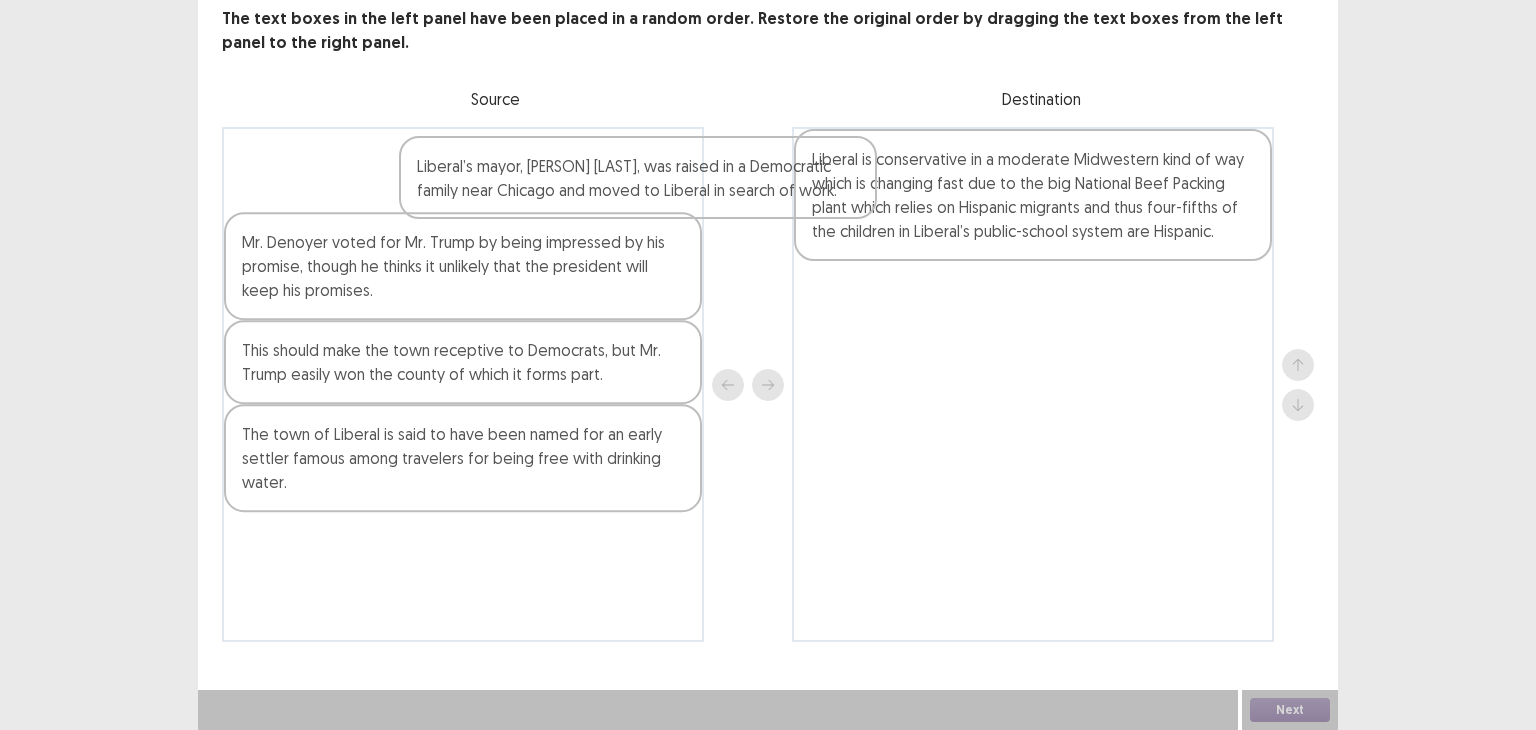 scroll, scrollTop: 111, scrollLeft: 0, axis: vertical 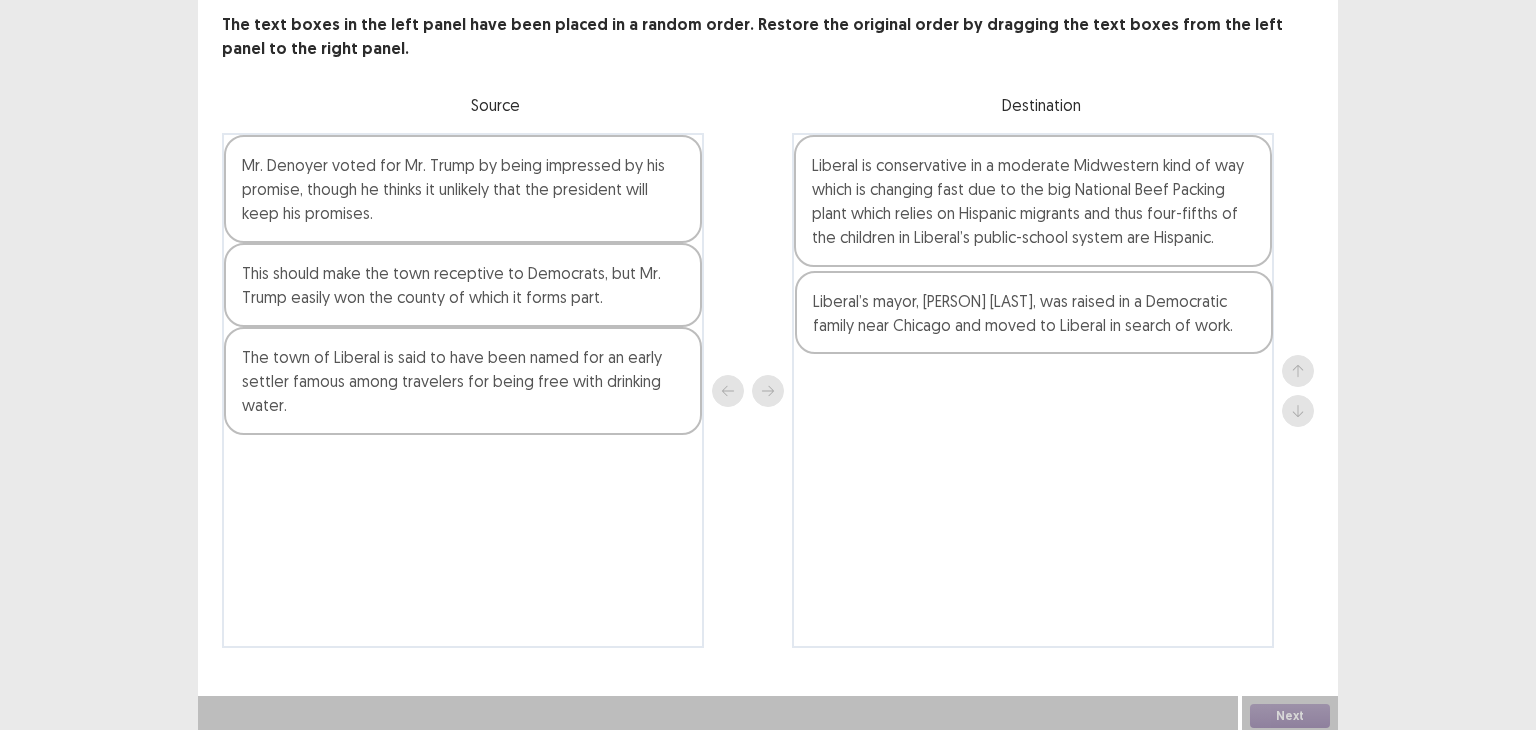 drag, startPoint x: 367, startPoint y: 185, endPoint x: 944, endPoint y: 329, distance: 594.6974 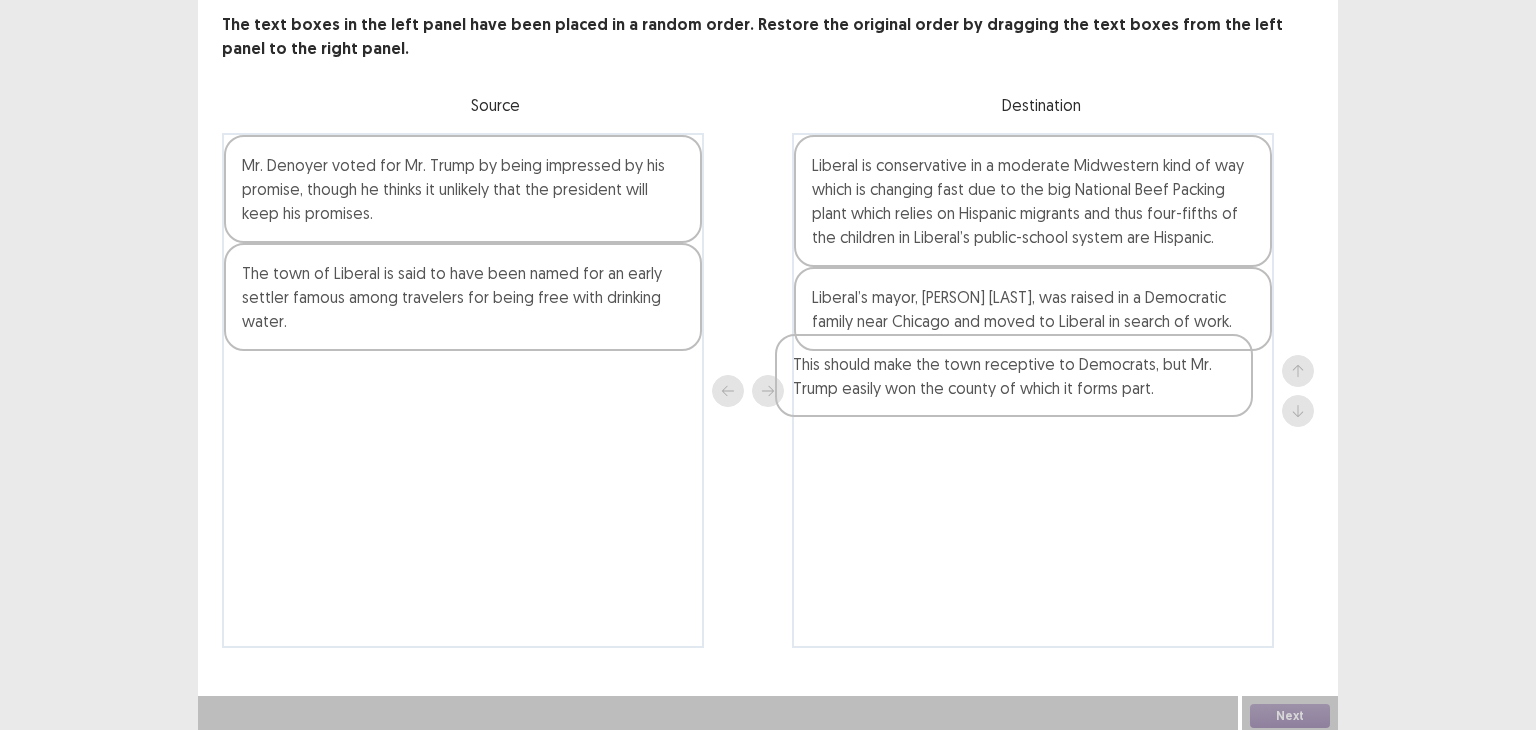 drag, startPoint x: 474, startPoint y: 302, endPoint x: 1043, endPoint y: 393, distance: 576.23083 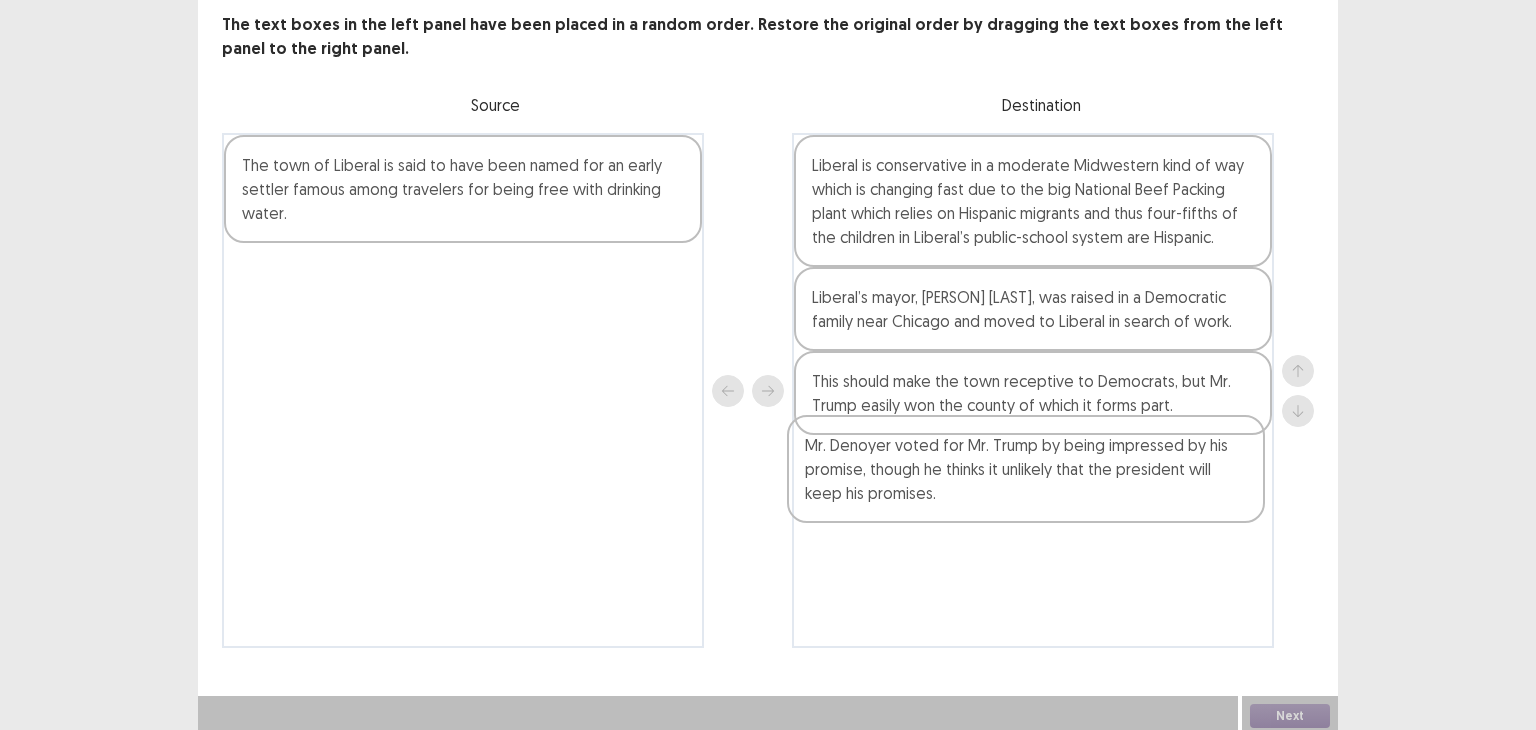 drag, startPoint x: 551, startPoint y: 201, endPoint x: 1119, endPoint y: 482, distance: 633.70734 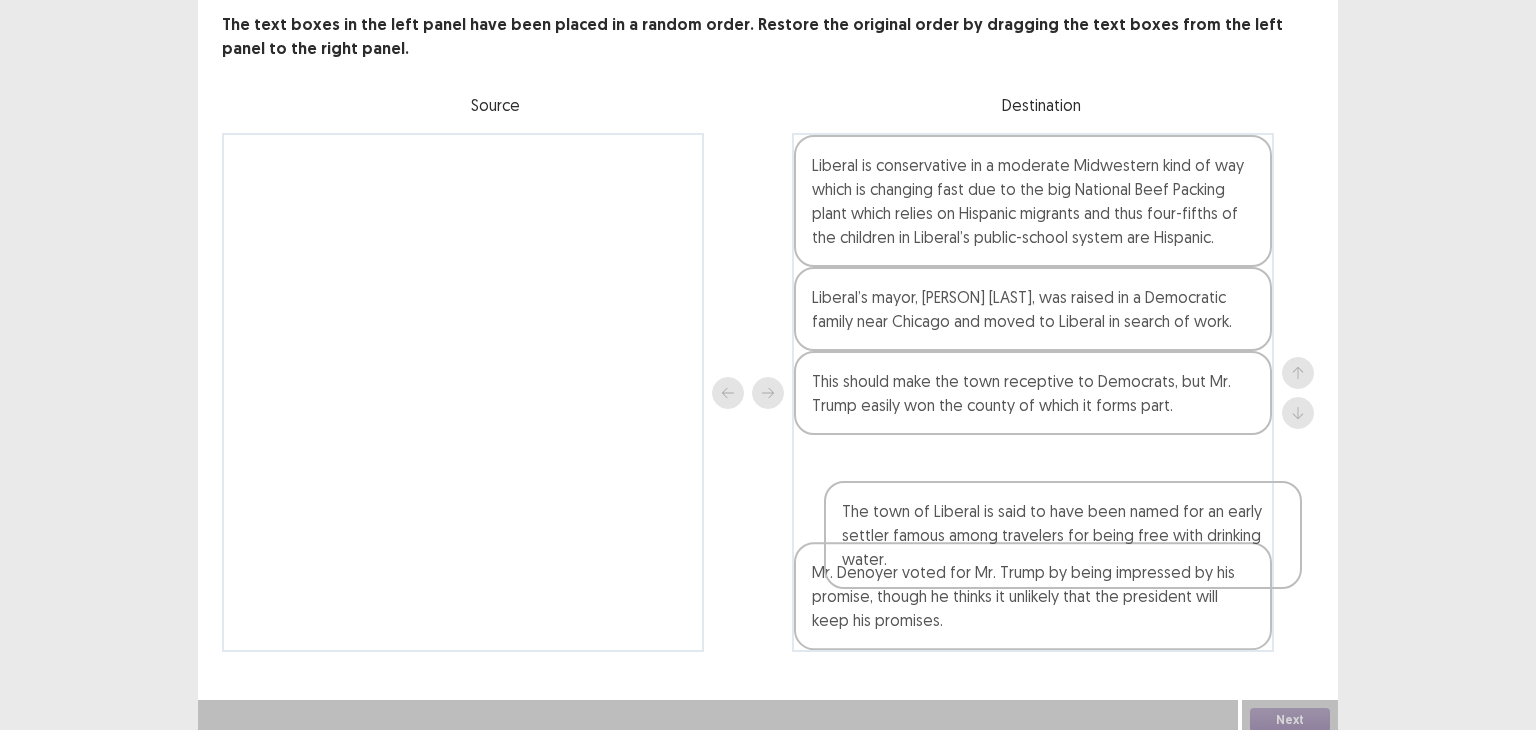 scroll, scrollTop: 117, scrollLeft: 0, axis: vertical 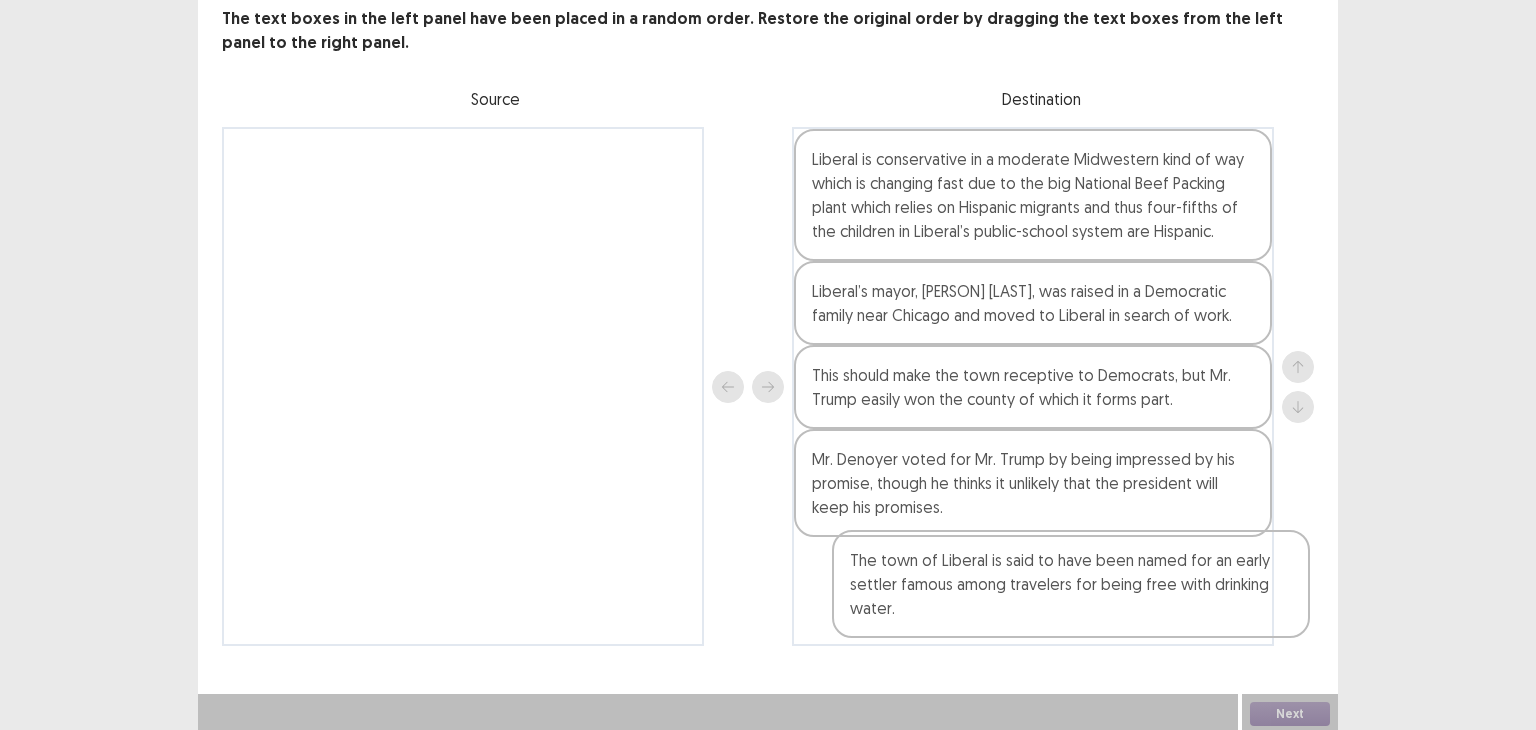 drag, startPoint x: 522, startPoint y: 219, endPoint x: 1136, endPoint y: 617, distance: 731.7103 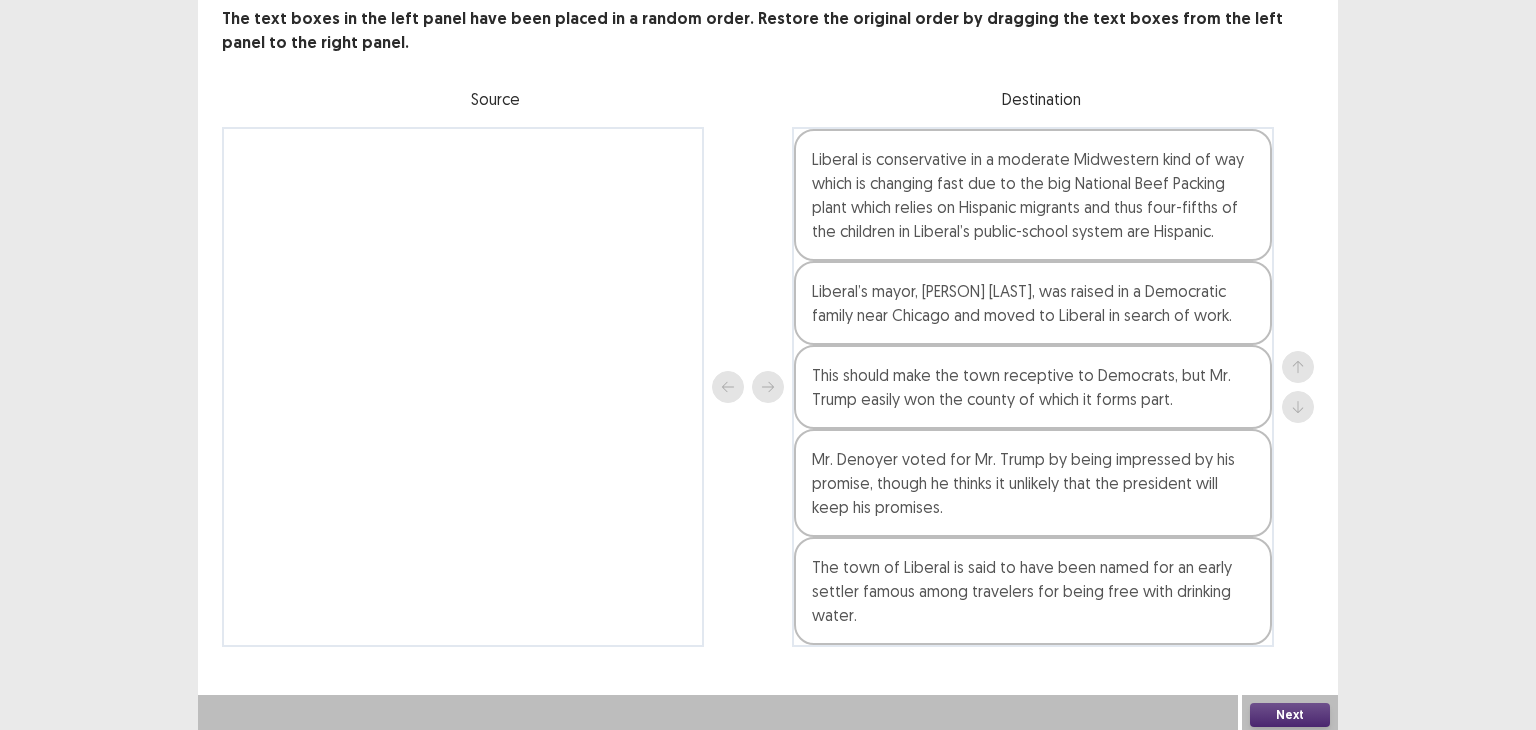 drag, startPoint x: 885, startPoint y: 587, endPoint x: 910, endPoint y: 355, distance: 233.3431 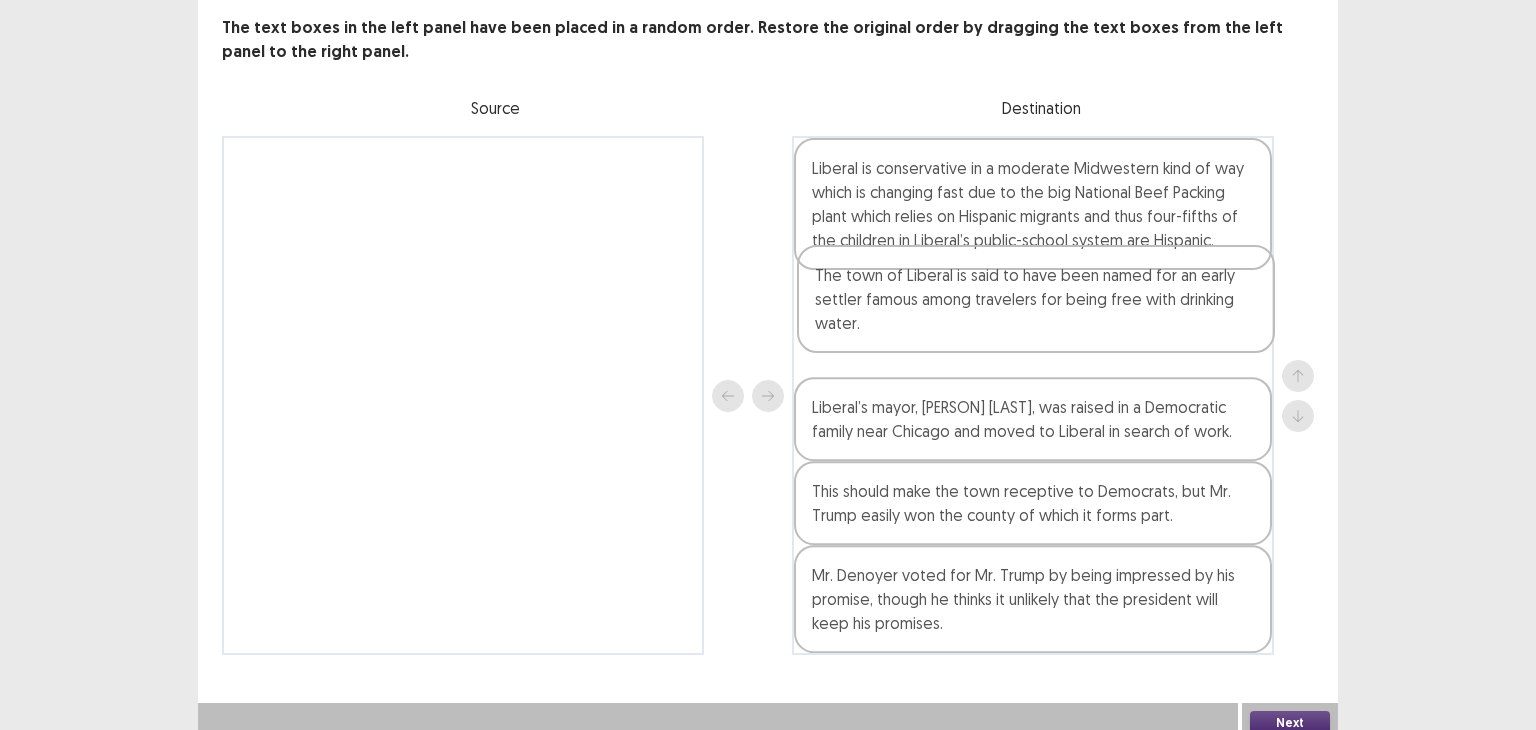 drag, startPoint x: 908, startPoint y: 416, endPoint x: 908, endPoint y: 311, distance: 105 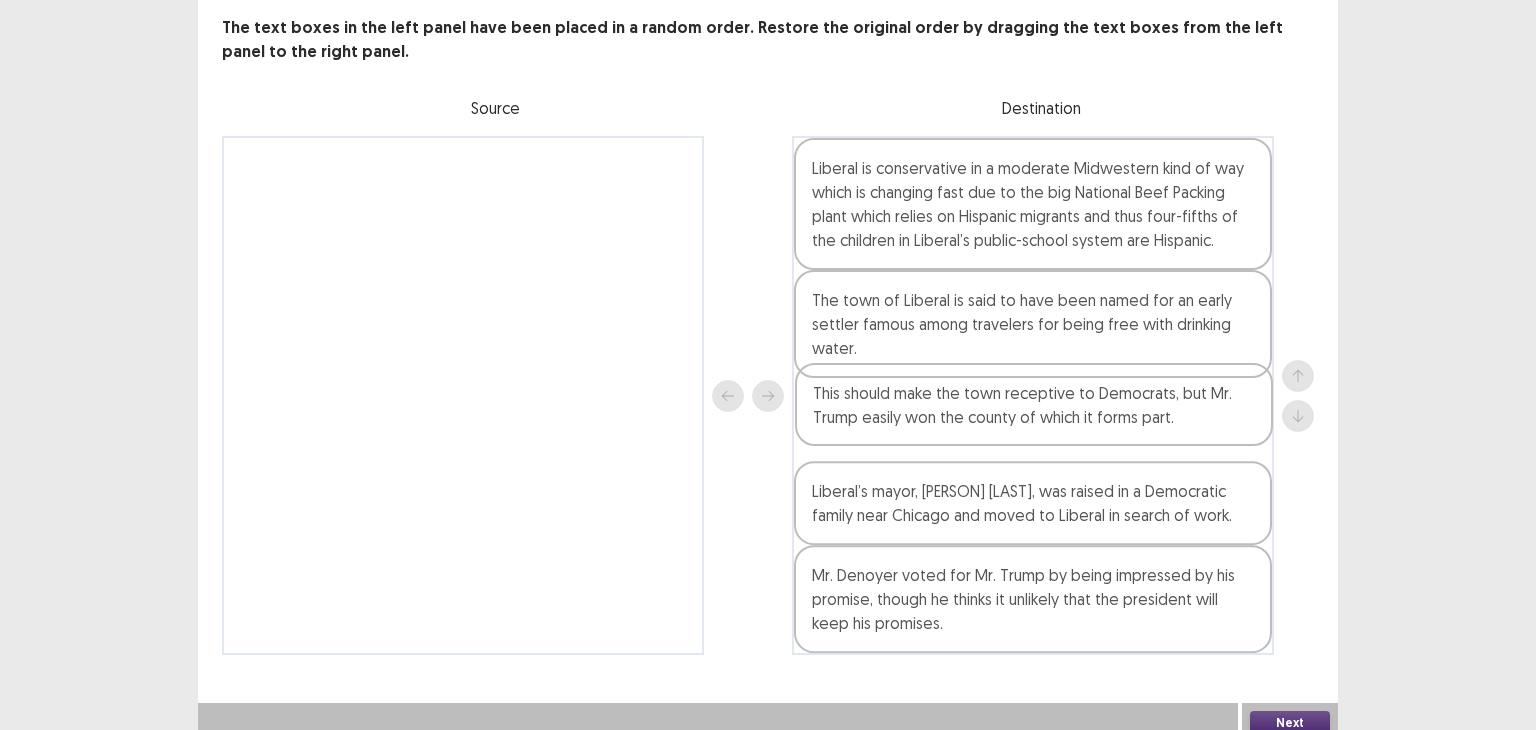 drag, startPoint x: 895, startPoint y: 516, endPoint x: 896, endPoint y: 424, distance: 92.00543 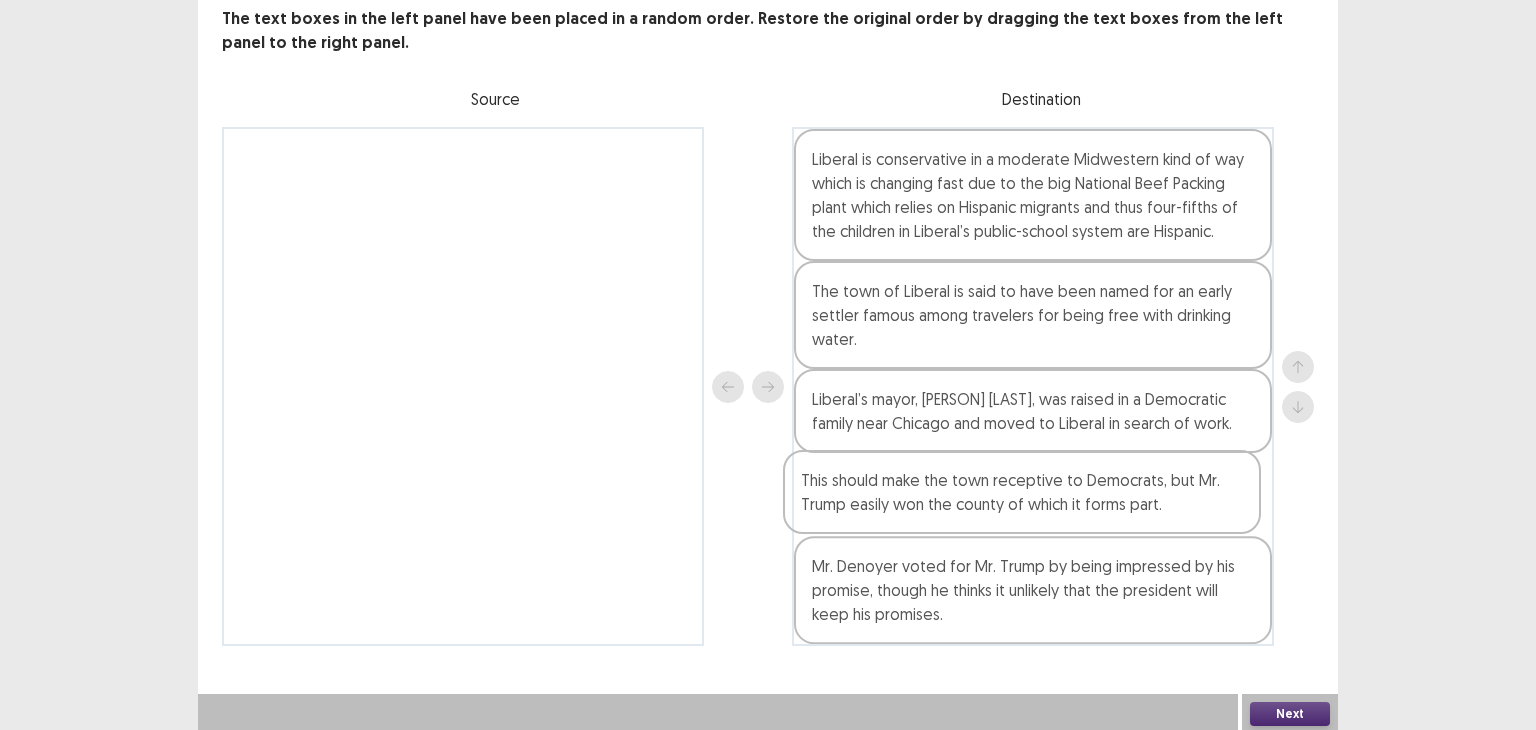 drag, startPoint x: 1072, startPoint y: 409, endPoint x: 1068, endPoint y: 501, distance: 92.086914 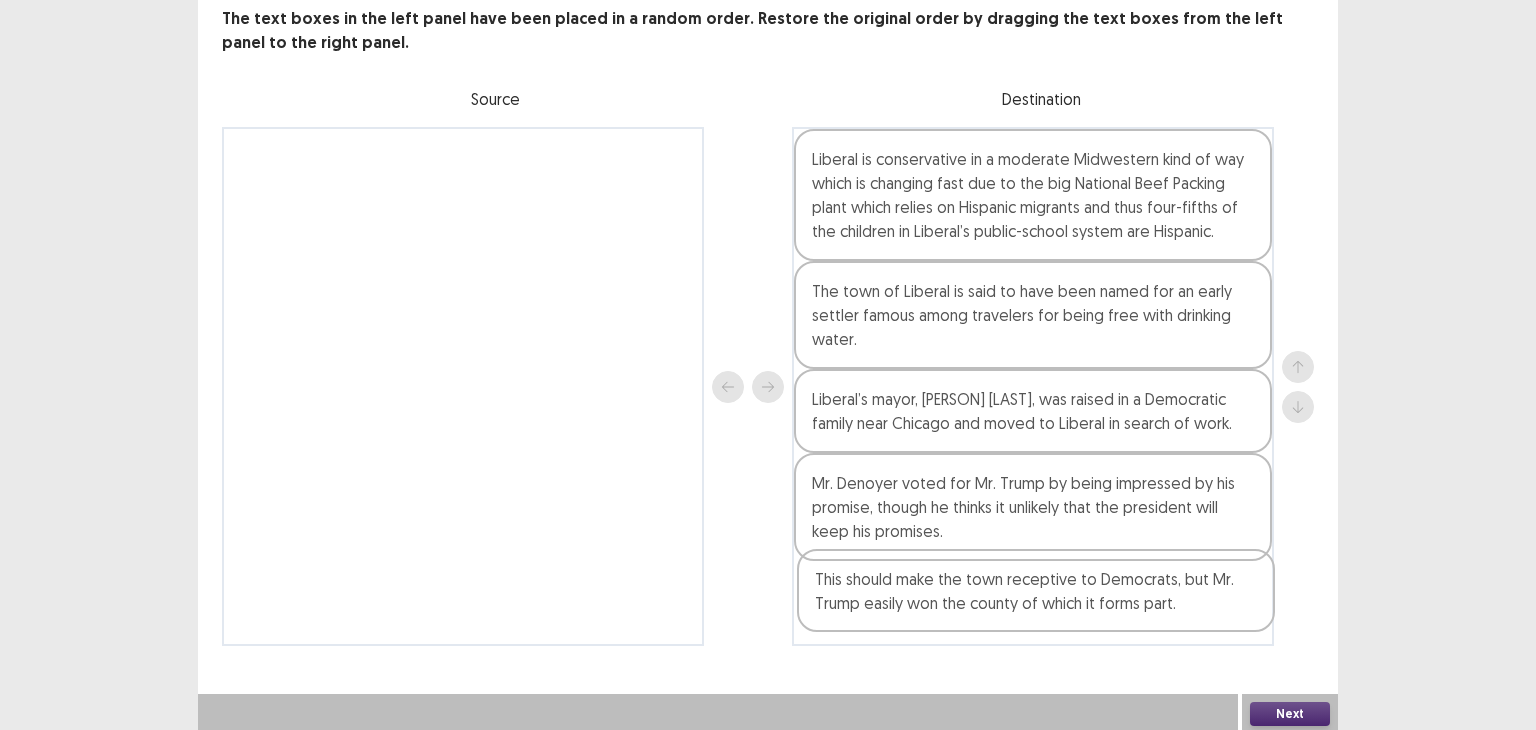 drag, startPoint x: 941, startPoint y: 504, endPoint x: 946, endPoint y: 622, distance: 118.10589 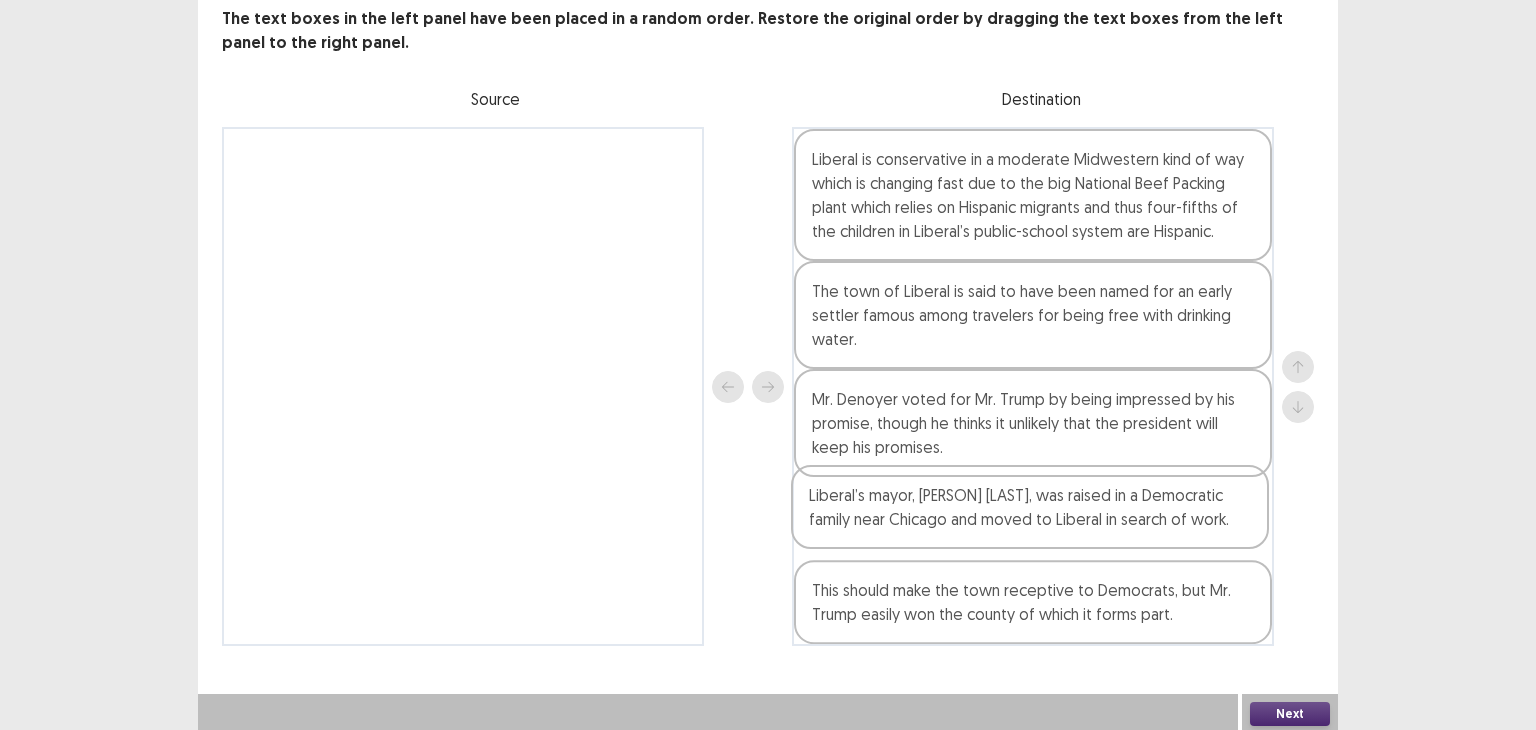 drag, startPoint x: 953, startPoint y: 423, endPoint x: 949, endPoint y: 529, distance: 106.07545 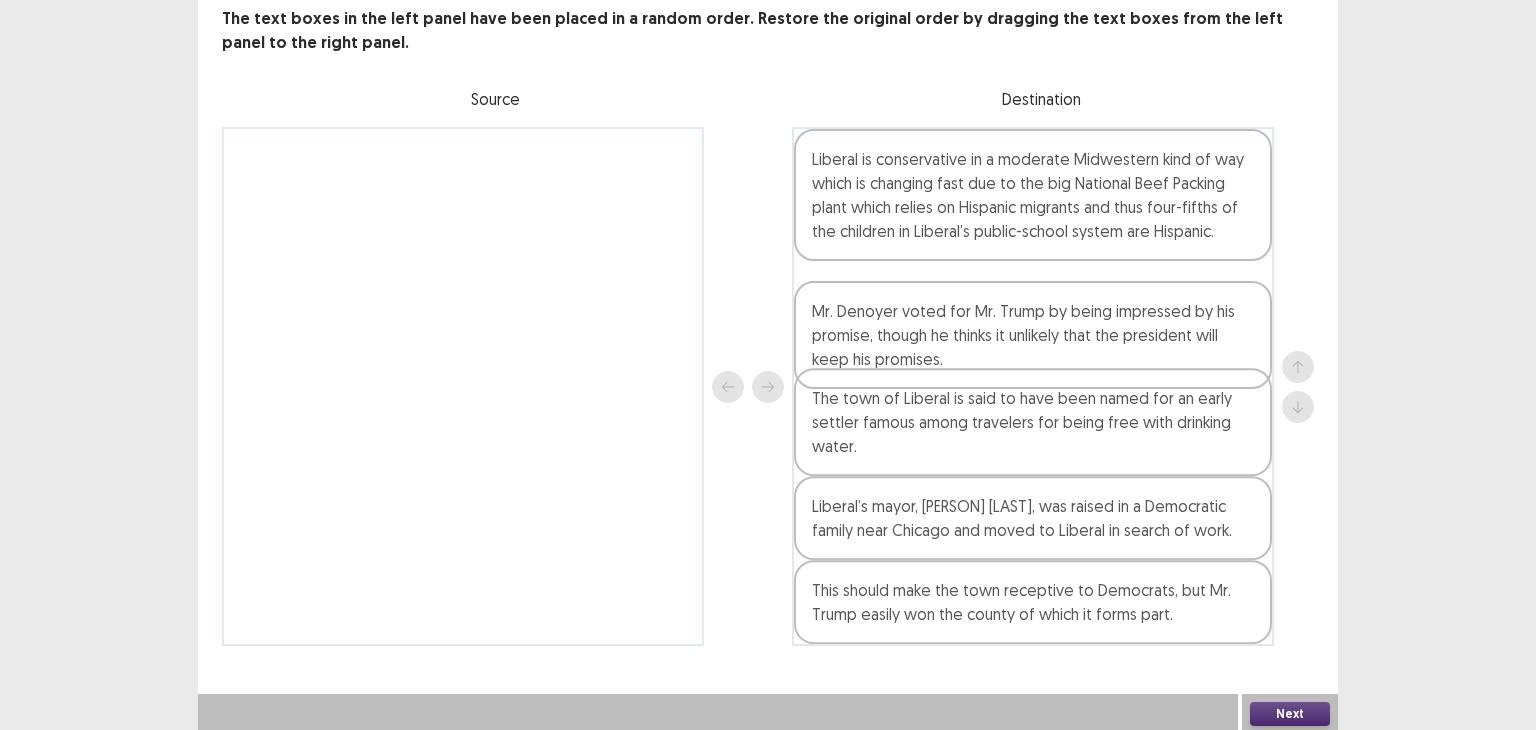 drag, startPoint x: 914, startPoint y: 416, endPoint x: 907, endPoint y: 165, distance: 251.0976 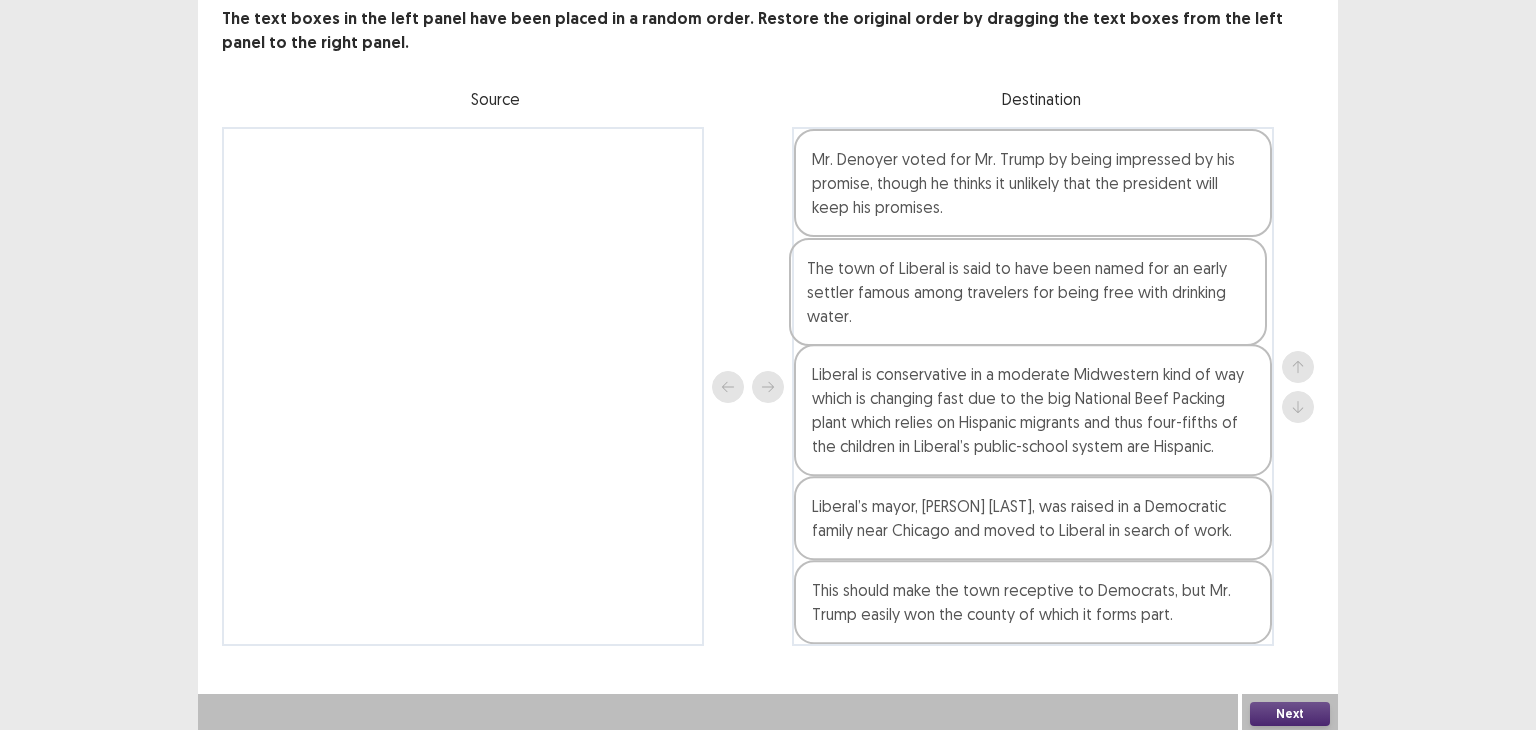drag, startPoint x: 892, startPoint y: 426, endPoint x: 884, endPoint y: 287, distance: 139.23003 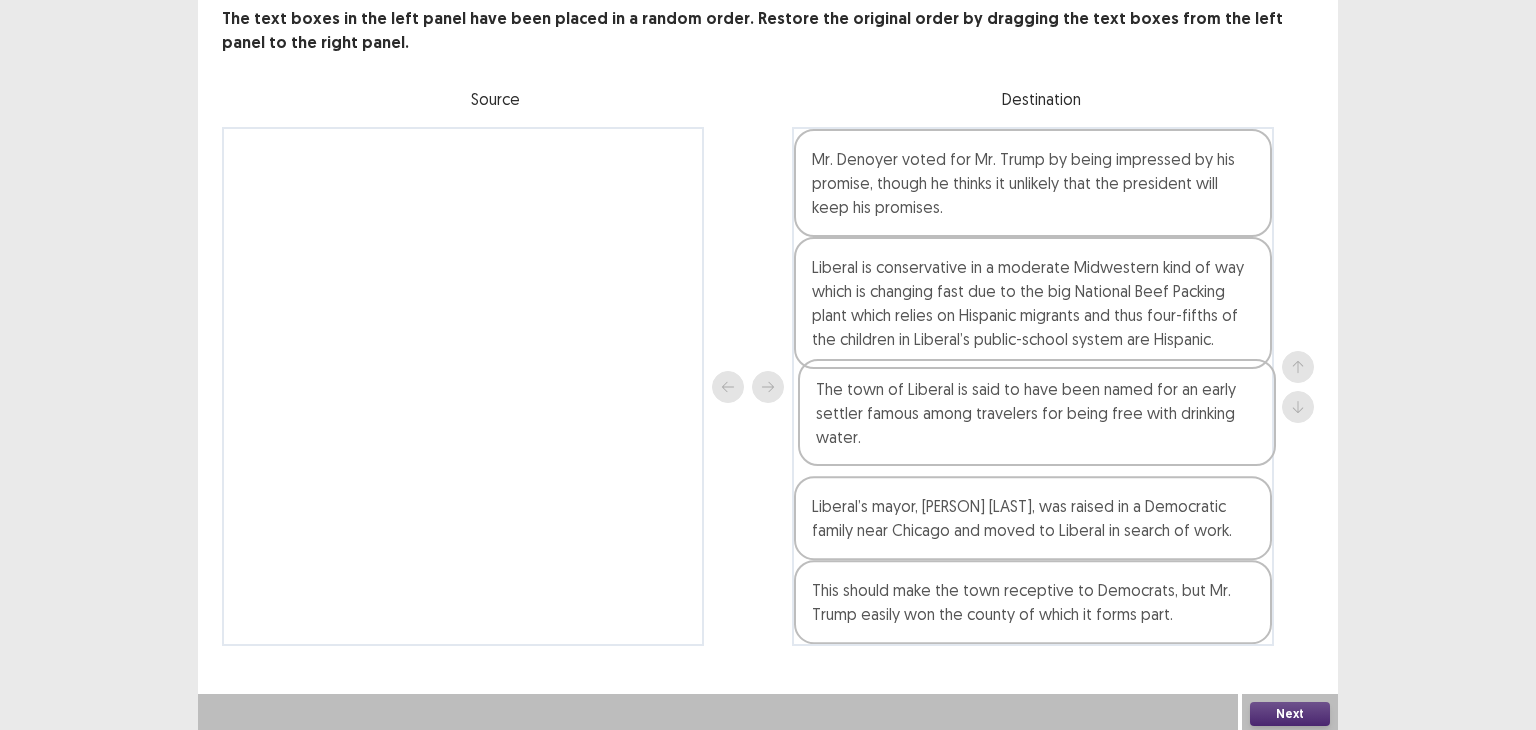 drag, startPoint x: 887, startPoint y: 287, endPoint x: 892, endPoint y: 419, distance: 132.09467 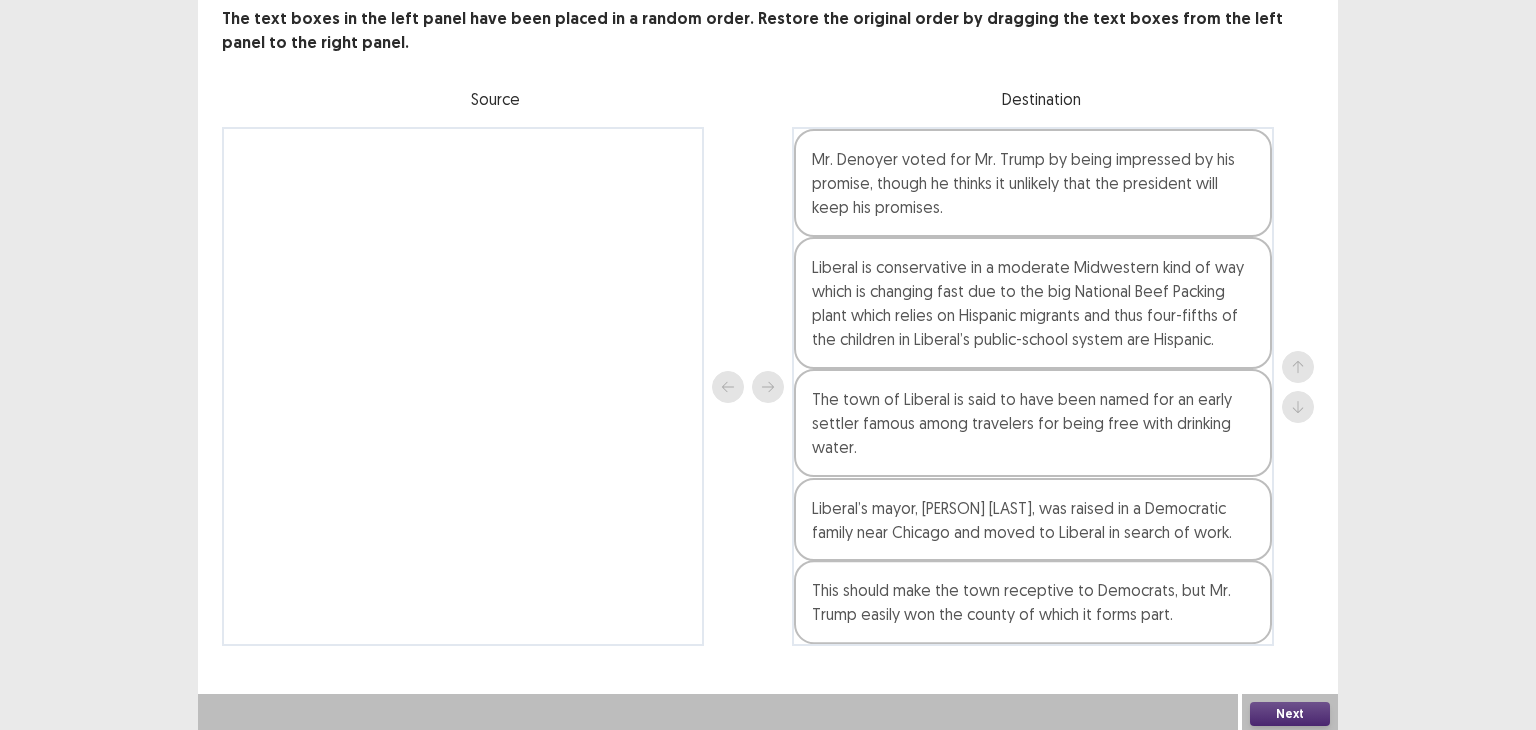 drag, startPoint x: 928, startPoint y: 525, endPoint x: 928, endPoint y: 537, distance: 12 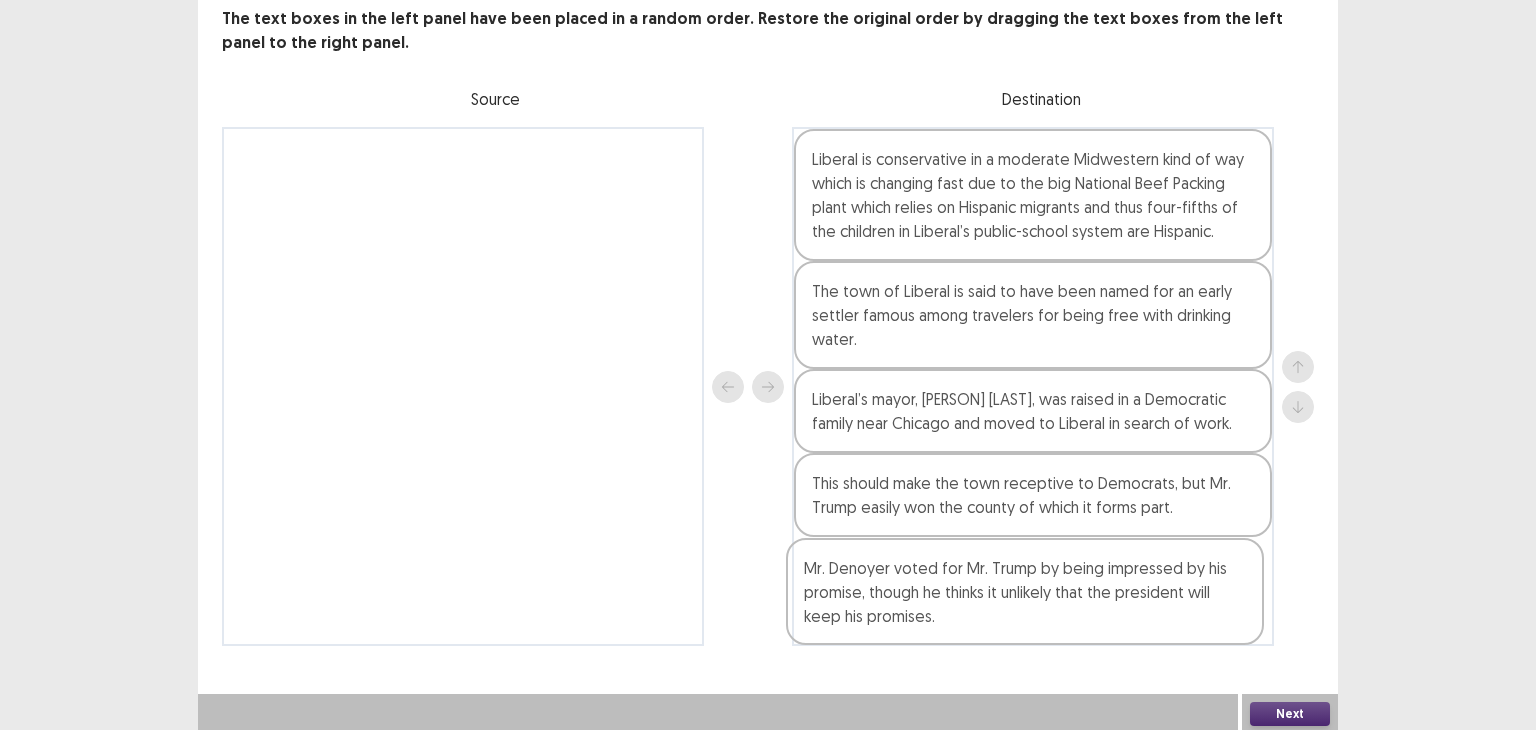 drag, startPoint x: 898, startPoint y: 223, endPoint x: 890, endPoint y: 642, distance: 419.07635 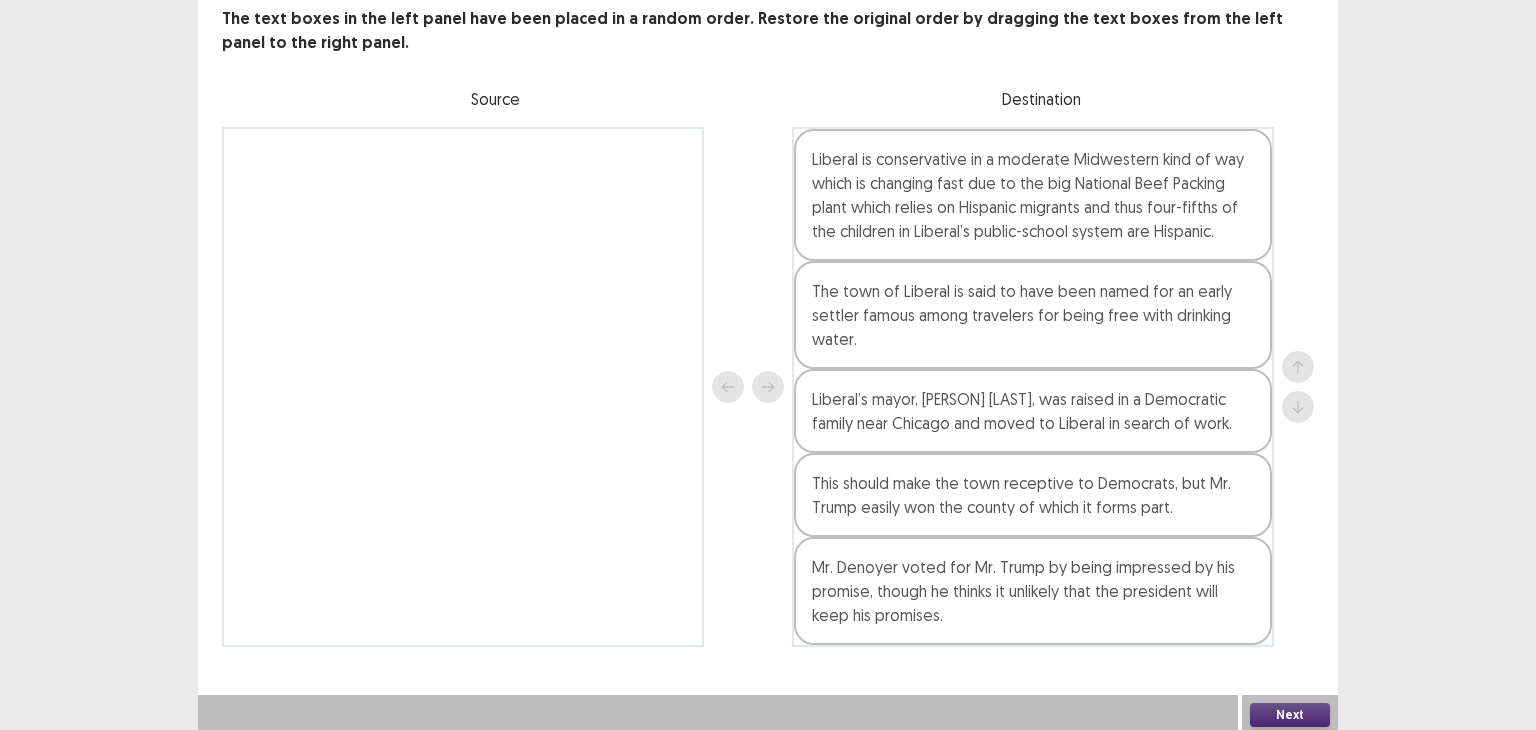 click on "Next" at bounding box center (1290, 715) 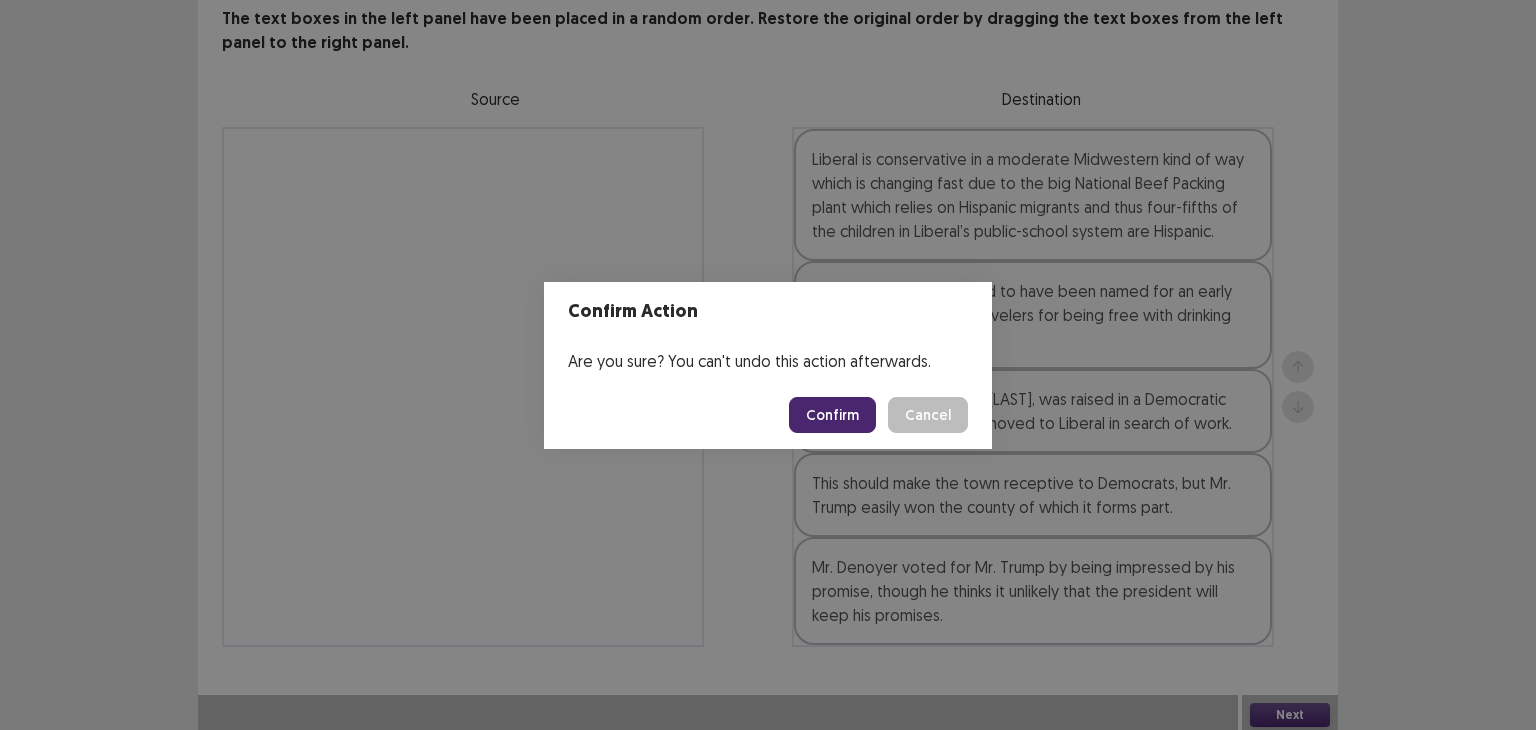 click on "Confirm" at bounding box center [832, 415] 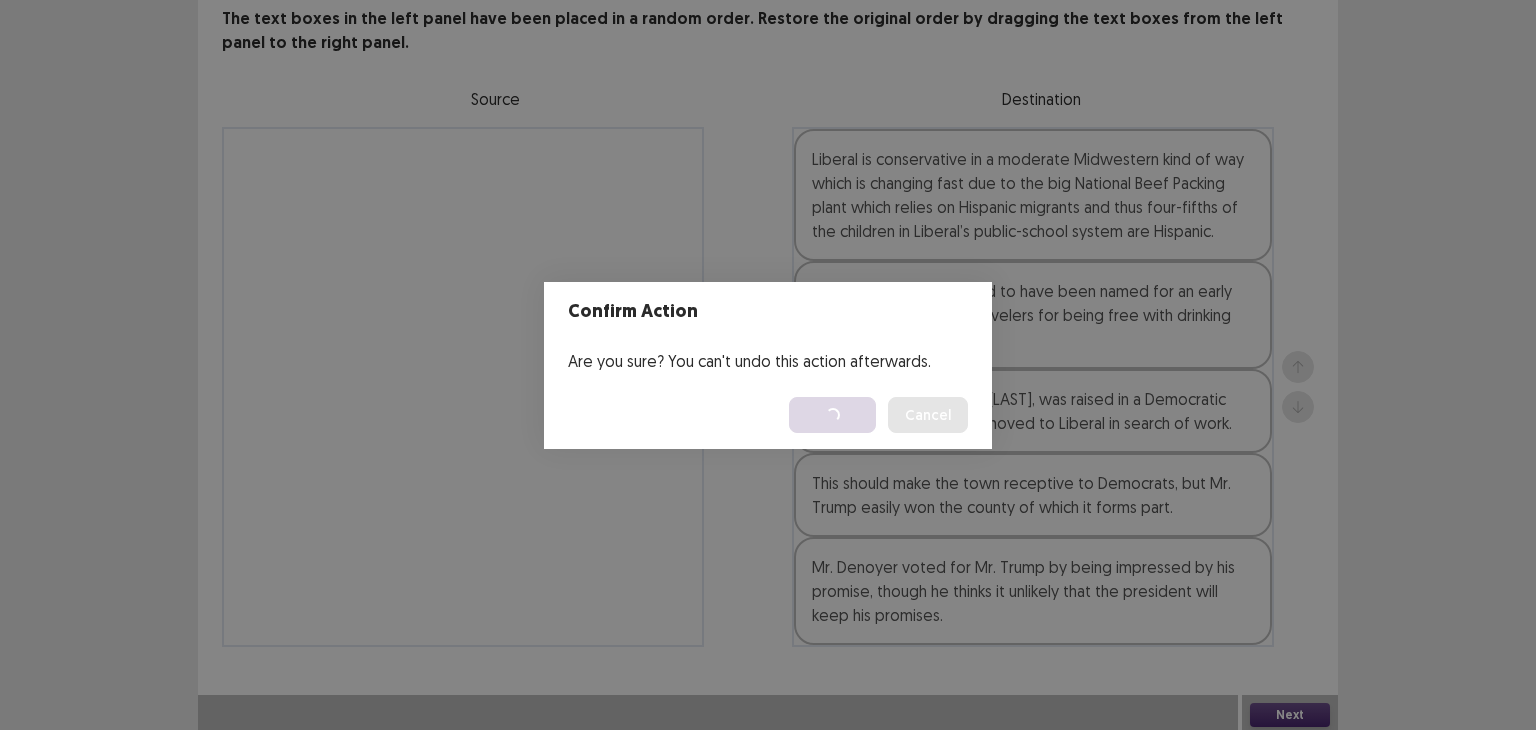 scroll, scrollTop: 0, scrollLeft: 0, axis: both 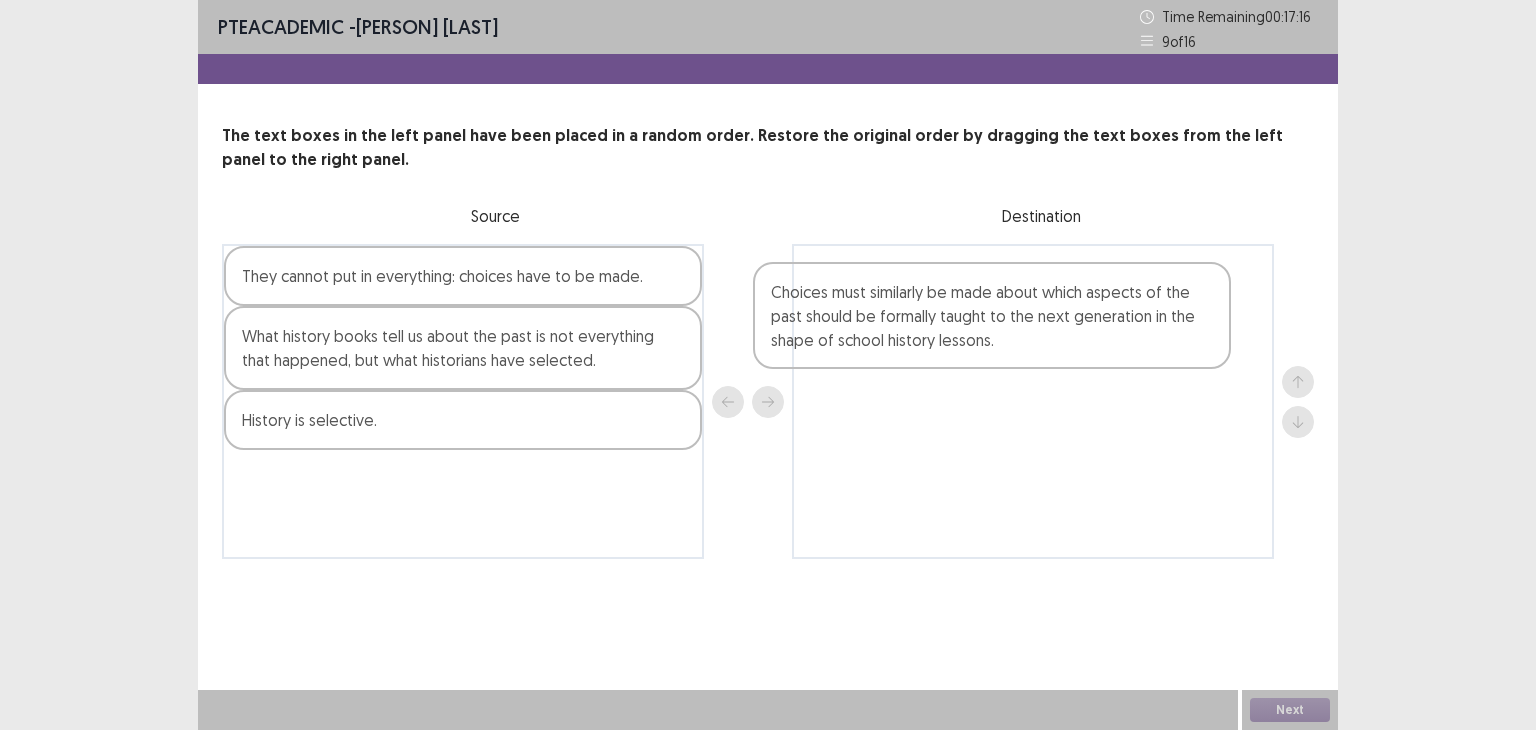 drag, startPoint x: 303, startPoint y: 458, endPoint x: 849, endPoint y: 331, distance: 560.5756 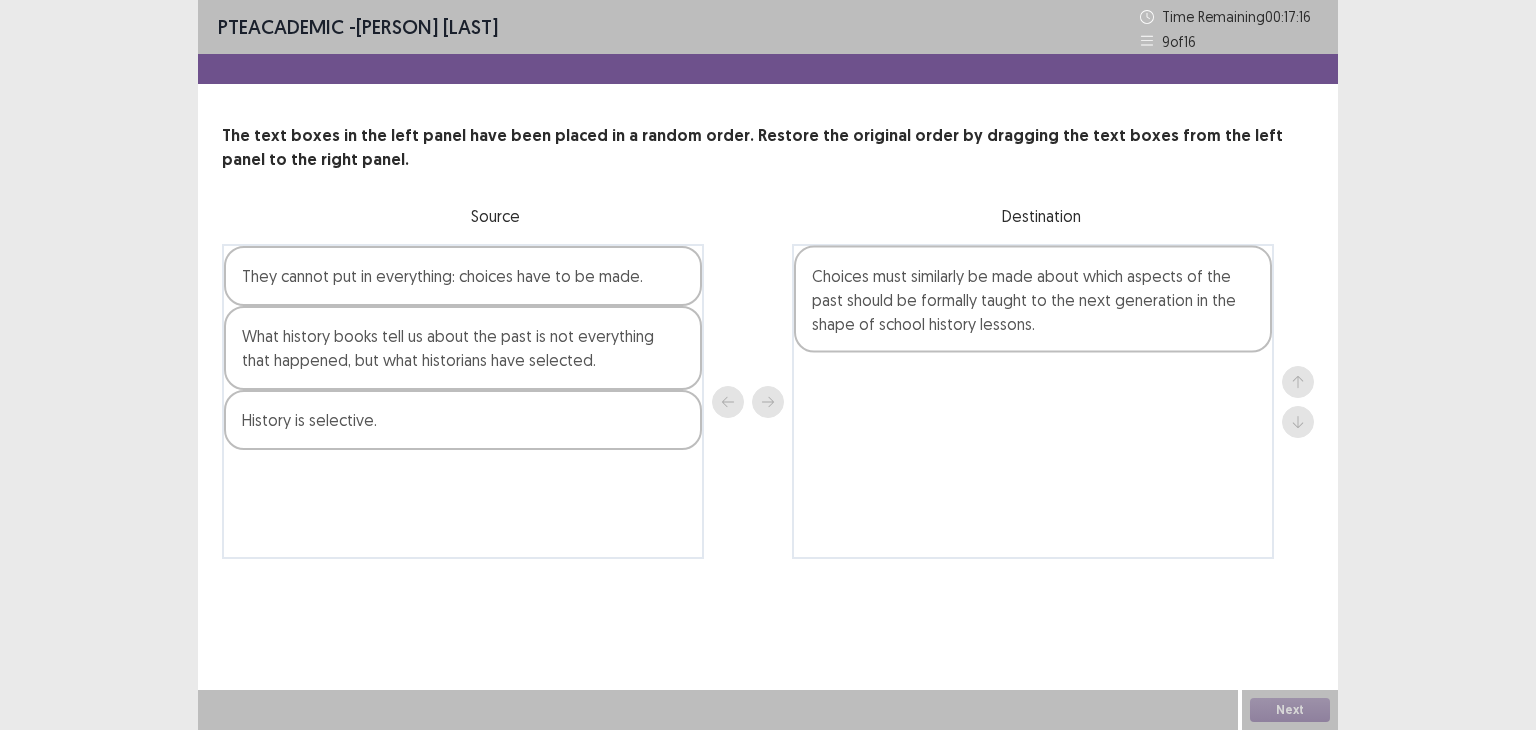 click at bounding box center [1033, 401] 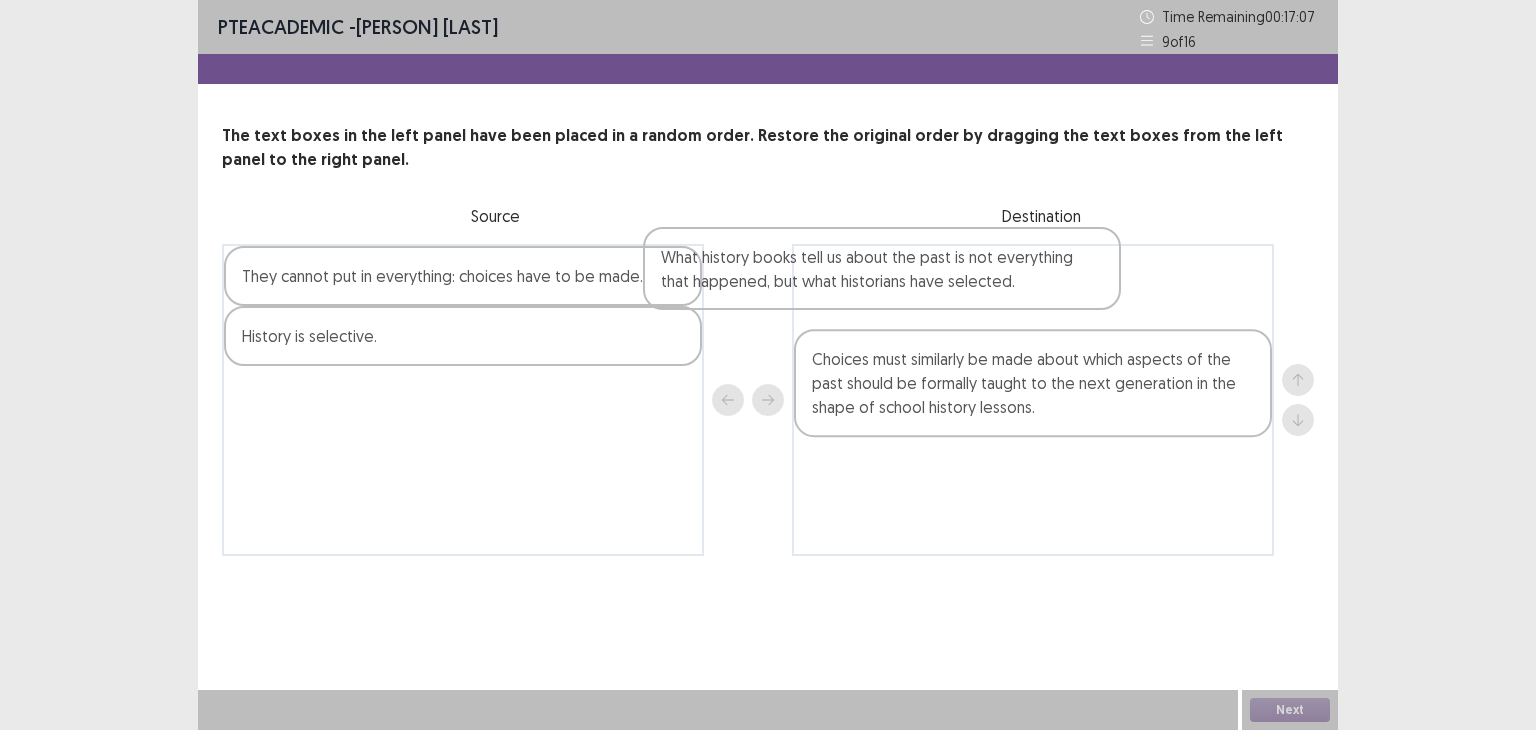 drag, startPoint x: 537, startPoint y: 373, endPoint x: 977, endPoint y: 293, distance: 447.2136 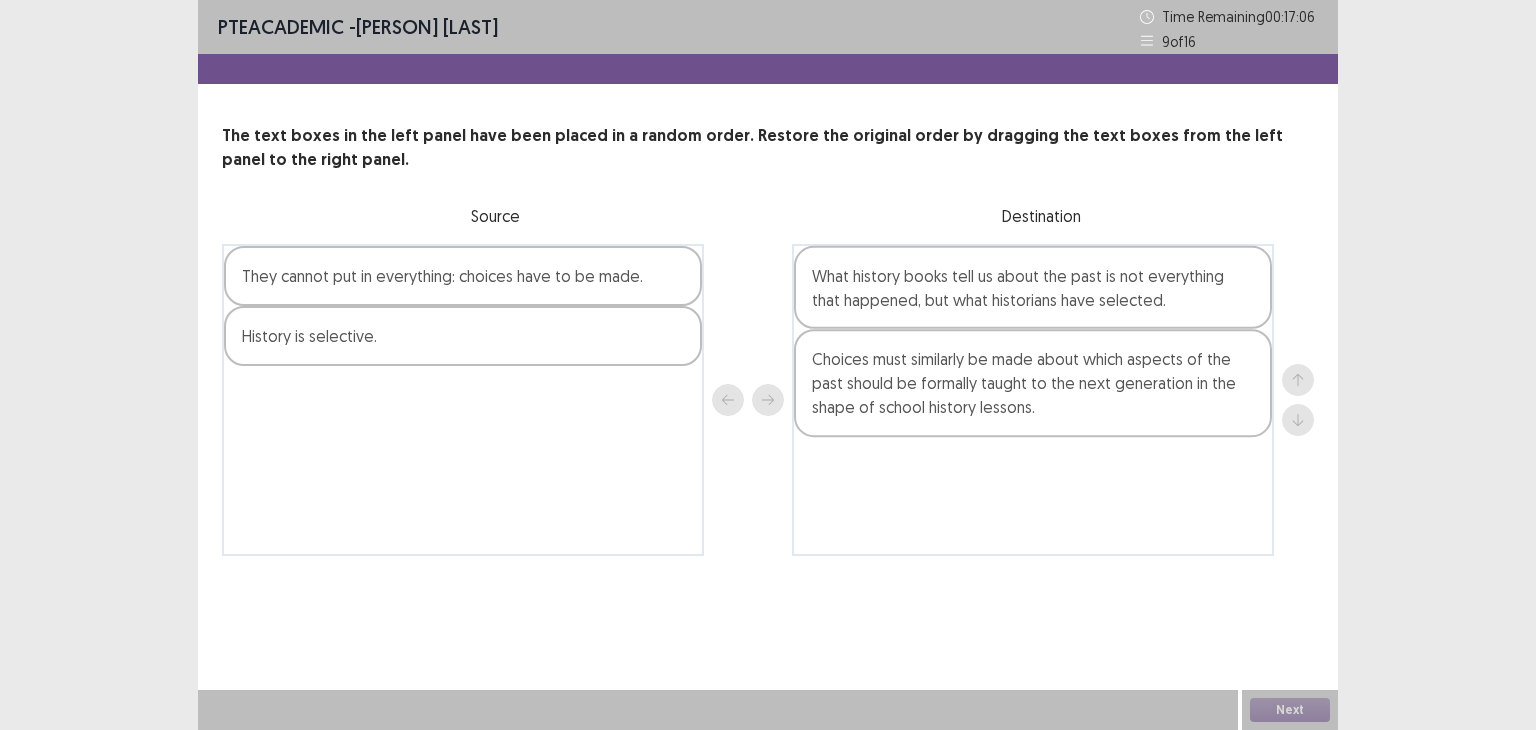 click on "Choices must similarly be made about which aspects of the past should be formally taught to the next generation in the shape of school history lessons." at bounding box center [1033, 400] 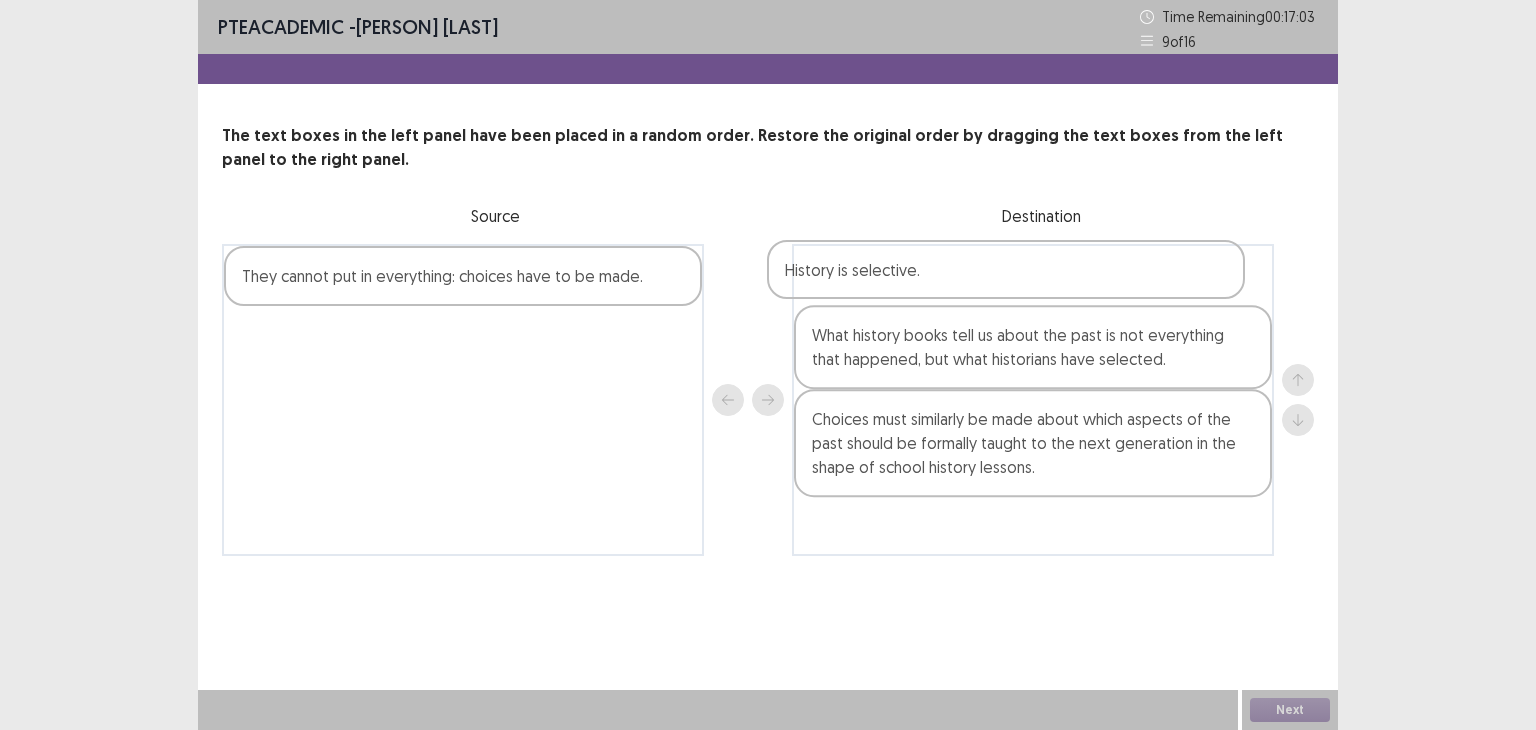 drag, startPoint x: 425, startPoint y: 343, endPoint x: 981, endPoint y: 279, distance: 559.6713 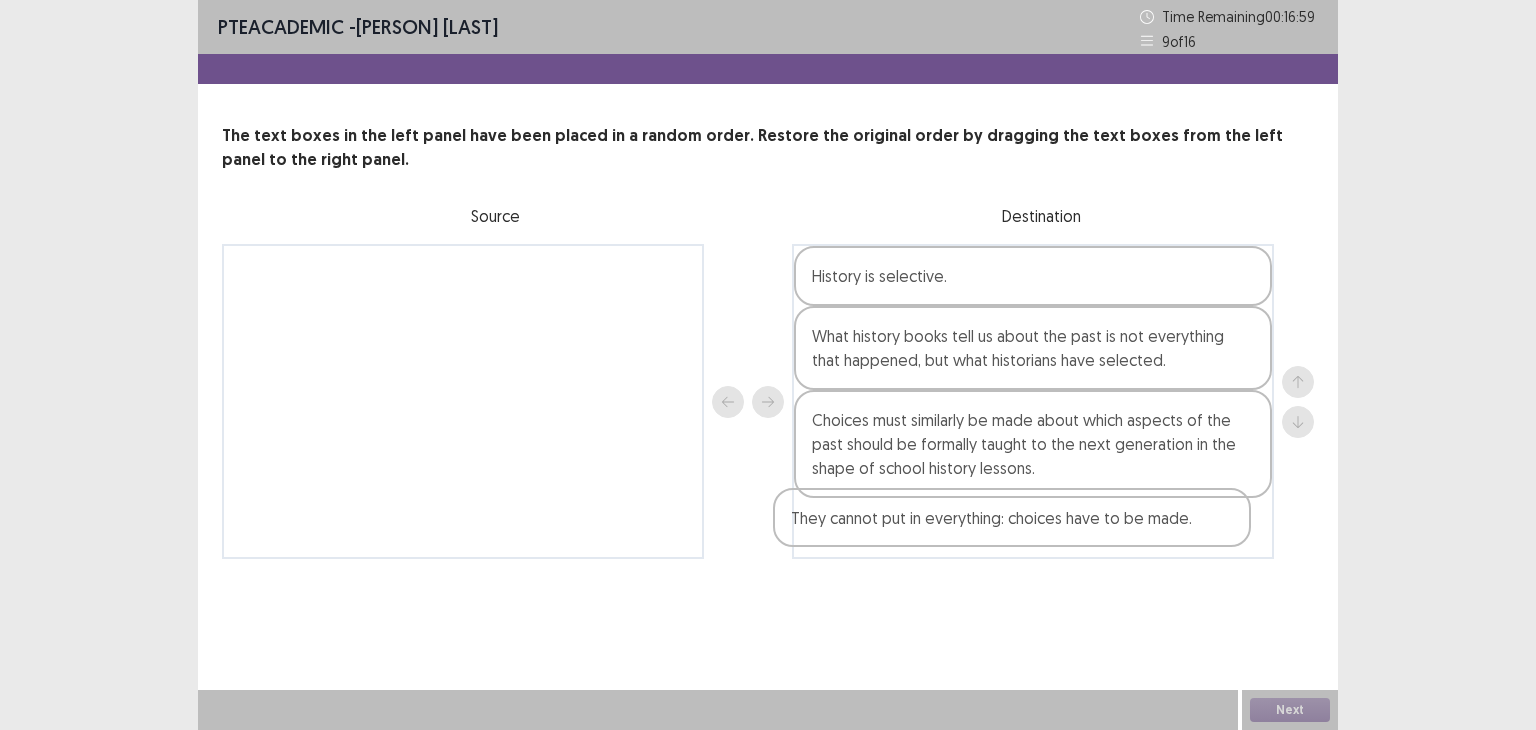 drag, startPoint x: 546, startPoint y: 287, endPoint x: 1104, endPoint y: 533, distance: 609.81964 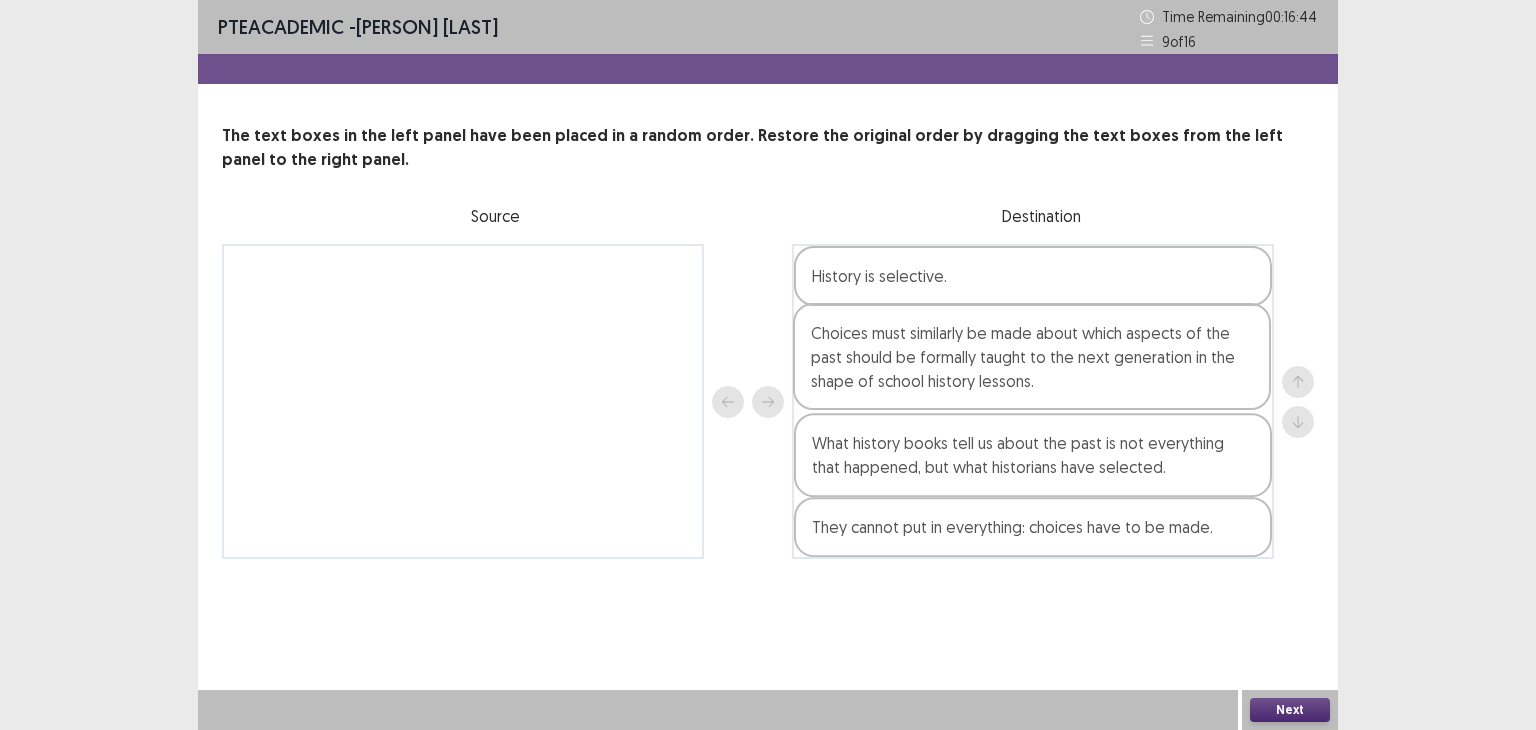 drag, startPoint x: 888, startPoint y: 446, endPoint x: 888, endPoint y: 349, distance: 97 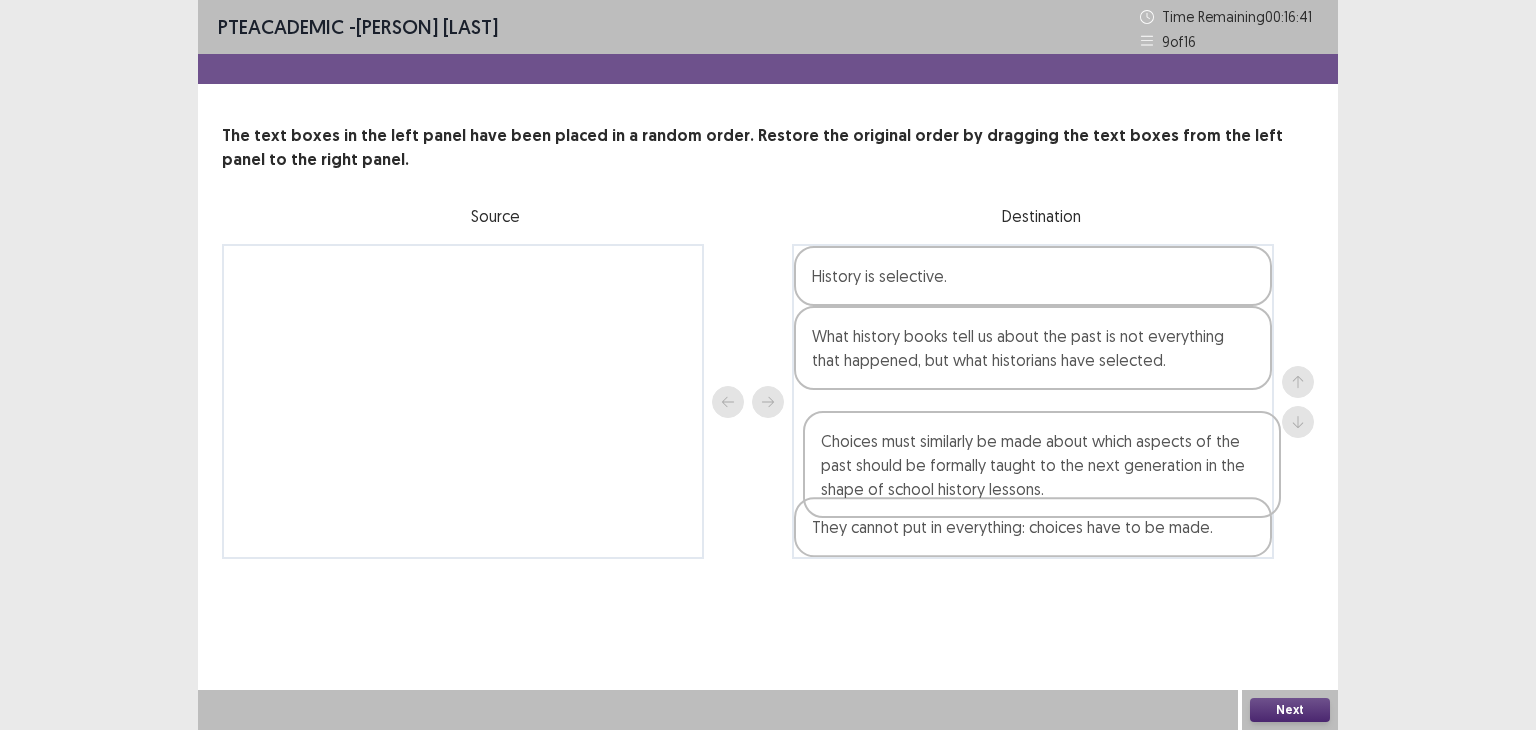 drag, startPoint x: 992, startPoint y: 359, endPoint x: 1000, endPoint y: 469, distance: 110.29053 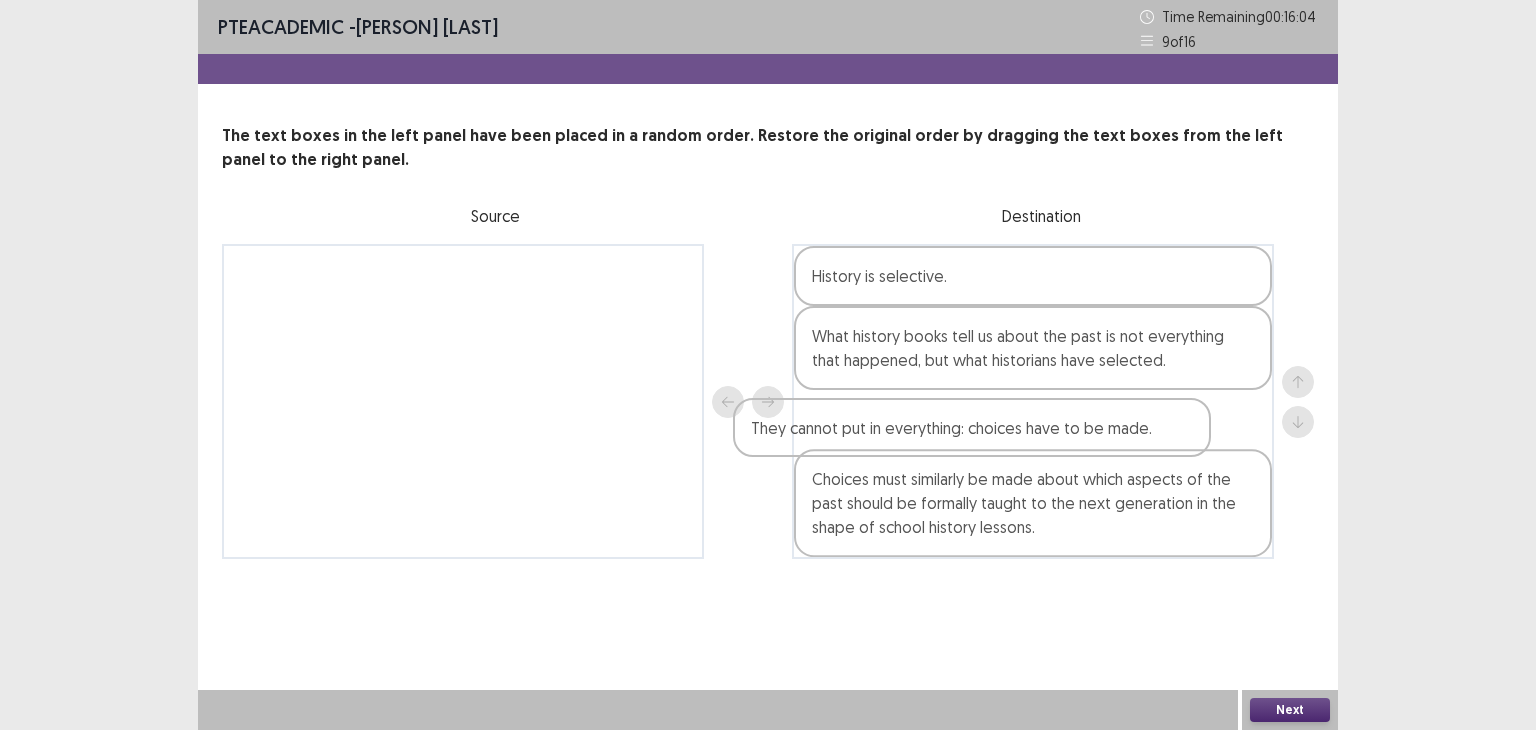 drag, startPoint x: 1100, startPoint y: 545, endPoint x: 1042, endPoint y: 437, distance: 122.588745 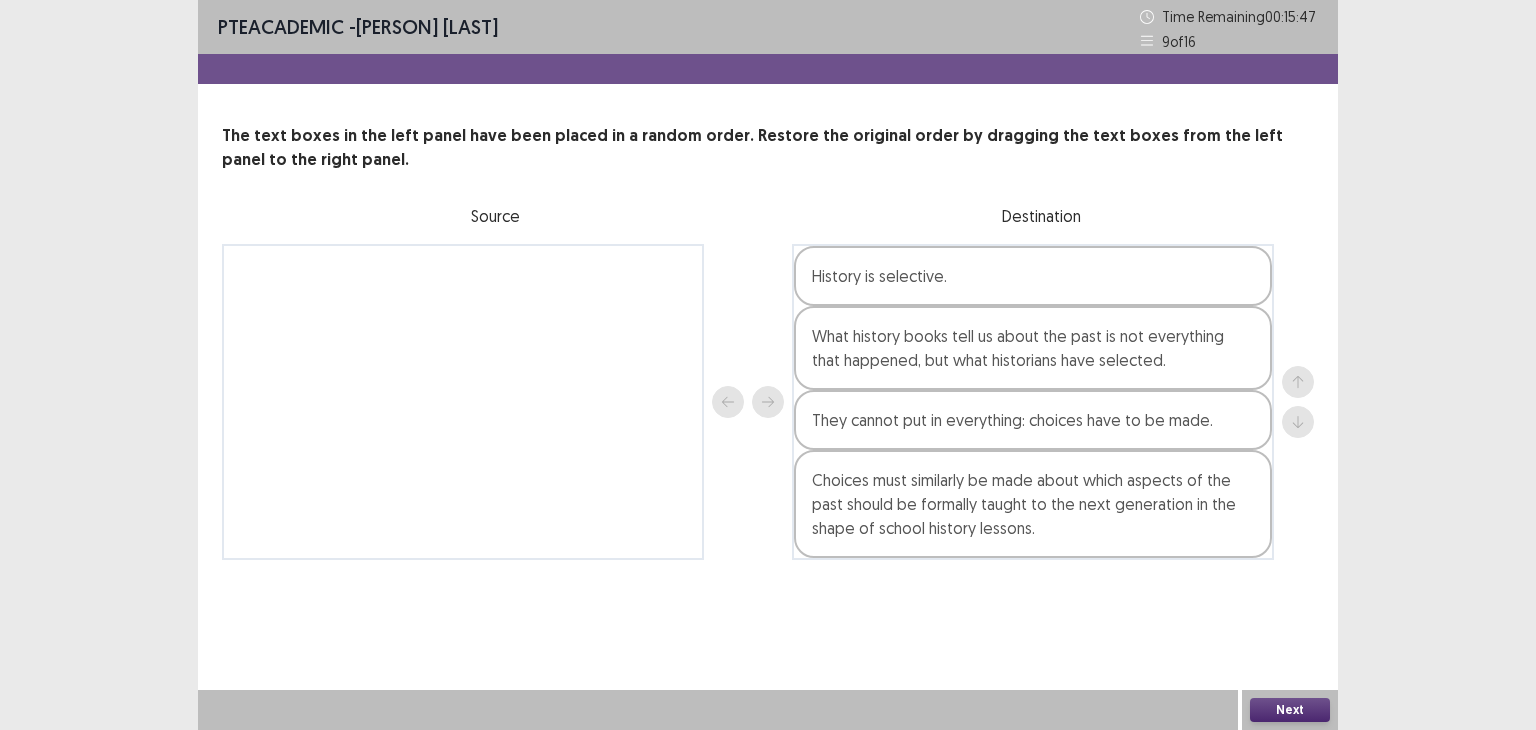 click on "Next" at bounding box center [1290, 710] 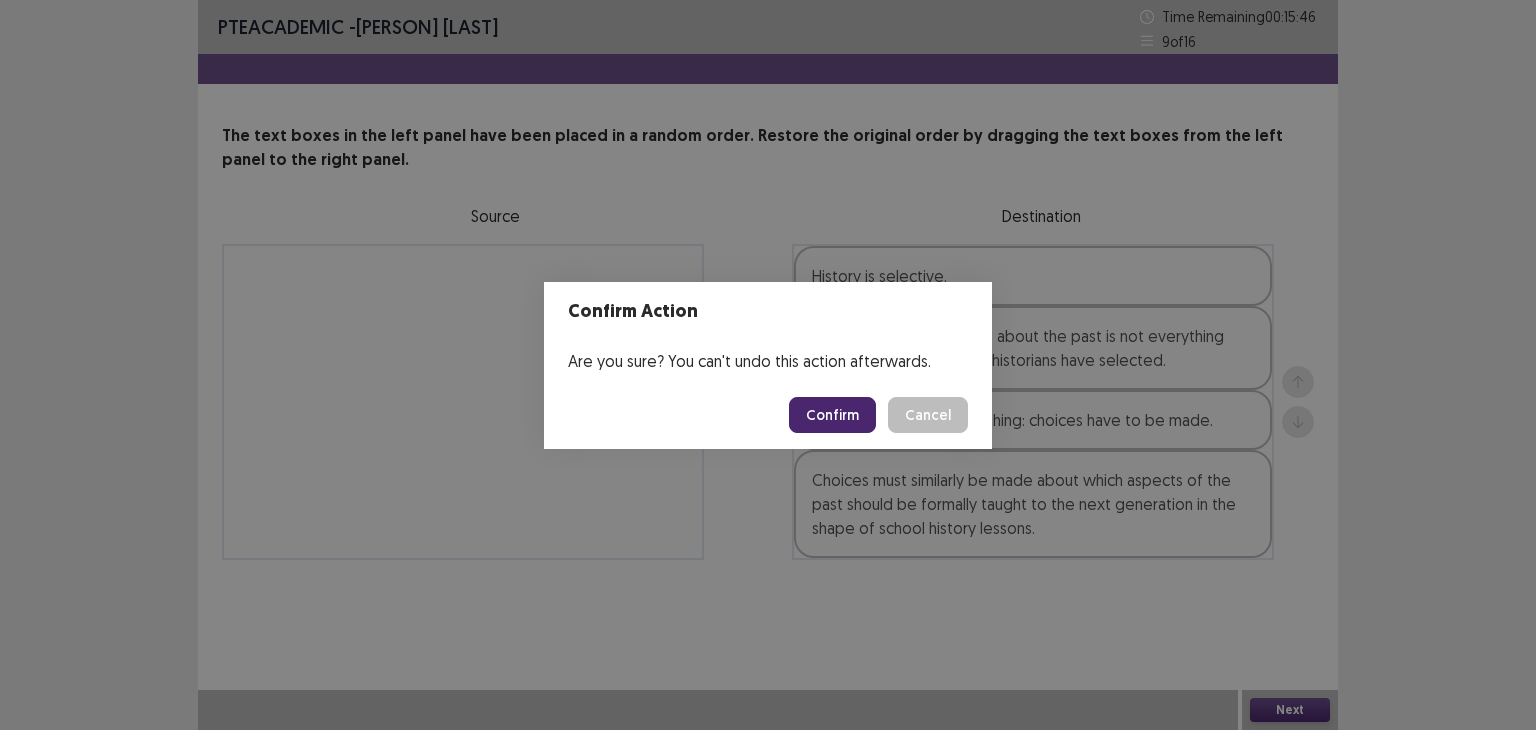 click on "Confirm" at bounding box center (832, 415) 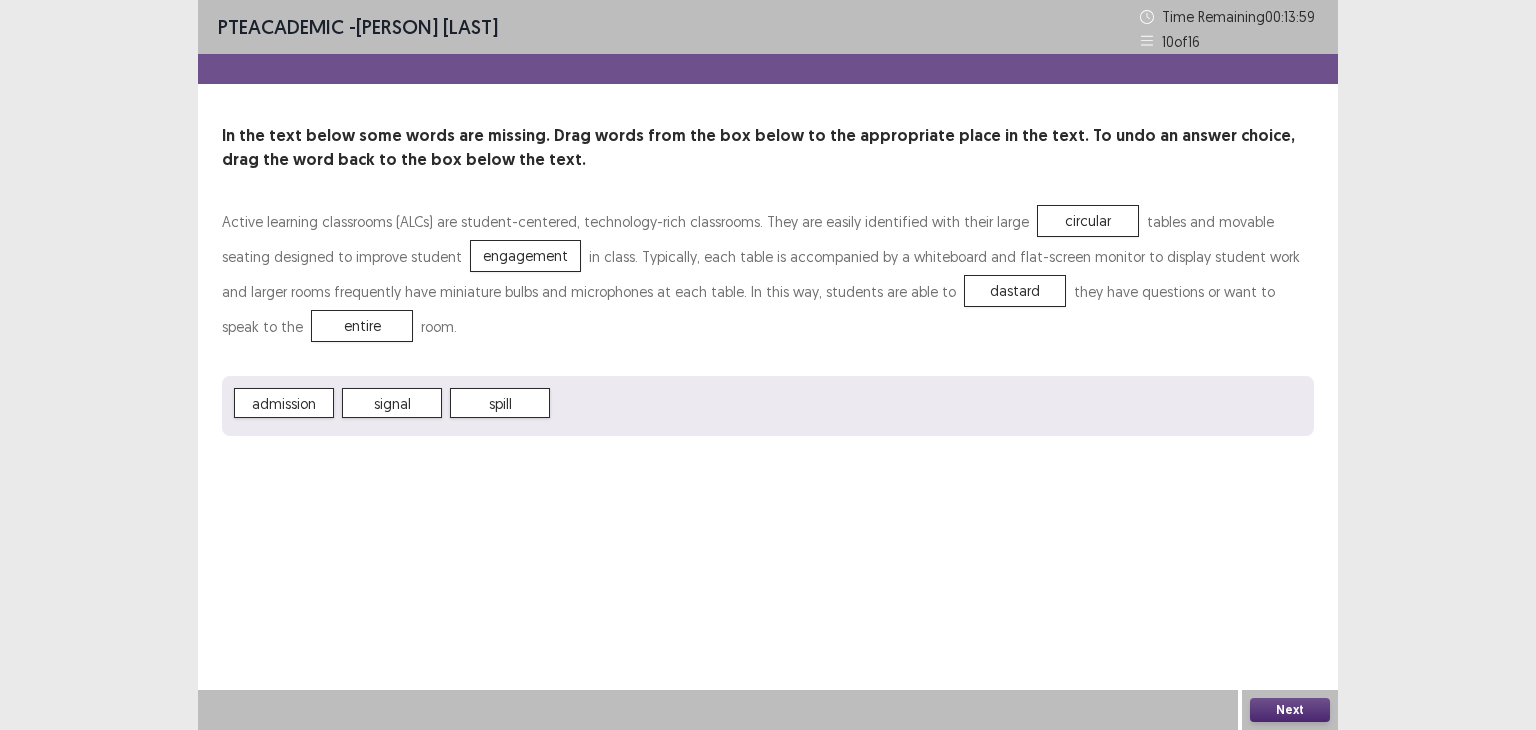 click on "Next" at bounding box center (1290, 710) 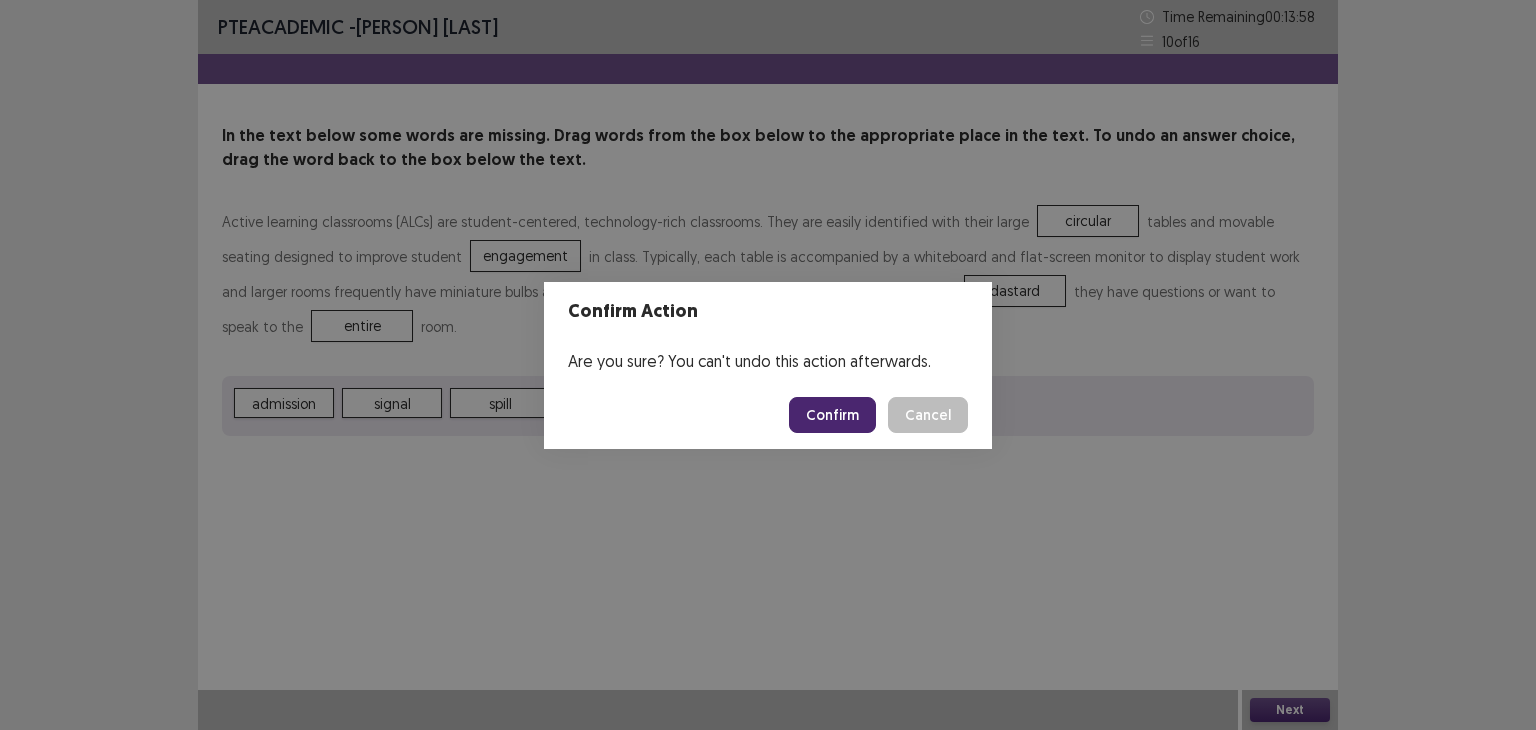click on "Confirm" at bounding box center [832, 415] 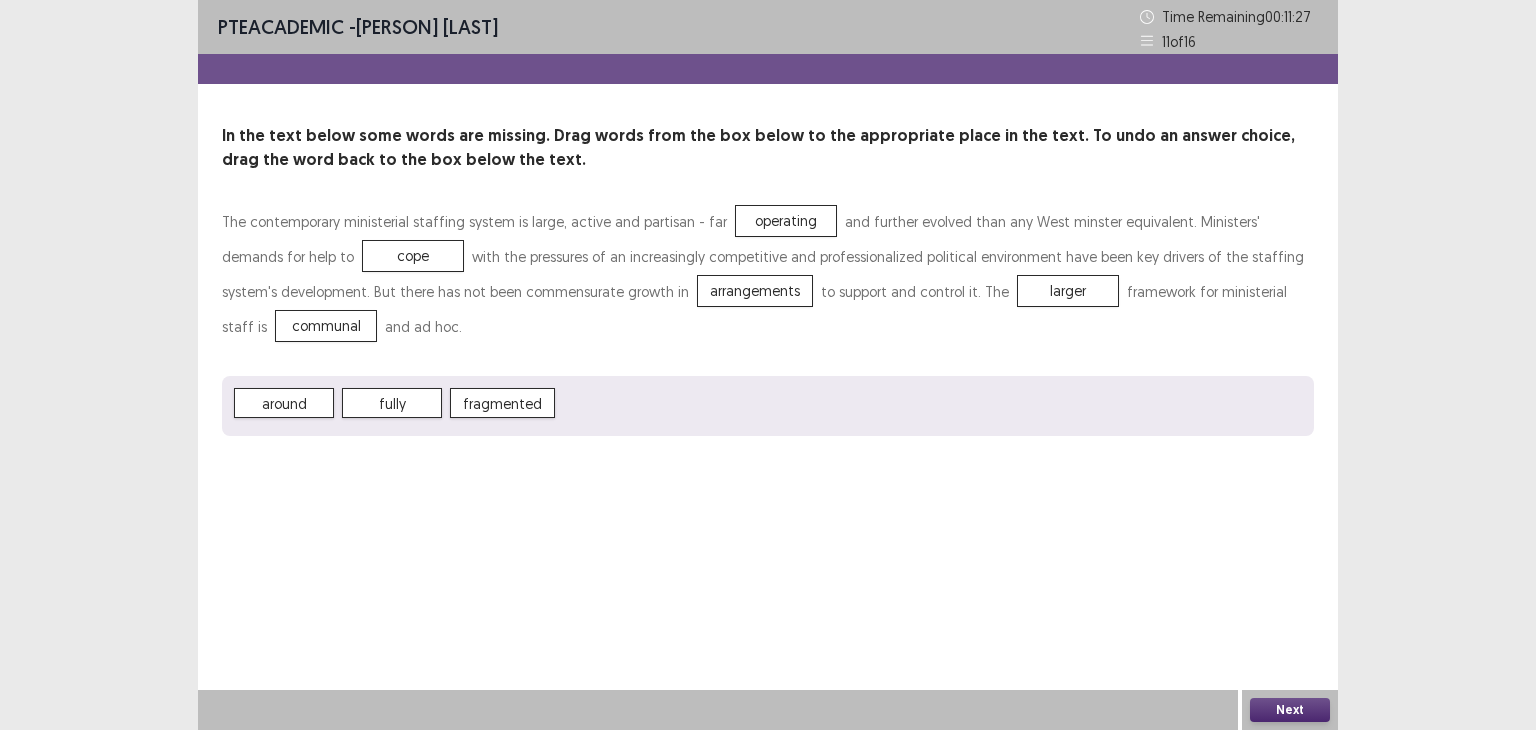 click on "Next" at bounding box center [1290, 710] 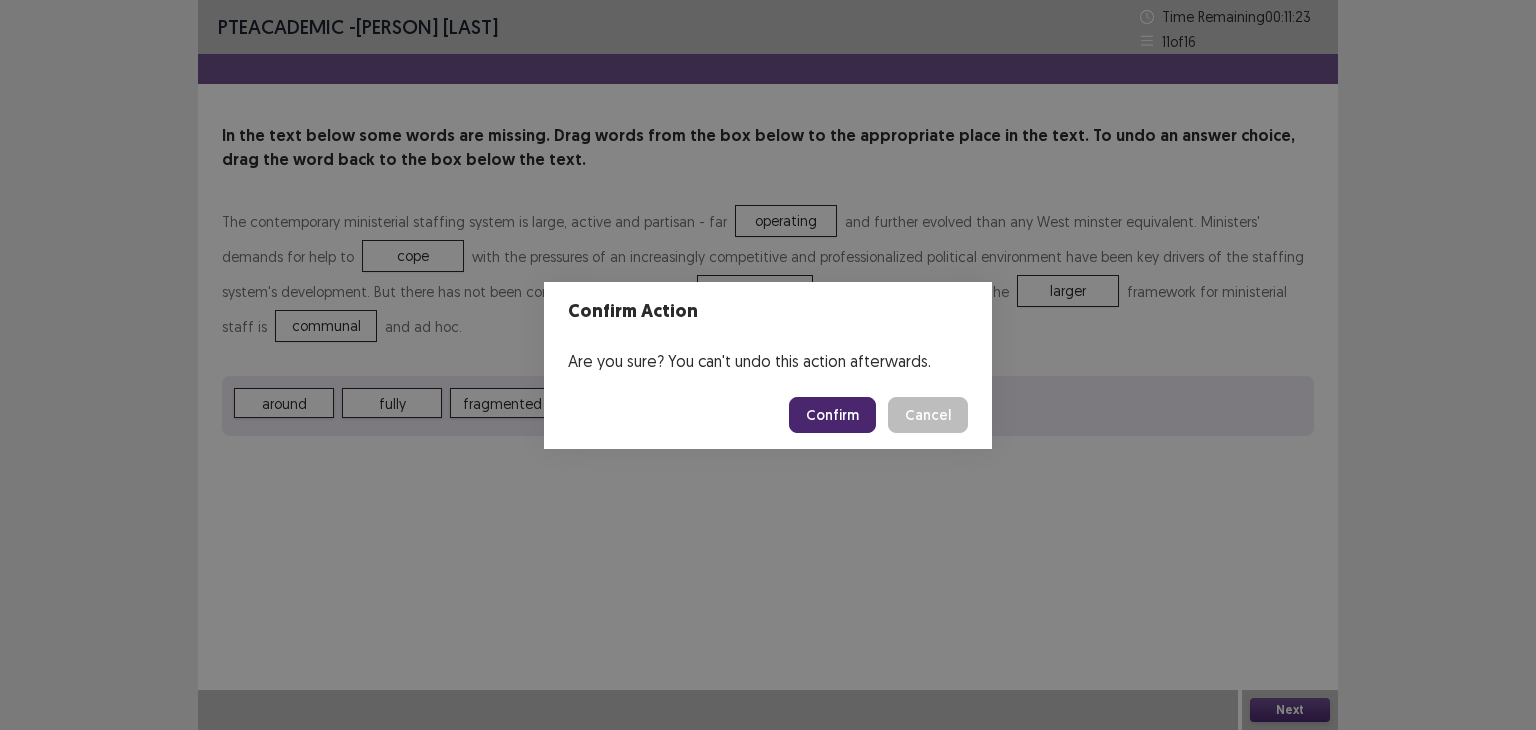 click on "Confirm" at bounding box center [832, 415] 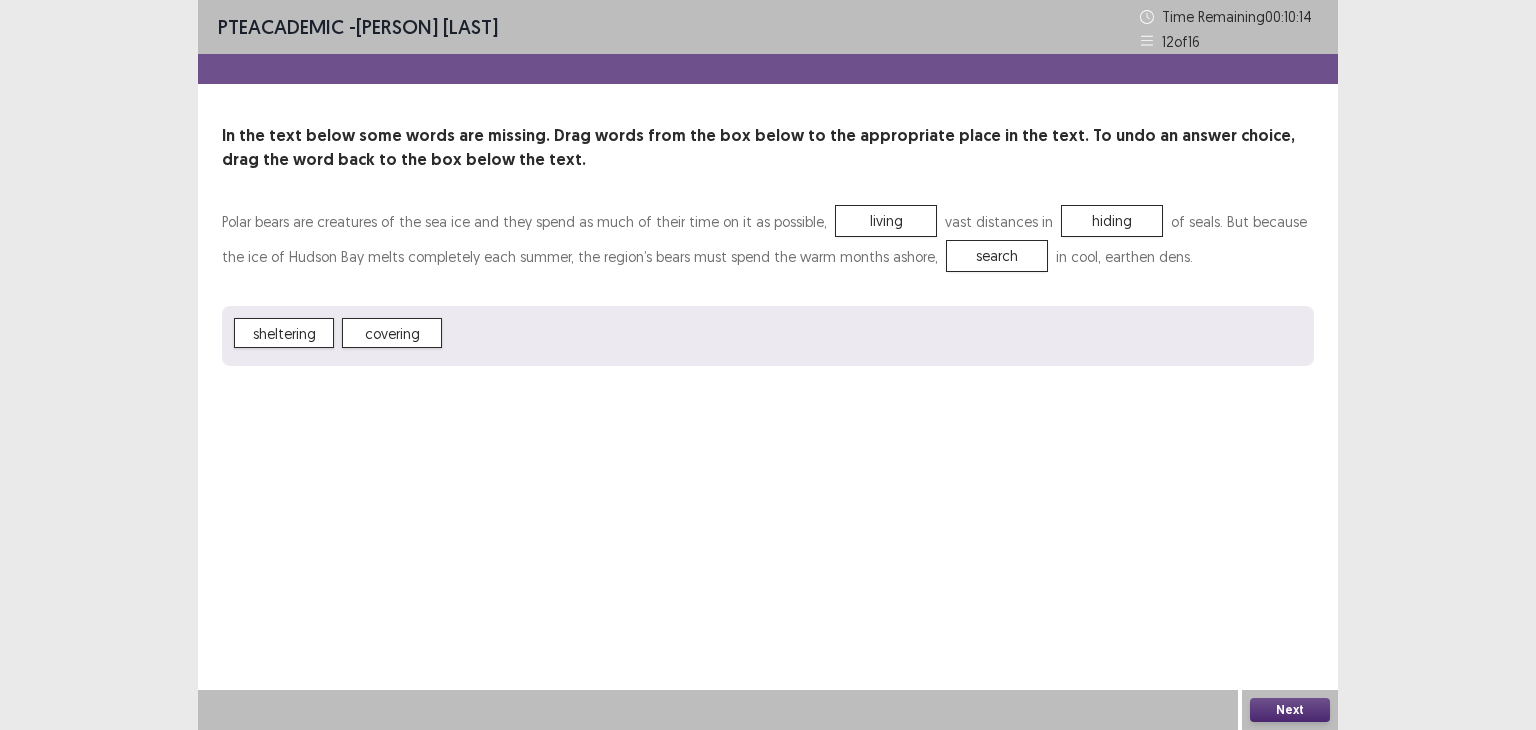 click on "Next" at bounding box center (1290, 710) 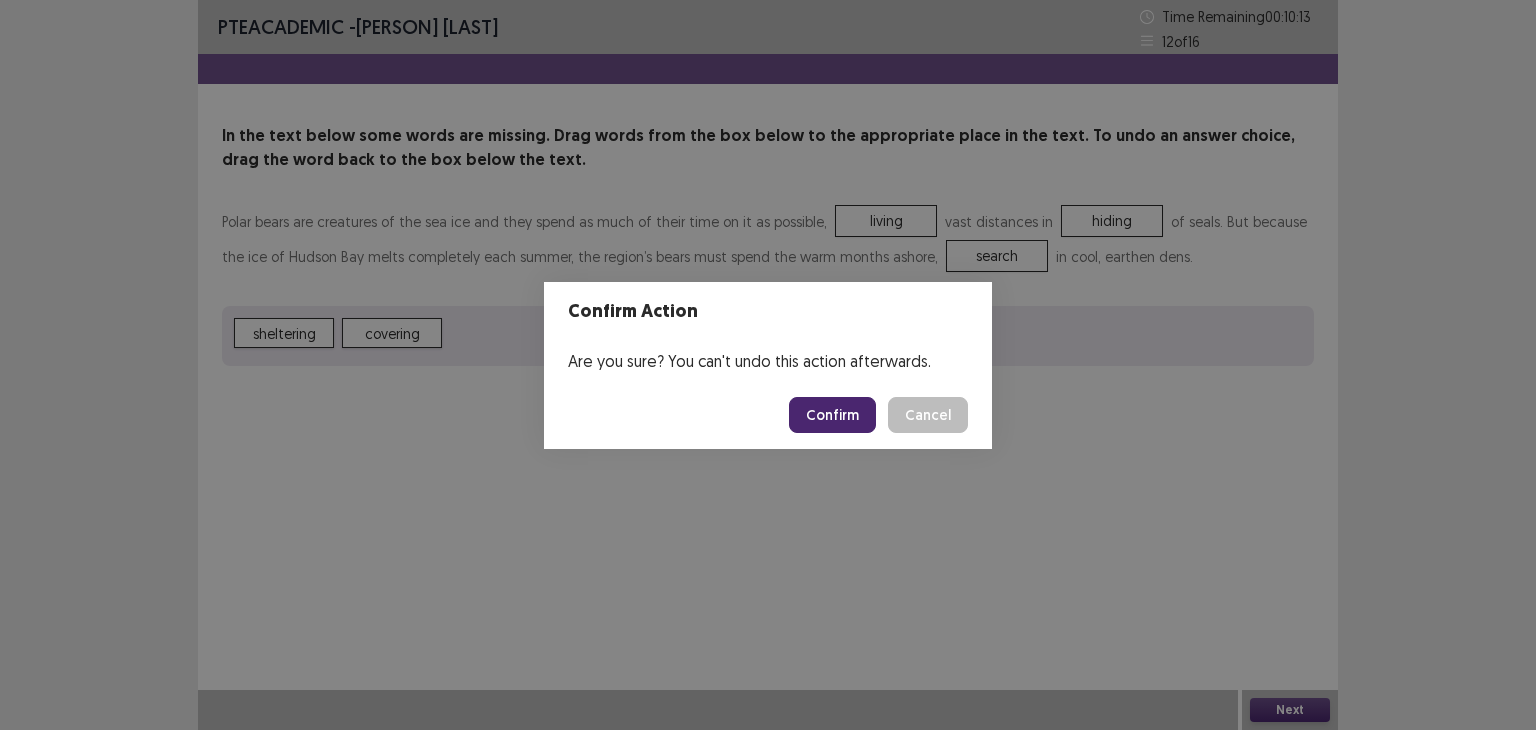 click on "Confirm" at bounding box center (832, 415) 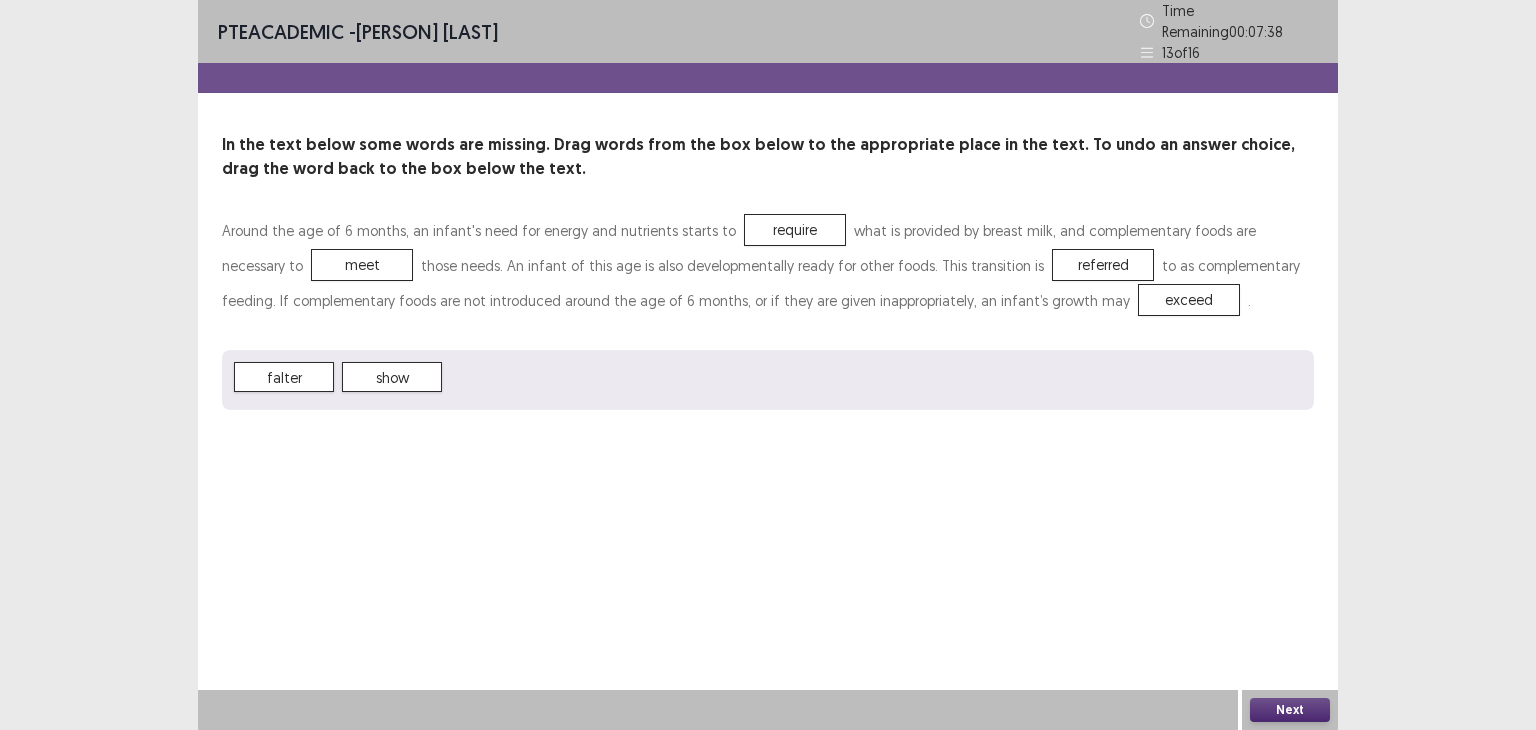click on "Next" at bounding box center [1290, 710] 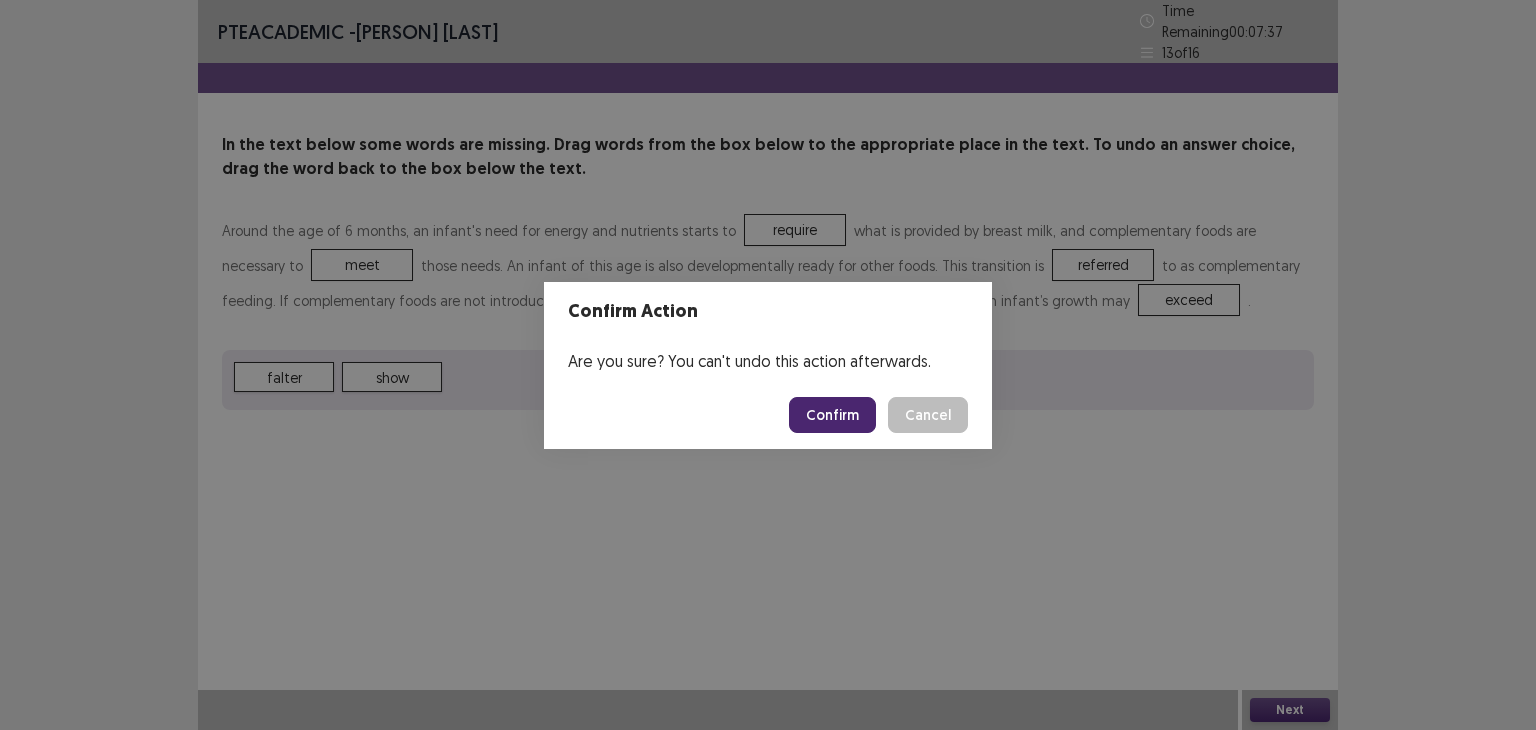 click on "Confirm" at bounding box center [832, 415] 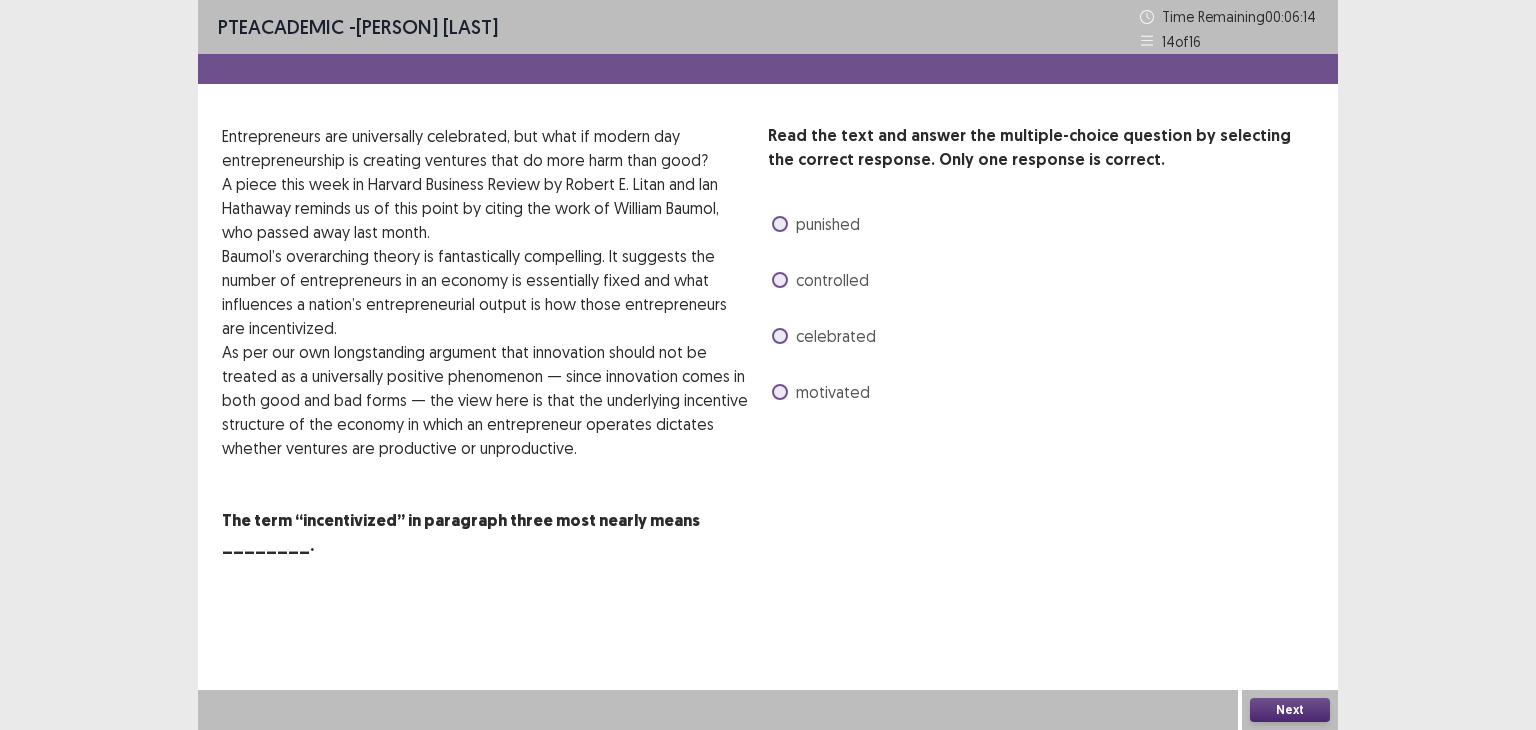 click on "controlled" at bounding box center [820, 280] 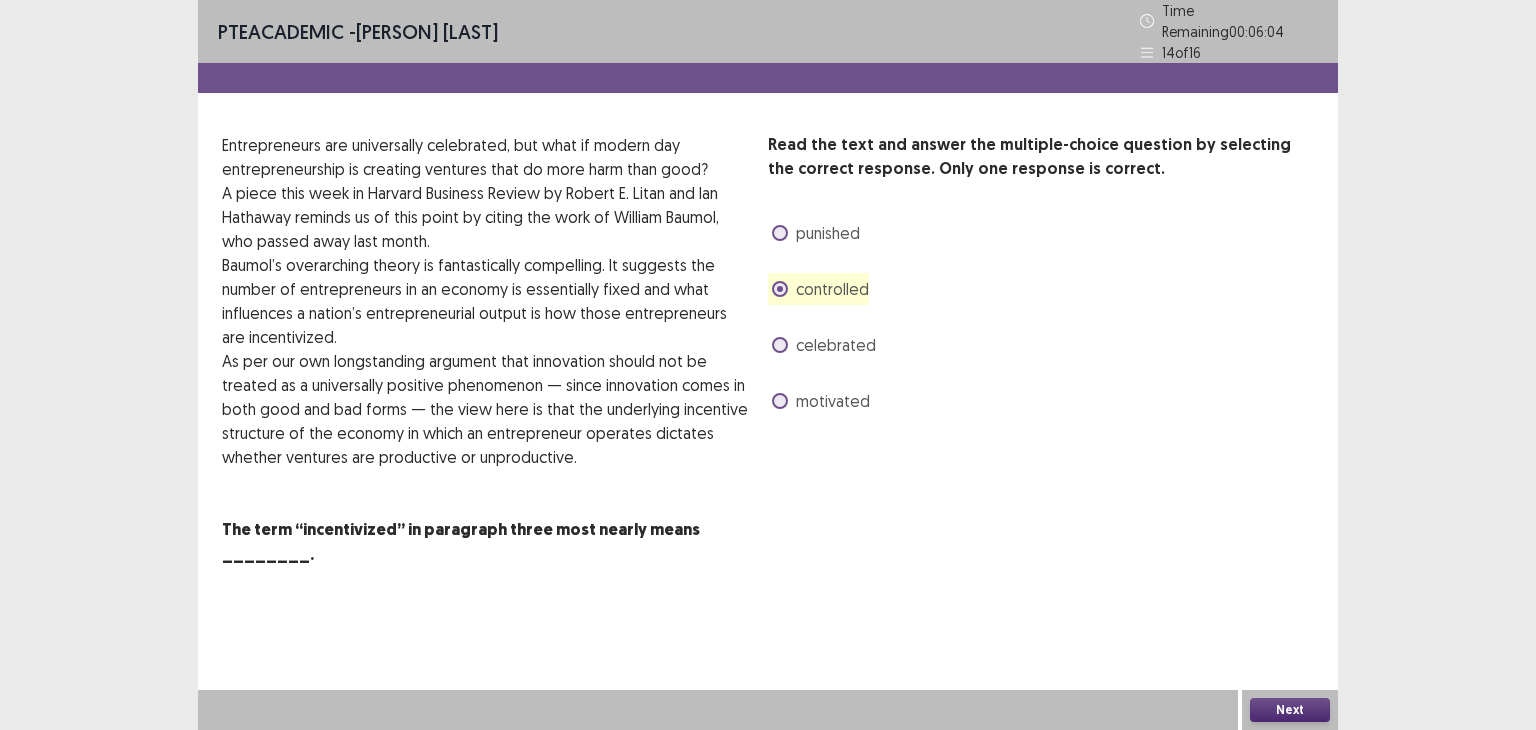 click on "Next" at bounding box center [1290, 710] 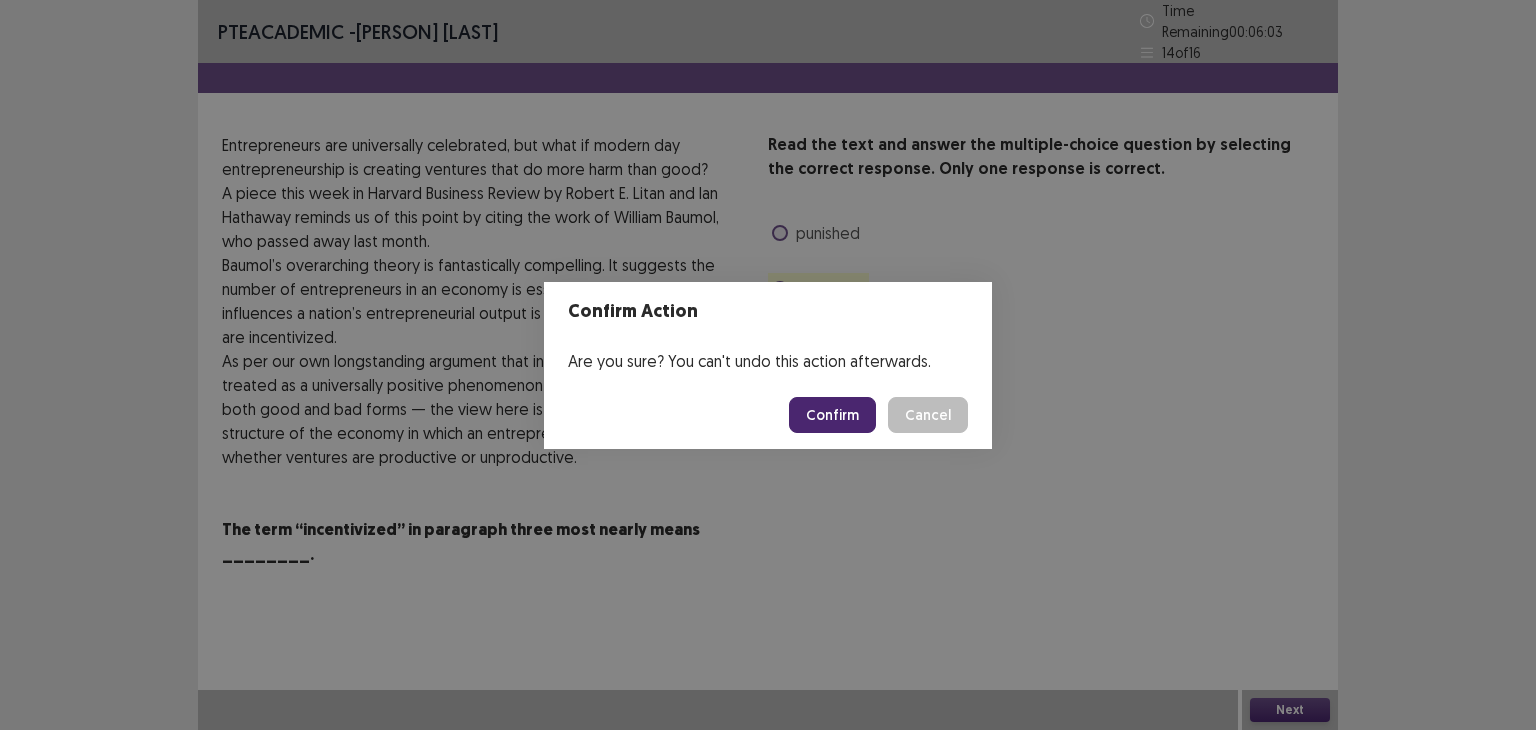 click on "Confirm" at bounding box center [832, 415] 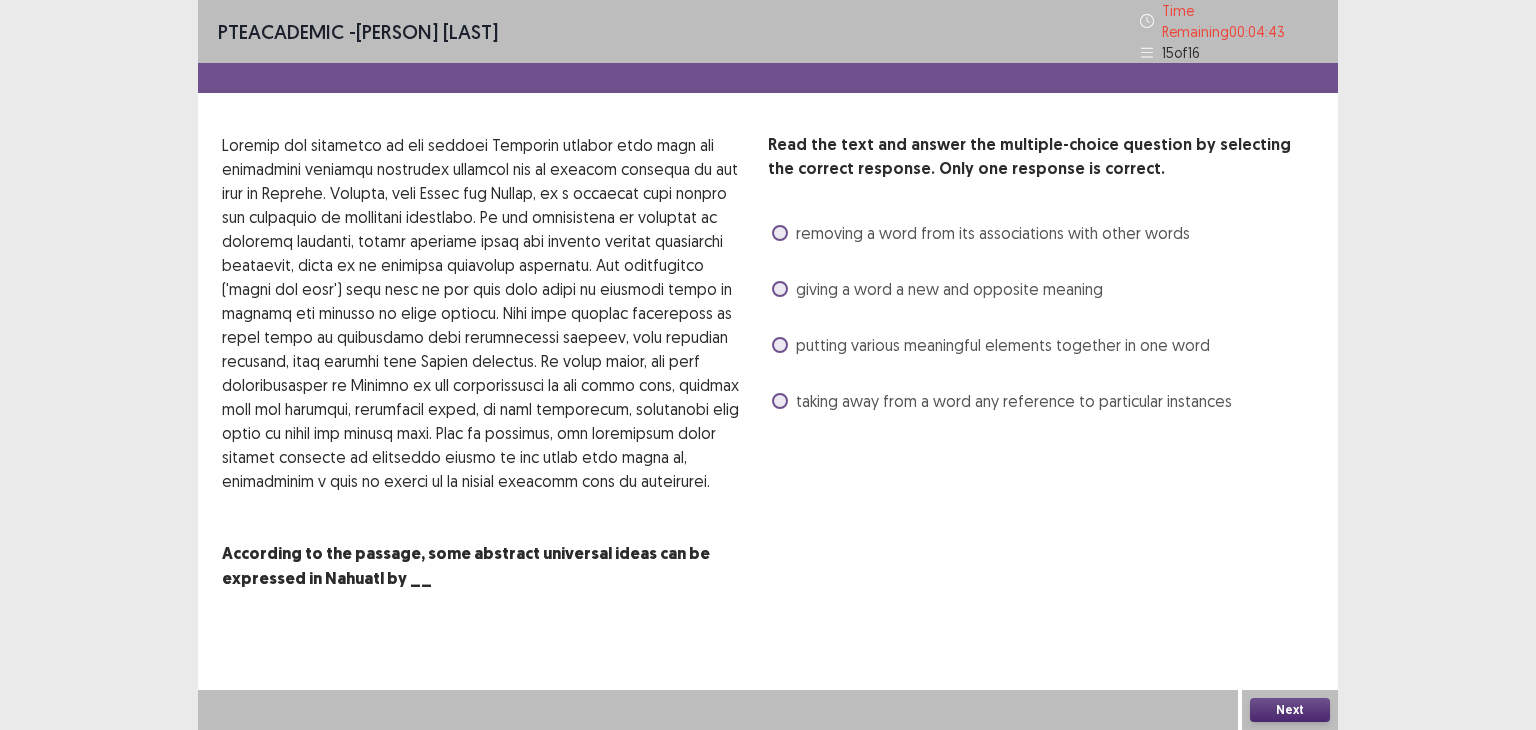 click at bounding box center (780, 345) 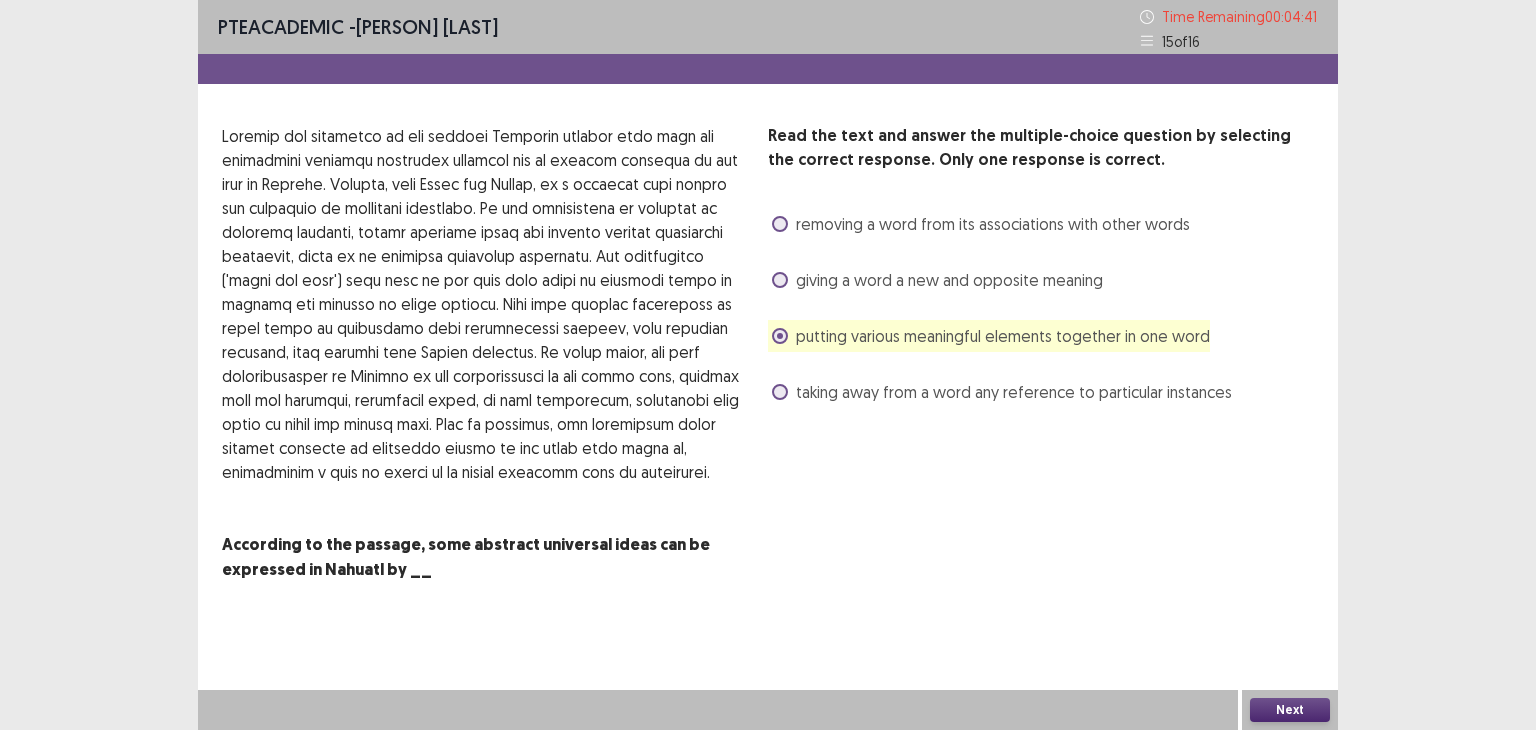click on "Next" at bounding box center [1290, 710] 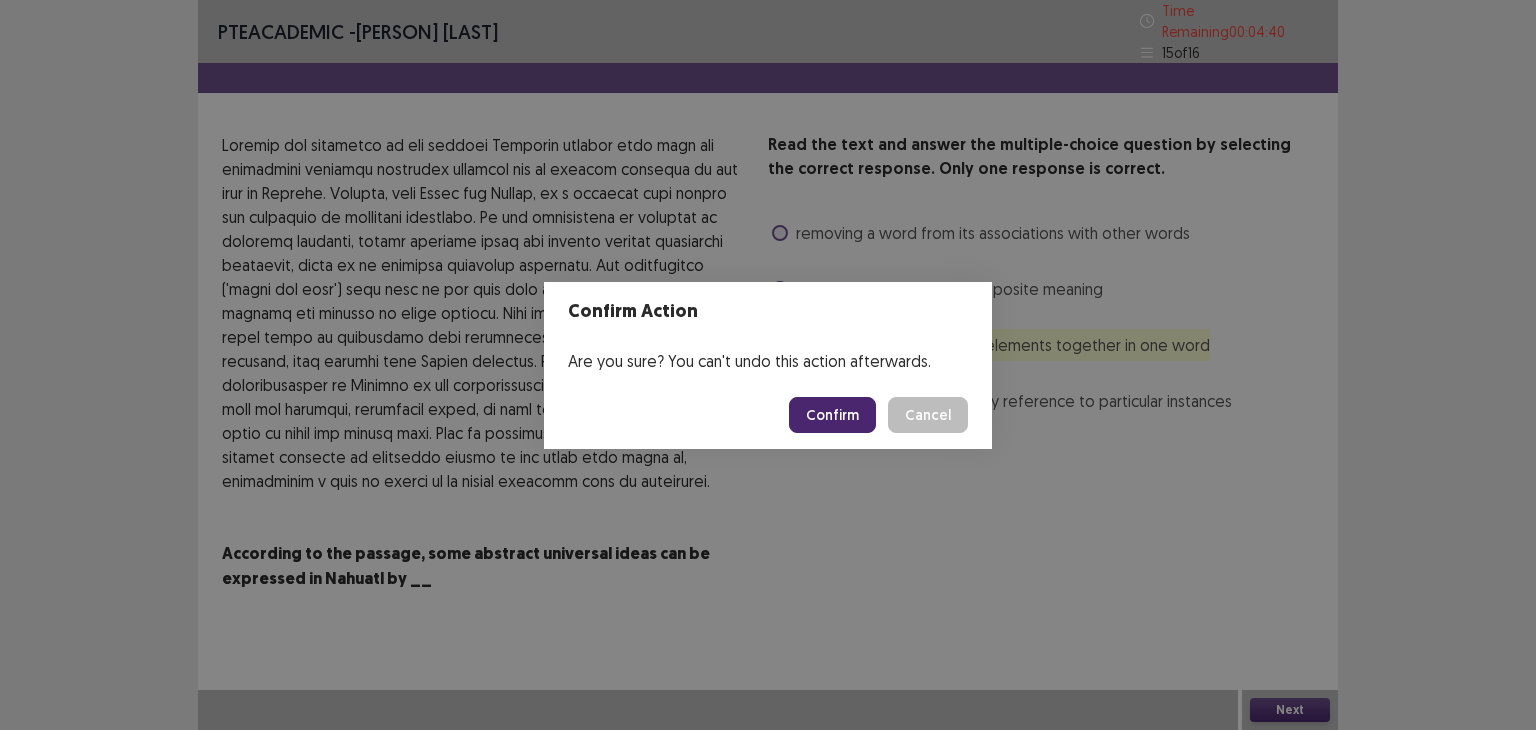 click on "Confirm" at bounding box center [832, 415] 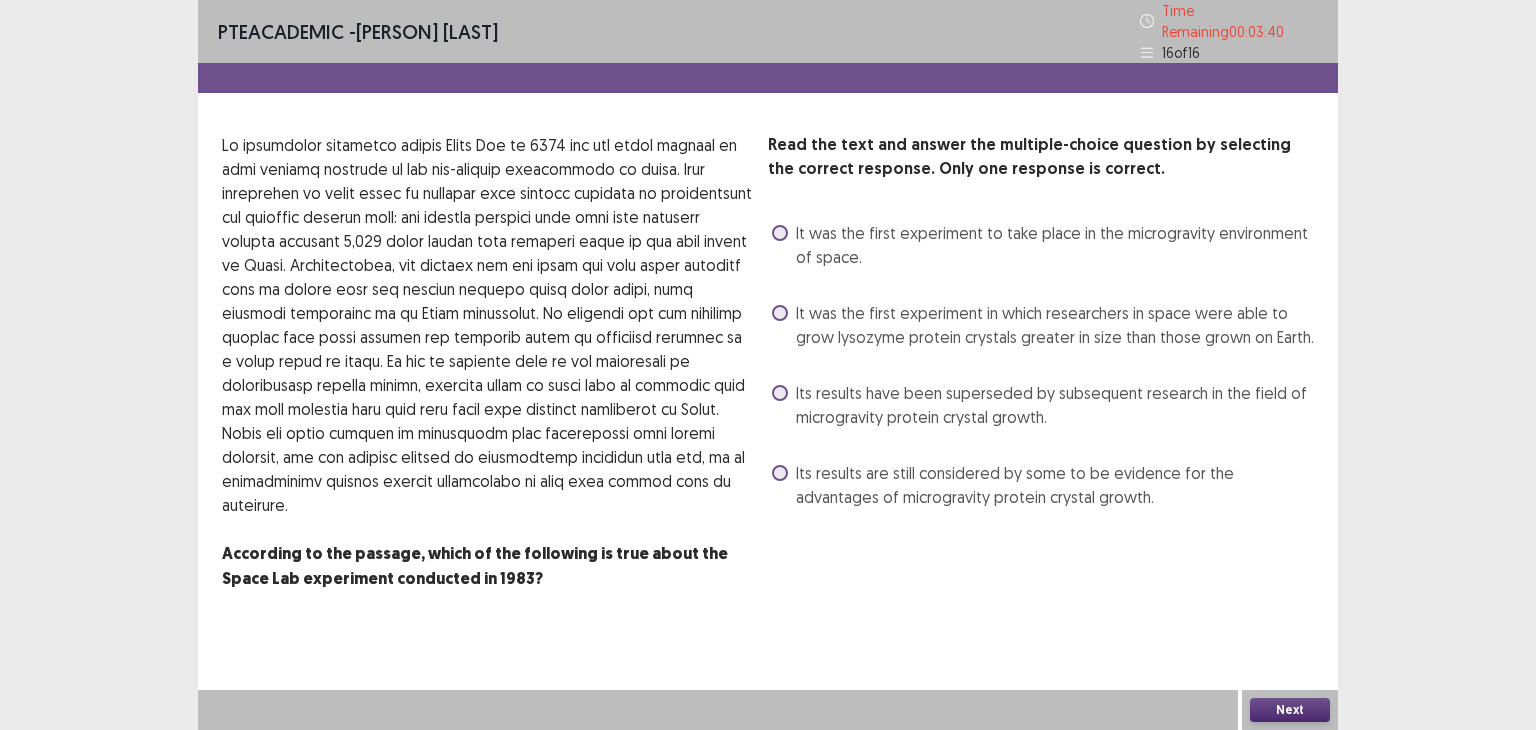 click on "It was the first experiment in which researchers in space were able to grow lysozyme protein crystals greater in size than those grown on Earth." at bounding box center [1055, 325] 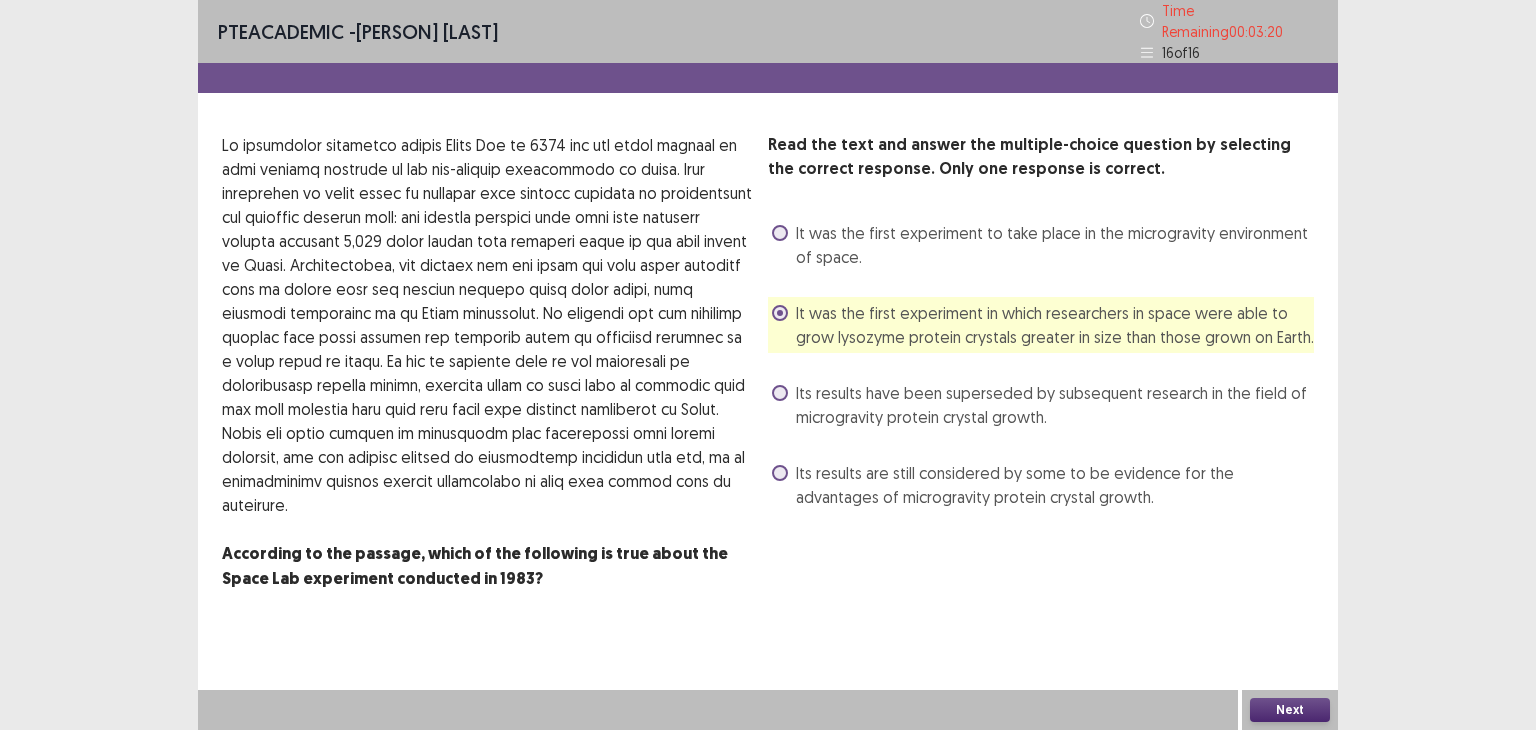 click on "Next" at bounding box center (1290, 710) 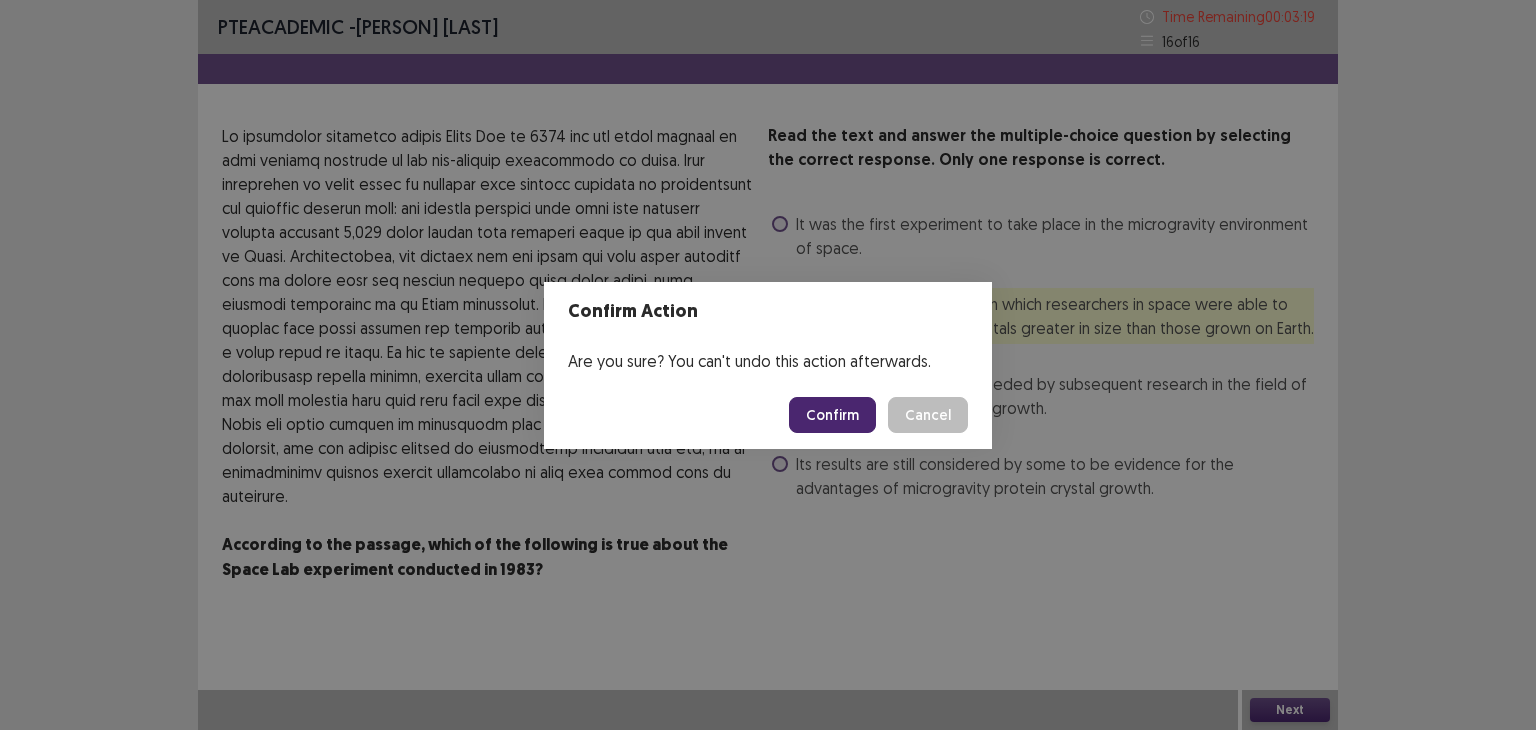 click on "Confirm" at bounding box center (832, 415) 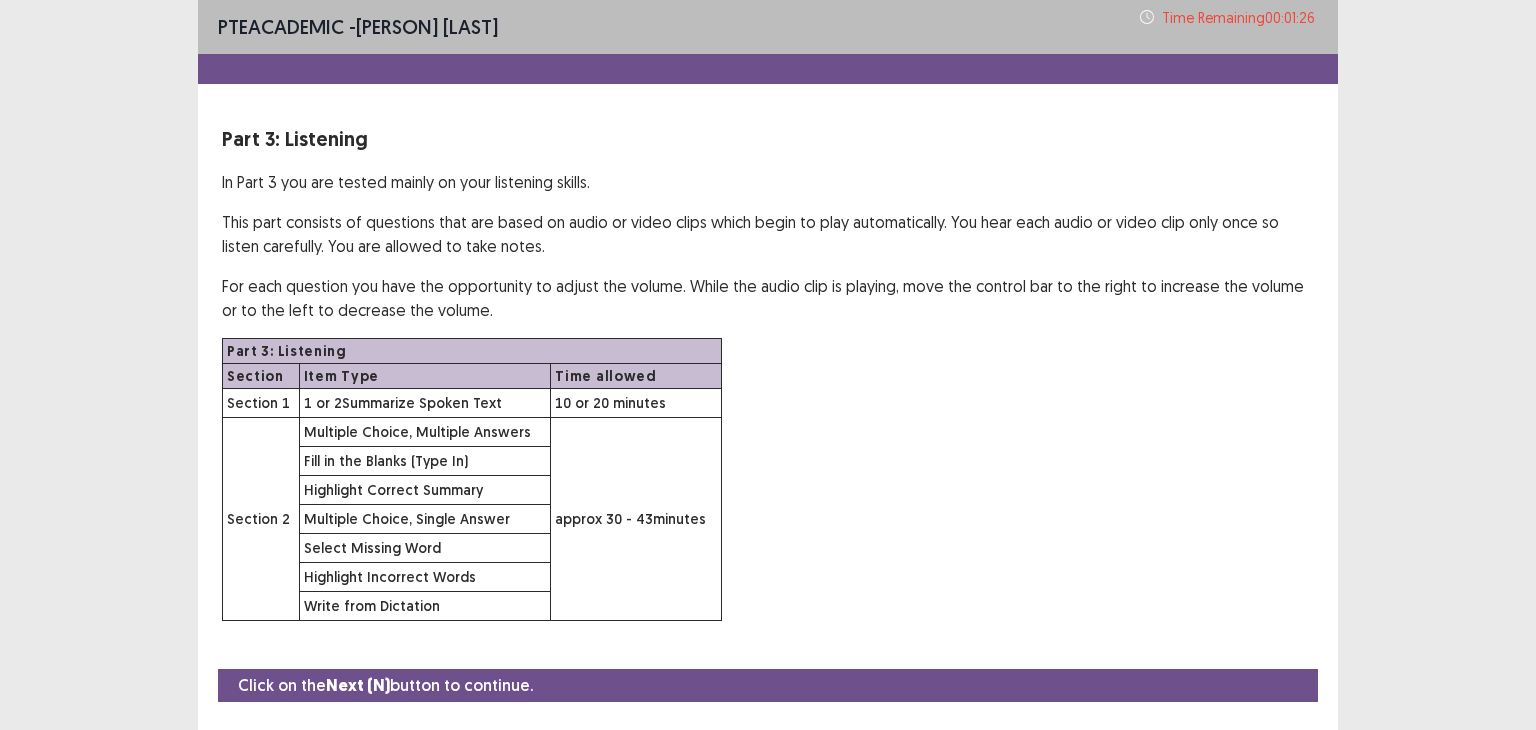 scroll, scrollTop: 49, scrollLeft: 0, axis: vertical 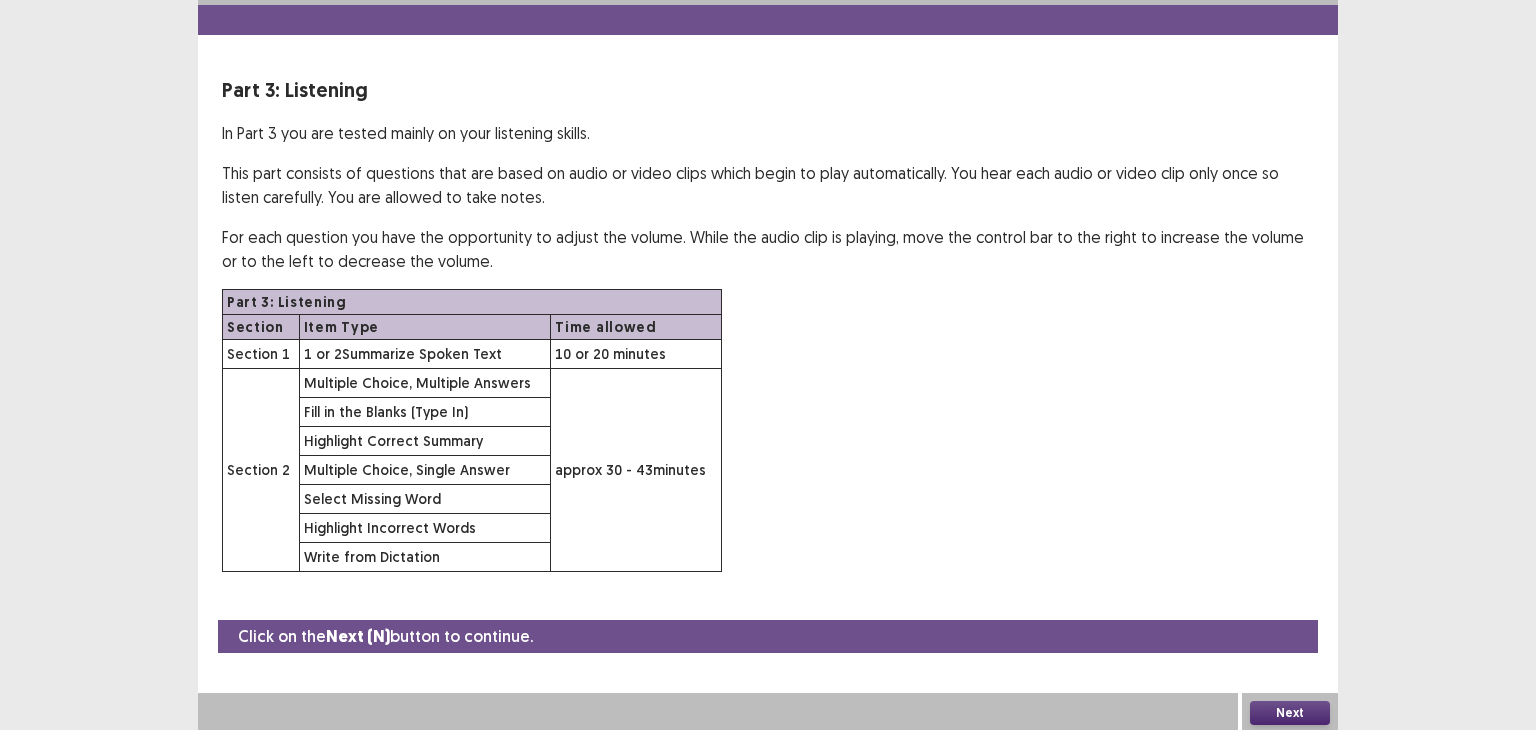 click on "Next" at bounding box center (1290, 713) 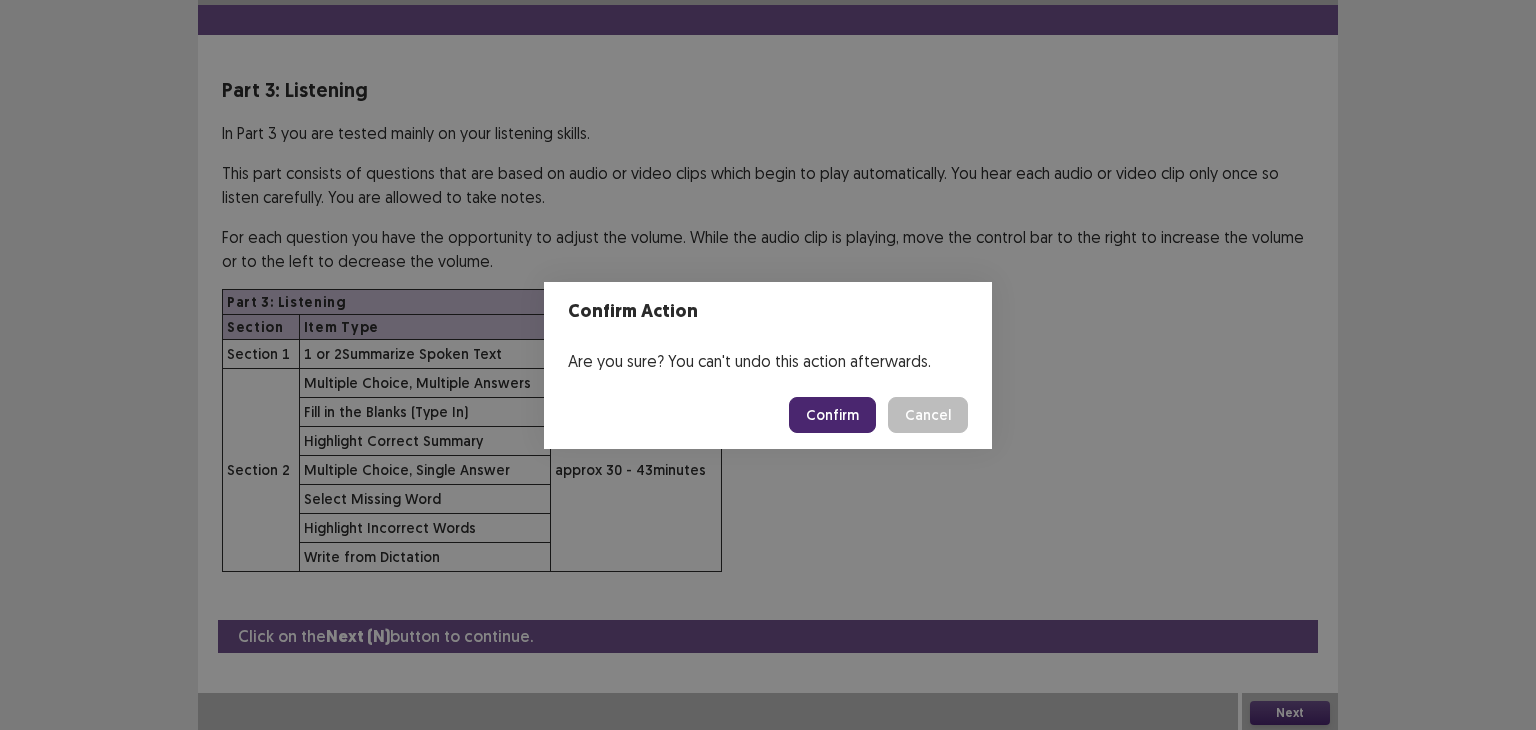 click on "Confirm" at bounding box center [832, 415] 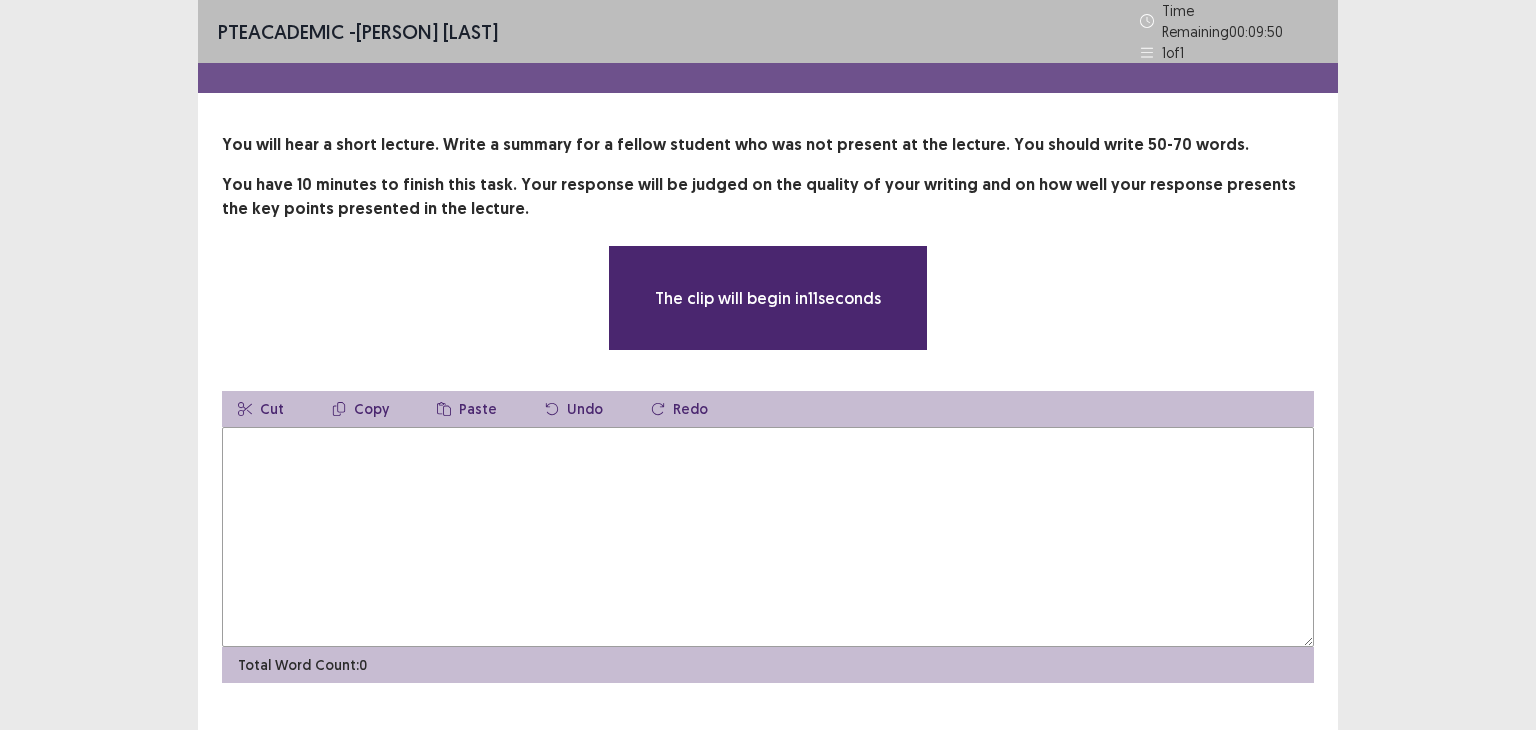 click at bounding box center [768, 537] 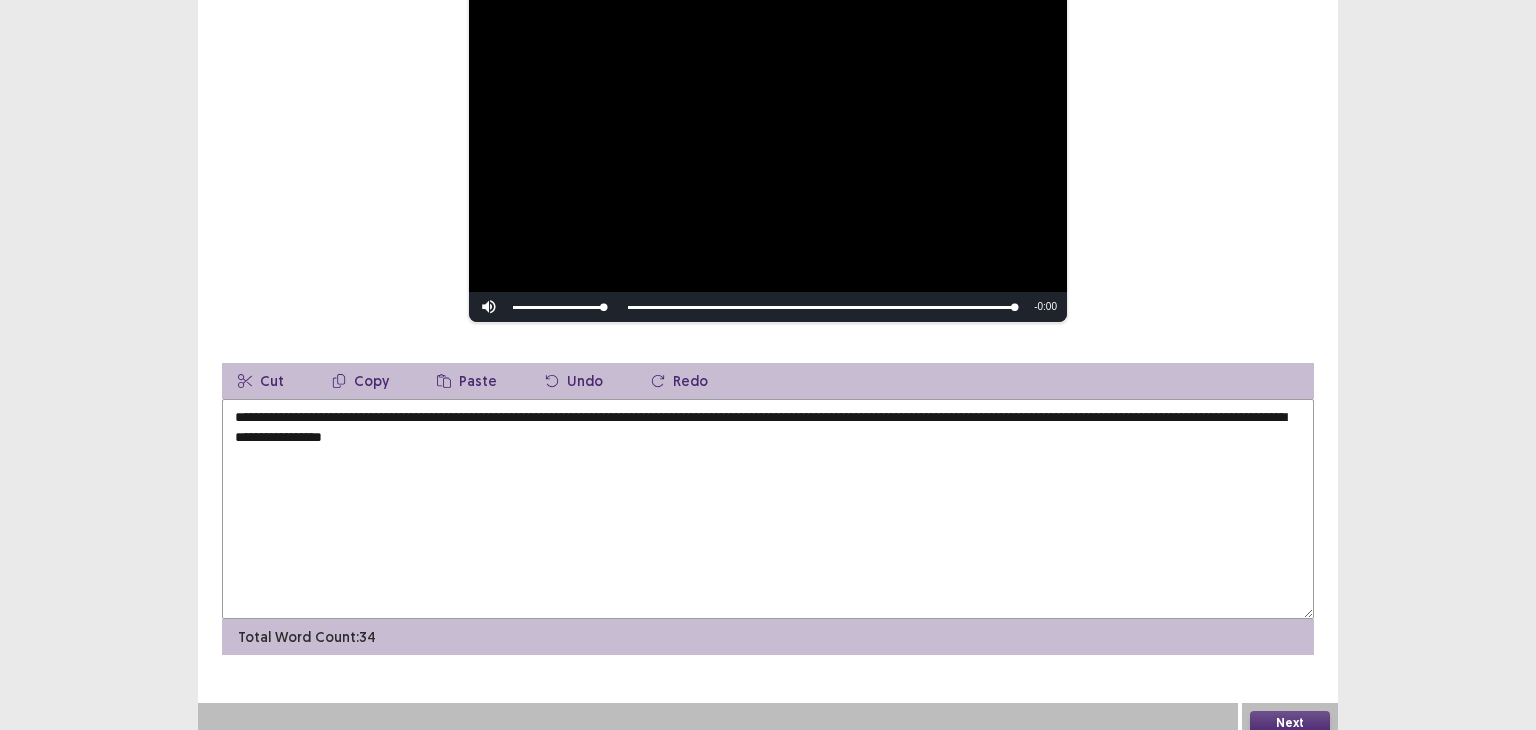 scroll, scrollTop: 264, scrollLeft: 0, axis: vertical 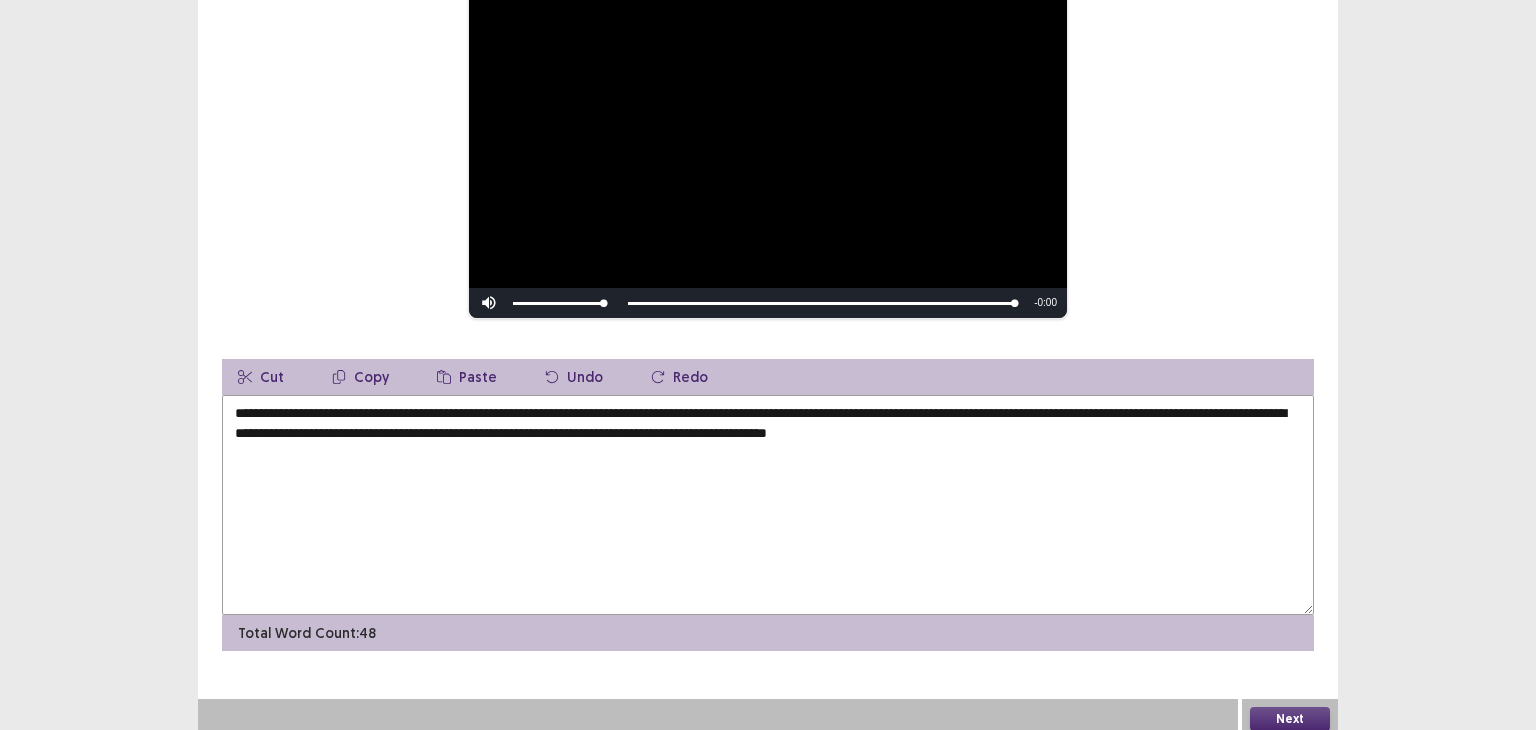 click on "**********" at bounding box center [768, 505] 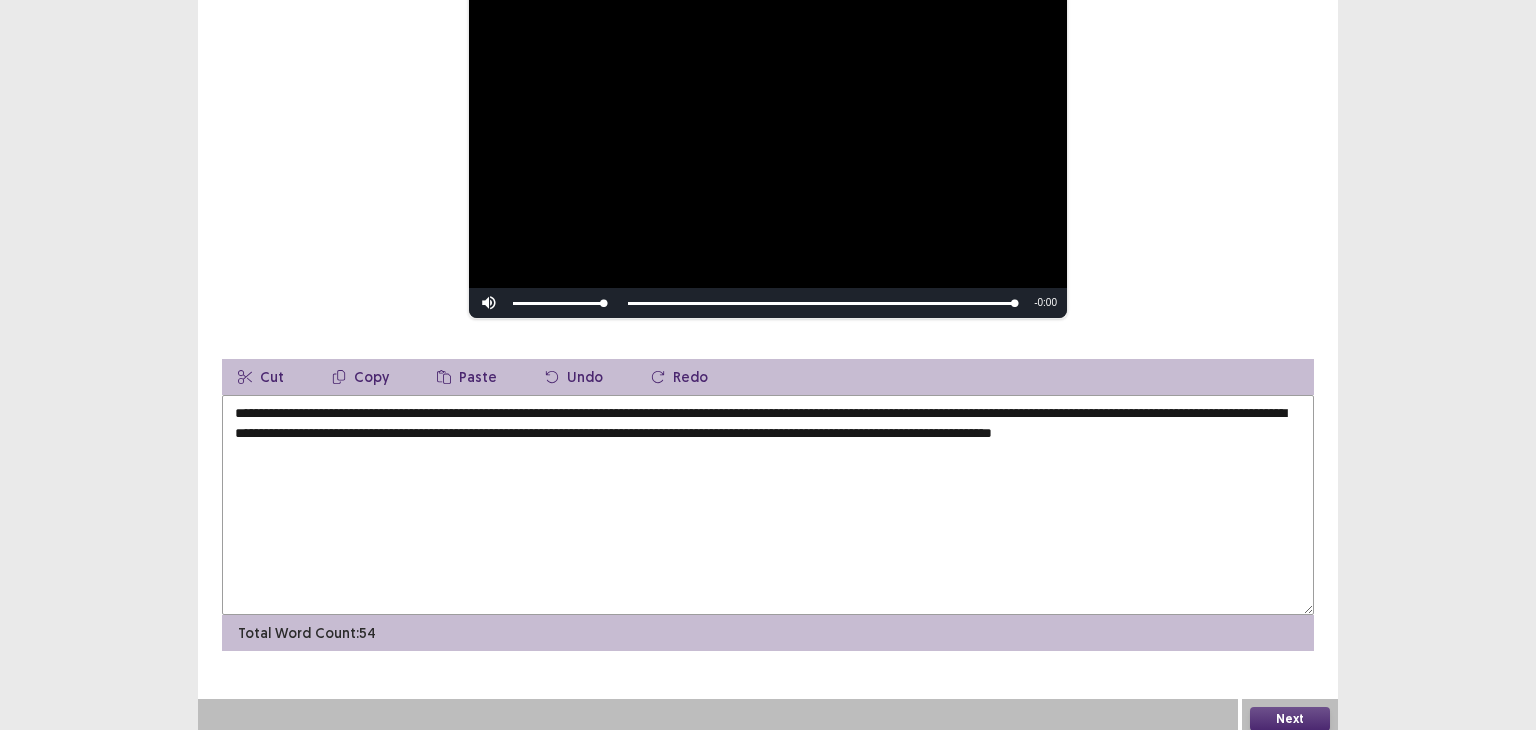 click on "**********" at bounding box center [768, 505] 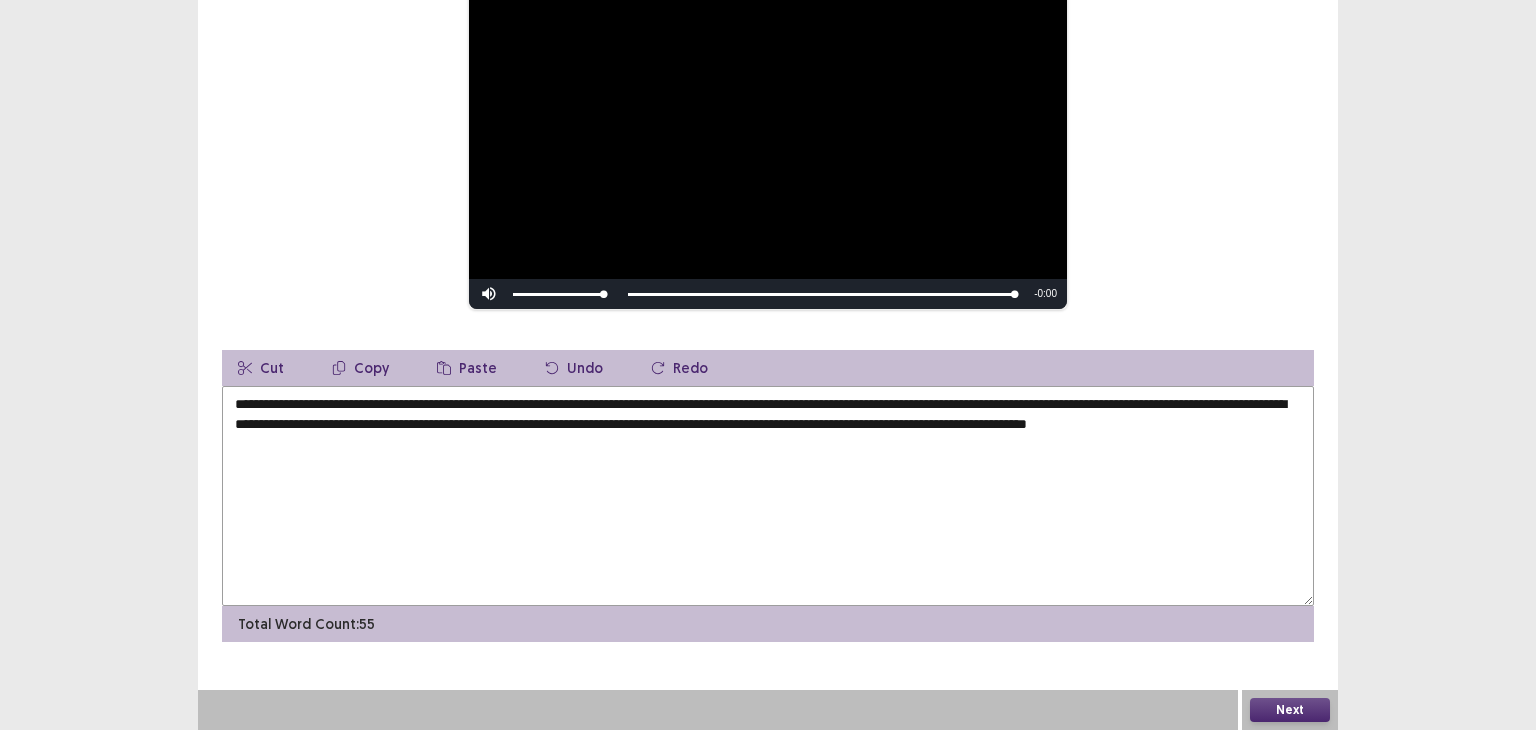 click on "**********" at bounding box center (768, 496) 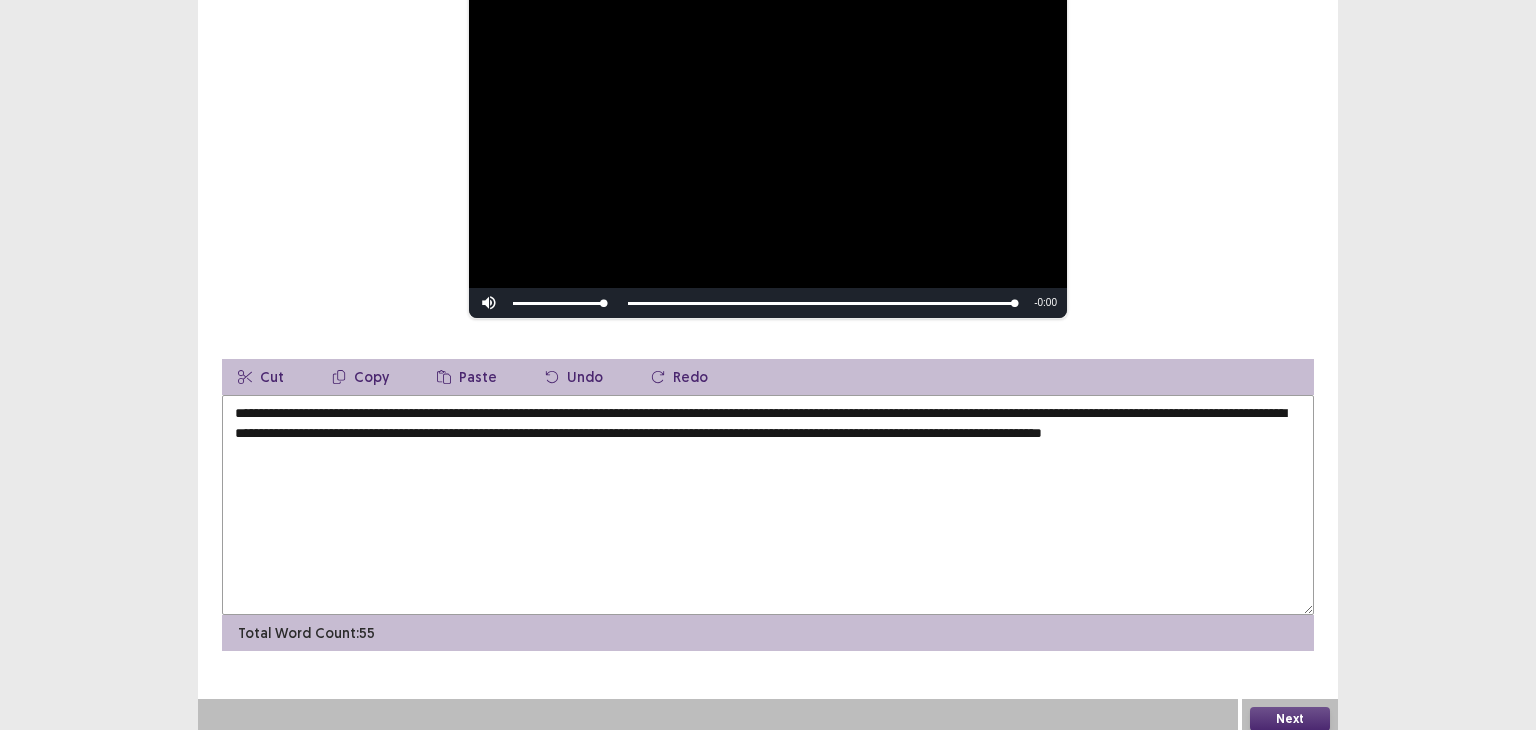 click on "**********" at bounding box center [768, 505] 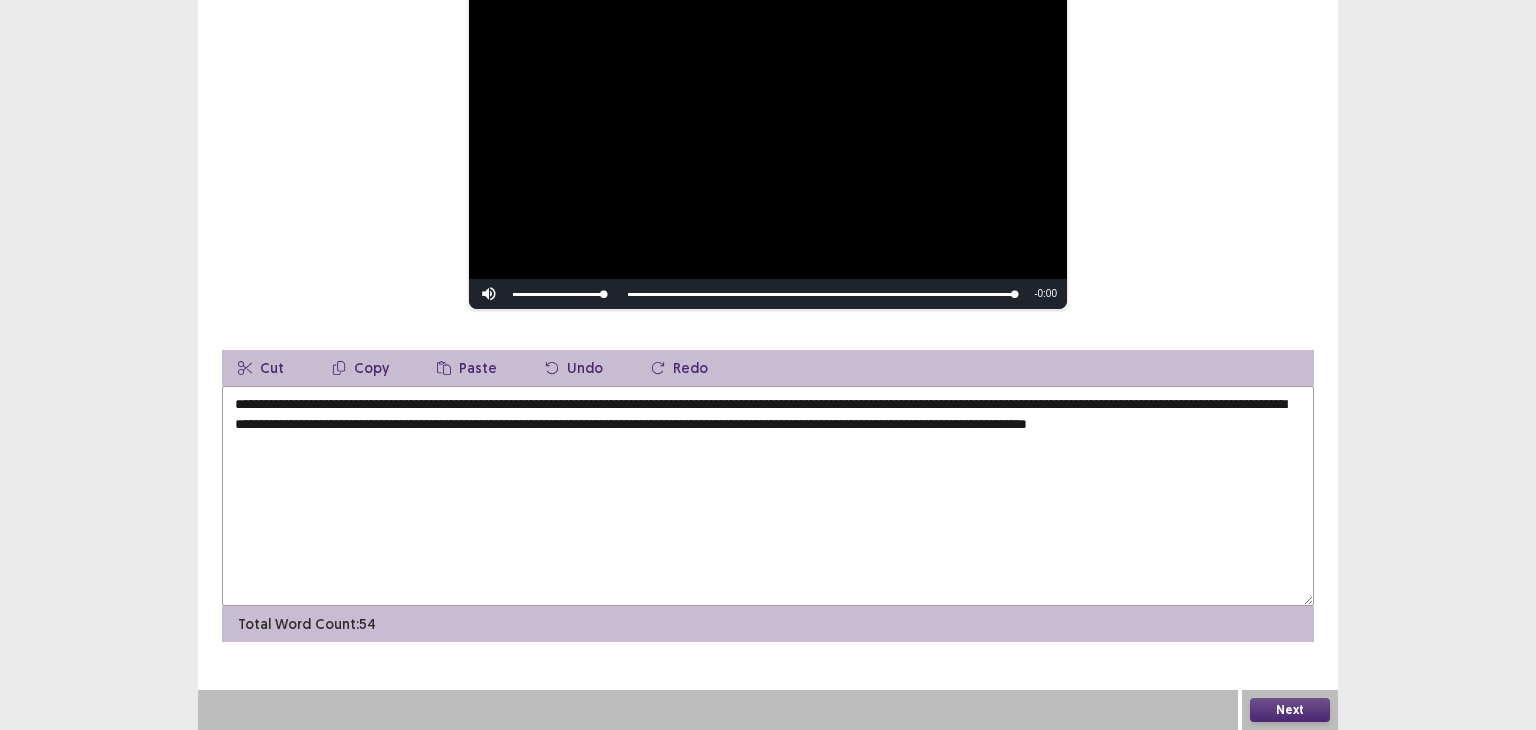 click on "**********" at bounding box center [768, 496] 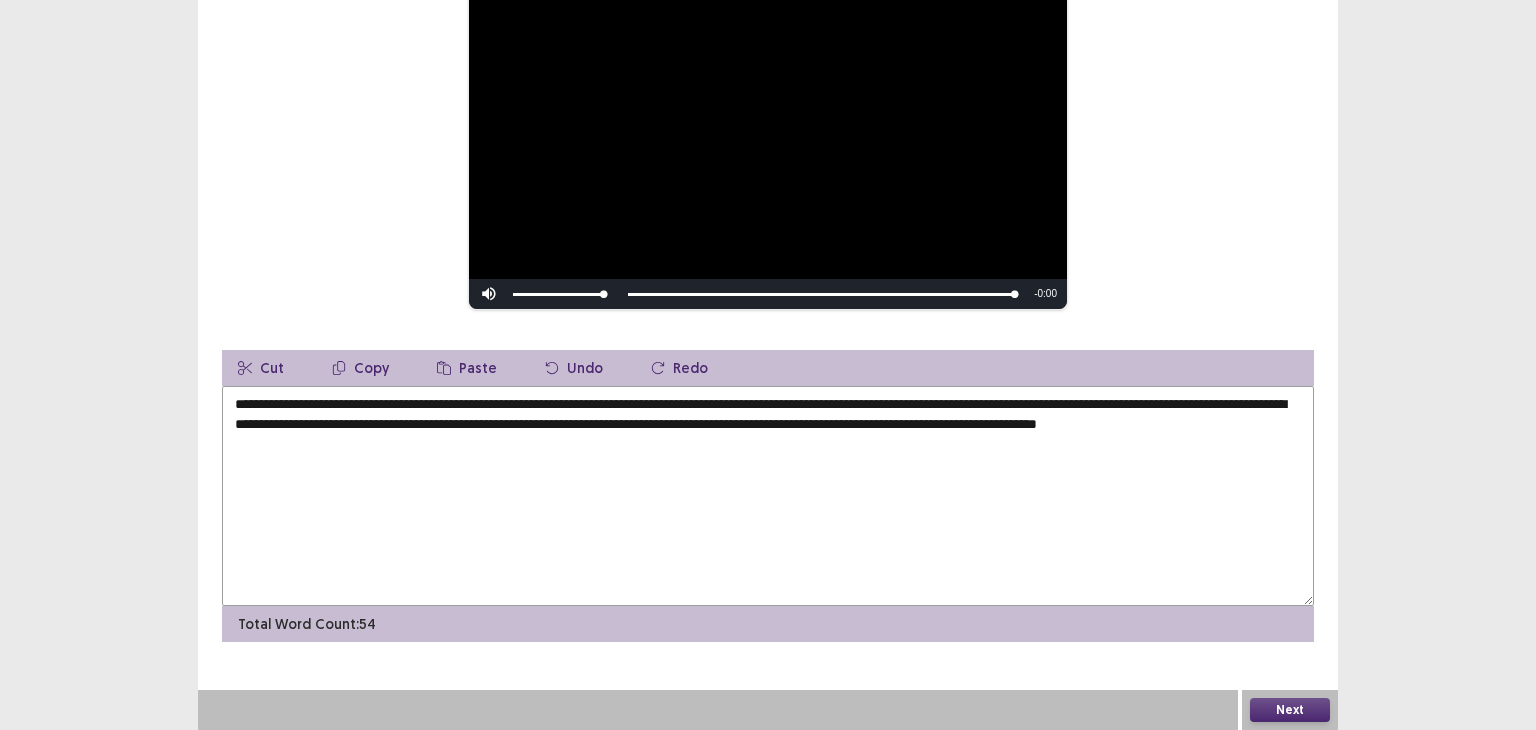 click on "**********" at bounding box center [768, 496] 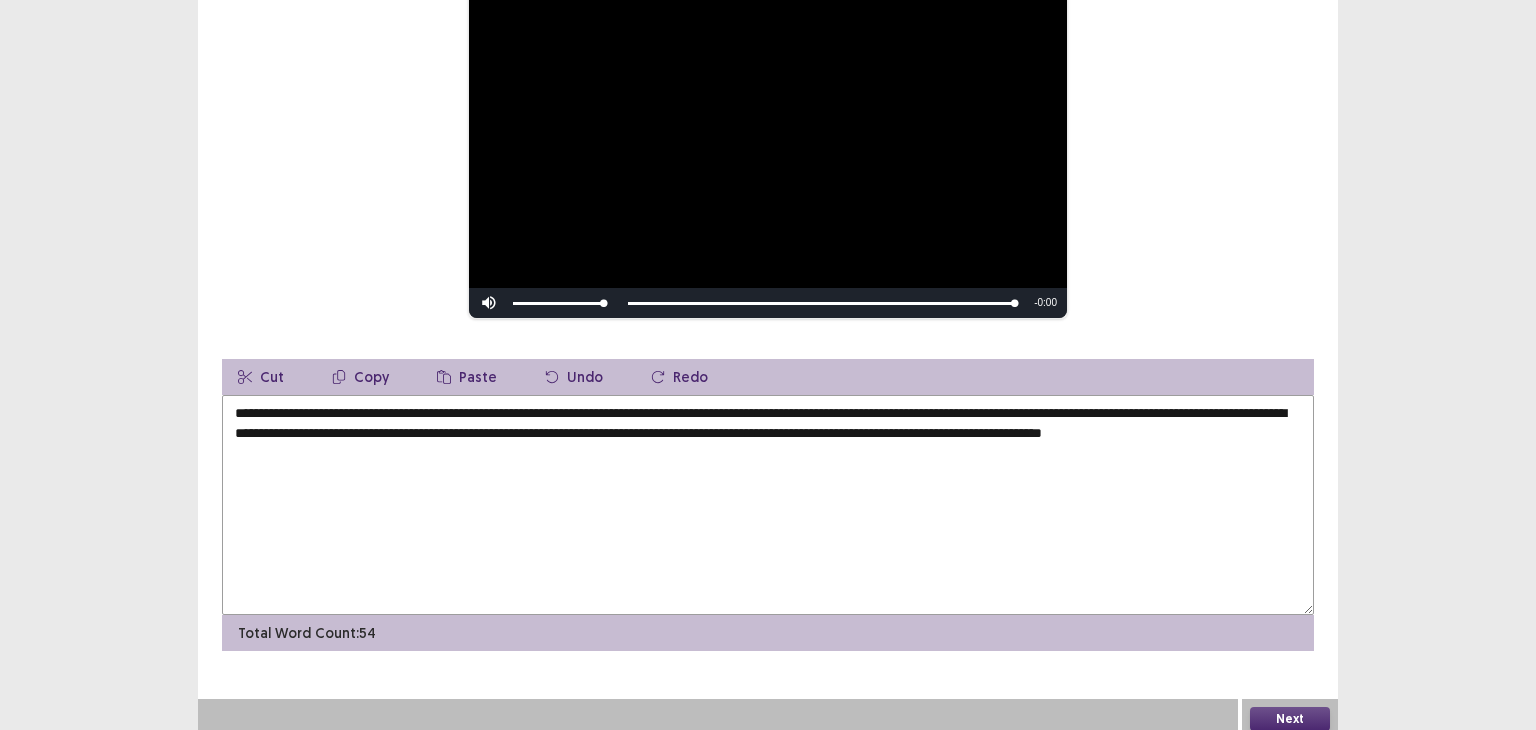 type on "**********" 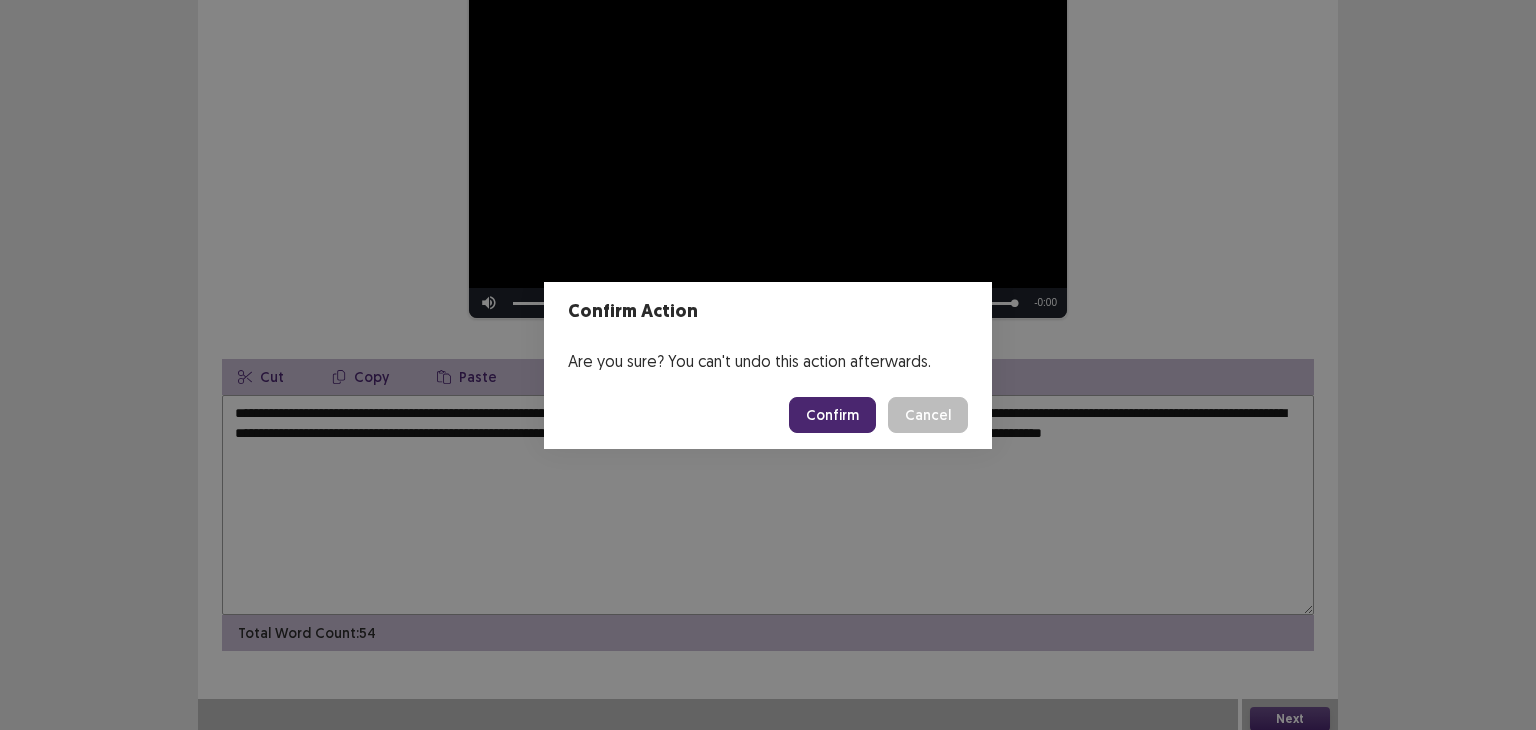 click on "Confirm" at bounding box center [832, 415] 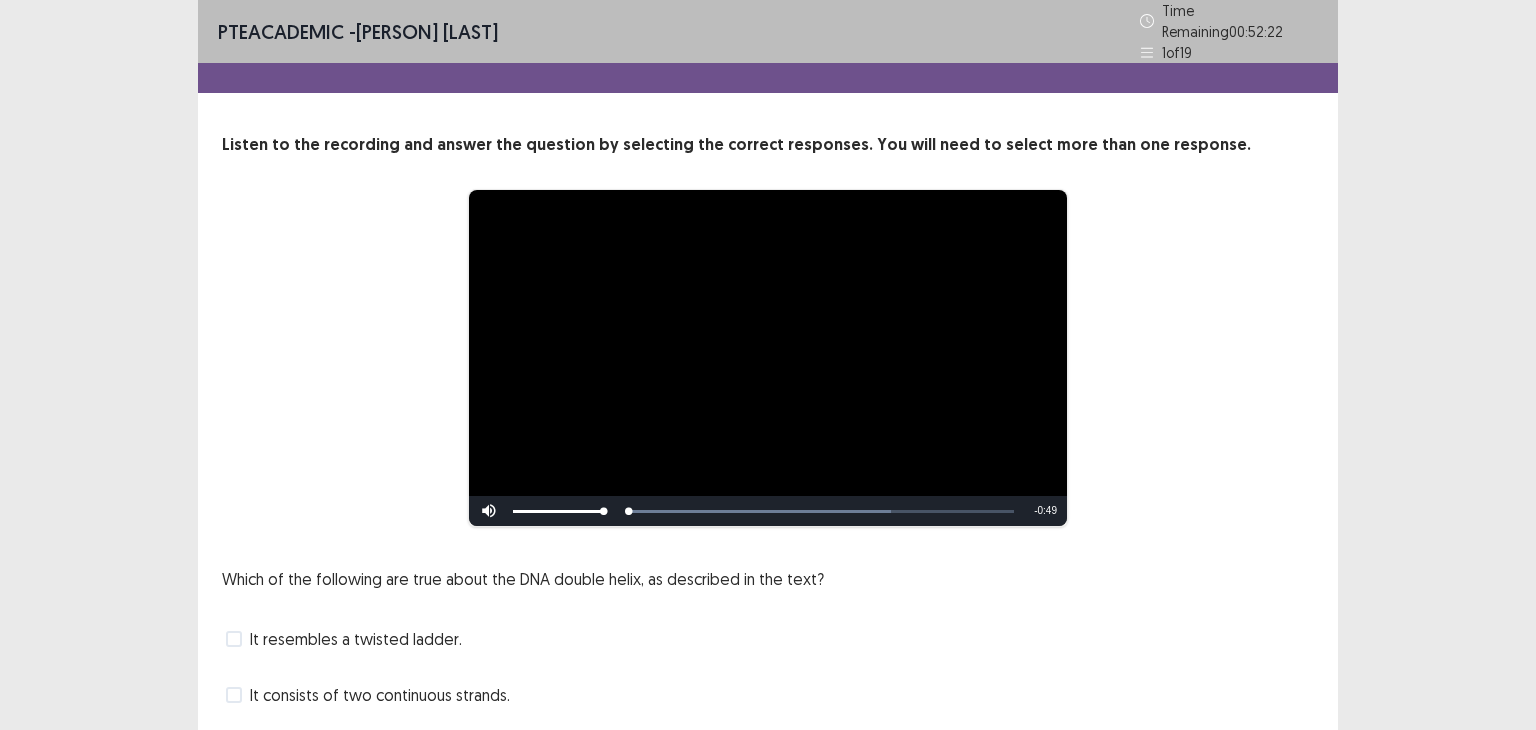 scroll, scrollTop: 172, scrollLeft: 0, axis: vertical 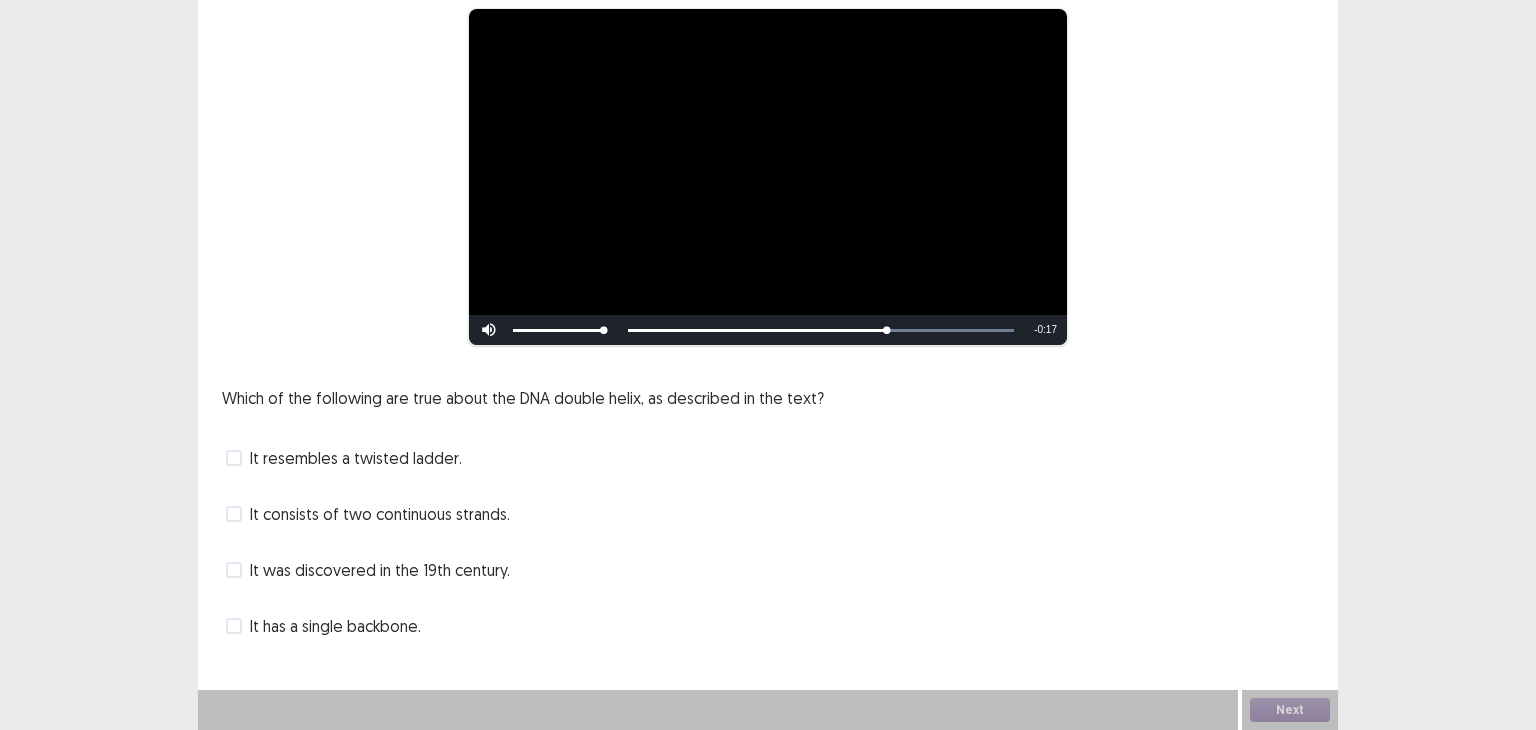 click at bounding box center (234, 458) 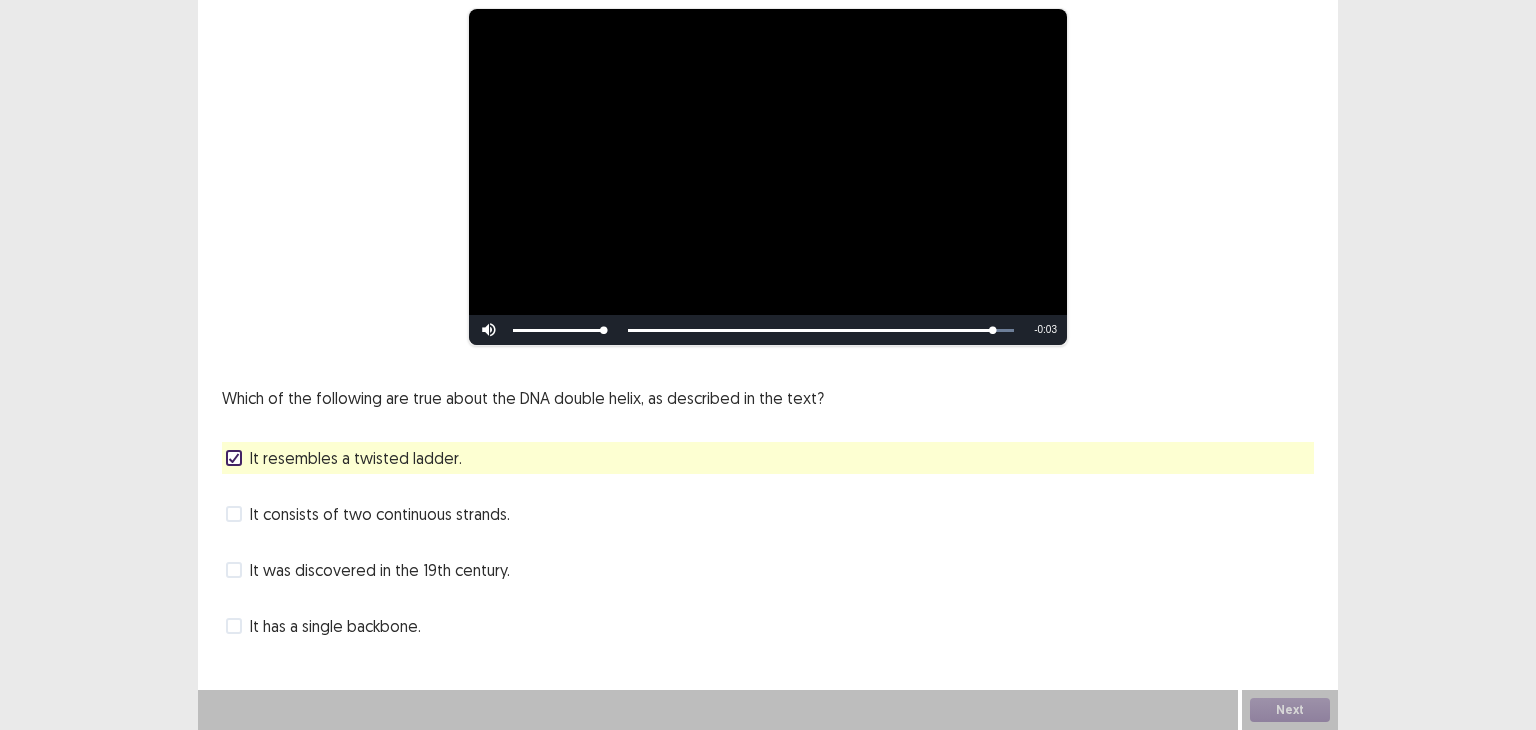 click at bounding box center [234, 514] 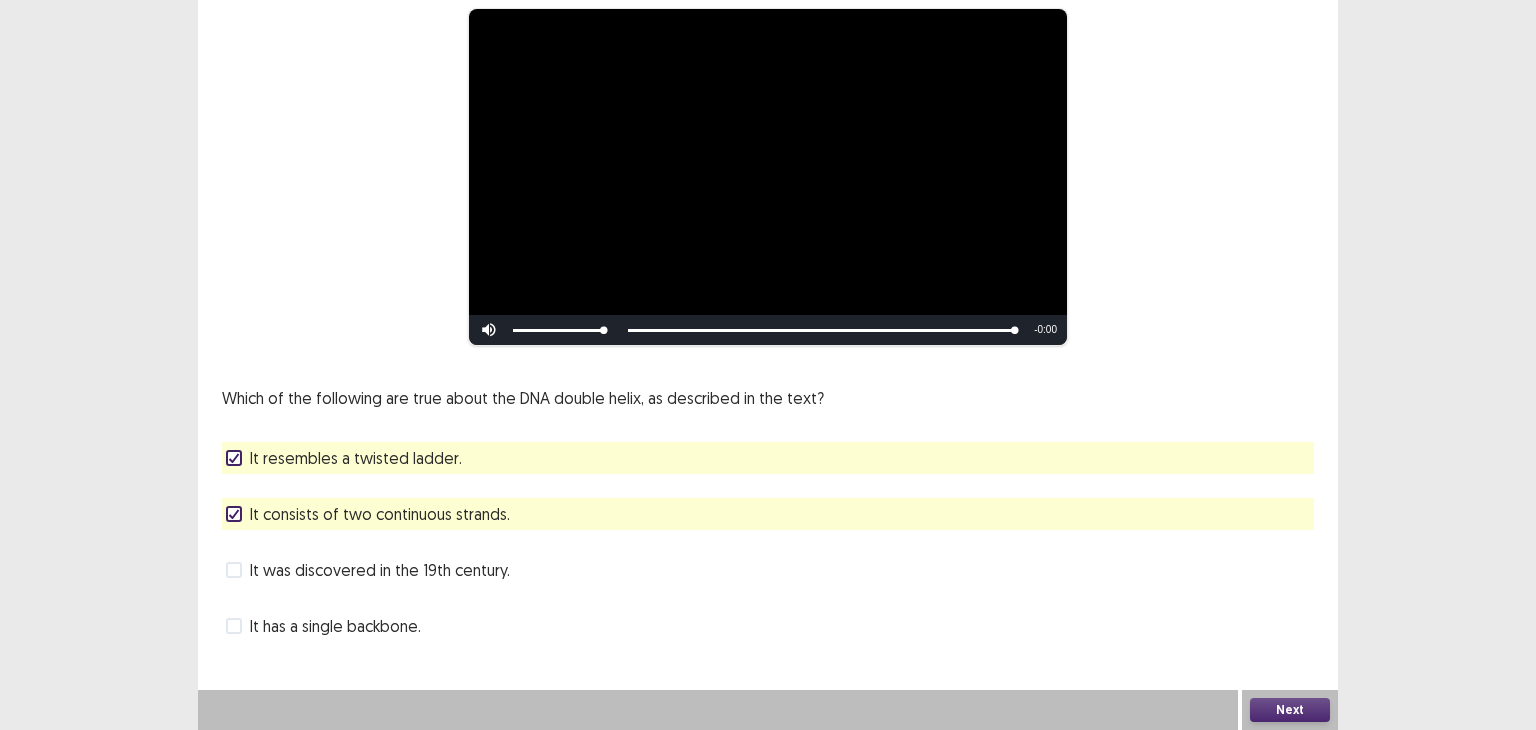 click on "Next" at bounding box center [1290, 710] 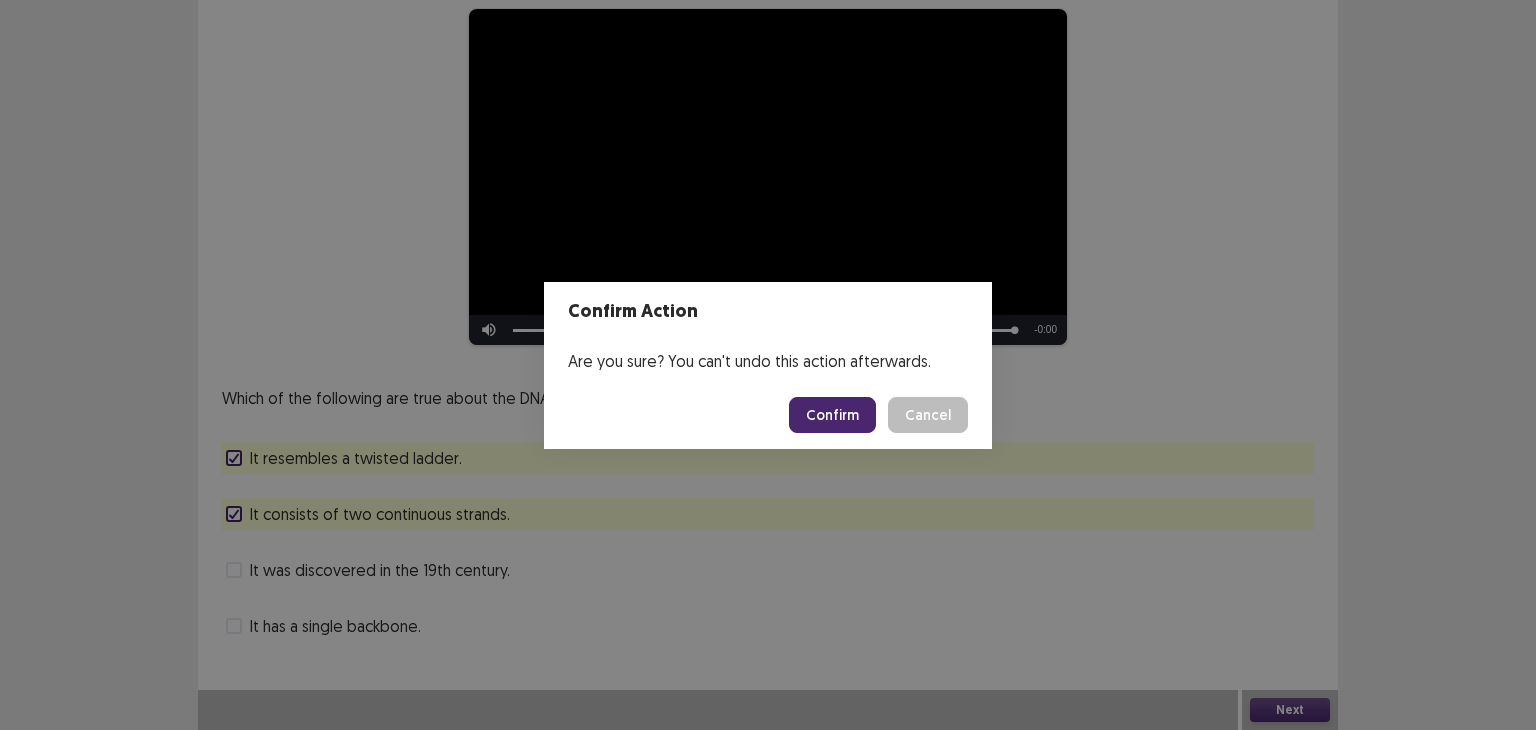 click on "Confirm" at bounding box center (832, 415) 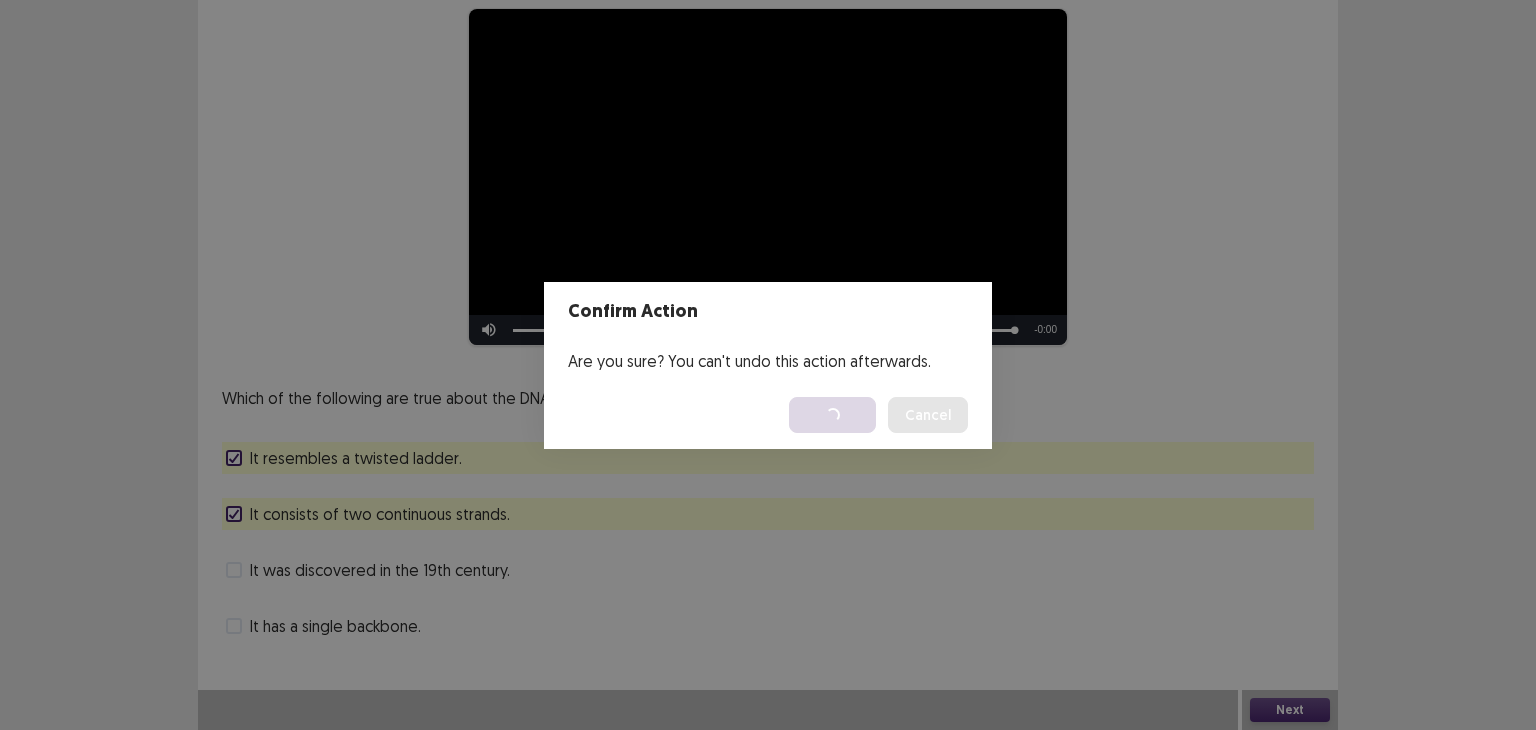 scroll, scrollTop: 0, scrollLeft: 0, axis: both 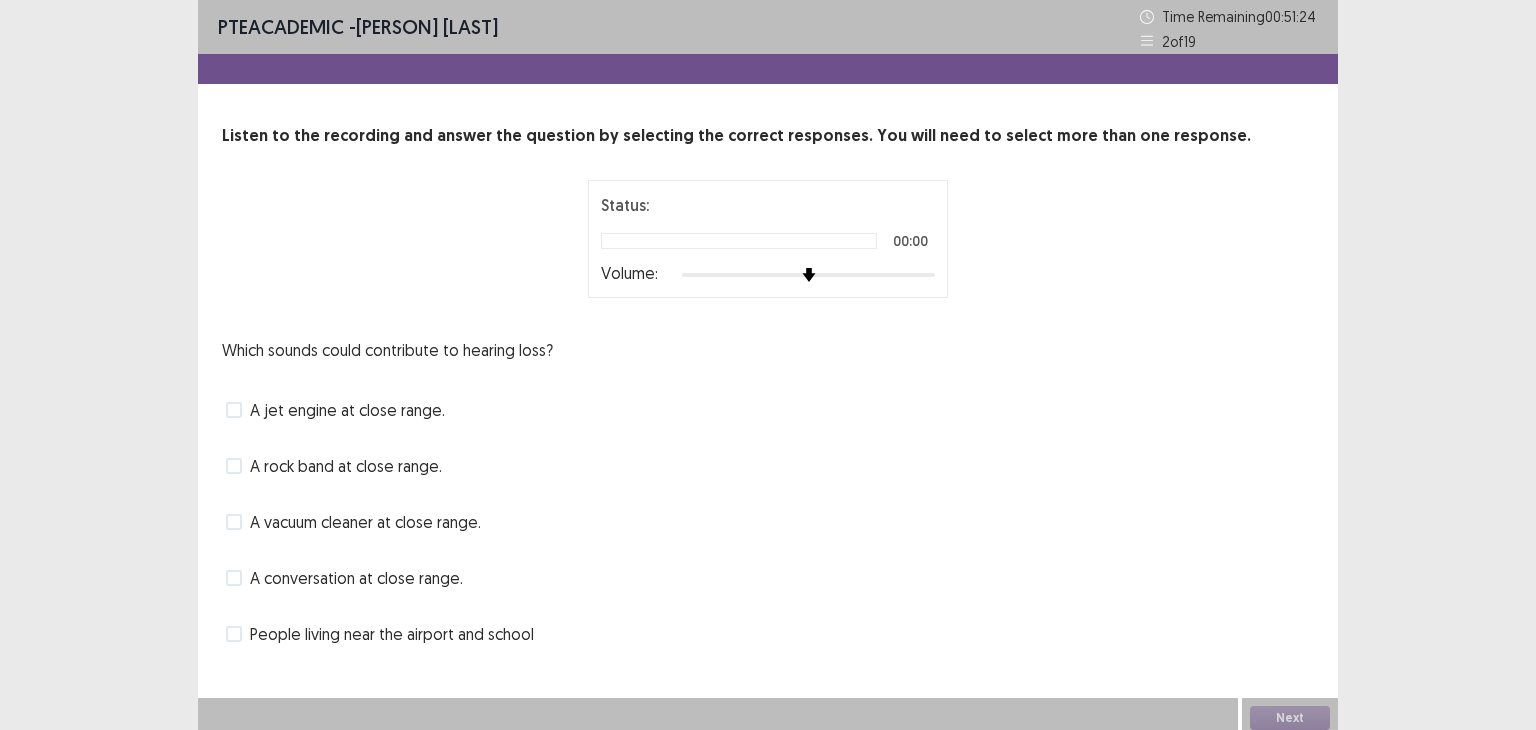 click on "PTE academic - [FIRST] [LAST] Time Remaining 00 : 51 : 24 2 of 19 Listen to the recording and answer the question by selecting the correct responses. You will need to select more than one response. Status: 00:00 Volume: Which sounds could contribute to hearing loss? A jet engine at close range. A rock band at close range. A vacuum cleaner at close range. A conversation at close range. People living near the airport and school Next" at bounding box center (768, 369) 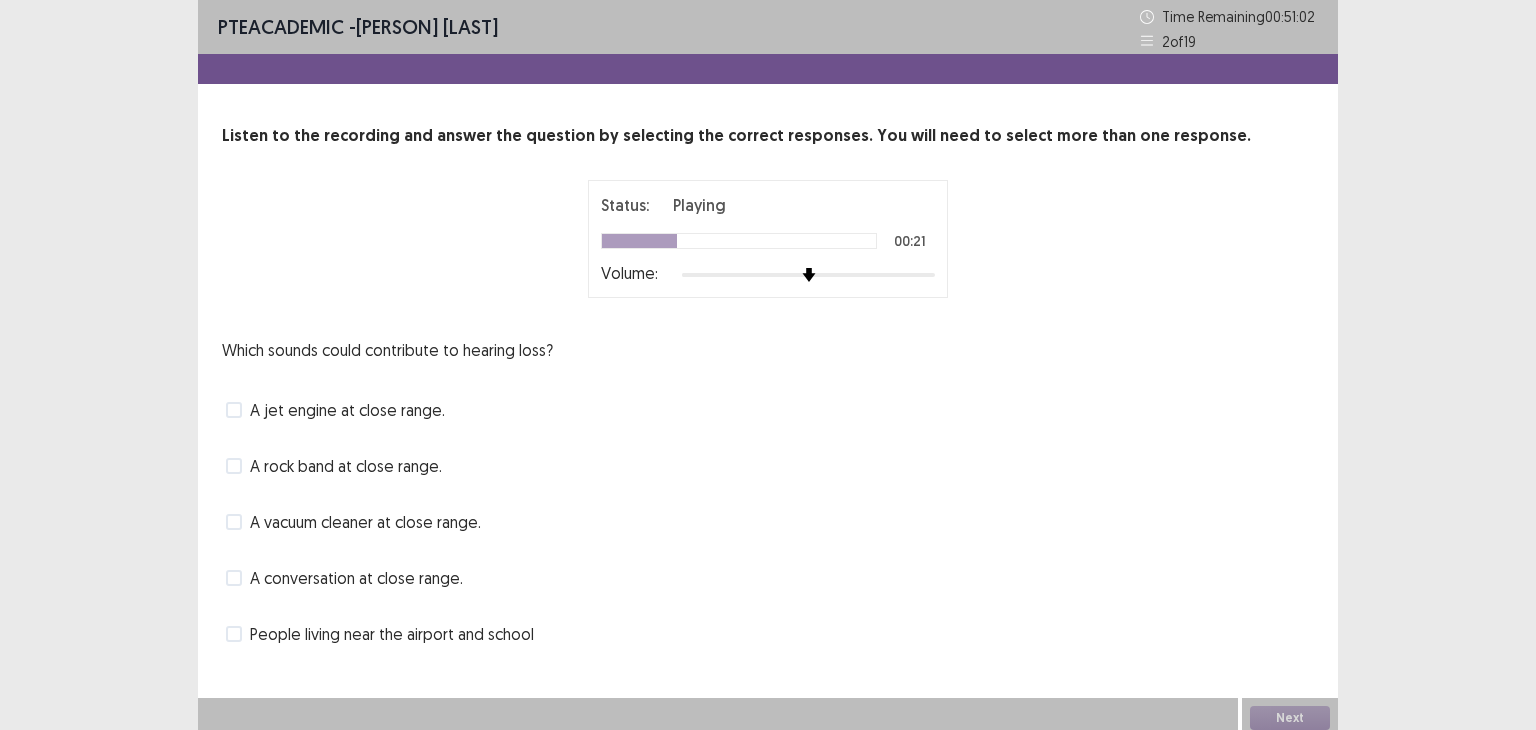 click at bounding box center [234, 522] 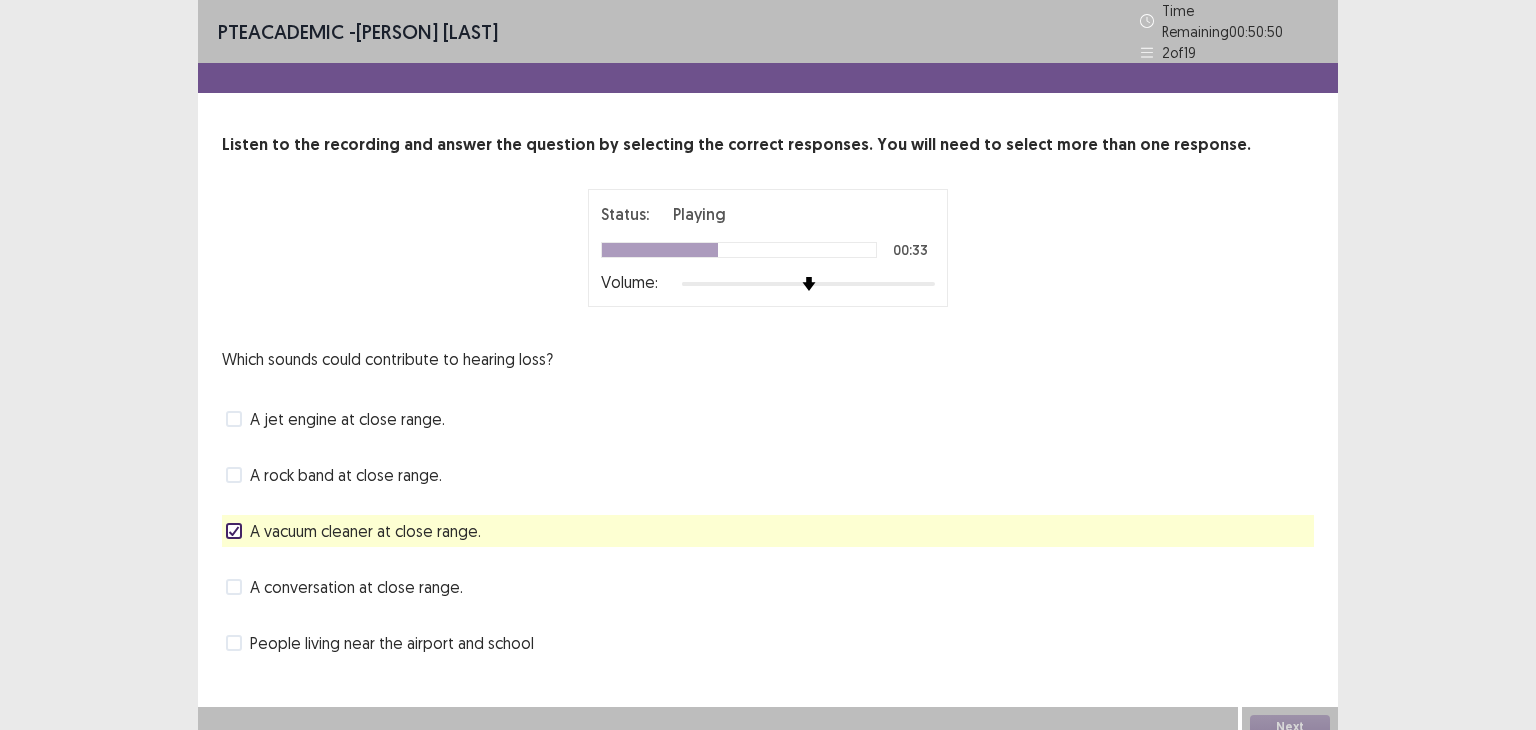 click on "A vacuum cleaner at close range." at bounding box center (353, 531) 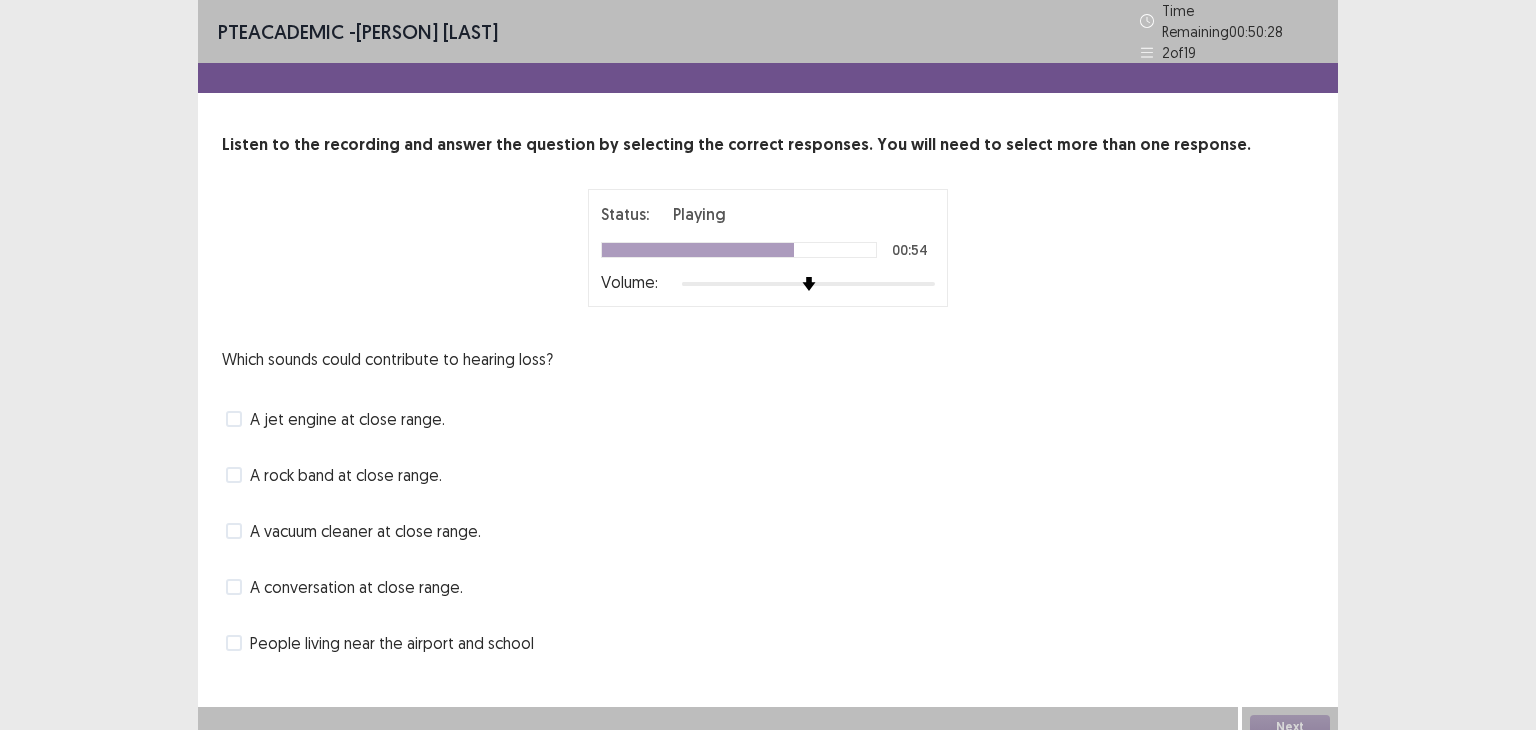 click on "A rock band at close range." at bounding box center [334, 475] 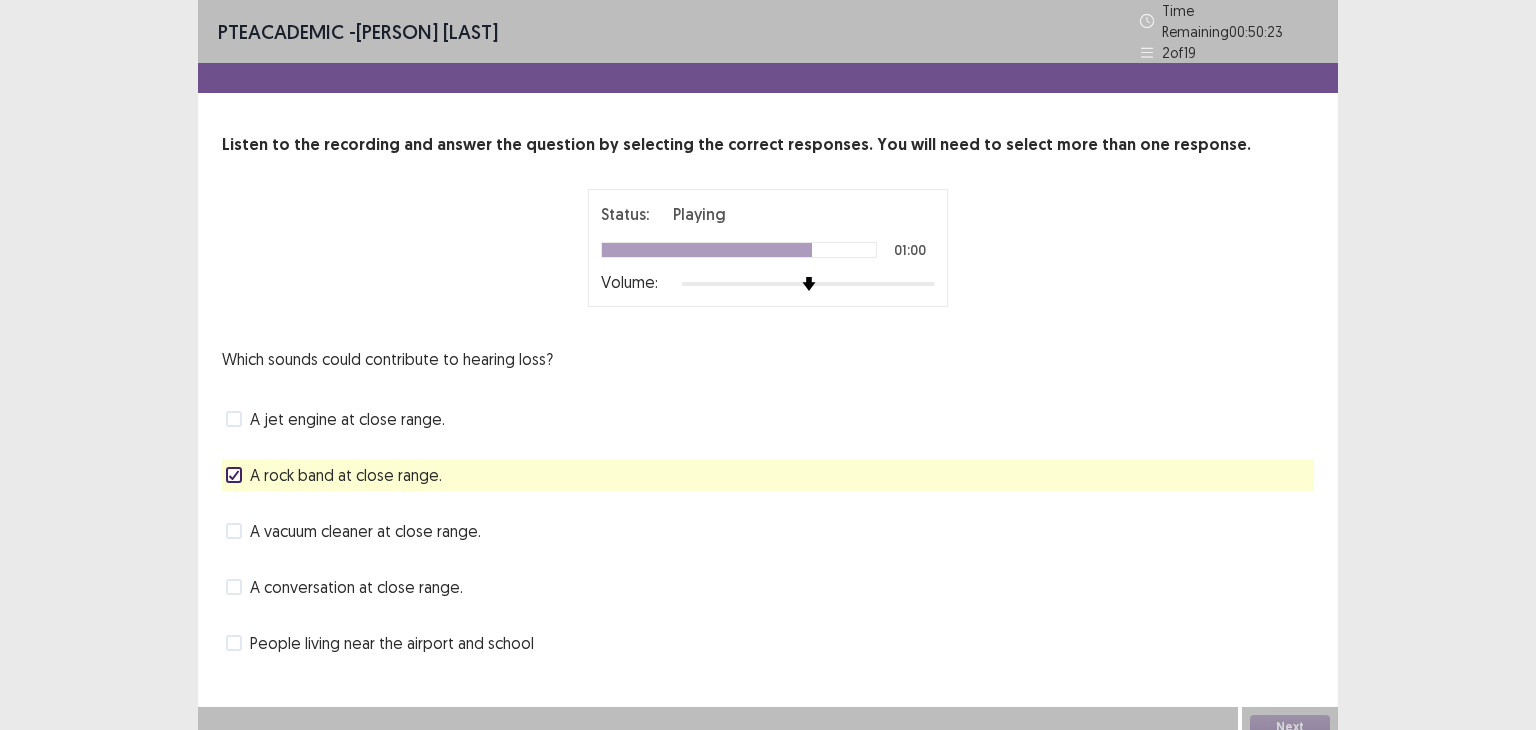 click on "A jet engine at close range." at bounding box center [335, 419] 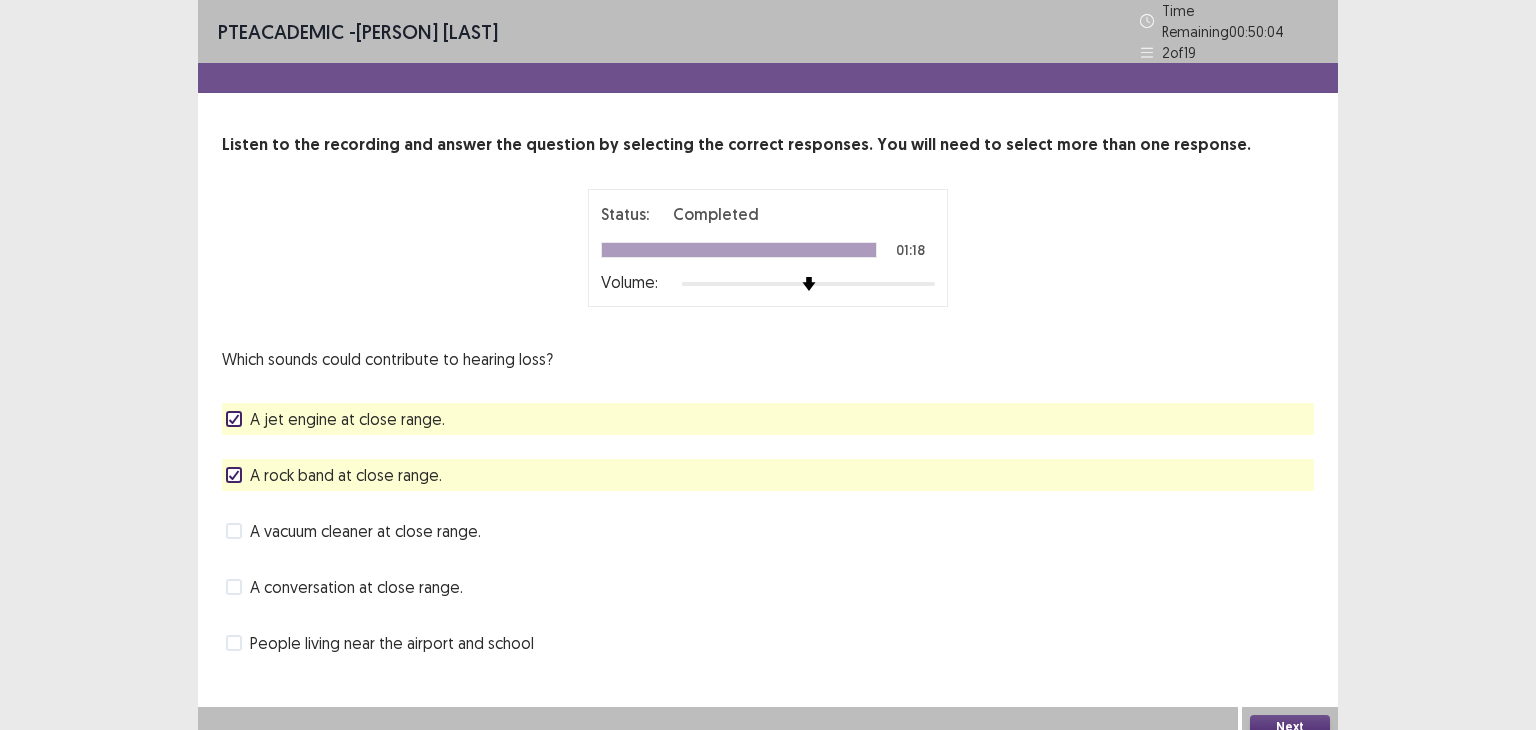 click on "Next" at bounding box center (1290, 727) 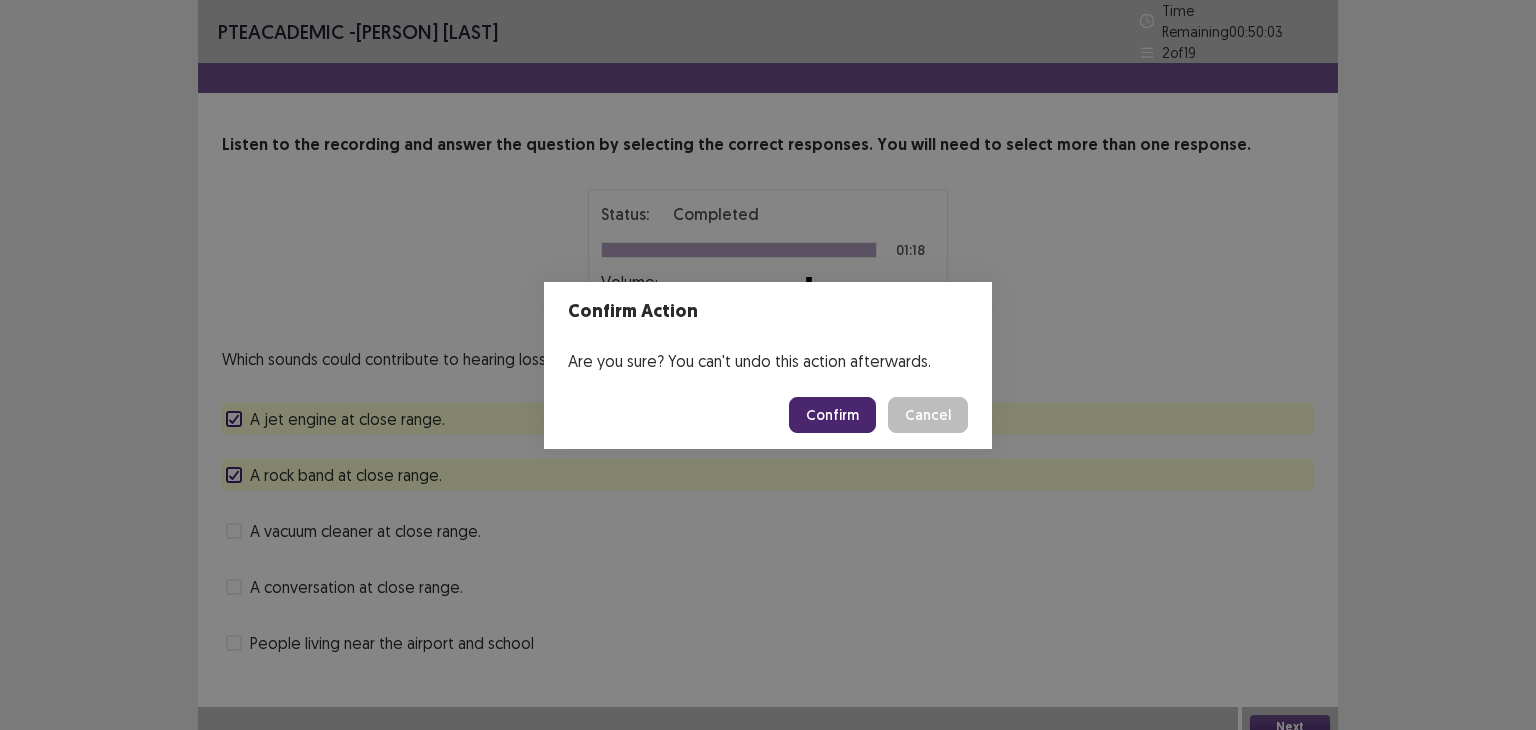 click on "Confirm" at bounding box center (832, 415) 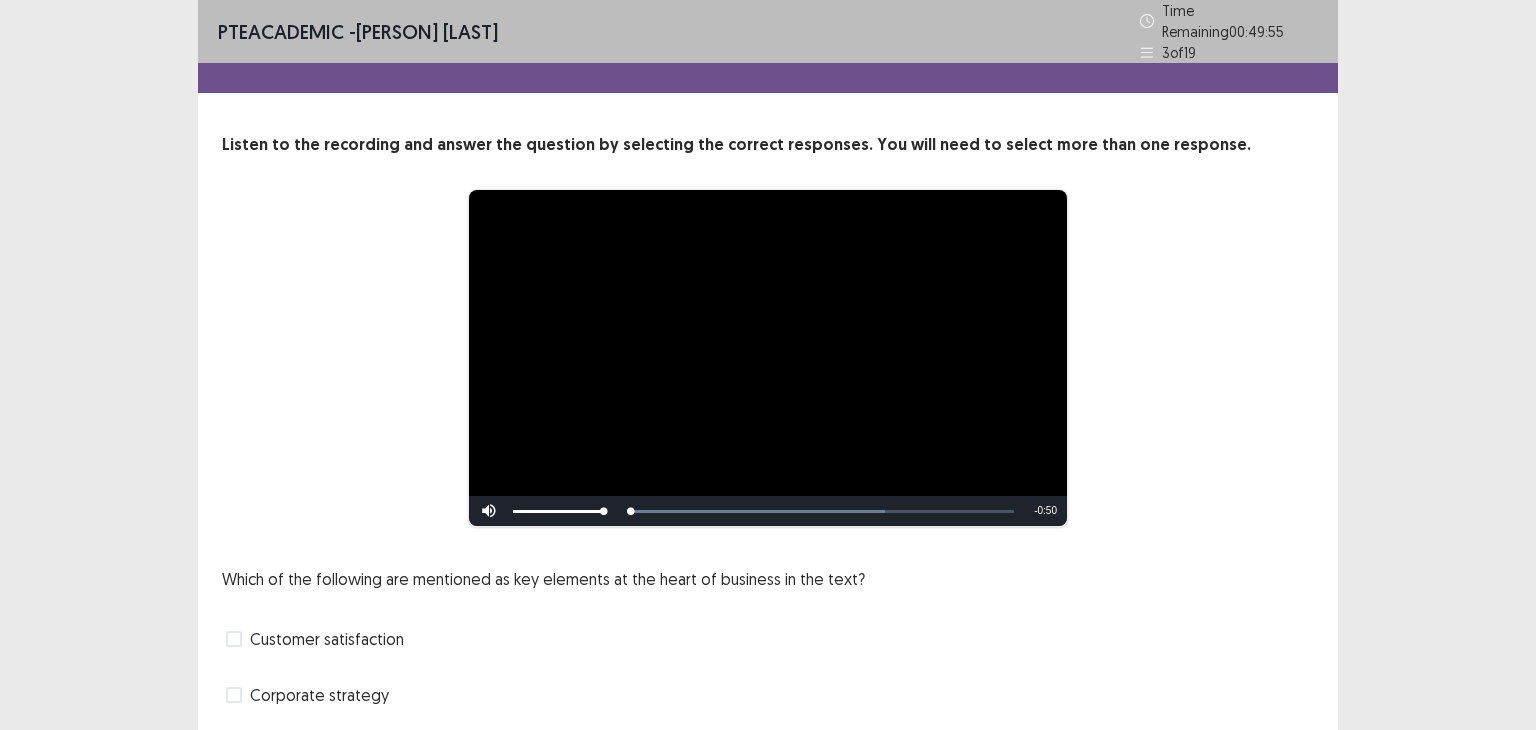 scroll, scrollTop: 172, scrollLeft: 0, axis: vertical 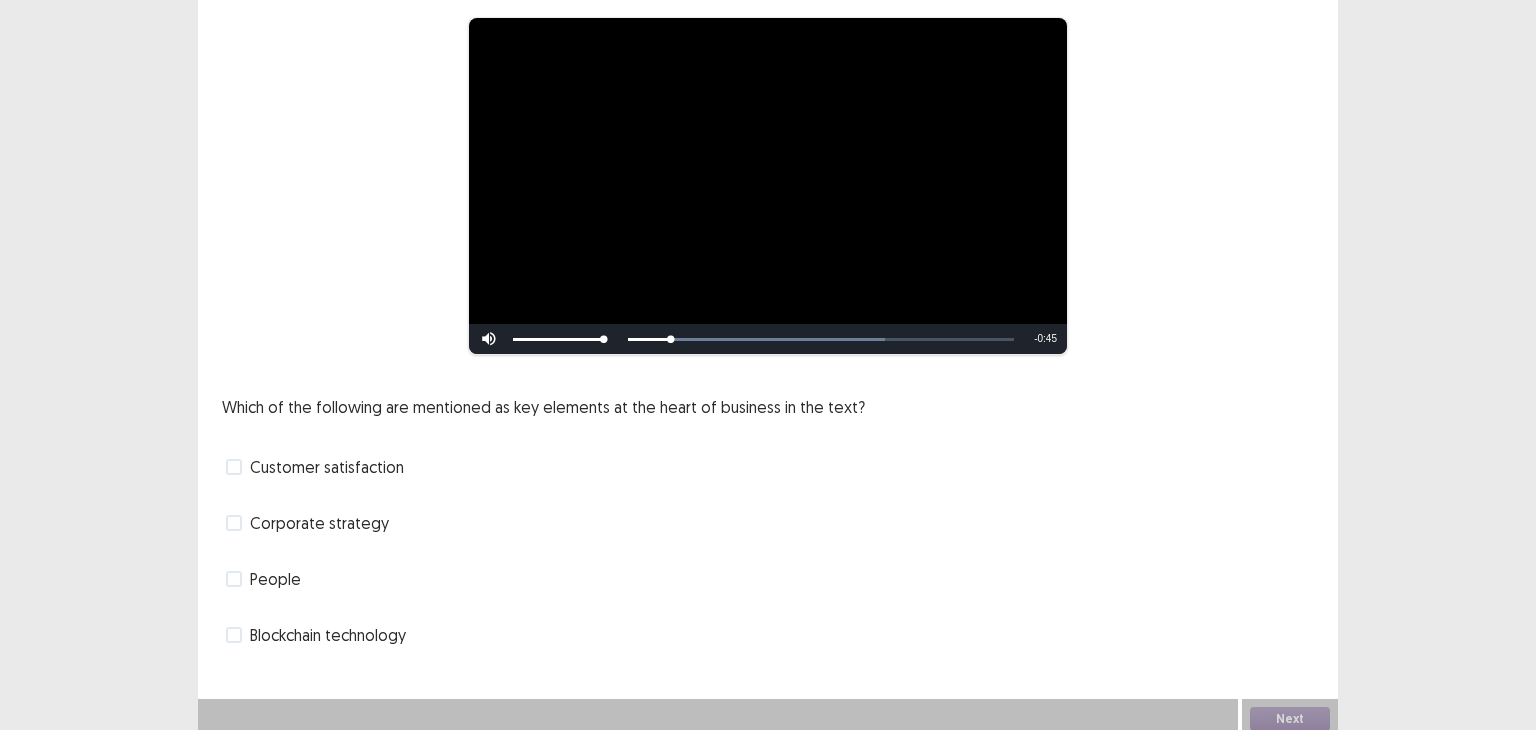 click at bounding box center [234, 523] 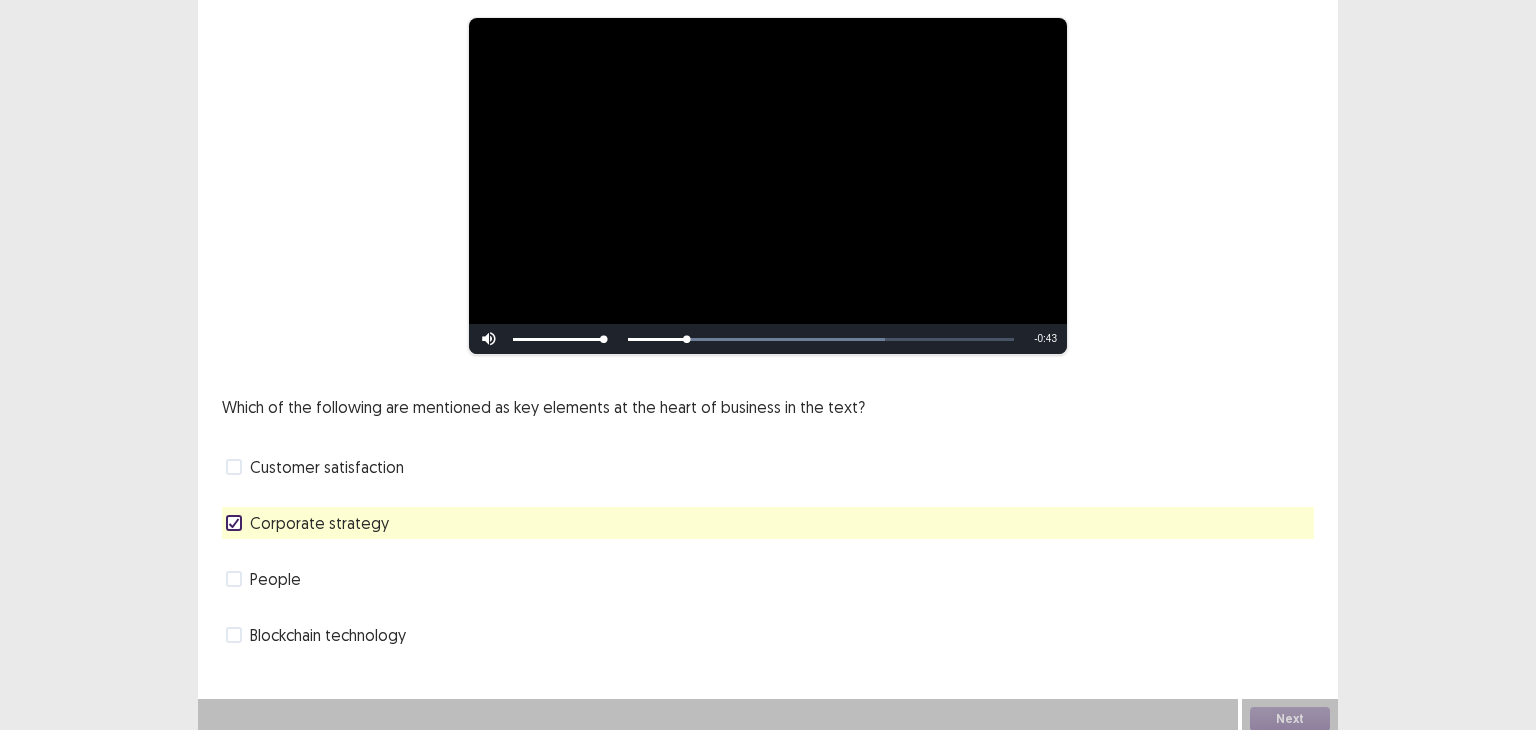 click at bounding box center (234, 579) 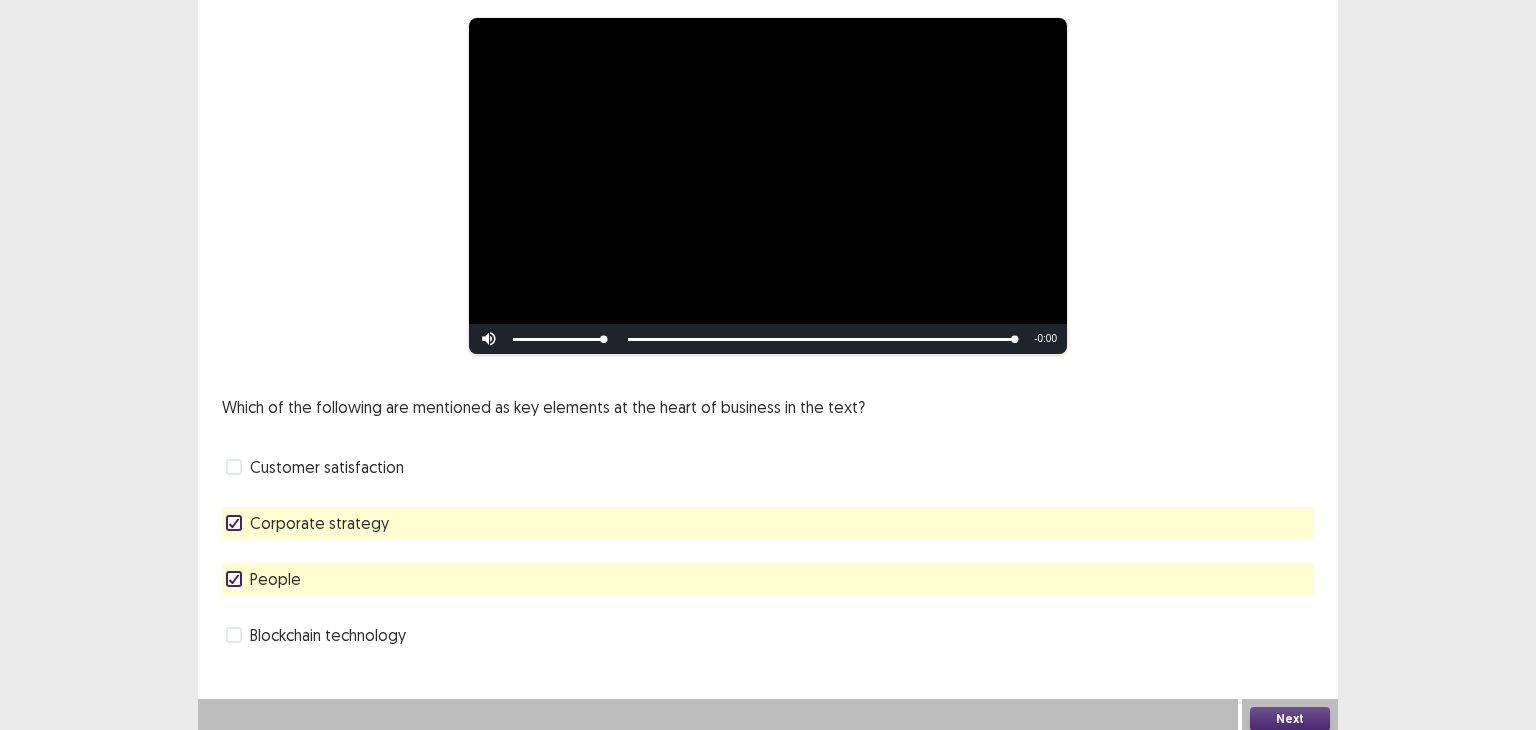 click on "Next" at bounding box center [1290, 719] 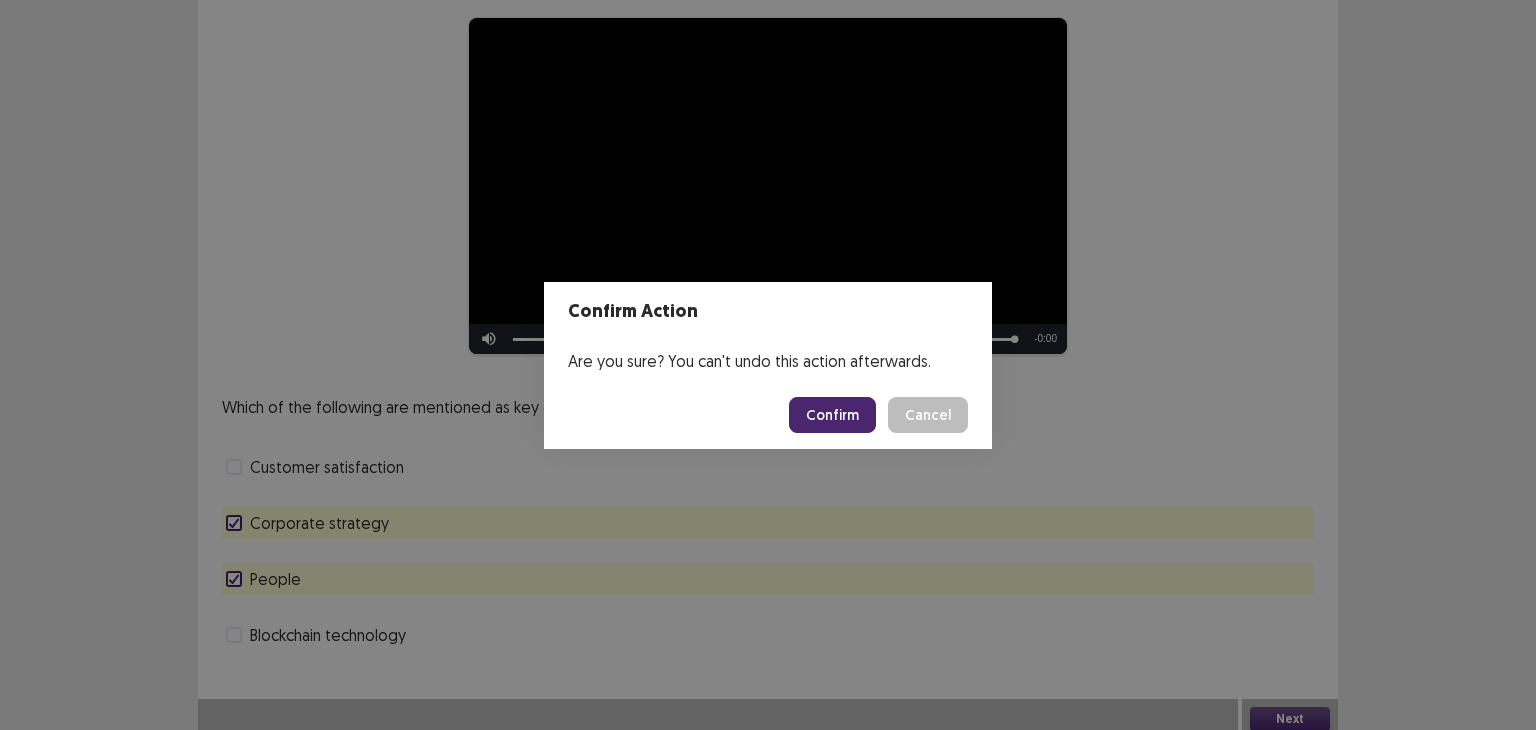 click on "Confirm" at bounding box center (832, 415) 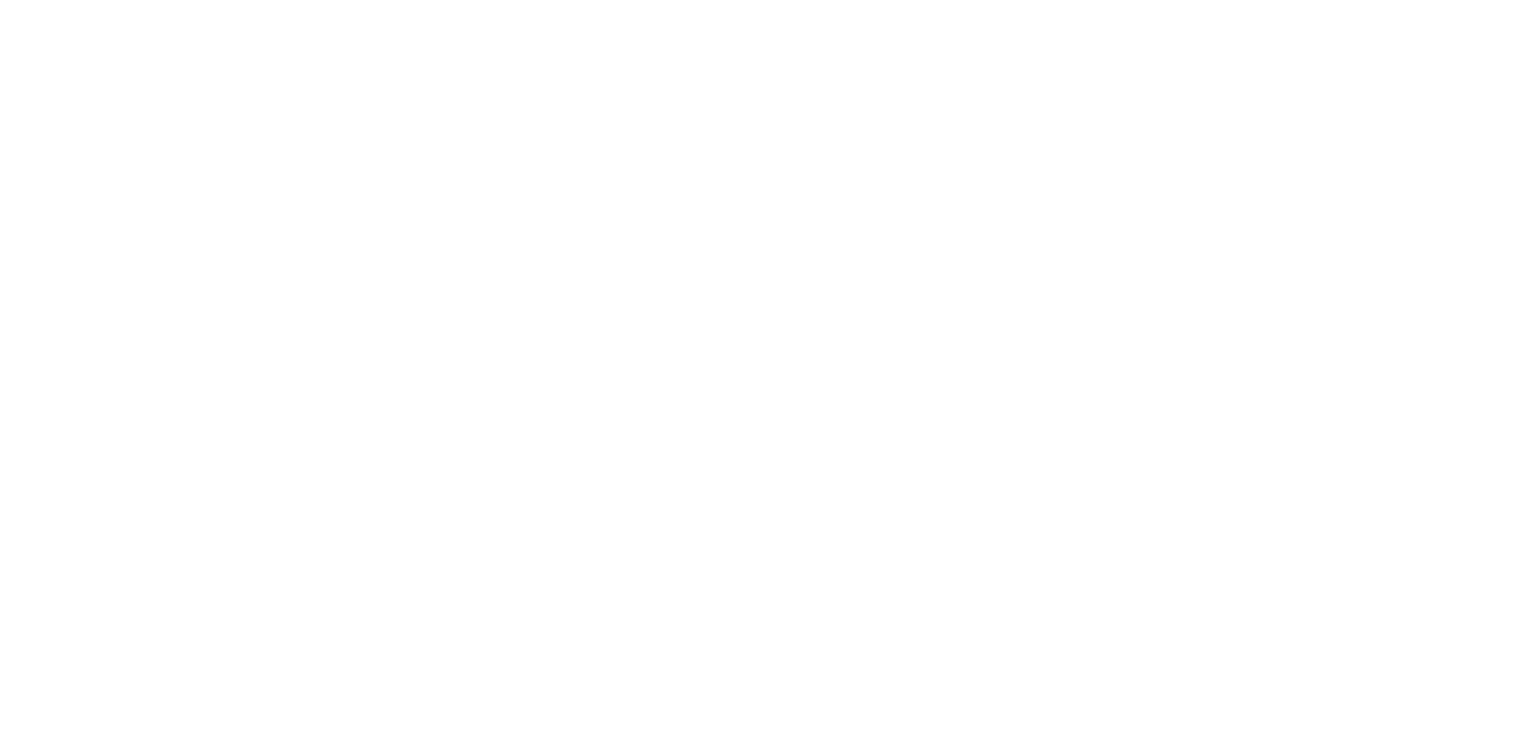 scroll, scrollTop: 0, scrollLeft: 0, axis: both 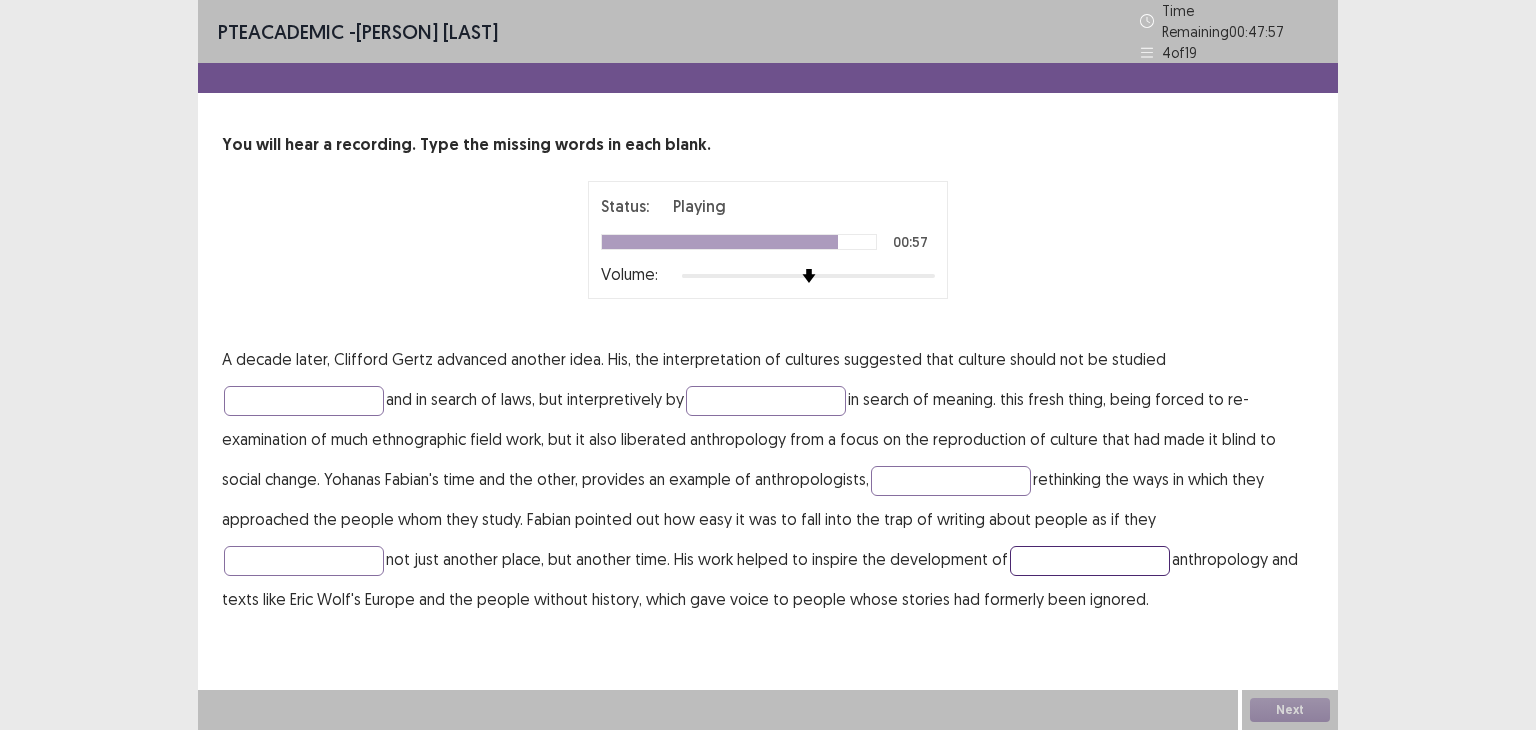click at bounding box center [1090, 561] 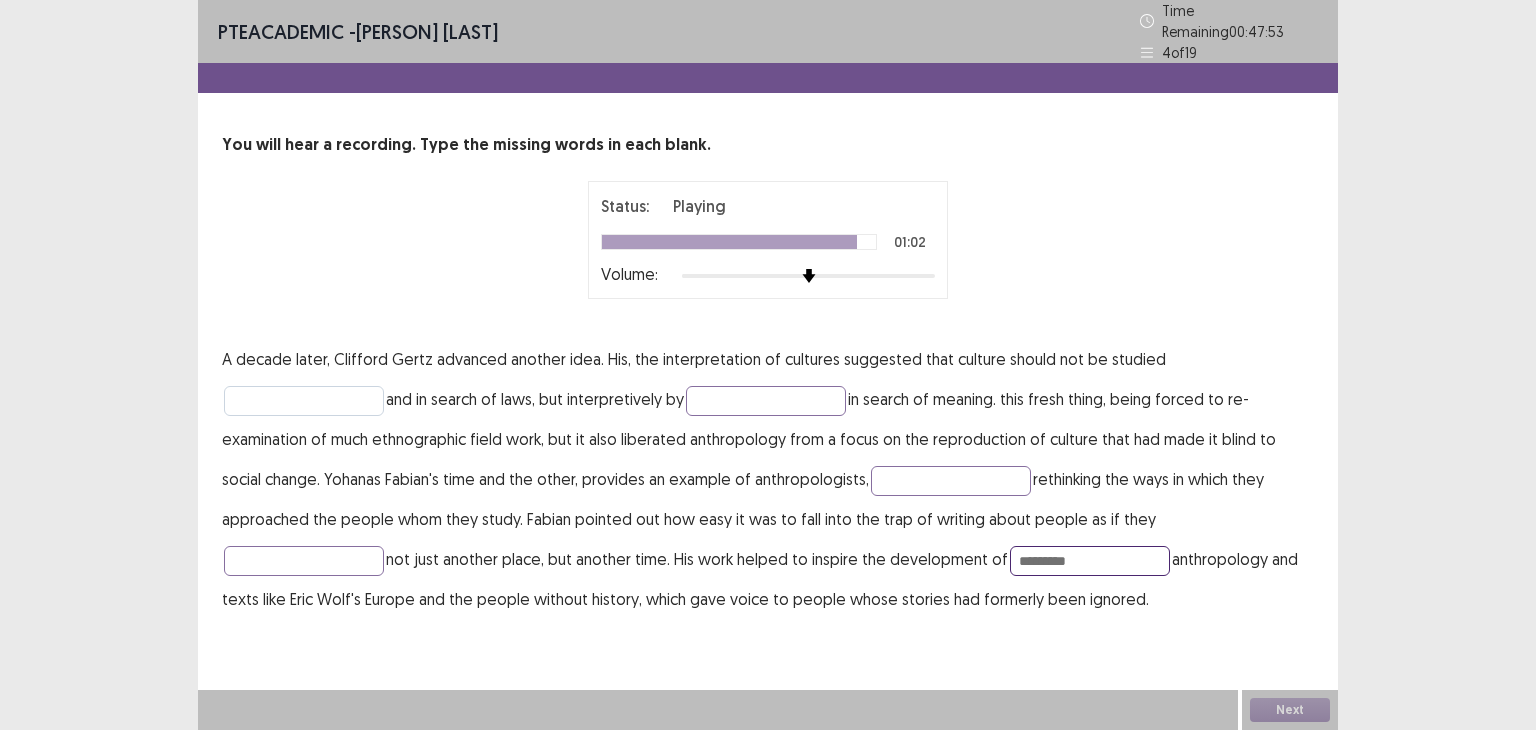 type on "*********" 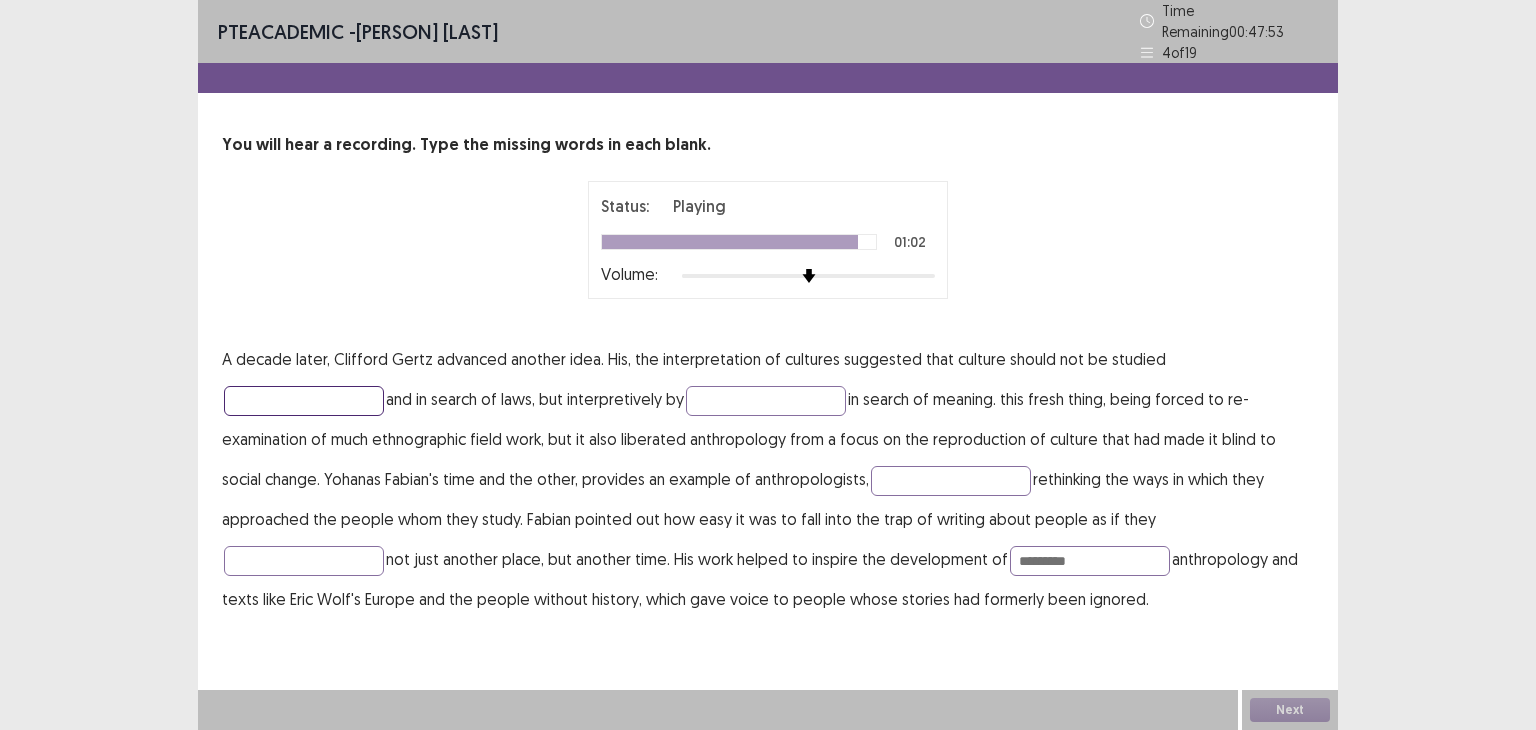 click at bounding box center [304, 401] 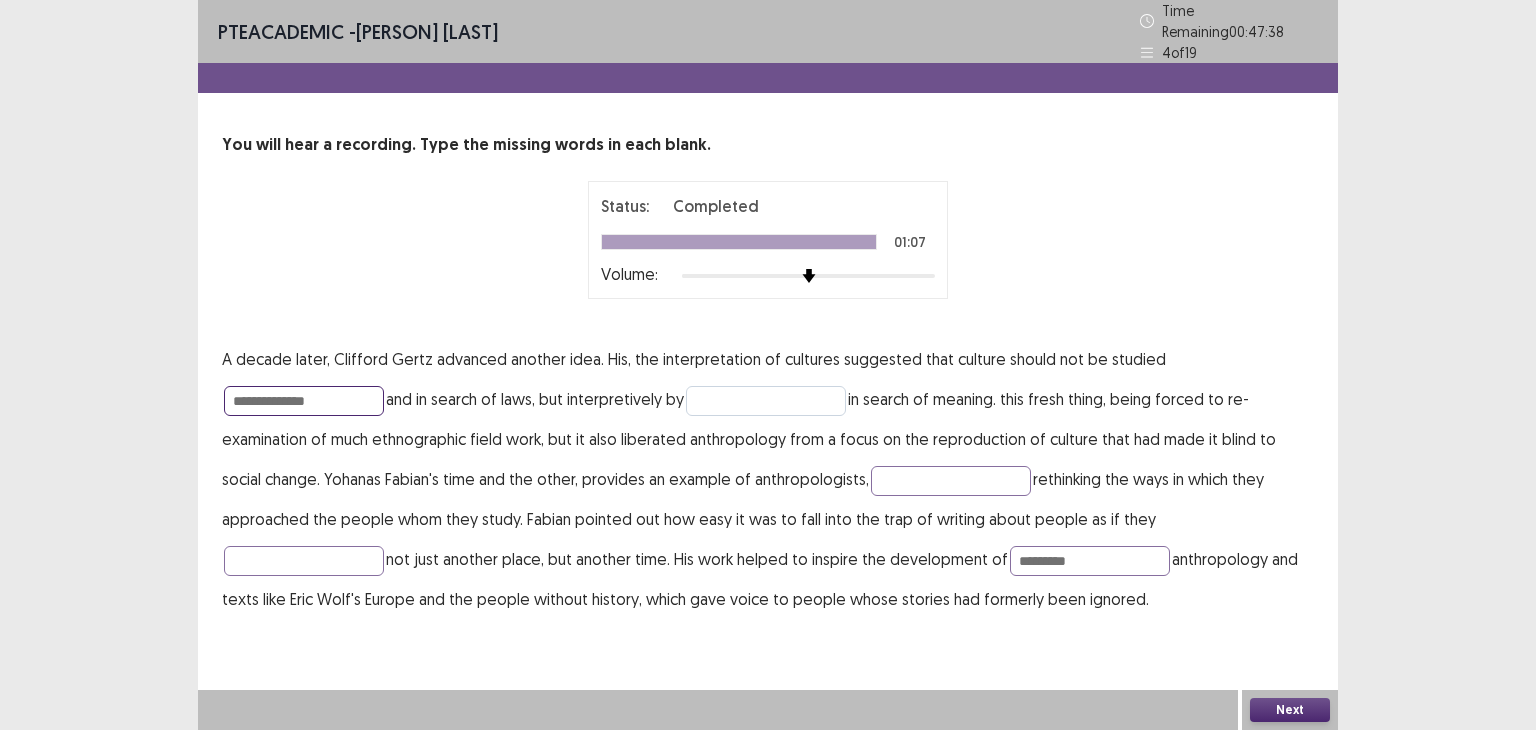 type on "**********" 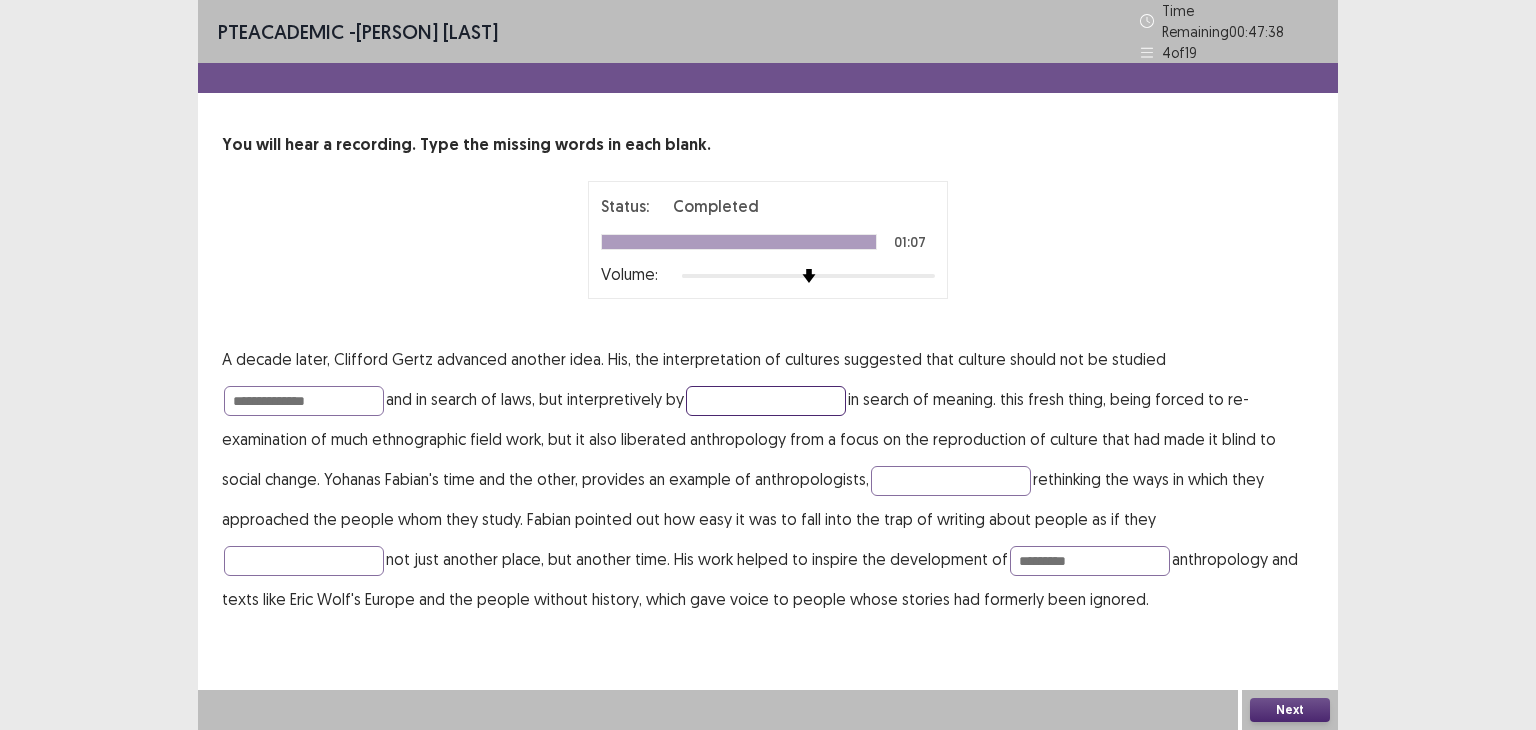 click at bounding box center [766, 401] 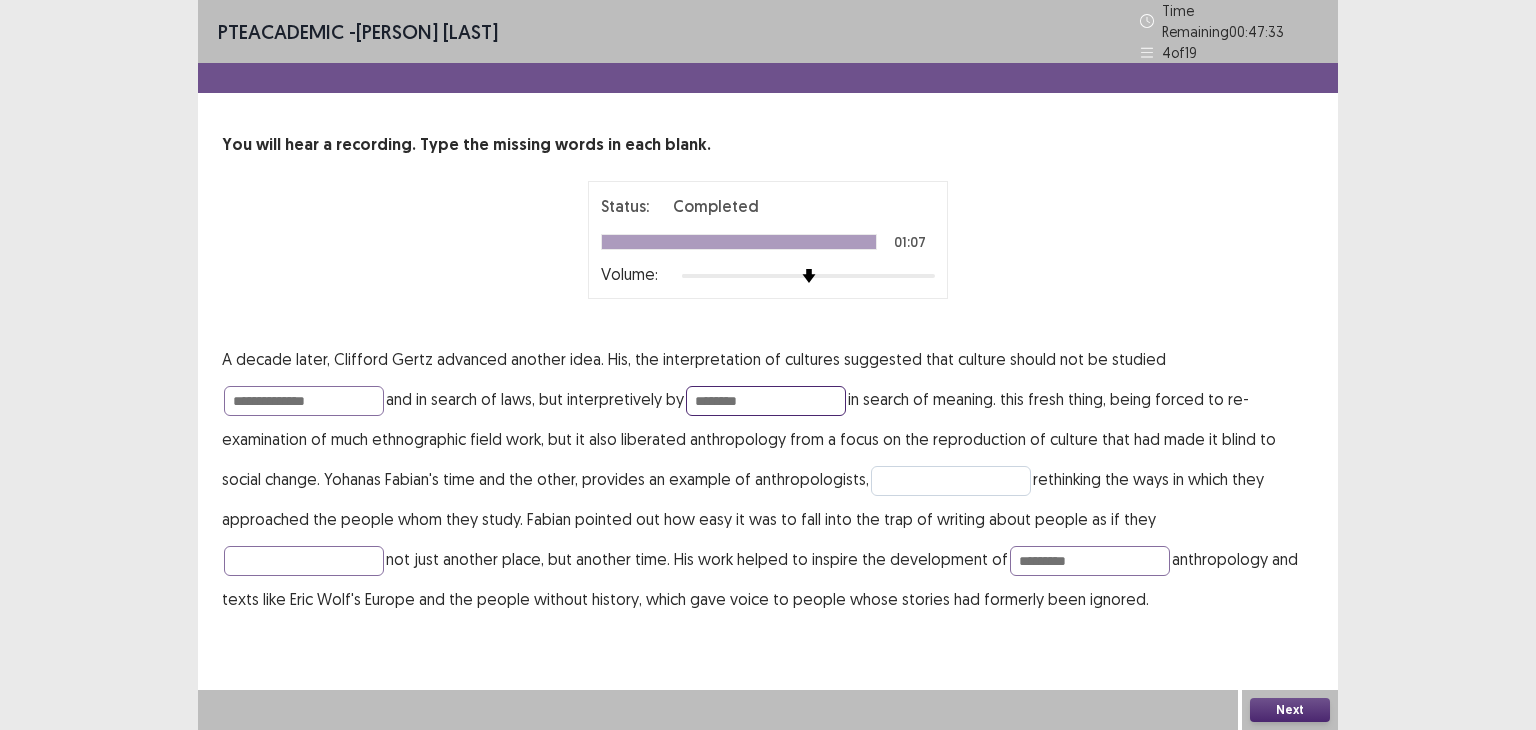 type on "********" 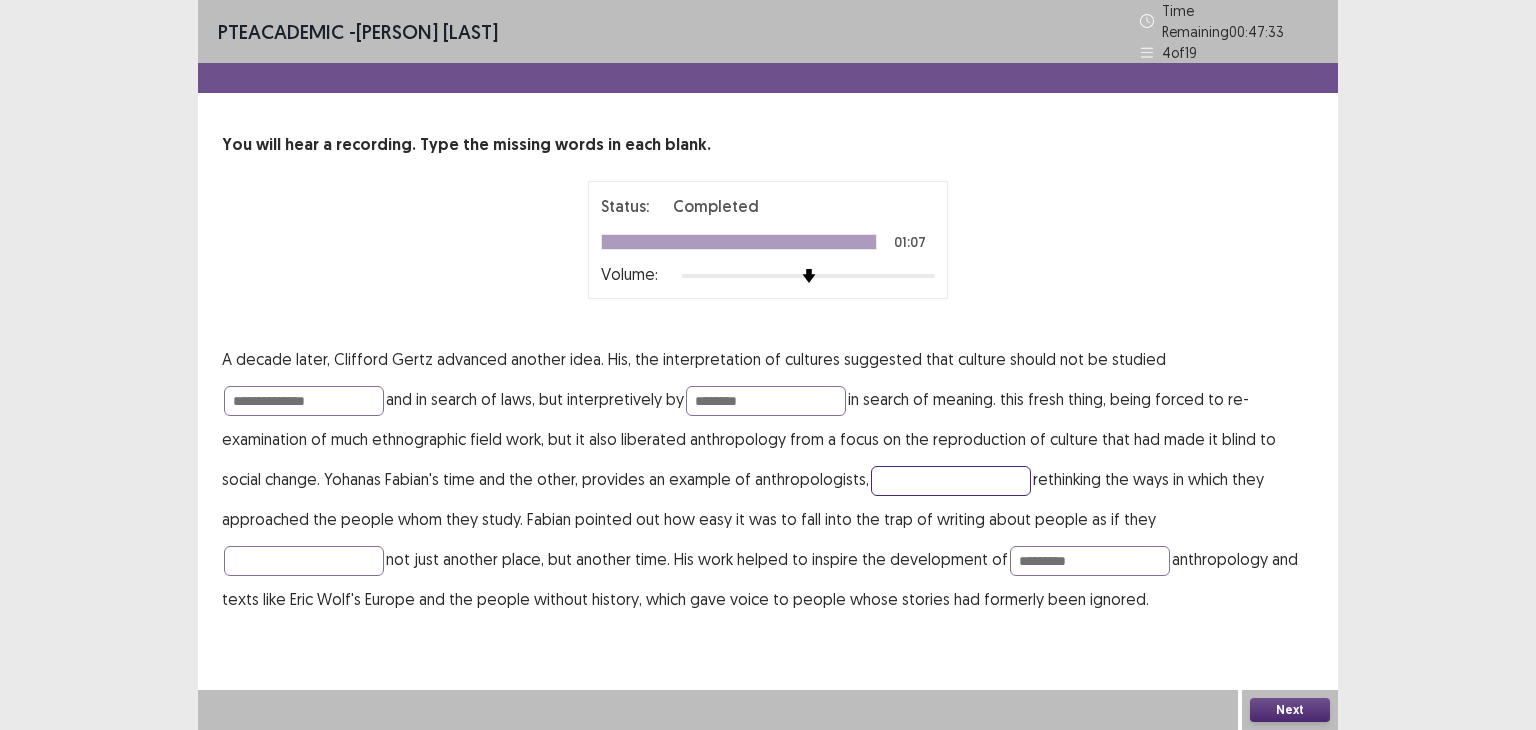 click at bounding box center (951, 481) 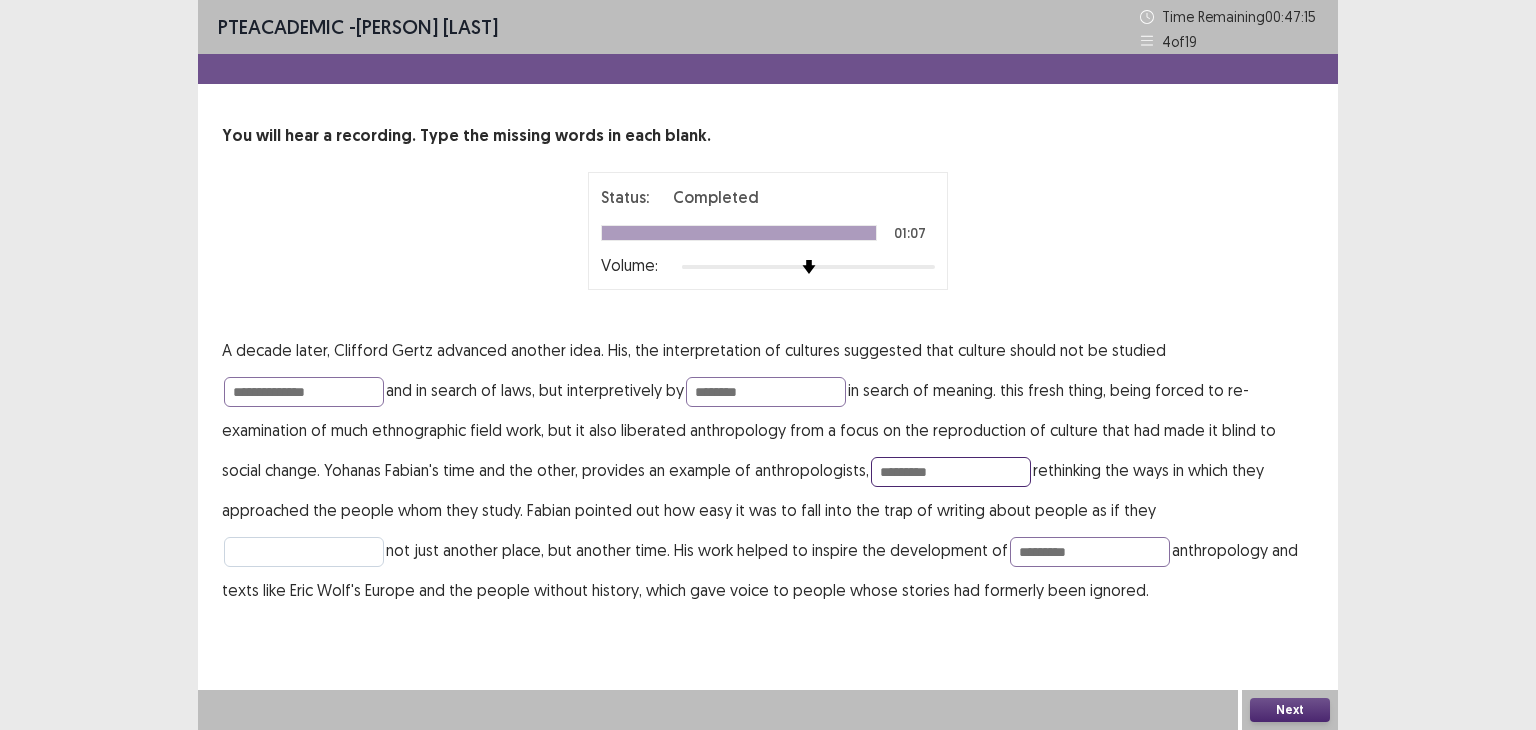 type on "*********" 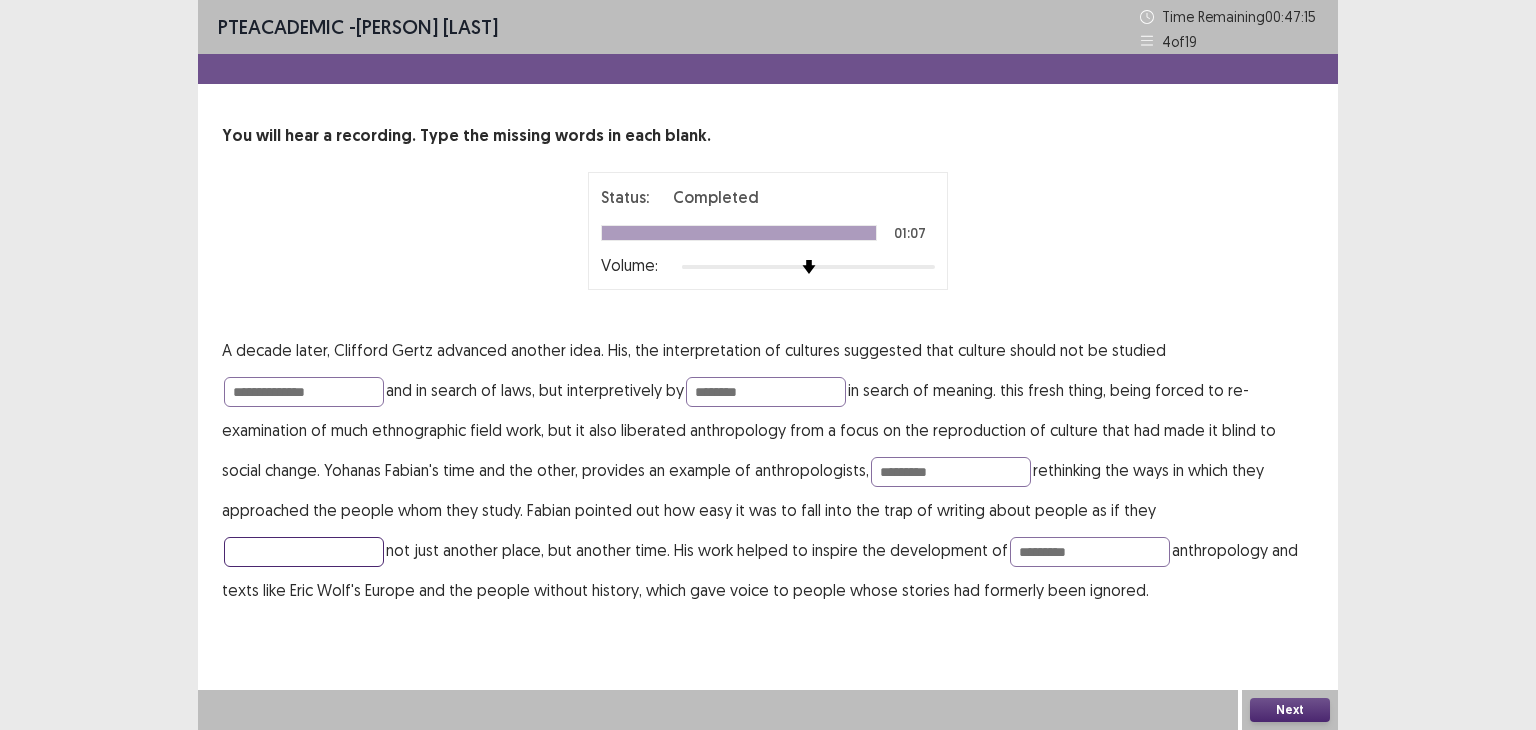 click at bounding box center (304, 552) 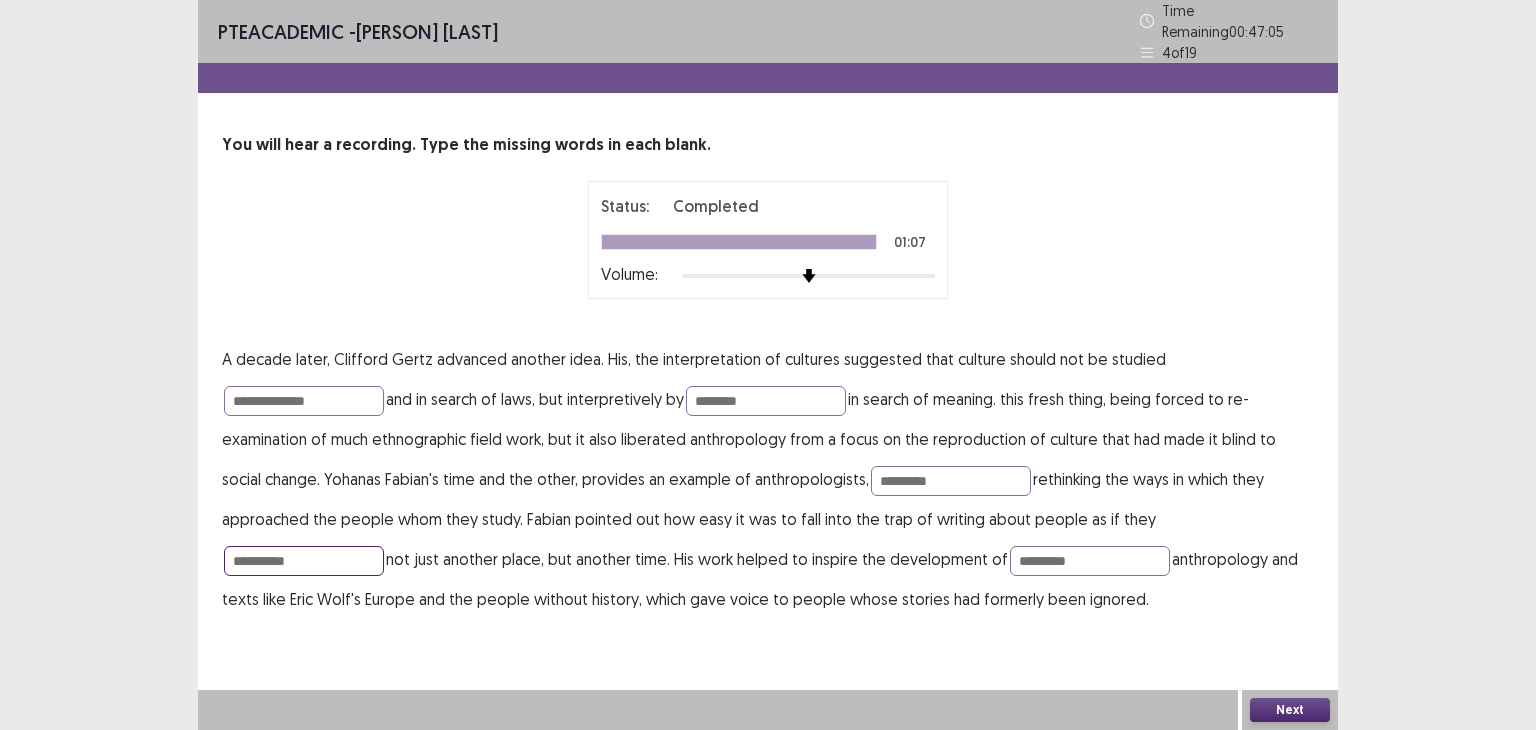 type on "**********" 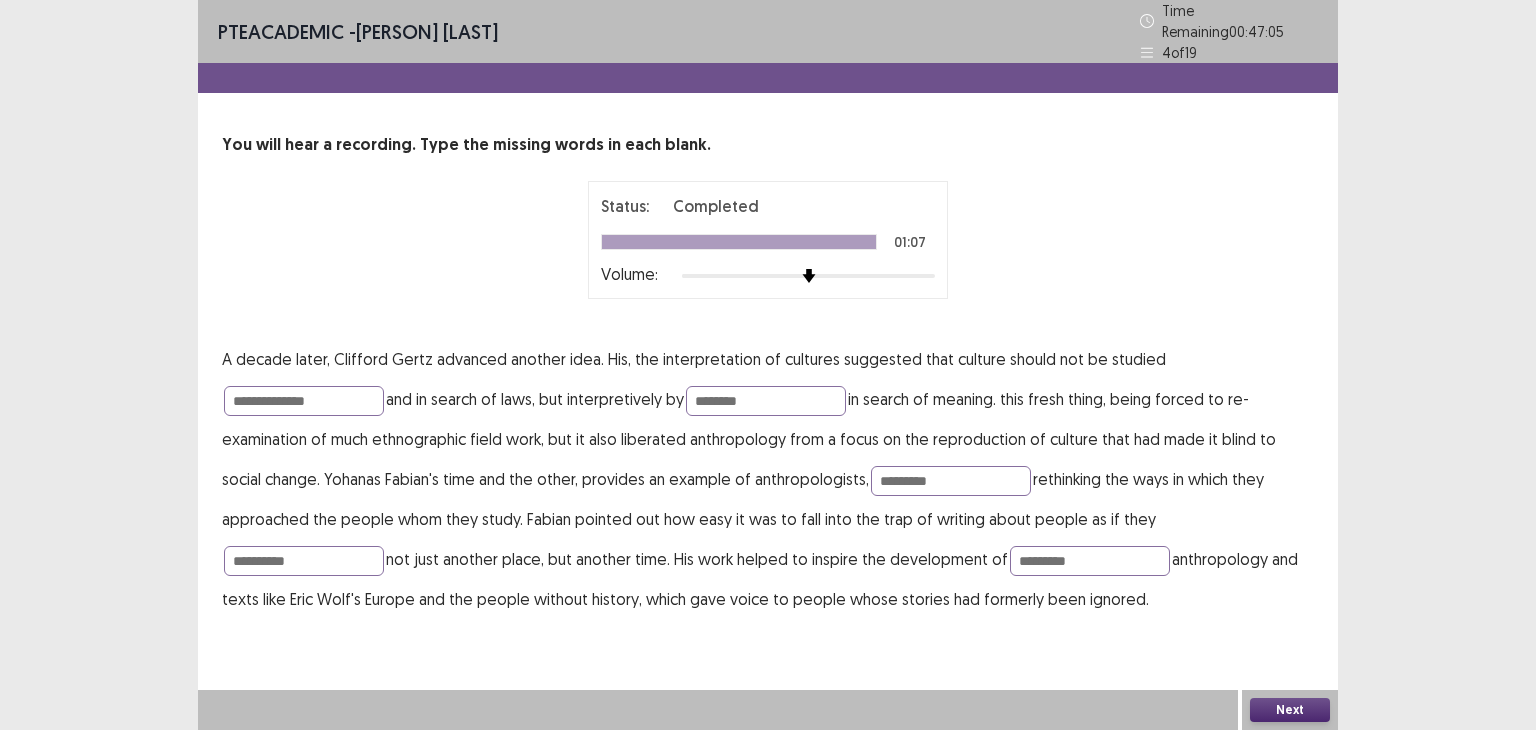 click on "Next" at bounding box center [1290, 710] 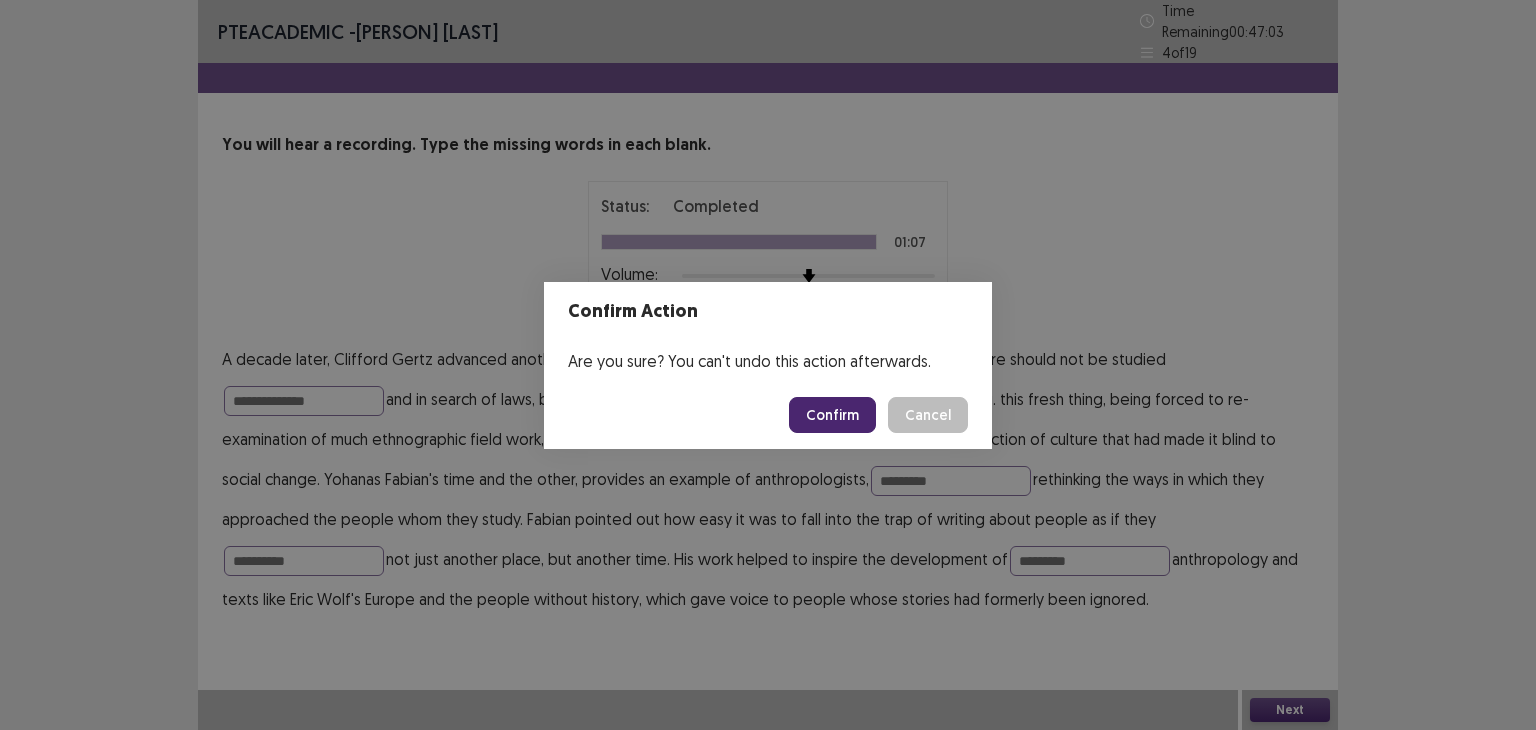 click on "Confirm" at bounding box center [832, 415] 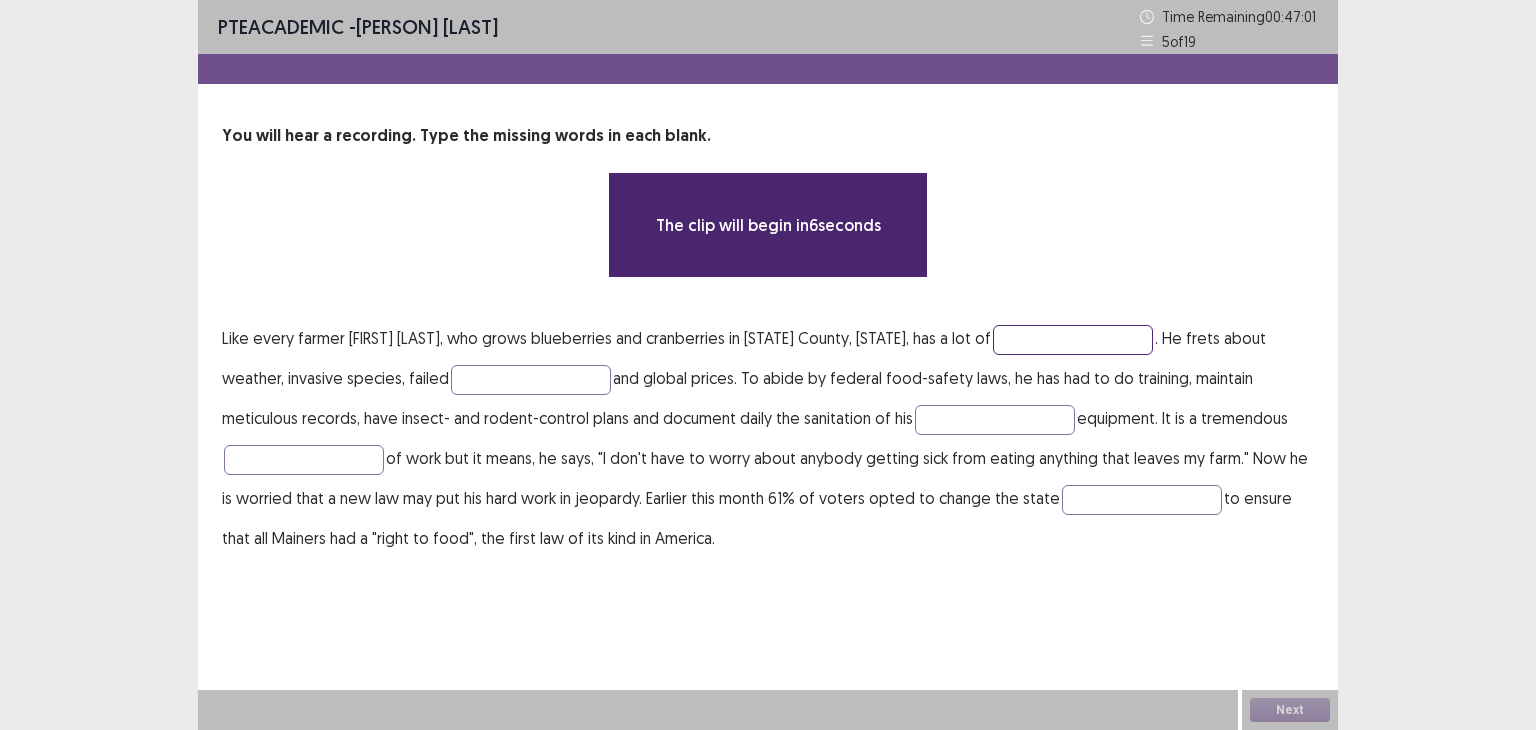 click at bounding box center [1073, 340] 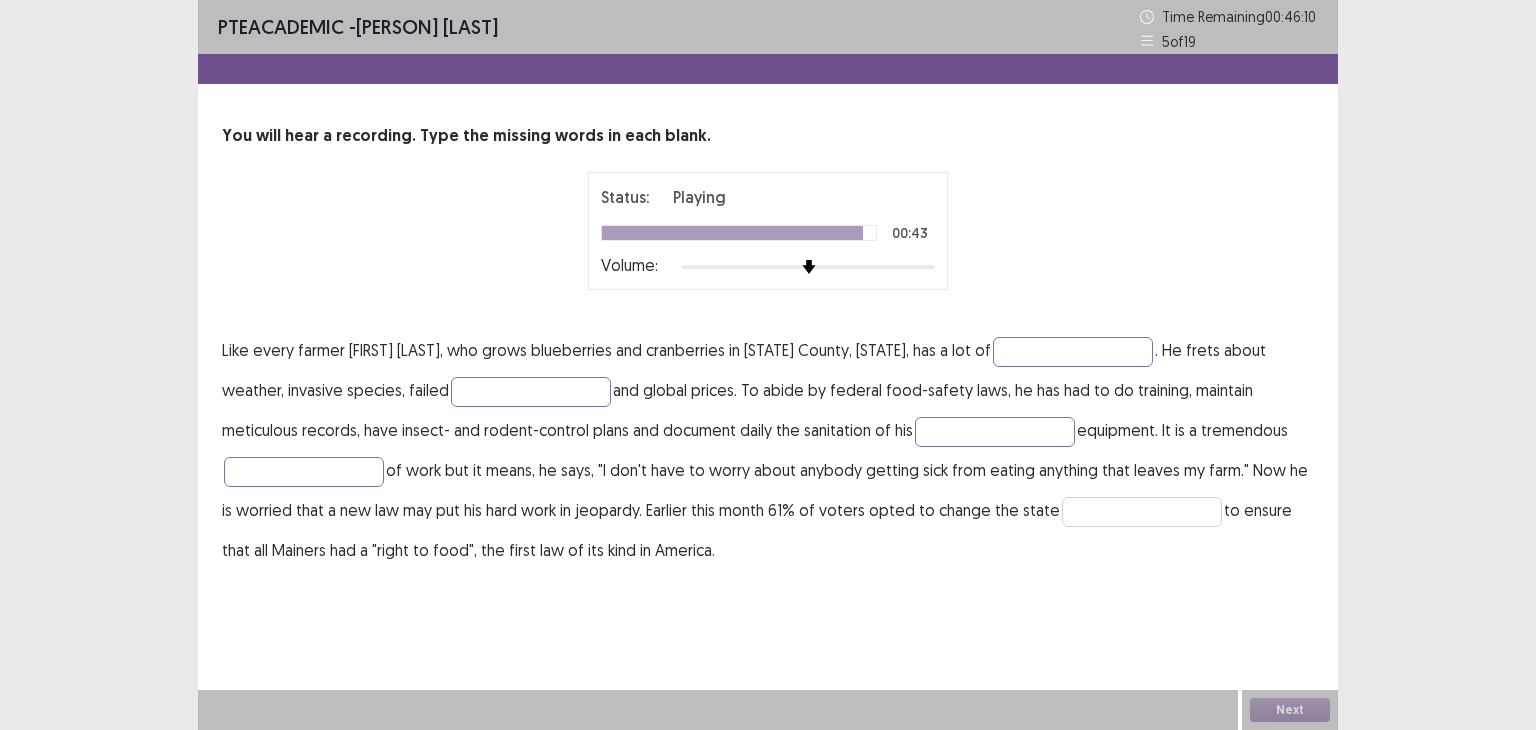 drag, startPoint x: 1086, startPoint y: 531, endPoint x: 1086, endPoint y: 519, distance: 12 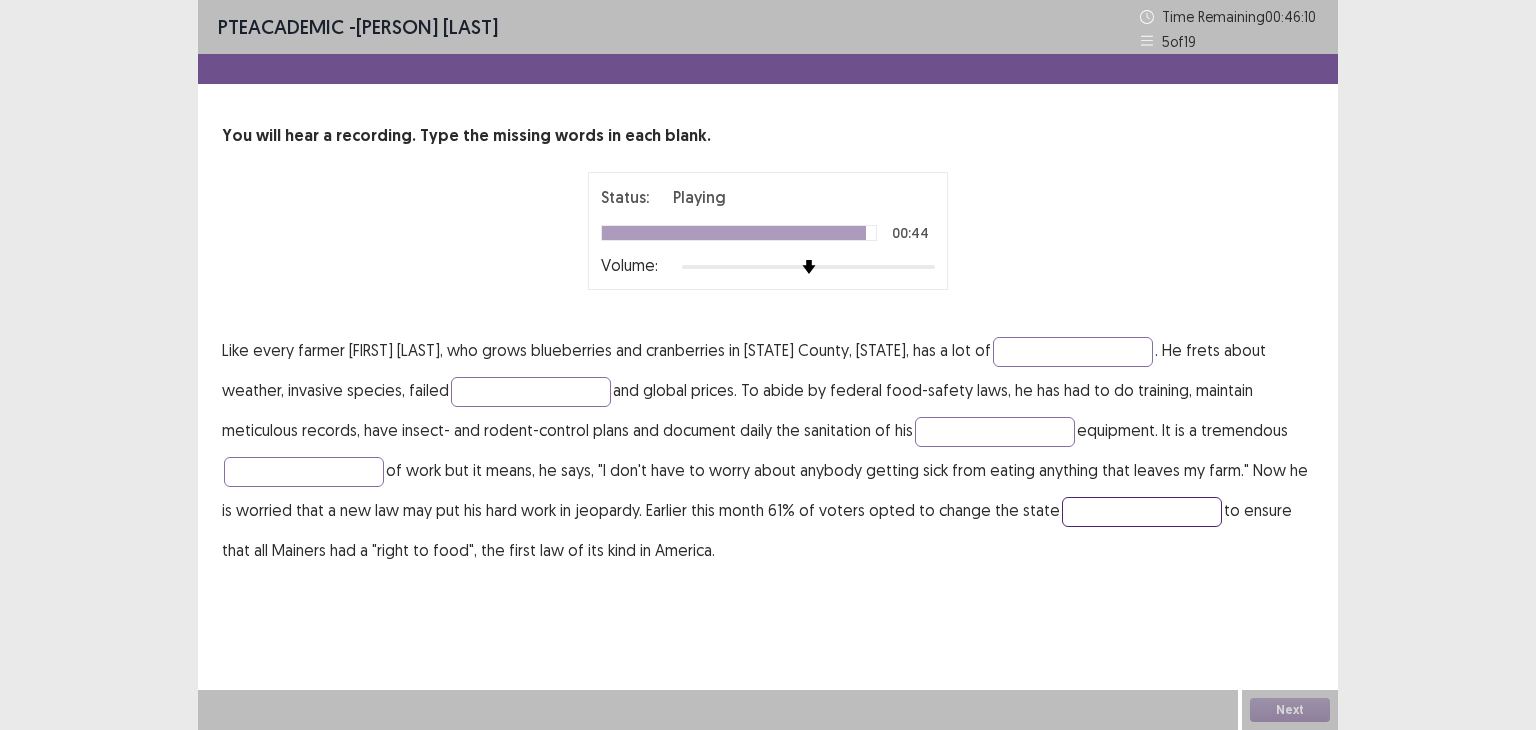 click at bounding box center (1142, 512) 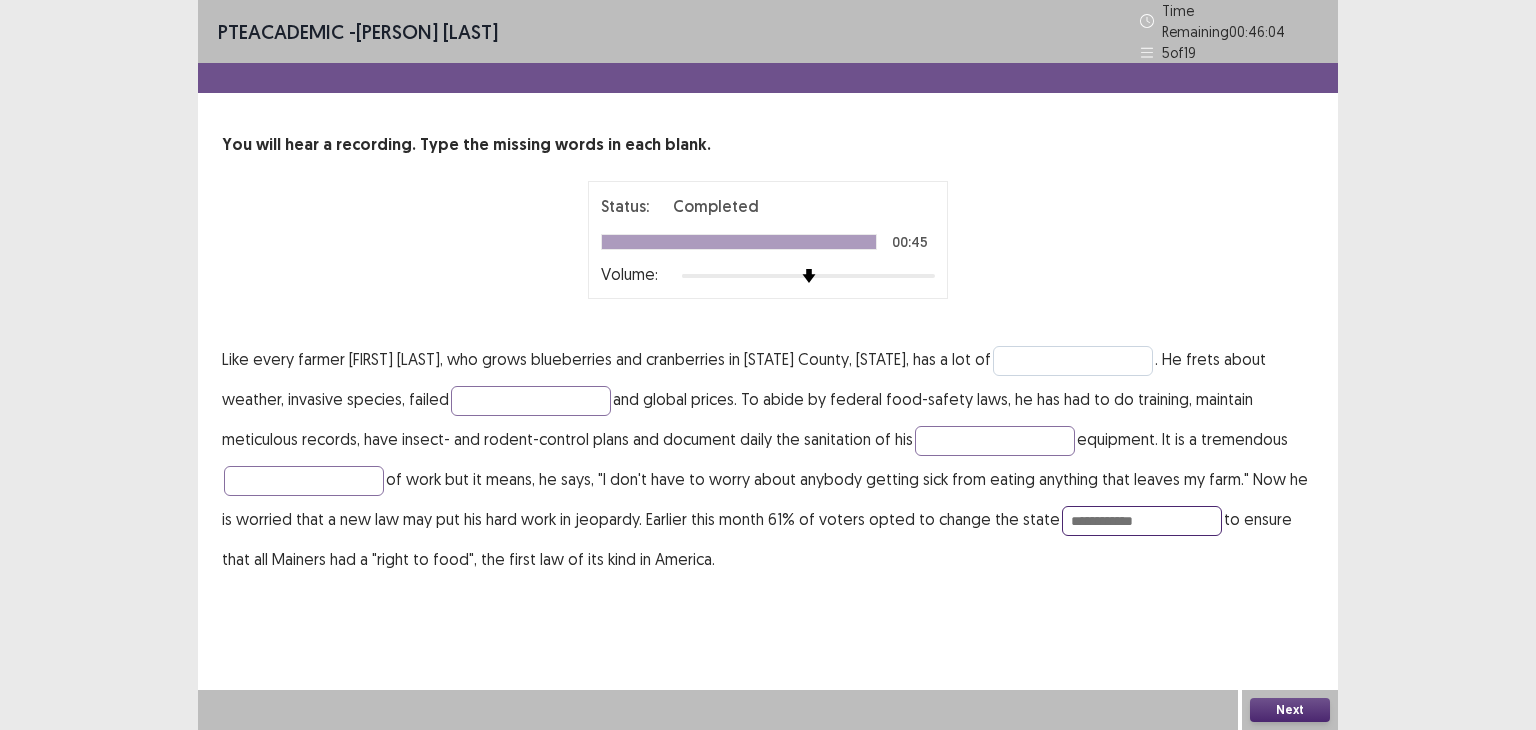 type on "**********" 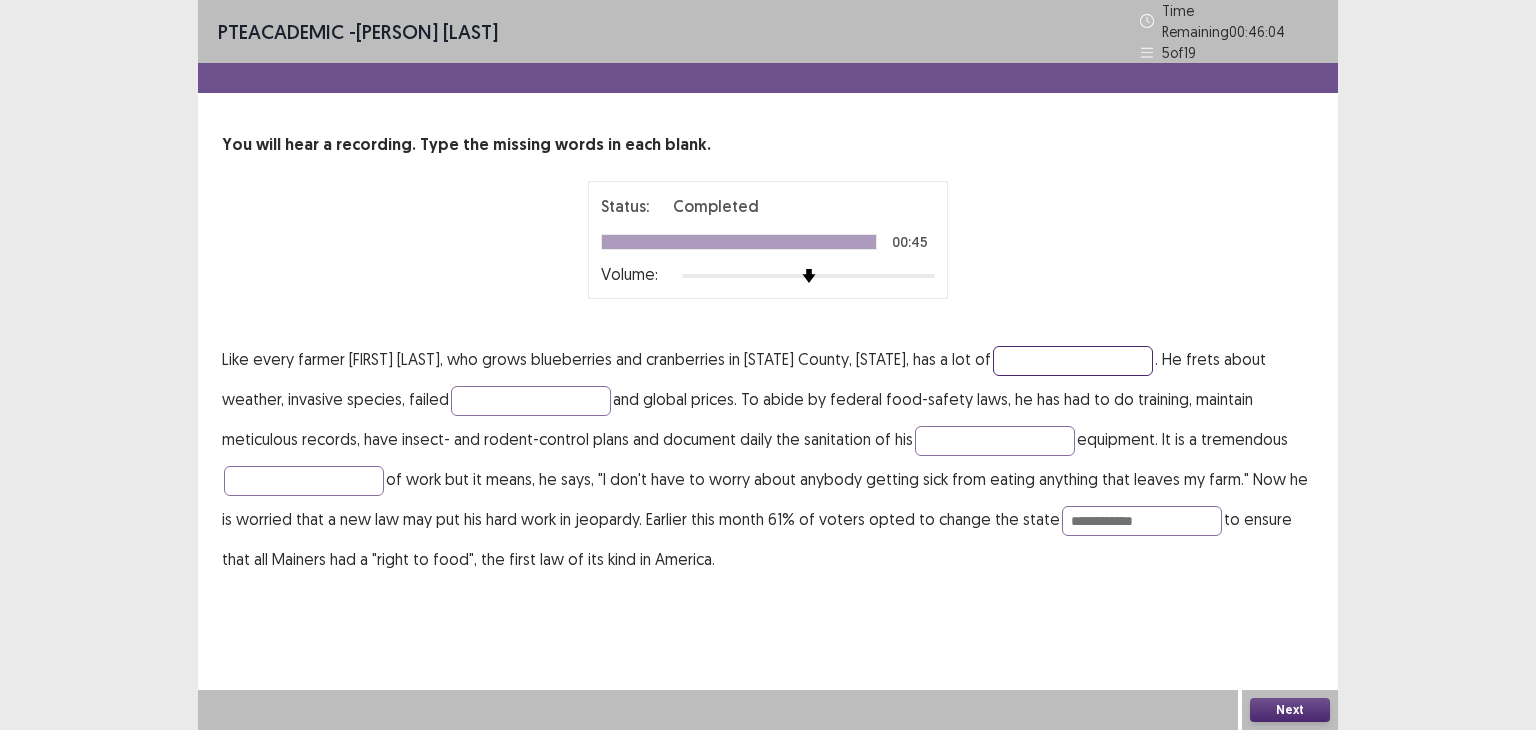 click at bounding box center (1073, 361) 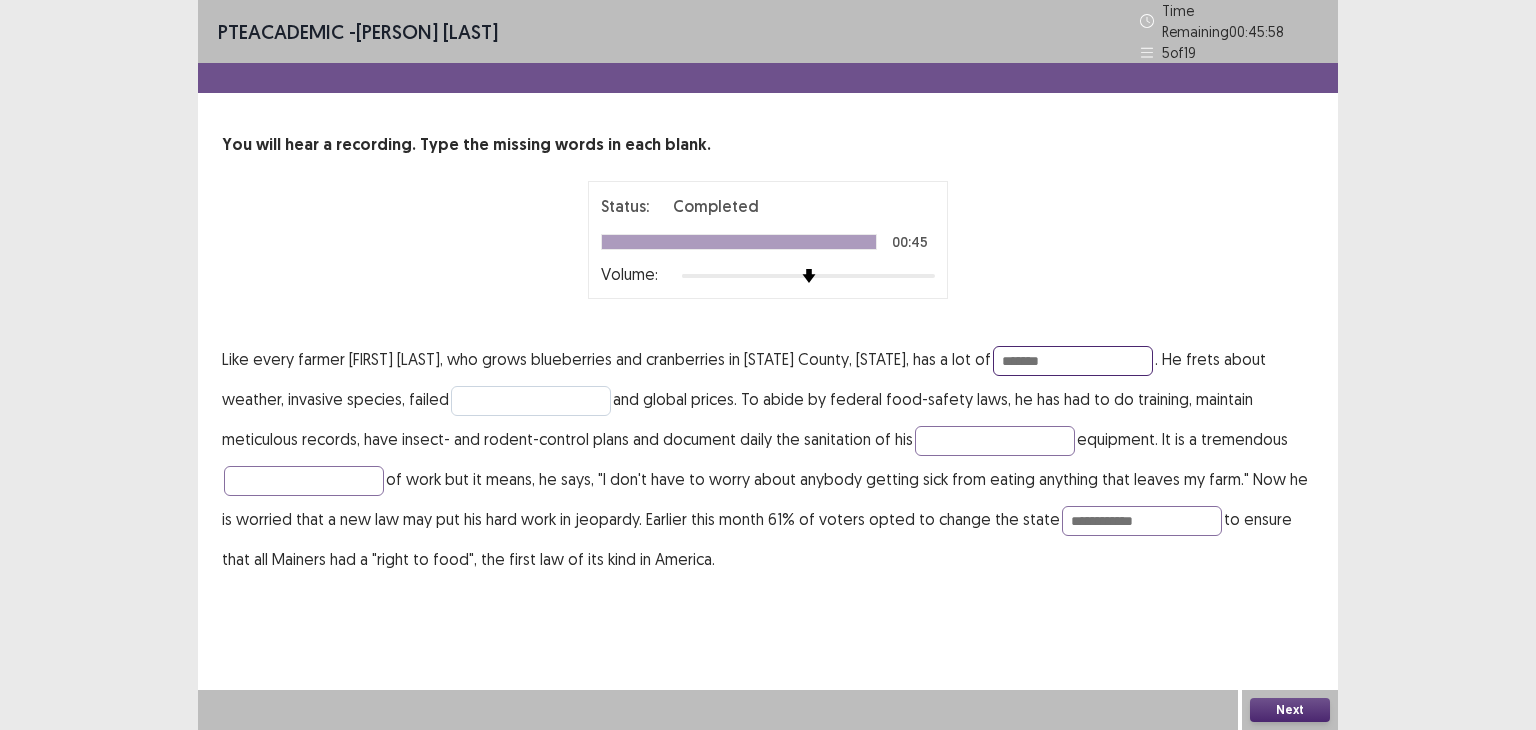 type on "*******" 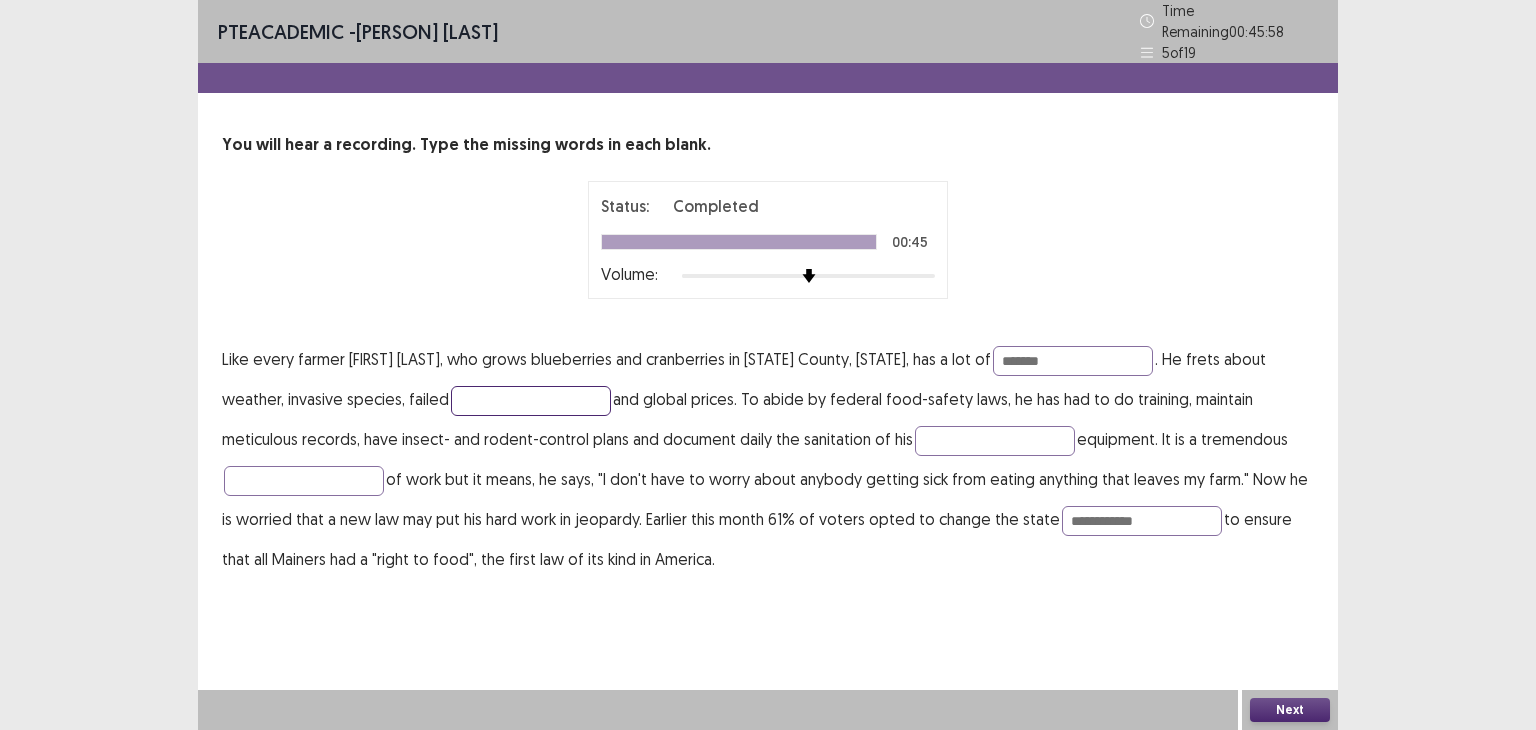 click at bounding box center [531, 401] 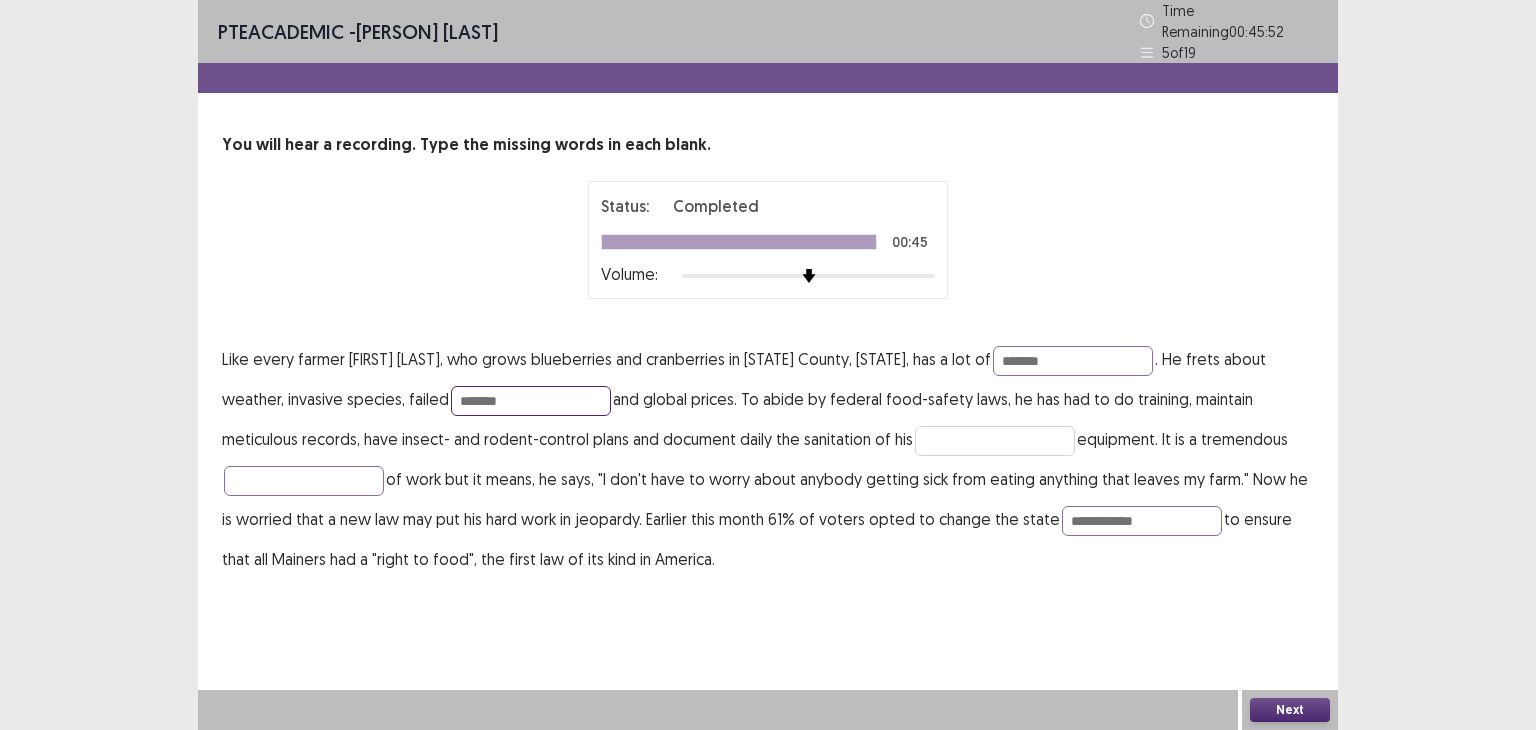 type on "*******" 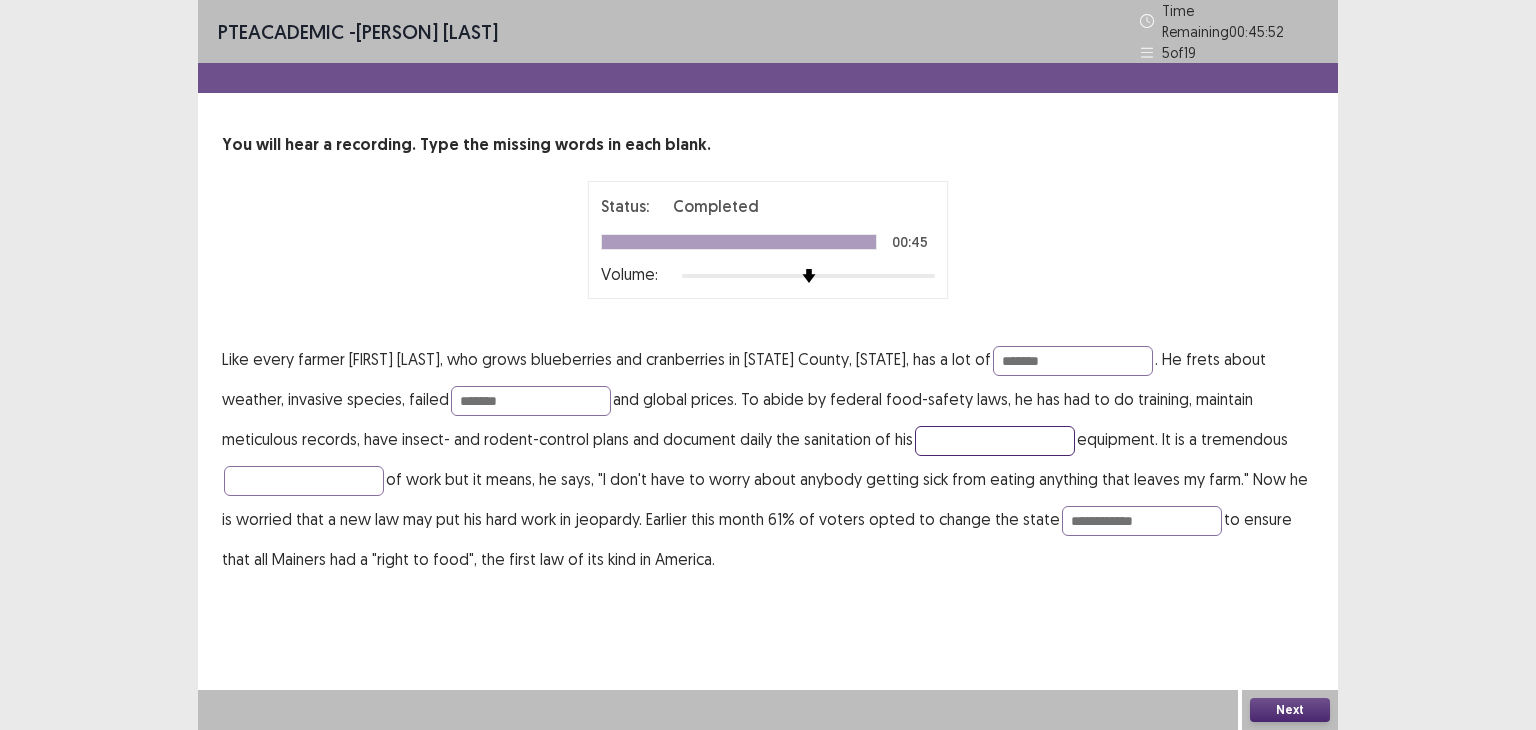 click at bounding box center (995, 441) 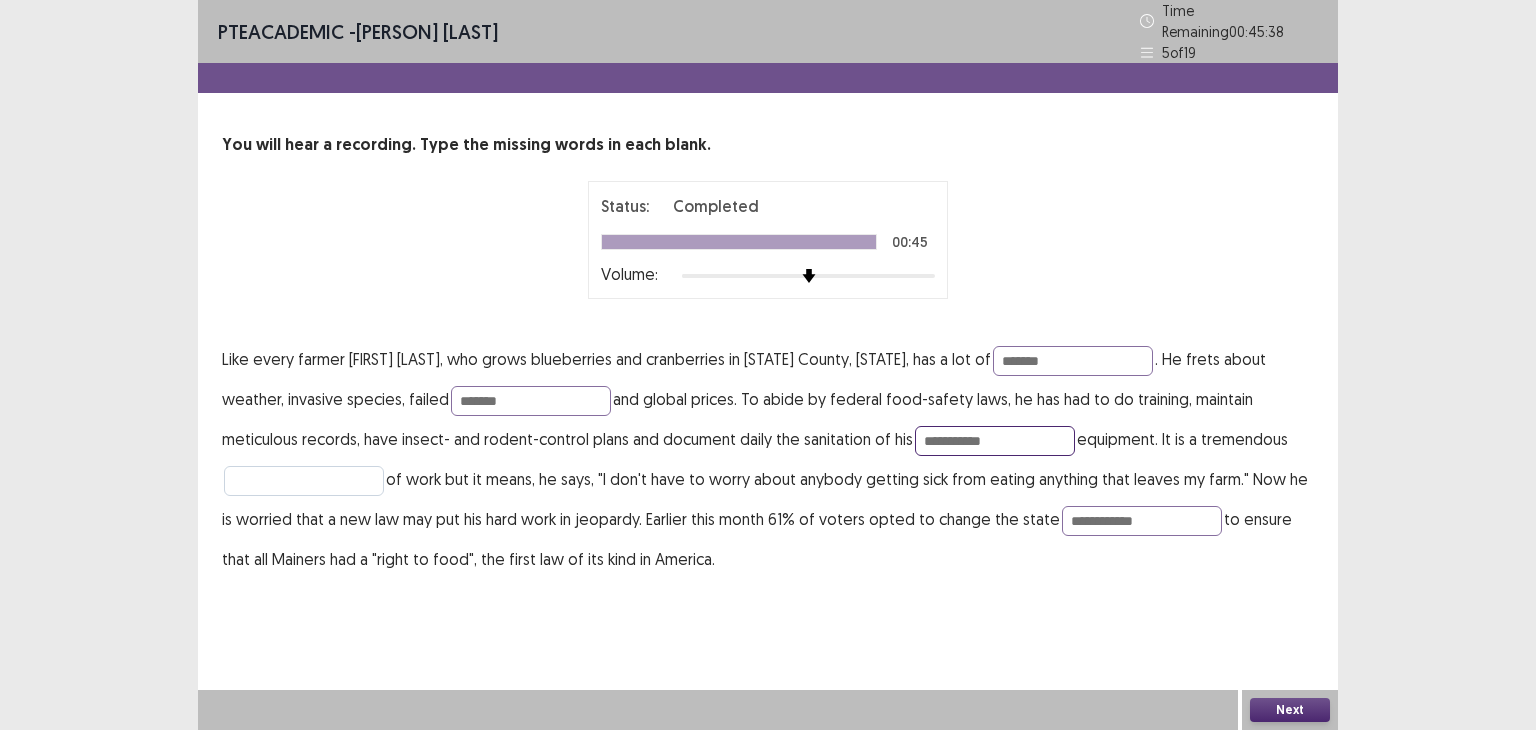 type on "**********" 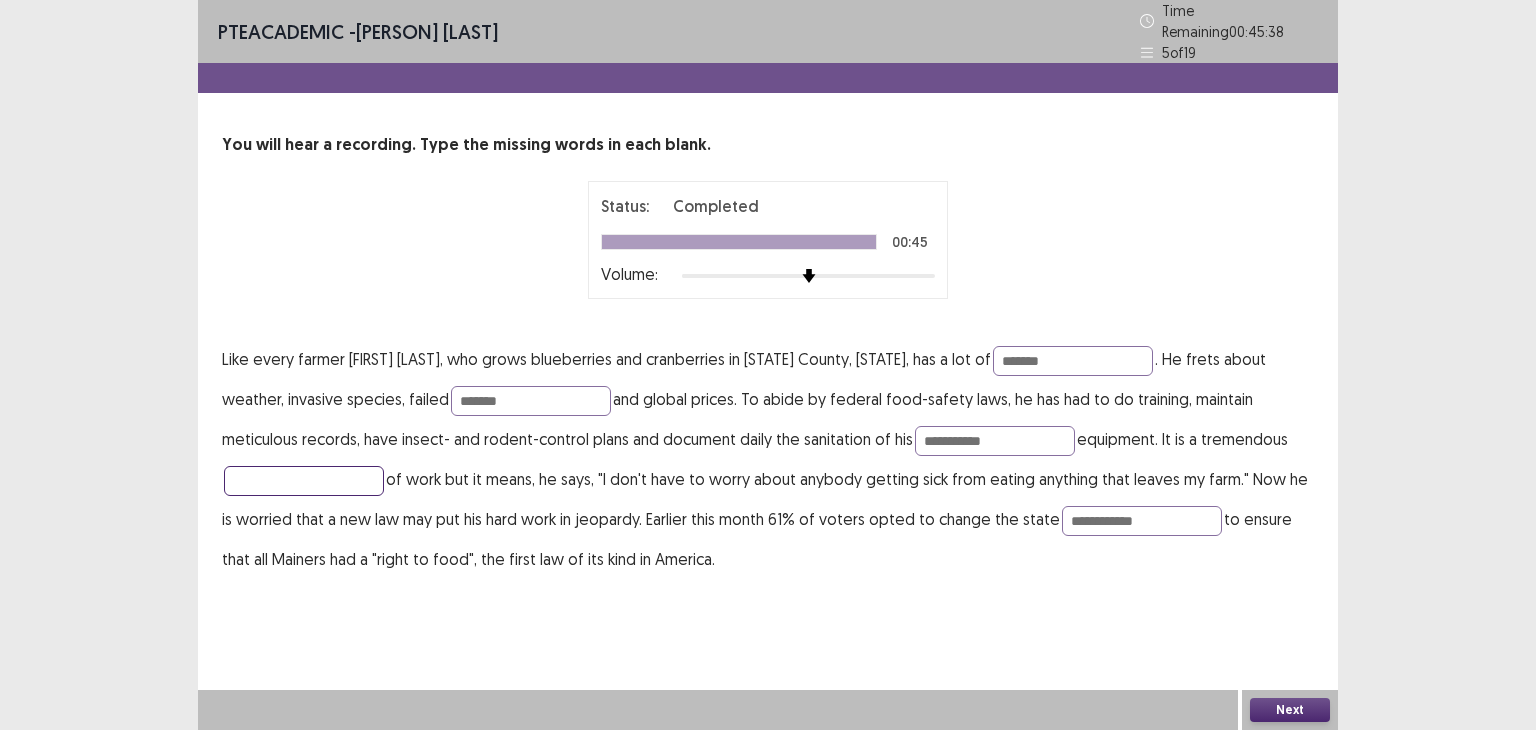 click at bounding box center [304, 481] 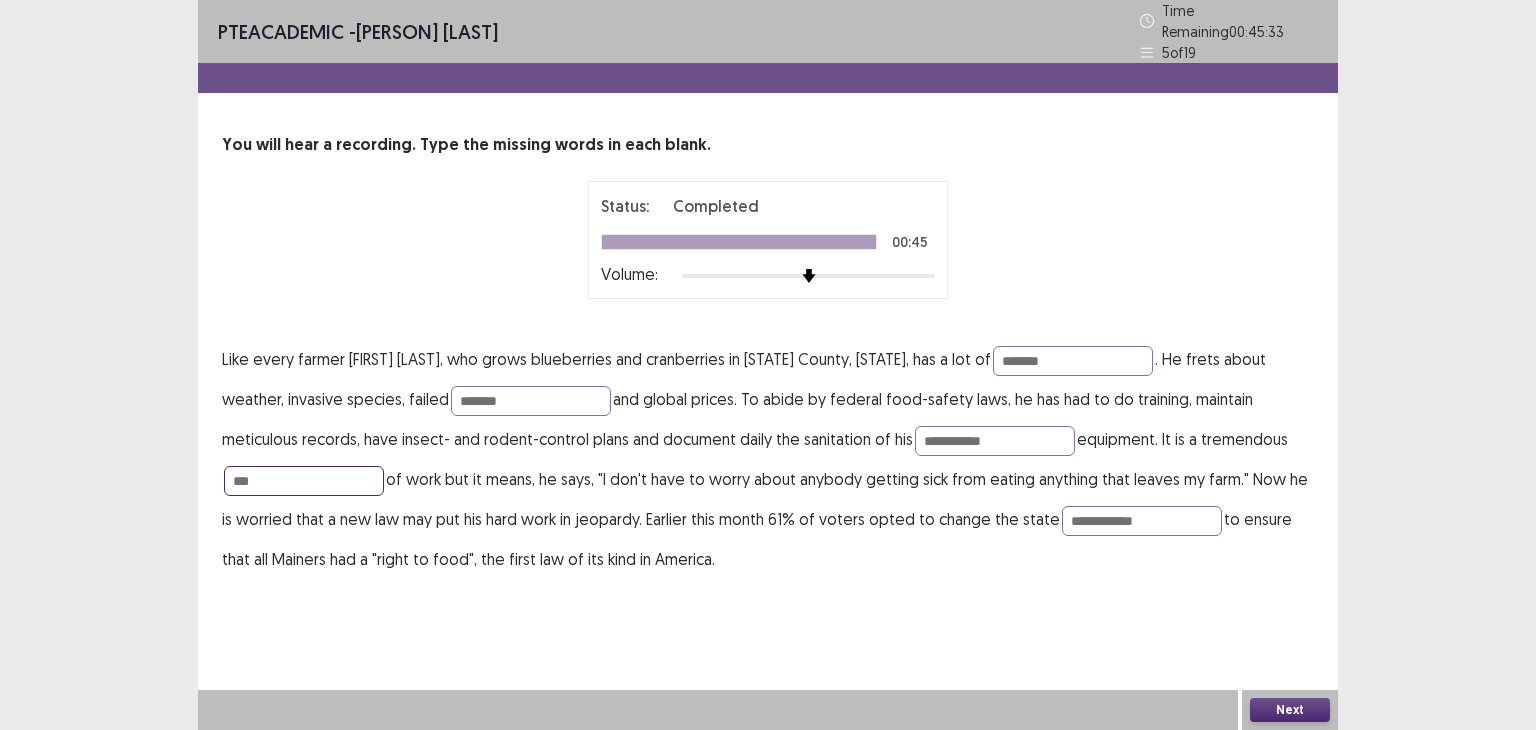 type on "***" 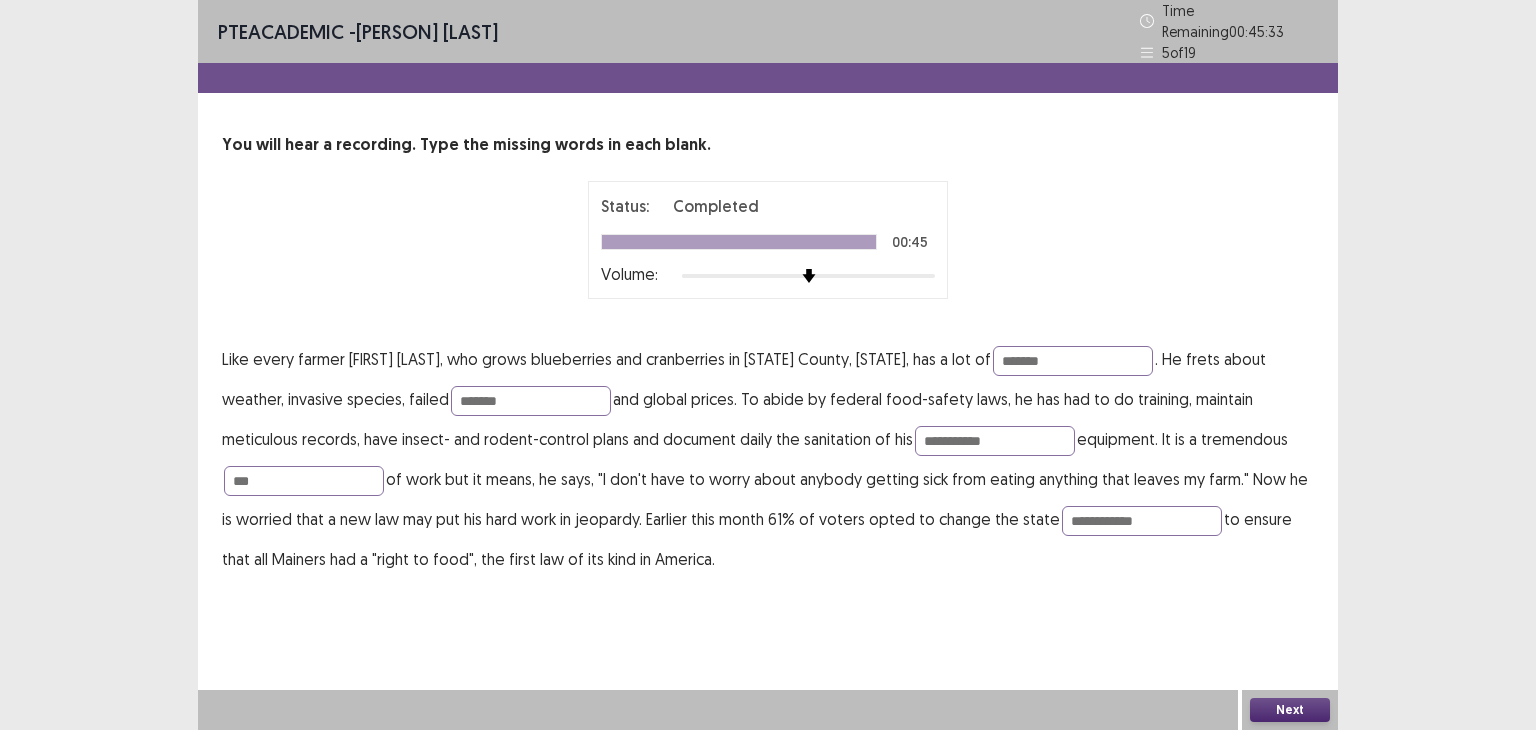 click on "Next" at bounding box center (1290, 710) 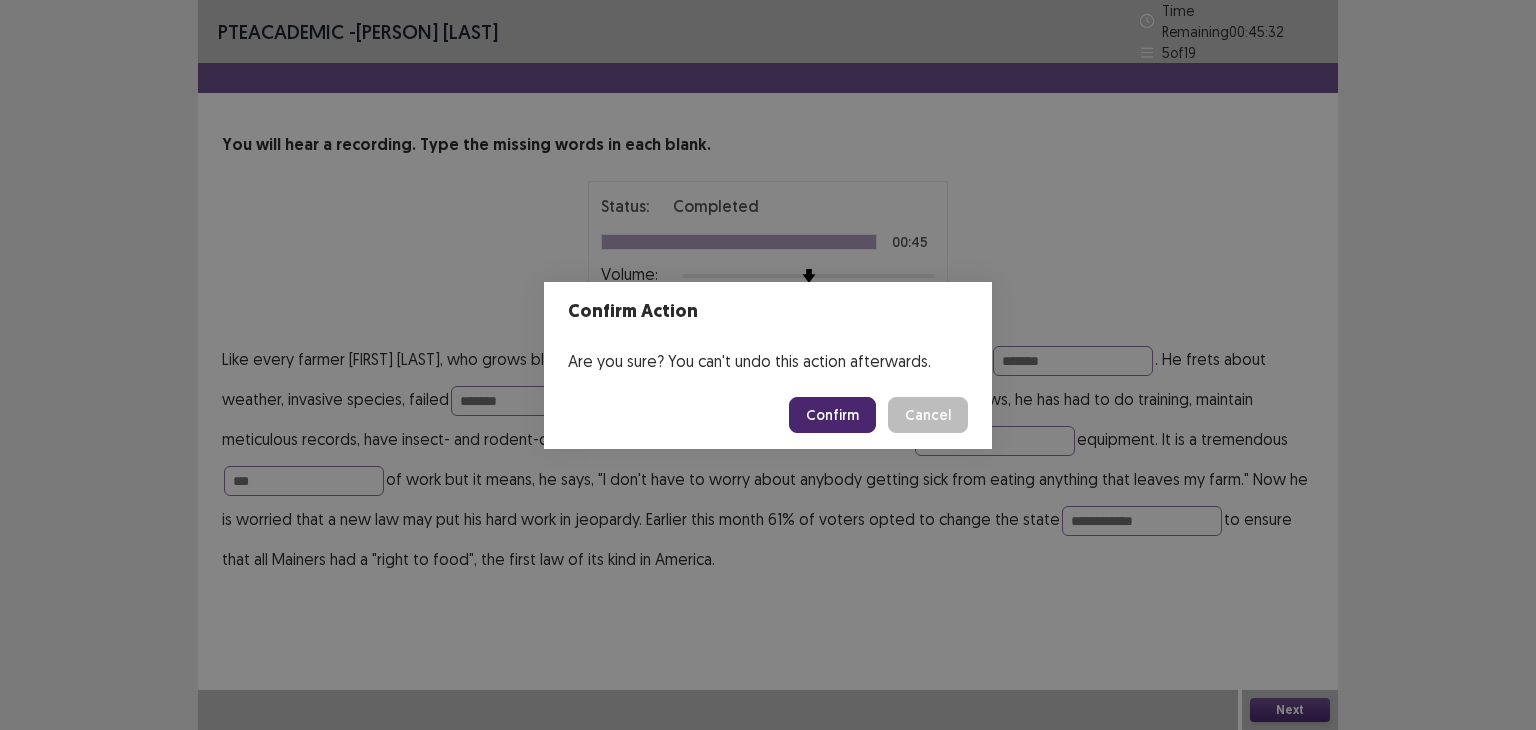 click on "Confirm" at bounding box center (832, 415) 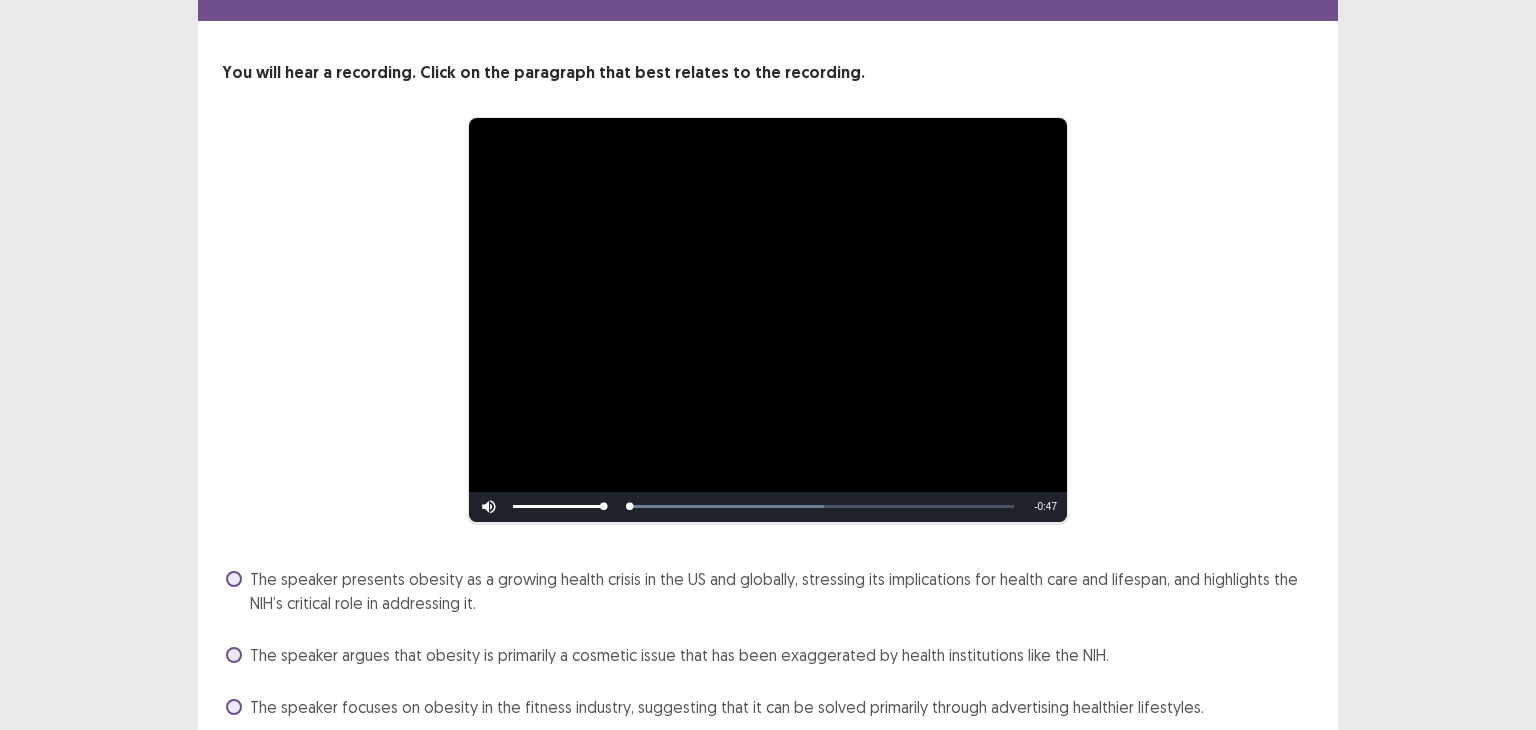 scroll, scrollTop: 196, scrollLeft: 0, axis: vertical 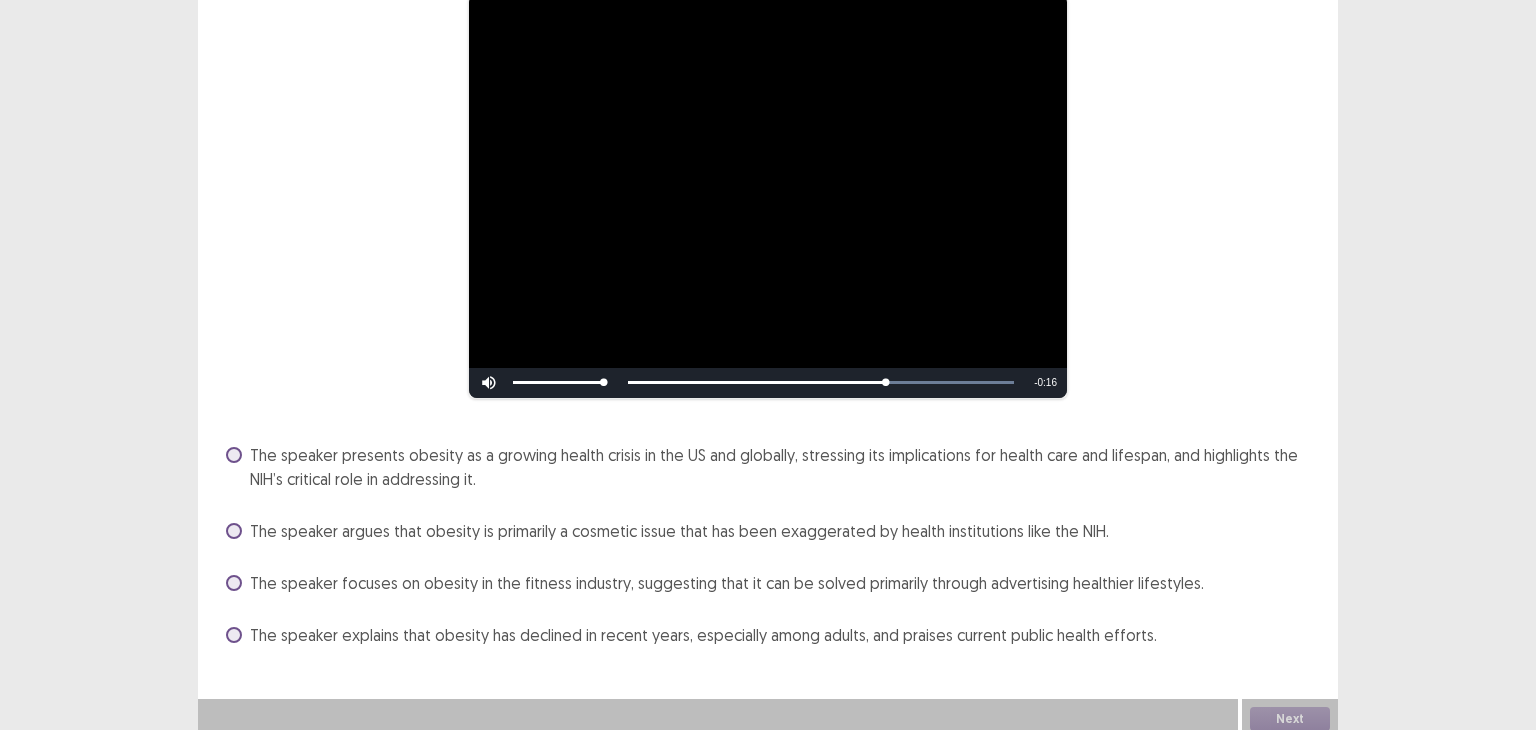 click on "The speaker presents obesity as a growing health crisis in the US and globally, stressing its implications for health care and lifespan, and highlights the NIH’s critical role in addressing it." at bounding box center (782, 467) 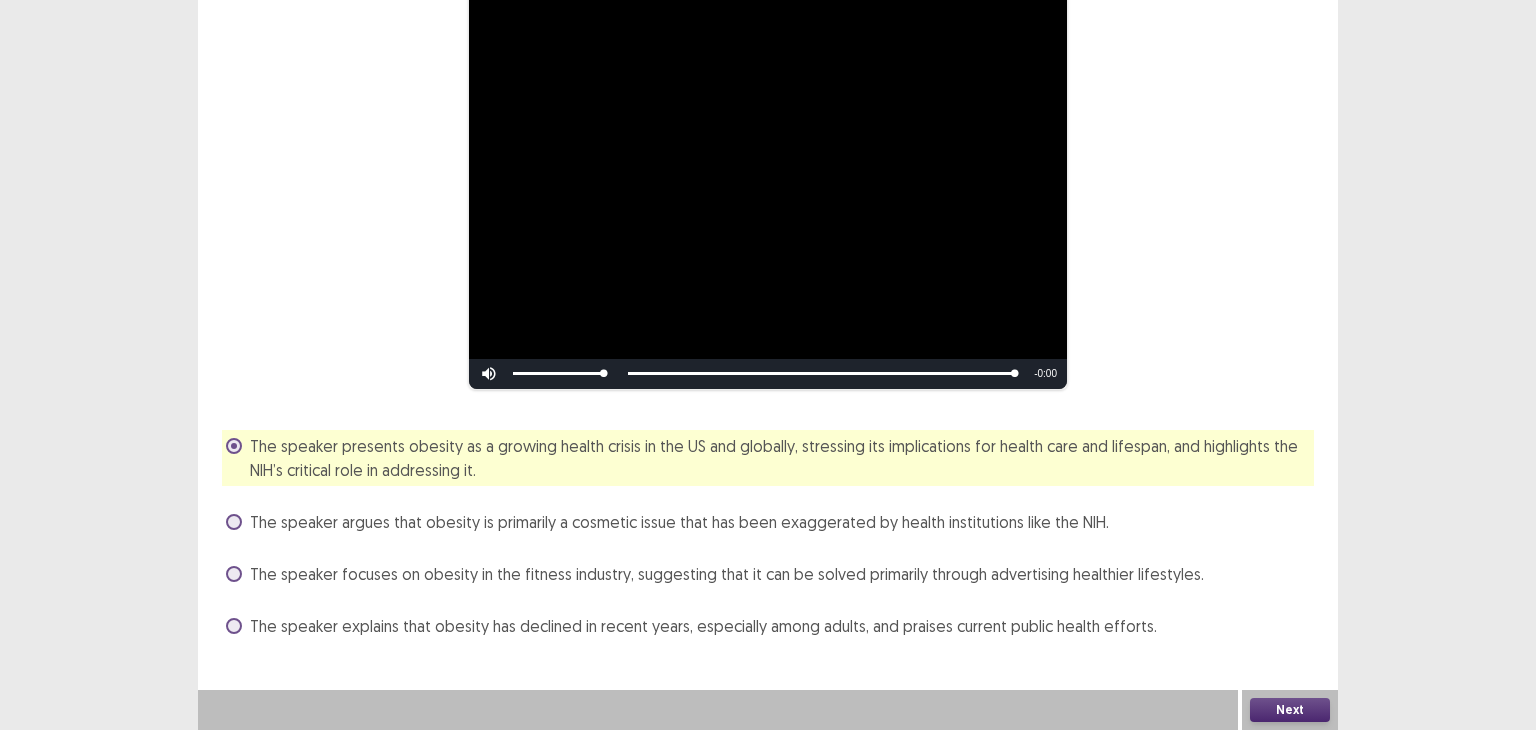 click on "Next" at bounding box center (1290, 710) 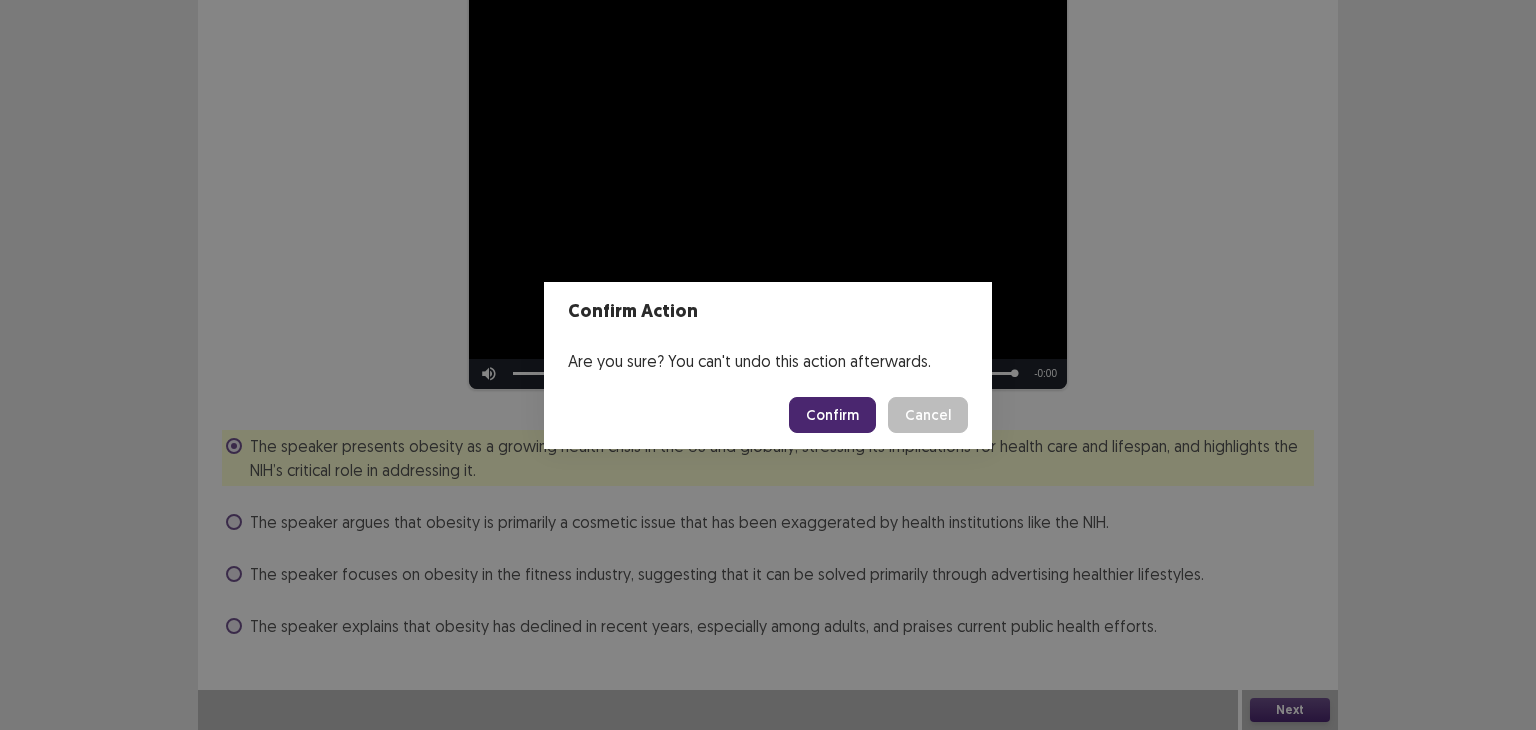 click on "Confirm" at bounding box center [832, 415] 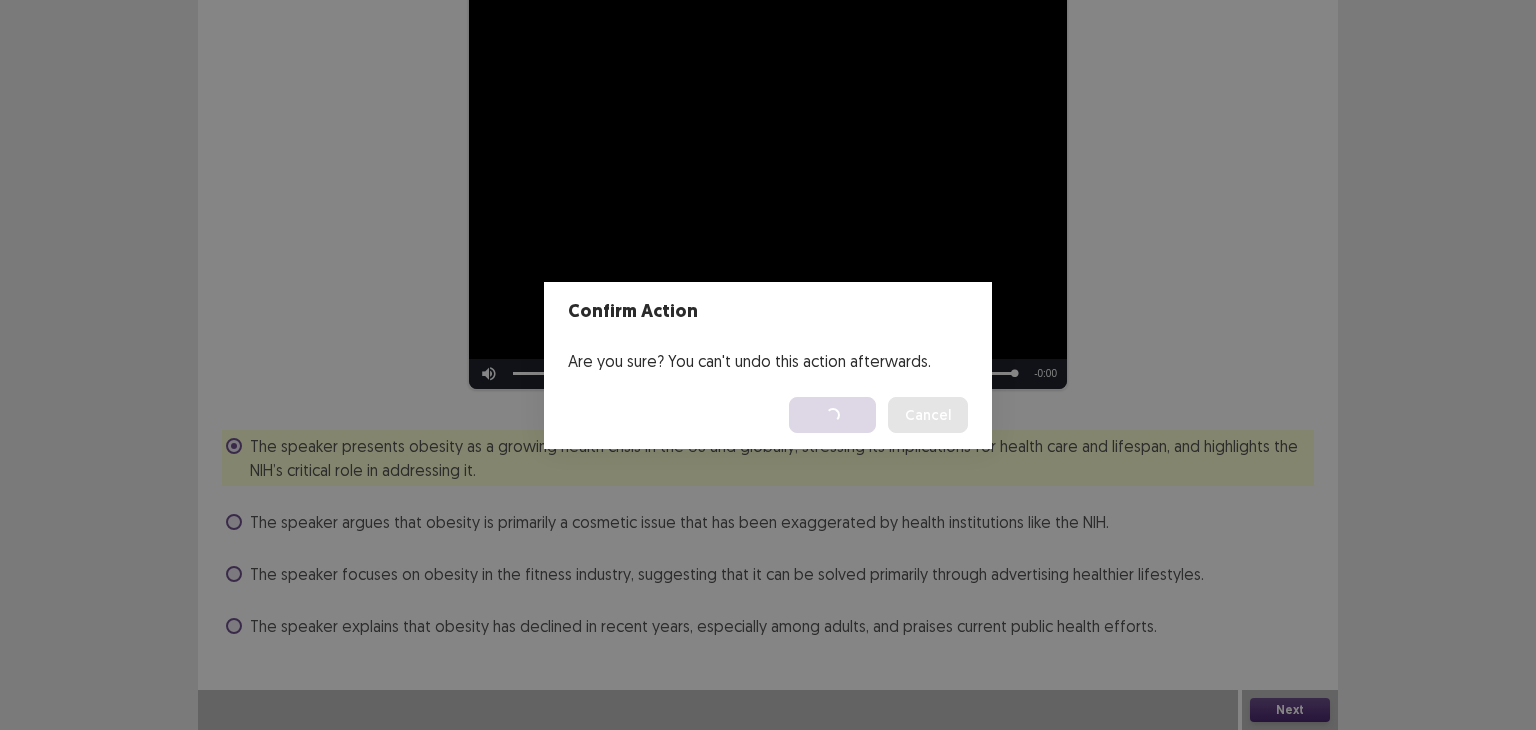 scroll, scrollTop: 0, scrollLeft: 0, axis: both 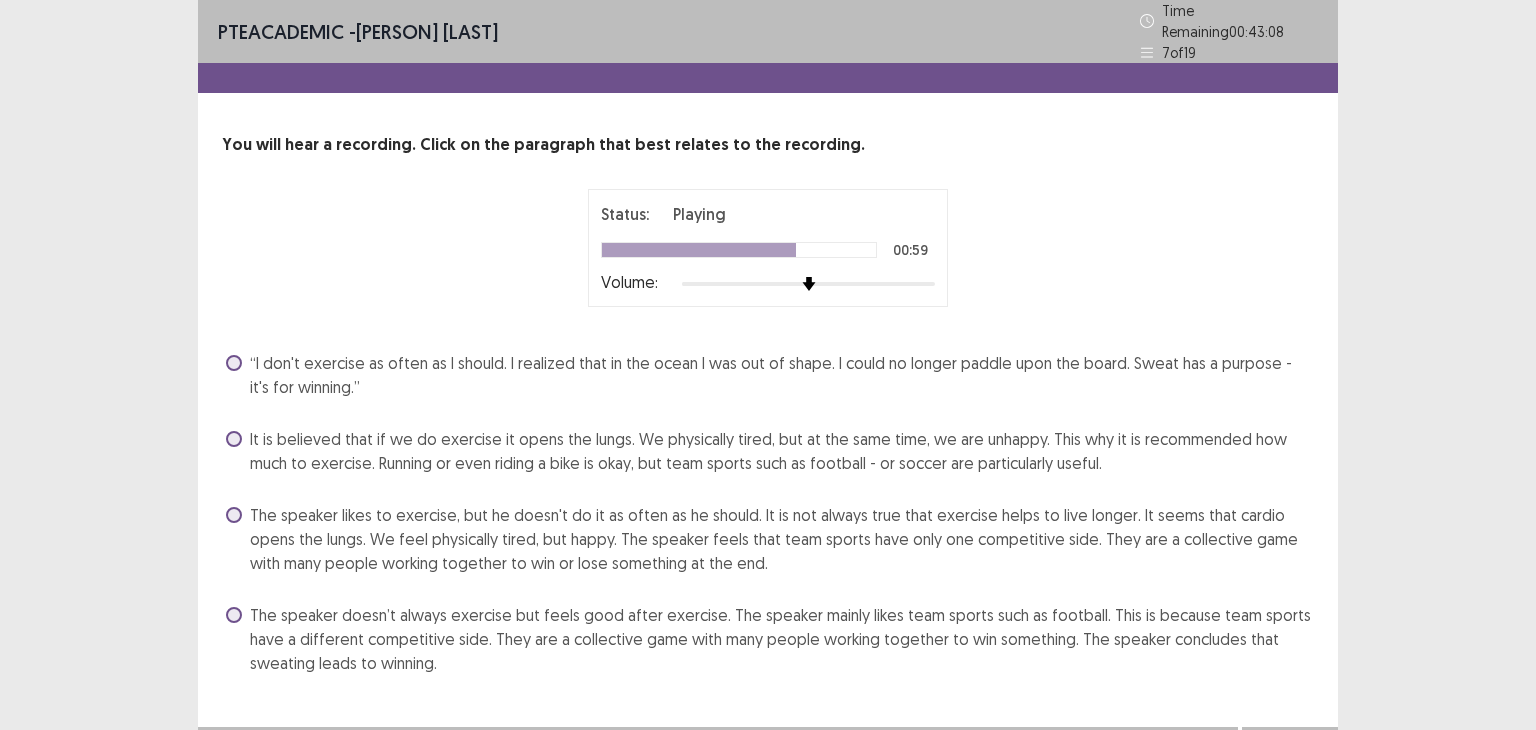 click on "The speaker likes to exercise, but he doesn't do it as often as he should. It is not always true that exercise helps to live longer. It seems that cardio opens the lungs. We feel physically tired, but happy. The speaker feels that team sports have only one competitive side. They are a collective game with many people working together to win or lose something at the end." at bounding box center (782, 539) 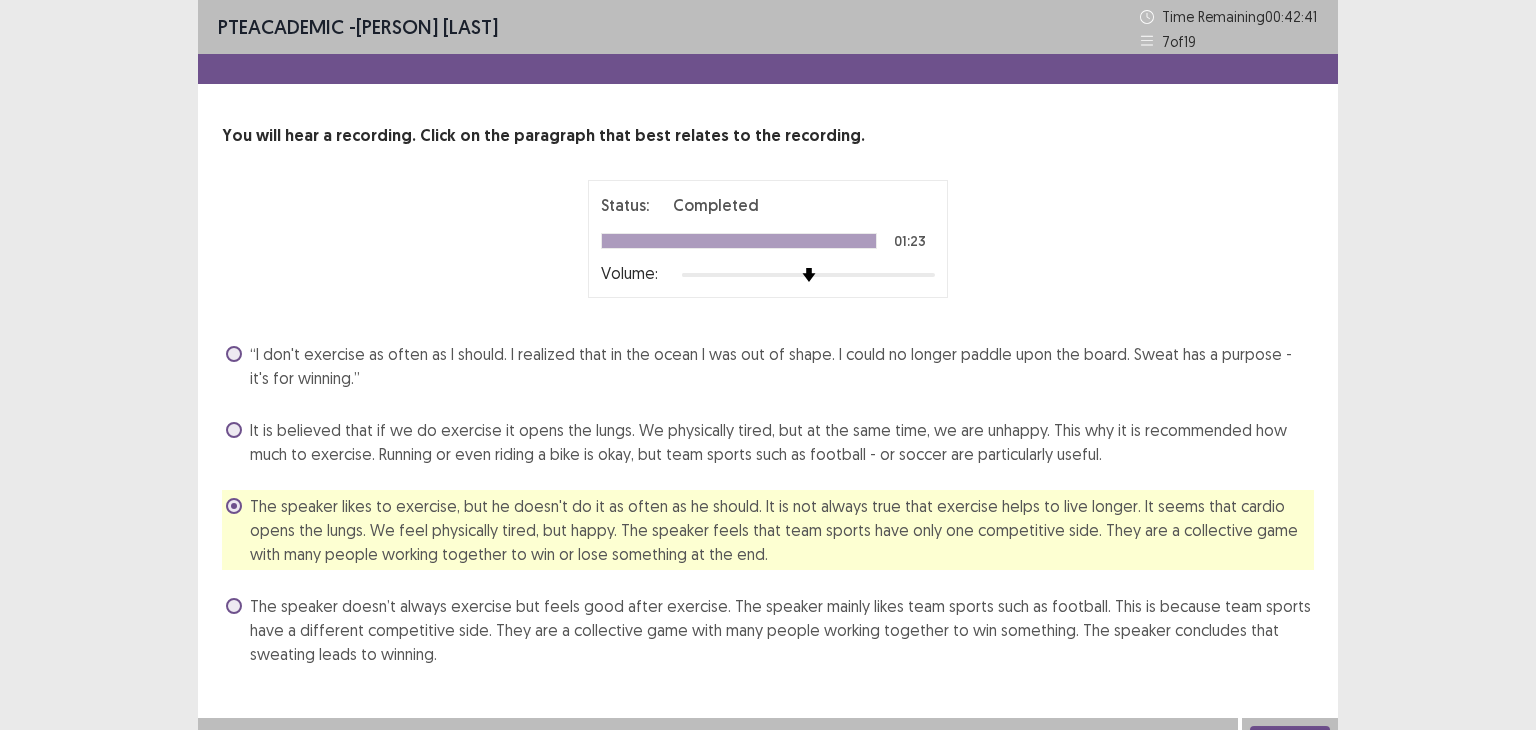 scroll, scrollTop: 28, scrollLeft: 0, axis: vertical 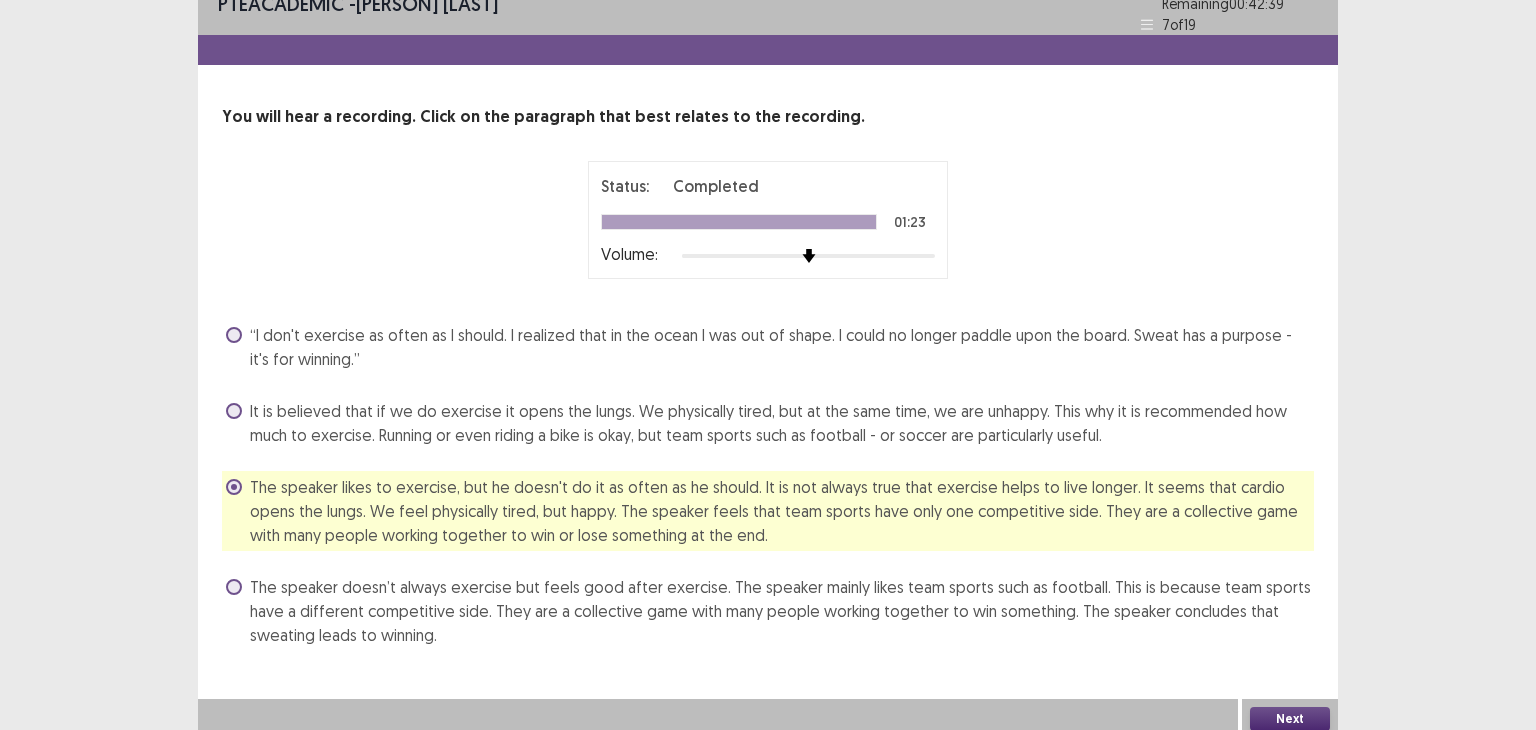 click on "Next" at bounding box center (1290, 719) 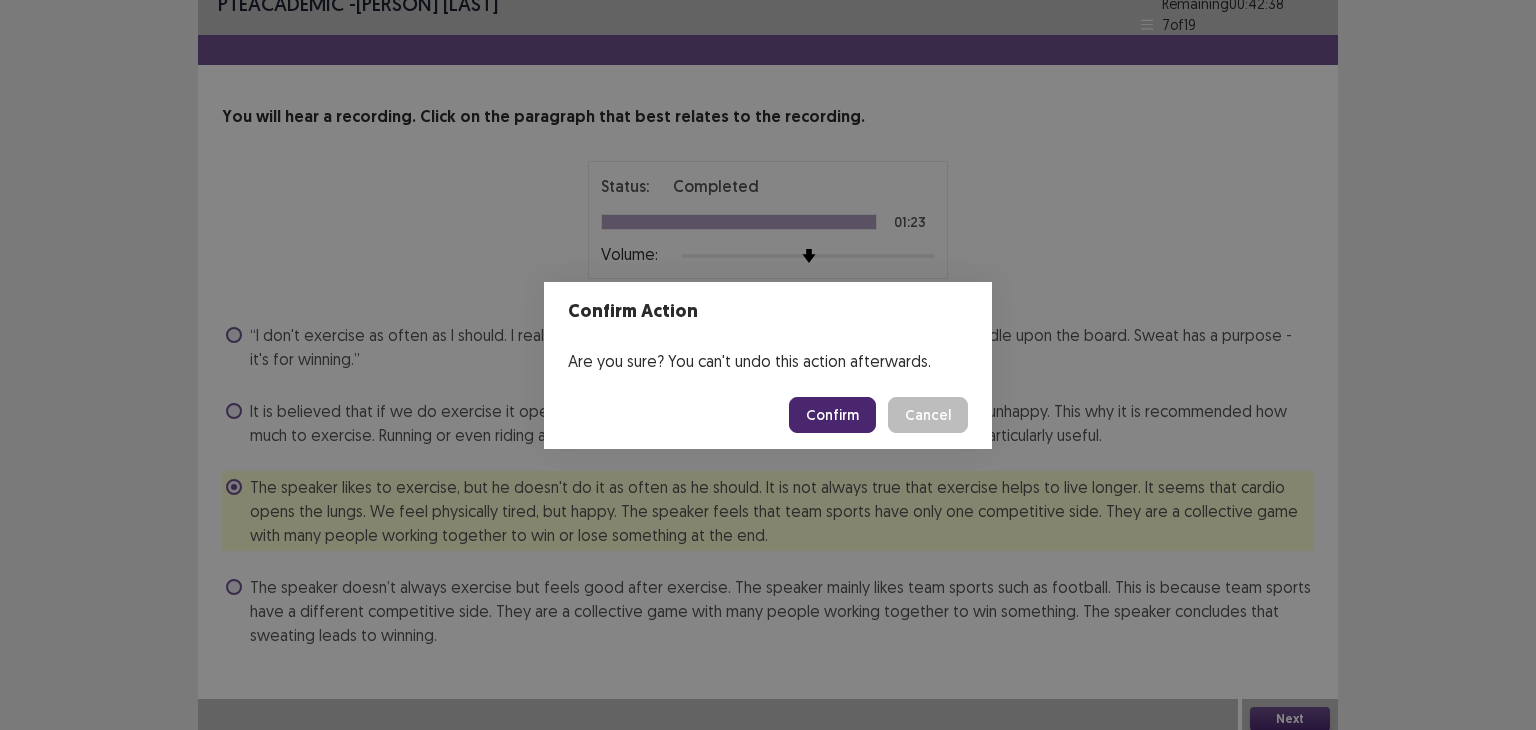 click on "Confirm" at bounding box center (832, 415) 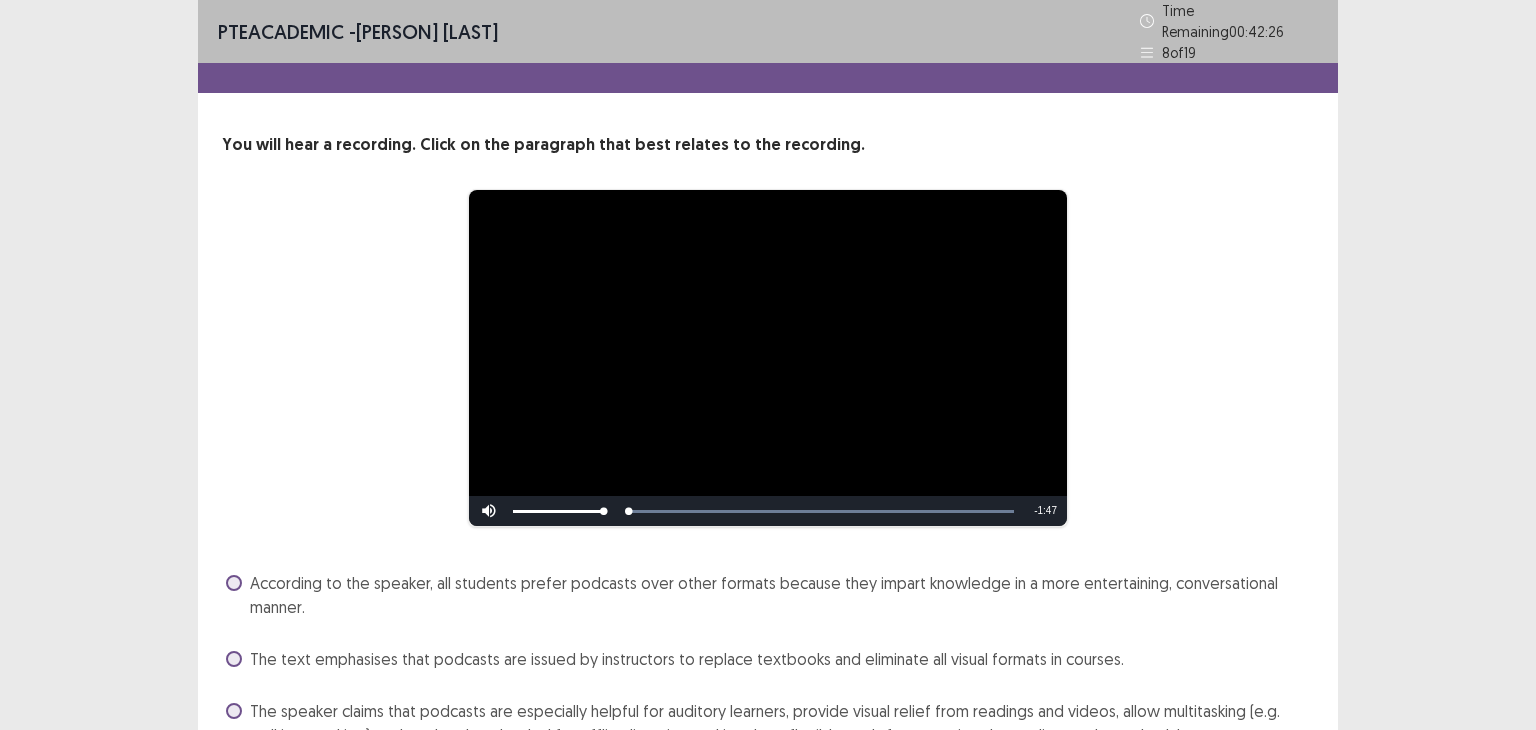 scroll, scrollTop: 176, scrollLeft: 0, axis: vertical 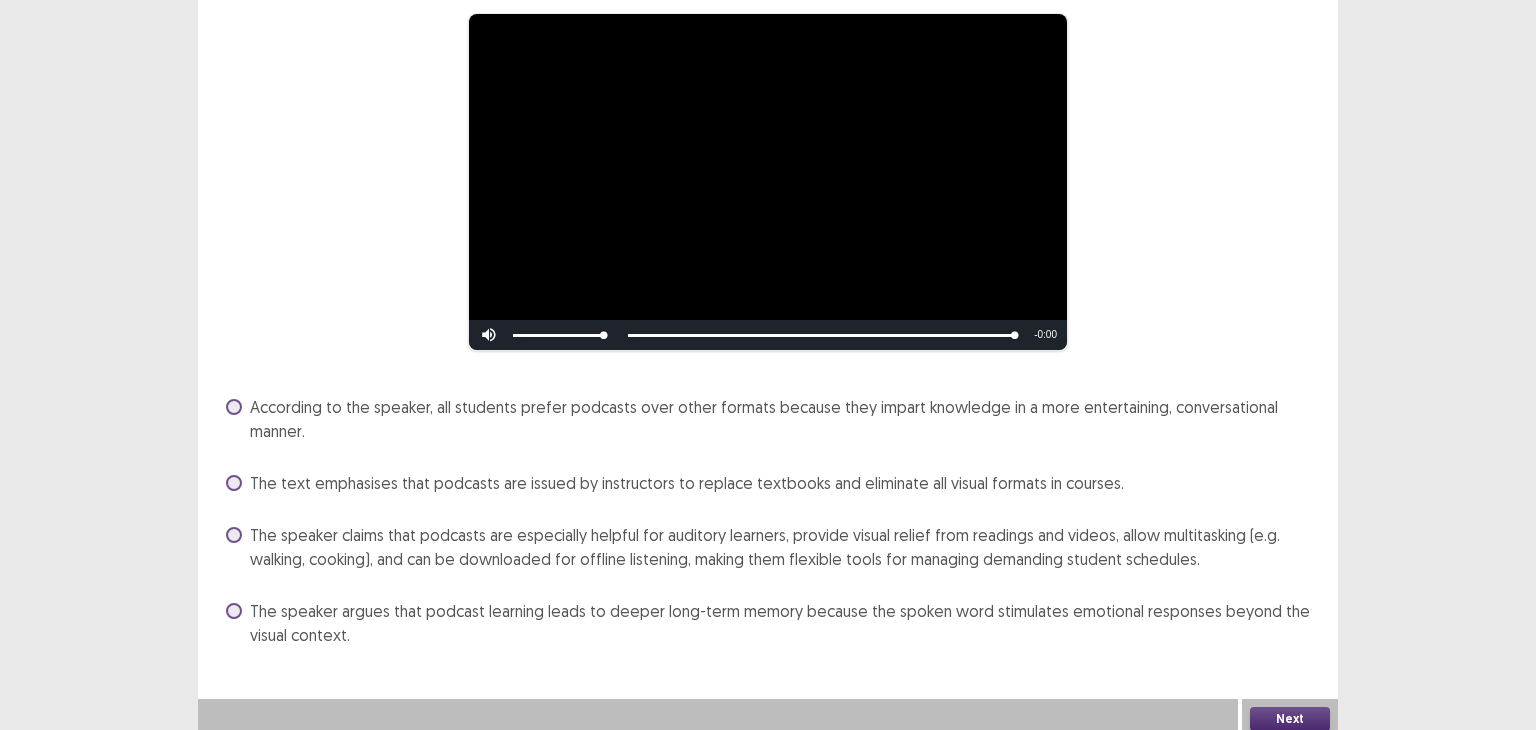 click on "The speaker claims that podcasts are especially helpful for auditory learners, provide visual relief from readings and videos, allow multitasking (e.g. walking, cooking), and can be downloaded for offline listening, making them flexible tools for managing demanding student schedules." at bounding box center (782, 547) 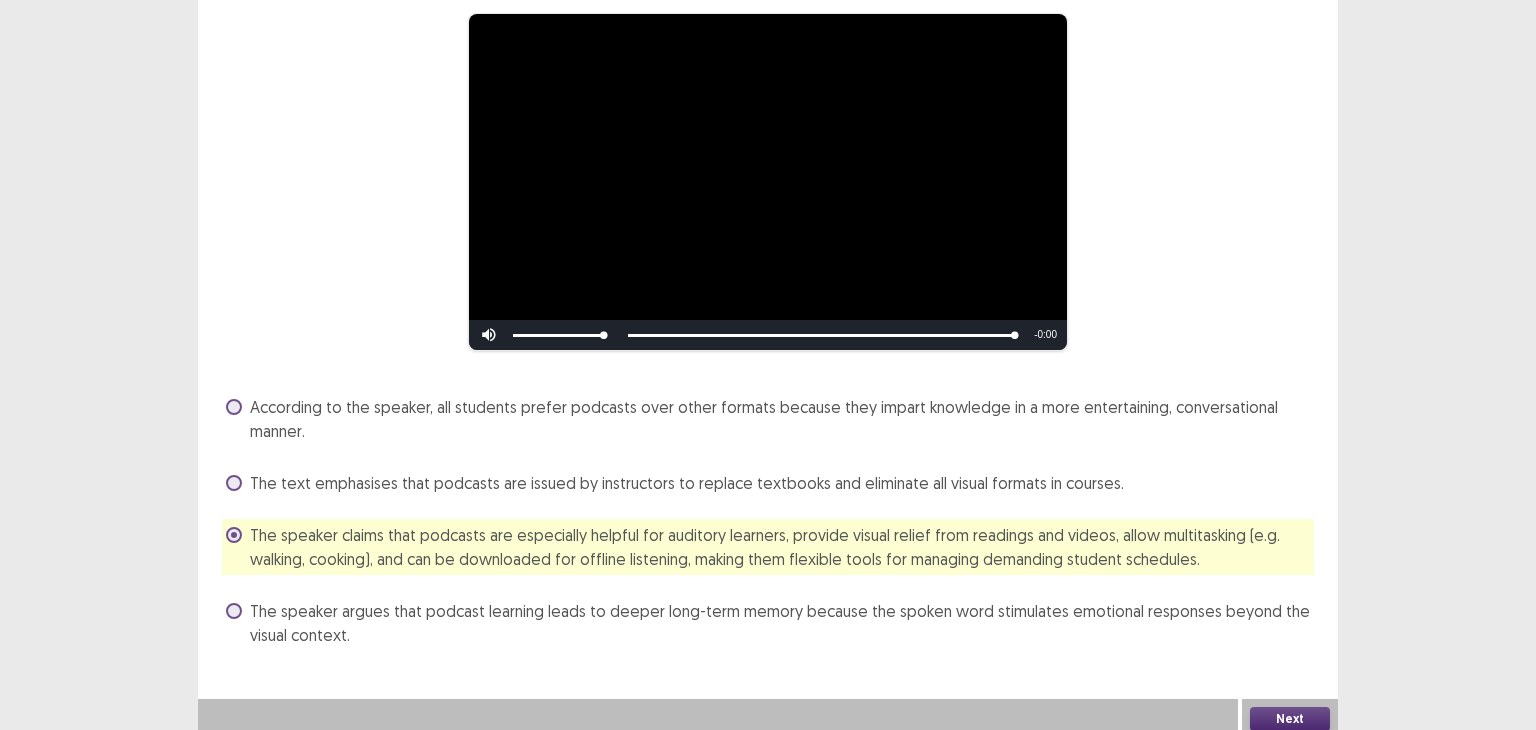 click on "Next" at bounding box center [1290, 719] 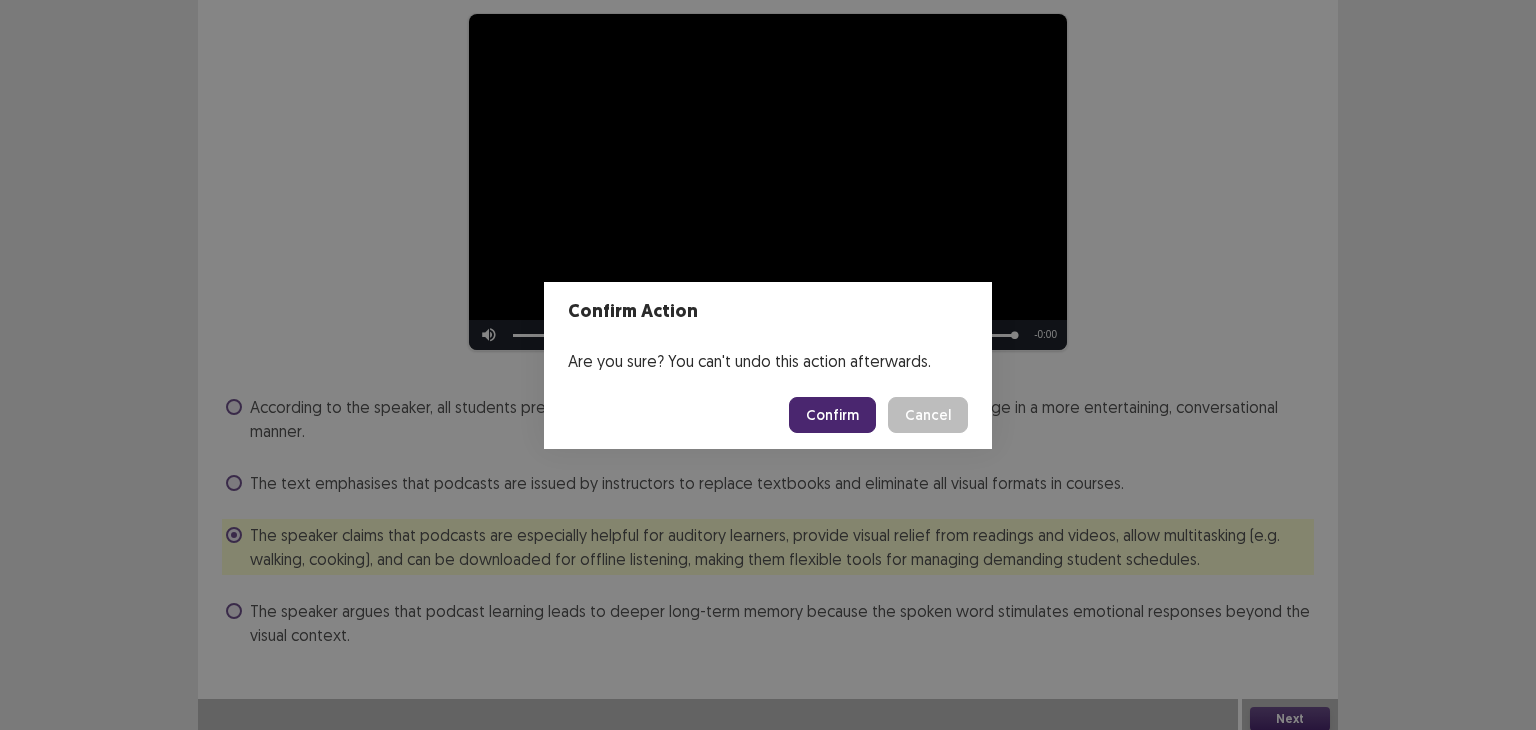click on "Confirm" at bounding box center [832, 415] 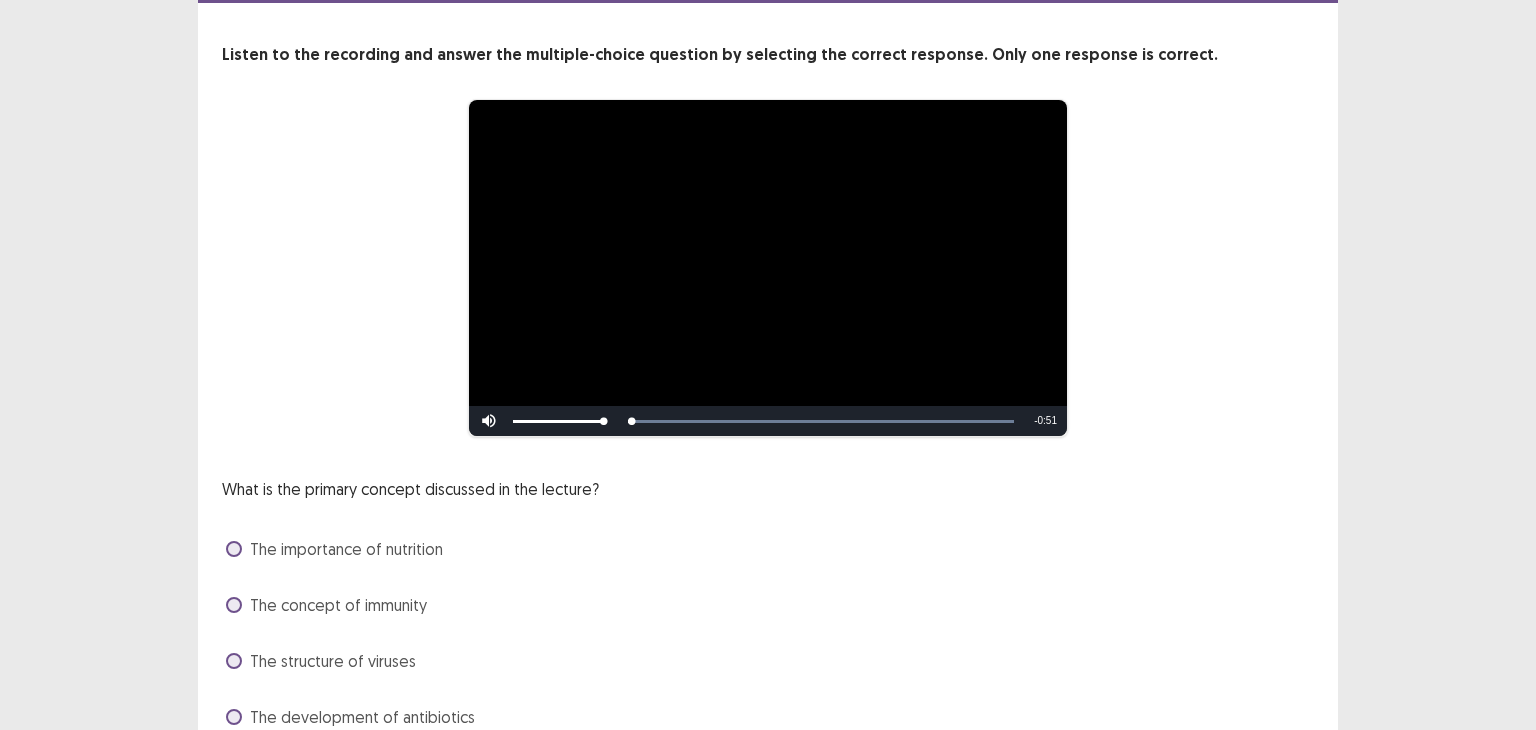 scroll, scrollTop: 172, scrollLeft: 0, axis: vertical 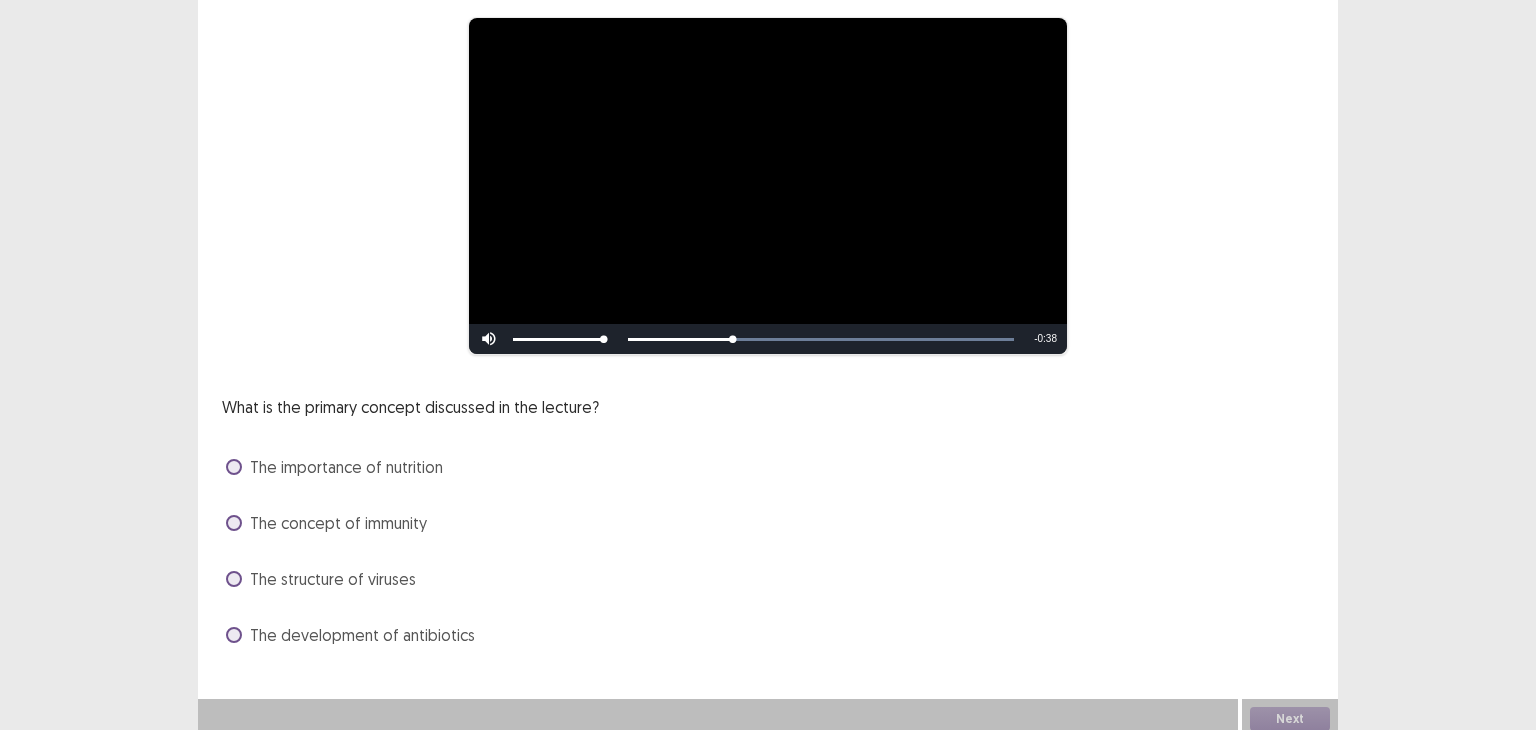 click on "The development of antibiotics" at bounding box center (350, 635) 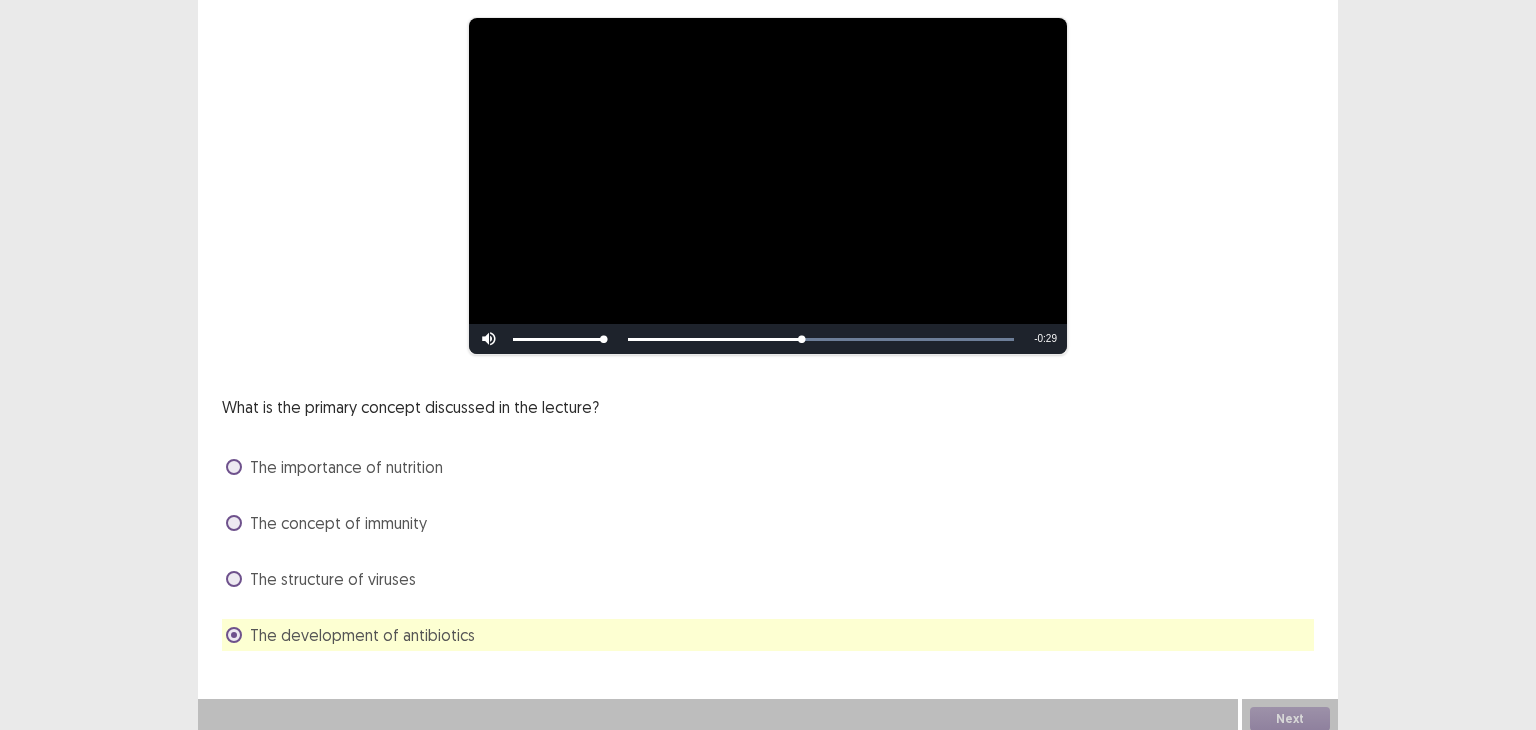 click at bounding box center (234, 579) 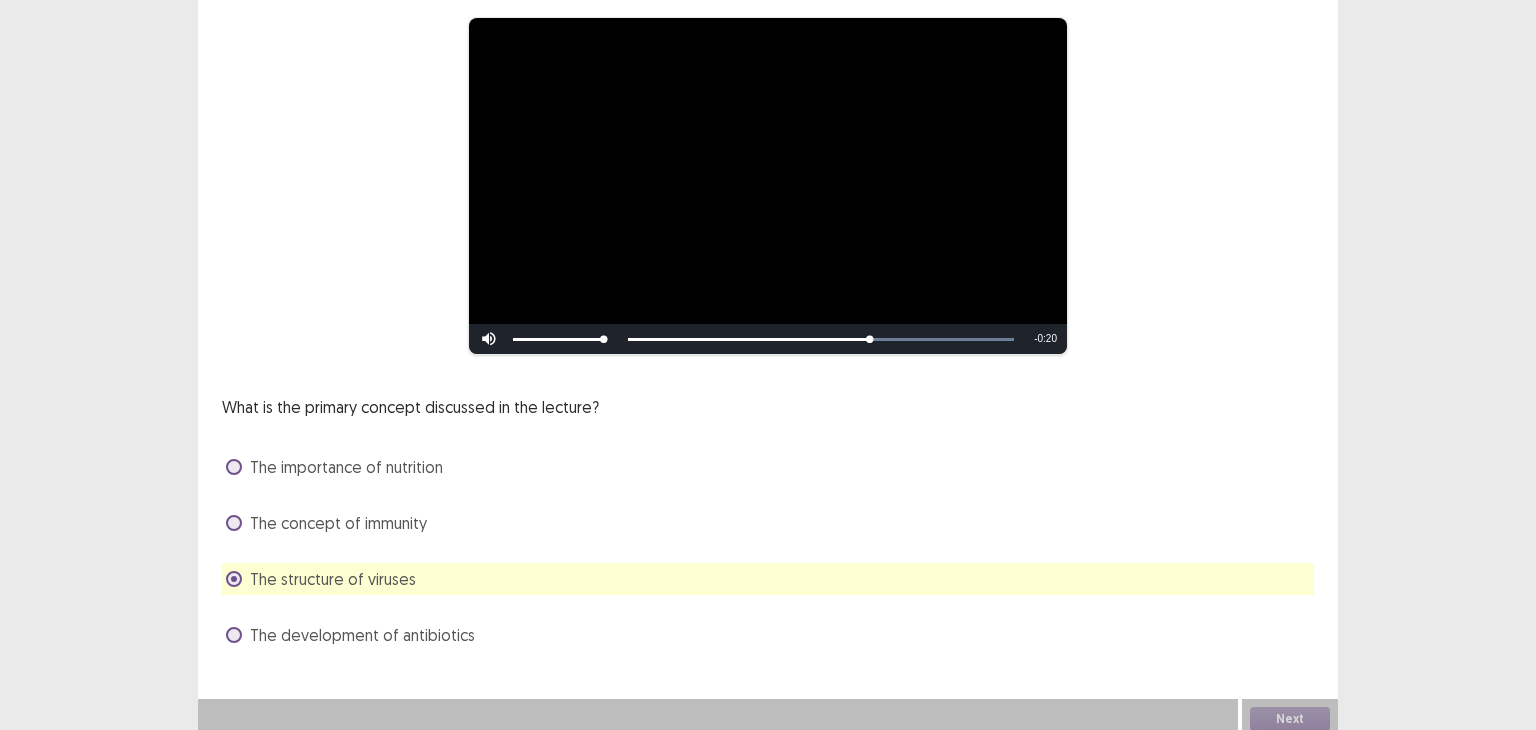 scroll, scrollTop: 172, scrollLeft: 0, axis: vertical 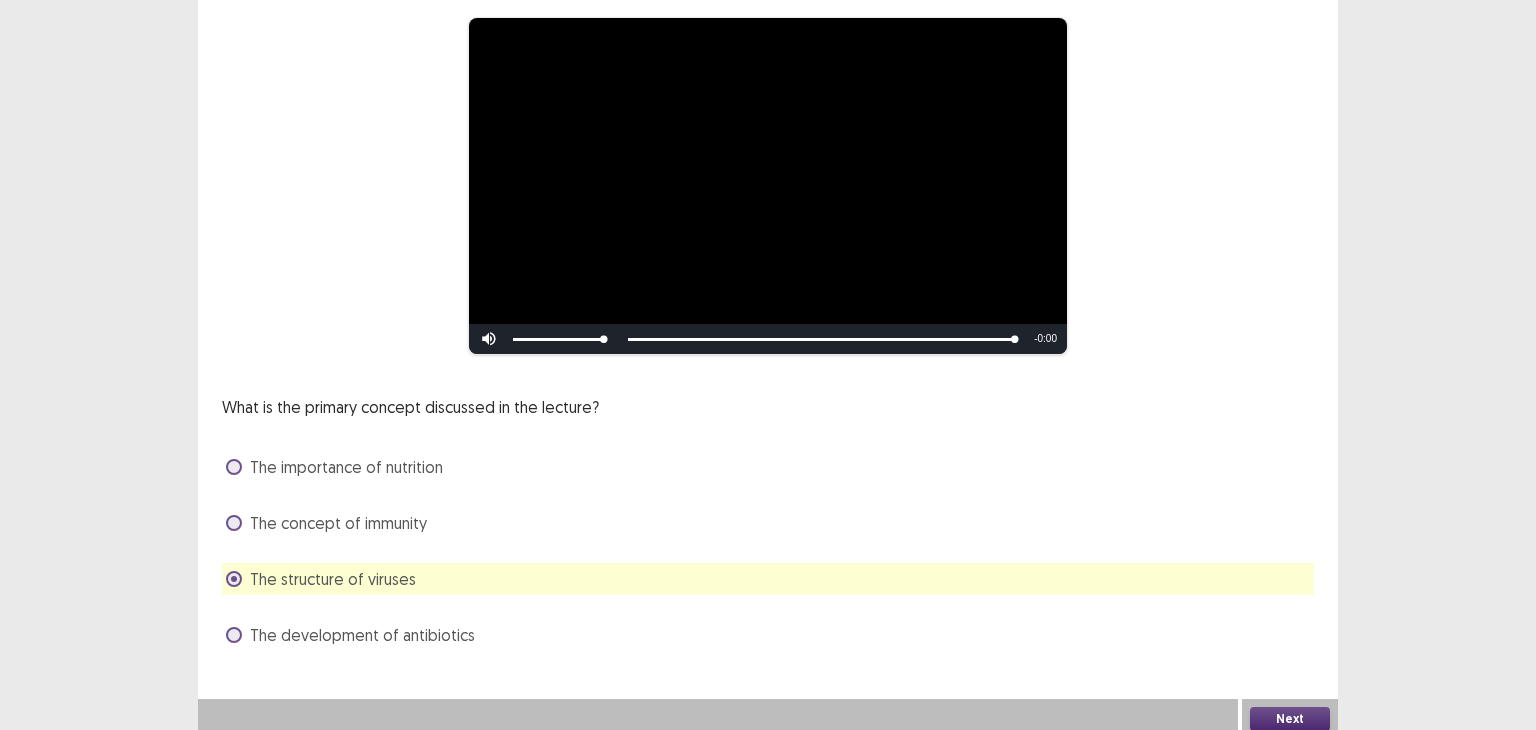 click on "Next" at bounding box center [1290, 719] 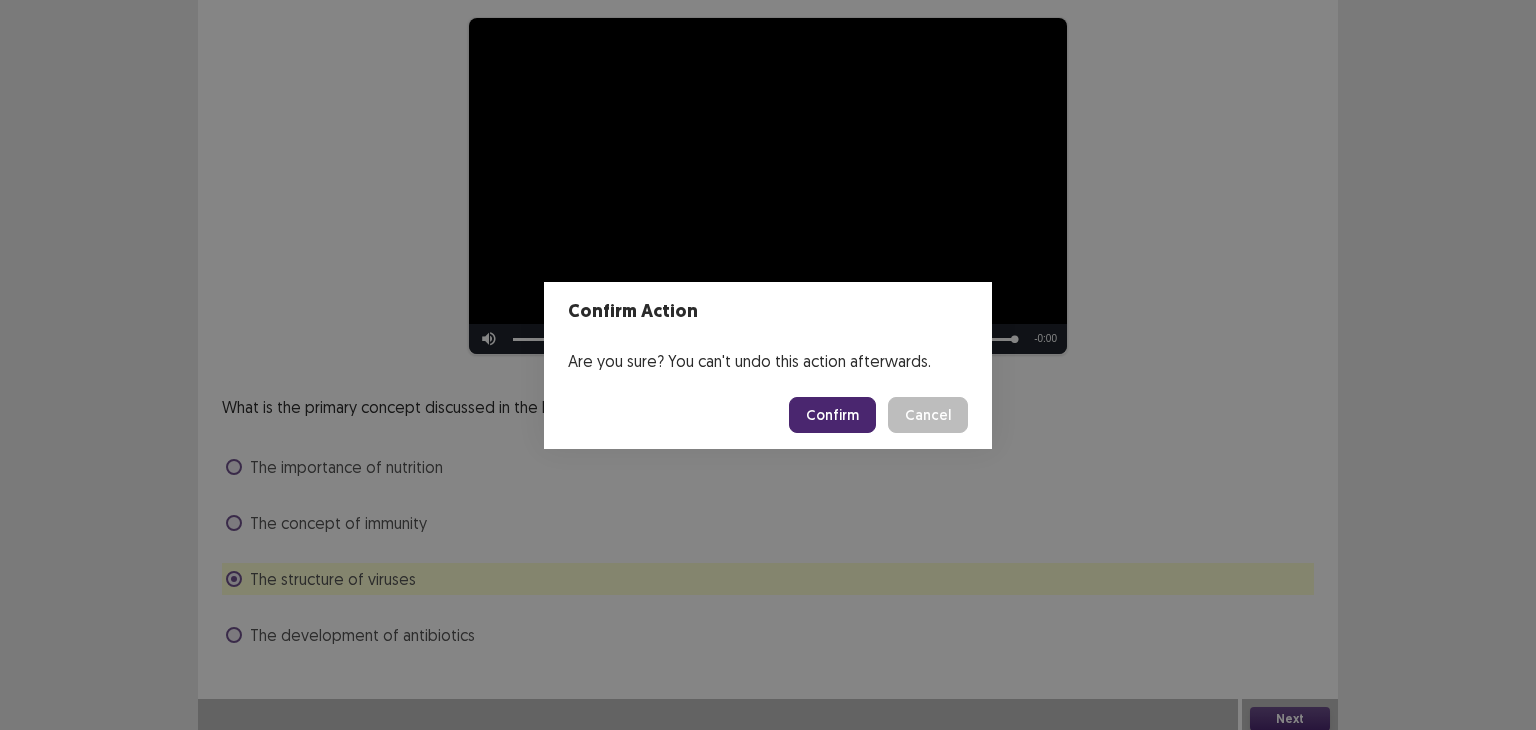 click on "Confirm" at bounding box center (832, 415) 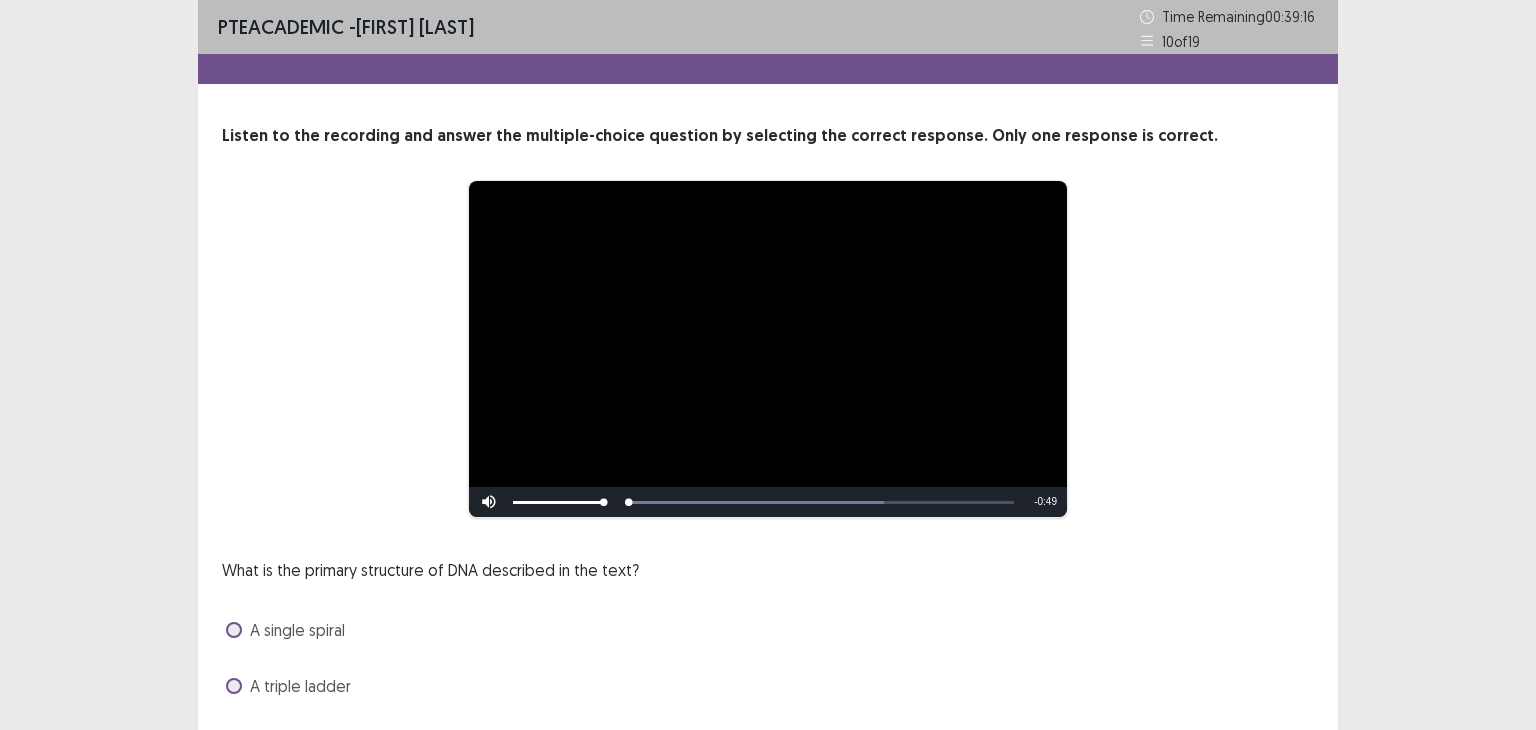 scroll, scrollTop: 172, scrollLeft: 0, axis: vertical 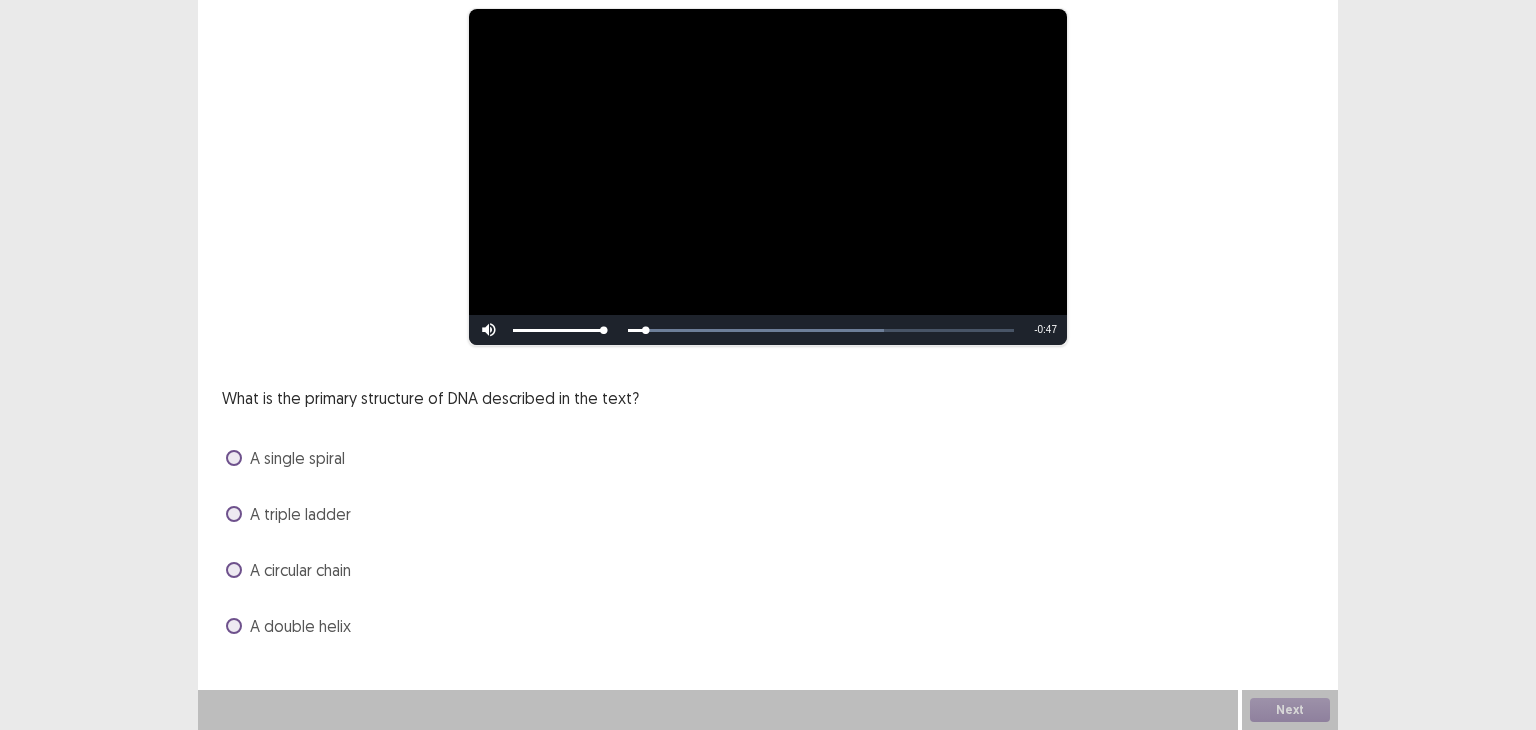 click on "A double helix" at bounding box center (300, 626) 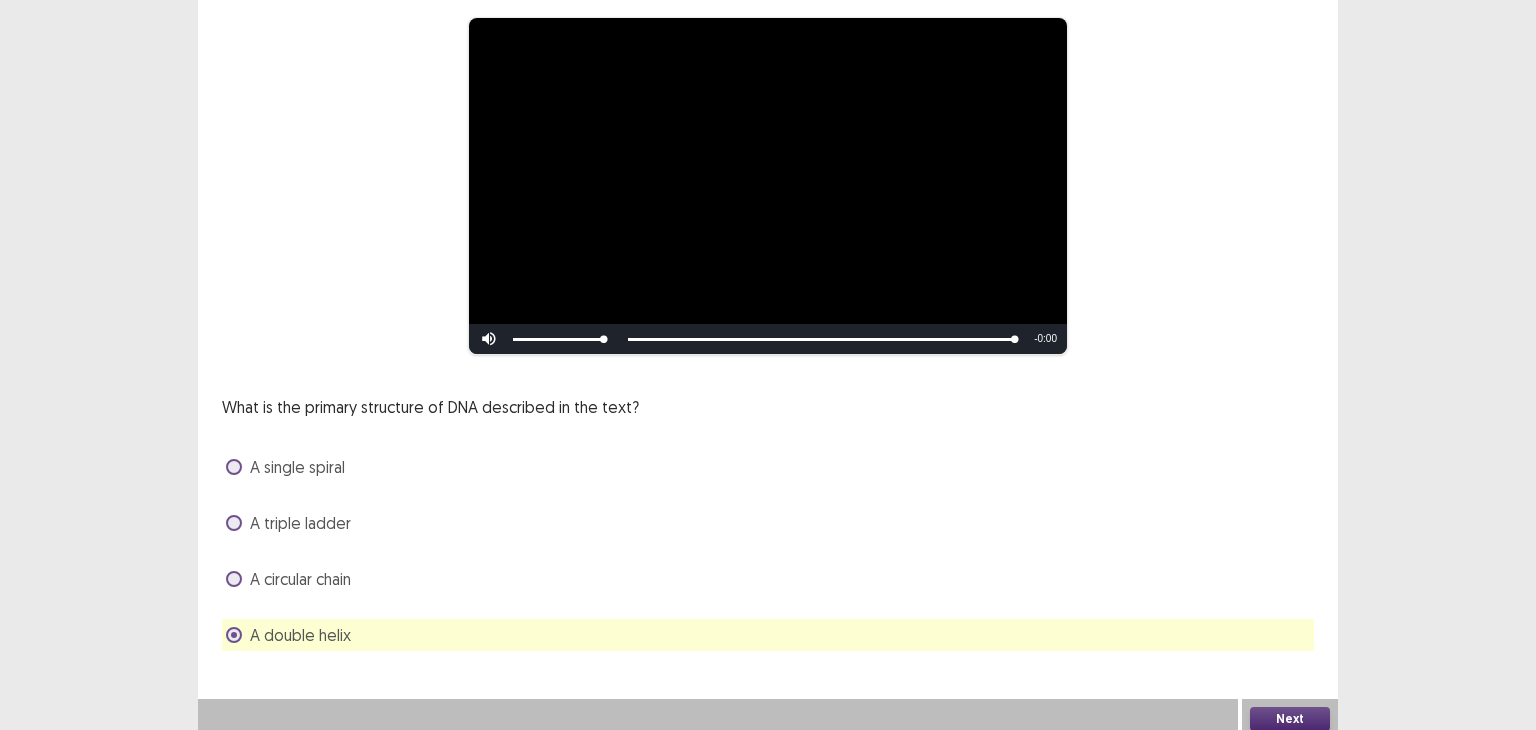 click on "Next" at bounding box center (1290, 719) 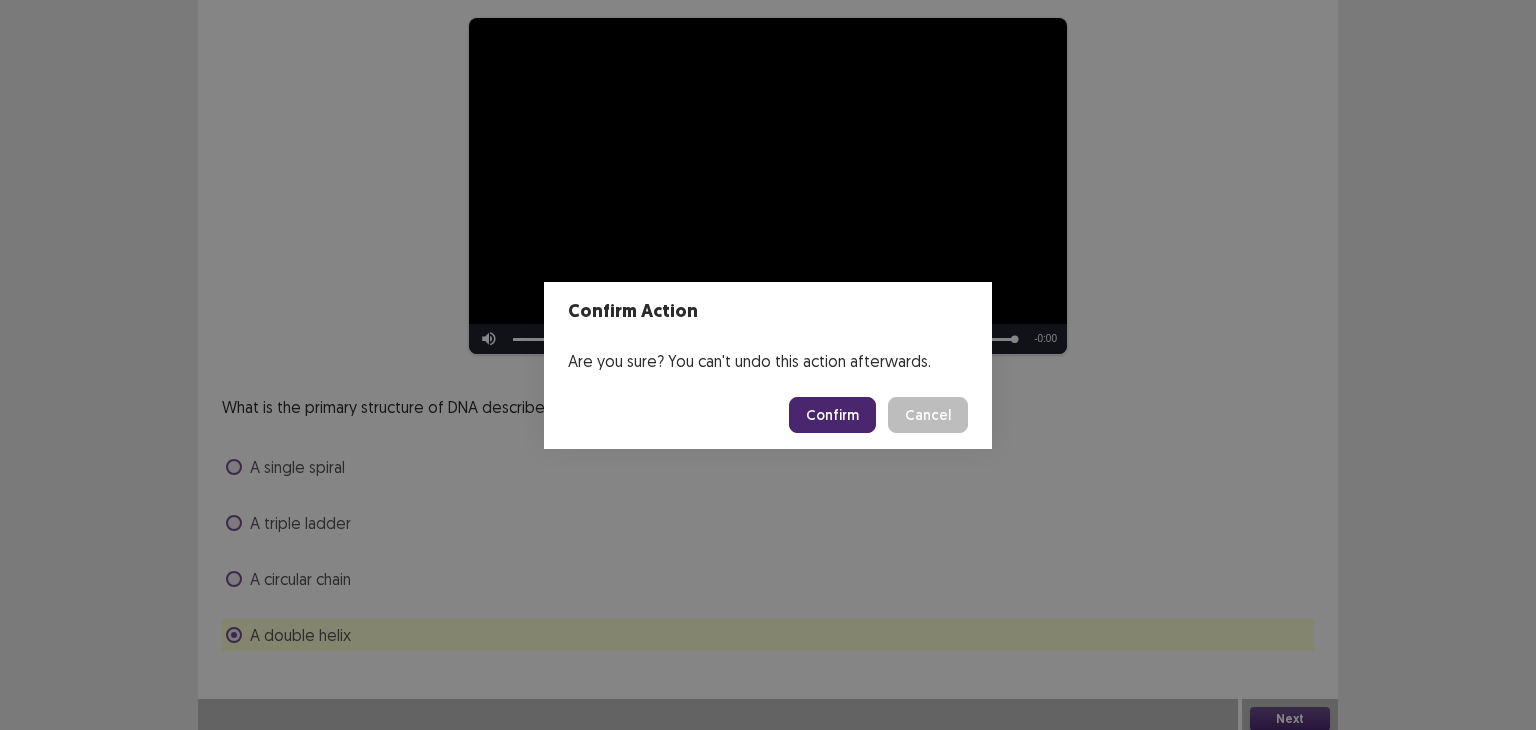 click on "Confirm" at bounding box center [832, 415] 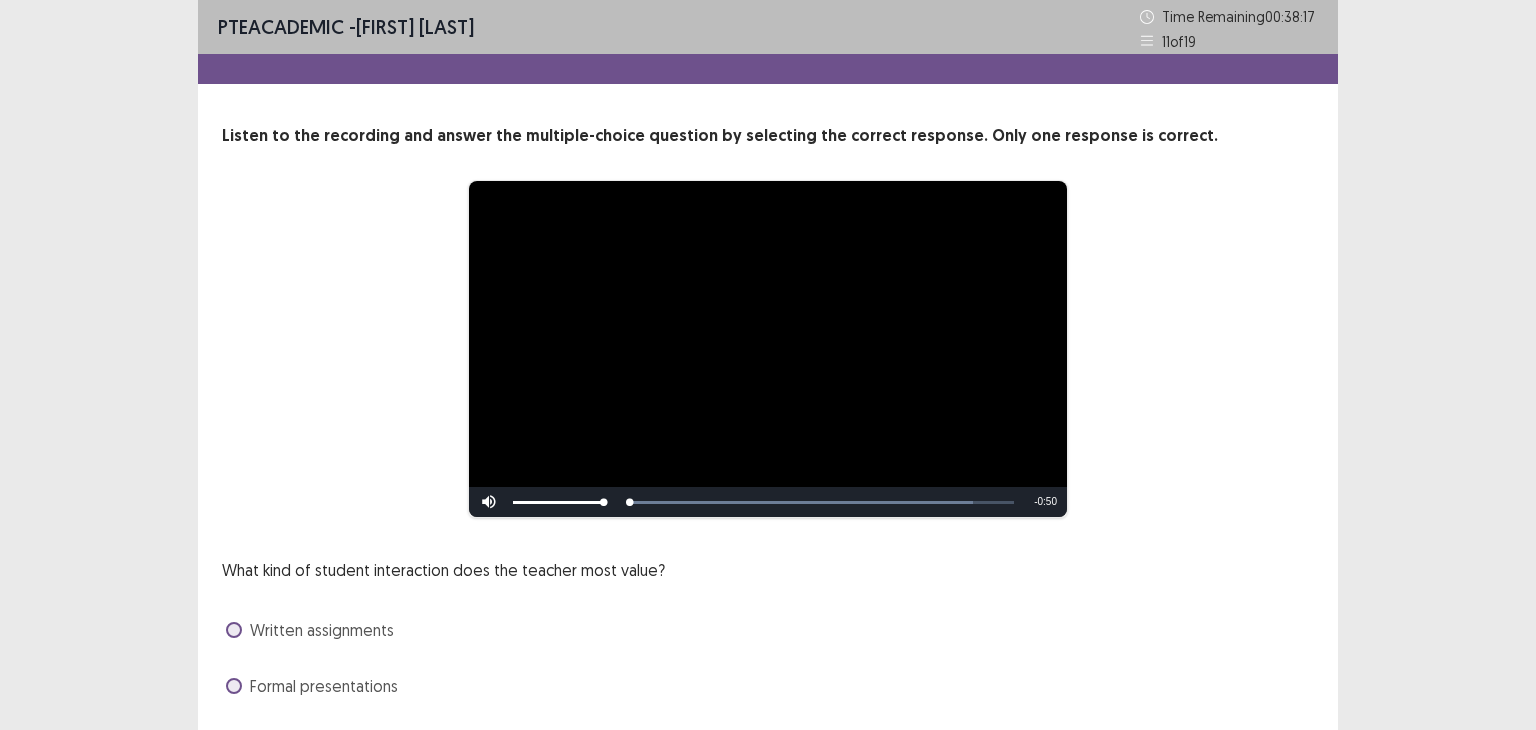 scroll, scrollTop: 172, scrollLeft: 0, axis: vertical 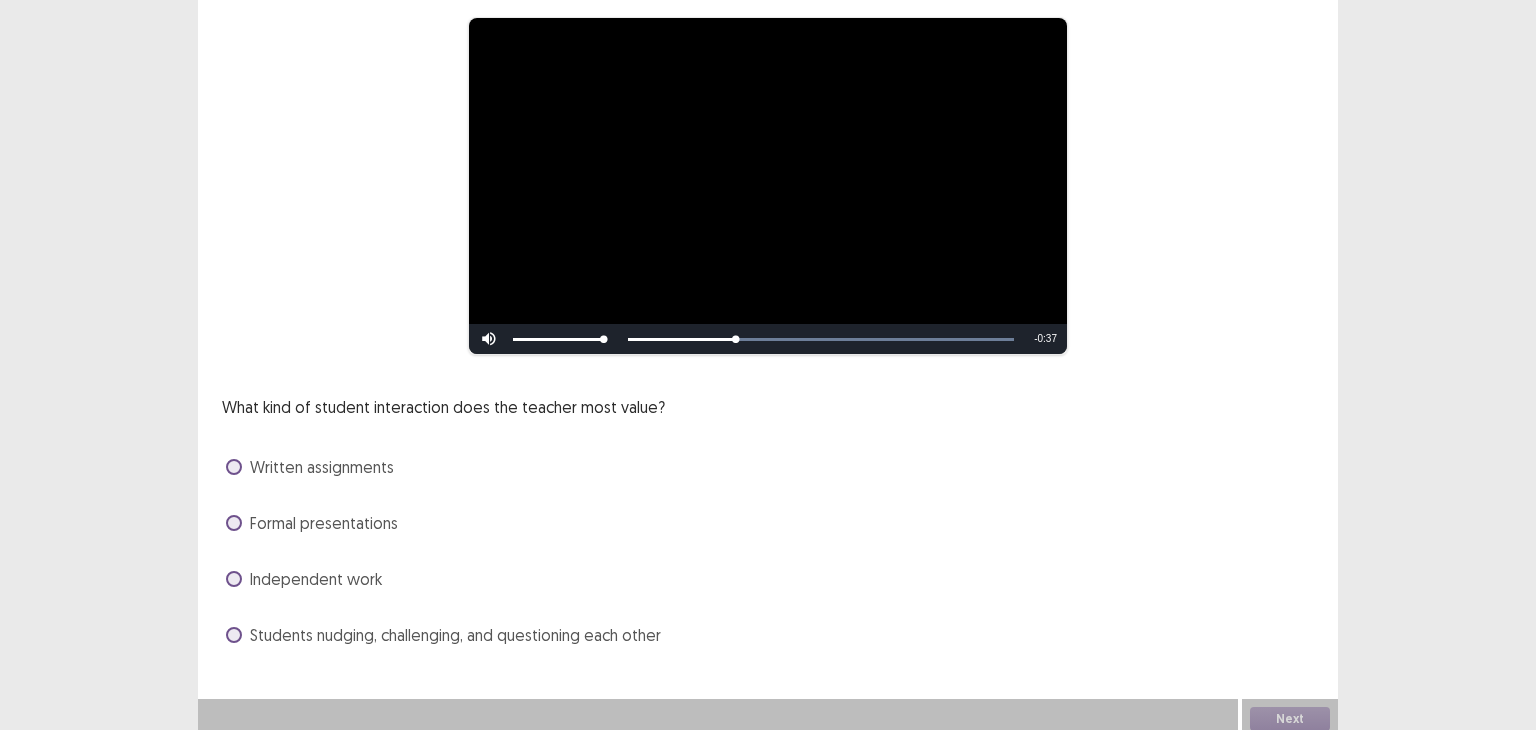 click on "Students nudging, challenging, and questioning each other" at bounding box center (443, 635) 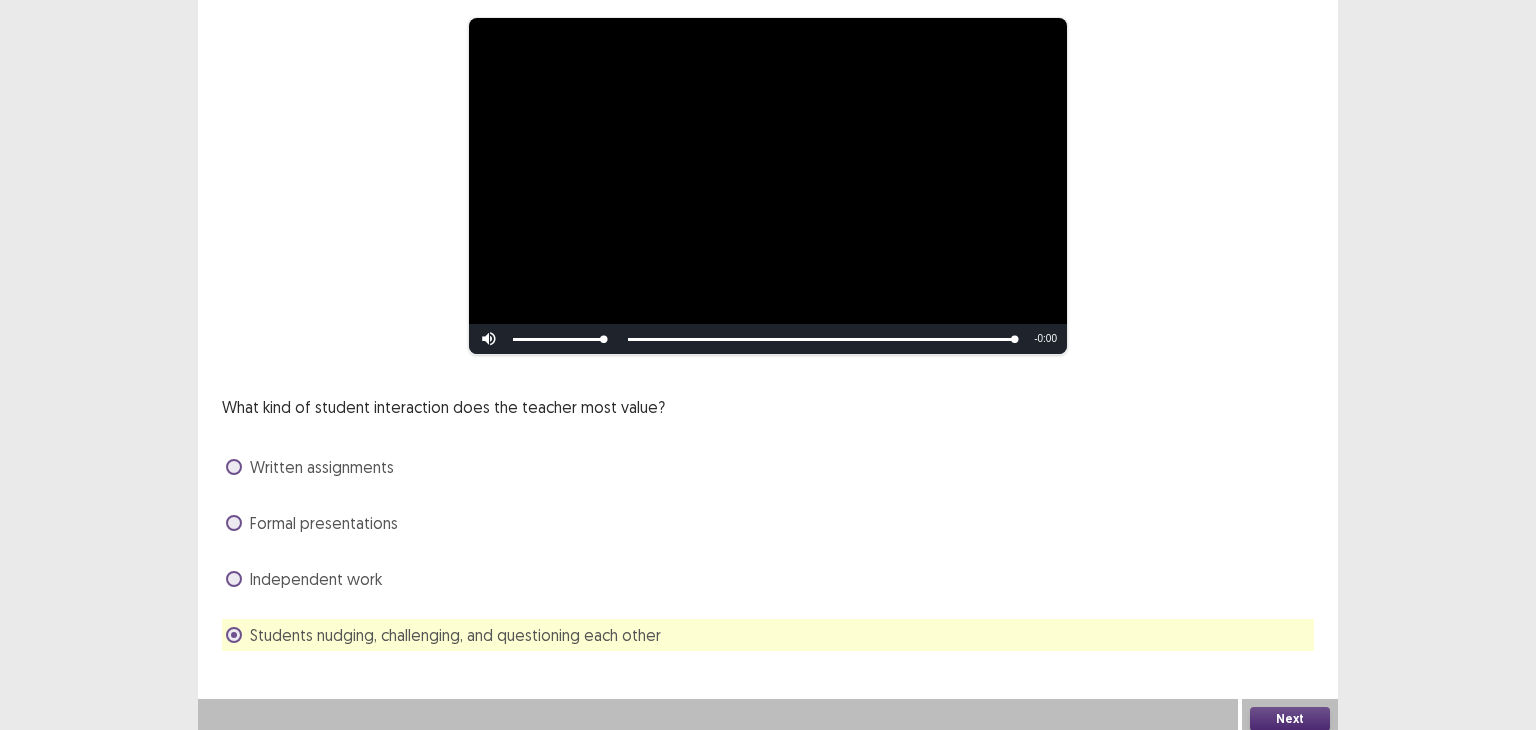 click on "Next" at bounding box center (1290, 719) 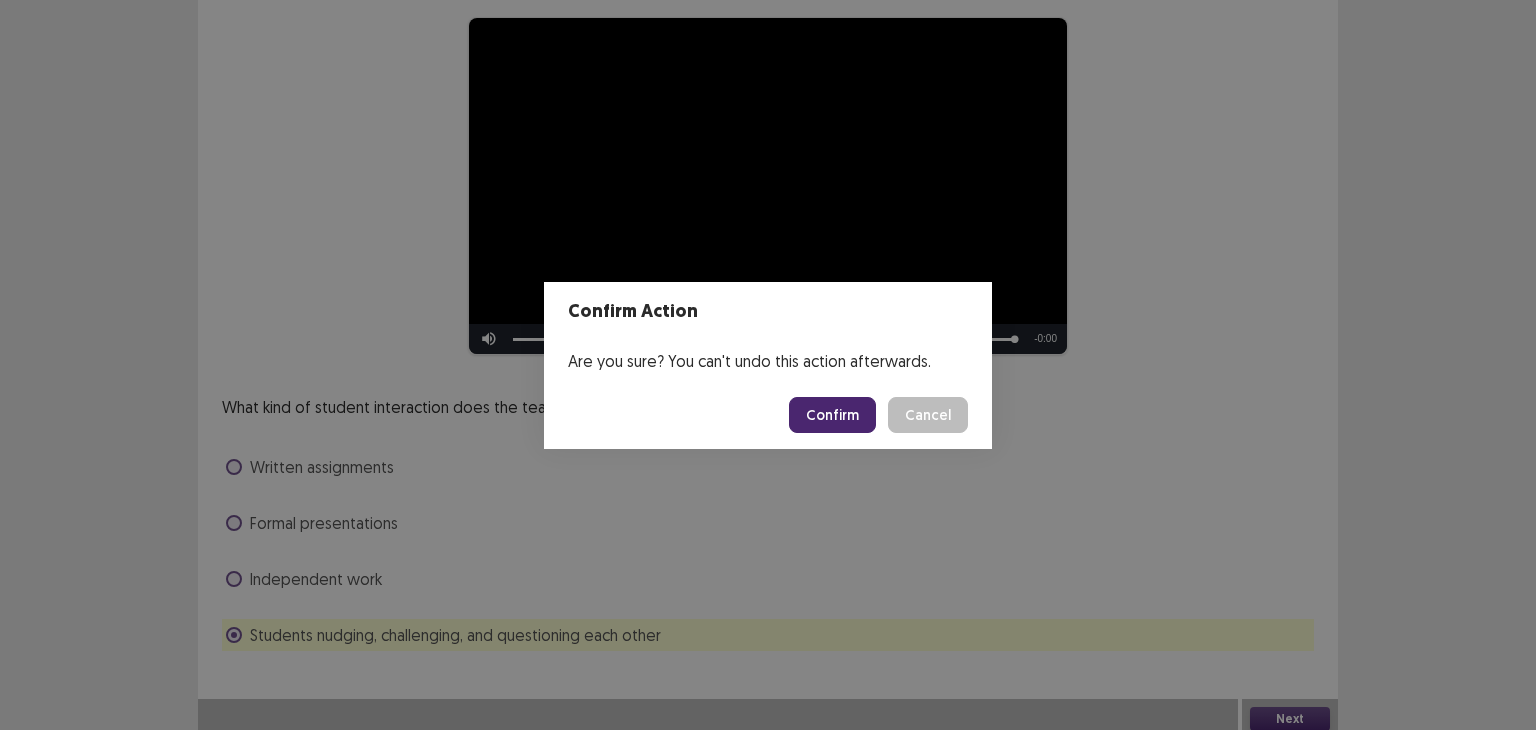 click on "Confirm" at bounding box center [832, 415] 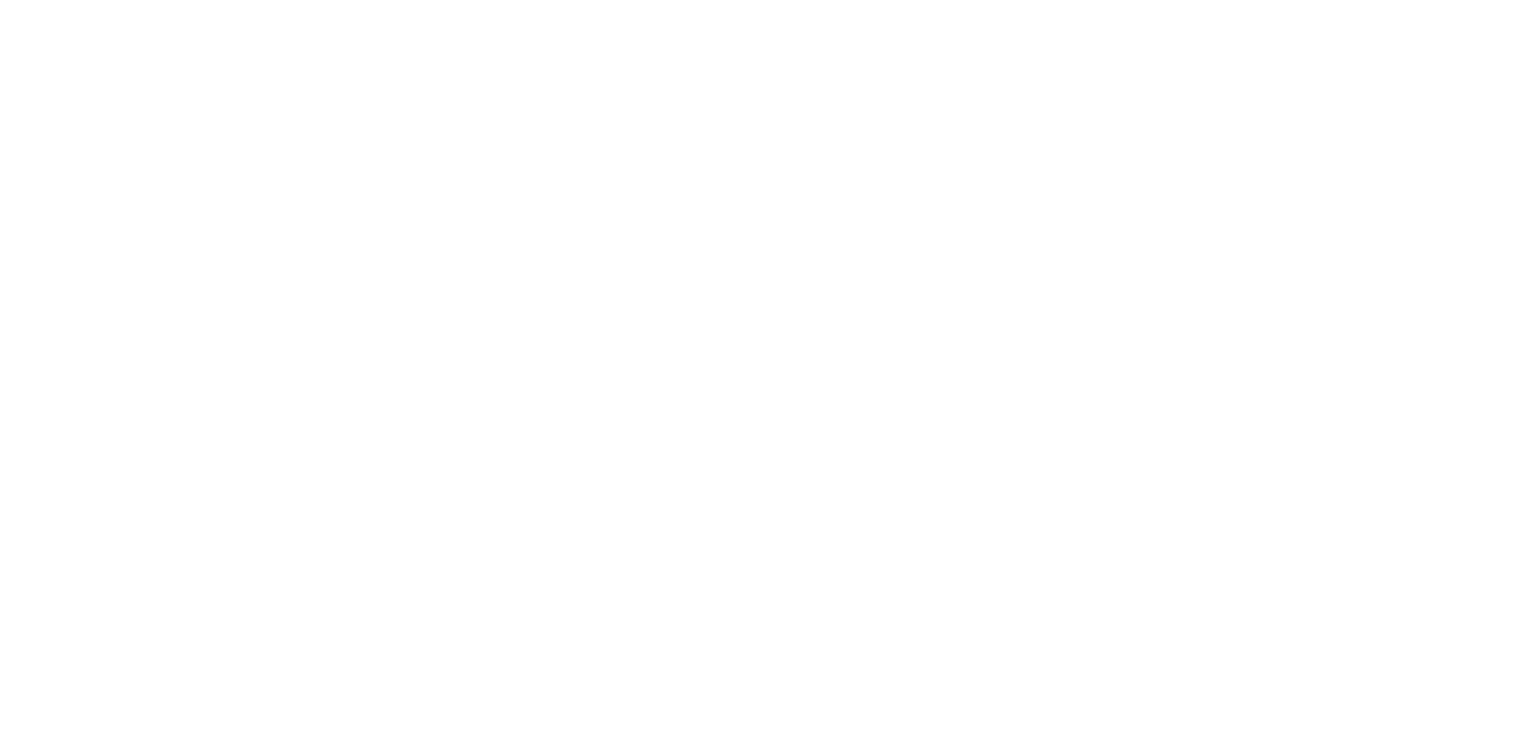 scroll, scrollTop: 0, scrollLeft: 0, axis: both 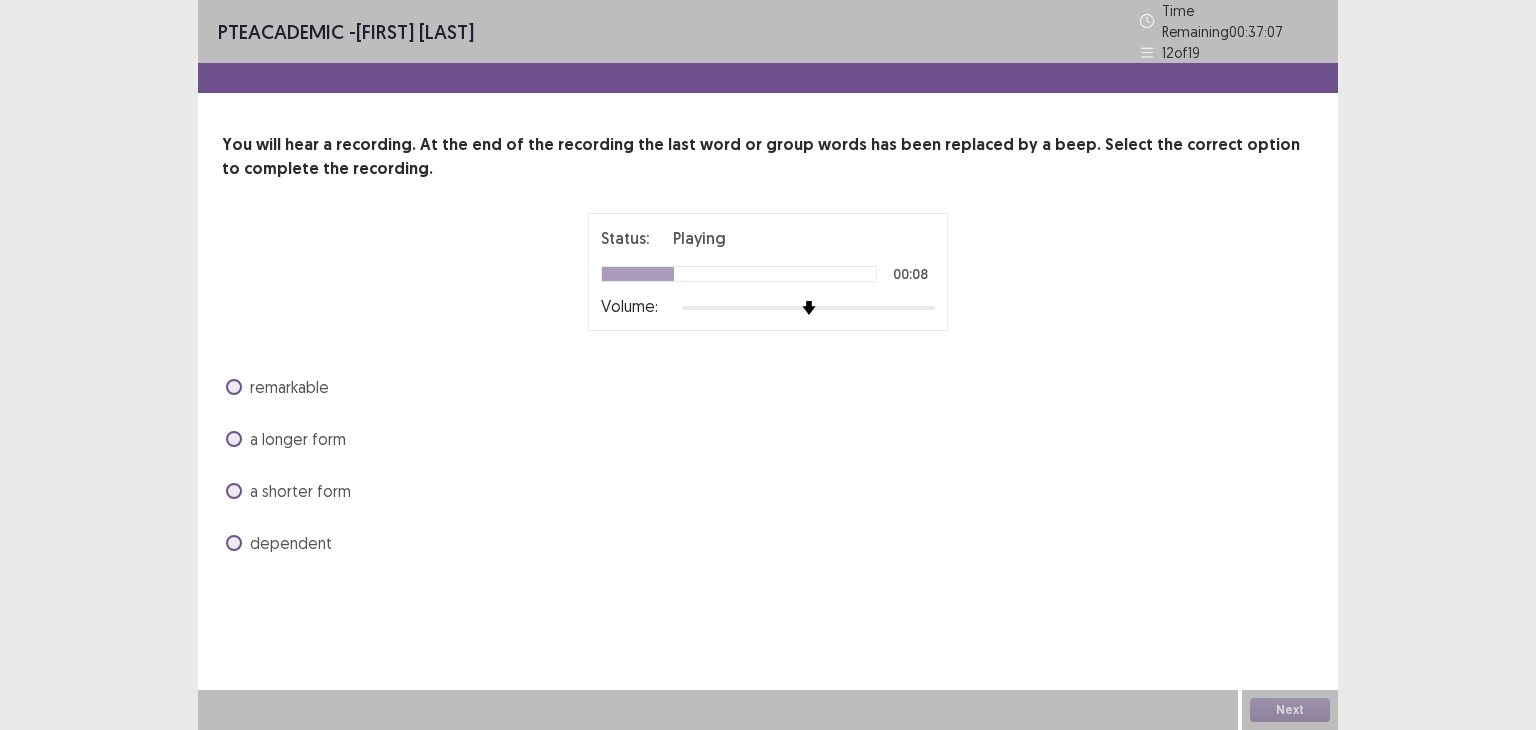 click on "remarkable a longer form a shorter form dependent" at bounding box center (768, 465) 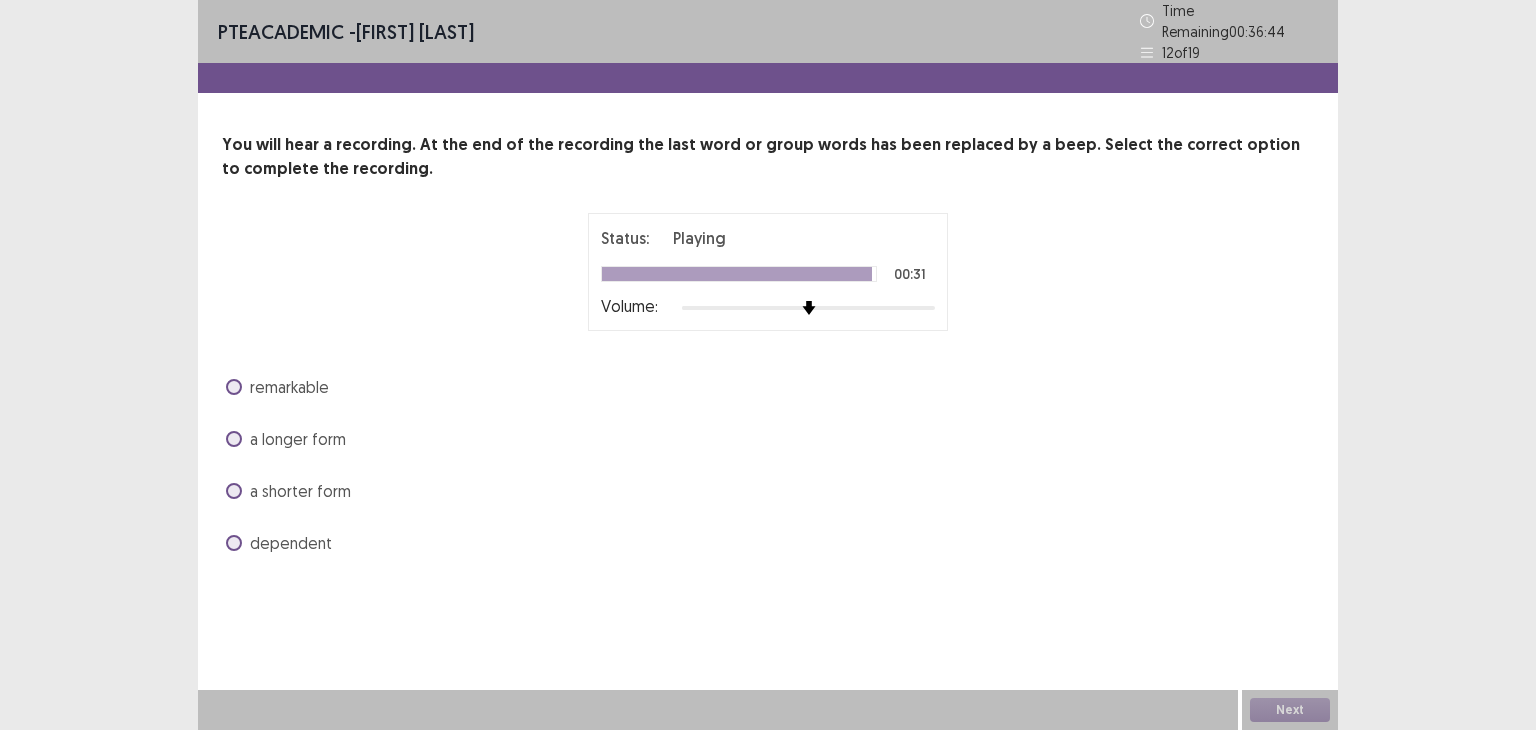 click on "a longer form" at bounding box center [286, 439] 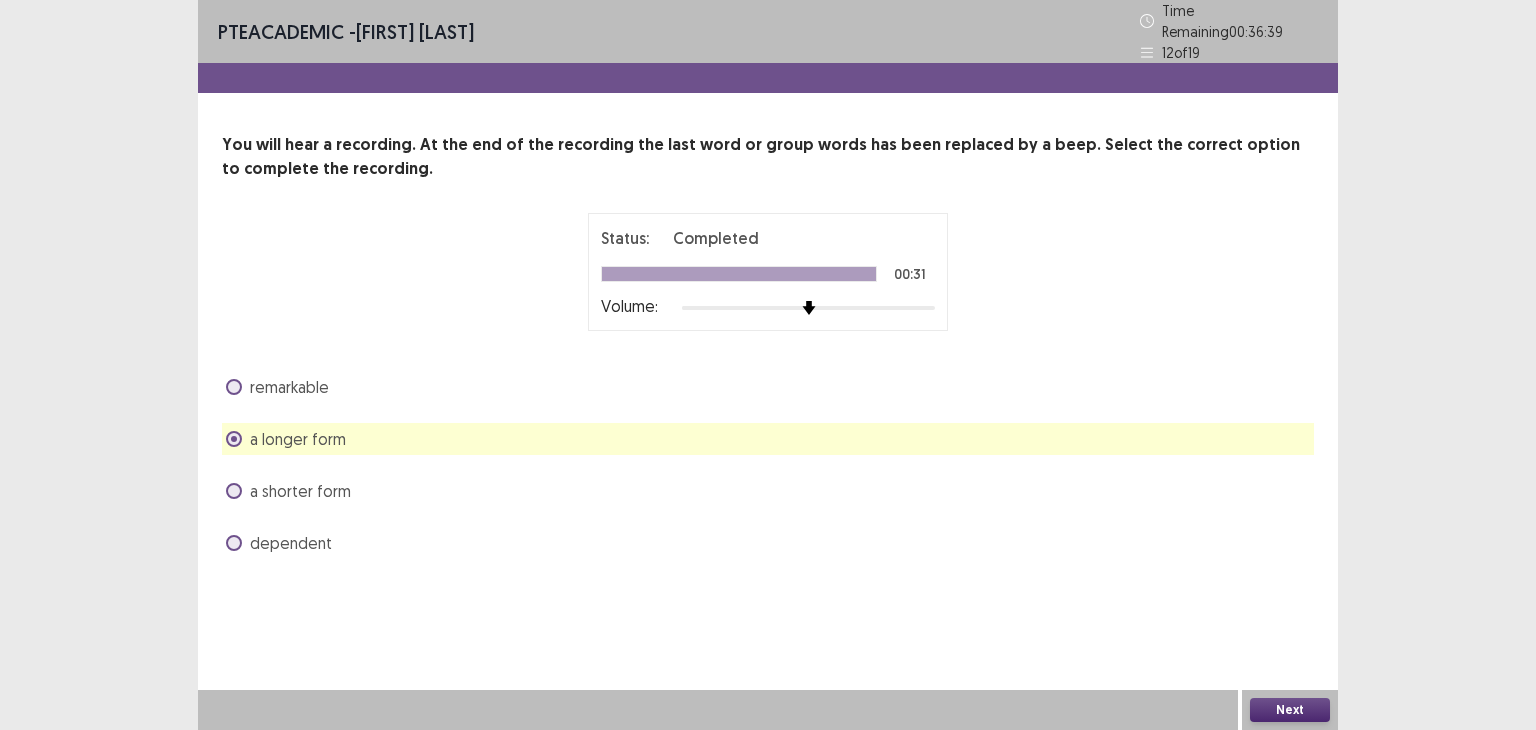 click on "Next" at bounding box center [1290, 710] 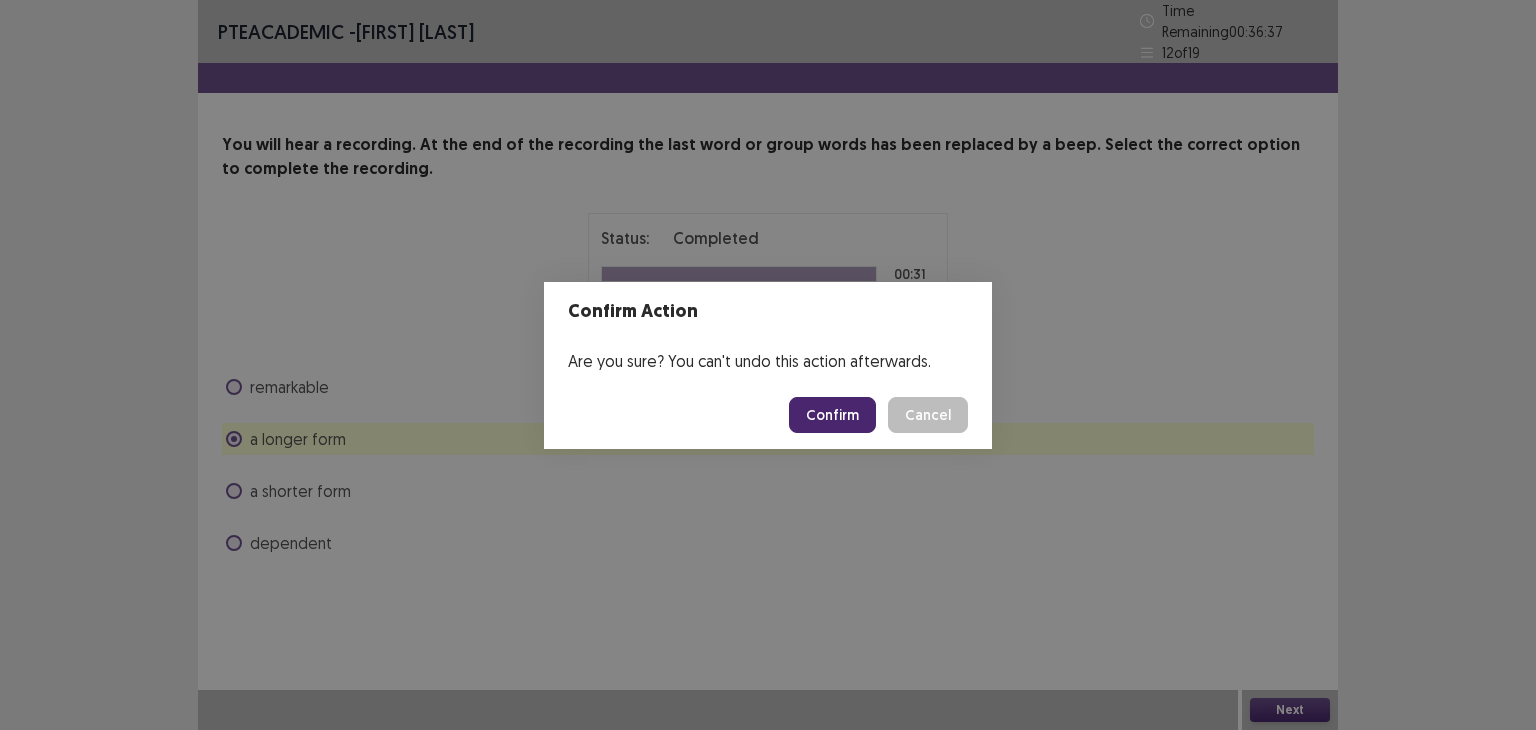 click on "Confirm" at bounding box center [832, 415] 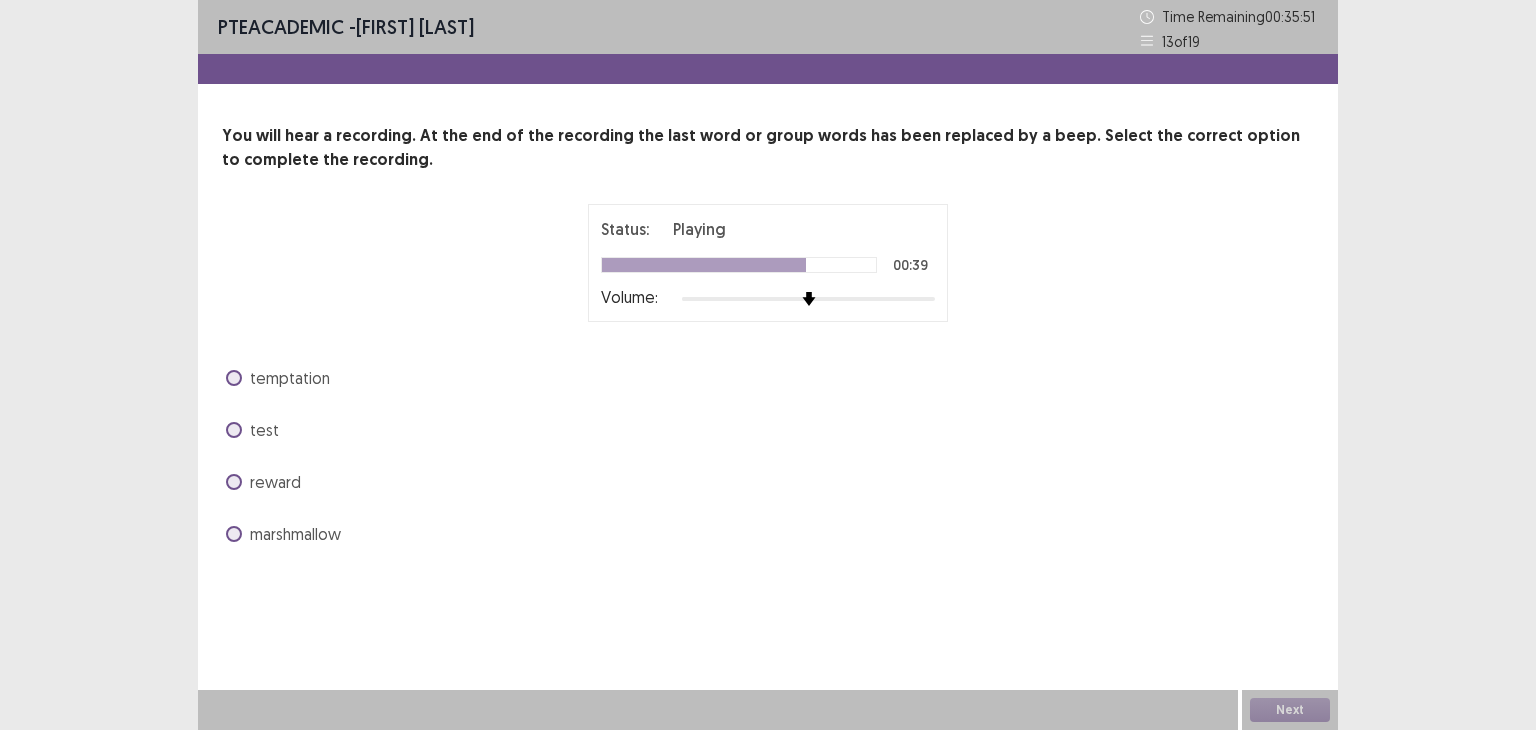 click on "temptation" at bounding box center [278, 378] 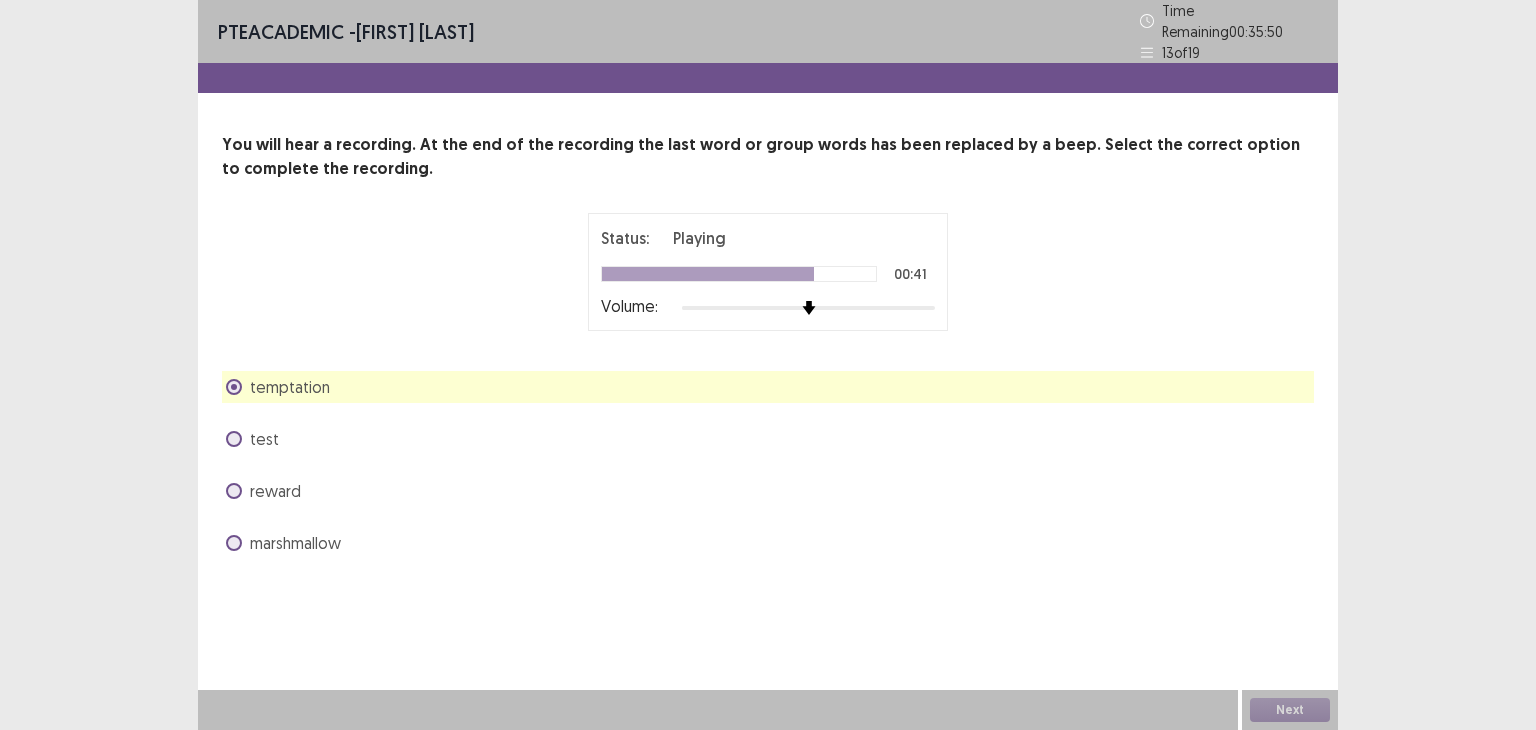 click on "temptation" at bounding box center (278, 387) 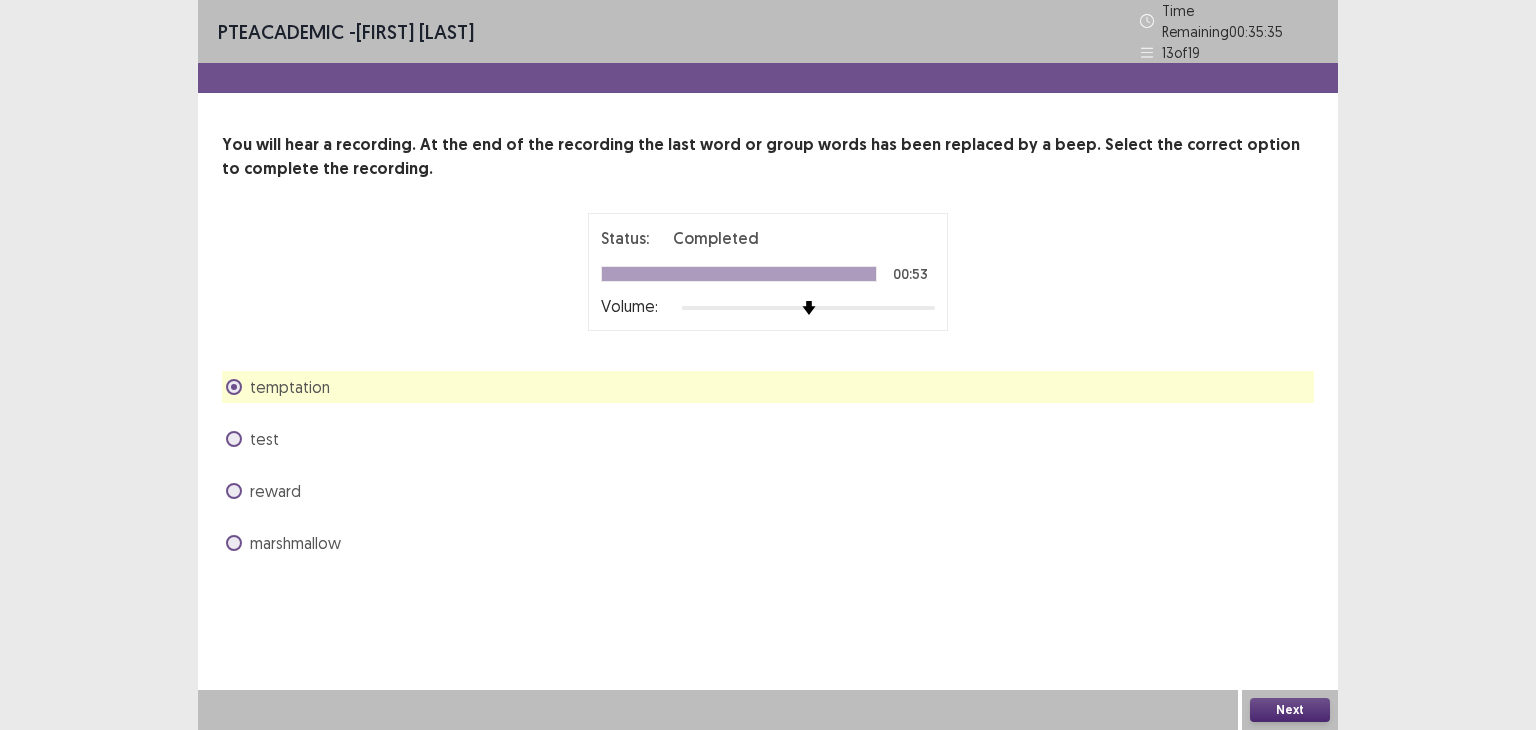 click on "Next" at bounding box center [1290, 710] 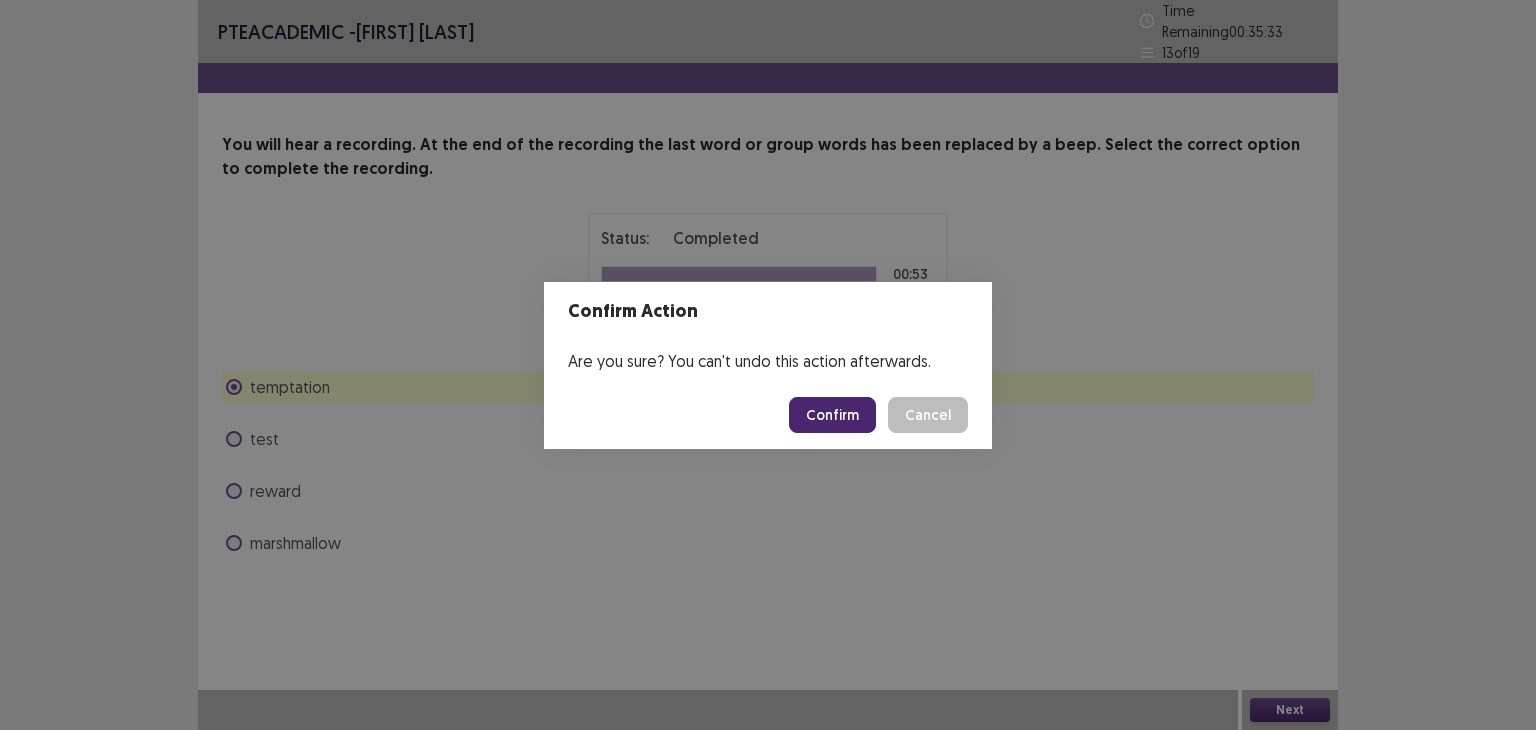 click on "Confirm" at bounding box center [832, 415] 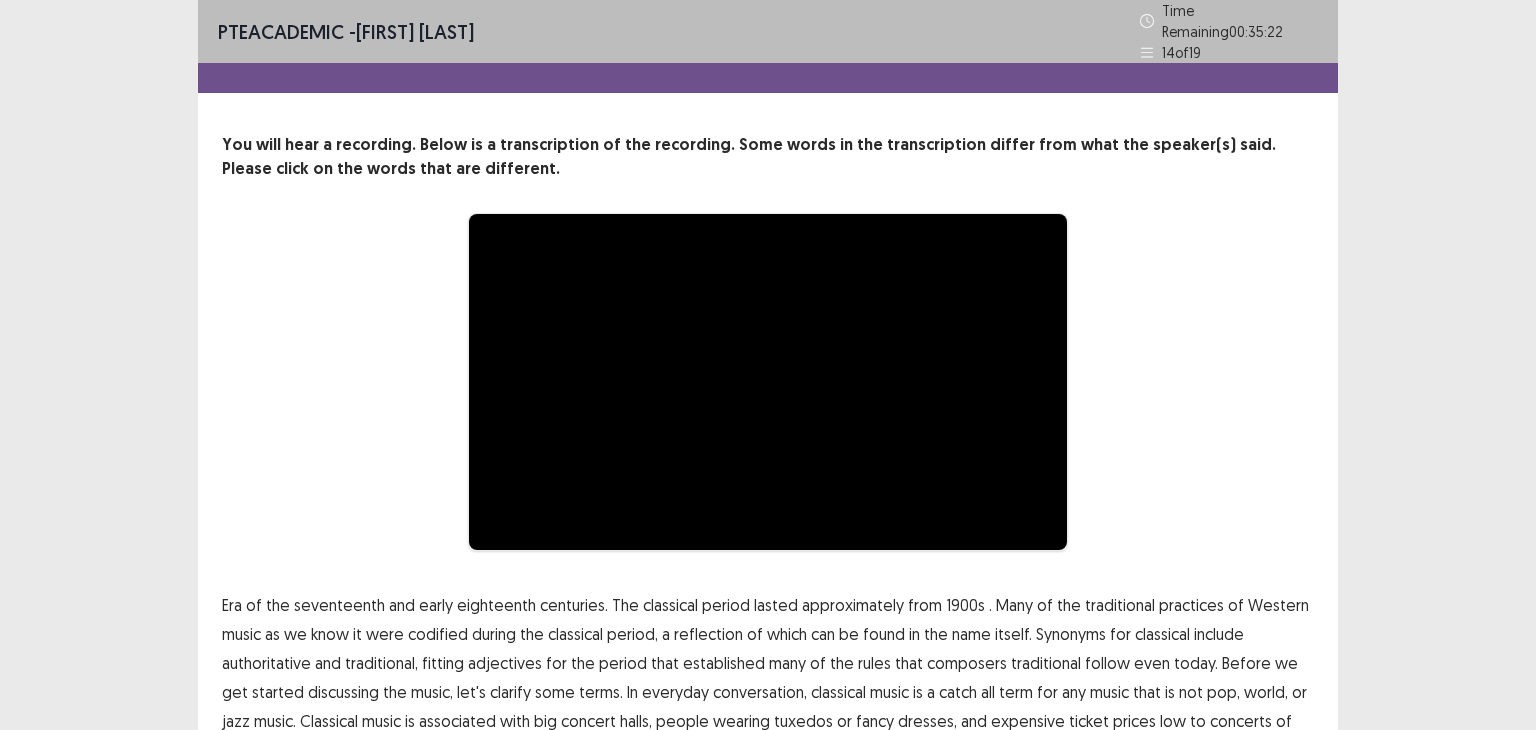 scroll, scrollTop: 113, scrollLeft: 0, axis: vertical 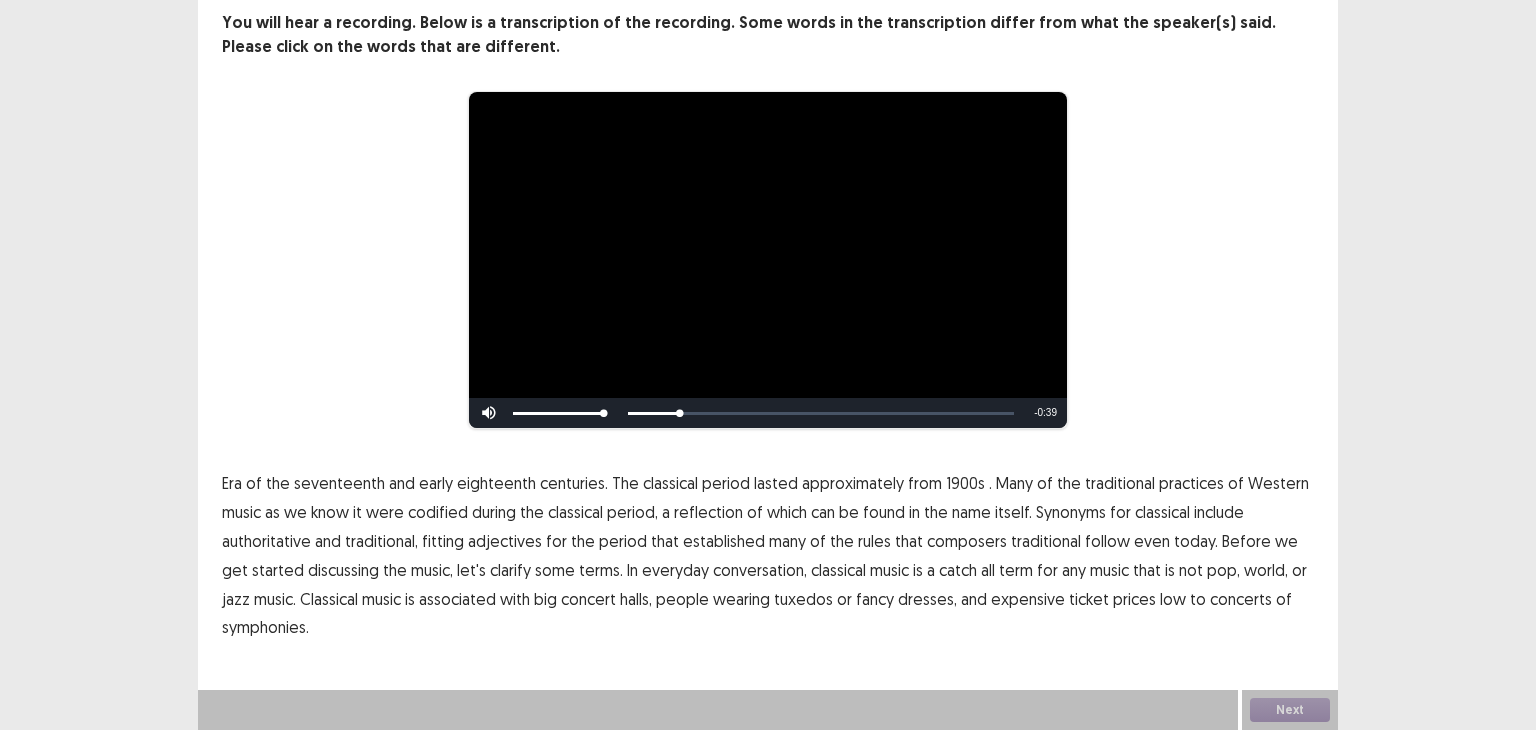 click on "1900s" at bounding box center (965, 483) 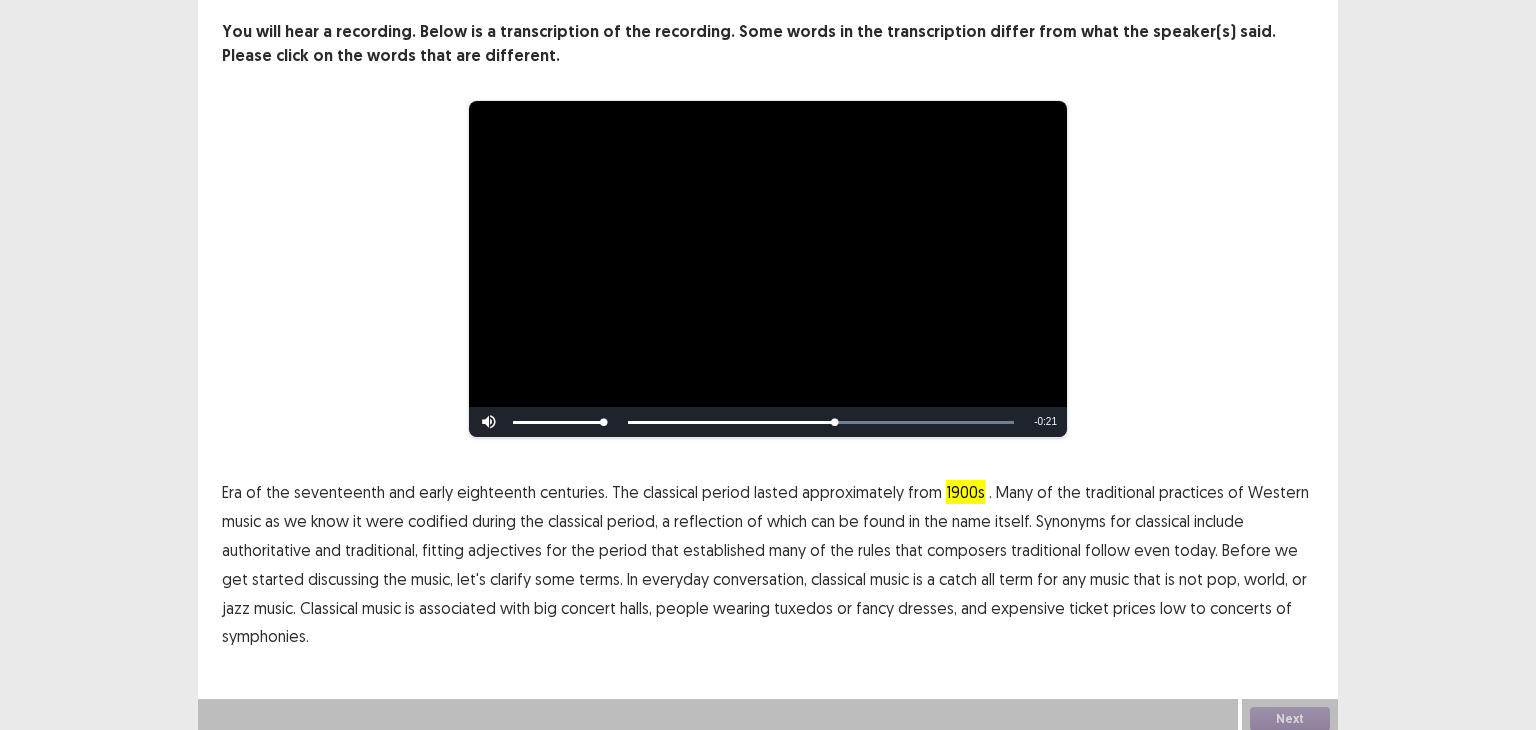 click on "traditional" at bounding box center [1046, 550] 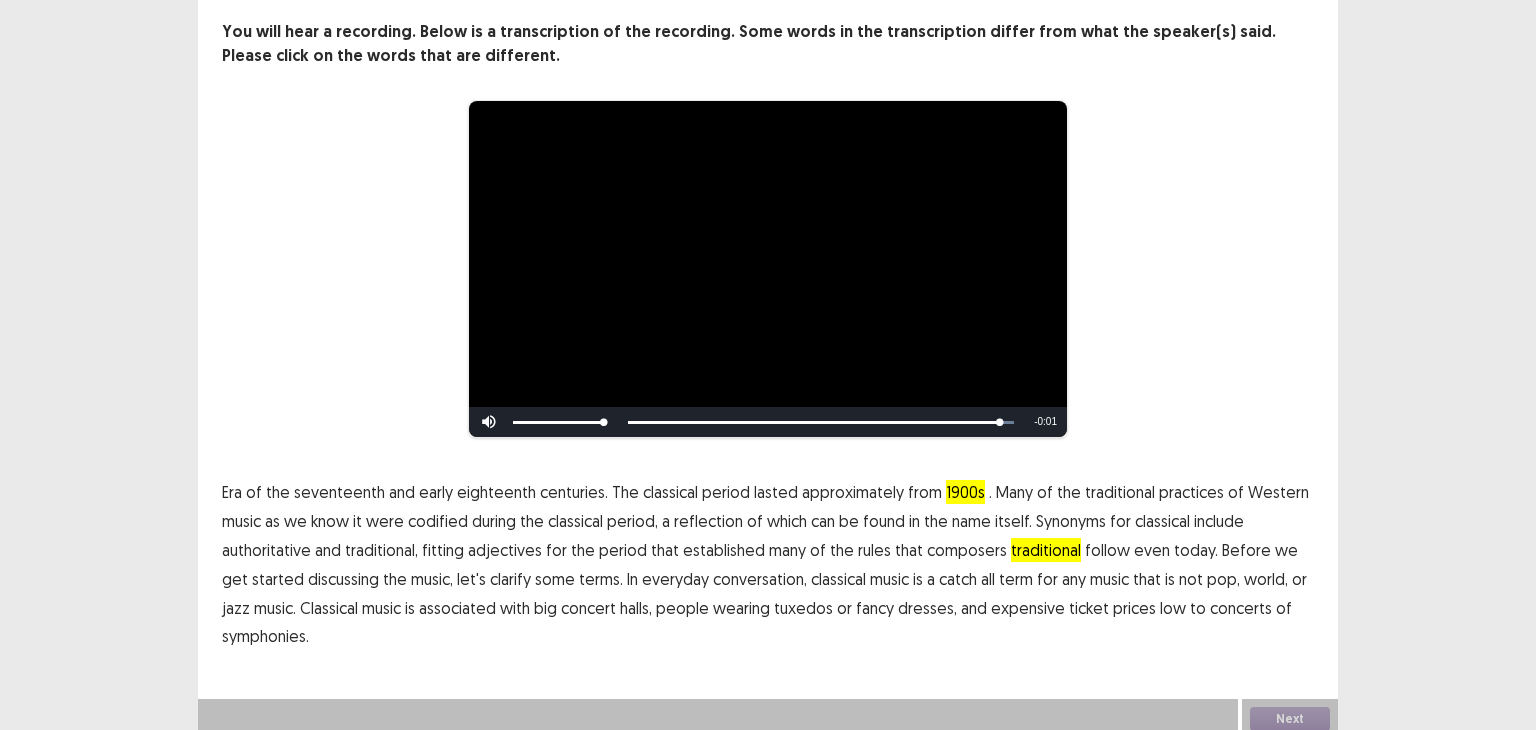 click on "low" at bounding box center [1173, 608] 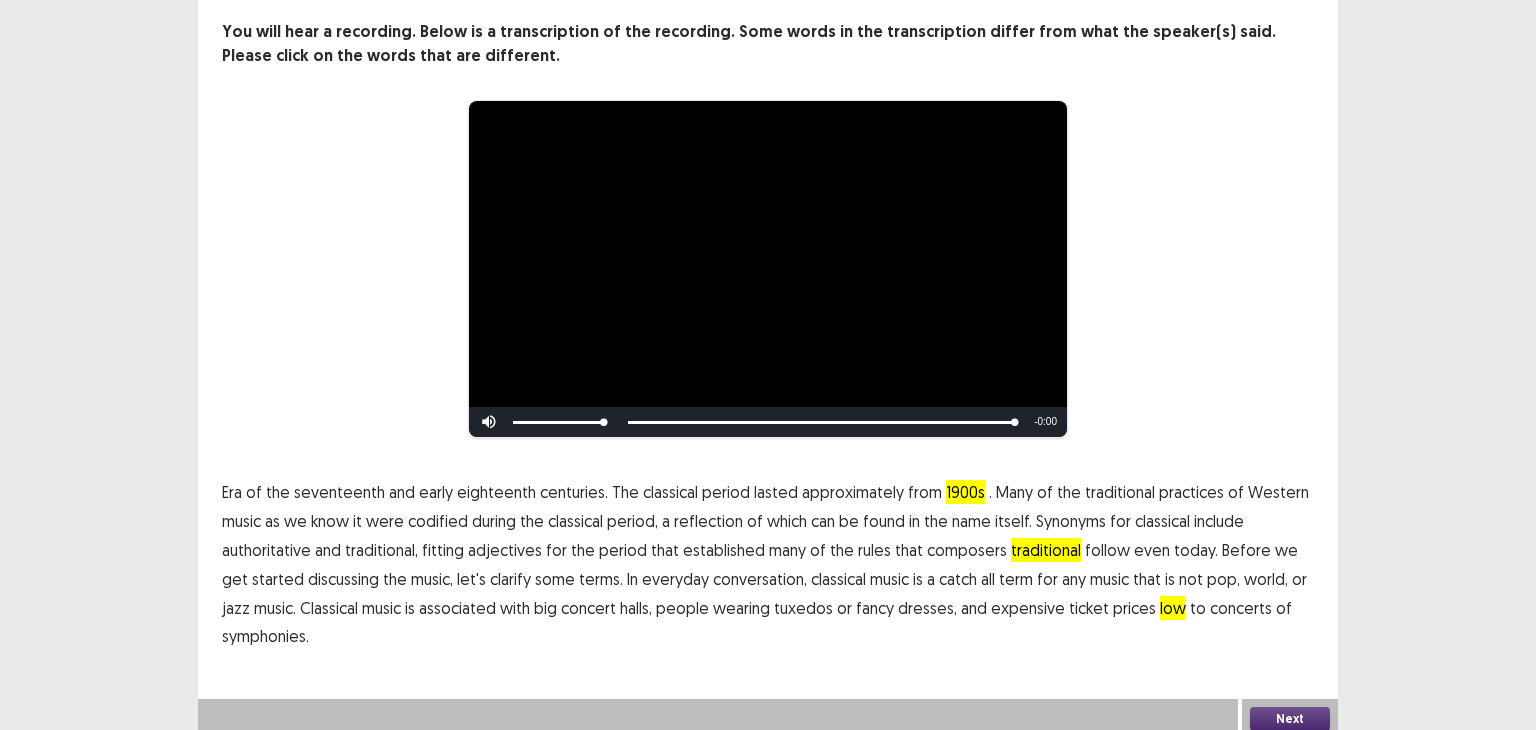 click on "Next" at bounding box center [1290, 719] 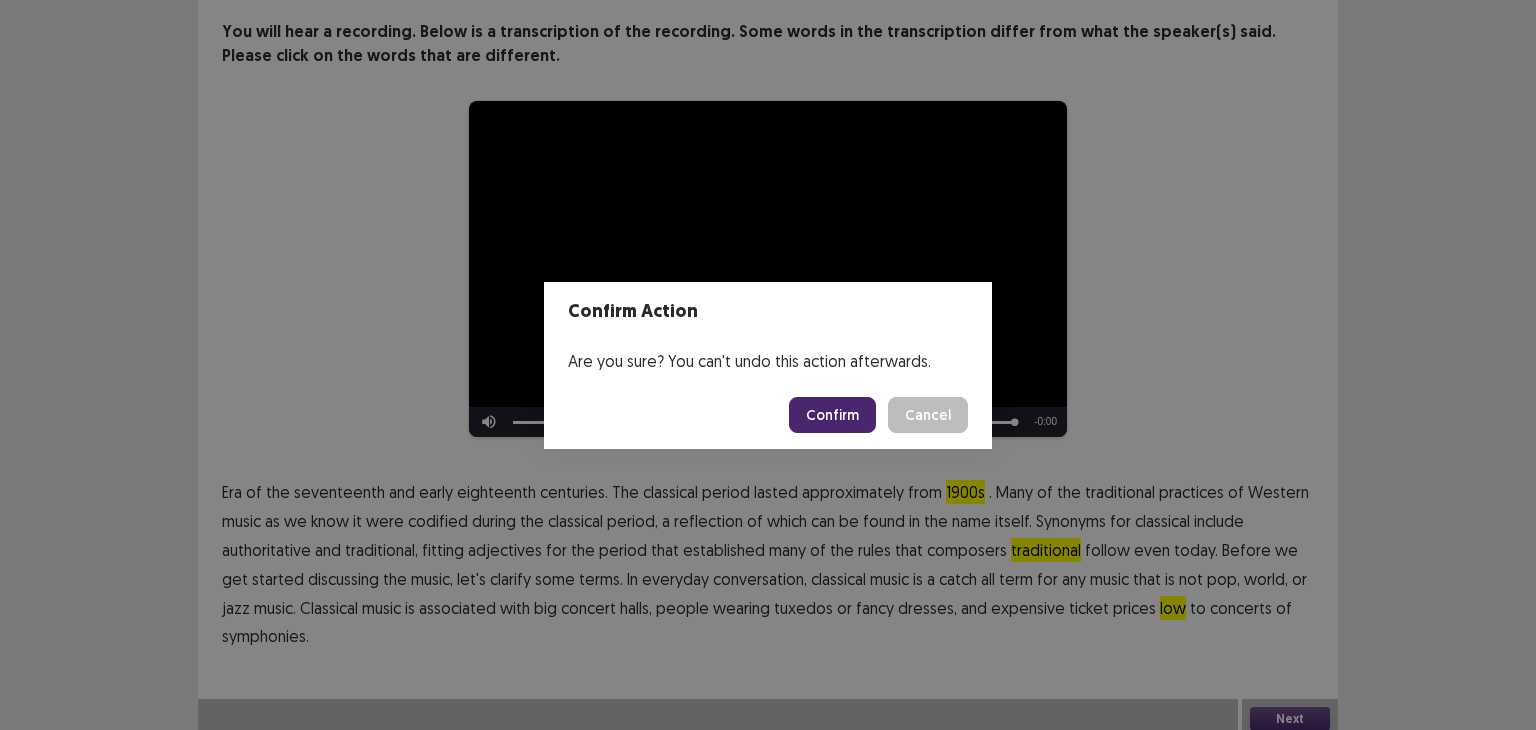 click on "Confirm" at bounding box center (832, 415) 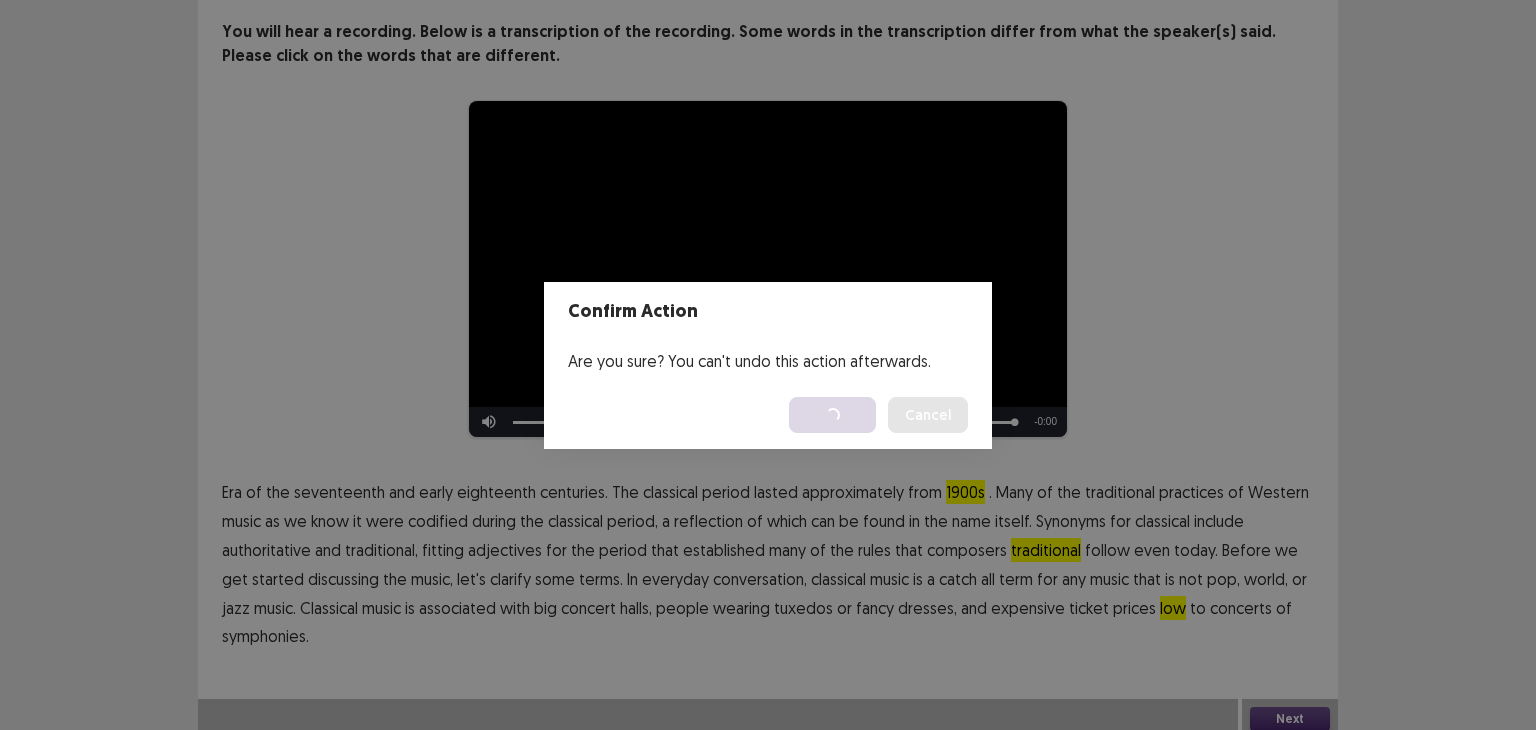 scroll, scrollTop: 0, scrollLeft: 0, axis: both 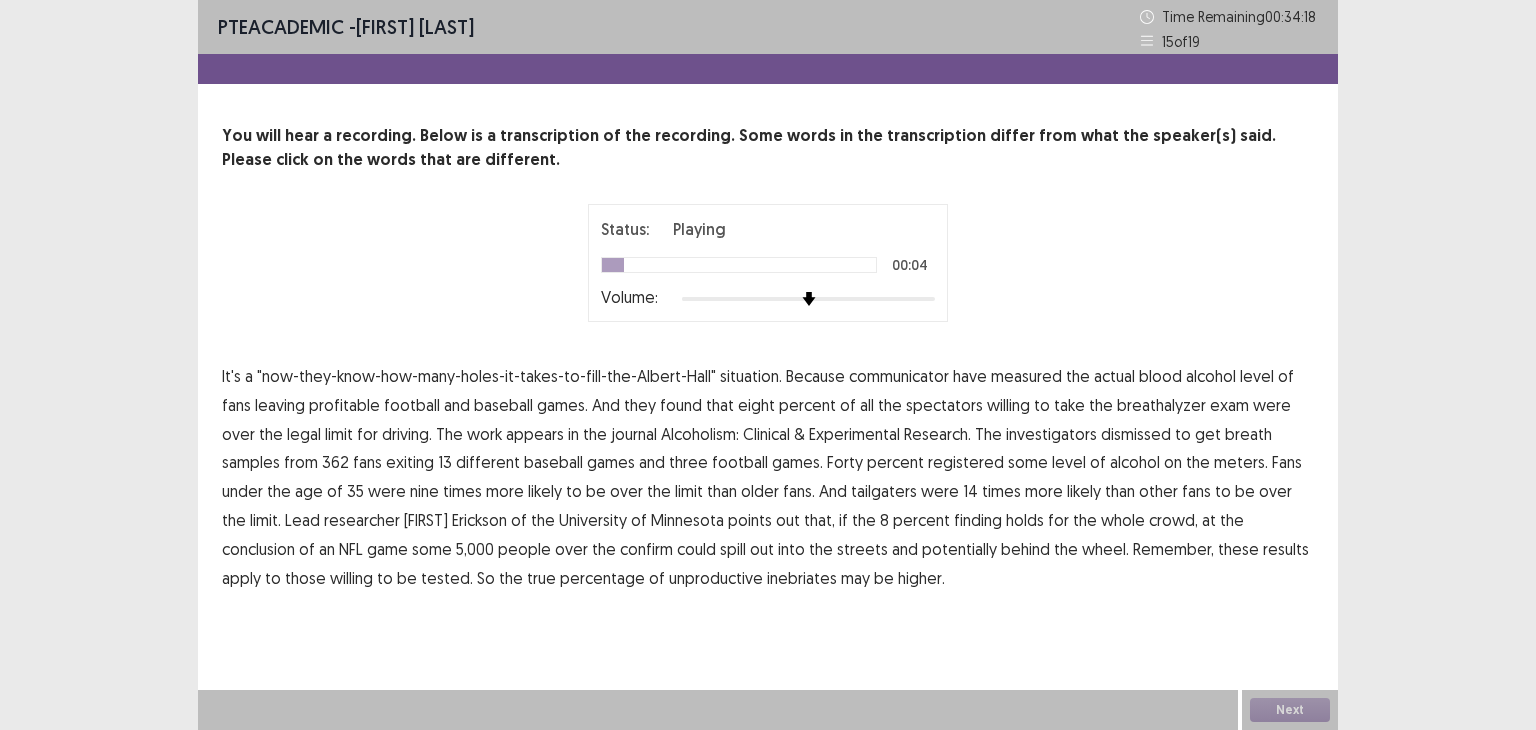 click on "communicator" at bounding box center [899, 376] 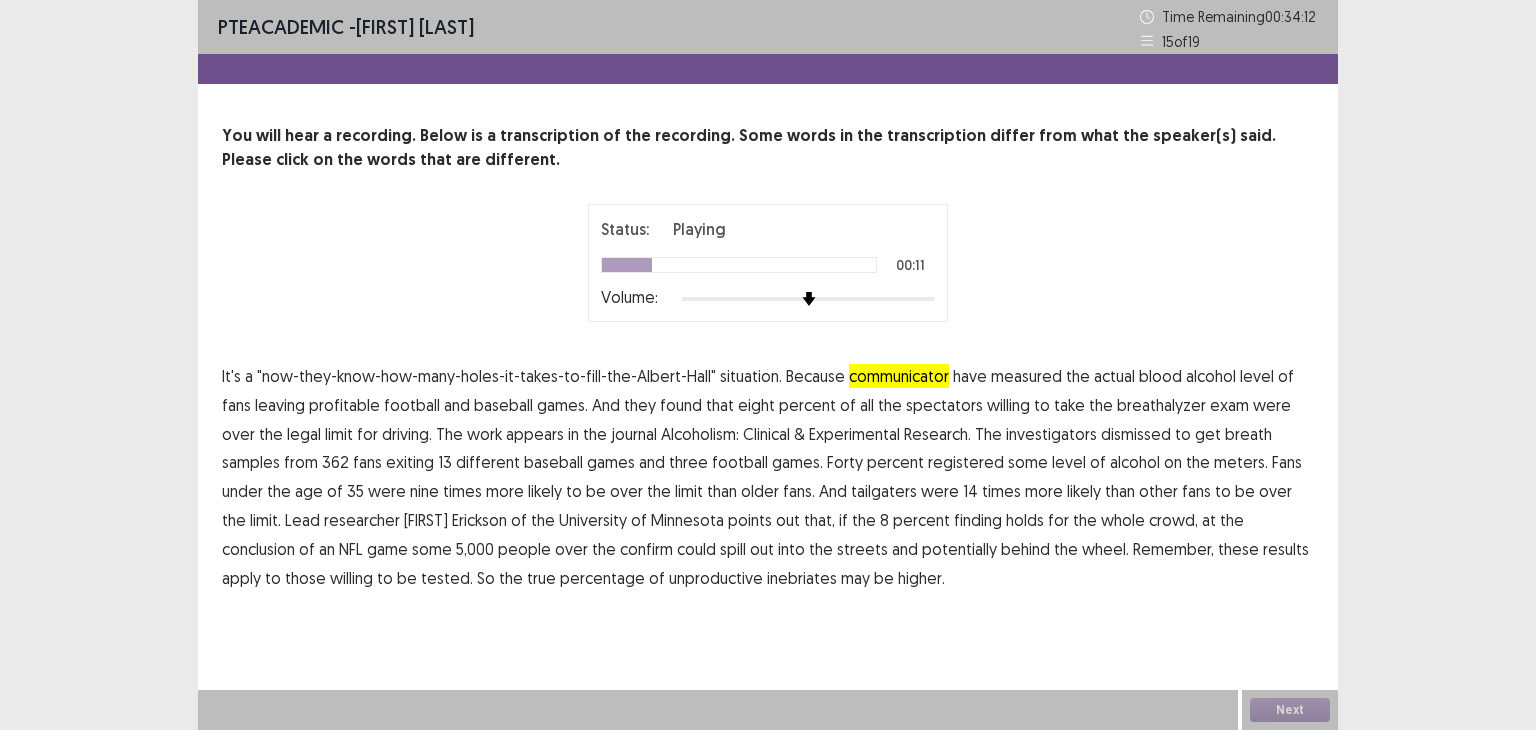 click on "profitable" at bounding box center [344, 405] 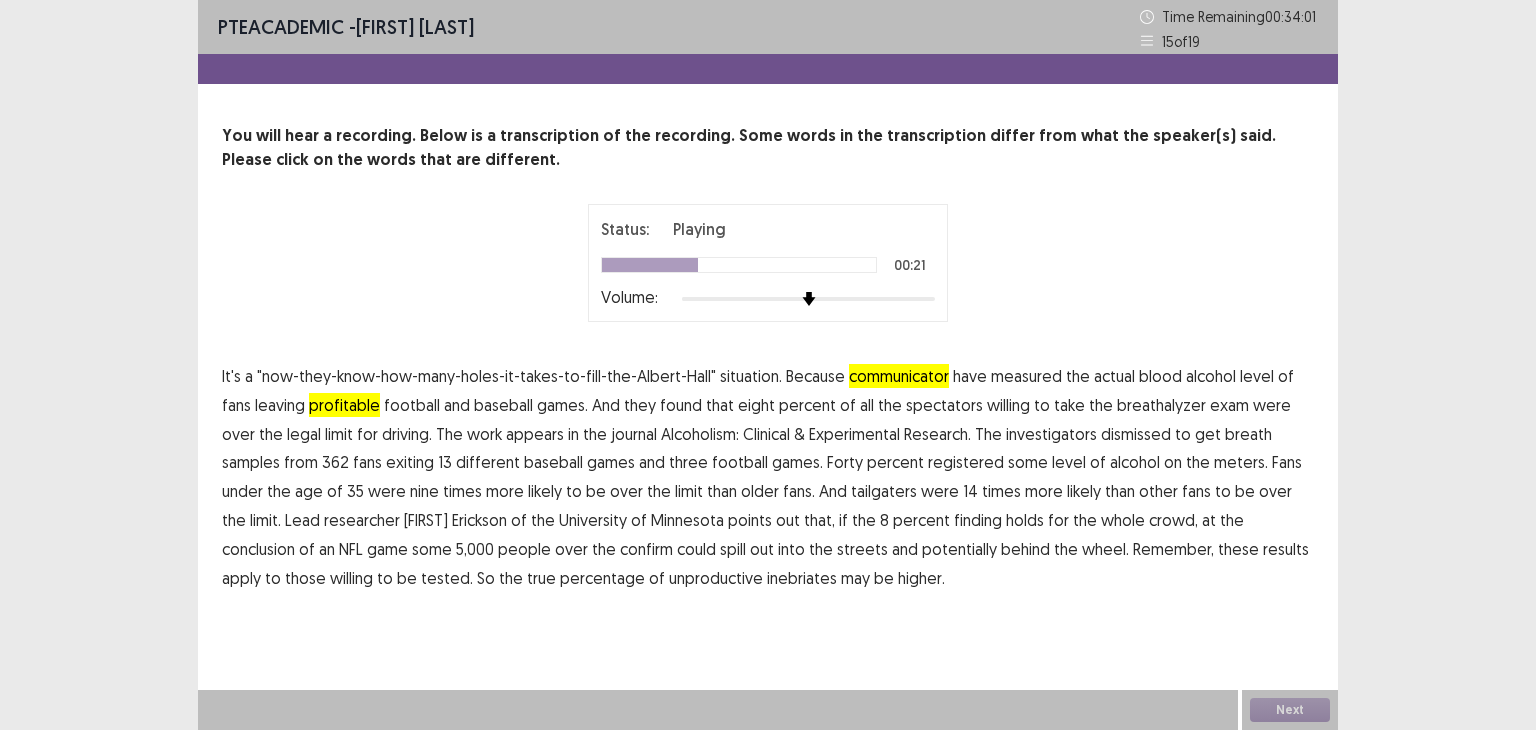 click on "dismissed" at bounding box center (1136, 434) 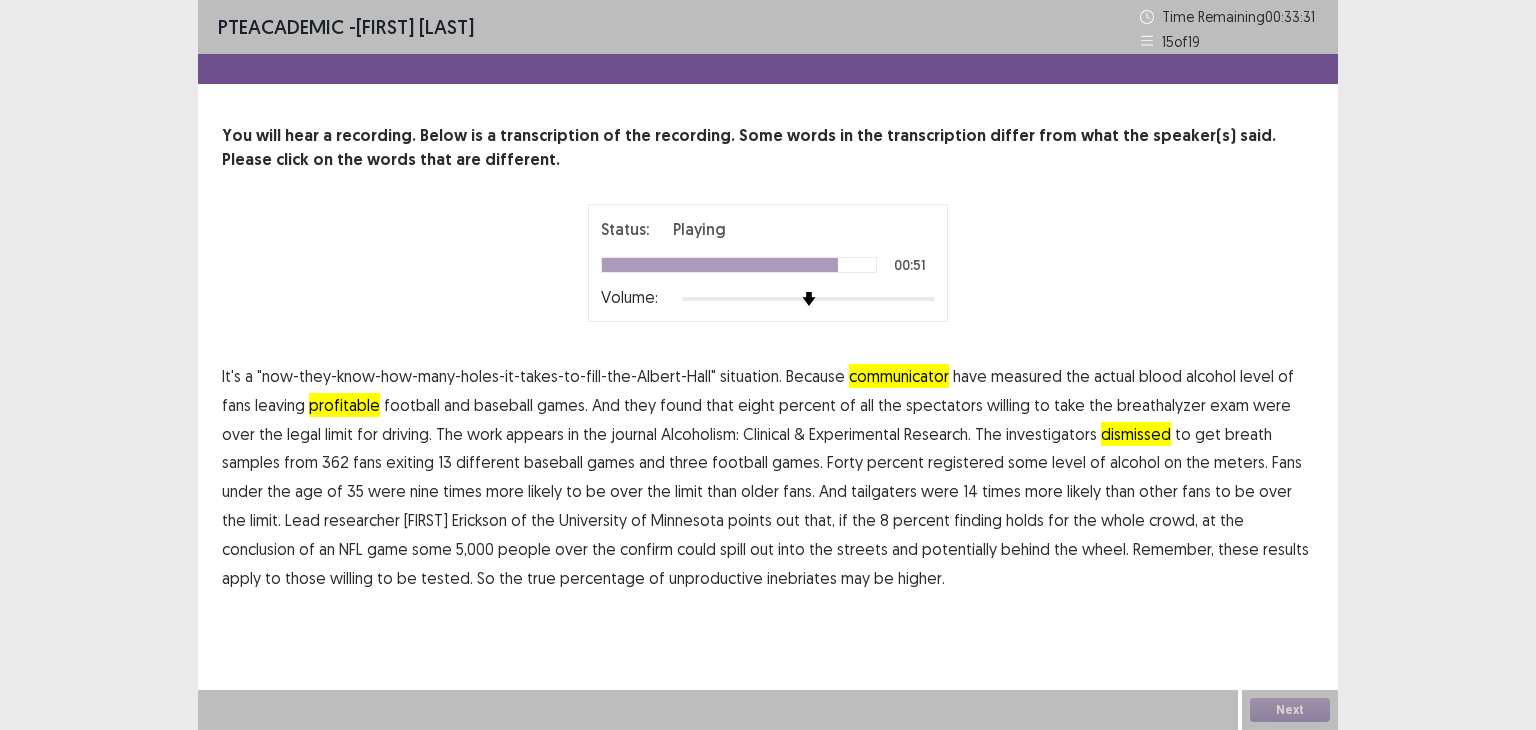 click on "confirm" at bounding box center (646, 549) 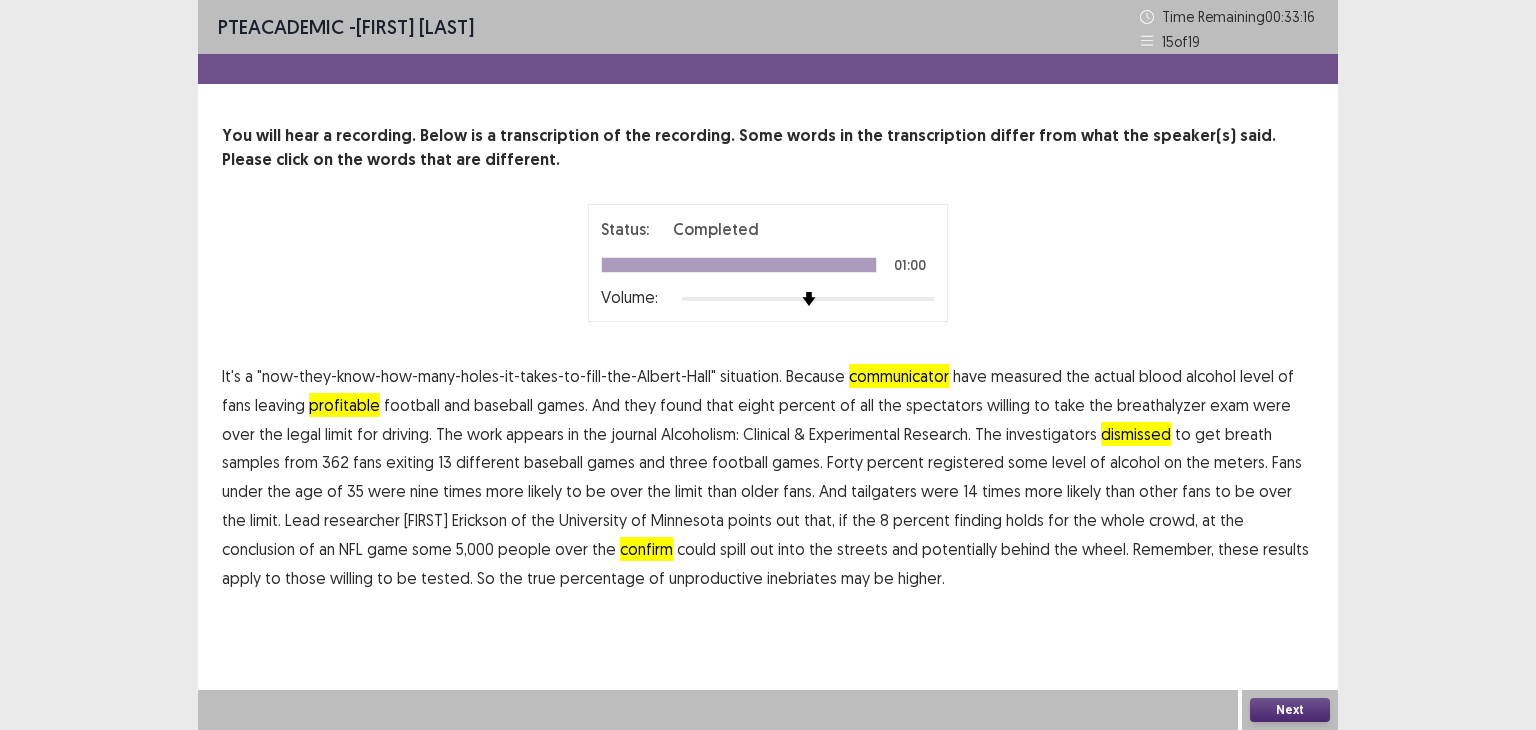 click on "inebriates" at bounding box center (802, 578) 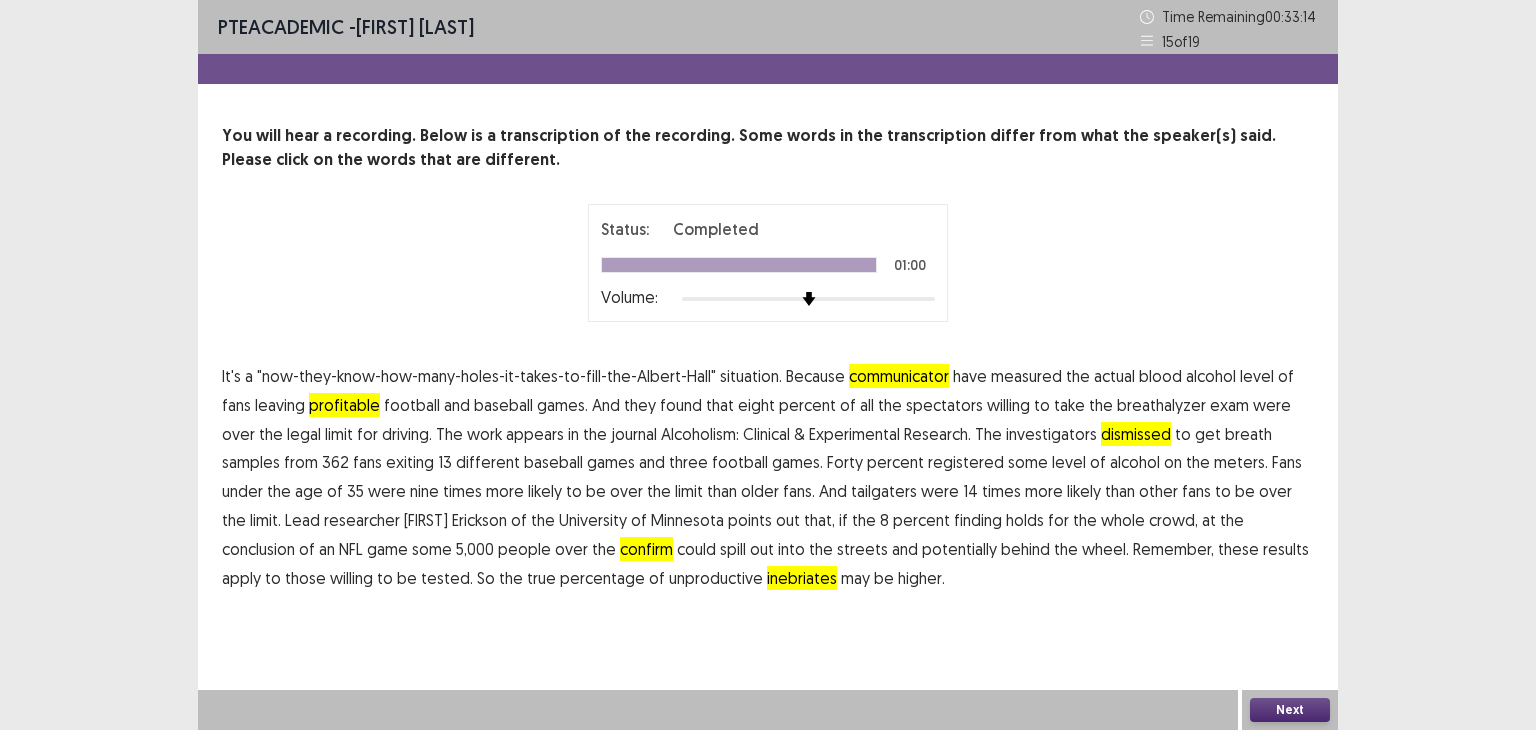 click on "Next" at bounding box center (1290, 710) 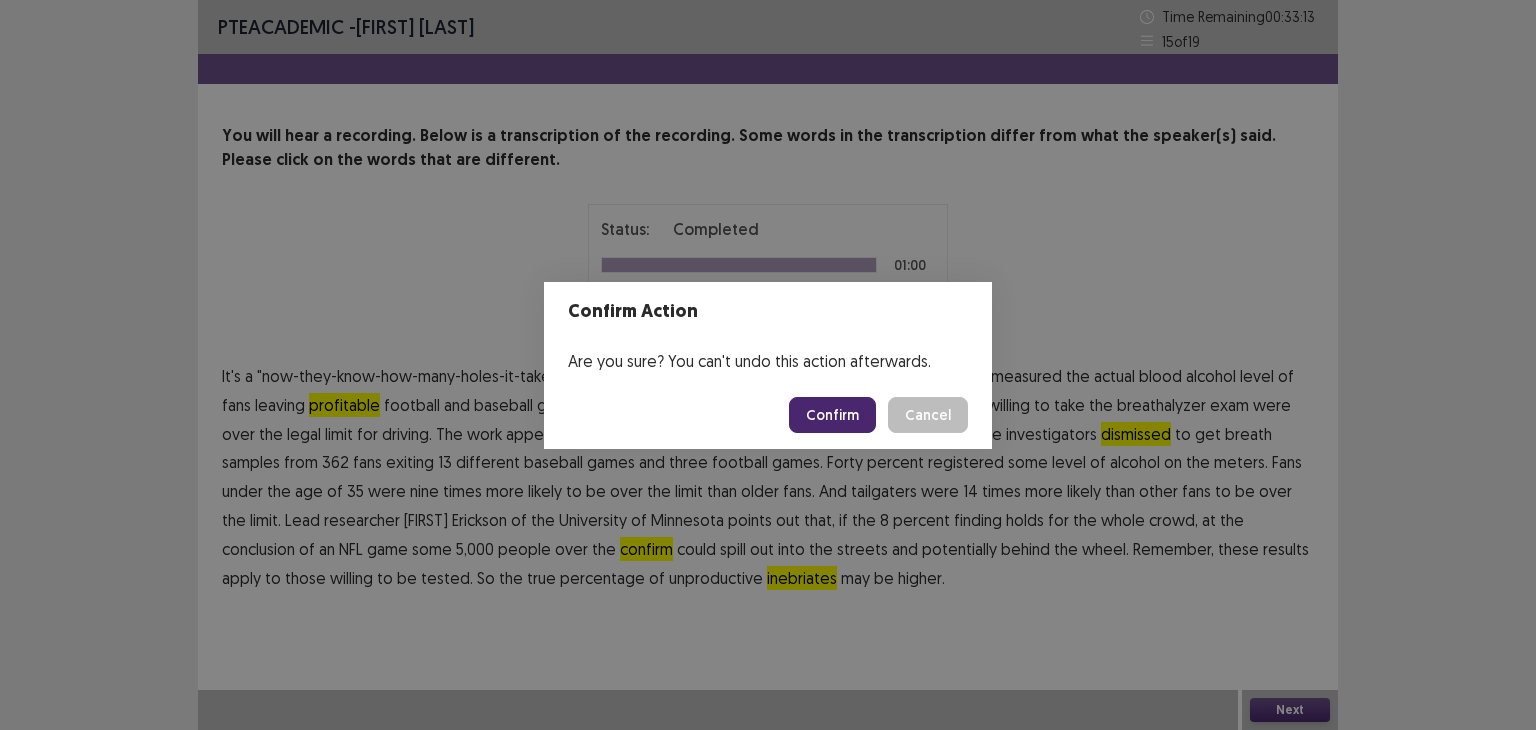 click on "Confirm" at bounding box center (832, 415) 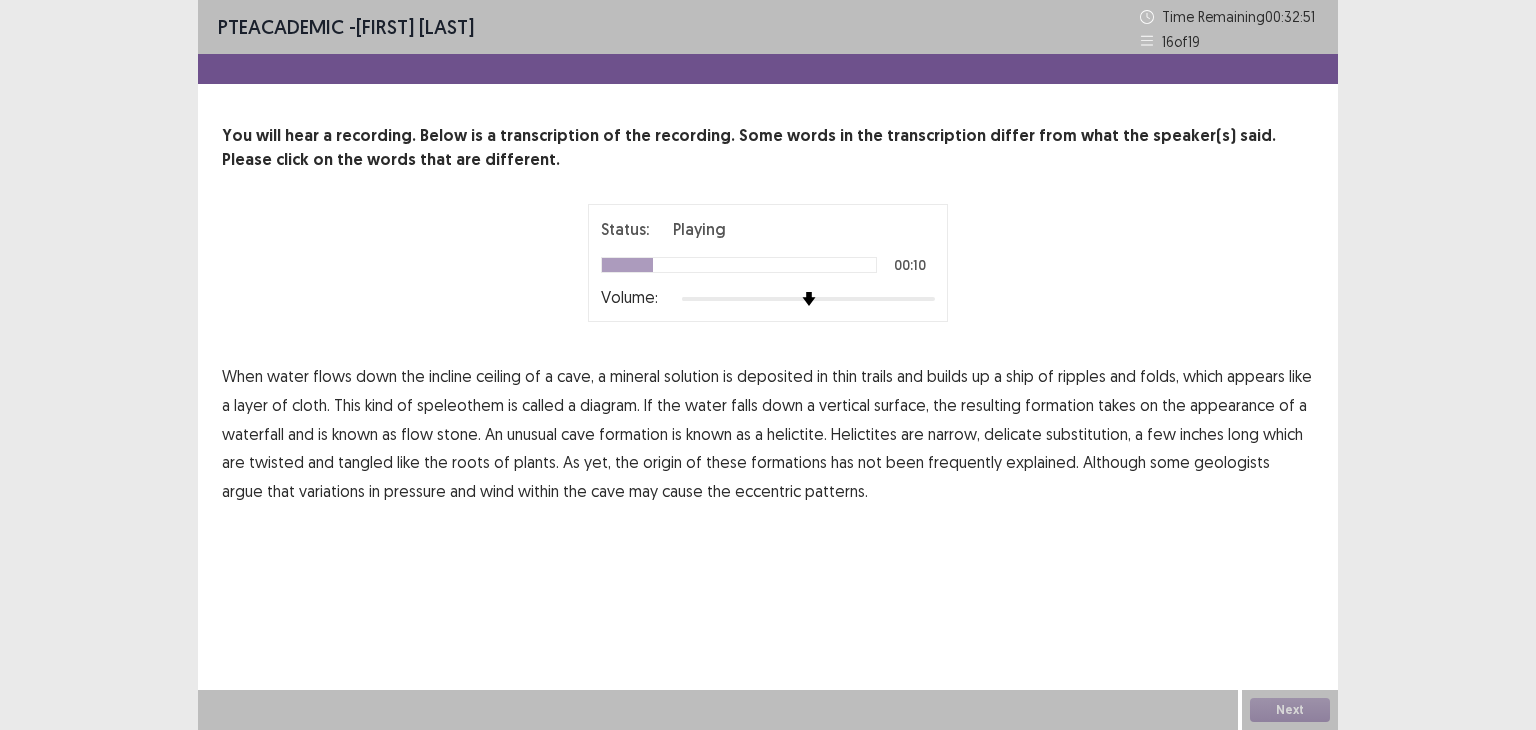 click on "ship" at bounding box center (1020, 376) 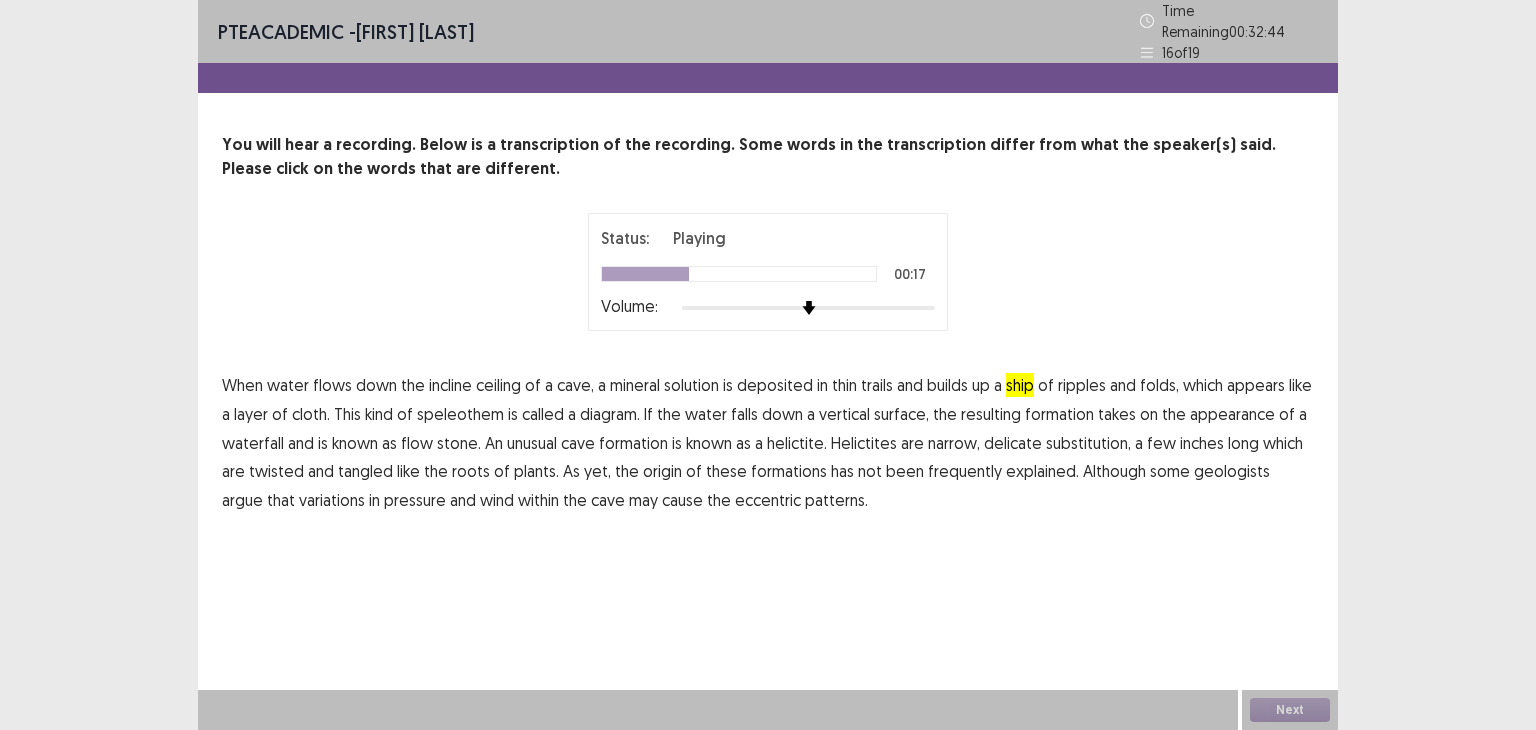 click on "diagram." at bounding box center [610, 414] 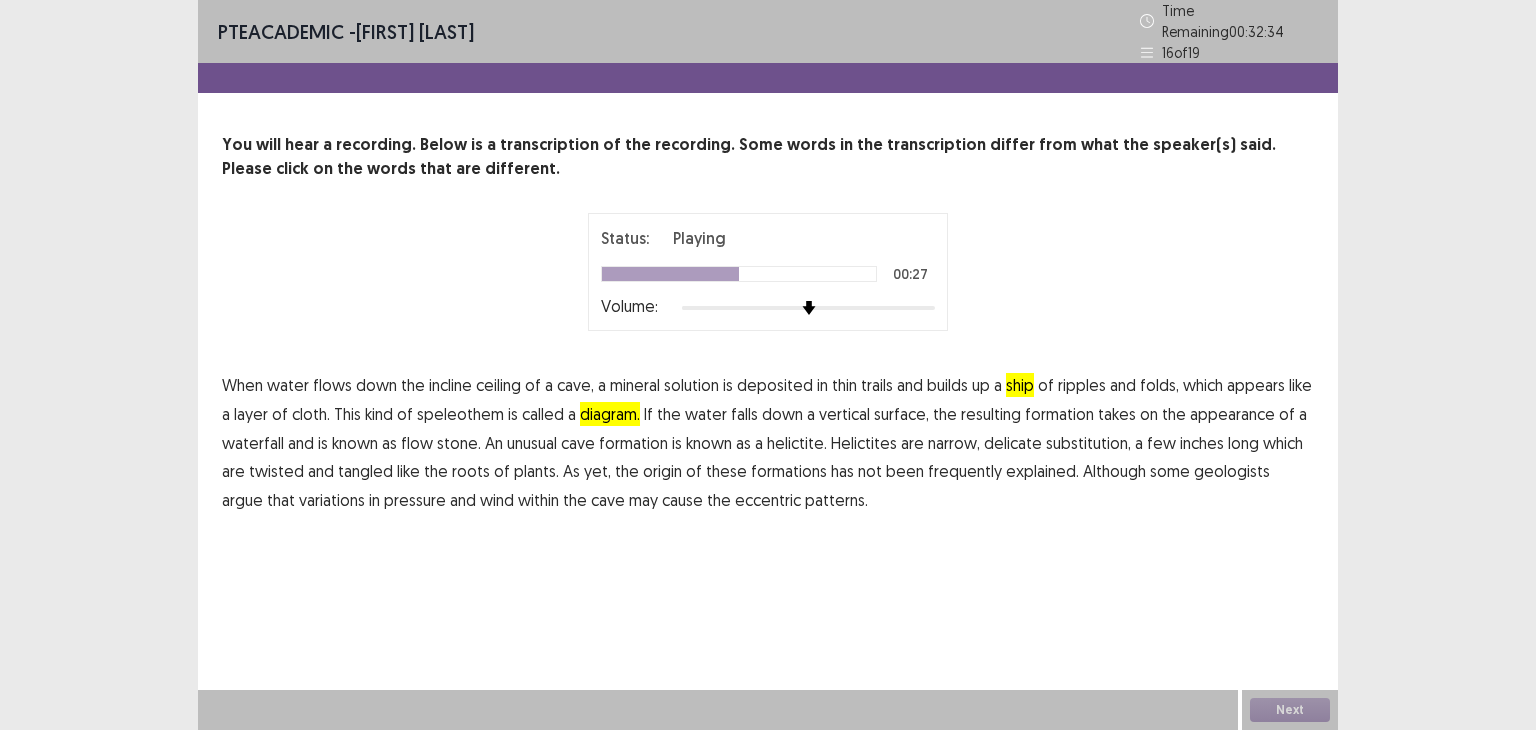 click on "unusual" at bounding box center [532, 443] 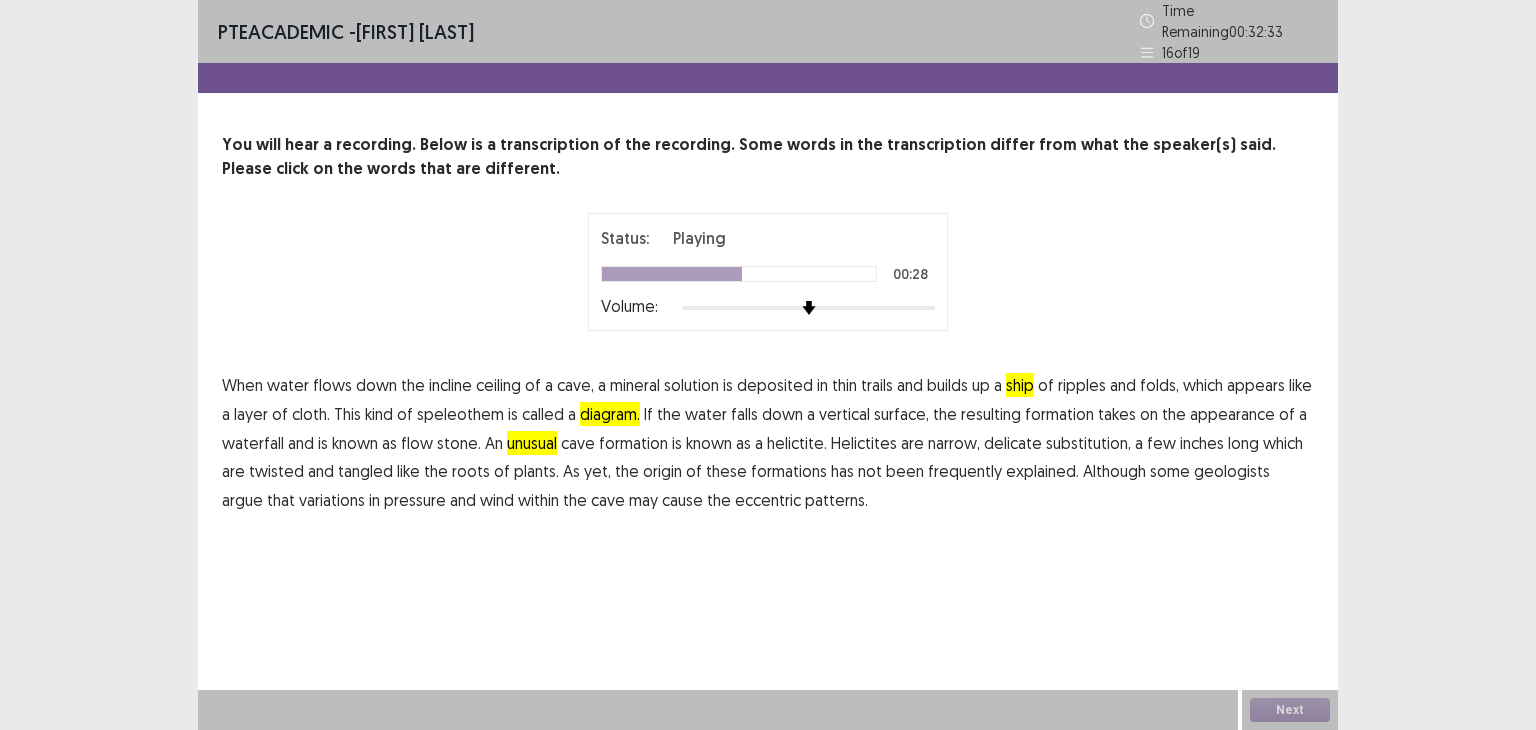 click on "unusual" at bounding box center [532, 443] 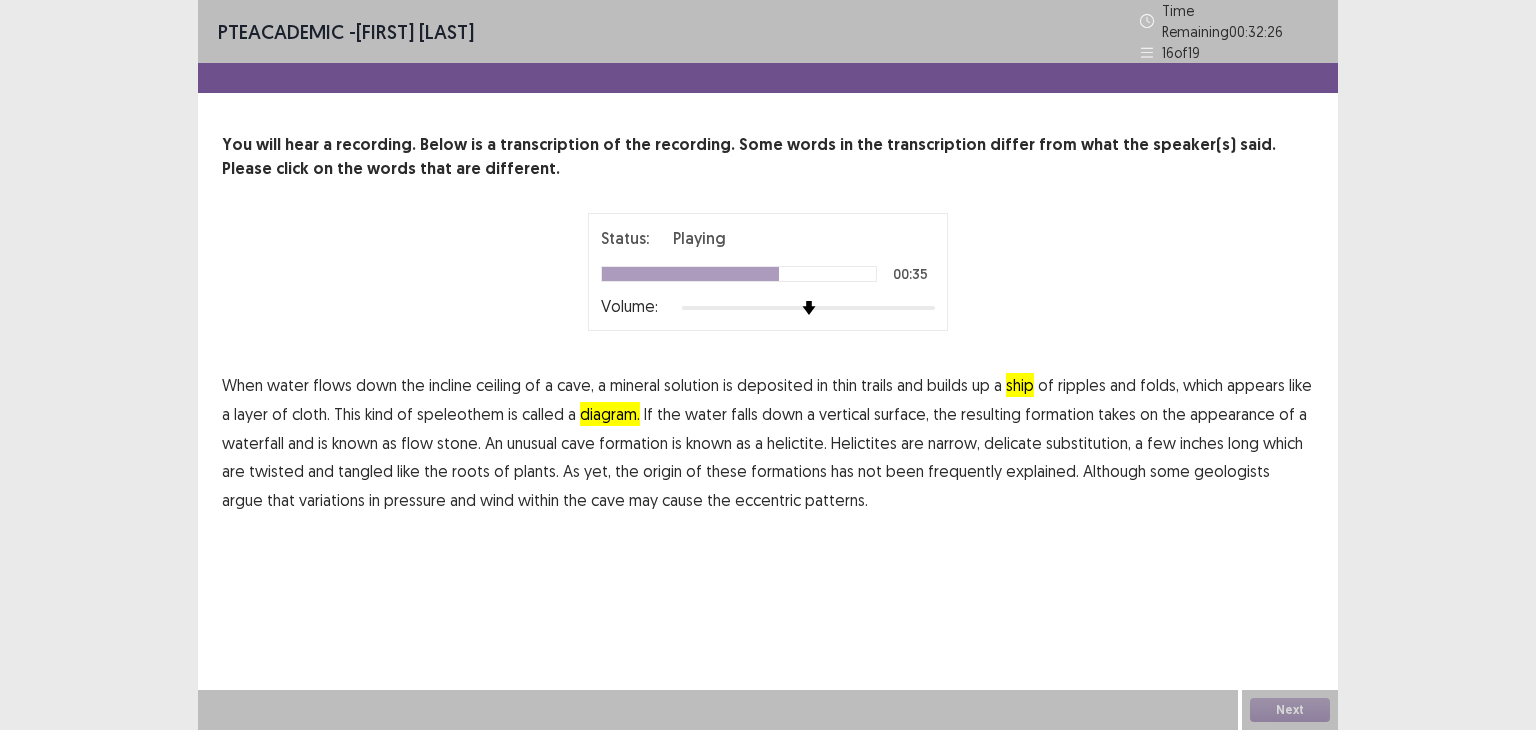 click on "narrow," at bounding box center (954, 443) 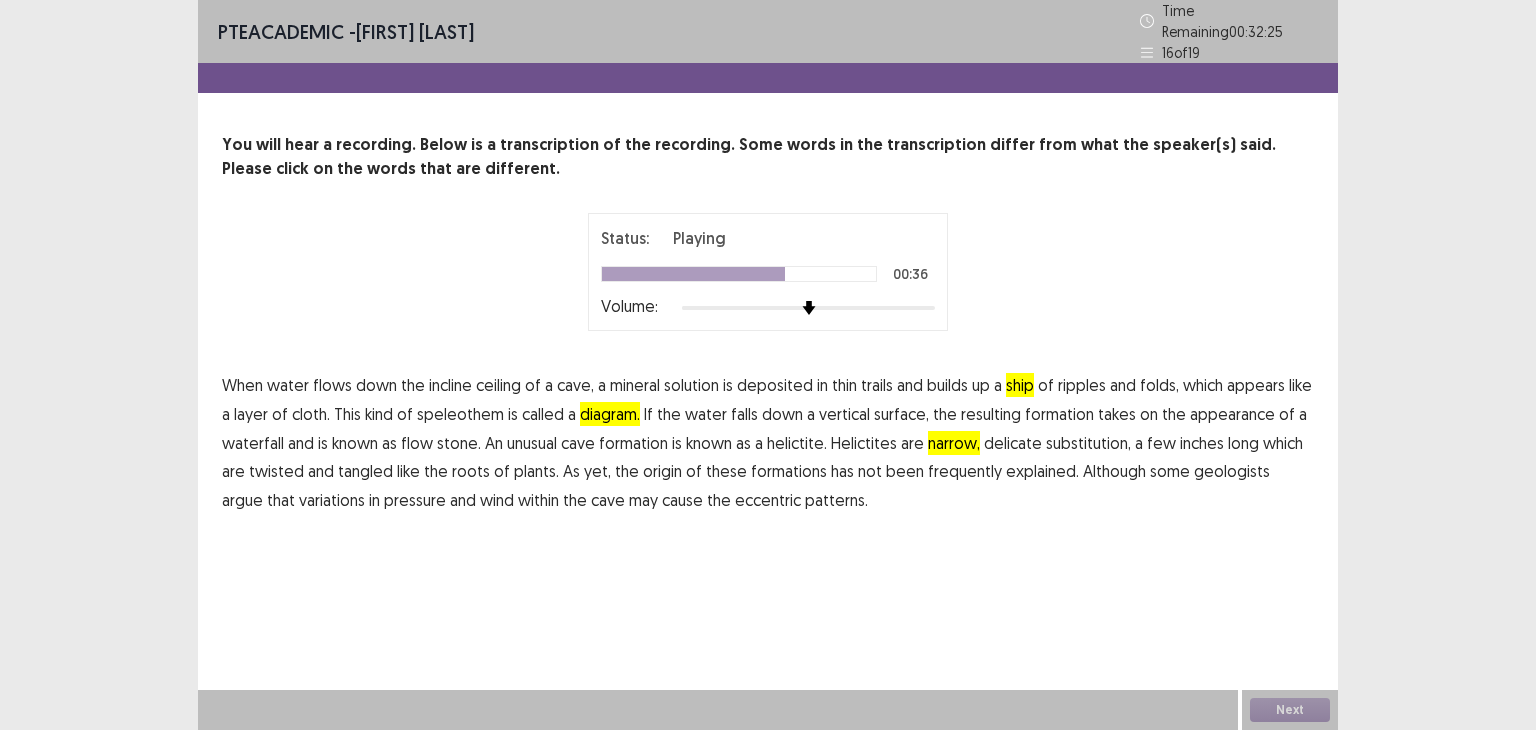 click on "substitution," at bounding box center (1088, 443) 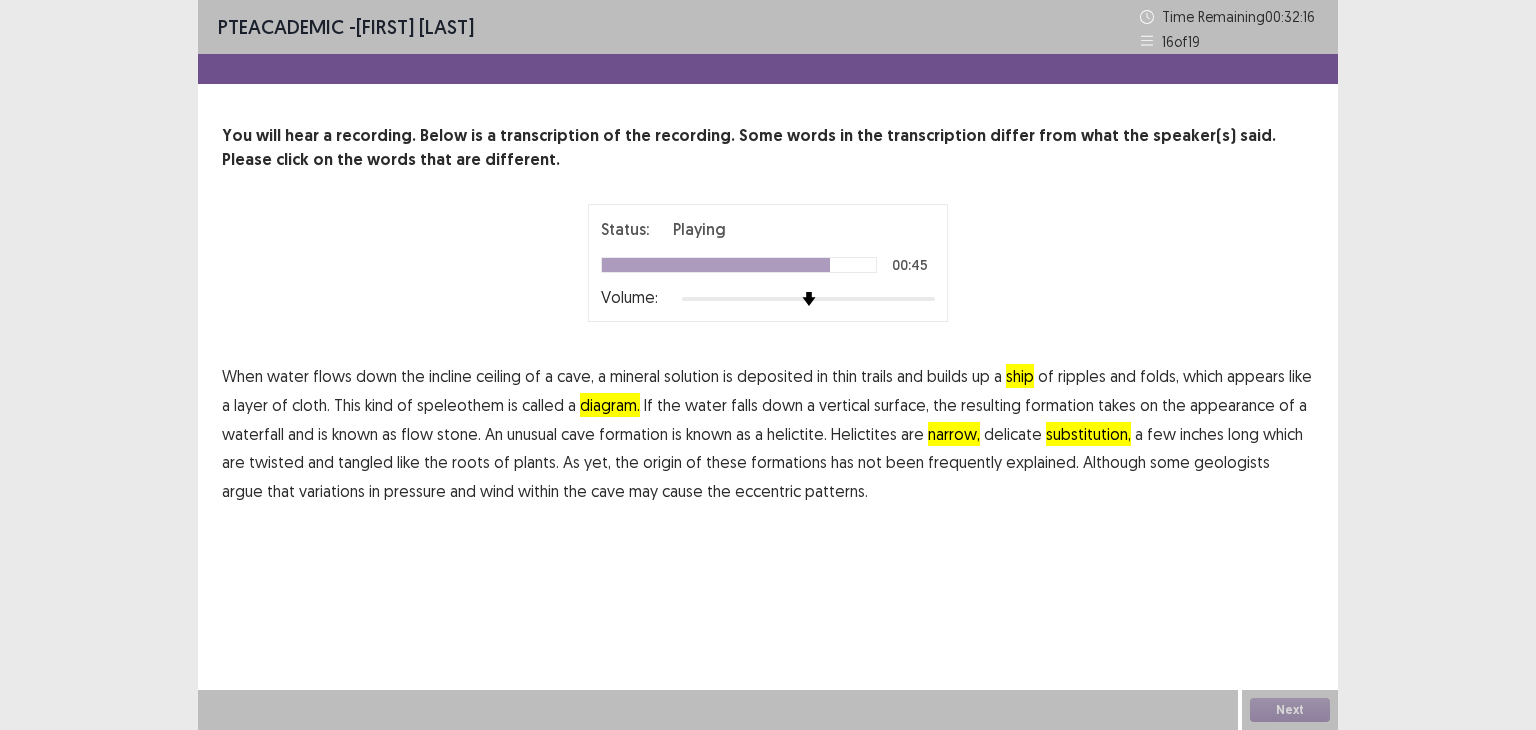 click on "frequently" at bounding box center [965, 462] 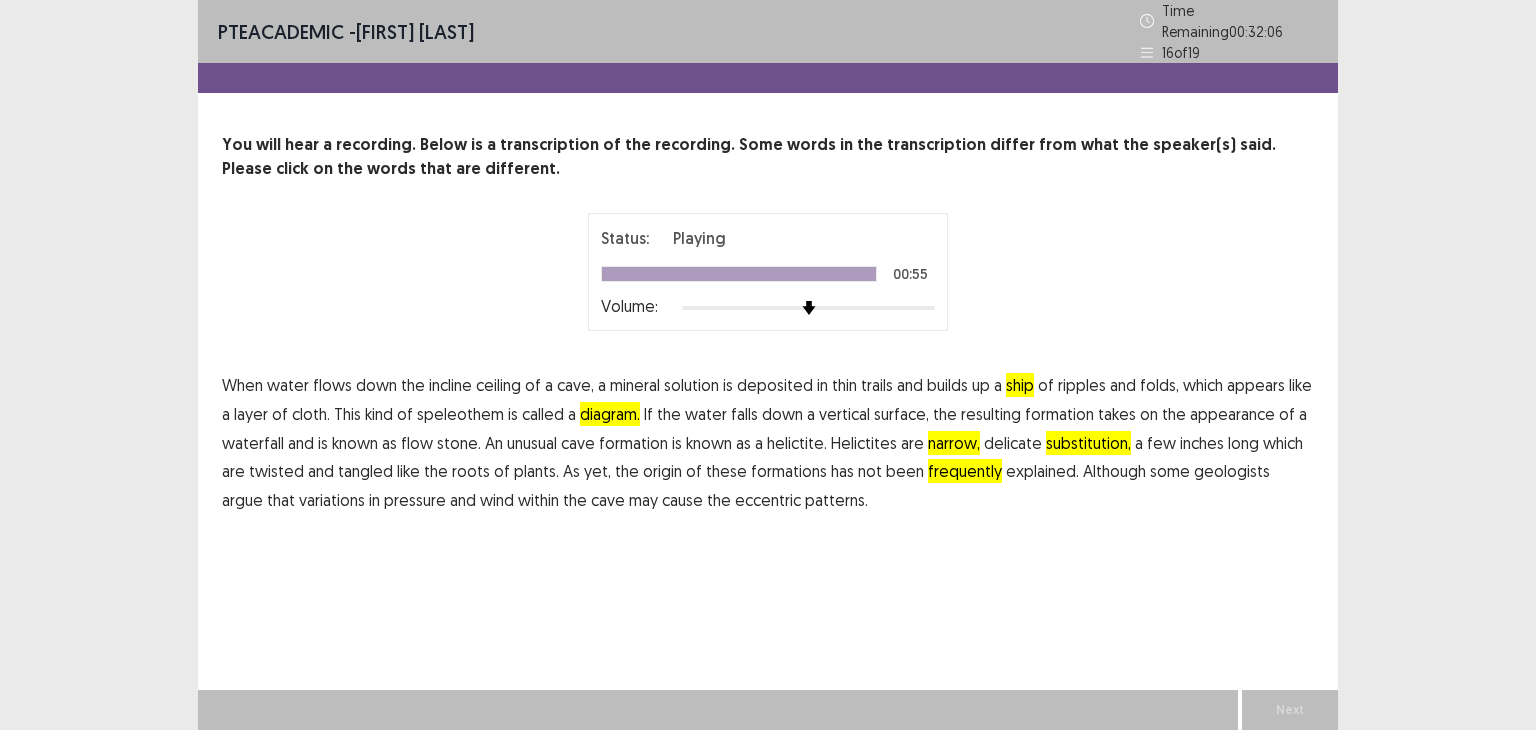 click on "Next" at bounding box center (1290, 710) 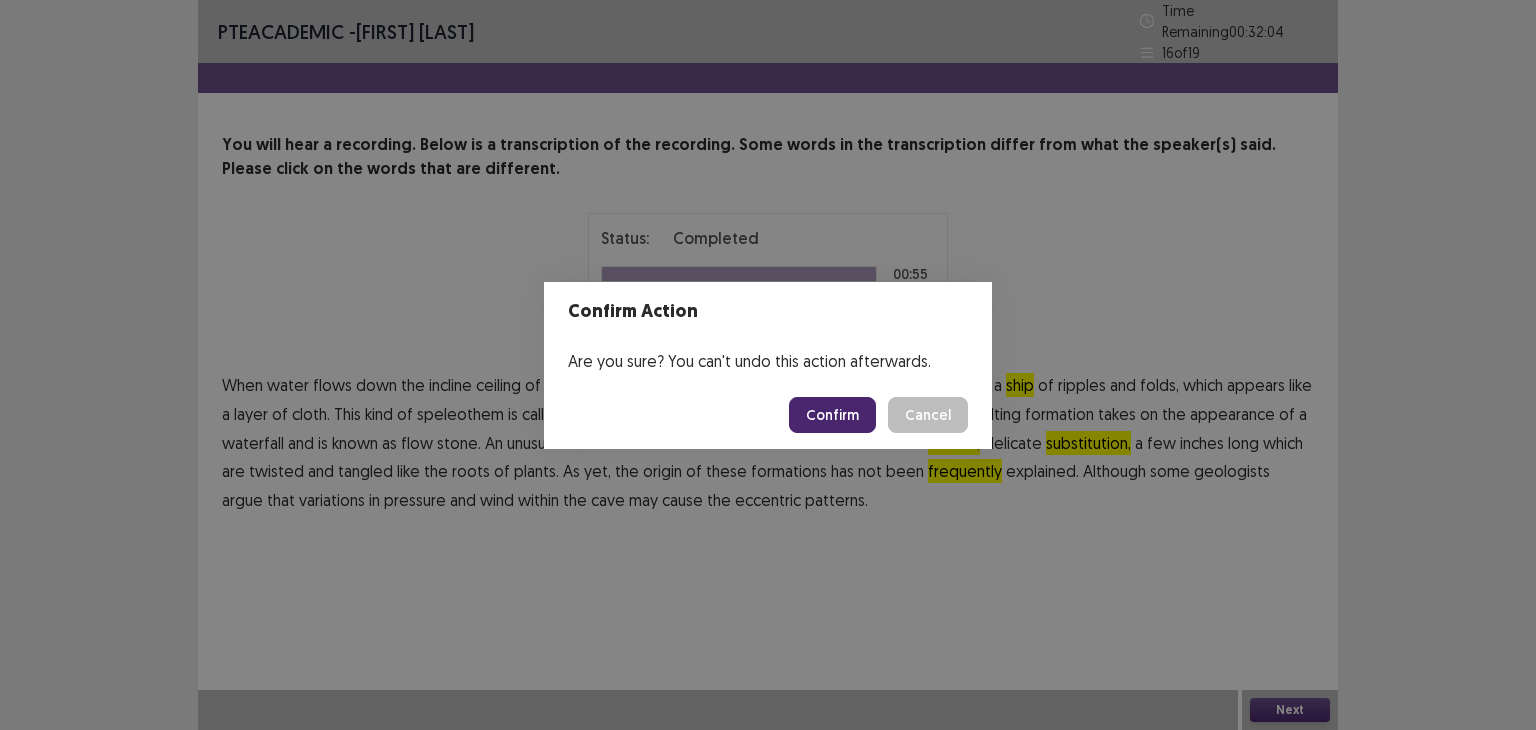 click on "Confirm" at bounding box center (832, 415) 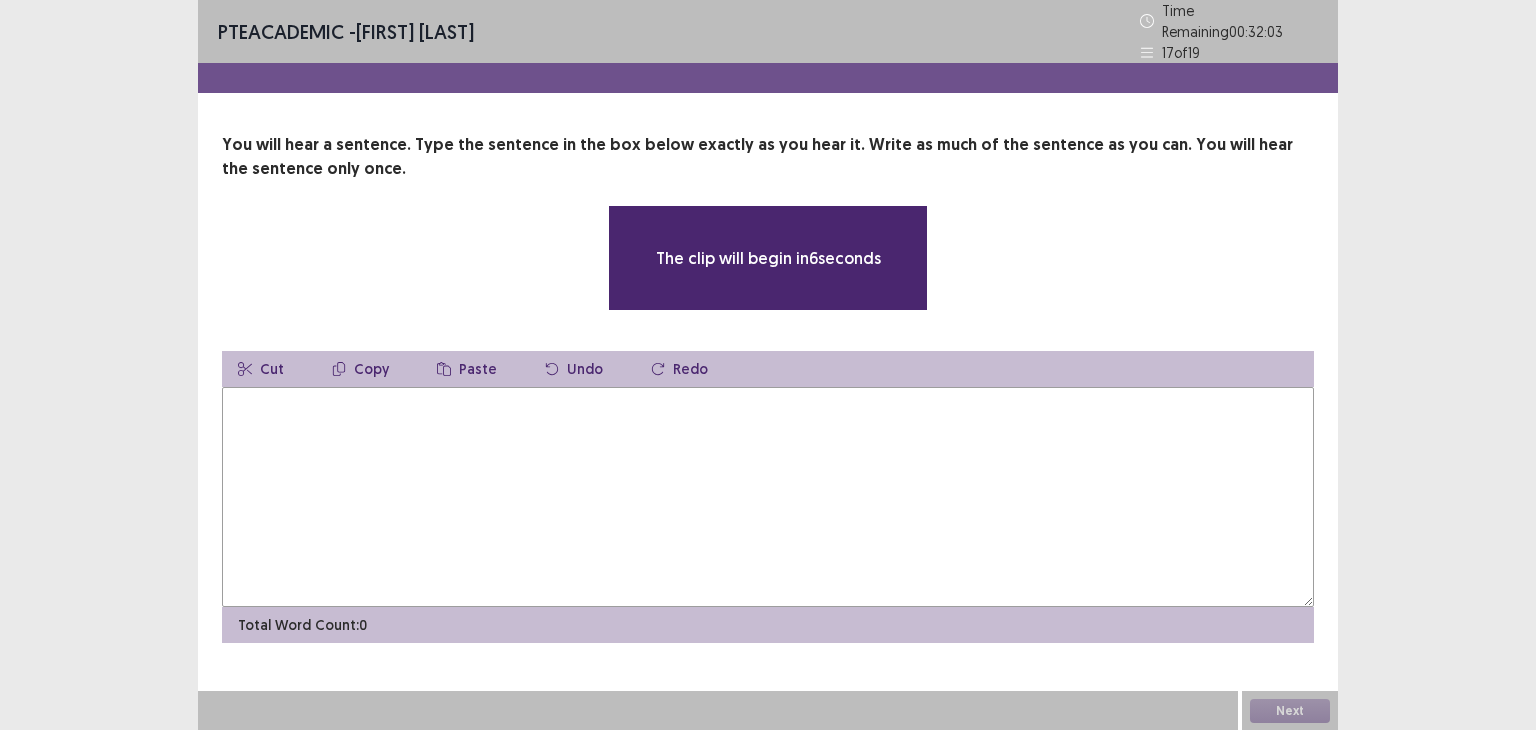 click at bounding box center [768, 497] 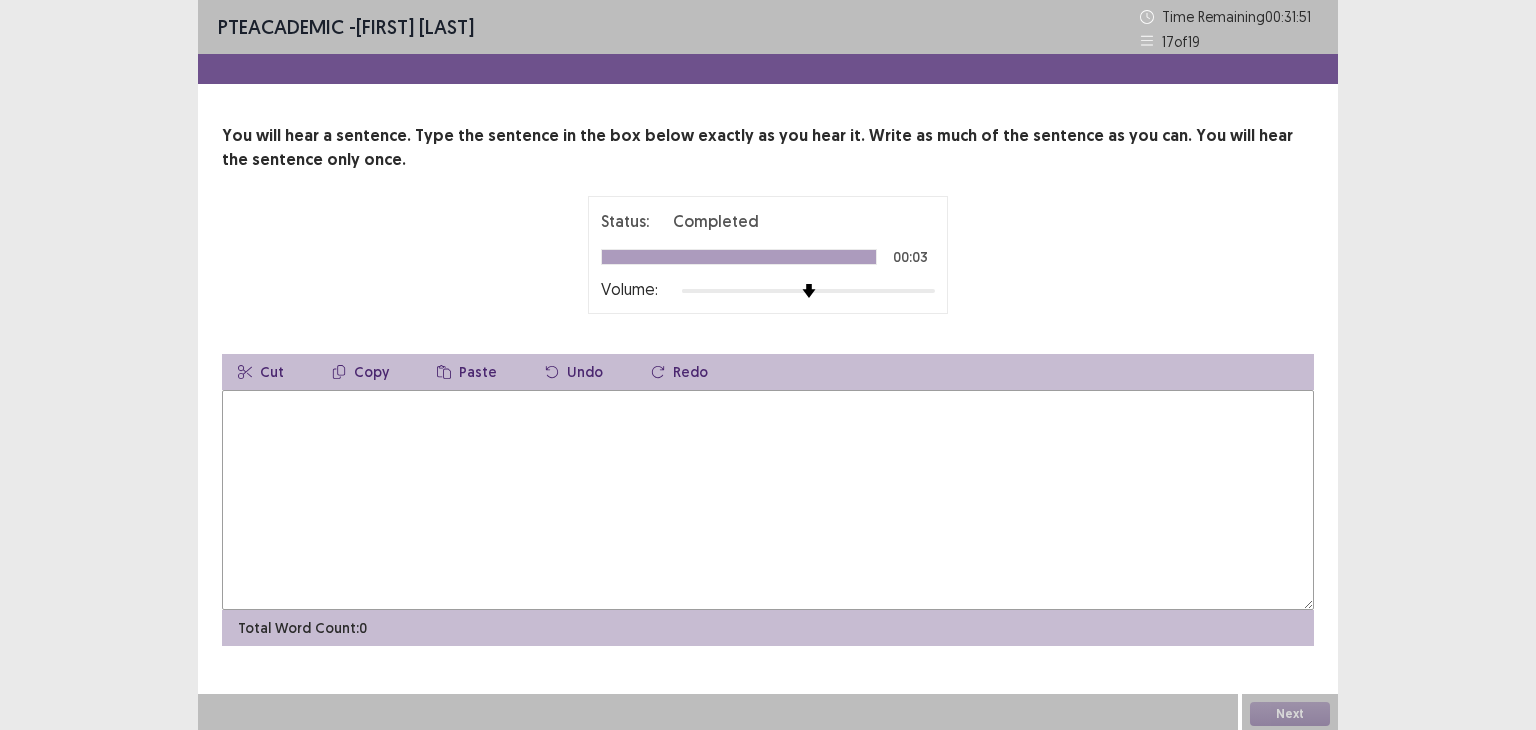 click at bounding box center [768, 500] 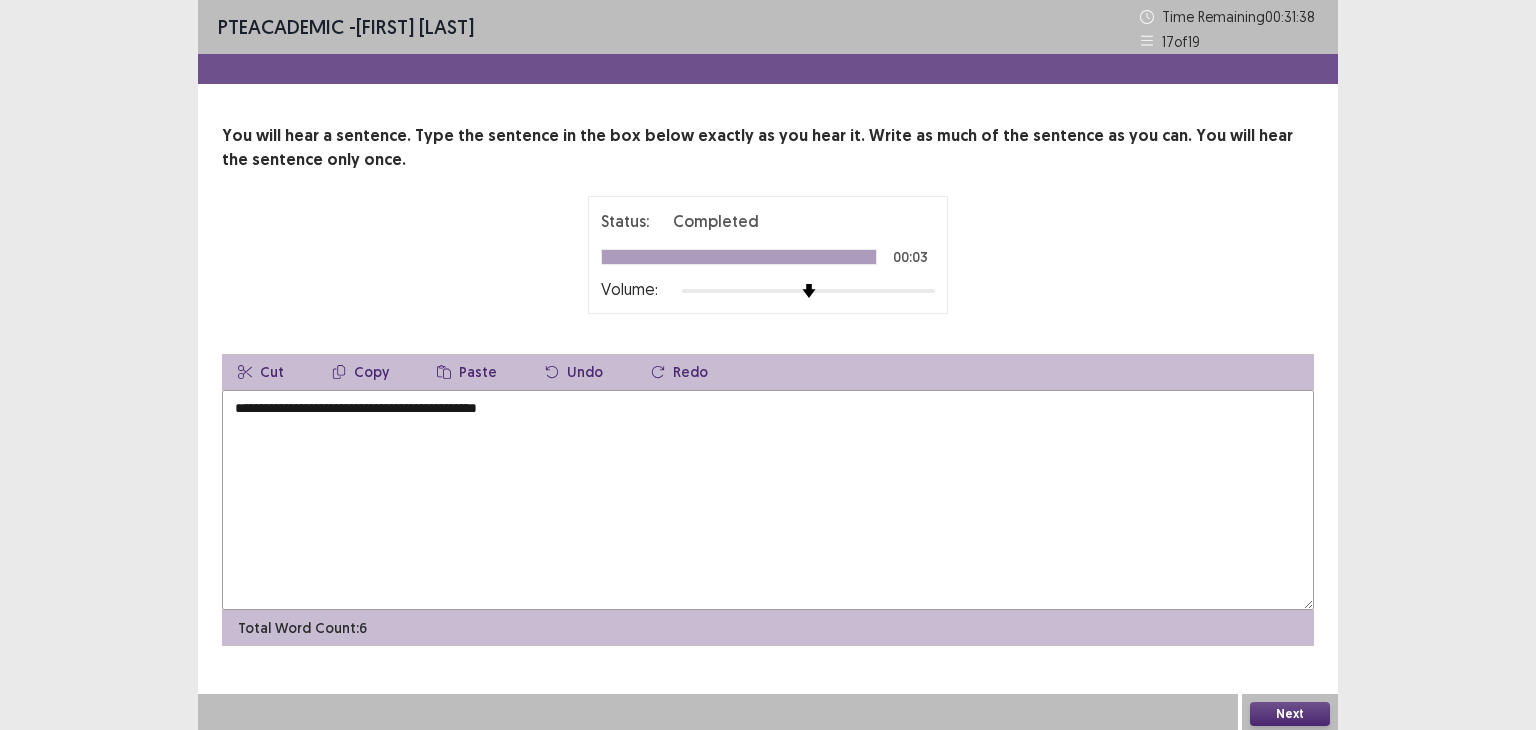 click on "**********" at bounding box center [768, 500] 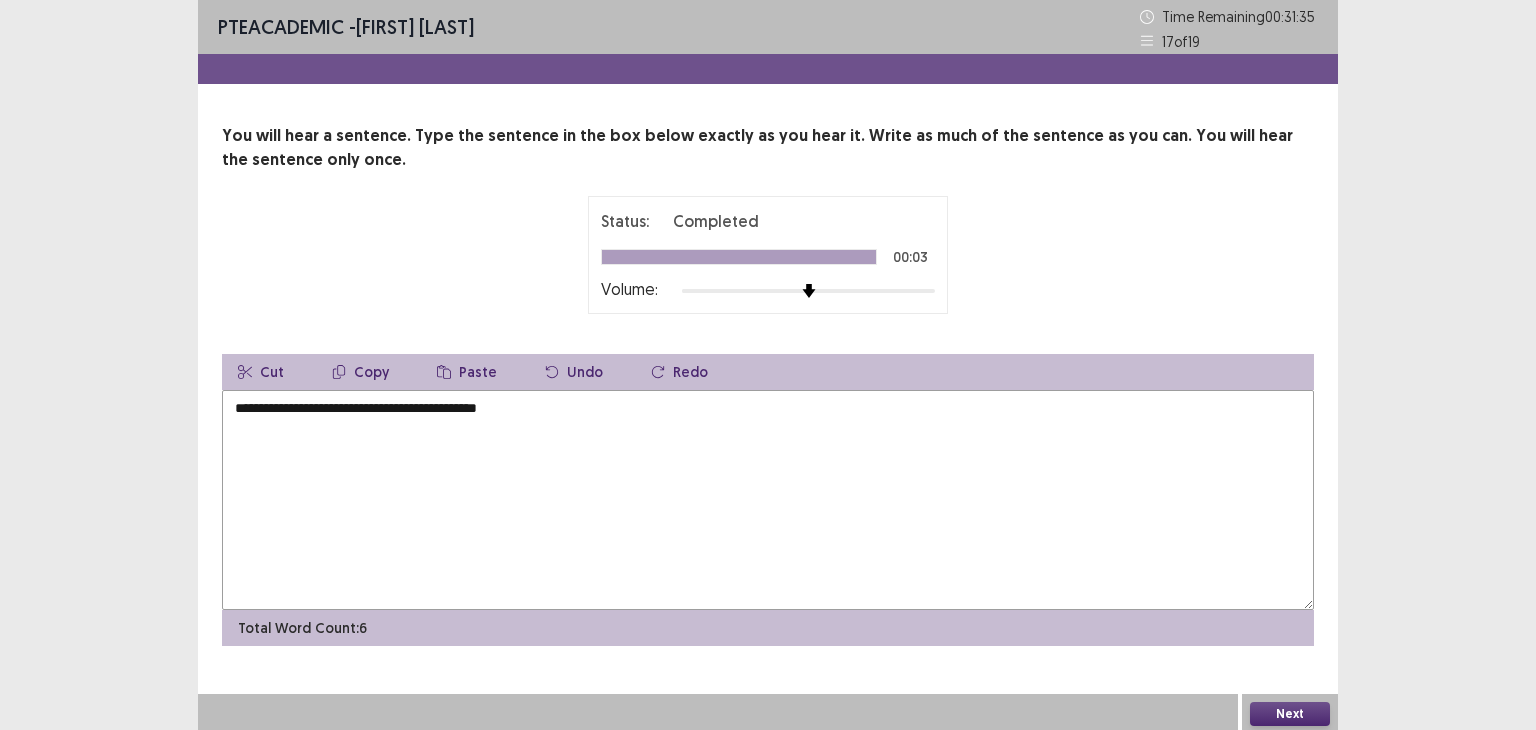 type on "**********" 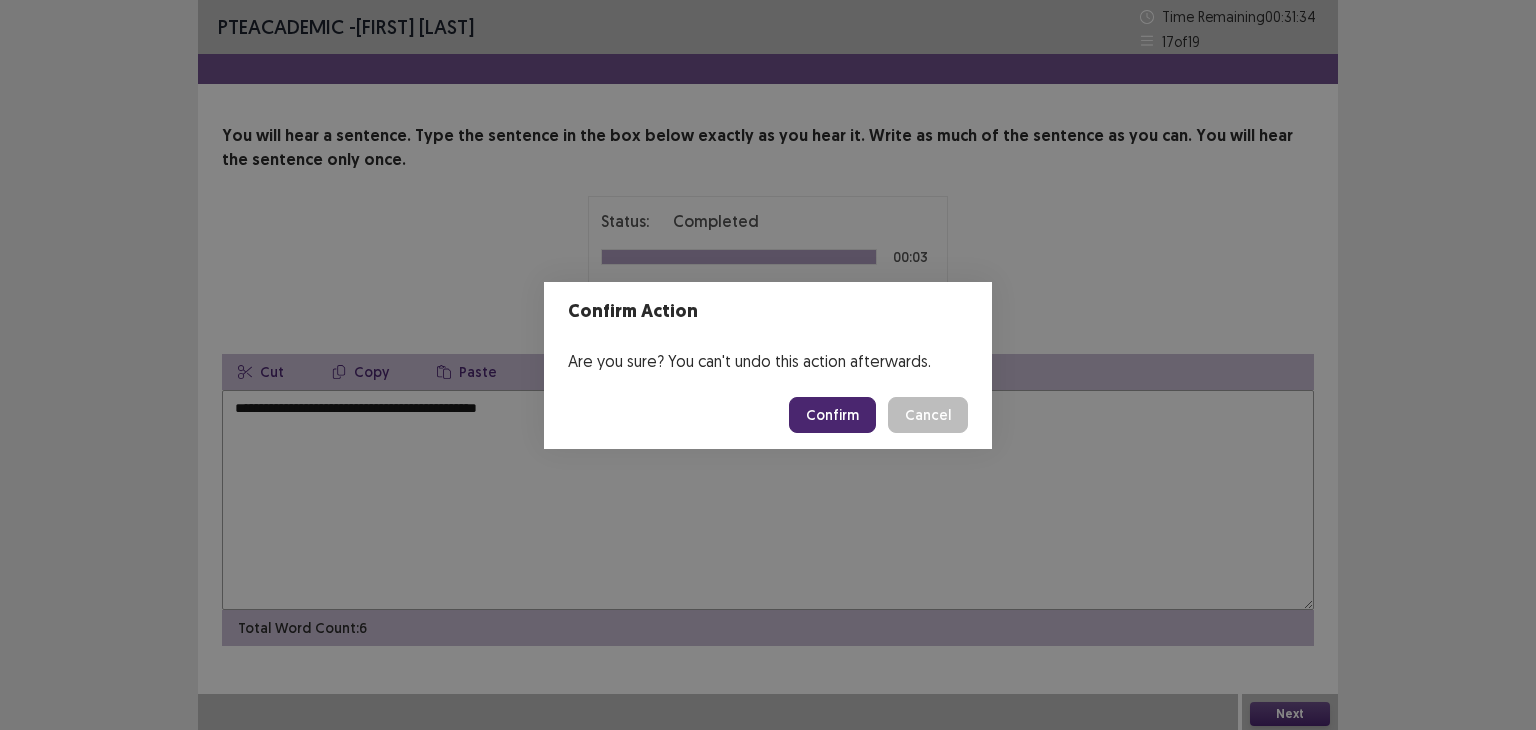 click on "Confirm" at bounding box center [832, 415] 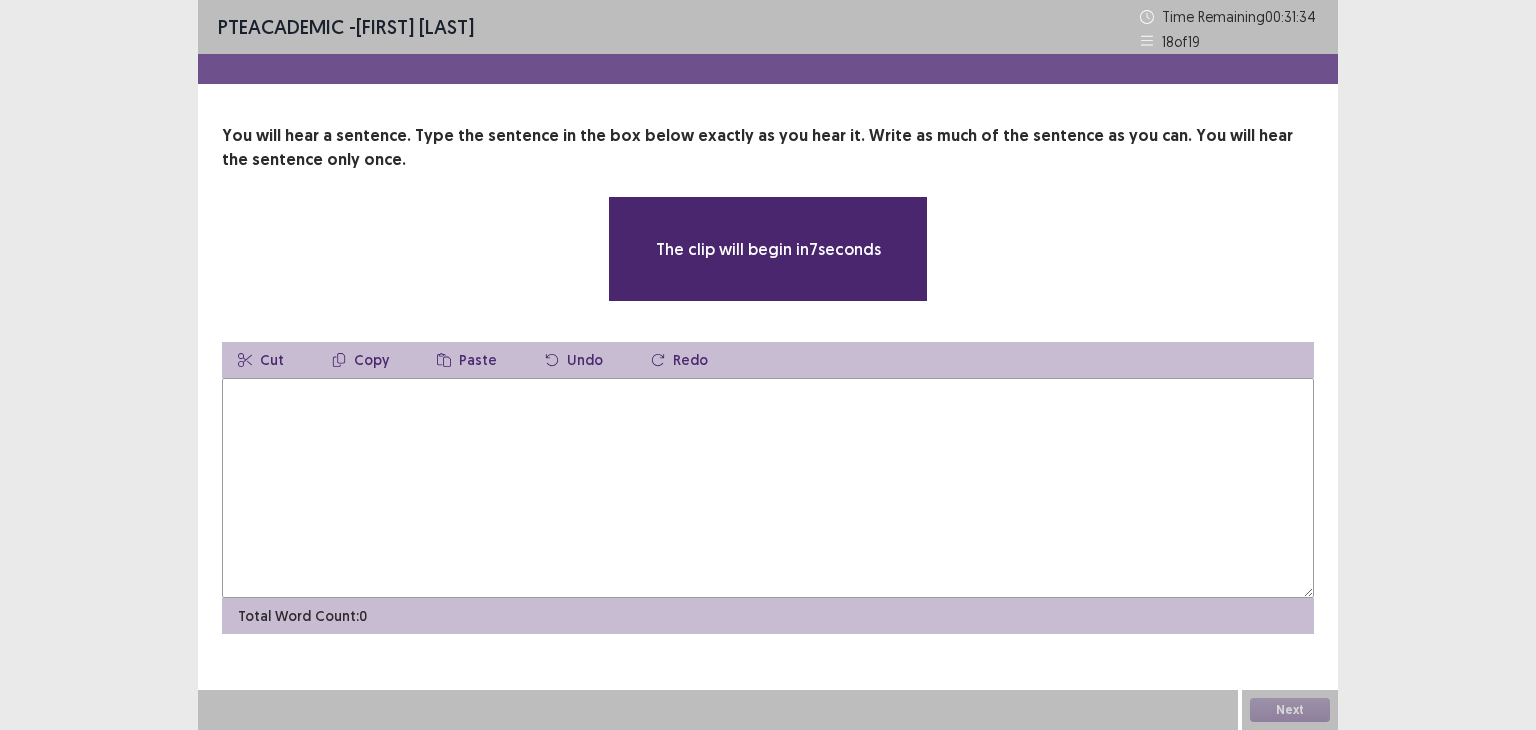 drag, startPoint x: 665, startPoint y: 376, endPoint x: 617, endPoint y: 405, distance: 56.0803 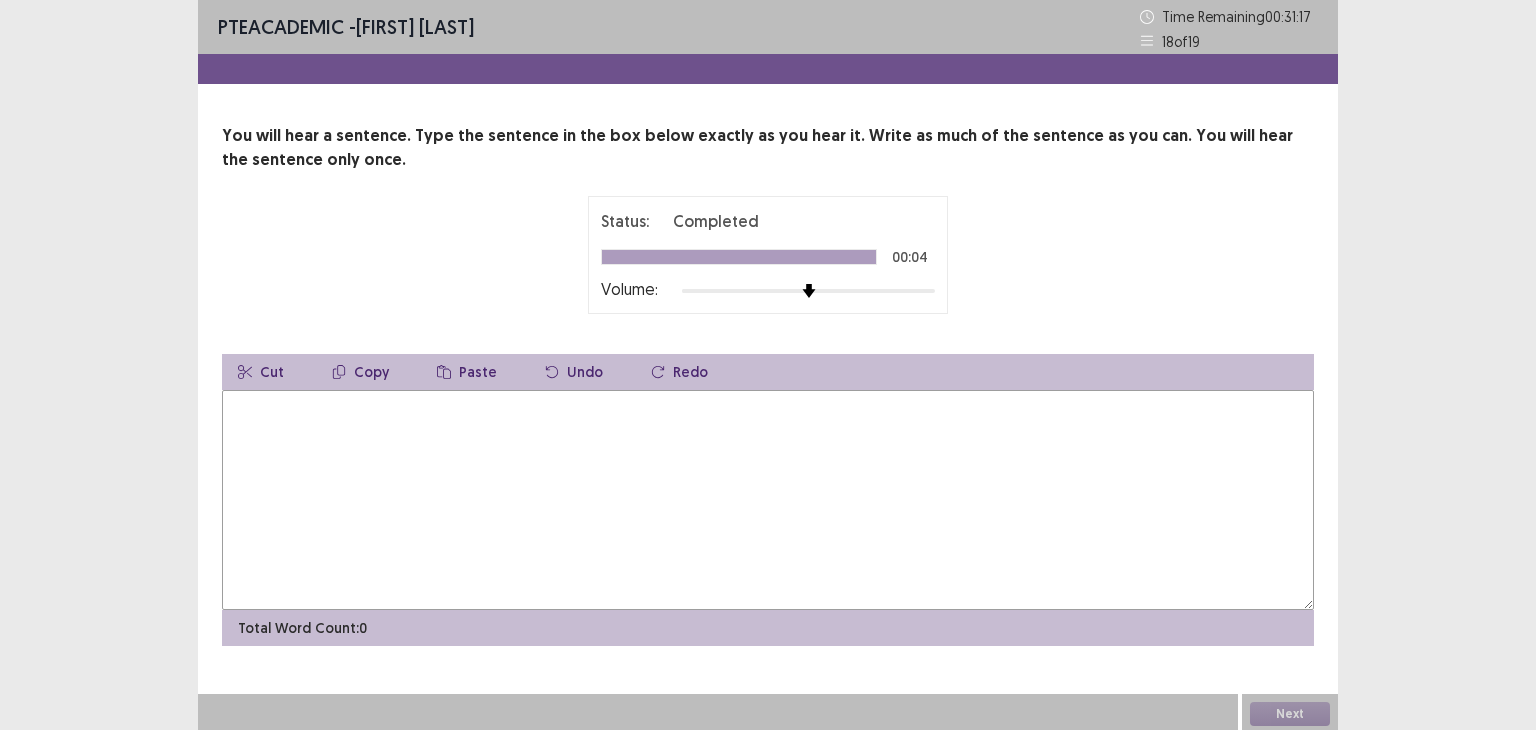 click at bounding box center (768, 500) 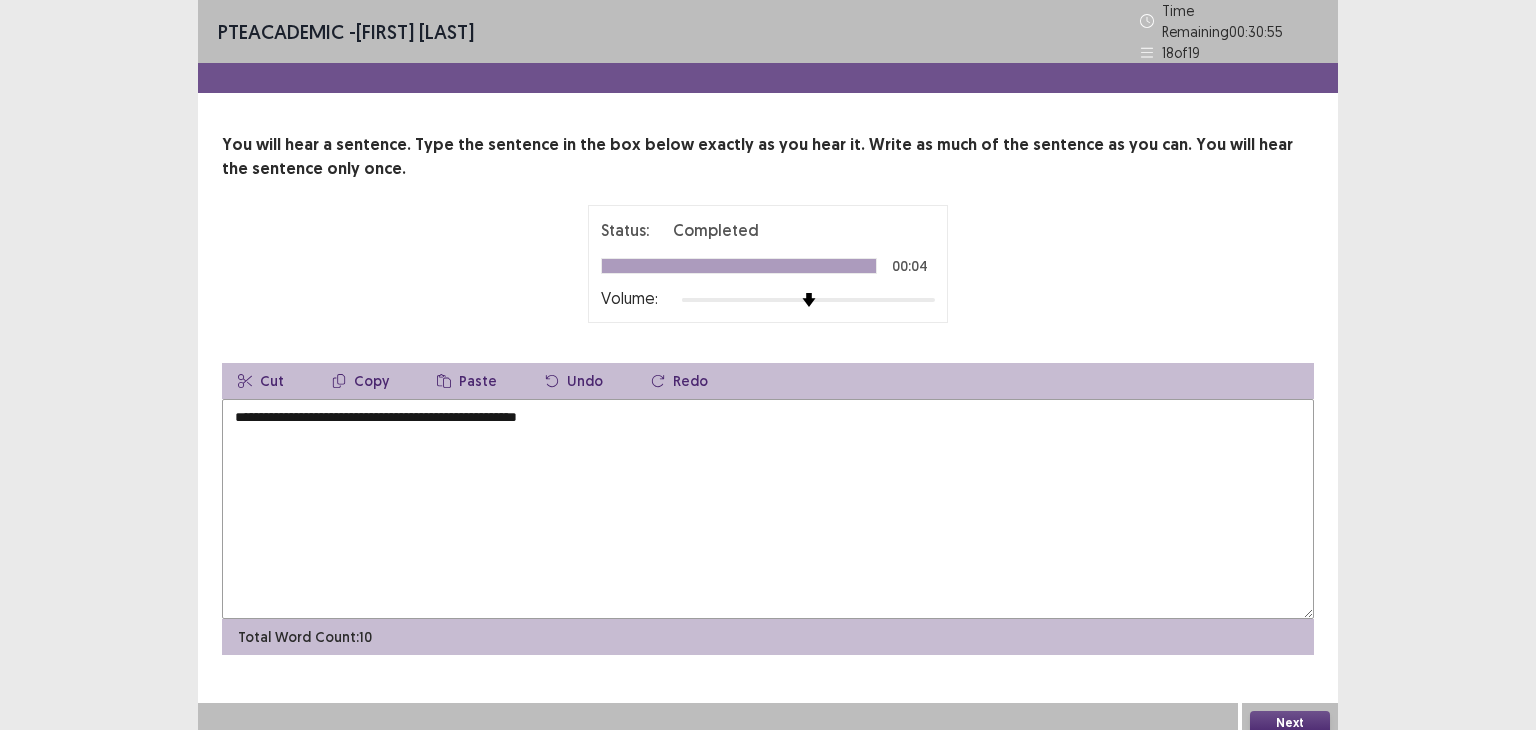 click on "**********" at bounding box center (768, 509) 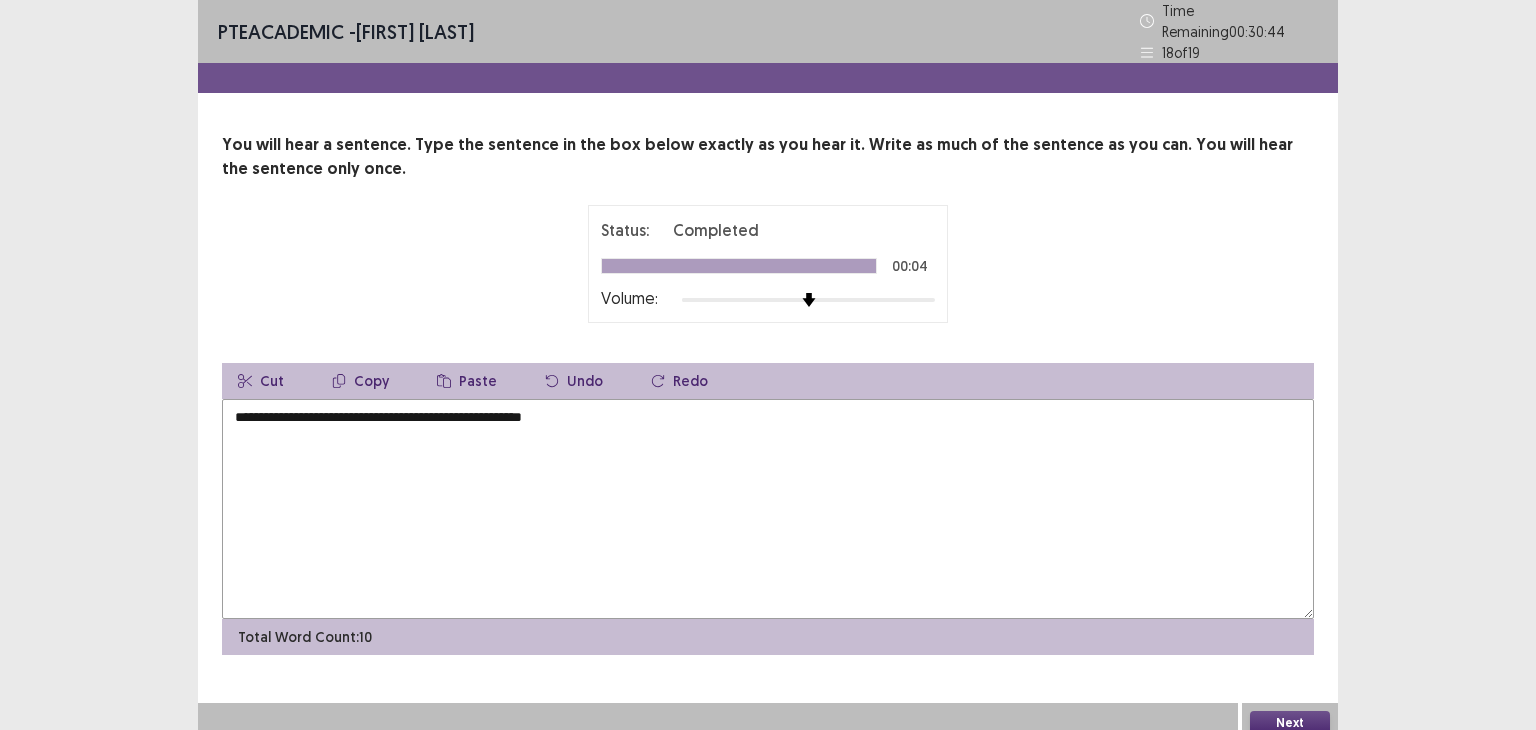 type on "**********" 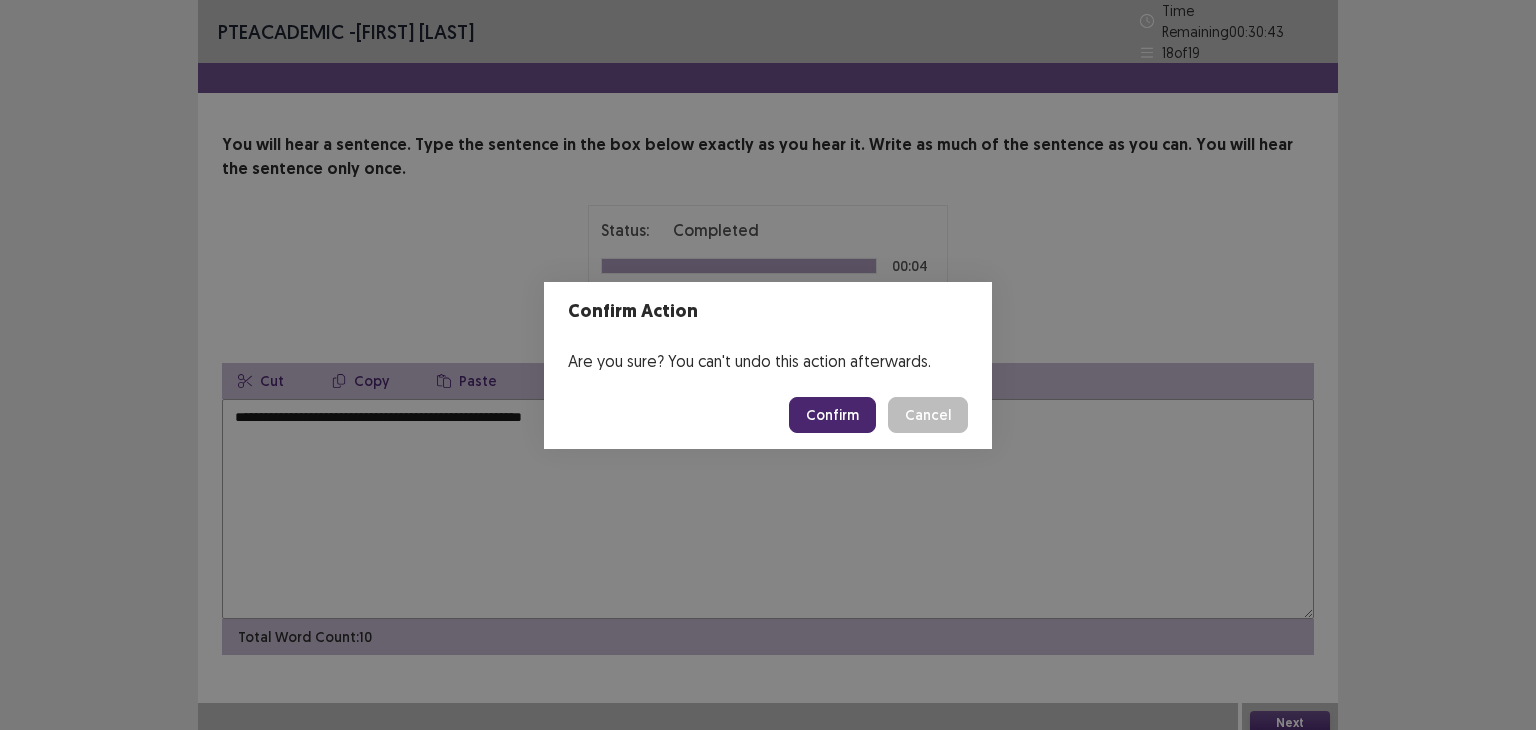 click on "Confirm" at bounding box center [832, 415] 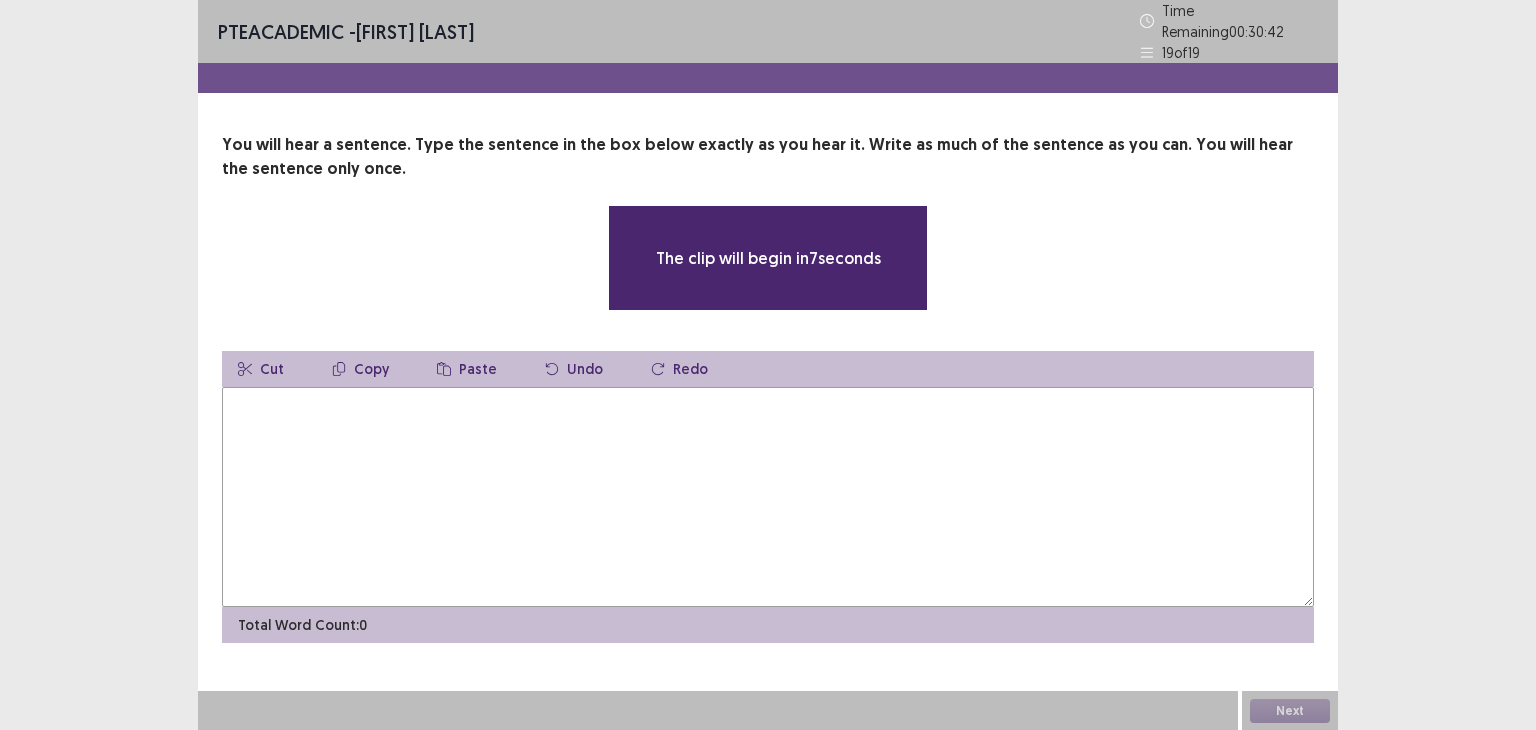 click at bounding box center [768, 497] 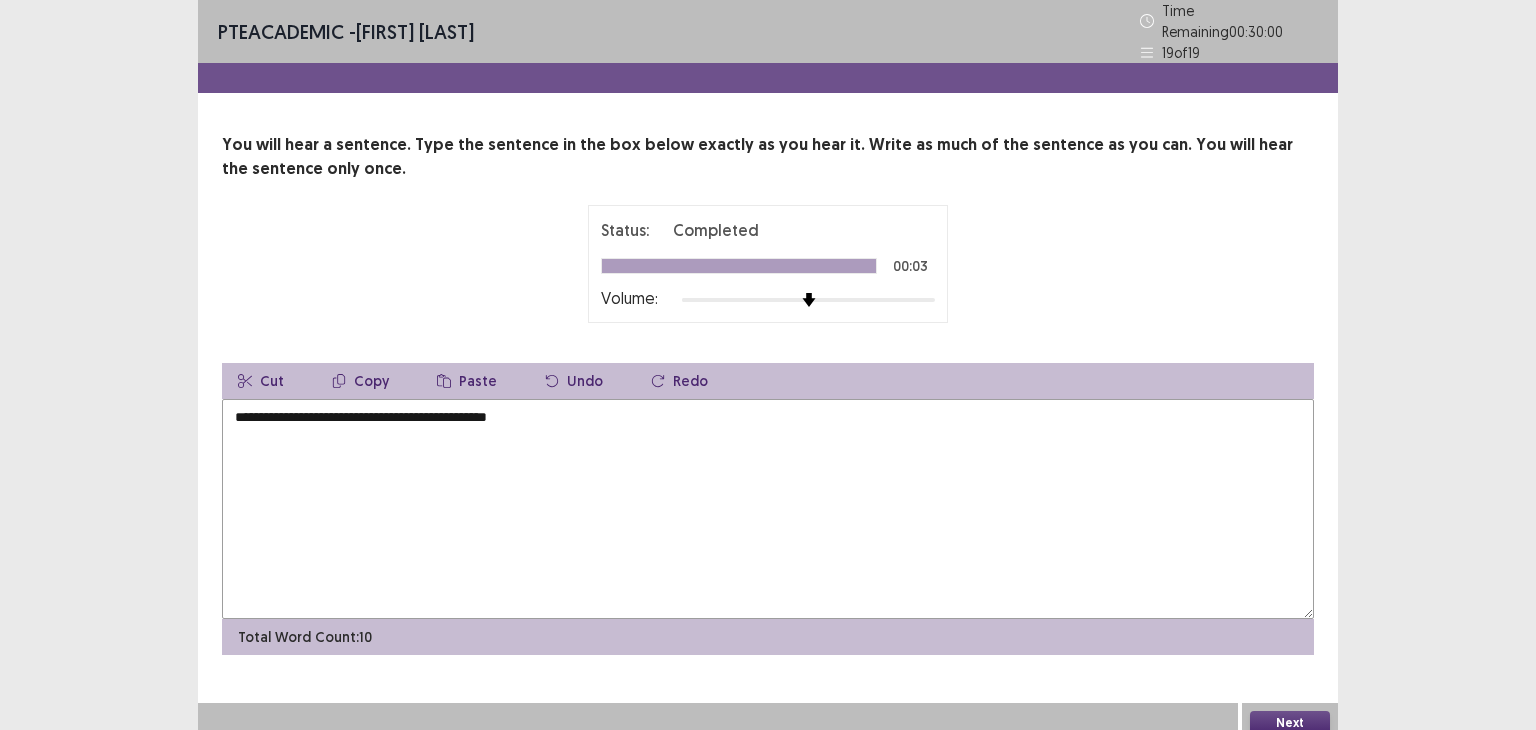 click on "**********" at bounding box center (768, 509) 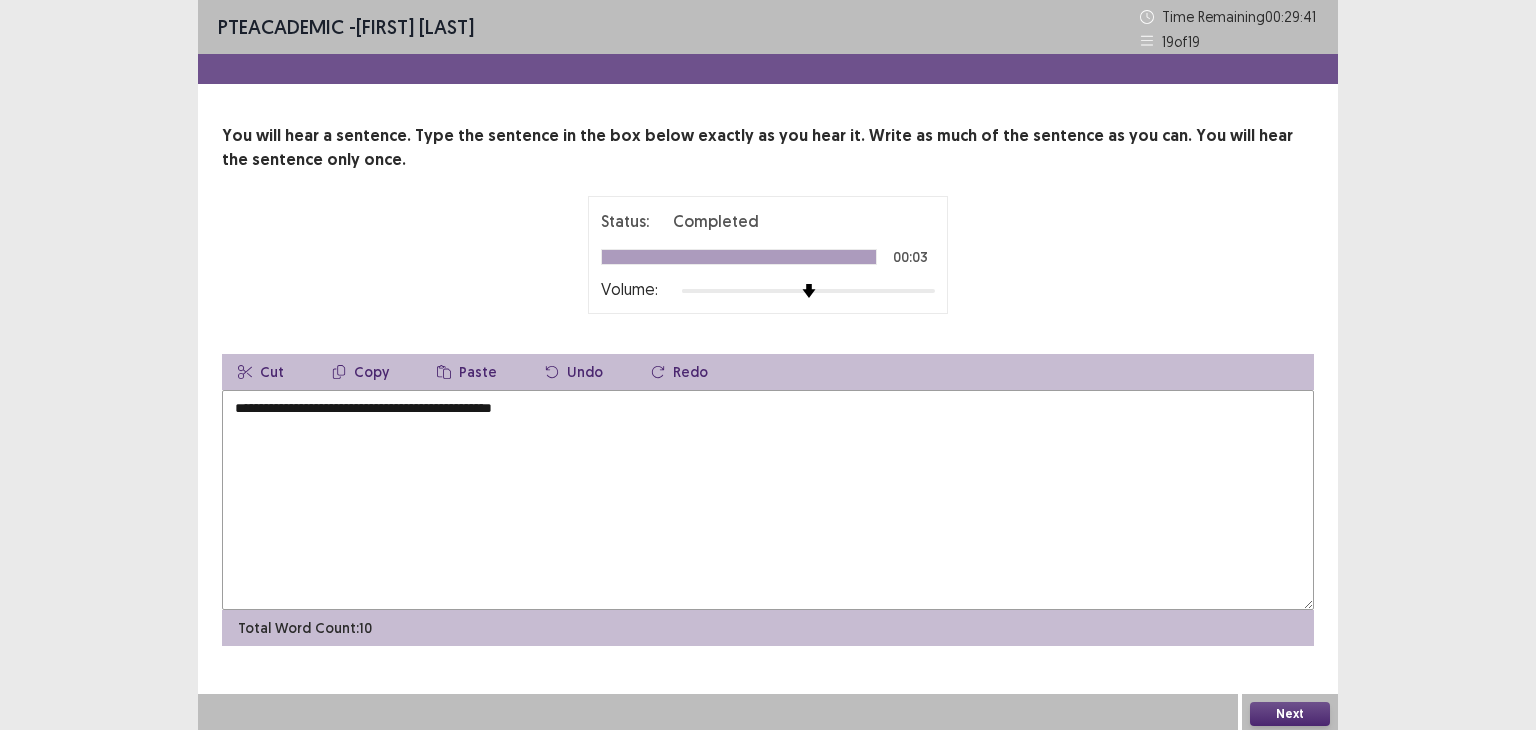 type on "**********" 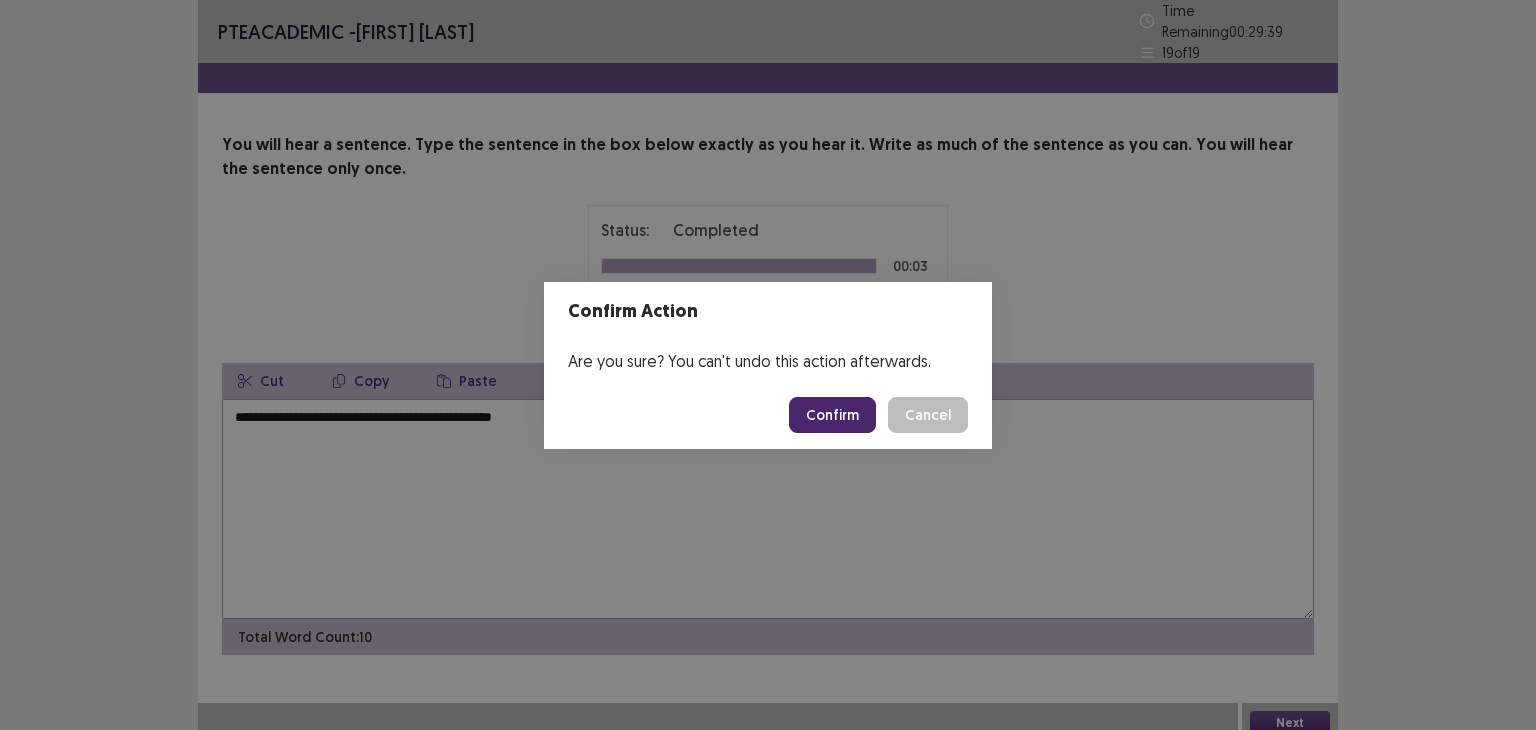 click on "Confirm" at bounding box center [832, 415] 